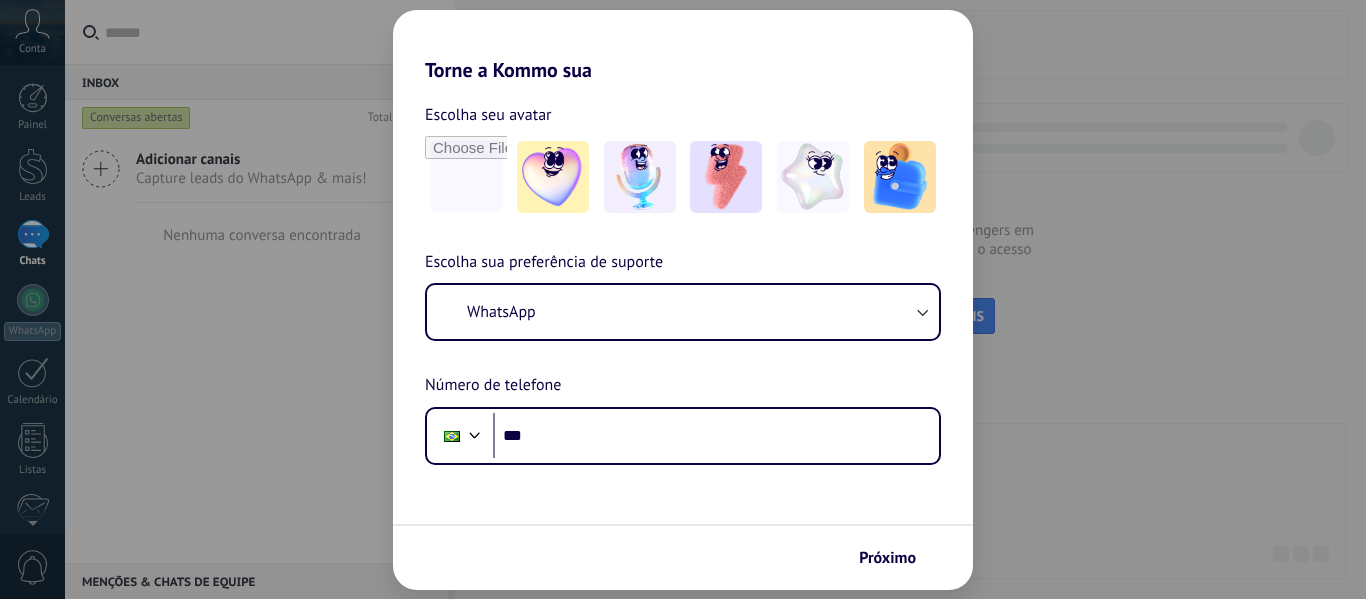 scroll, scrollTop: 0, scrollLeft: 0, axis: both 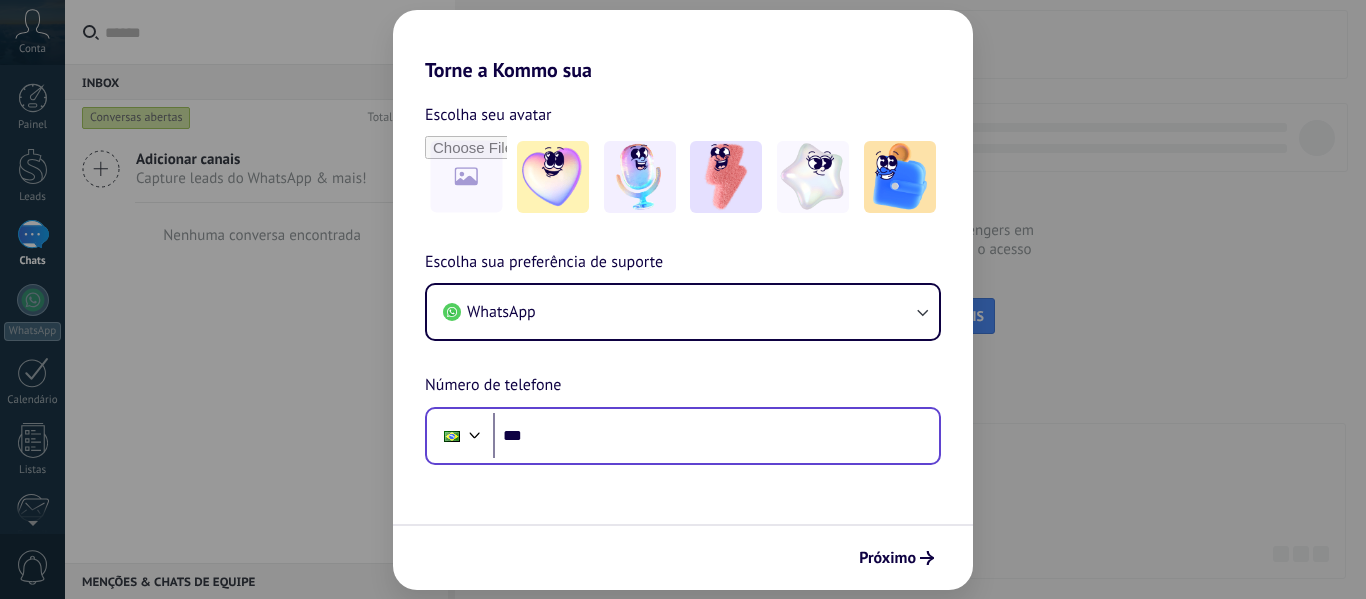 click on "***" at bounding box center (716, 436) 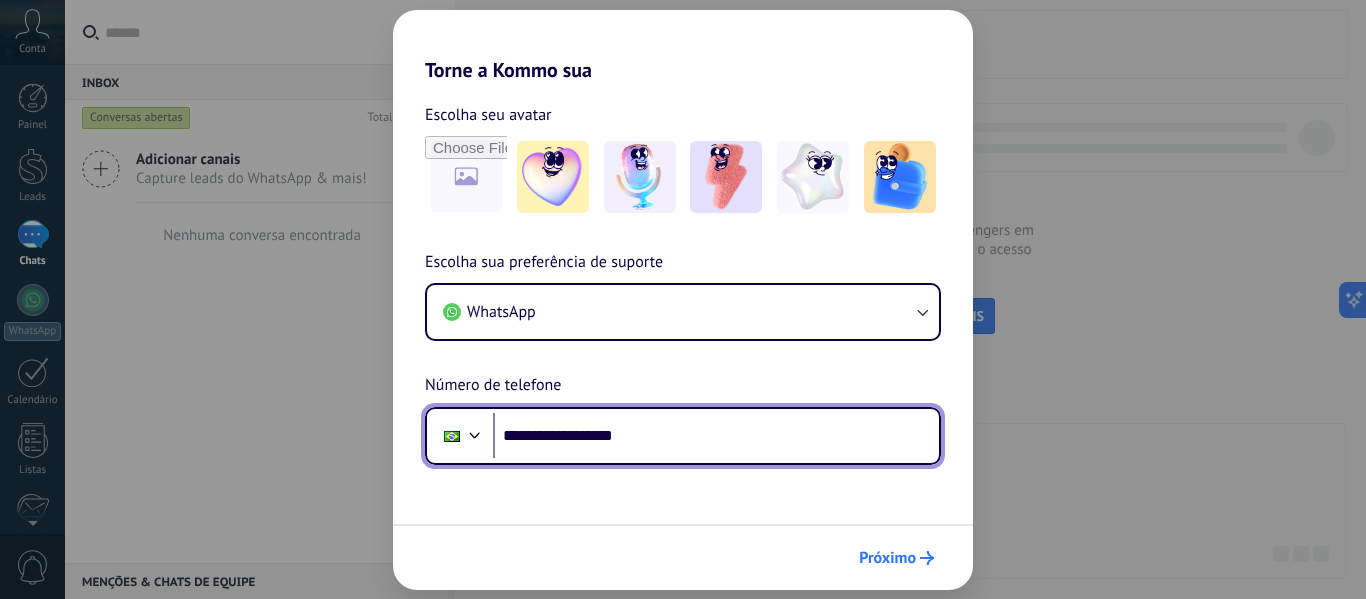 type on "**********" 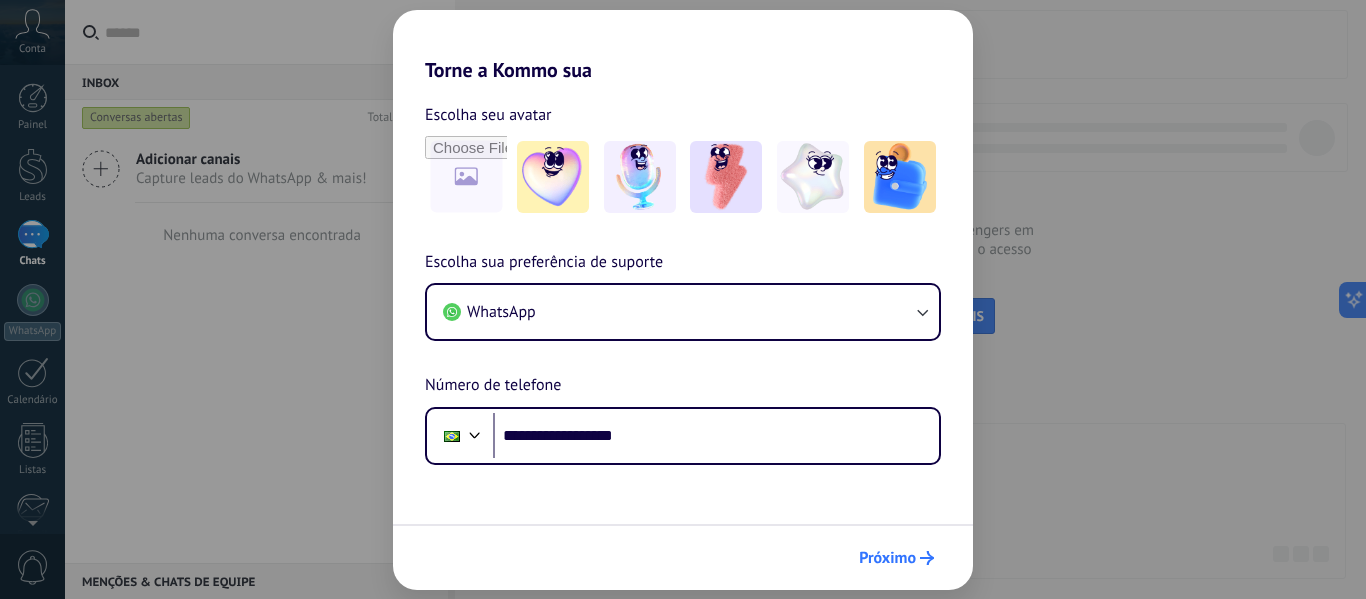 click on "Próximo" at bounding box center [887, 558] 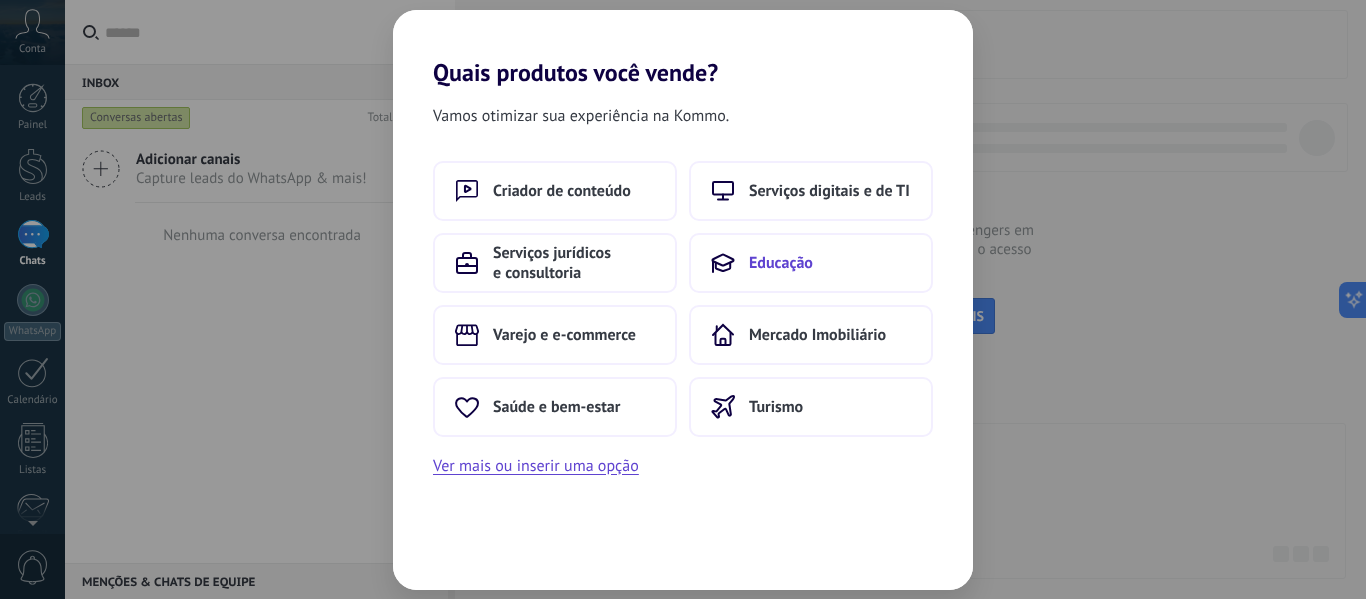 click on "Educação" at bounding box center (811, 263) 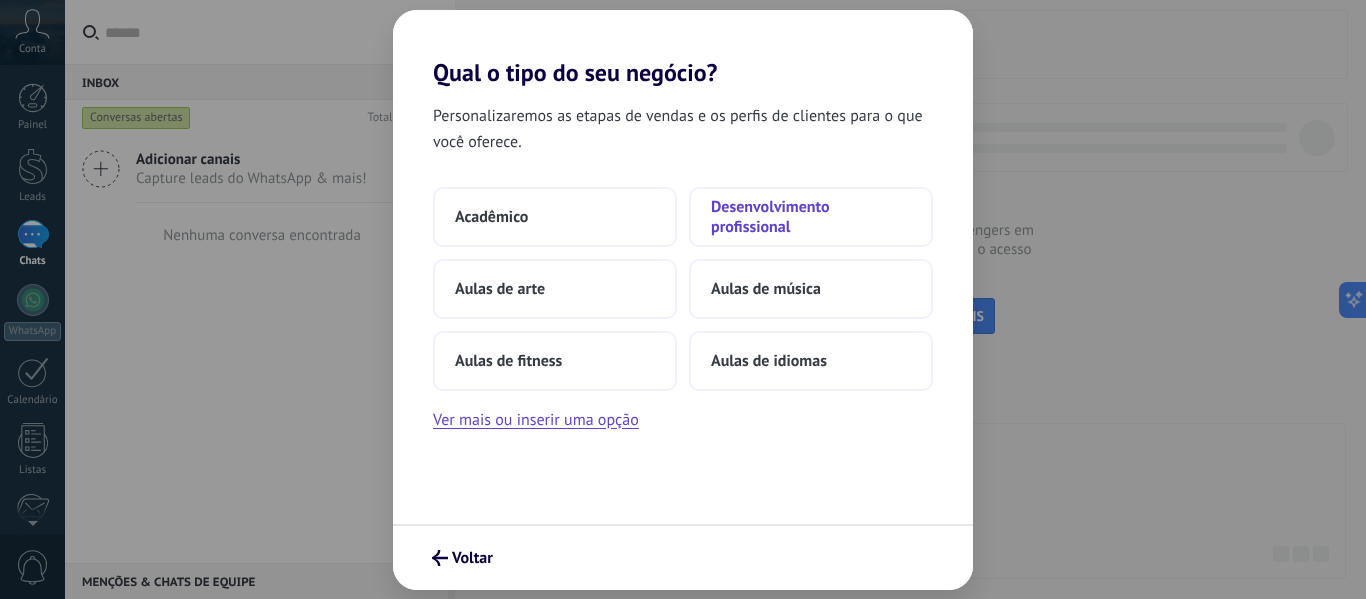 click on "Desenvolvimento profissional" at bounding box center (811, 217) 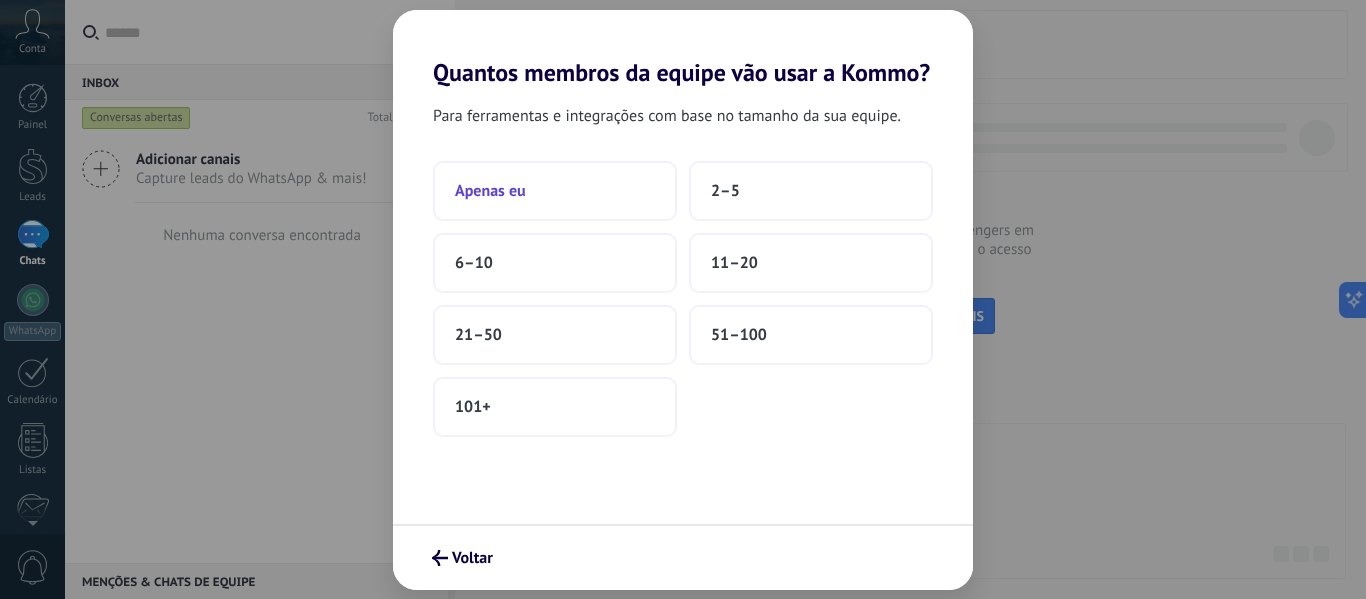 click on "Apenas eu" at bounding box center (555, 191) 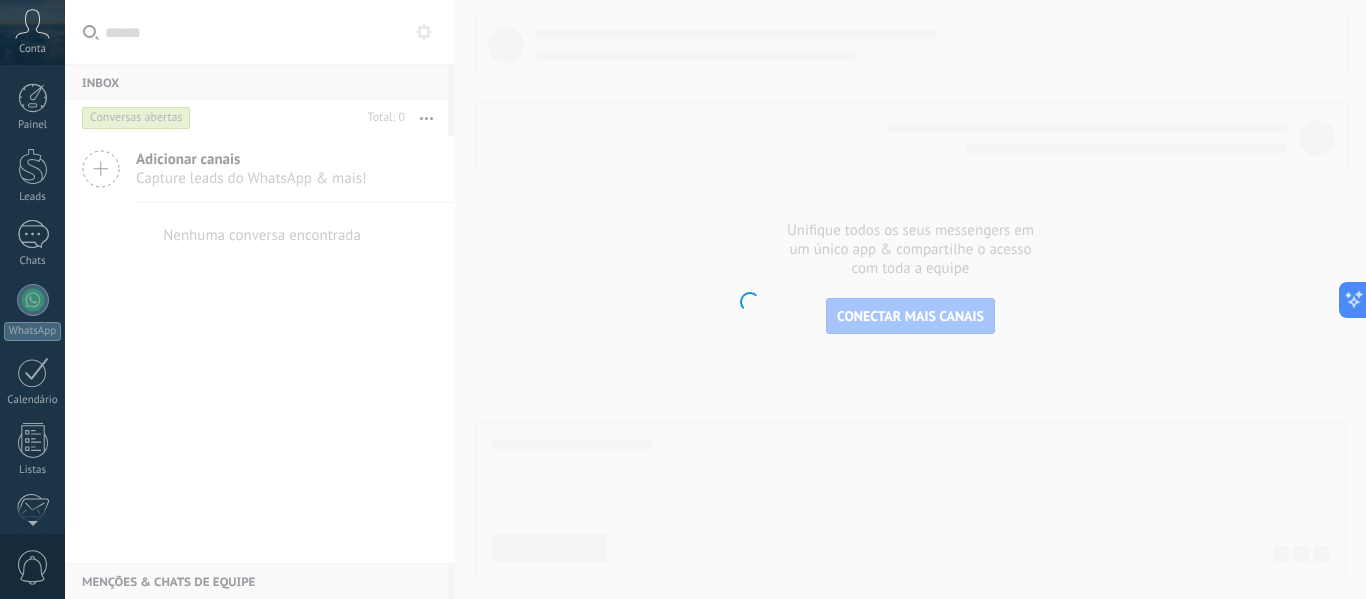 scroll, scrollTop: 233, scrollLeft: 0, axis: vertical 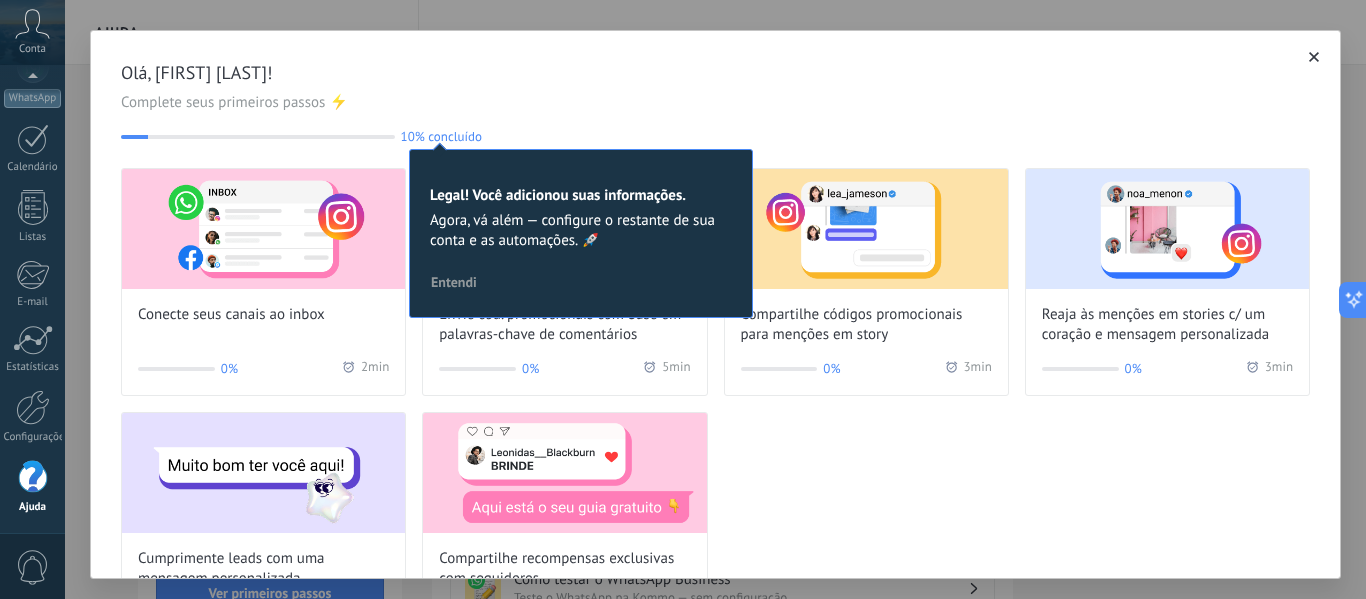 click on "Olá, Ingrid Alves!" at bounding box center (715, 73) 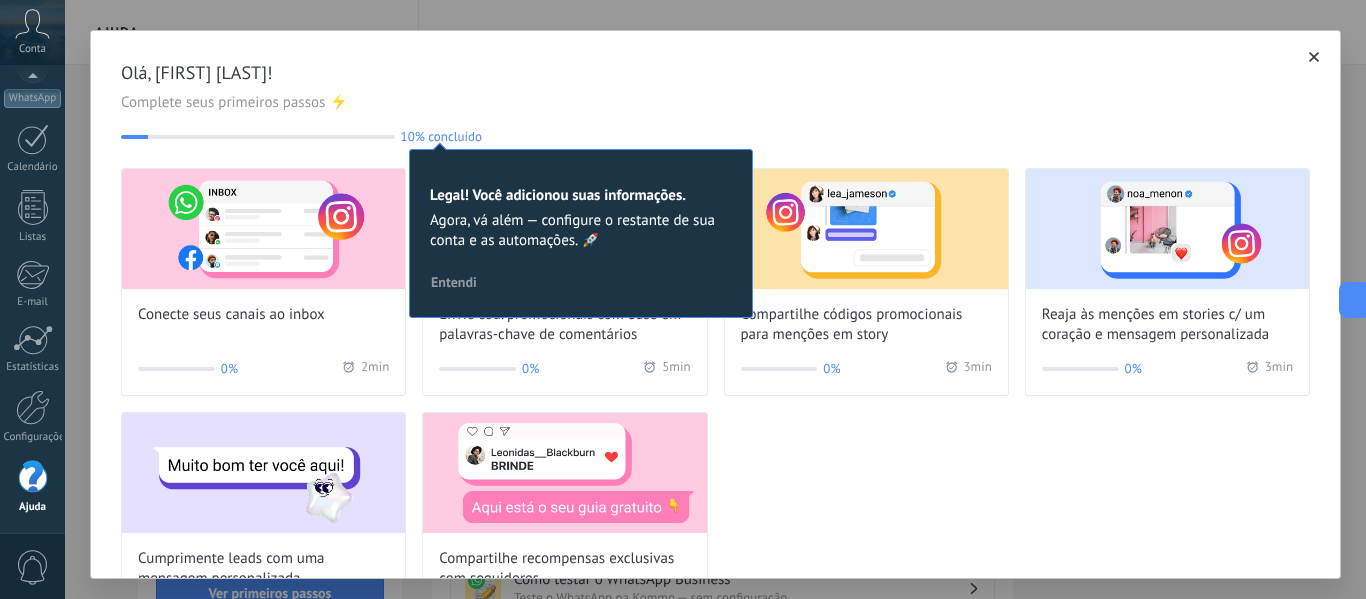 click on "Olá, Ingrid Alves!" at bounding box center [715, 73] 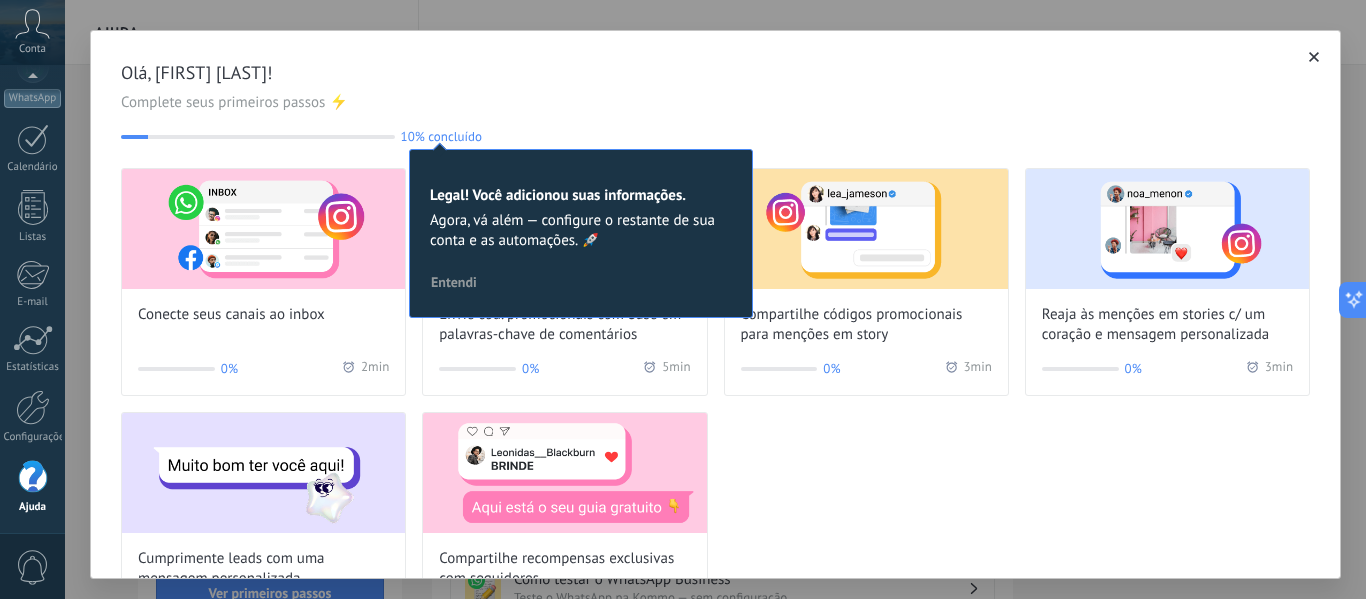 click on "Olá, Ingrid Alves! Complete seus primeiros passos ⚡ 10% concluído 10 Legal! Você adicionou suas informações. Agora, vá além — configure o restante de sua conta e as automações. 🚀 Entendi" at bounding box center (715, 102) 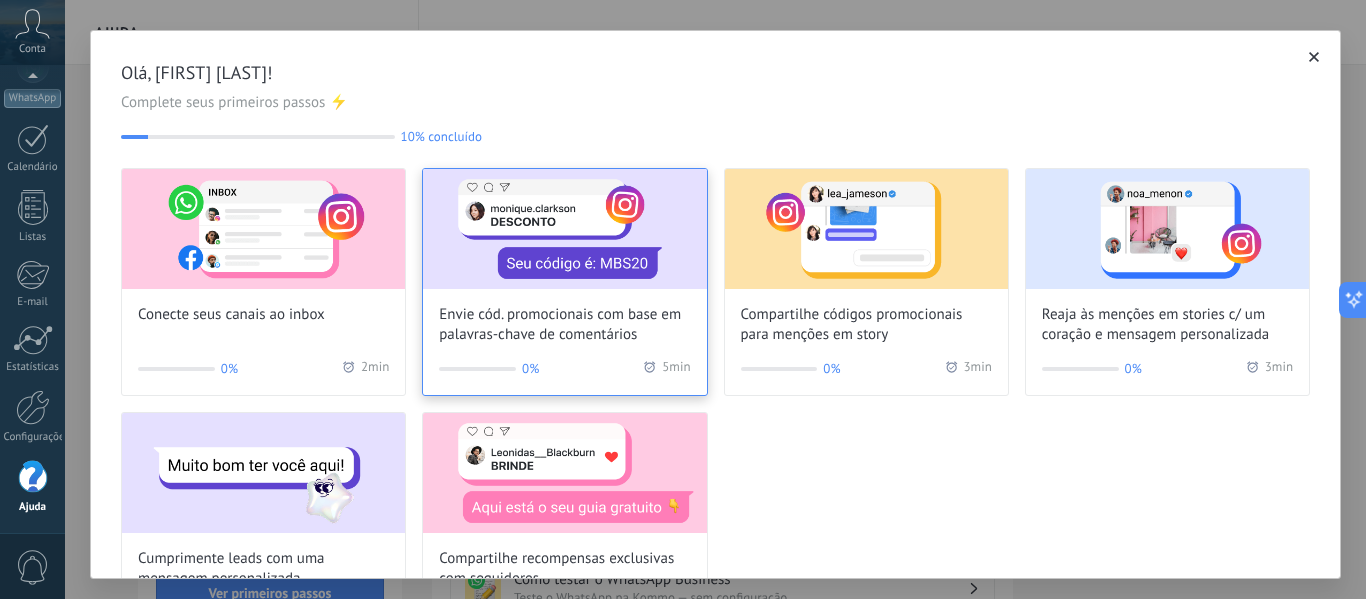 click at bounding box center [564, 229] 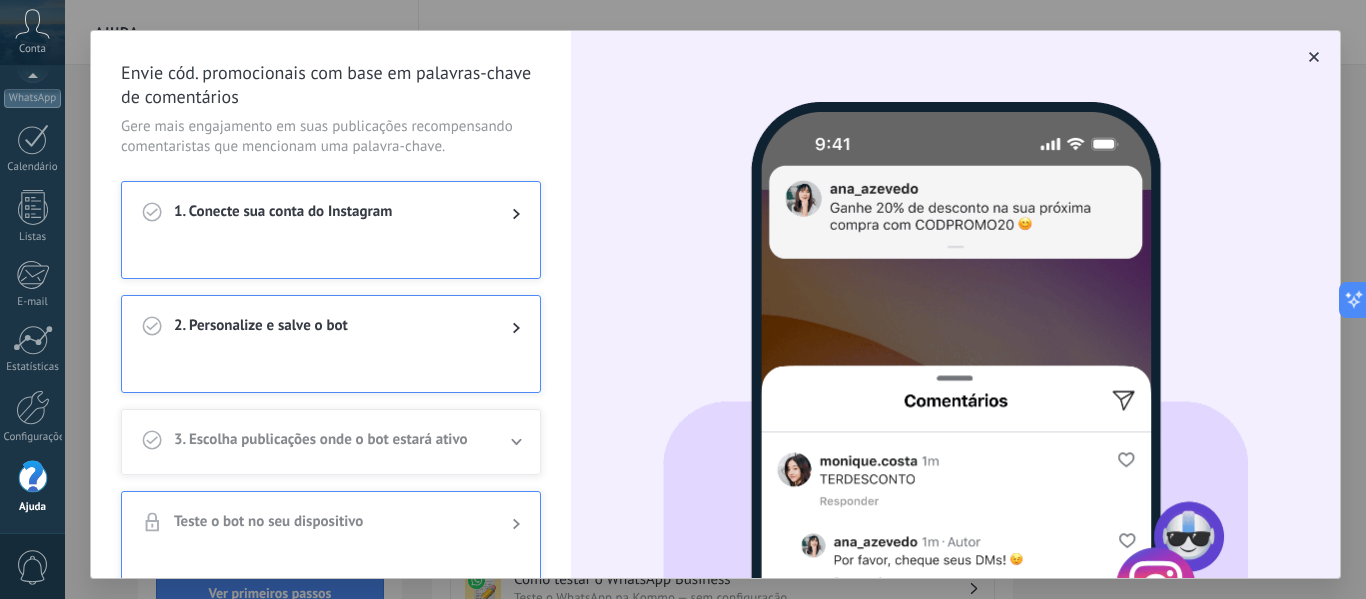 click at bounding box center (331, 262) 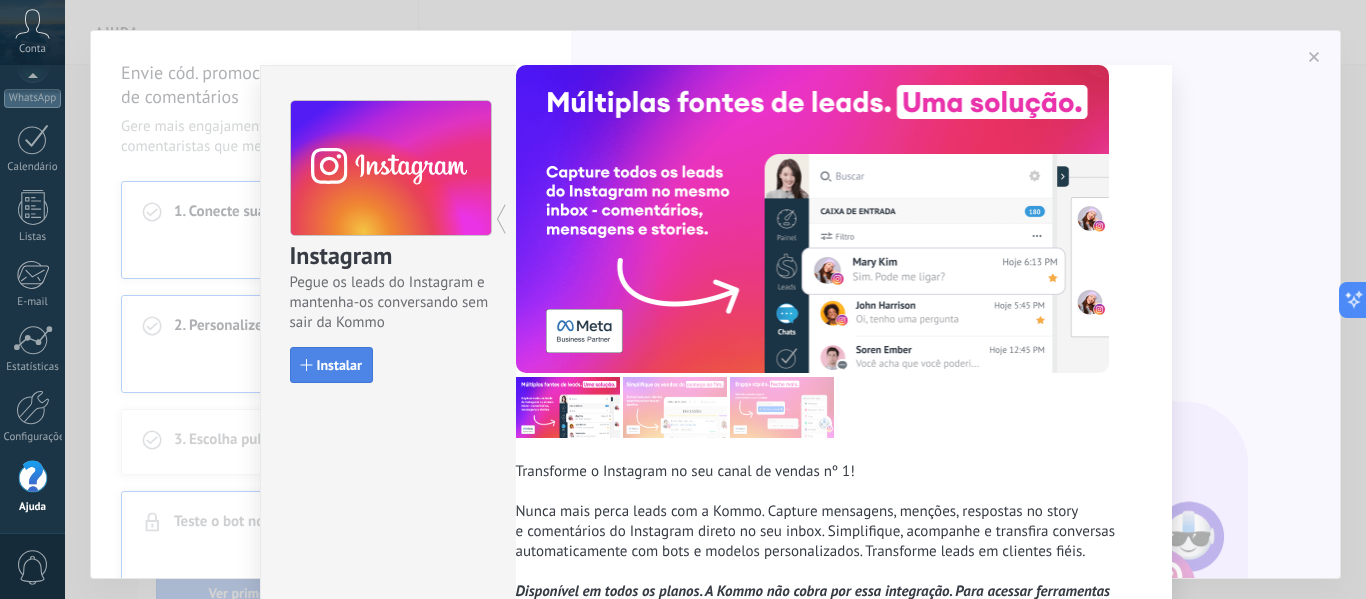 click on "Instalar" at bounding box center [331, 365] 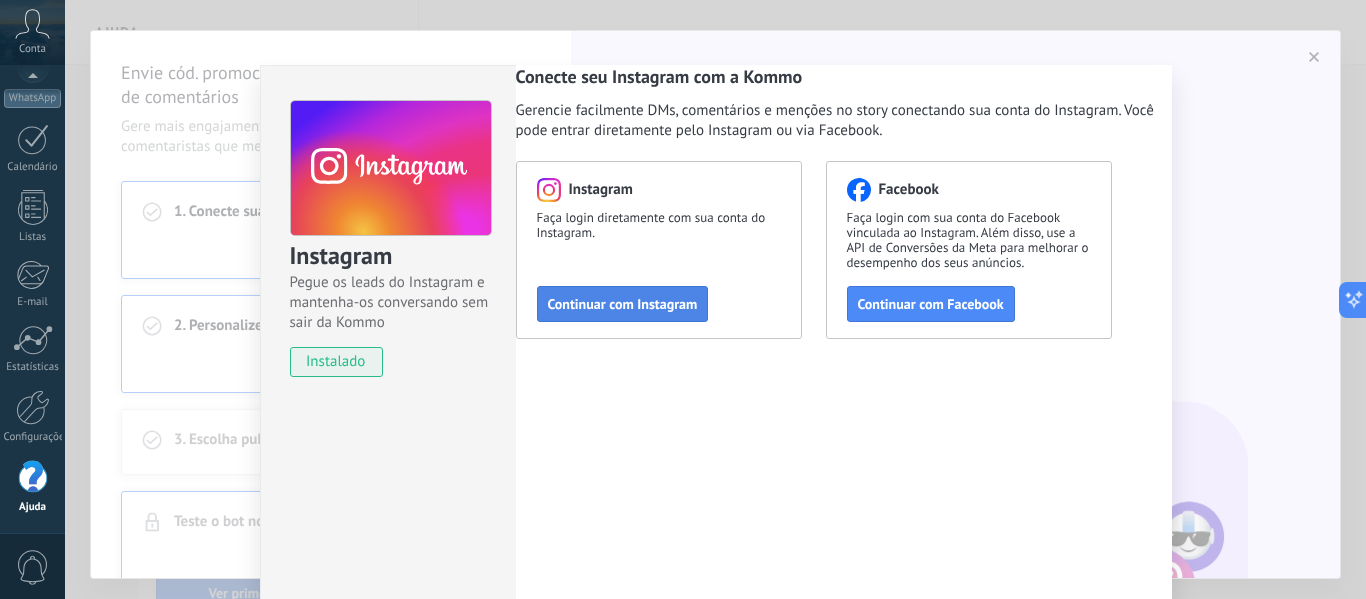 click on "Continuar com Instagram" at bounding box center [623, 304] 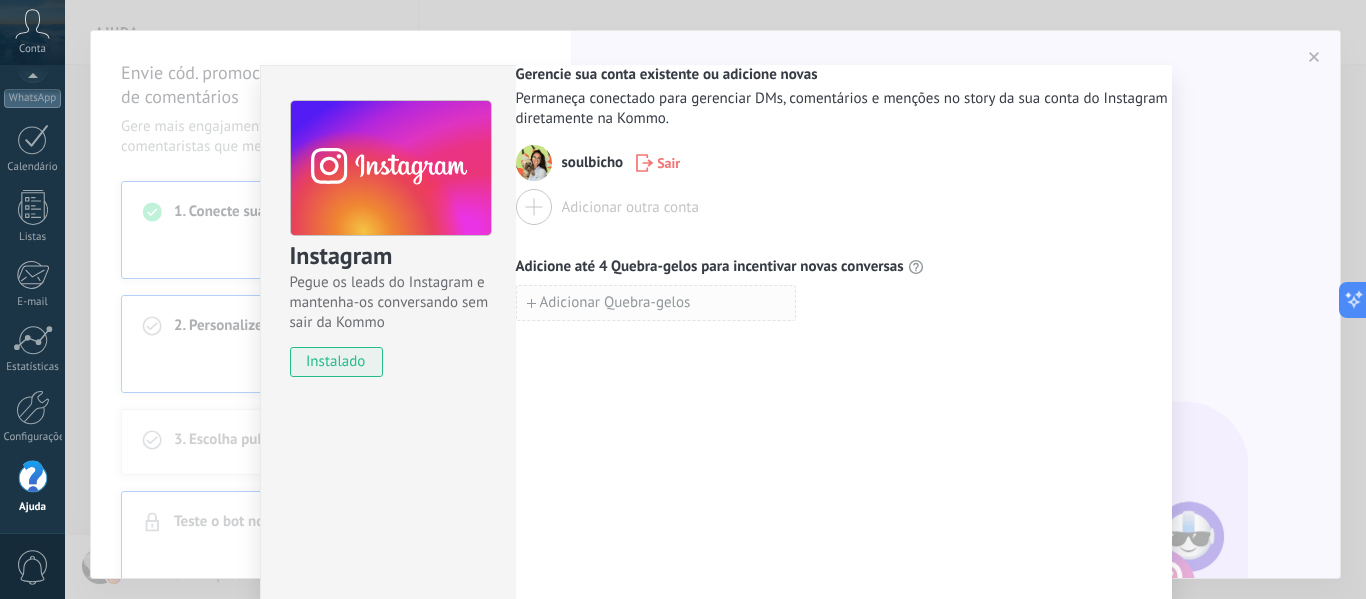 click on "Adicionar Quebra-gelos" at bounding box center (615, 303) 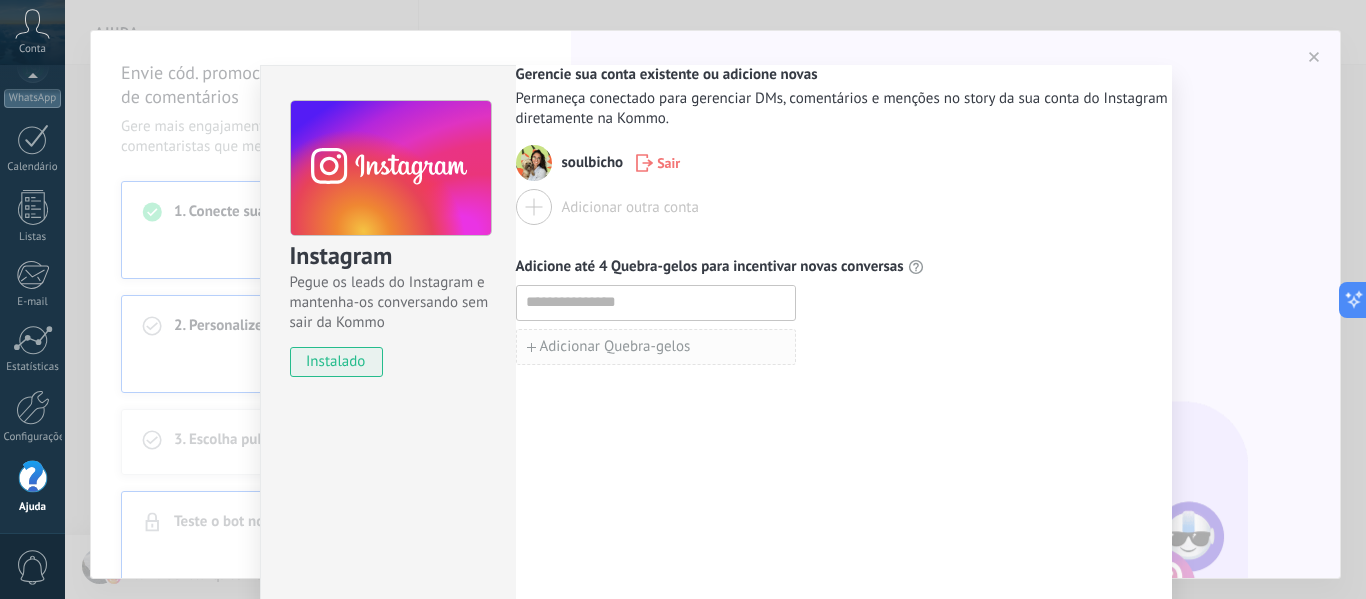click at bounding box center [656, 302] 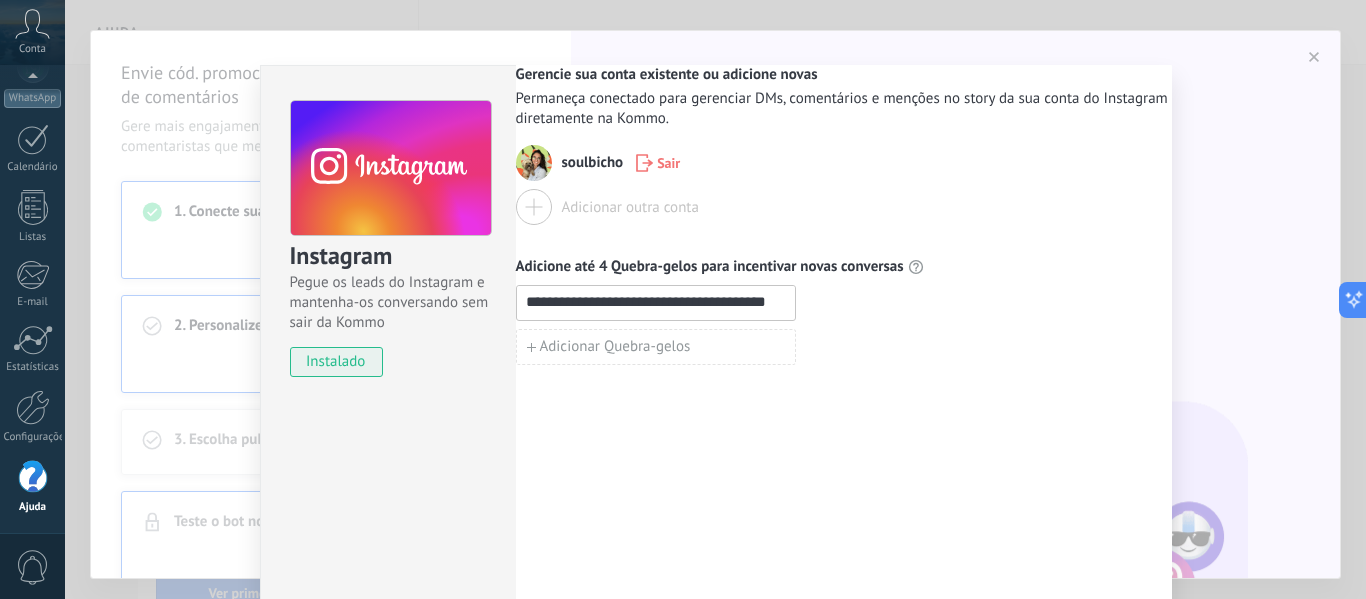 scroll, scrollTop: 0, scrollLeft: 0, axis: both 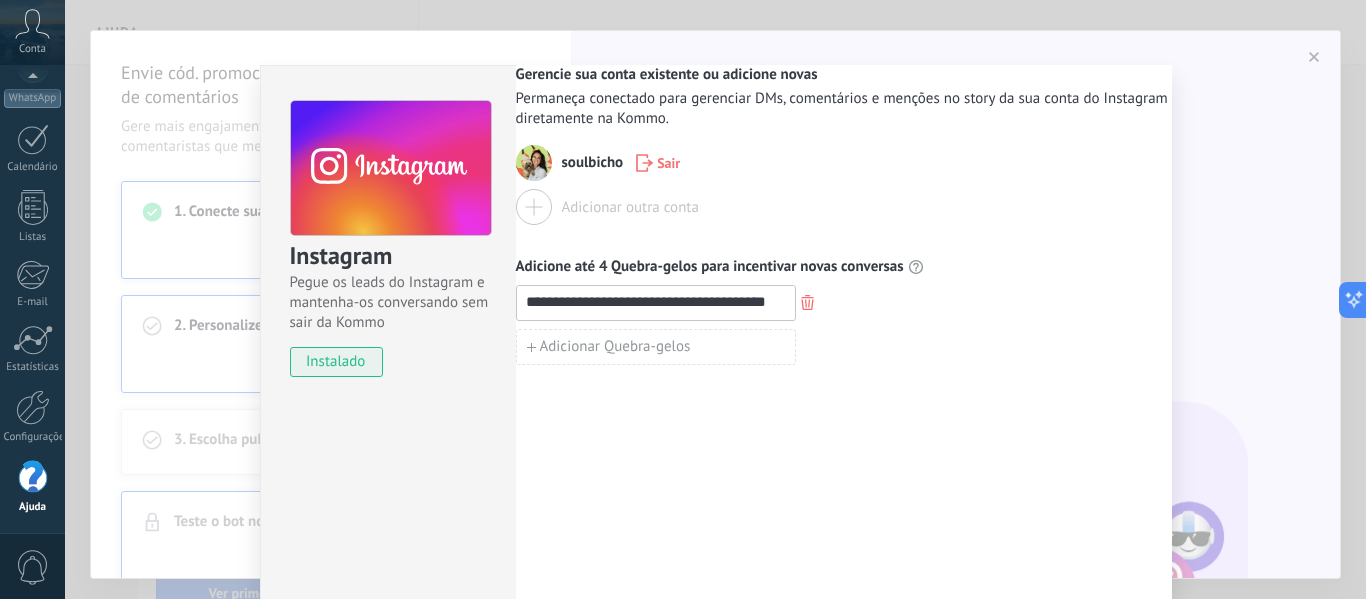 click on "**********" at bounding box center [715, 299] 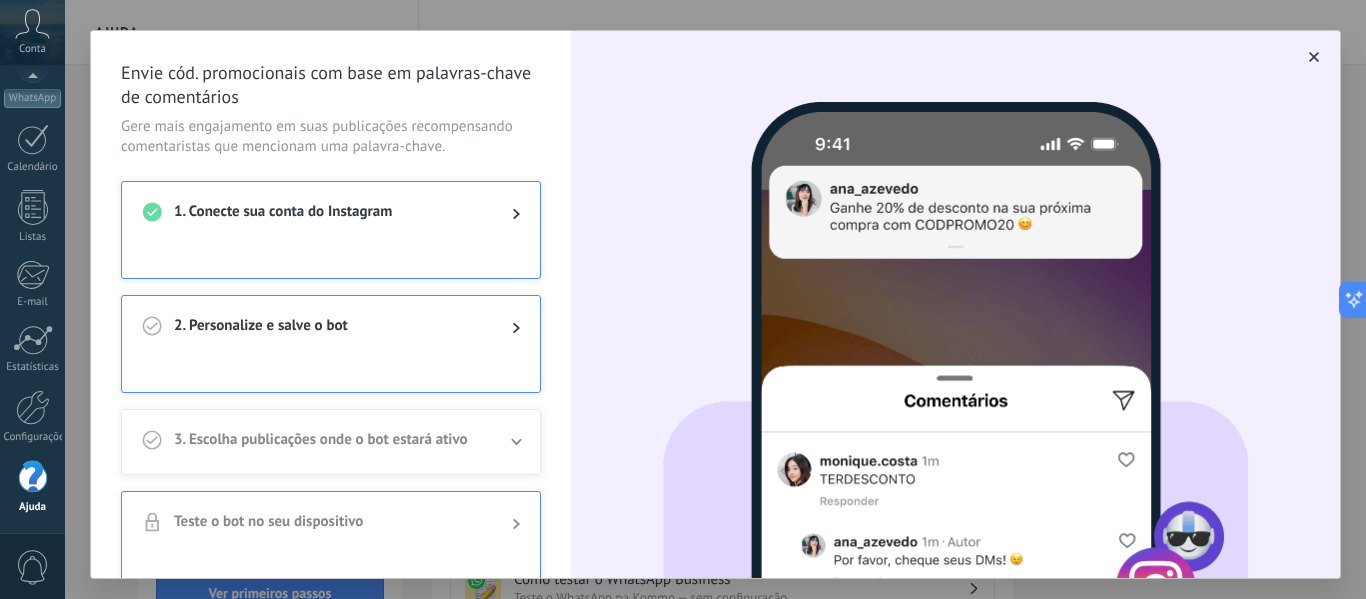 click on "2. Personalize e salve o bot" at bounding box center (327, 328) 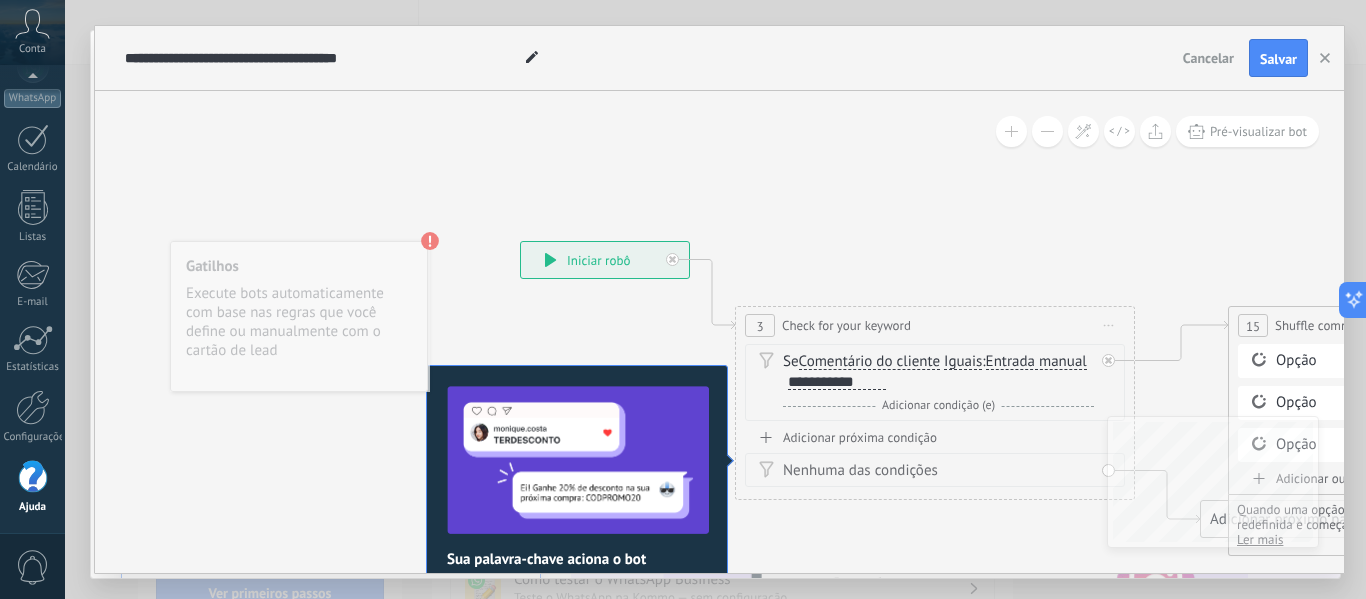 click 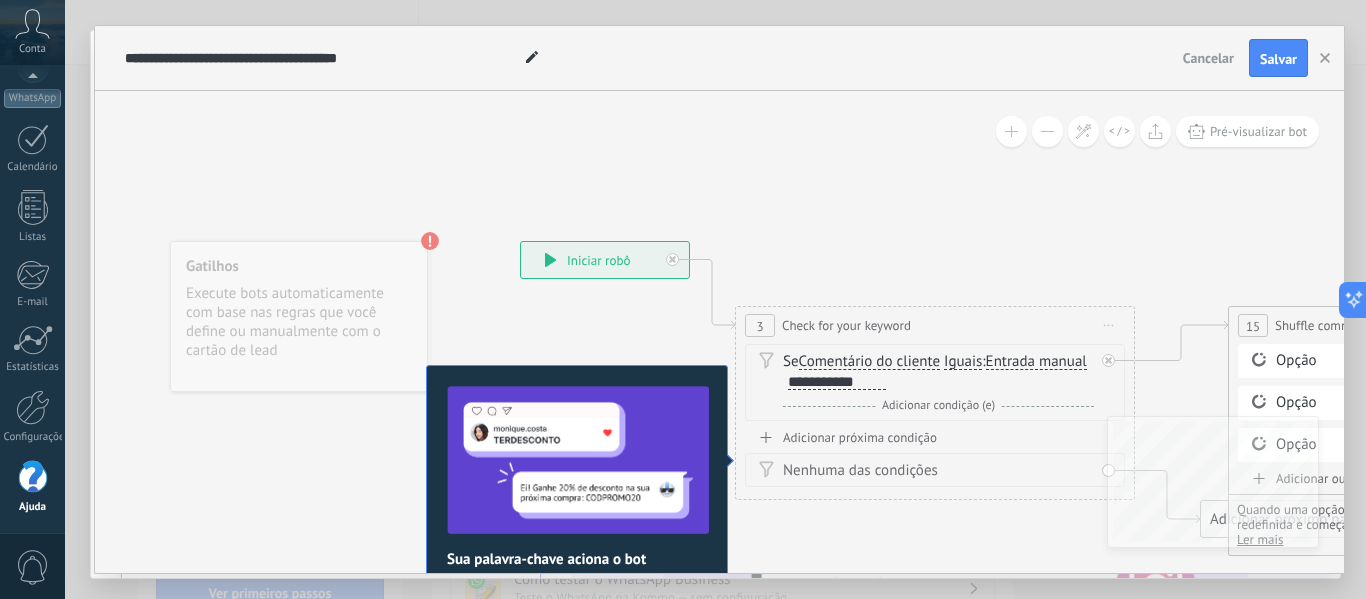 click on "Entrada manual" at bounding box center (1036, 362) 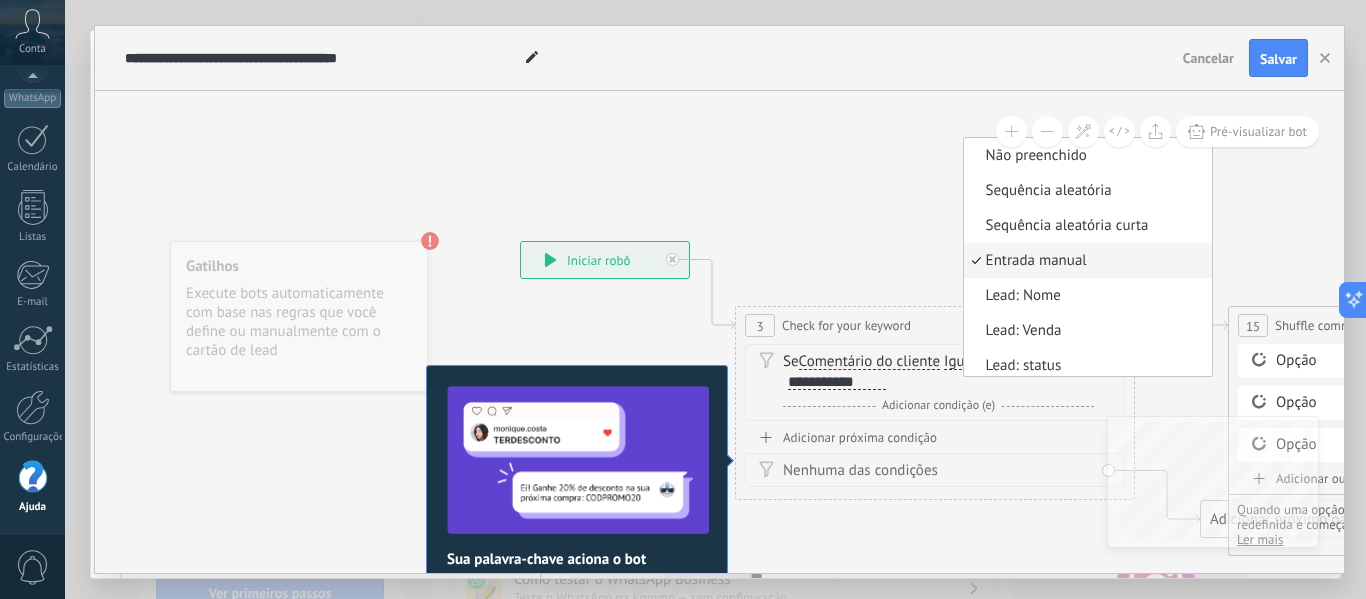 scroll, scrollTop: 6, scrollLeft: 0, axis: vertical 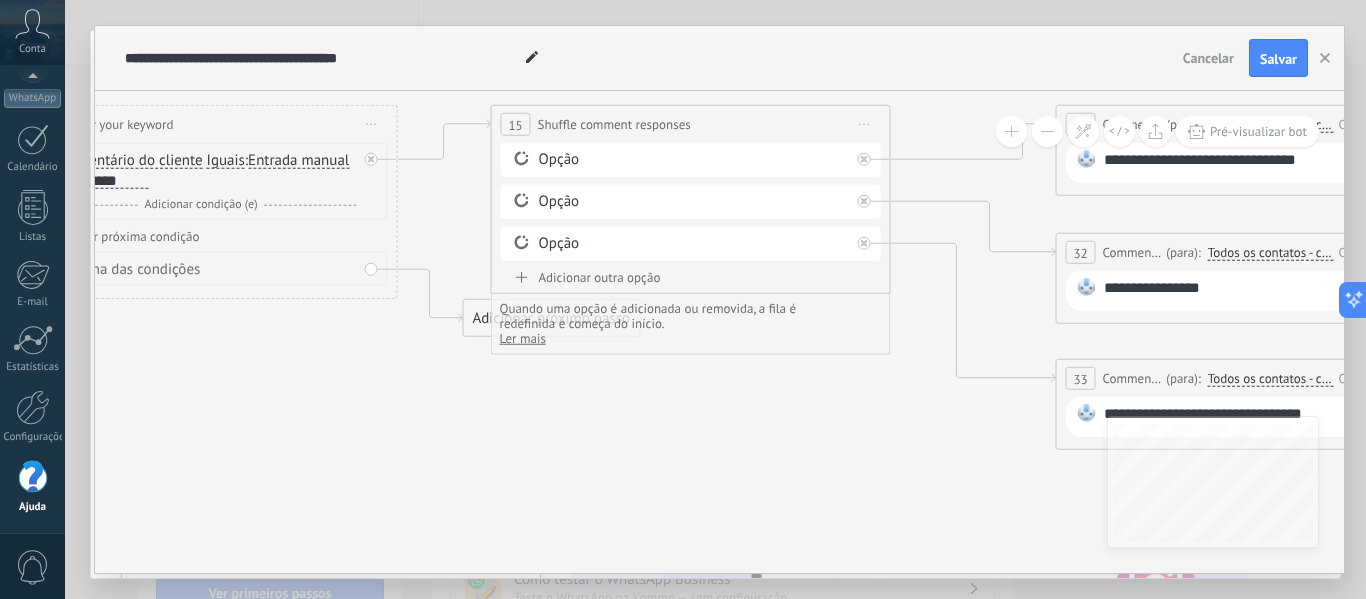click on "Se
Comentário do cliente
Cliente enviar
Emoção da conversa
Comentário do cliente
Cliente
Código de chat ativo
Mensageiro de chat ativo
Fonte de leads
Status da conversa
de" at bounding box center [198, 185] 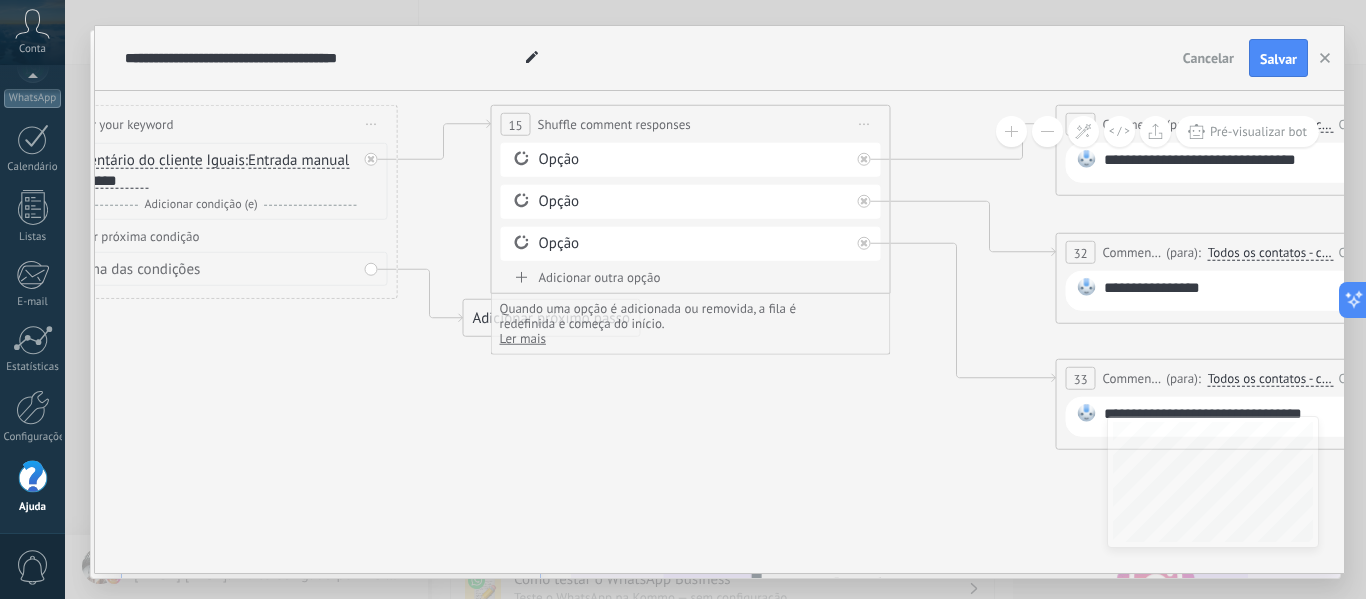 click on "E
Adicionar condição (e)" at bounding box center (201, 205) 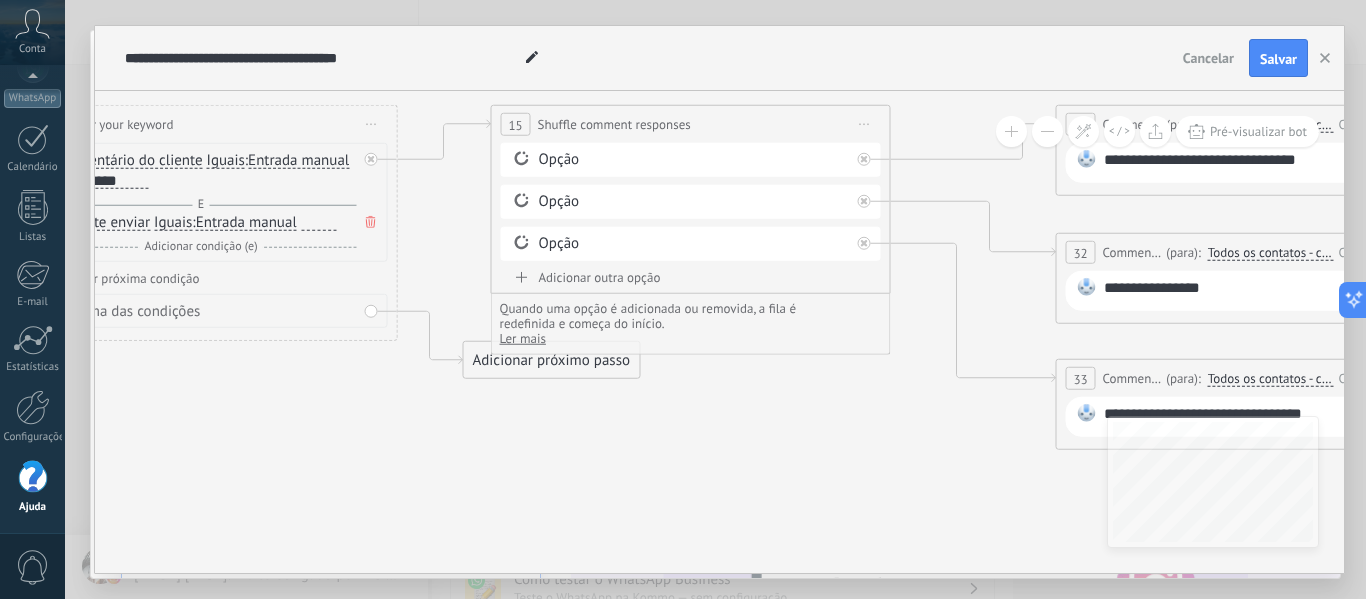 click 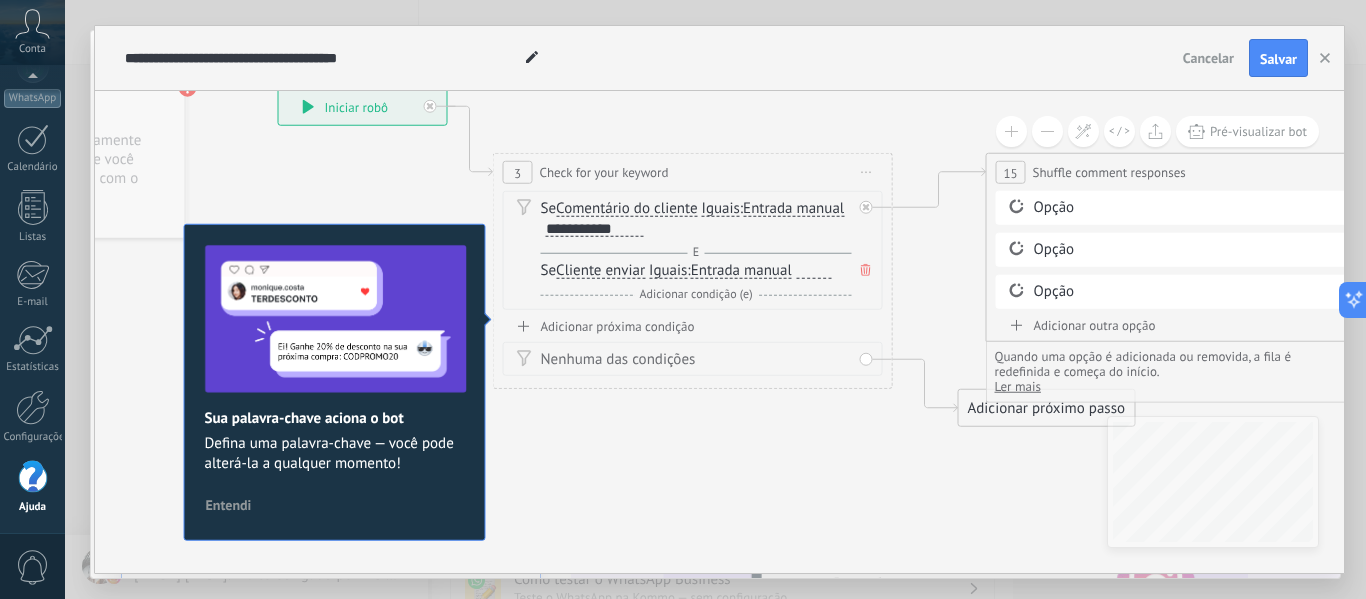 drag, startPoint x: 206, startPoint y: 379, endPoint x: 701, endPoint y: 427, distance: 497.32184 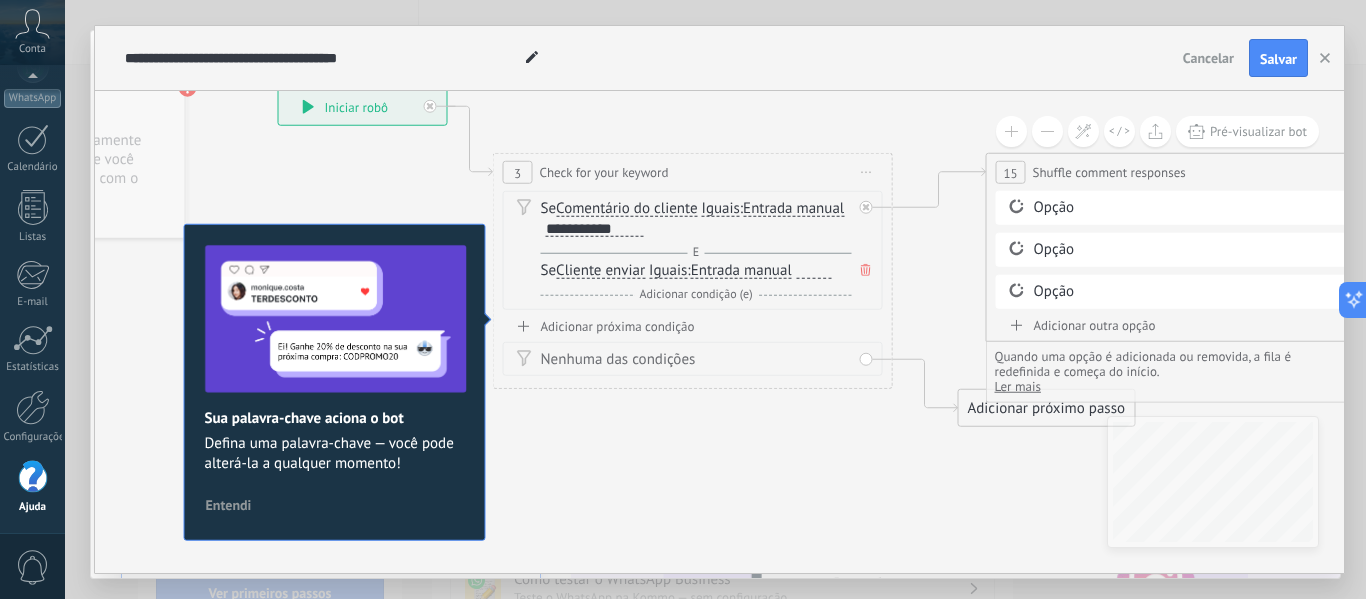 click on "Adicionar próxima condição" at bounding box center (693, 326) 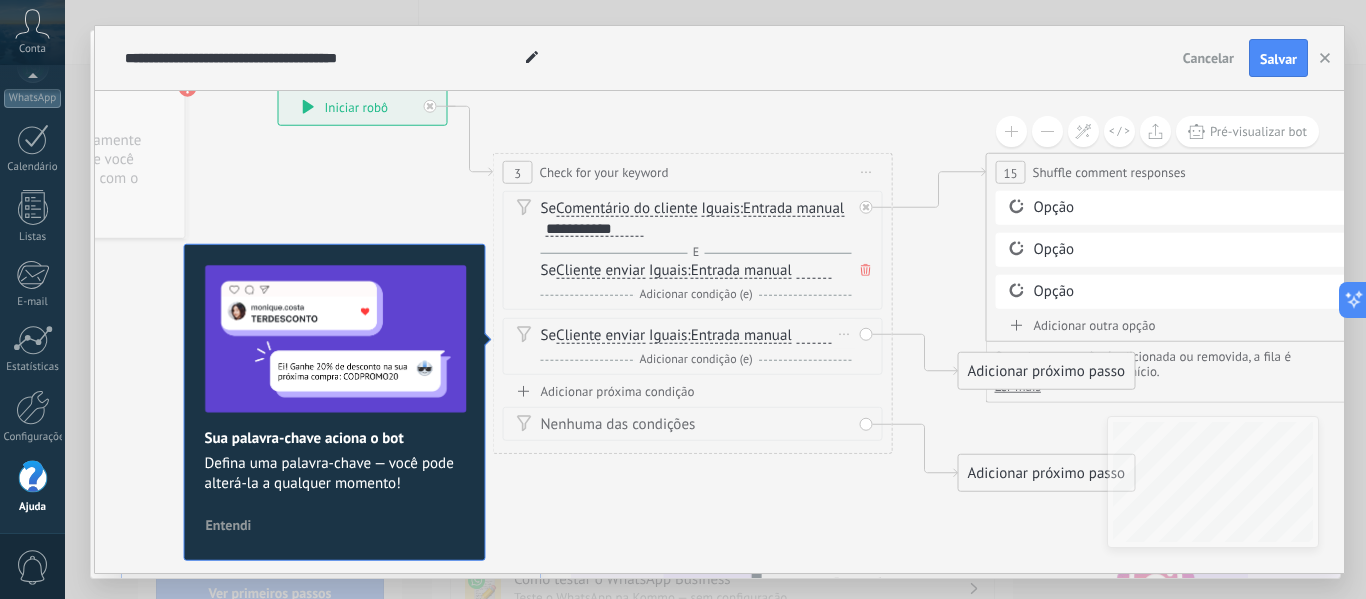 click on "Cliente enviar" at bounding box center [600, 336] 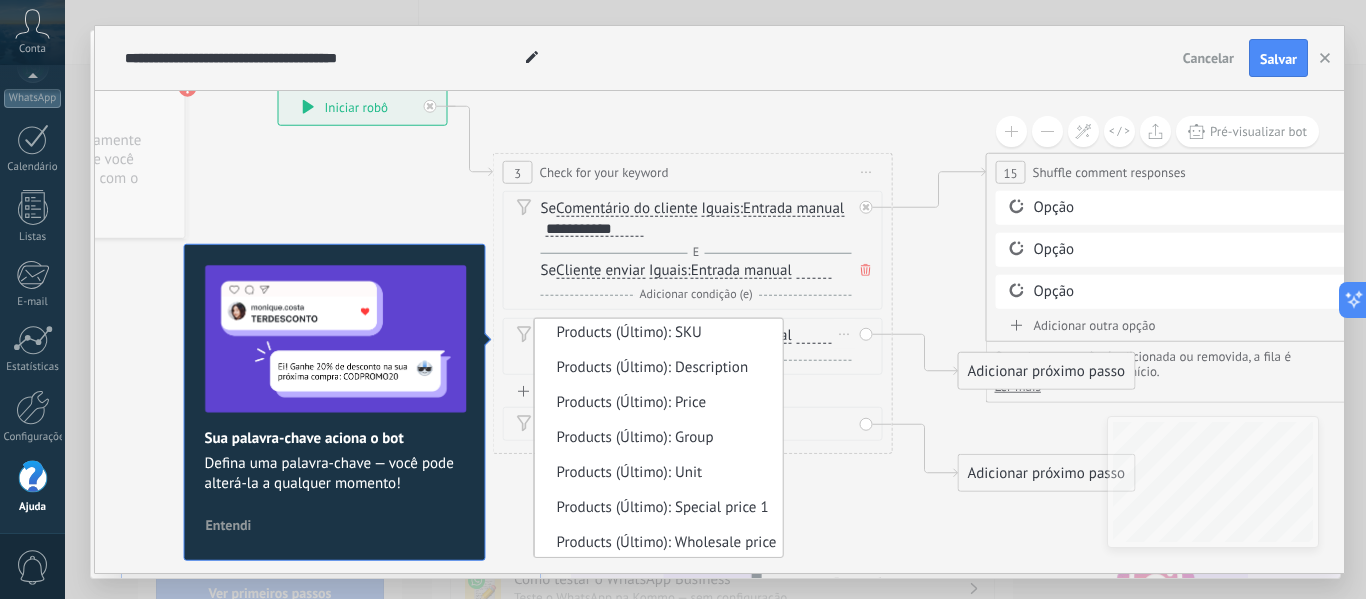 scroll, scrollTop: 1547, scrollLeft: 0, axis: vertical 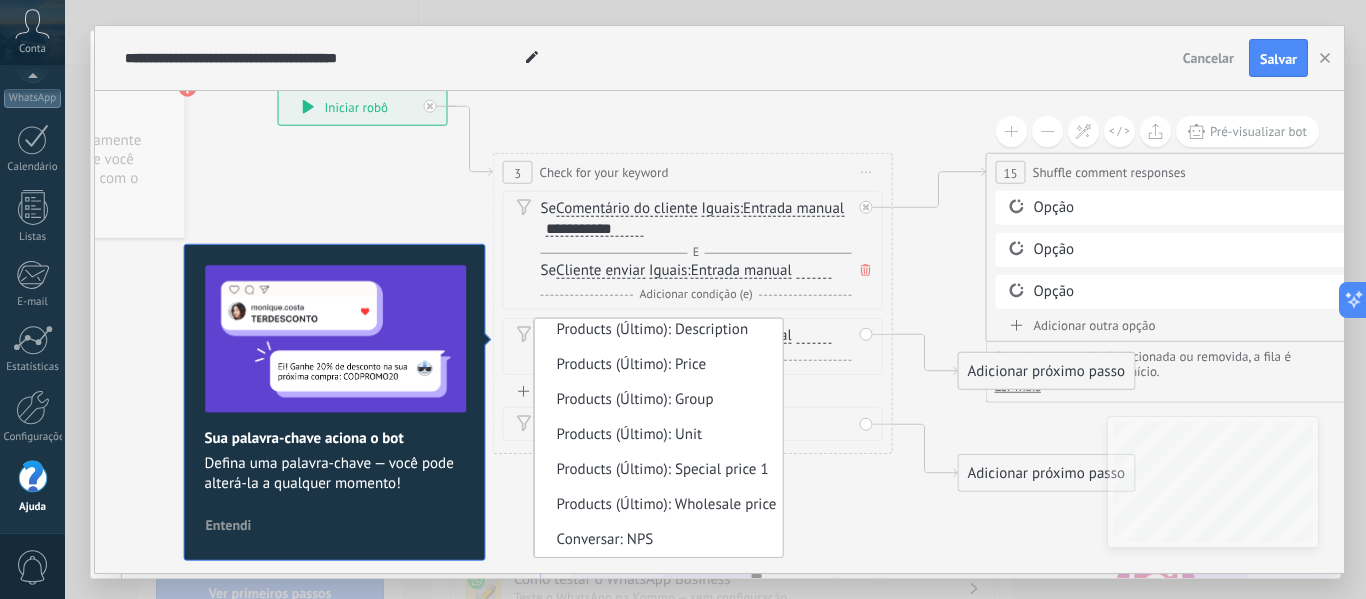 click 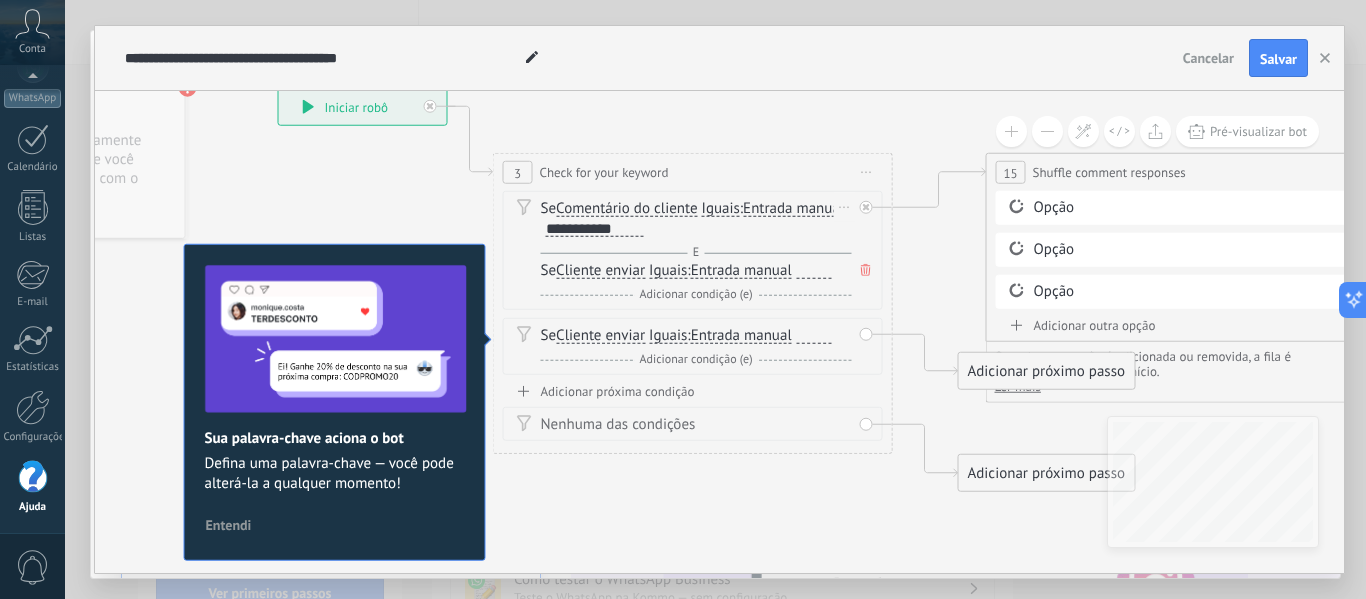 click on "Comentário do cliente" at bounding box center [626, 209] 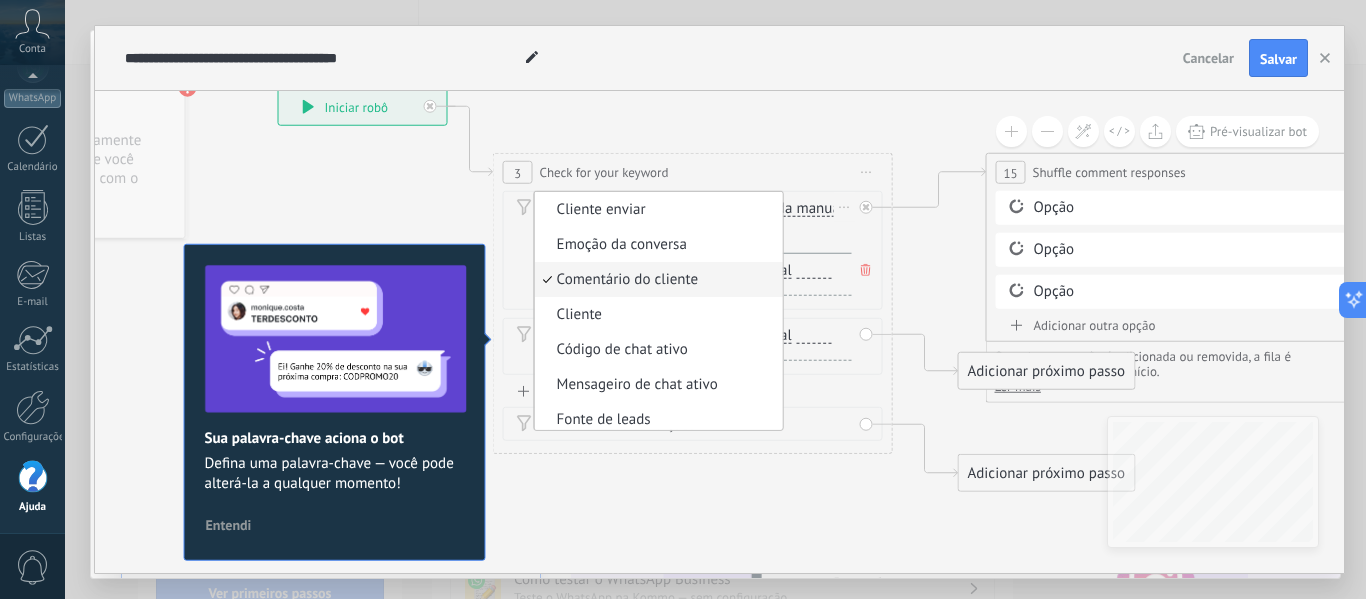 click on "Comentário do cliente" at bounding box center [655, 280] 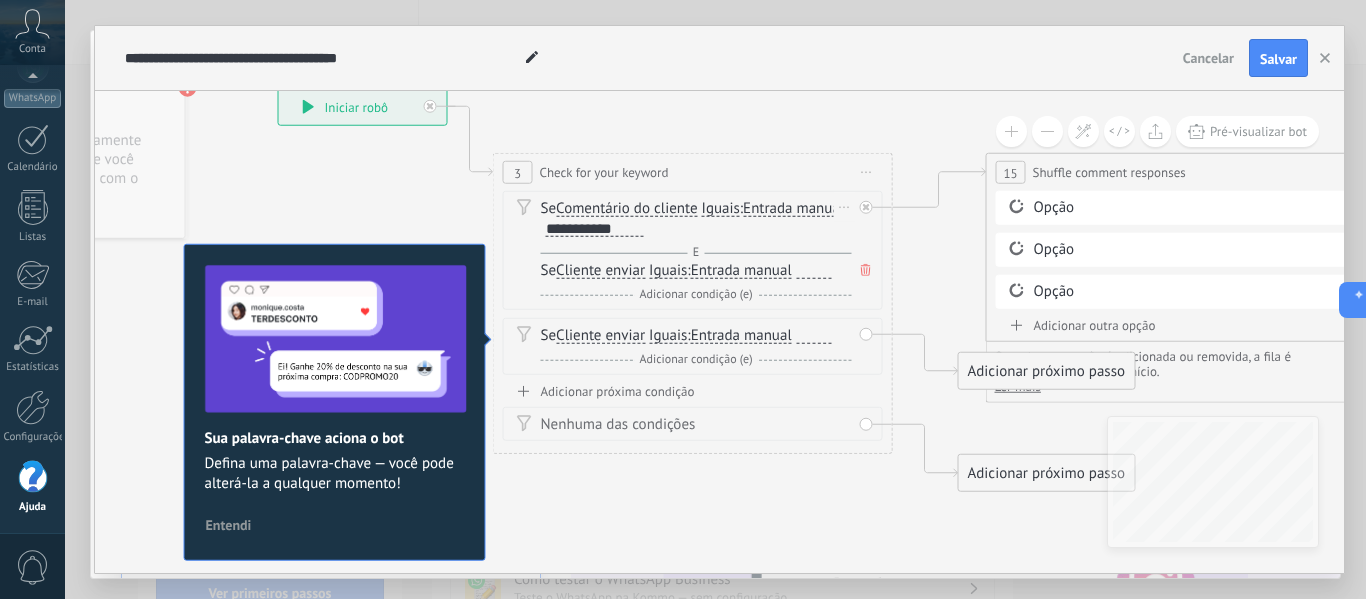 click on "Entrada manual" at bounding box center [793, 209] 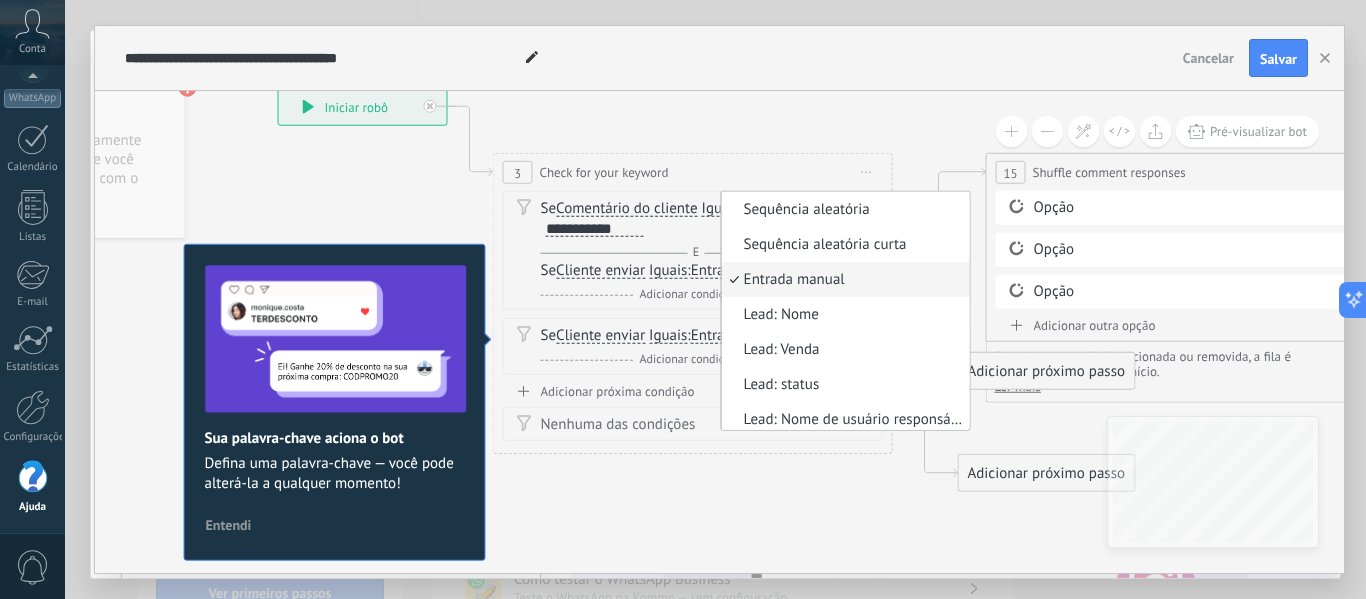 scroll, scrollTop: 55, scrollLeft: 0, axis: vertical 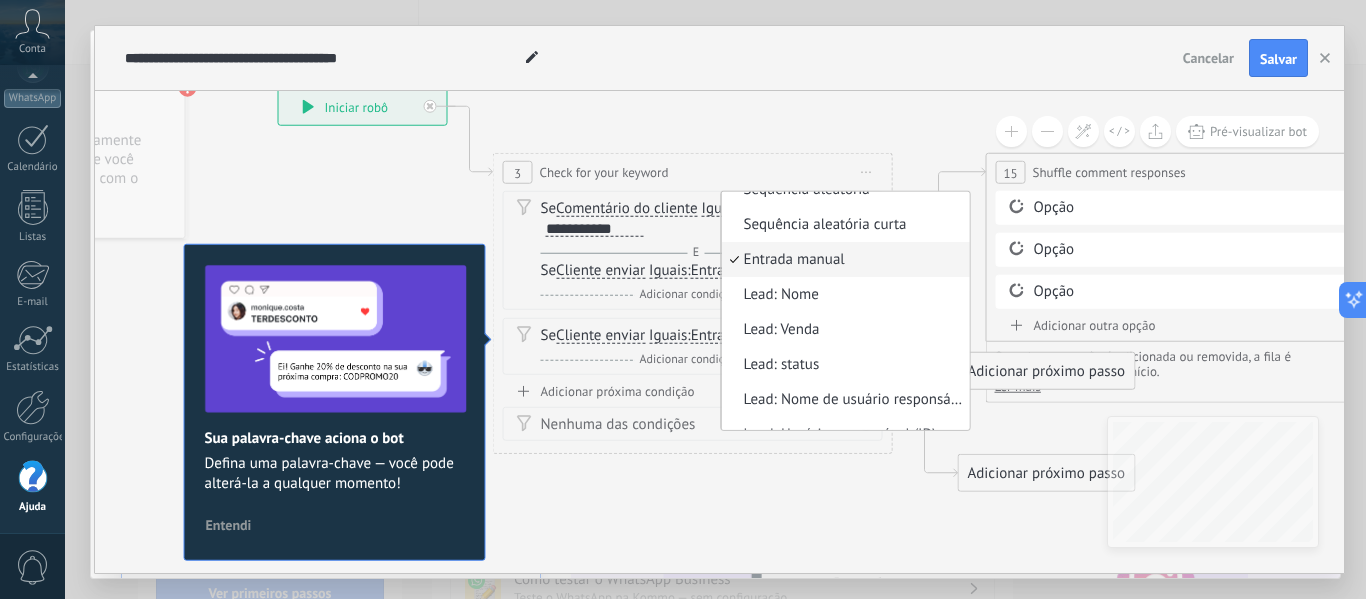 click 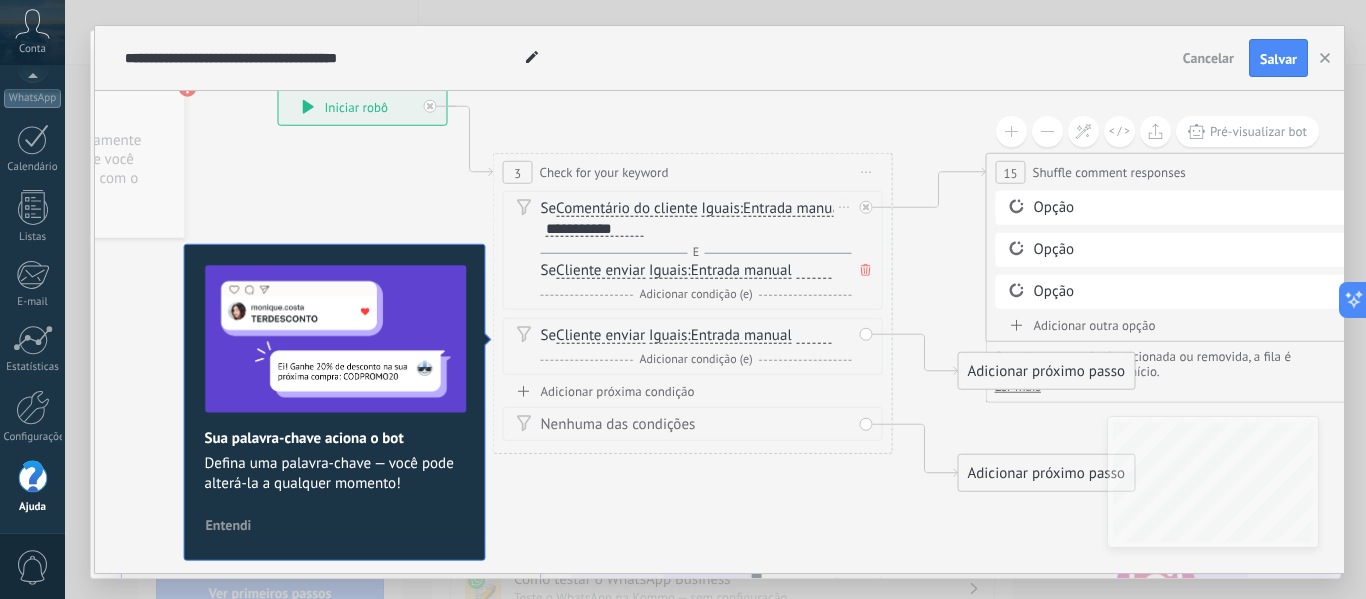 click on "Entrada manual" at bounding box center [741, 271] 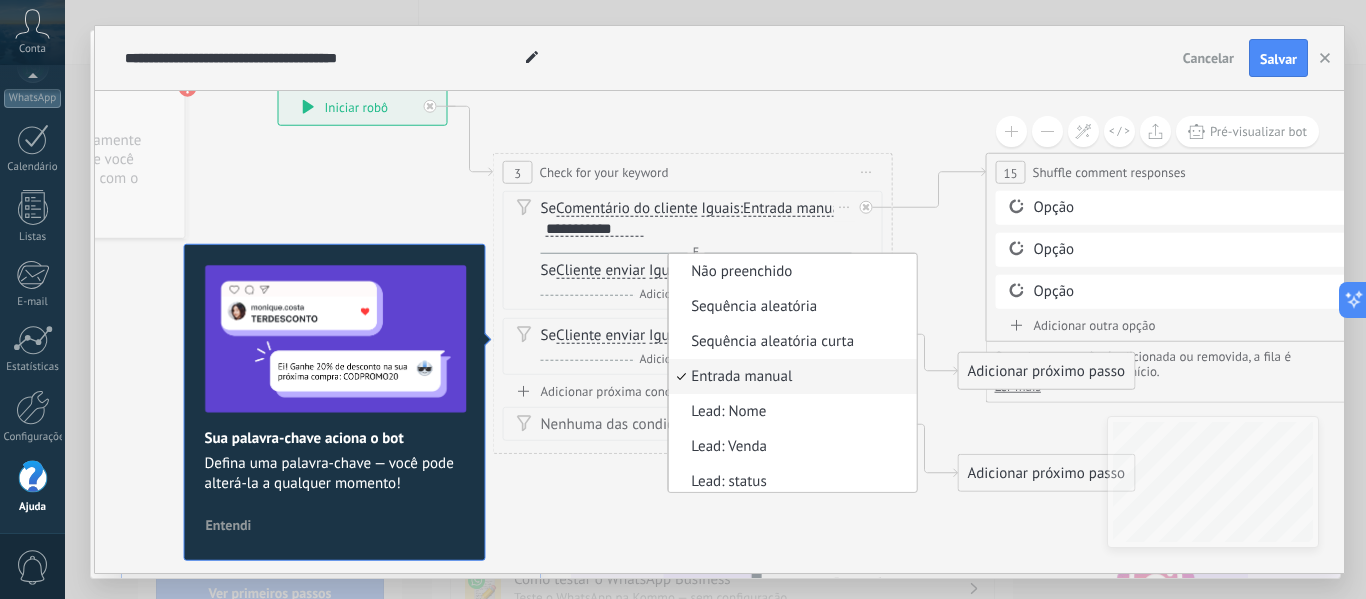scroll, scrollTop: 6, scrollLeft: 0, axis: vertical 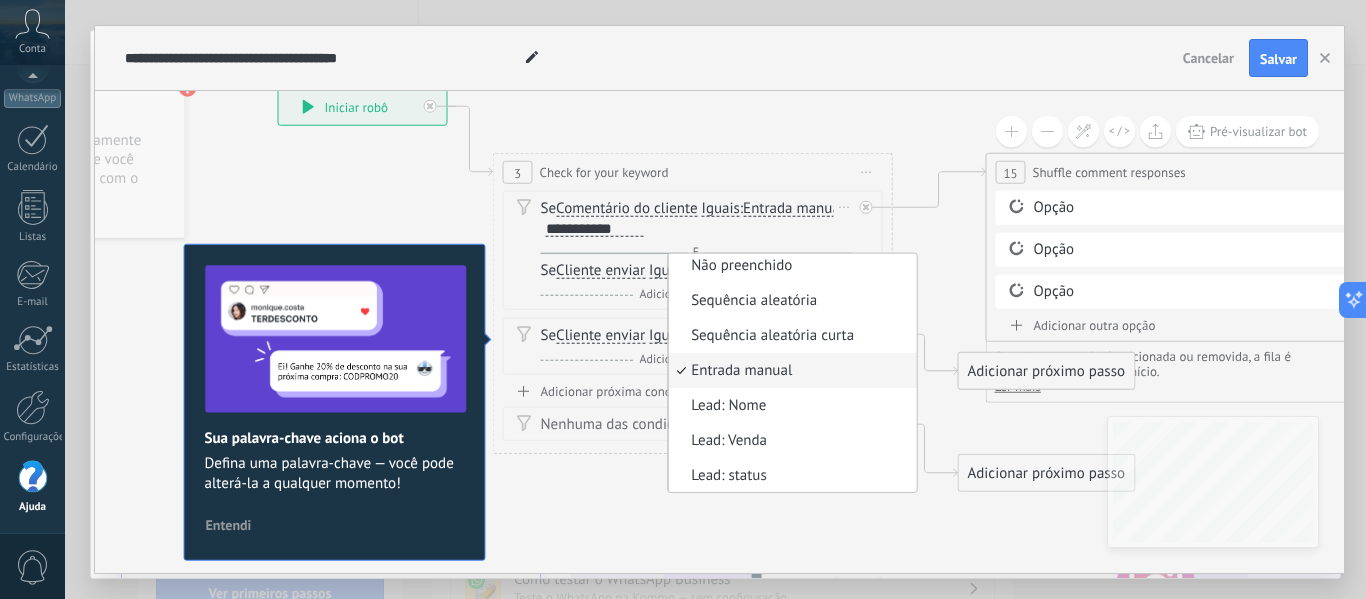 click on "Cliente enviar" at bounding box center (600, 271) 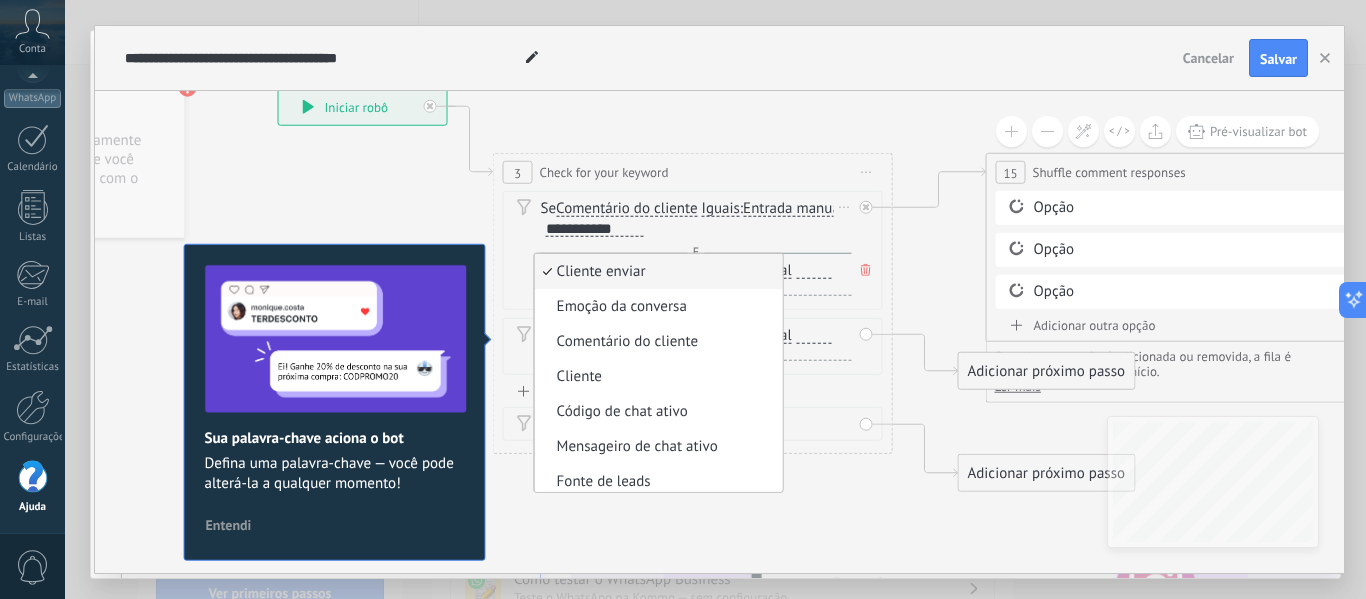 click at bounding box center [814, 271] 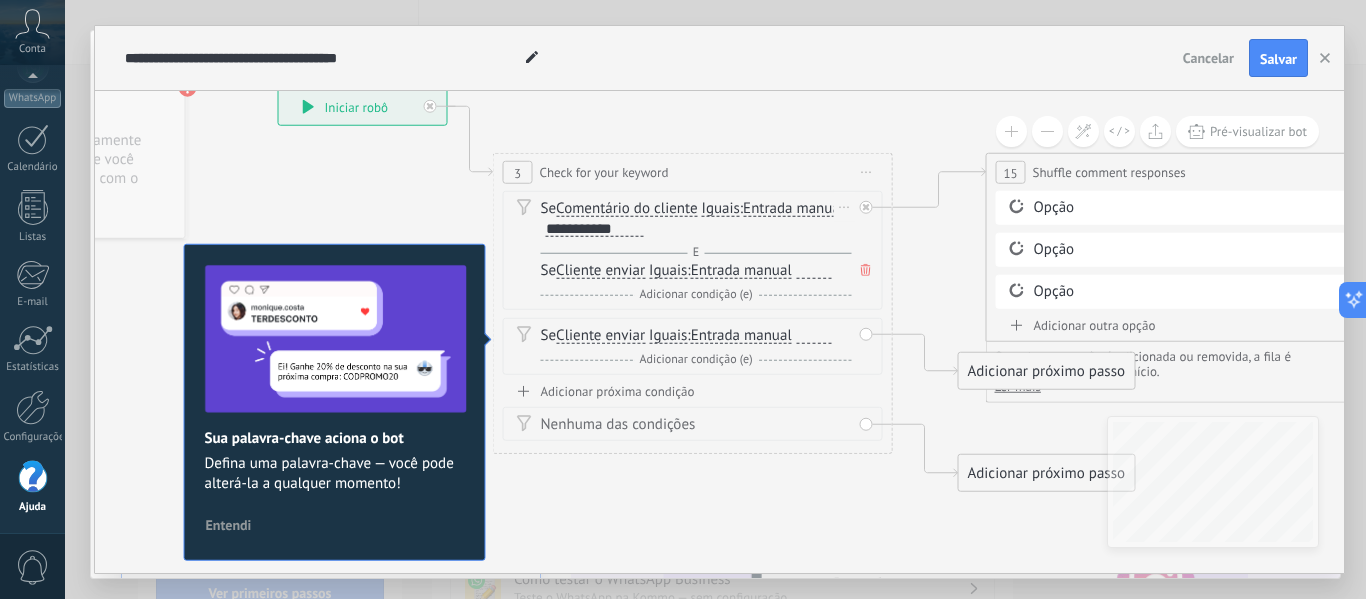 drag, startPoint x: 808, startPoint y: 273, endPoint x: 762, endPoint y: 278, distance: 46.270943 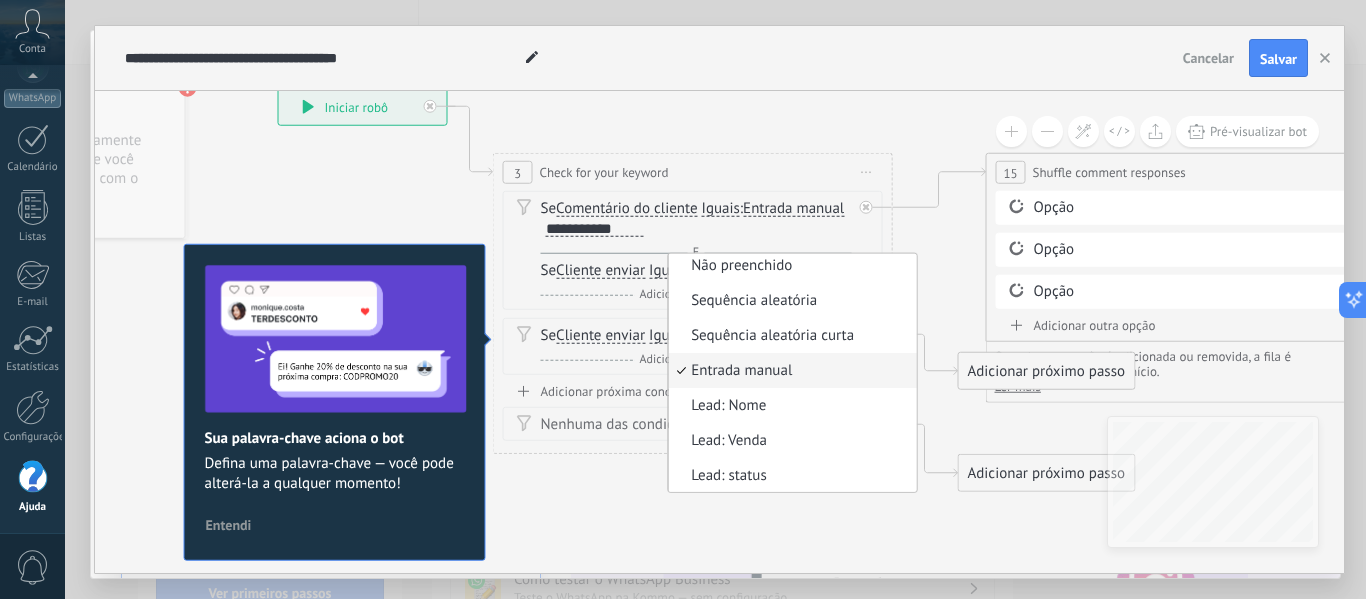 click 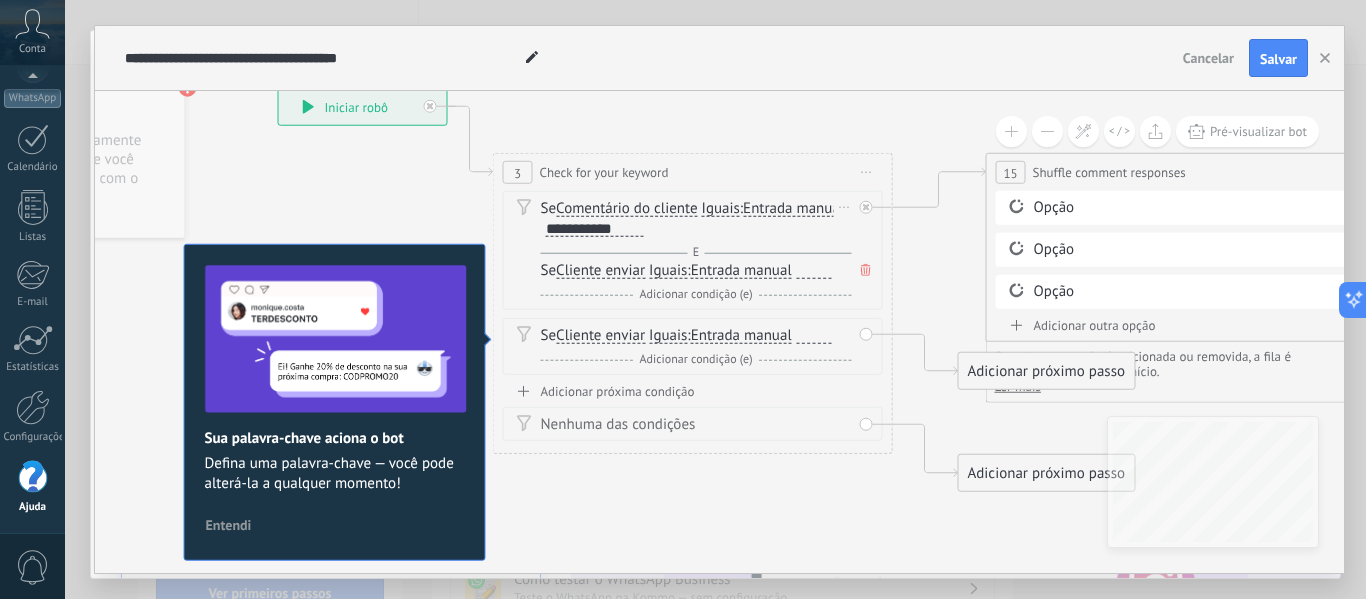 click on "**********" at bounding box center (595, 229) 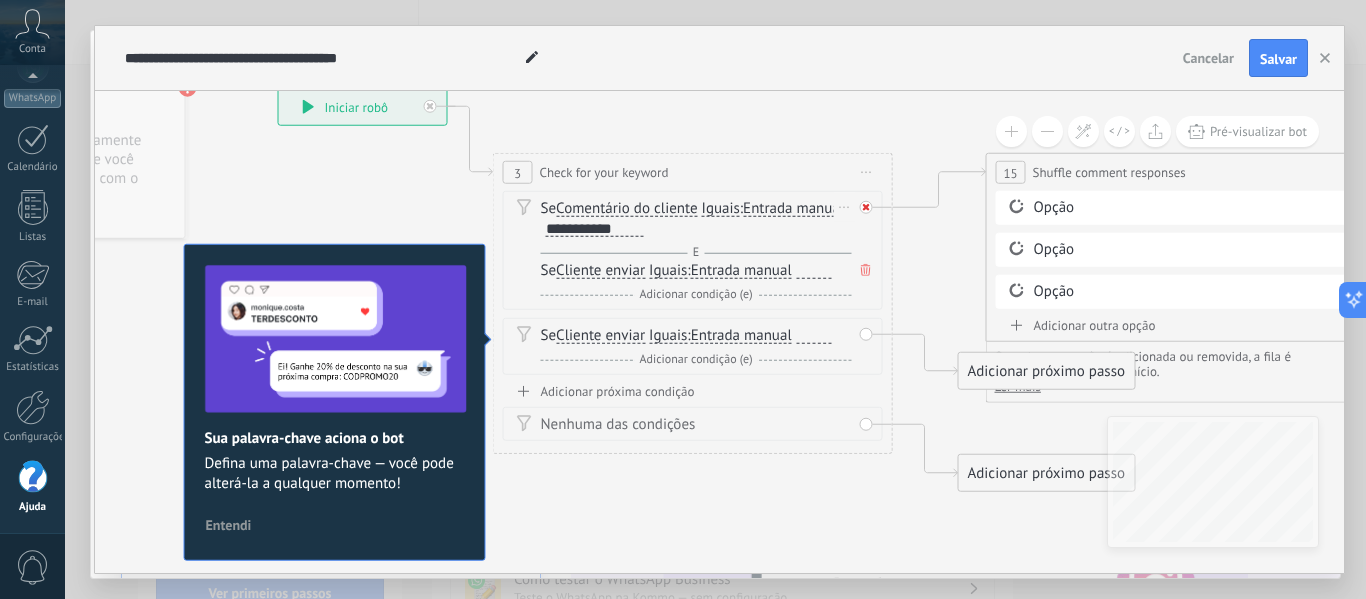 click 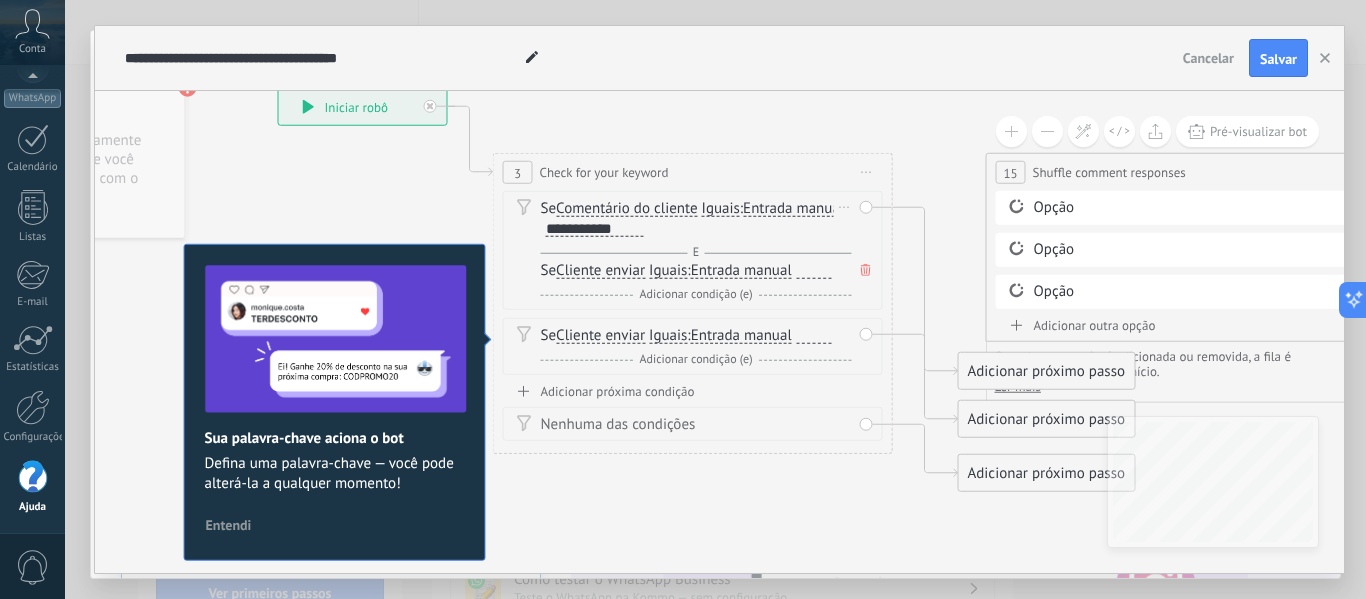 click 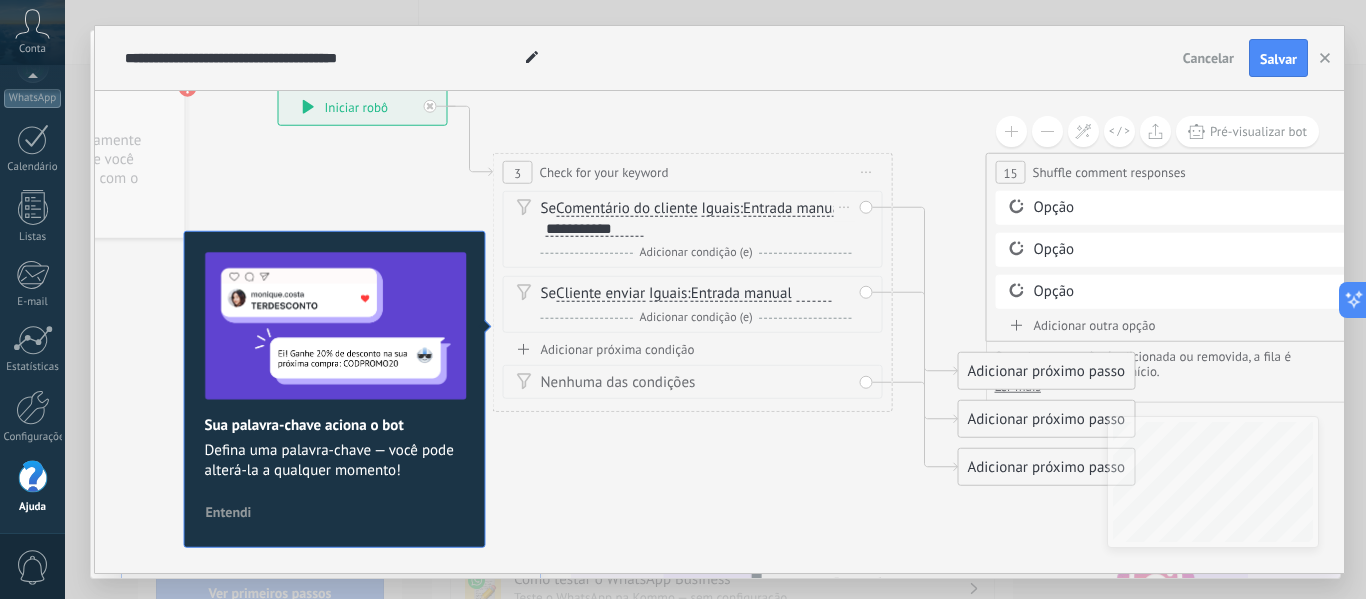 click on "Se
Comentário do cliente
Cliente enviar
Emoção da conversa
Comentário do cliente
Cliente
Código de chat ativo
Mensageiro de chat ativo
Fonte de leads
Status da conversa" at bounding box center [693, 229] 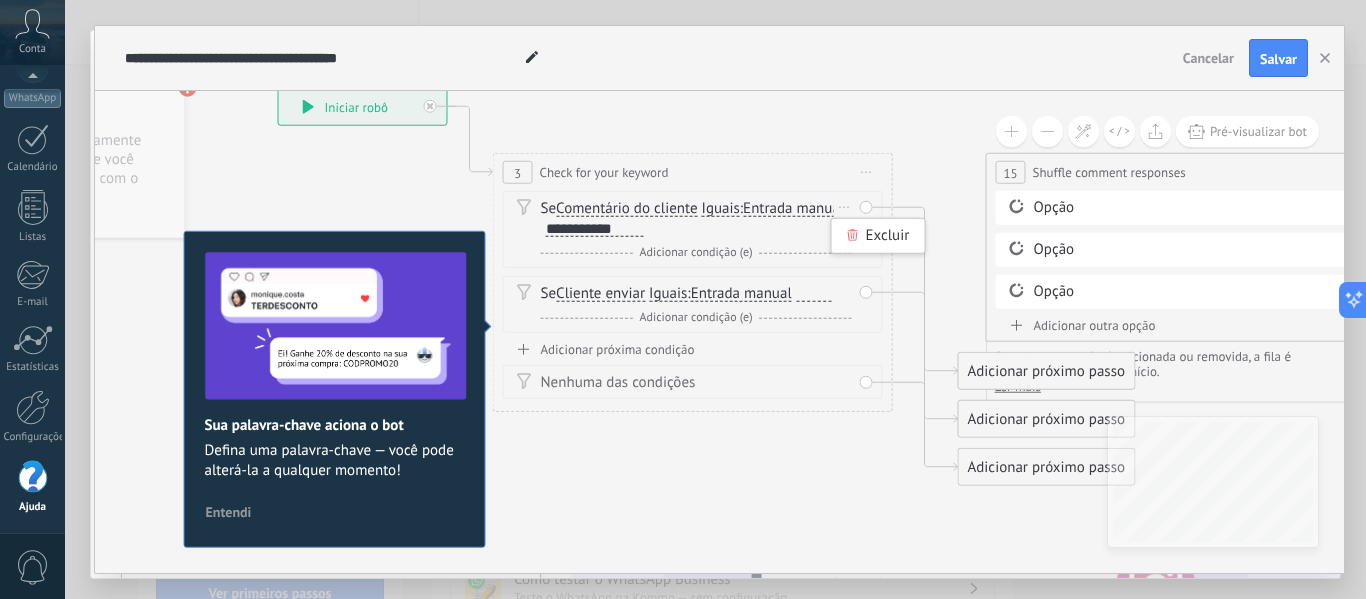 click 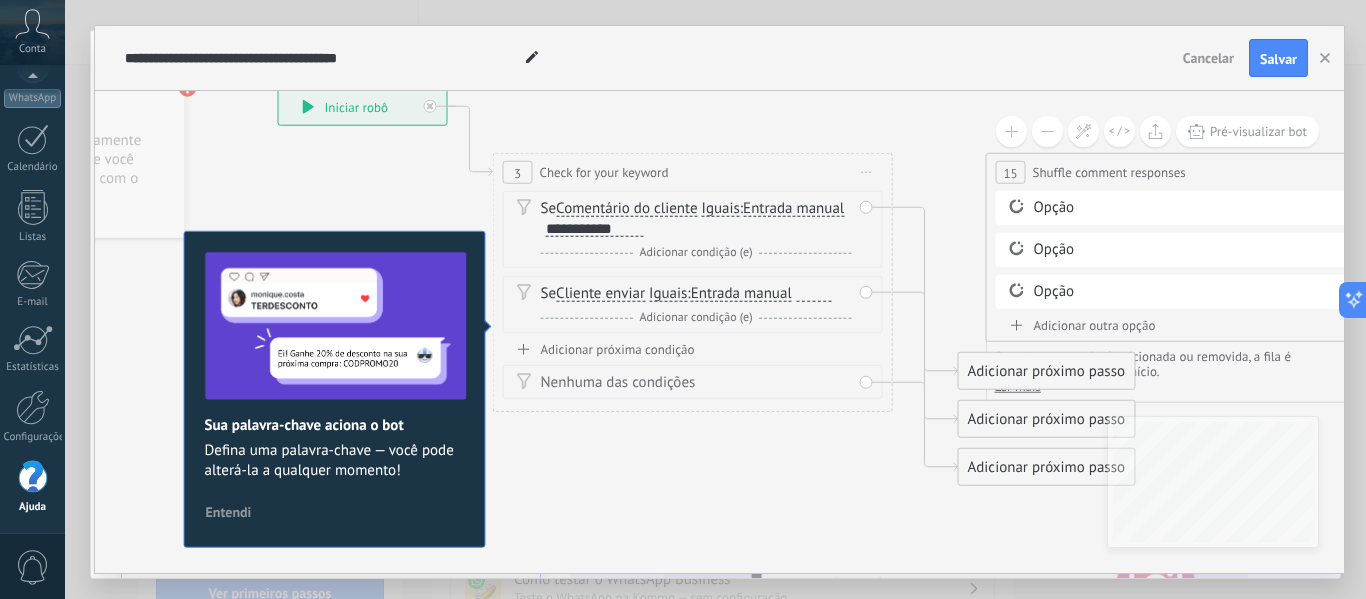 click on "Adicionar condição (e)" at bounding box center [695, 252] 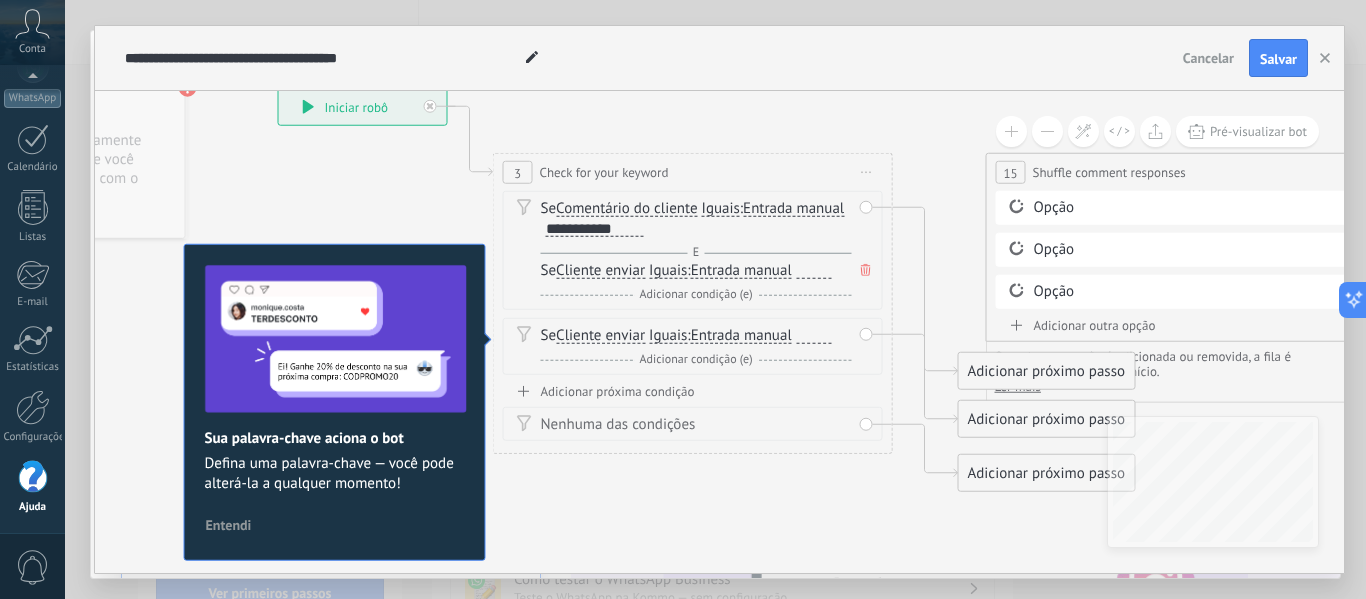 click on "Entrada manual" at bounding box center (741, 271) 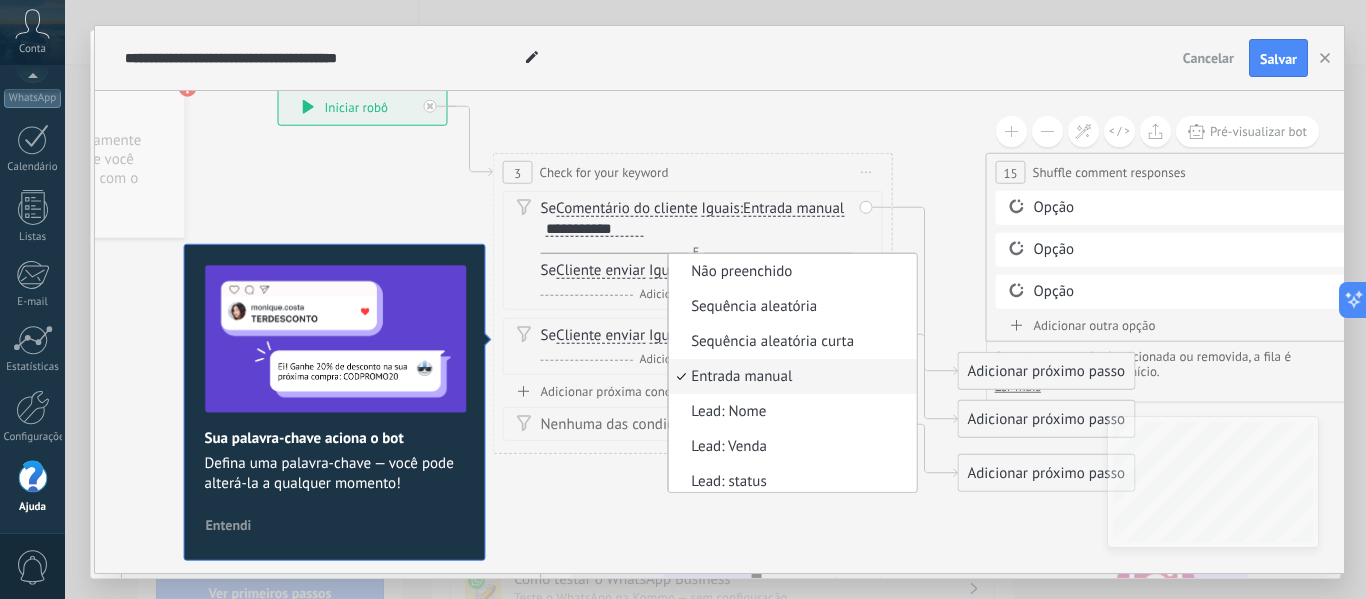 scroll, scrollTop: 6, scrollLeft: 0, axis: vertical 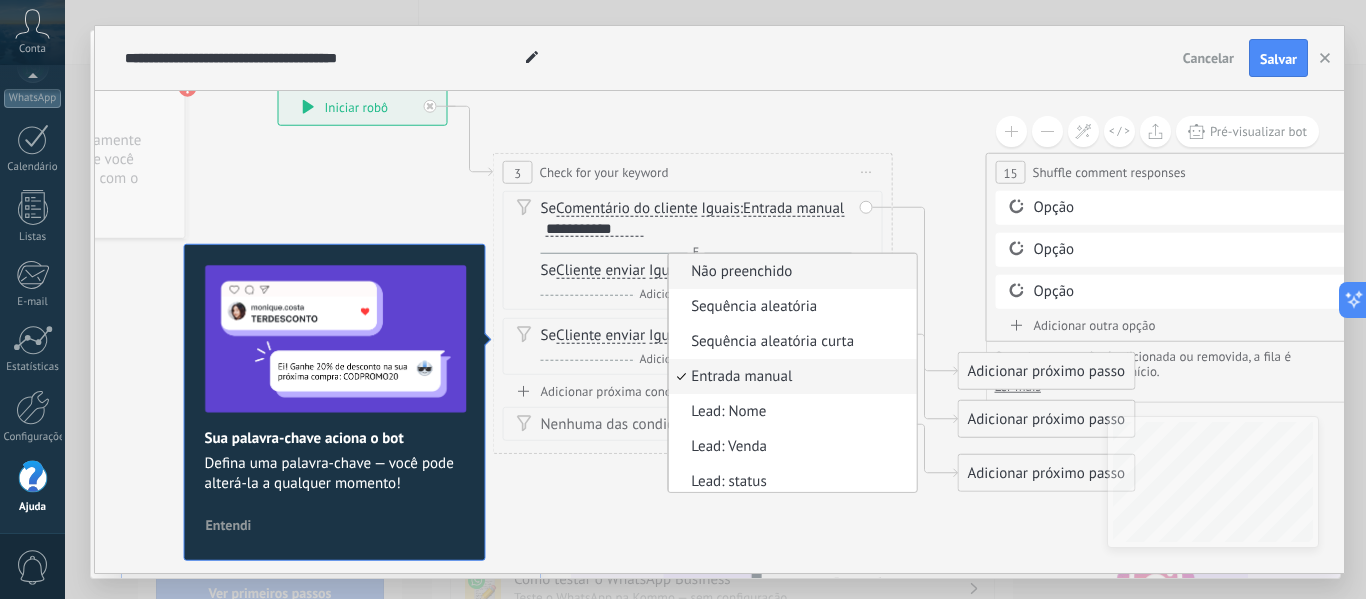 click on "Não preenchido" at bounding box center (790, 272) 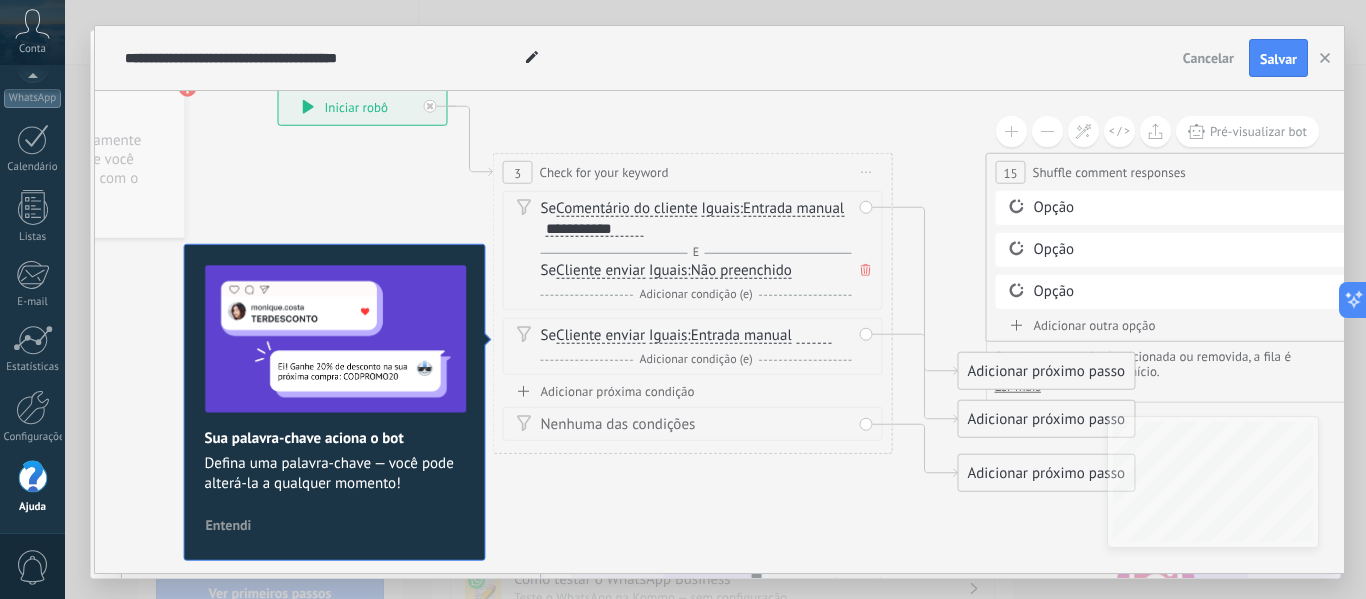 click on "Não preenchido" at bounding box center [741, 271] 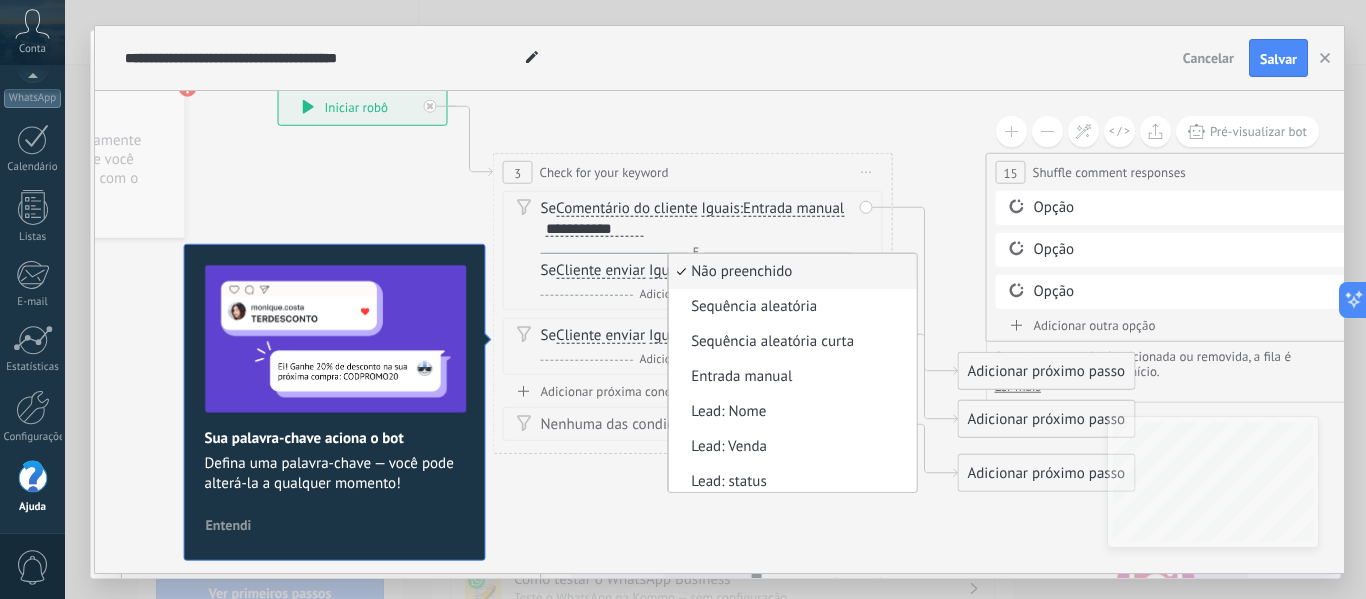 scroll, scrollTop: 0, scrollLeft: 0, axis: both 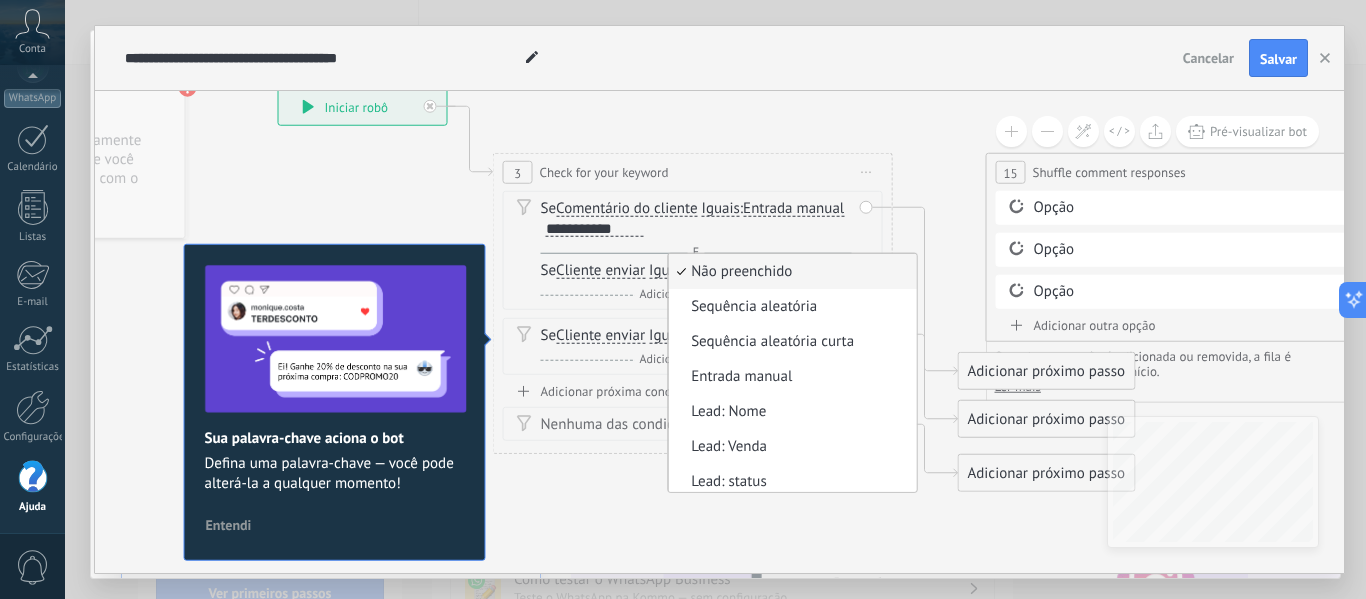 click 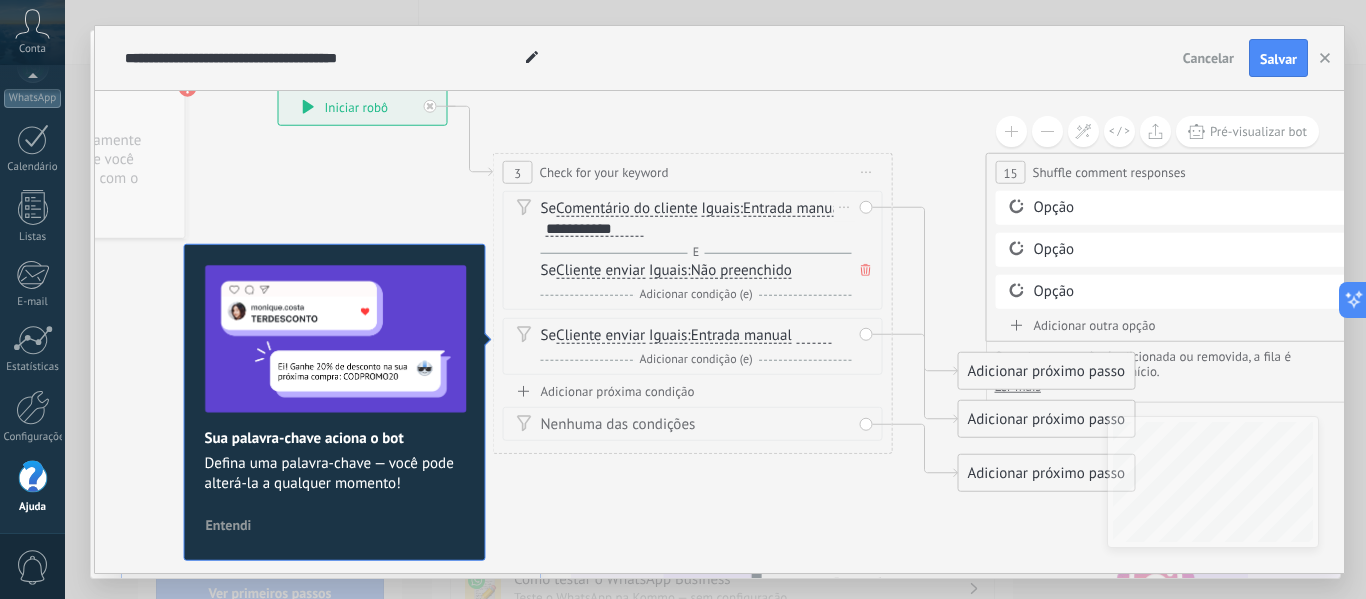 click on "**********" at bounding box center [595, 229] 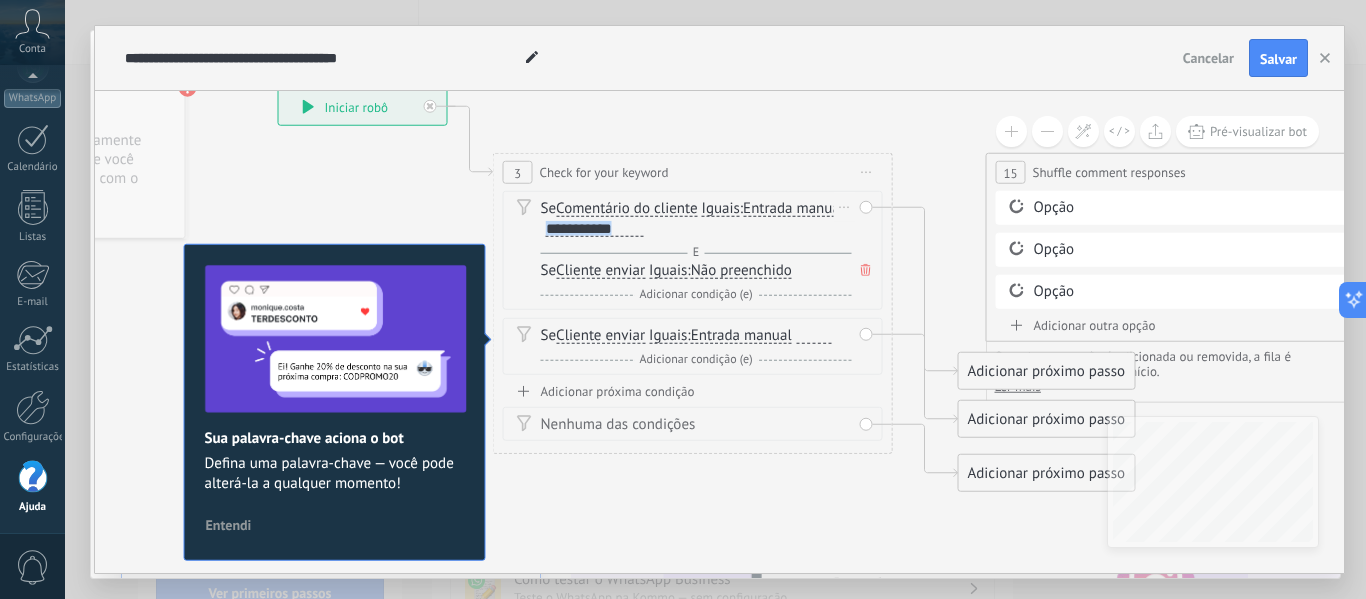 click on "**********" at bounding box center [595, 229] 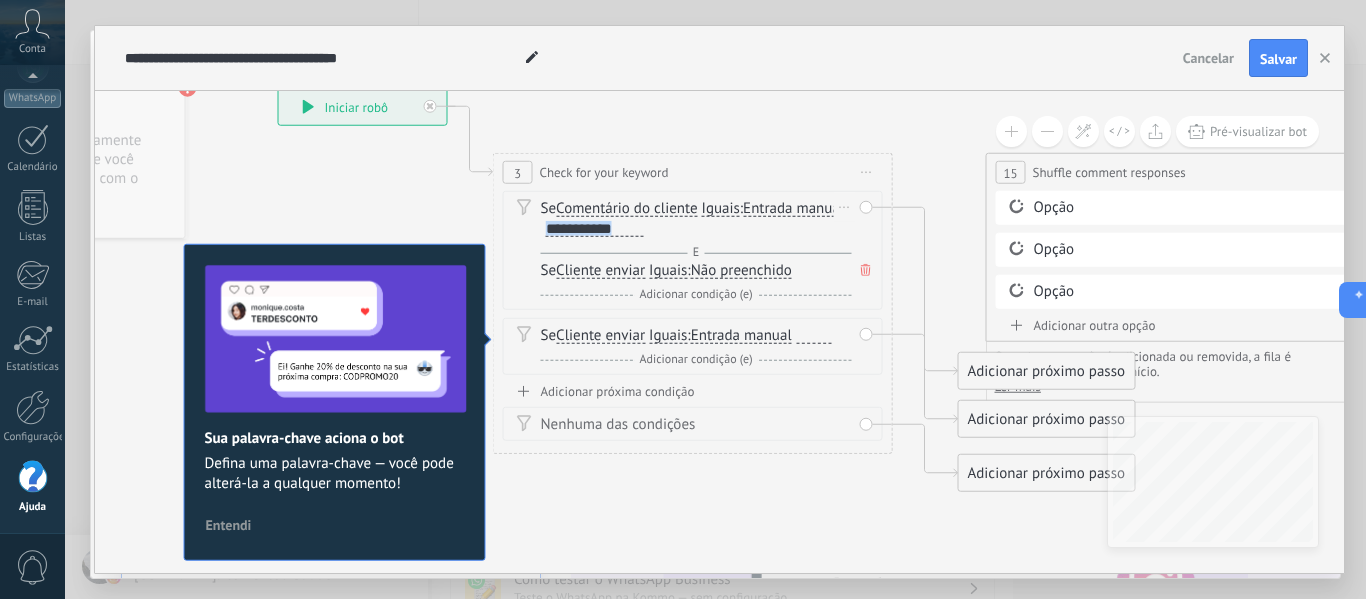 type 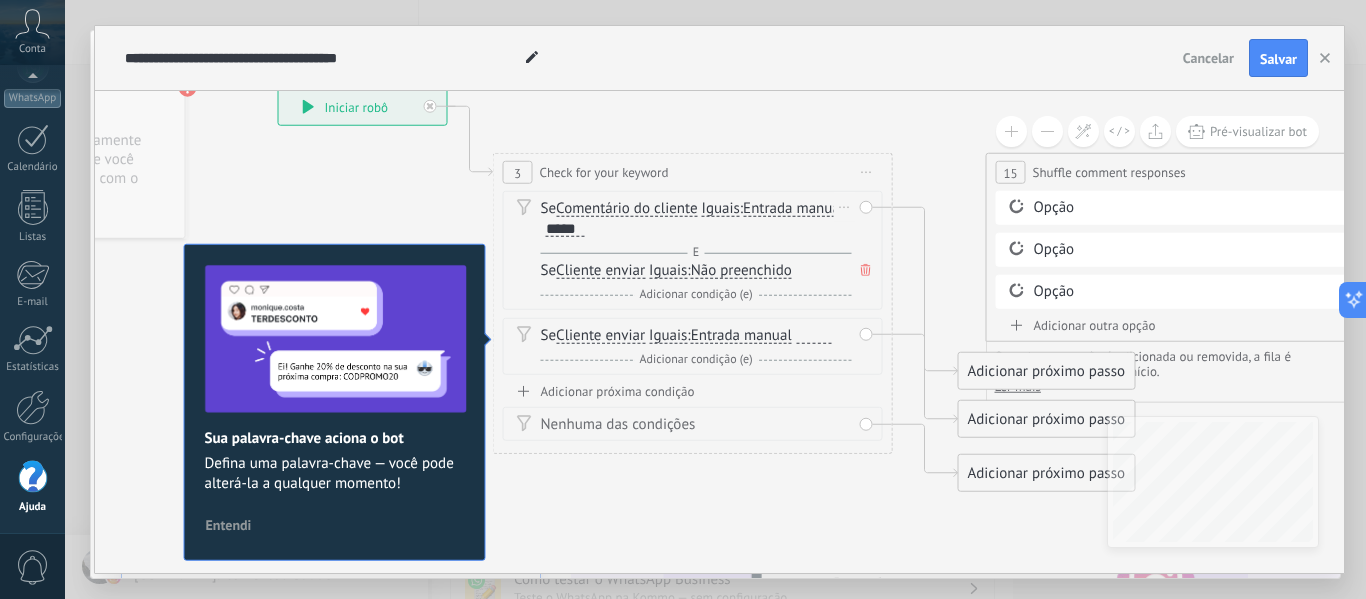 click on "*****" at bounding box center (565, 229) 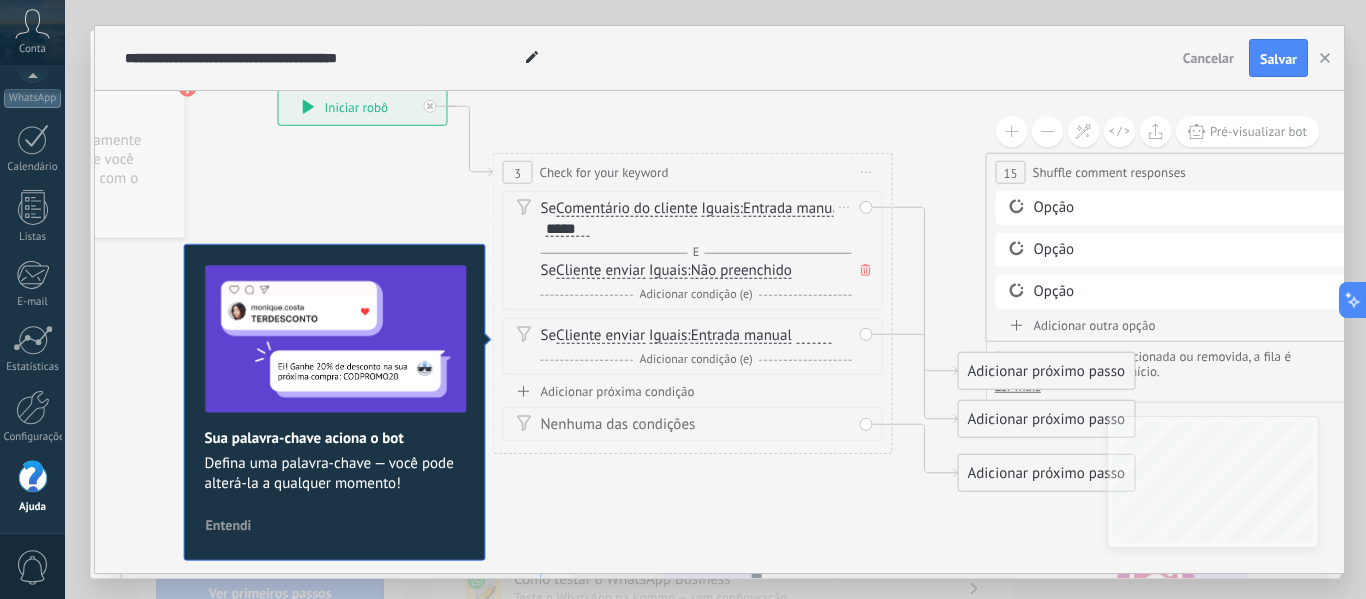 click on "Não preenchido" at bounding box center (741, 271) 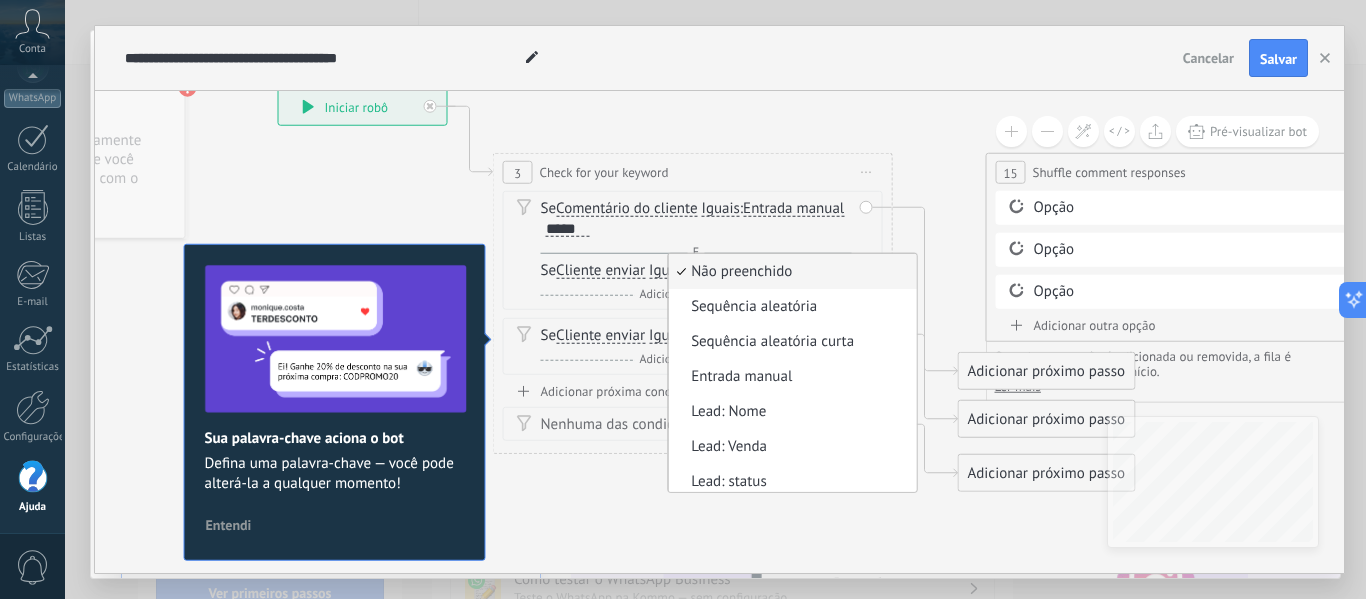 click 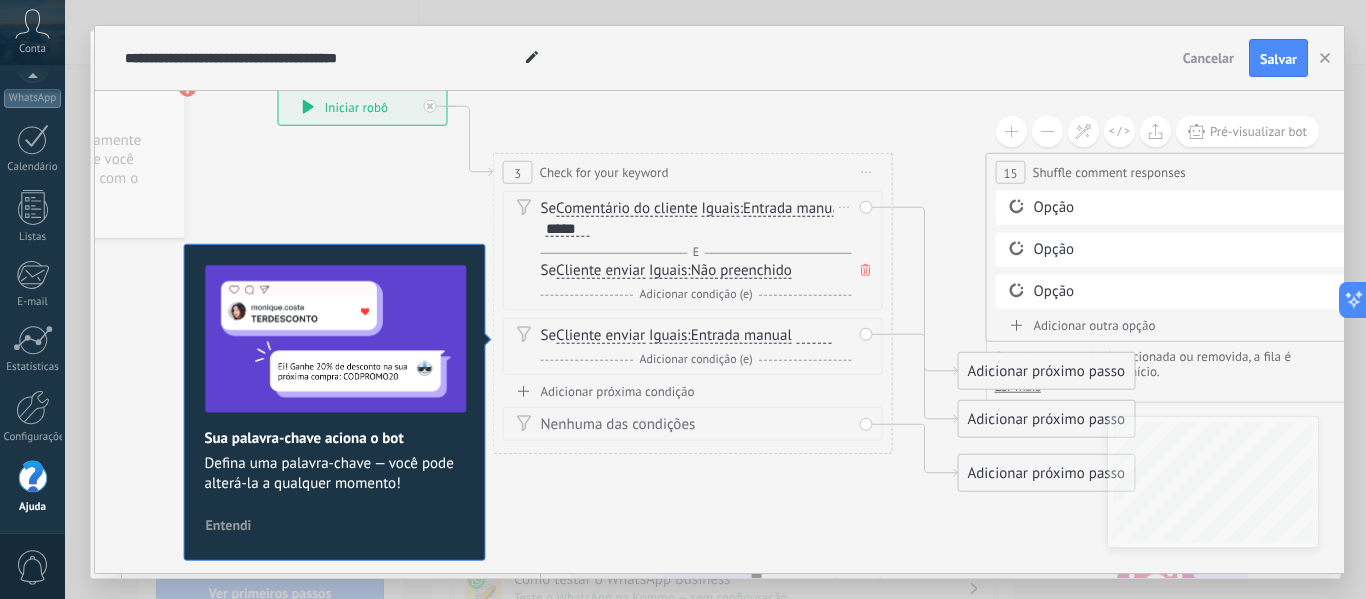 click 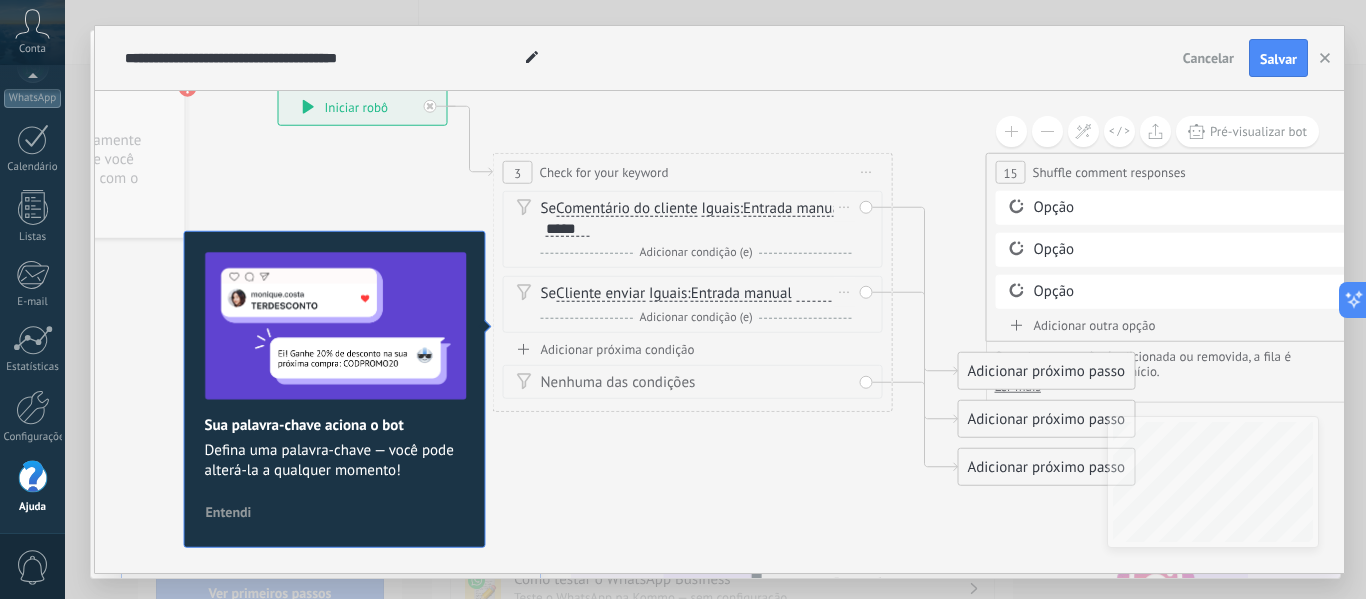 click 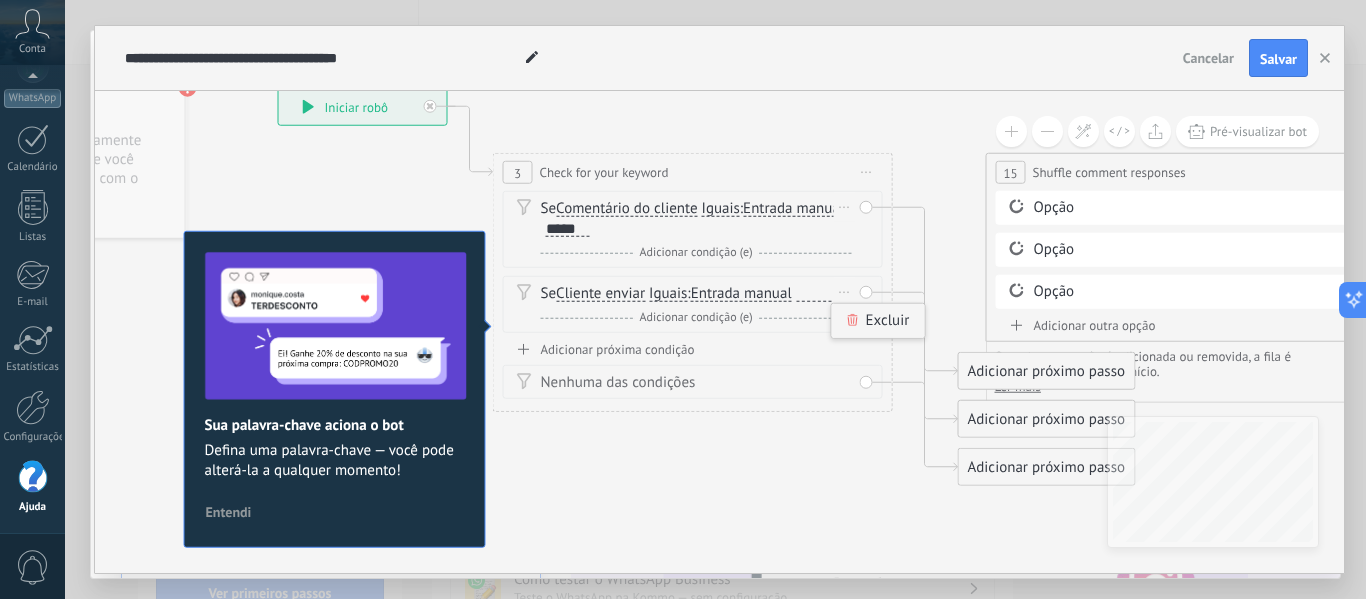 click on "Excluir" at bounding box center [878, 321] 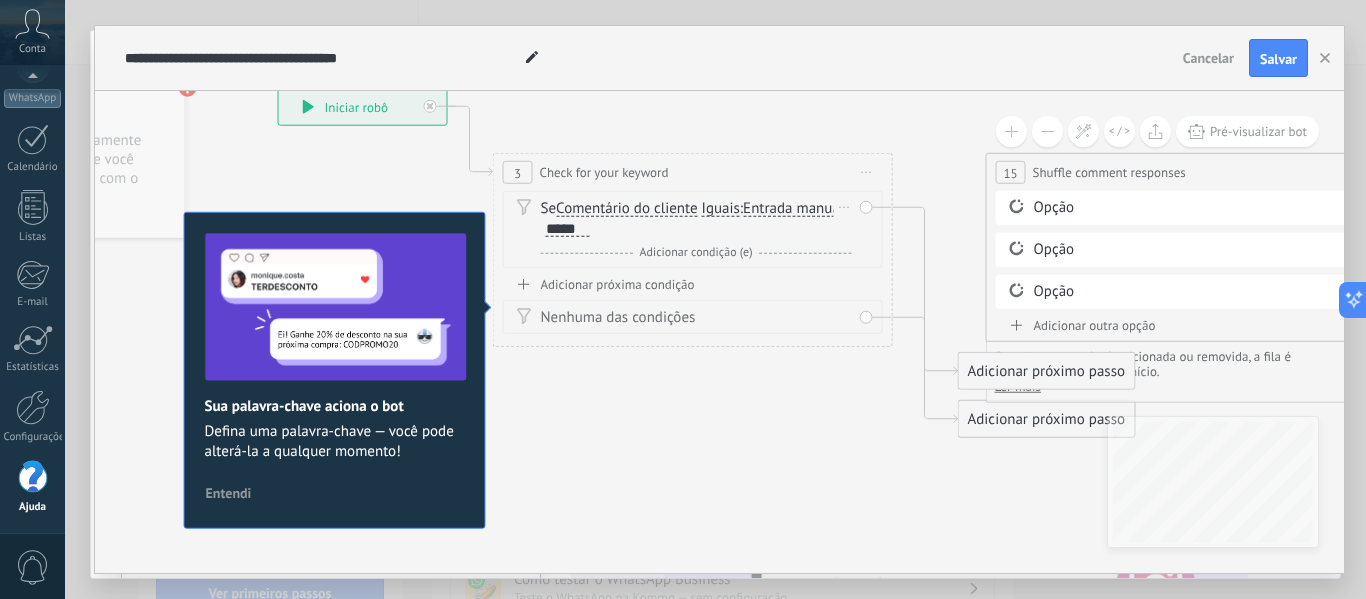 click on "Adicionar próximo passo" at bounding box center (1047, 371) 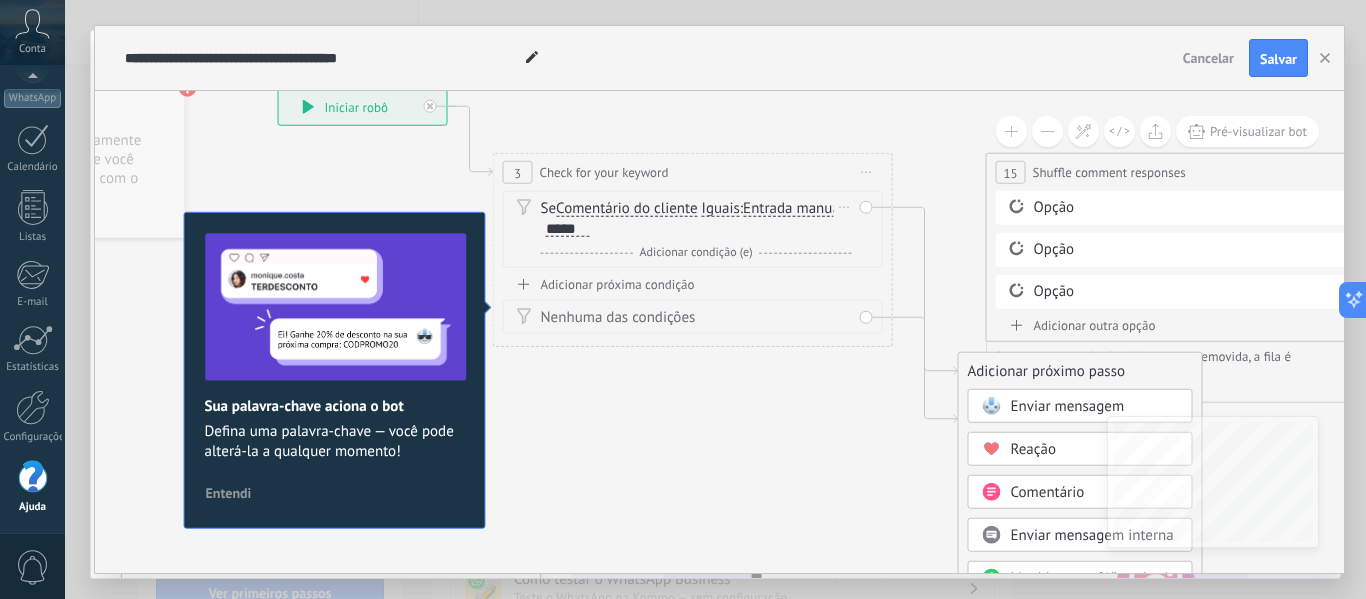 click on "Enviar mensagem" at bounding box center [1068, 406] 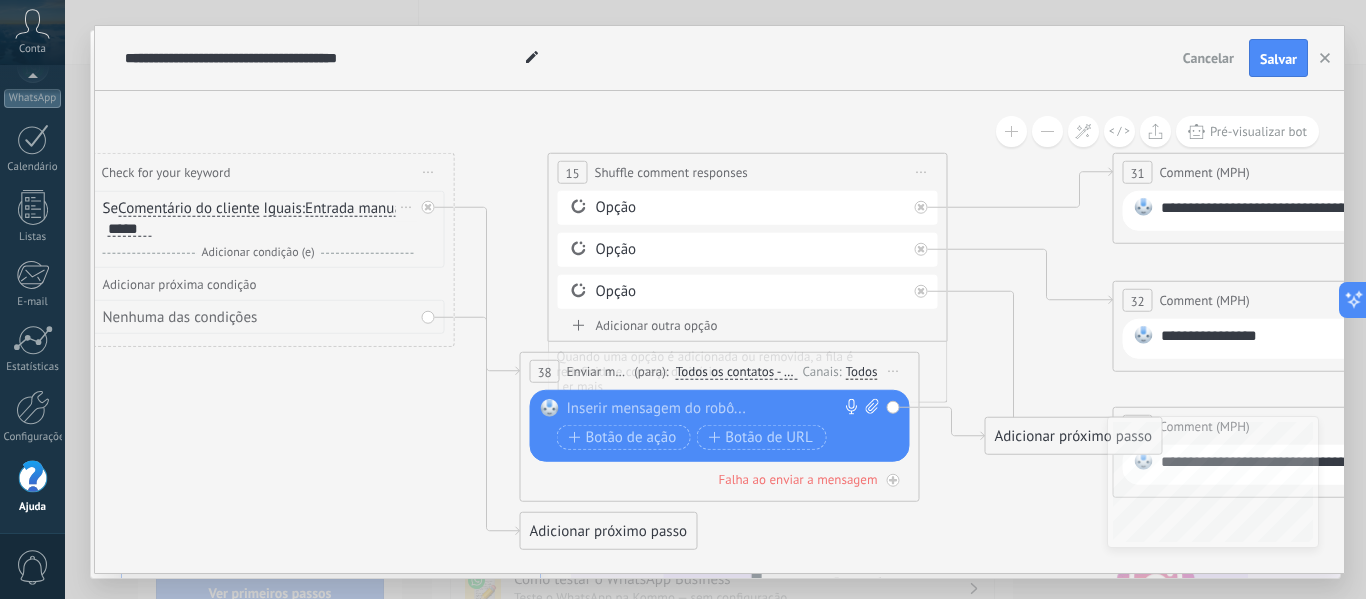click at bounding box center [715, 409] 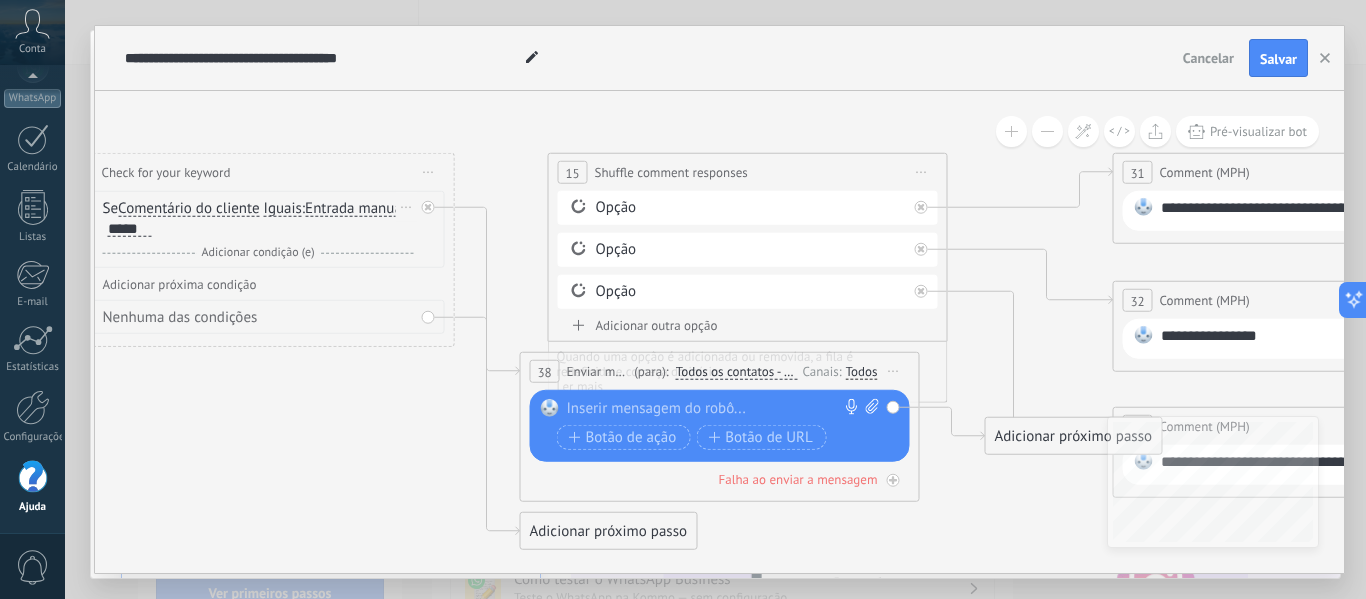 paste 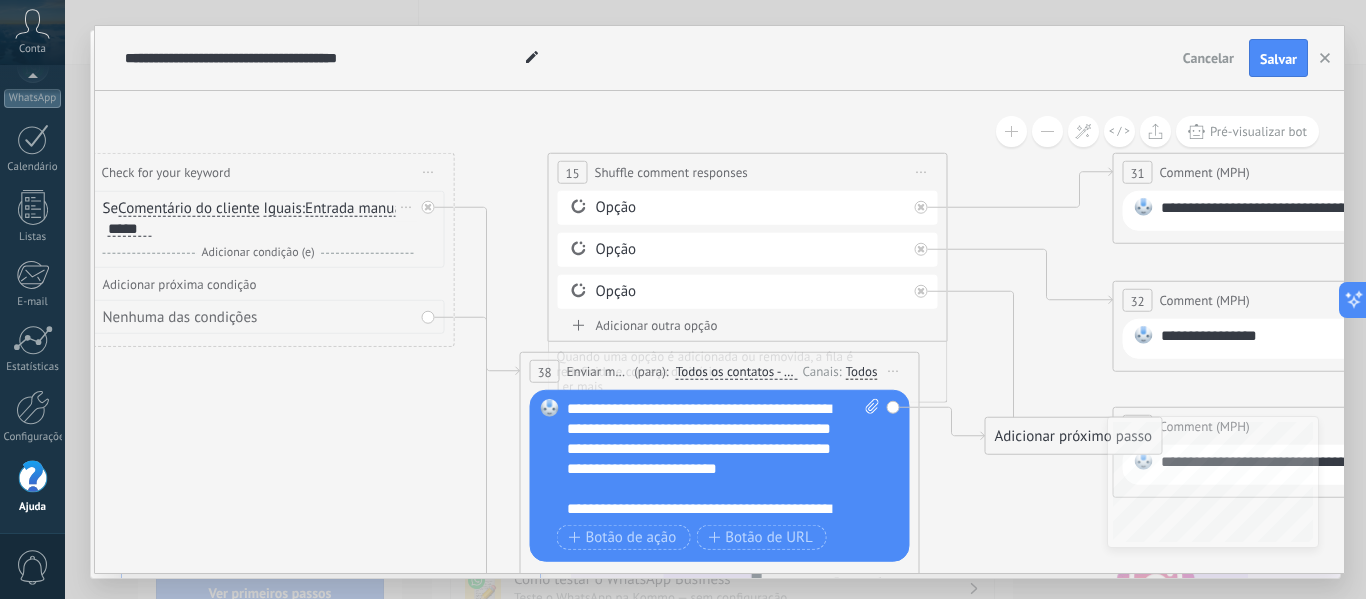 scroll, scrollTop: 160, scrollLeft: 0, axis: vertical 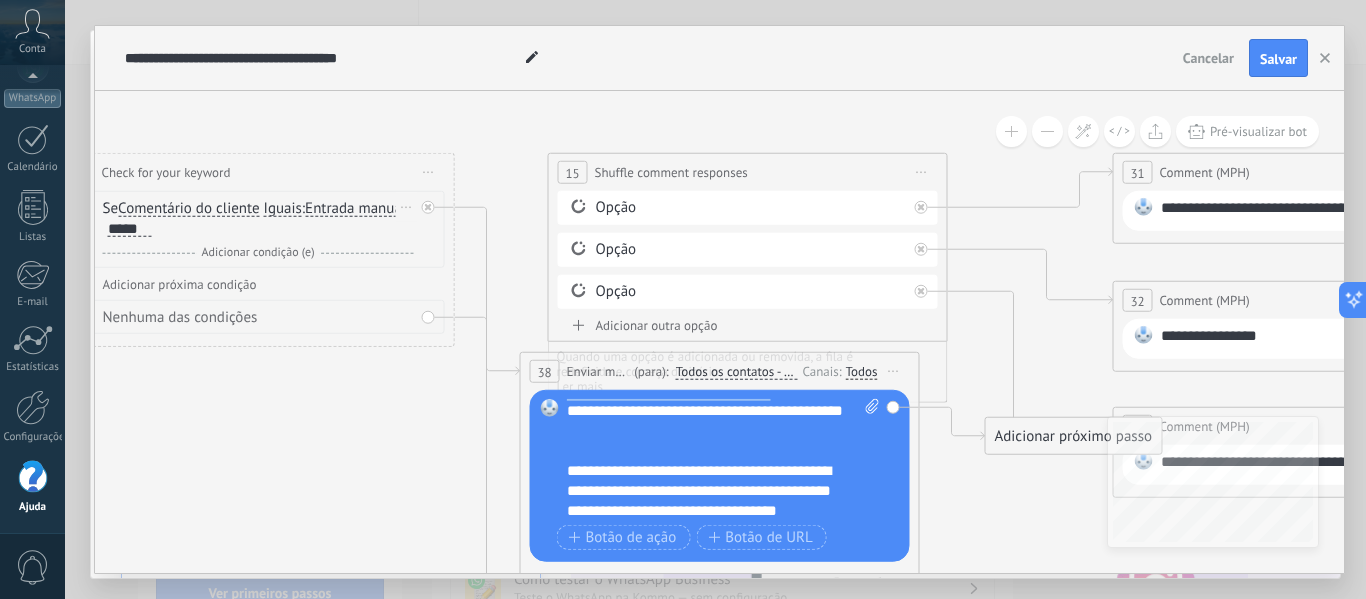 drag, startPoint x: 776, startPoint y: 479, endPoint x: 792, endPoint y: 417, distance: 64.03124 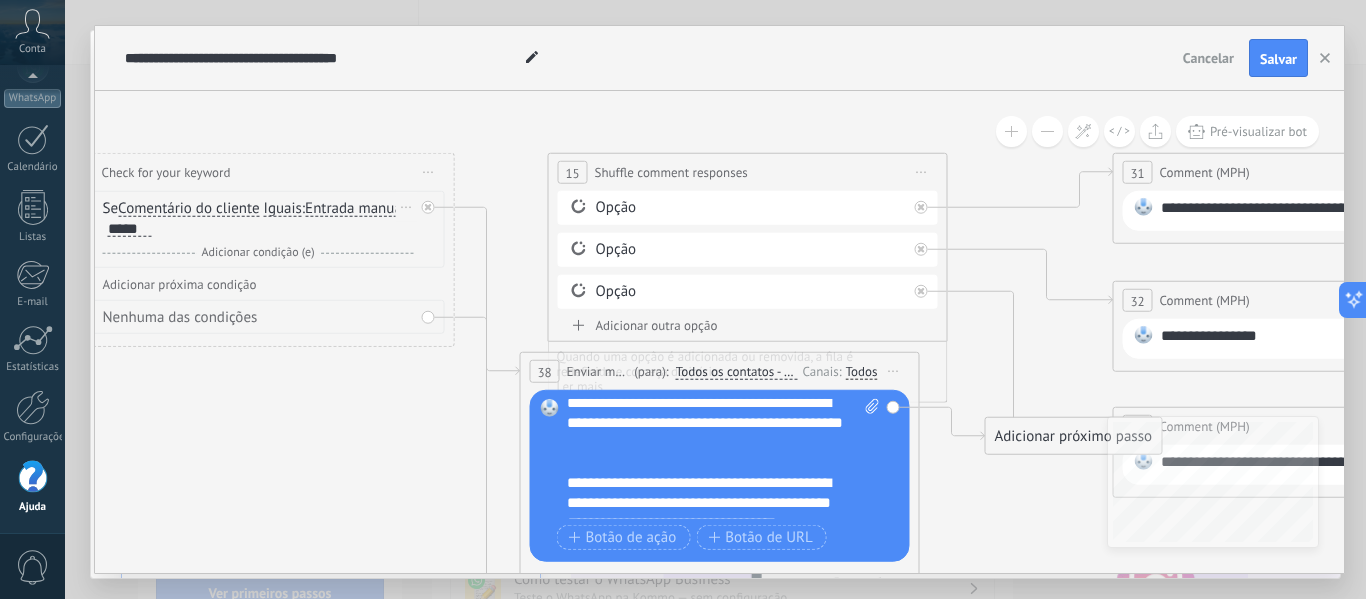 click on "**********" at bounding box center [706, 423] 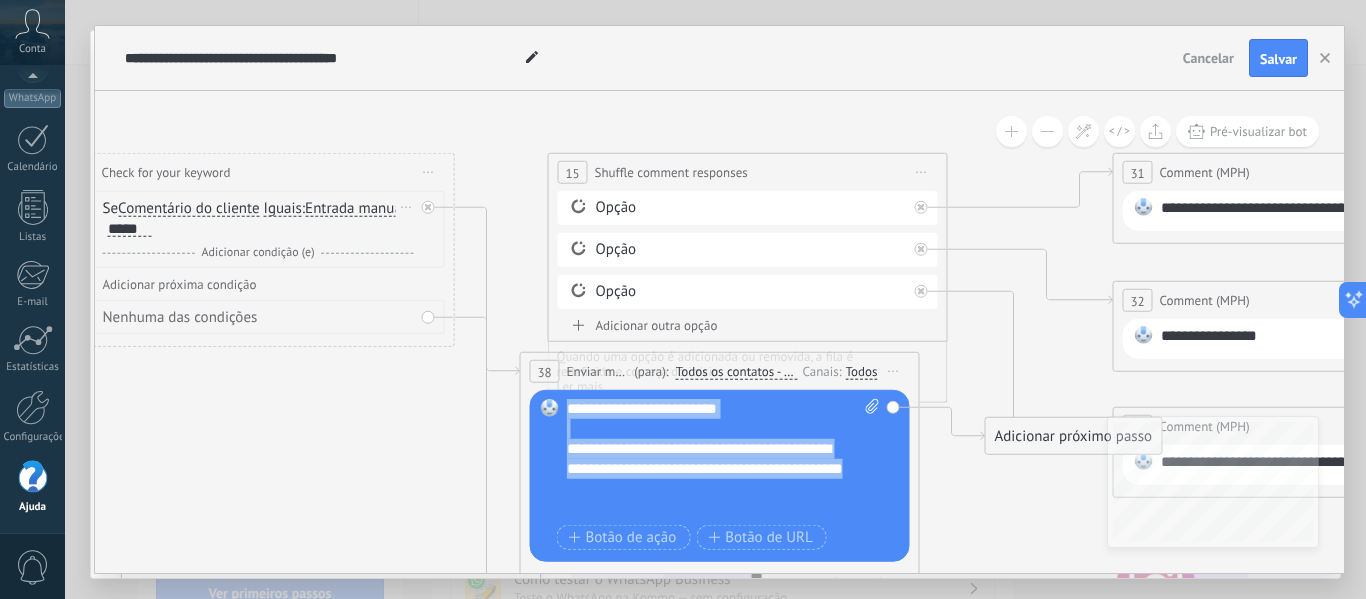 scroll, scrollTop: 0, scrollLeft: 0, axis: both 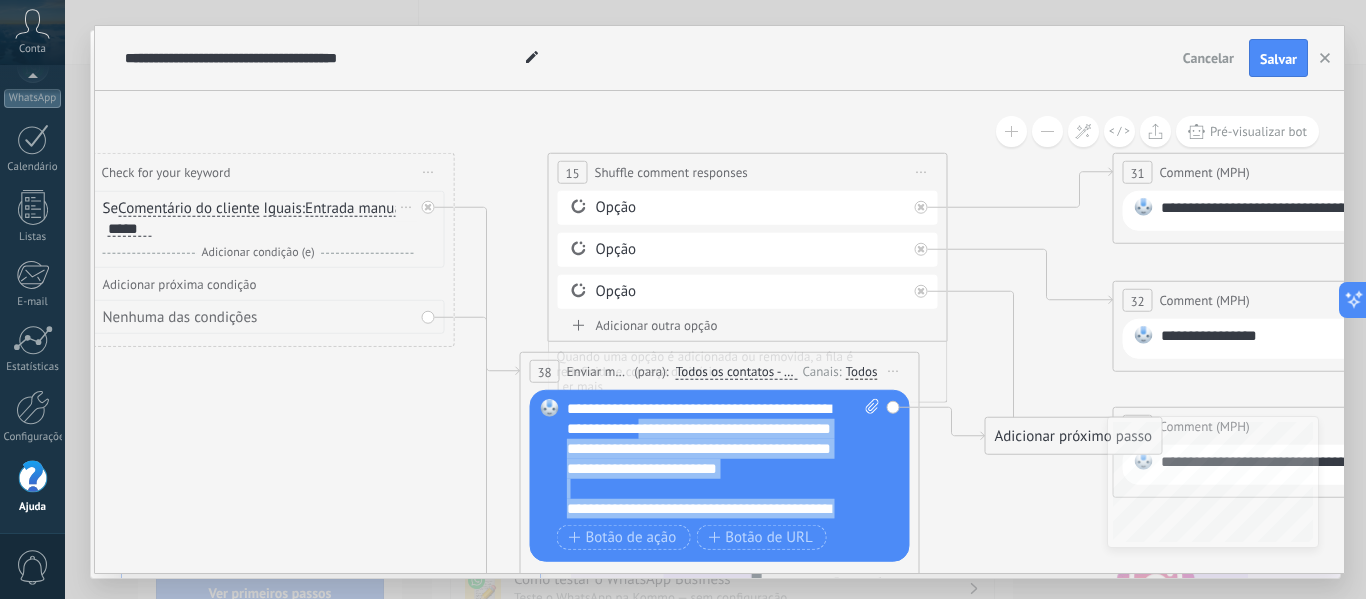 drag, startPoint x: 685, startPoint y: 467, endPoint x: 672, endPoint y: 437, distance: 32.695564 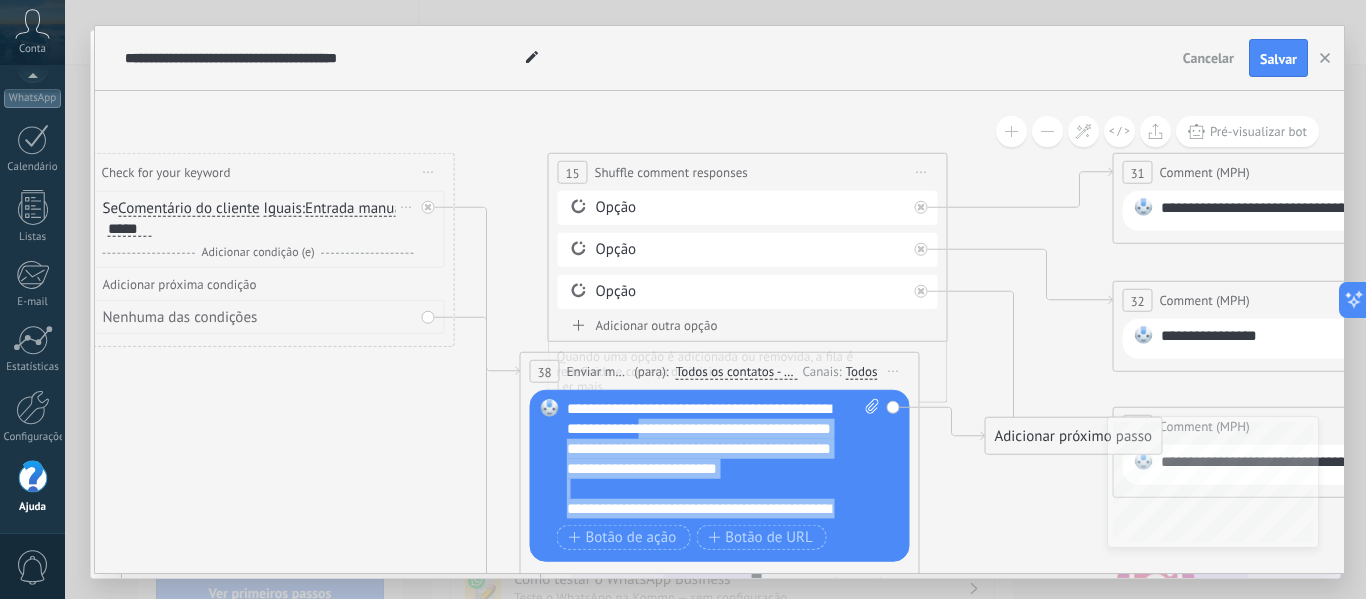 click on "**********" at bounding box center (723, 459) 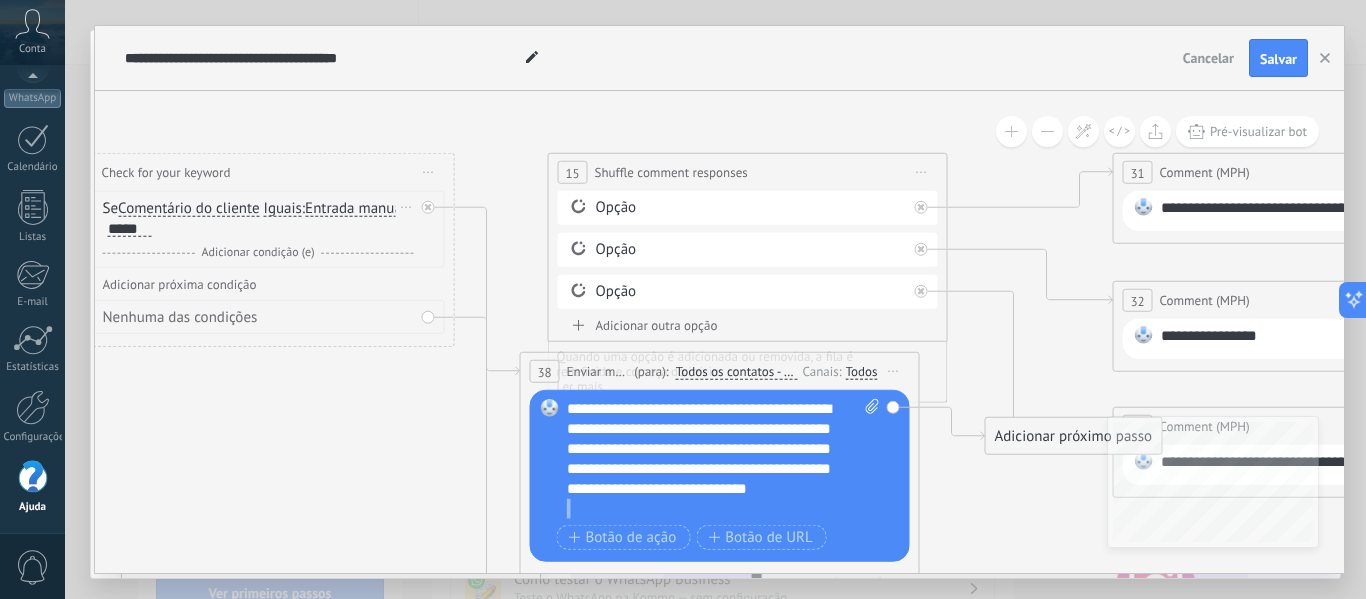 scroll, scrollTop: 28, scrollLeft: 0, axis: vertical 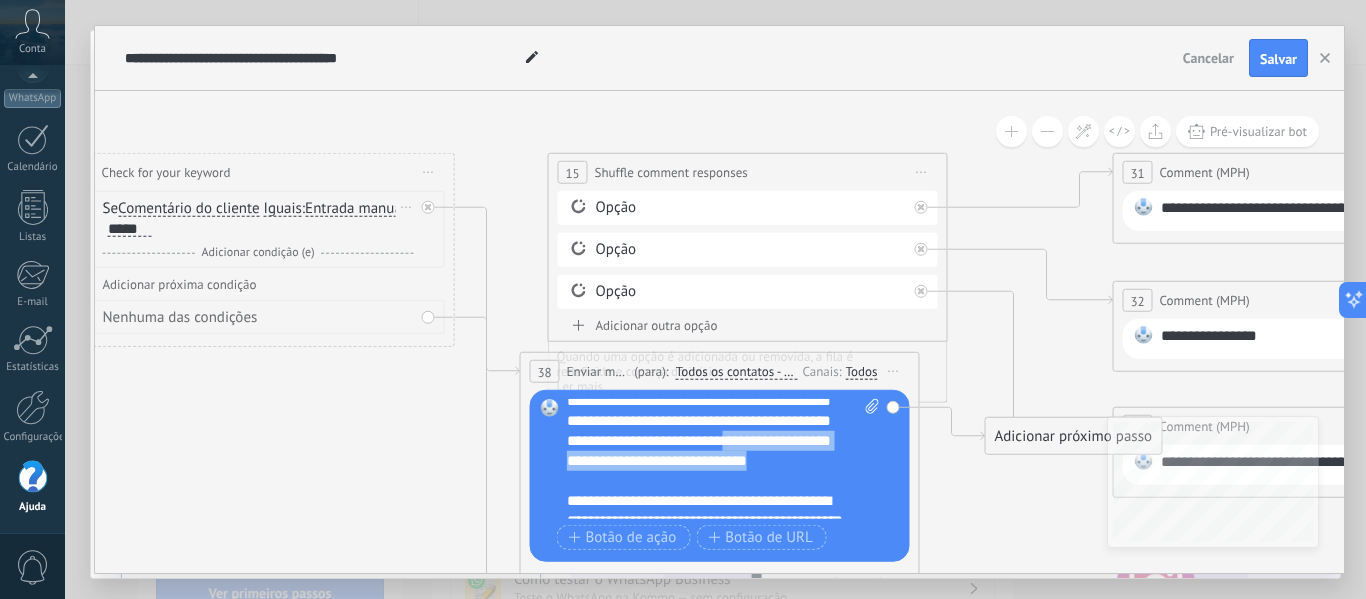drag, startPoint x: 643, startPoint y: 506, endPoint x: 593, endPoint y: 461, distance: 67.26812 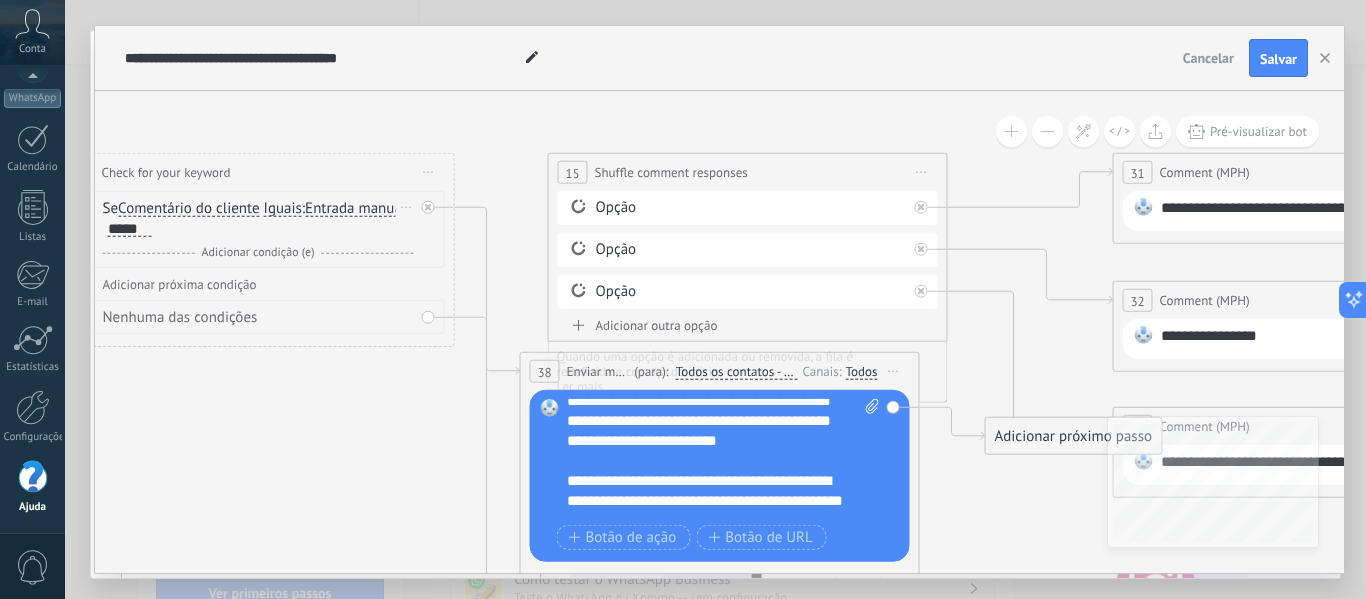 click on "**********" at bounding box center (723, 459) 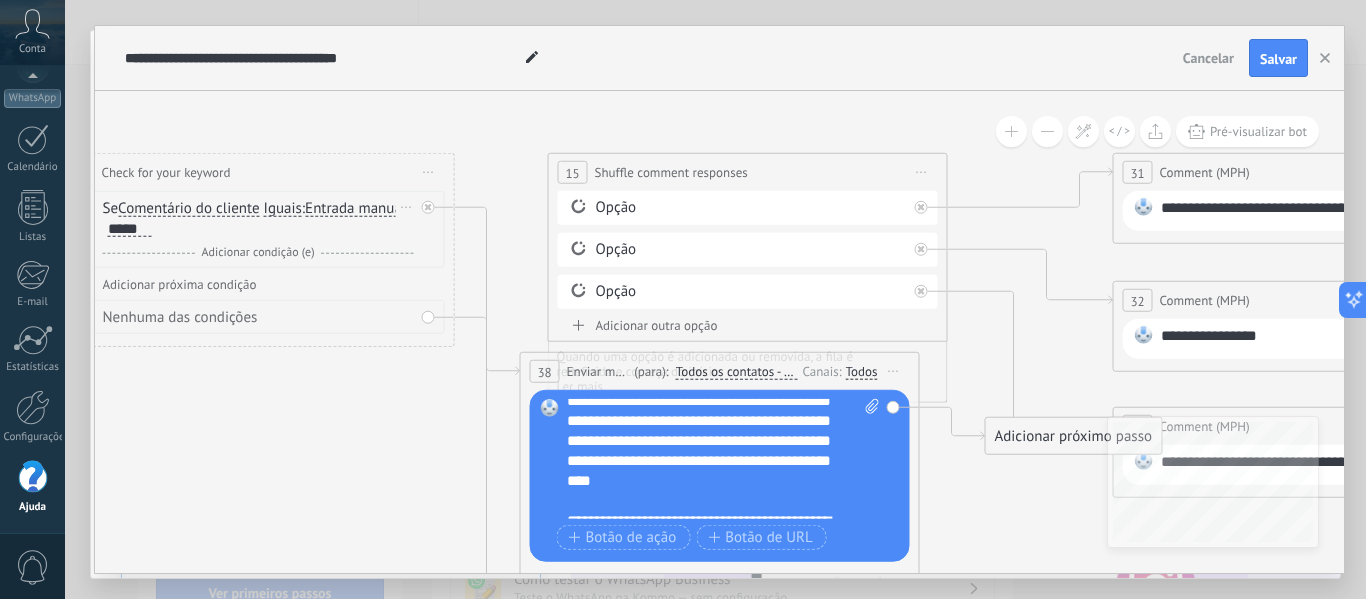 click on "**********" at bounding box center (723, 459) 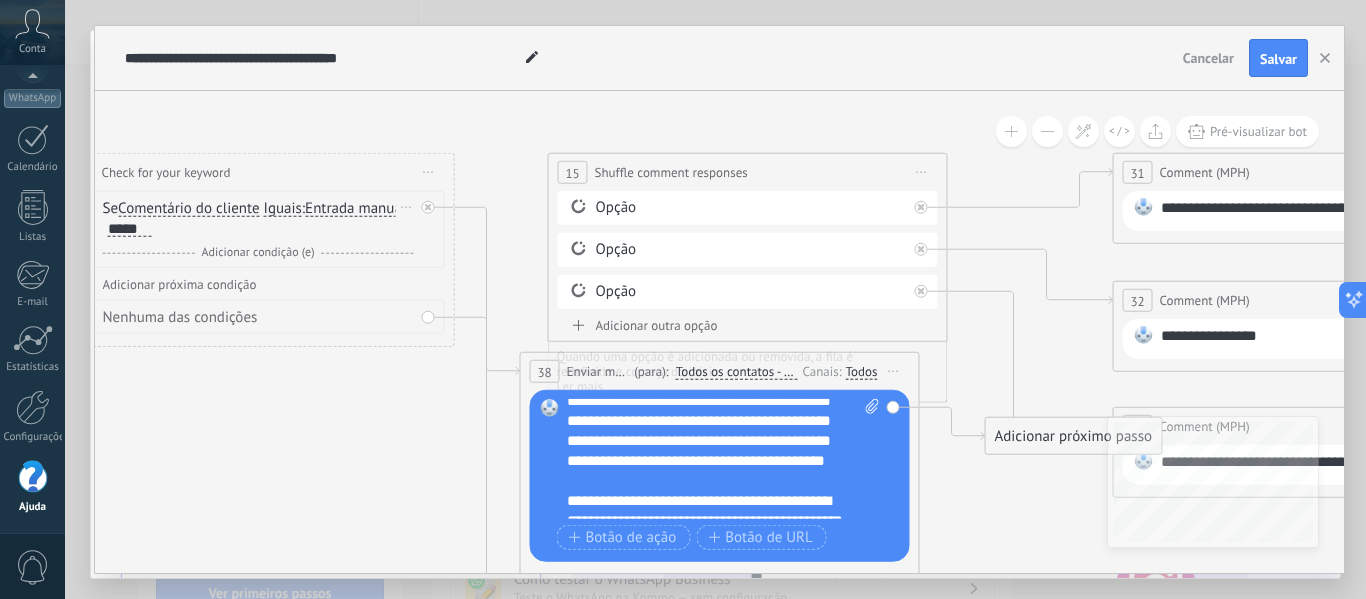 click on "**********" at bounding box center [723, 459] 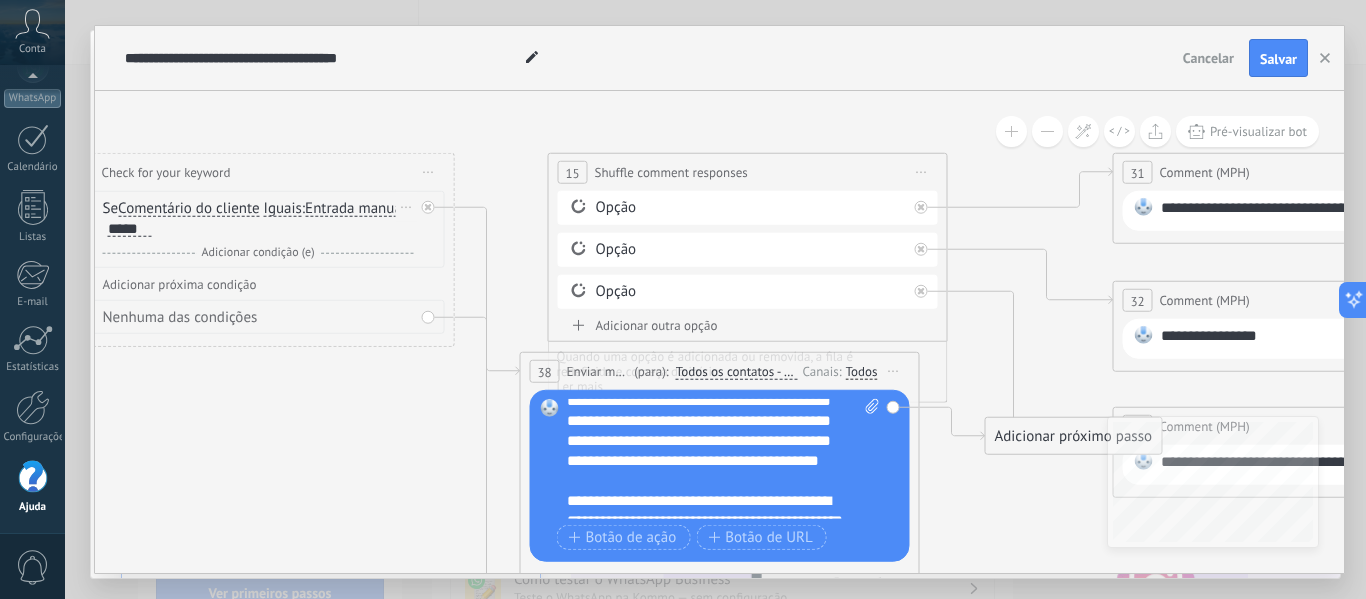 click on "**********" at bounding box center [723, 459] 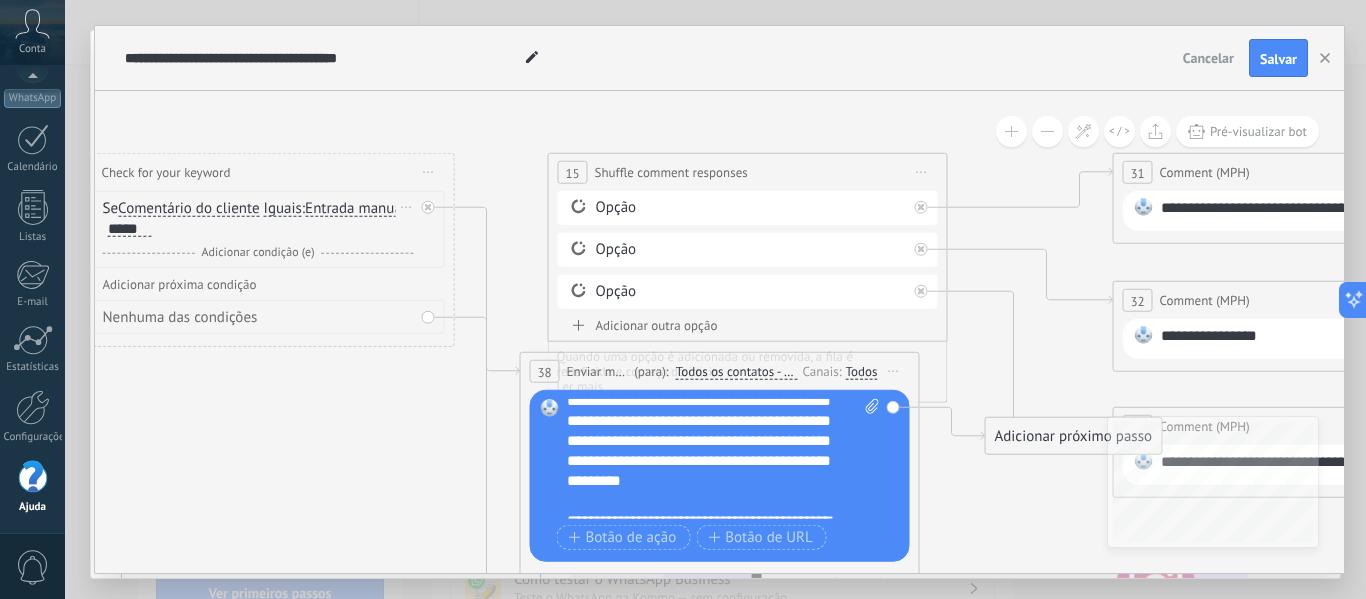 click on "**********" at bounding box center (723, 459) 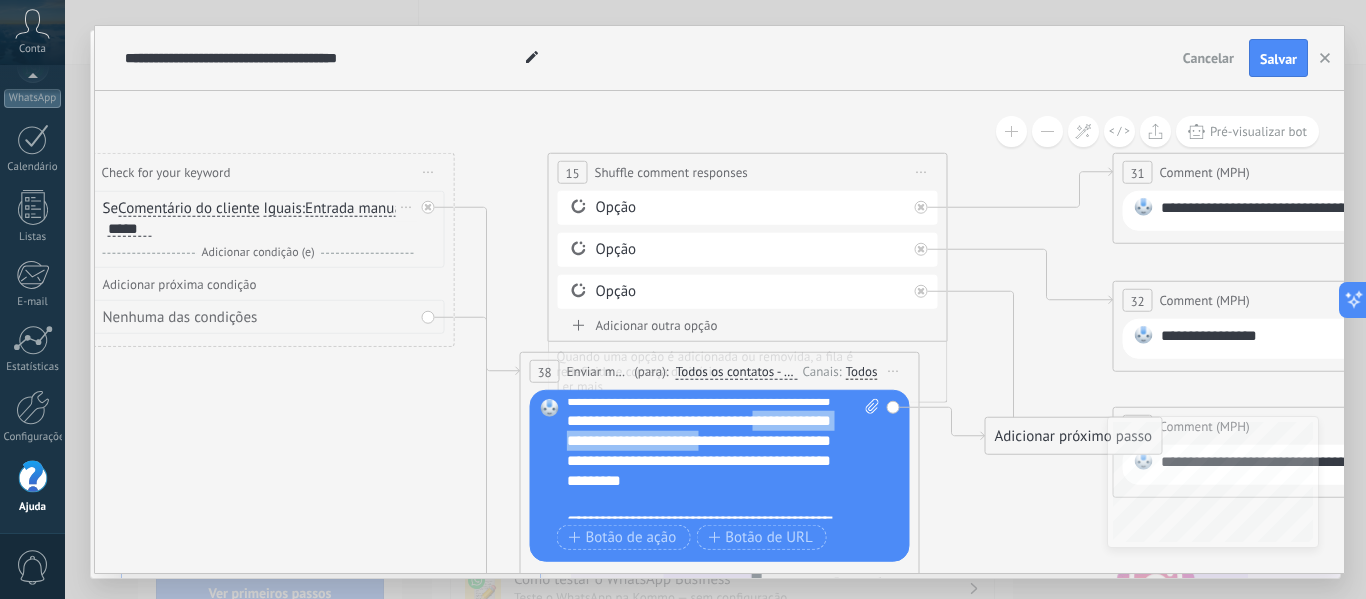drag, startPoint x: 815, startPoint y: 421, endPoint x: 775, endPoint y: 441, distance: 44.72136 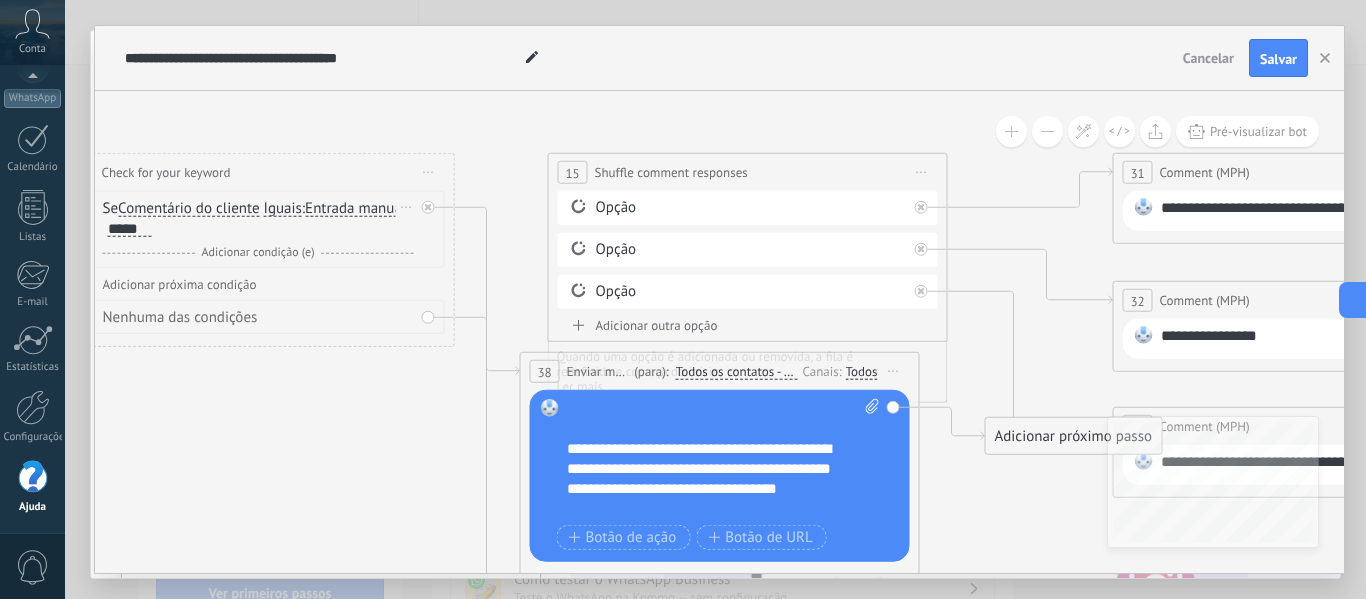 scroll, scrollTop: 0, scrollLeft: 0, axis: both 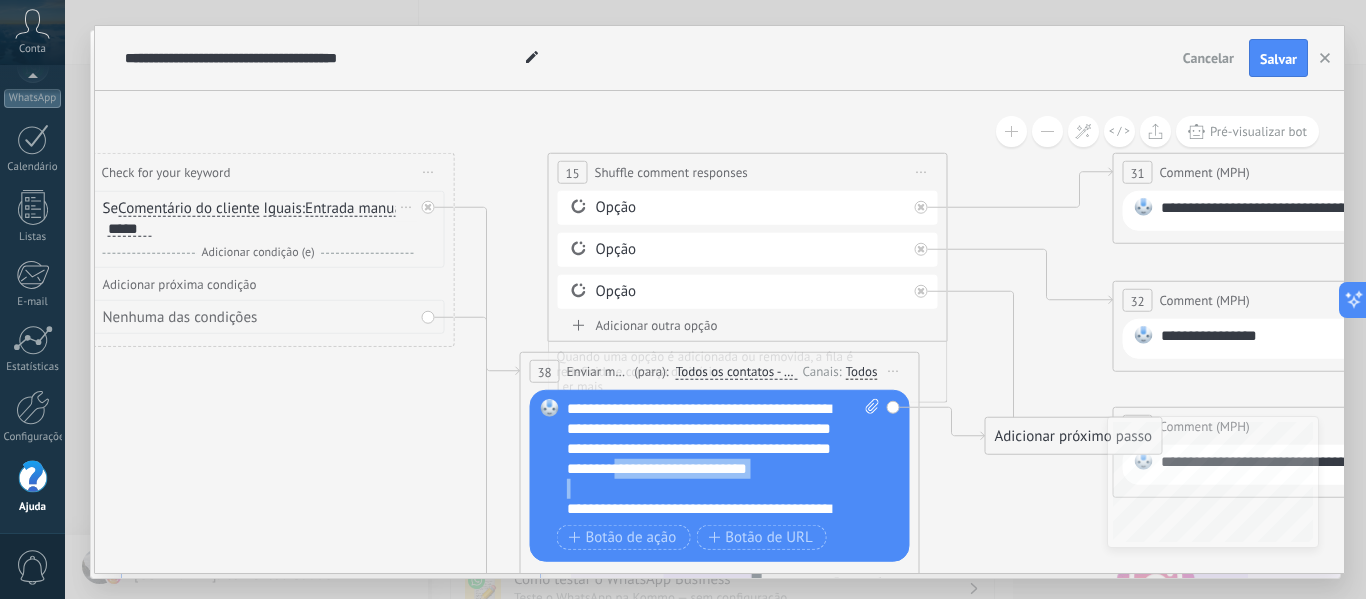 drag, startPoint x: 769, startPoint y: 475, endPoint x: 722, endPoint y: 478, distance: 47.095646 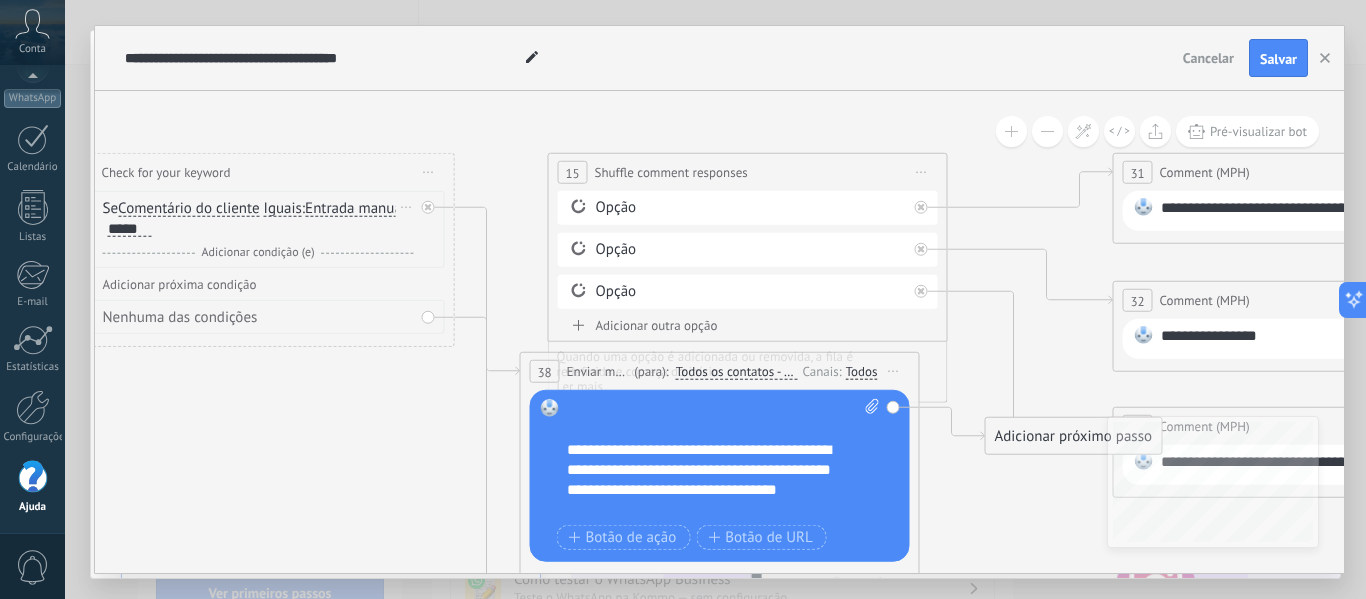 scroll, scrollTop: 159, scrollLeft: 0, axis: vertical 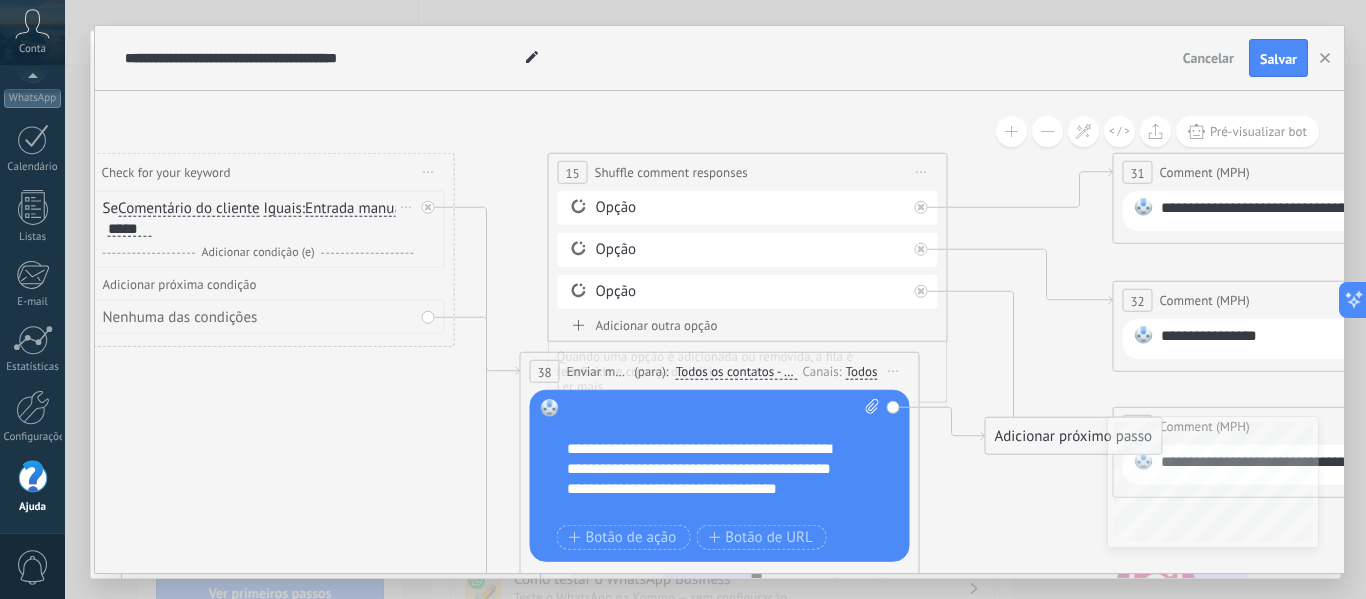 click on "**********" at bounding box center [706, 479] 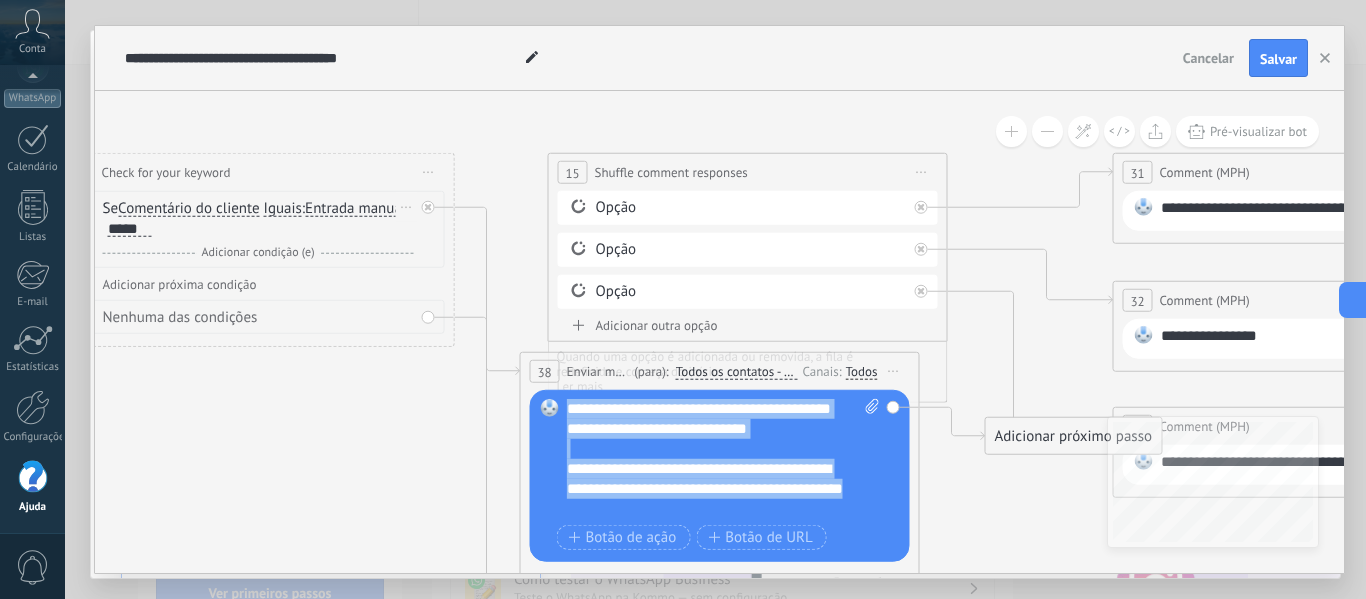 scroll, scrollTop: 0, scrollLeft: 0, axis: both 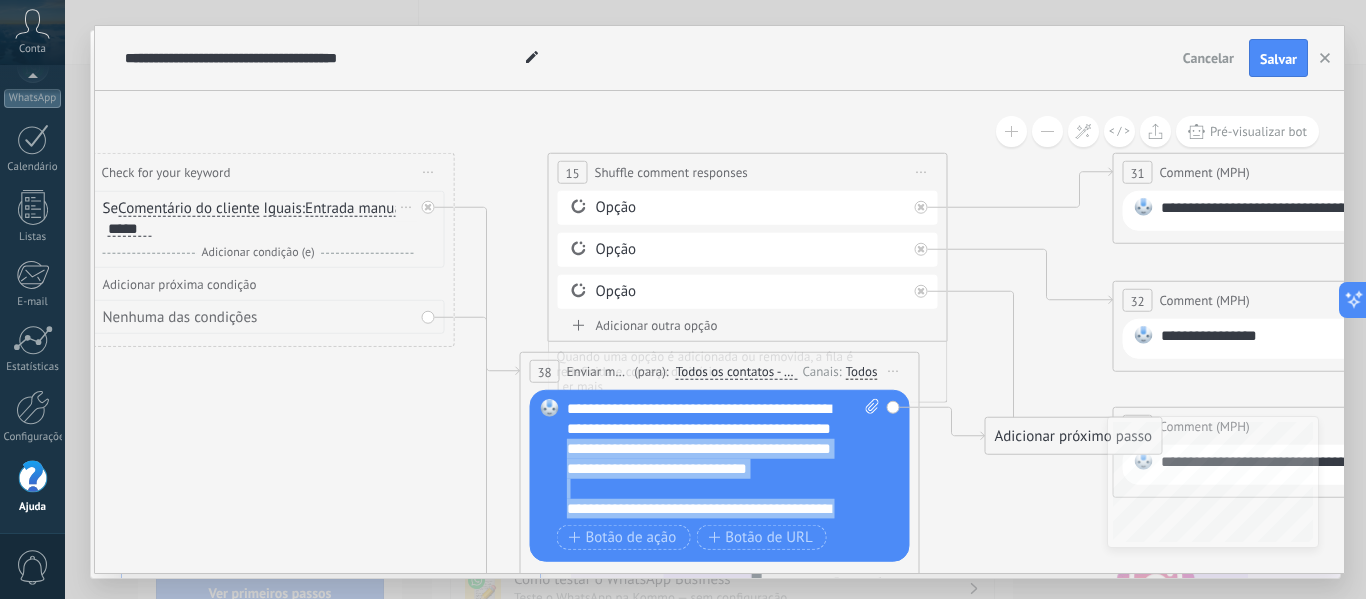 drag, startPoint x: 639, startPoint y: 411, endPoint x: 622, endPoint y: 440, distance: 33.61547 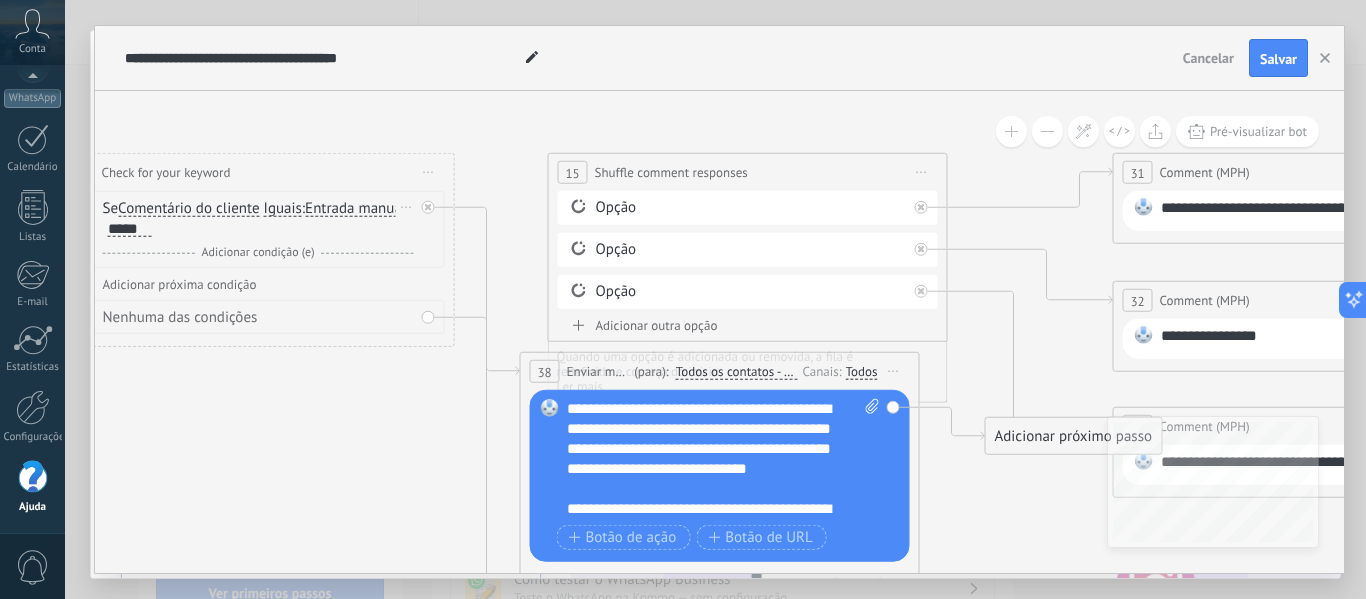 click on "**********" at bounding box center (723, 459) 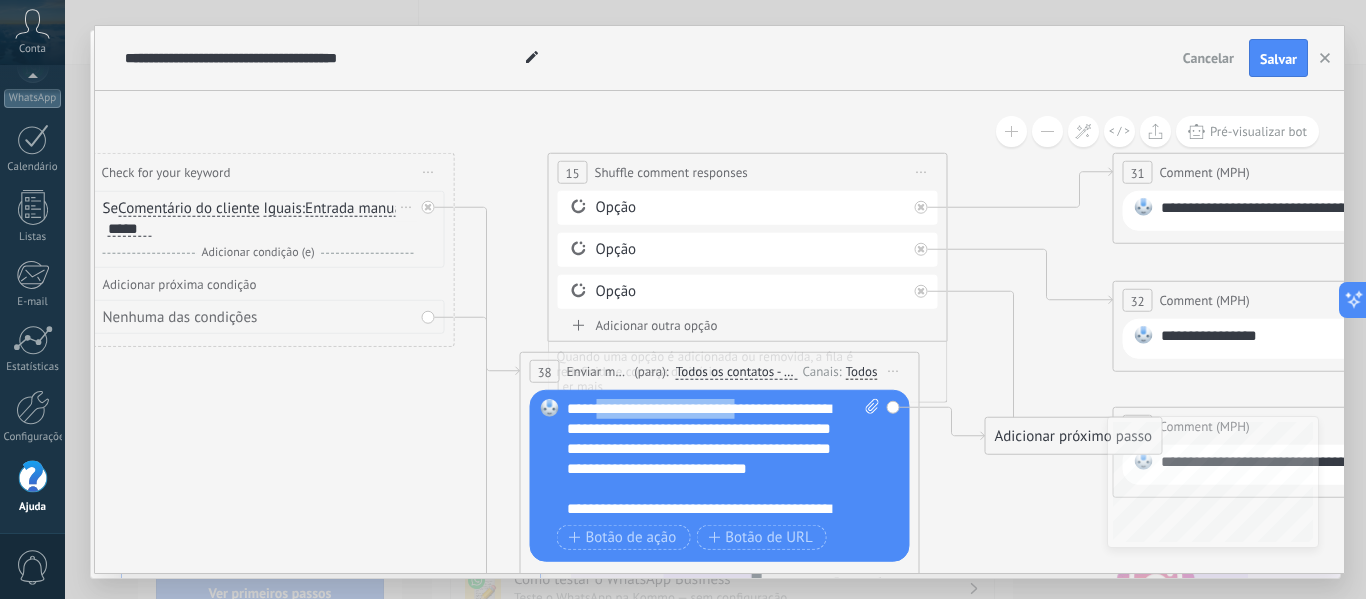 drag, startPoint x: 593, startPoint y: 408, endPoint x: 753, endPoint y: 412, distance: 160.04999 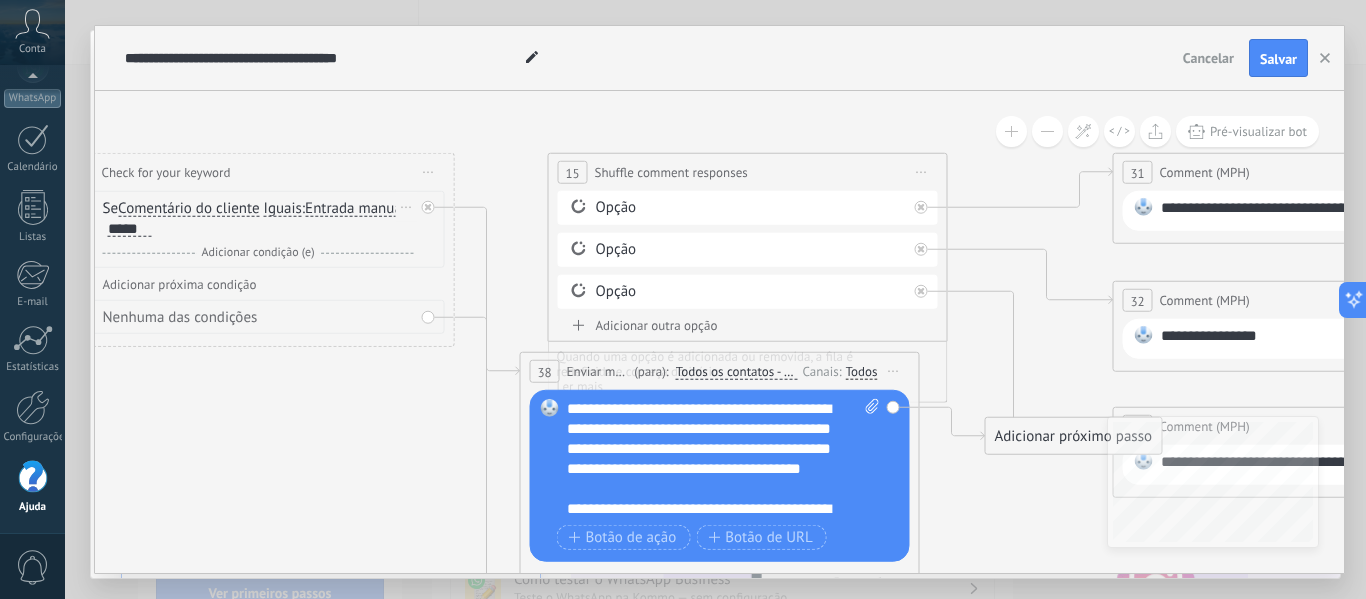 click on "**********" at bounding box center [723, 459] 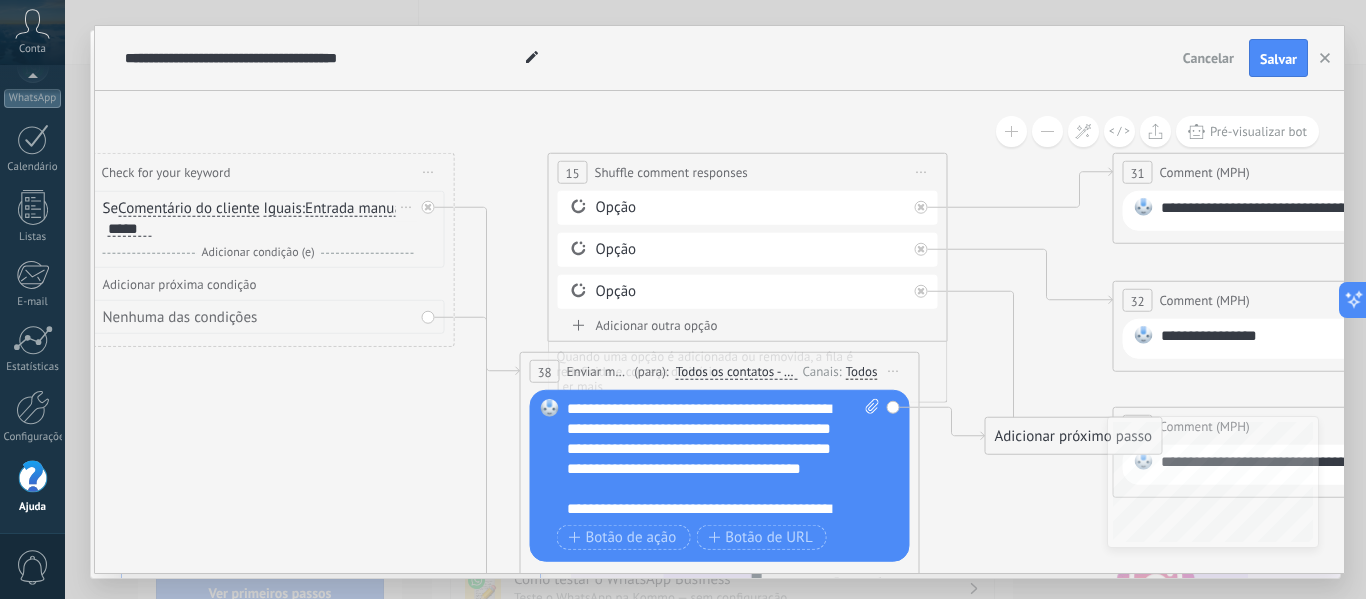 click on "**********" at bounding box center [723, 459] 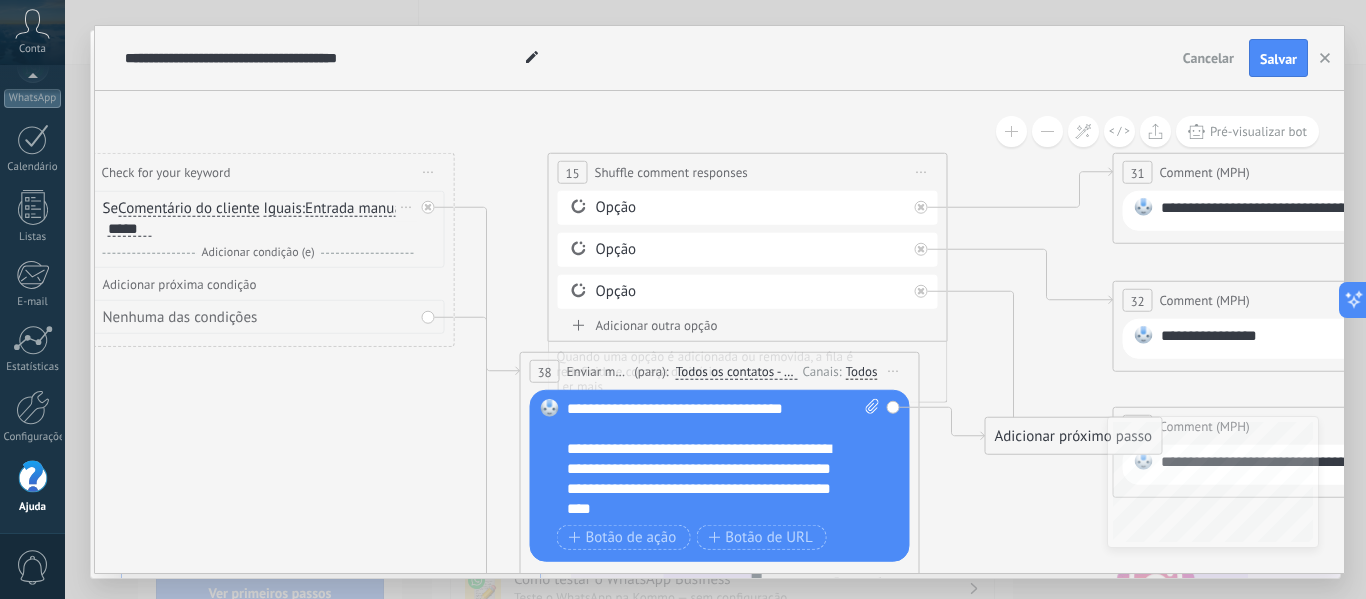 click on "**********" at bounding box center [706, 569] 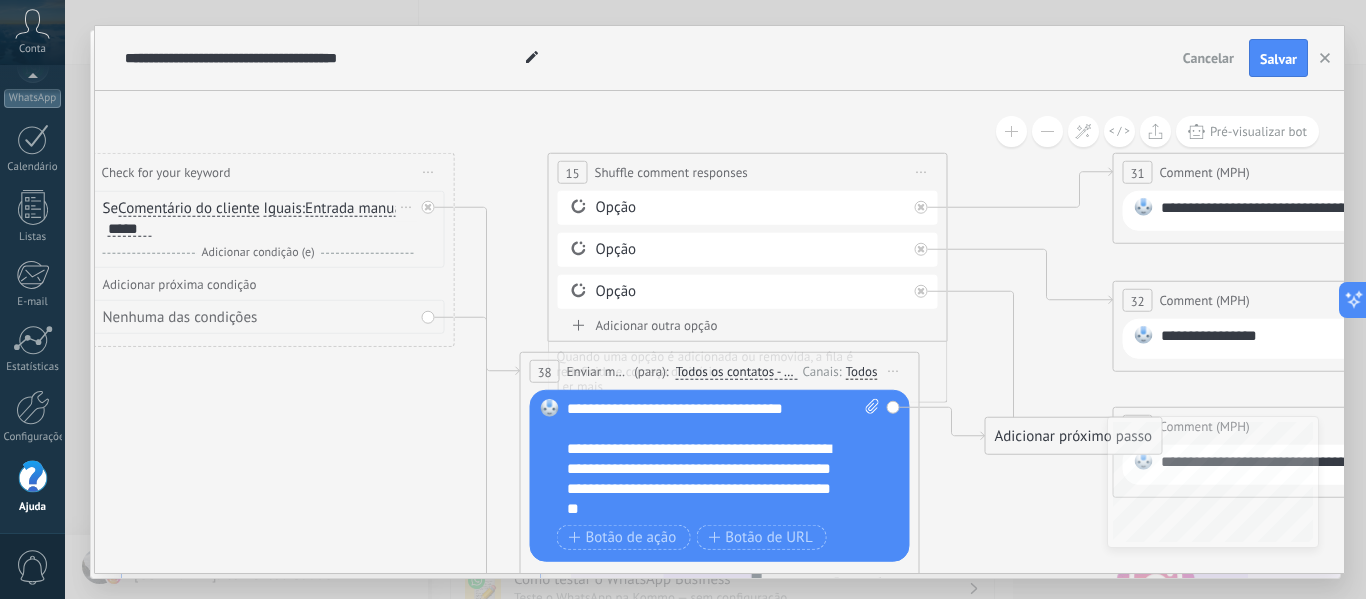 click on "**********" at bounding box center (706, 569) 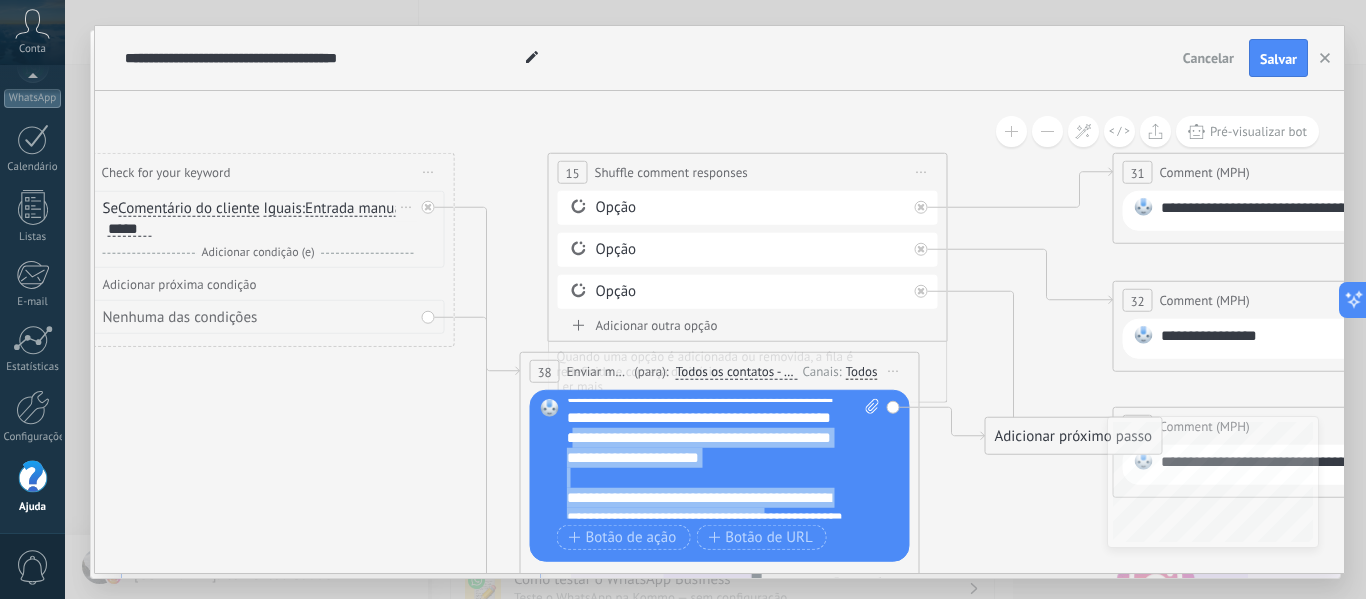 scroll, scrollTop: 88, scrollLeft: 0, axis: vertical 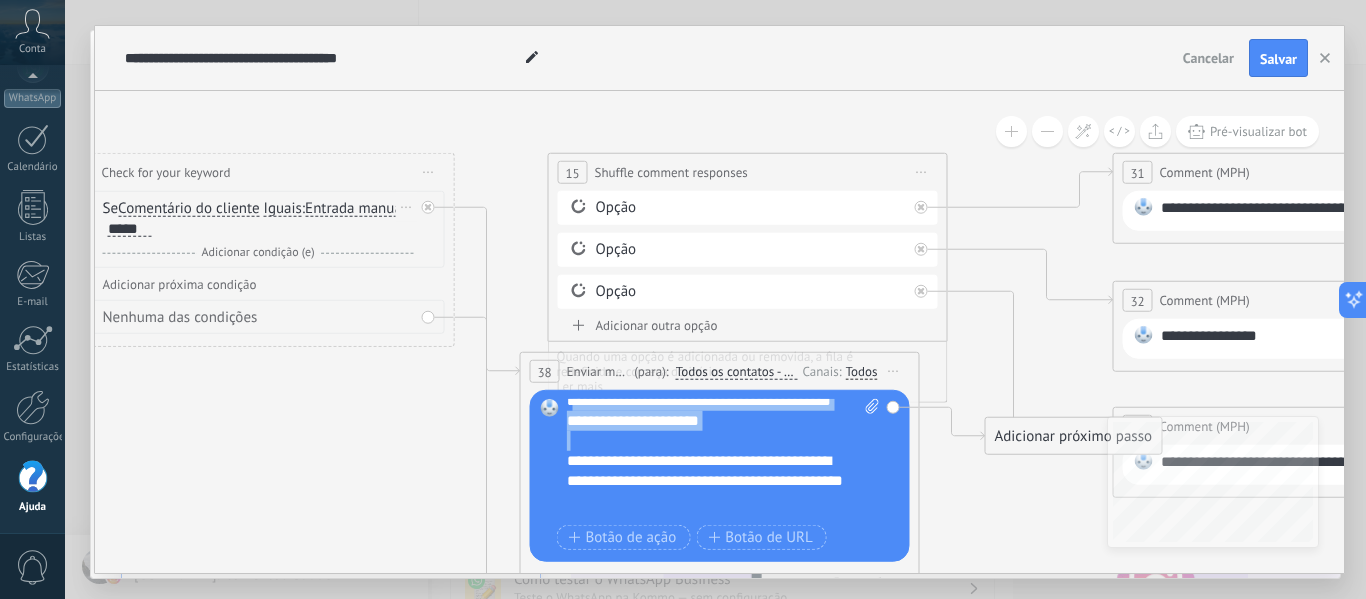 drag, startPoint x: 630, startPoint y: 489, endPoint x: 817, endPoint y: 436, distance: 194.36563 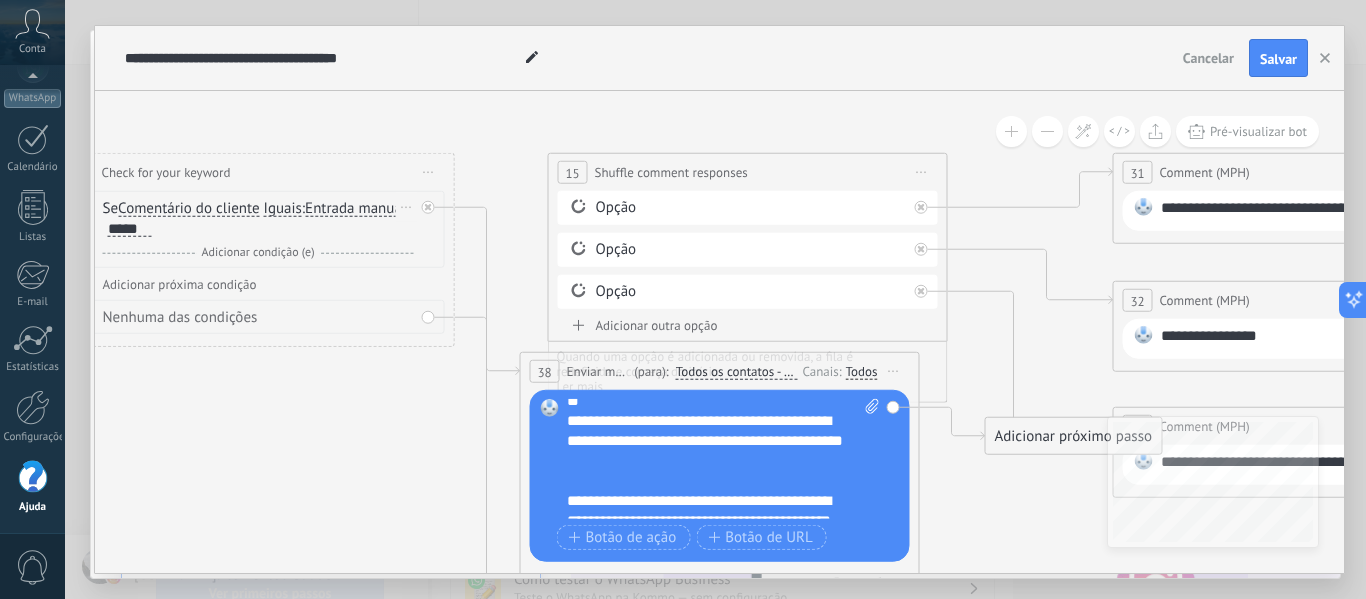 scroll, scrollTop: 79, scrollLeft: 0, axis: vertical 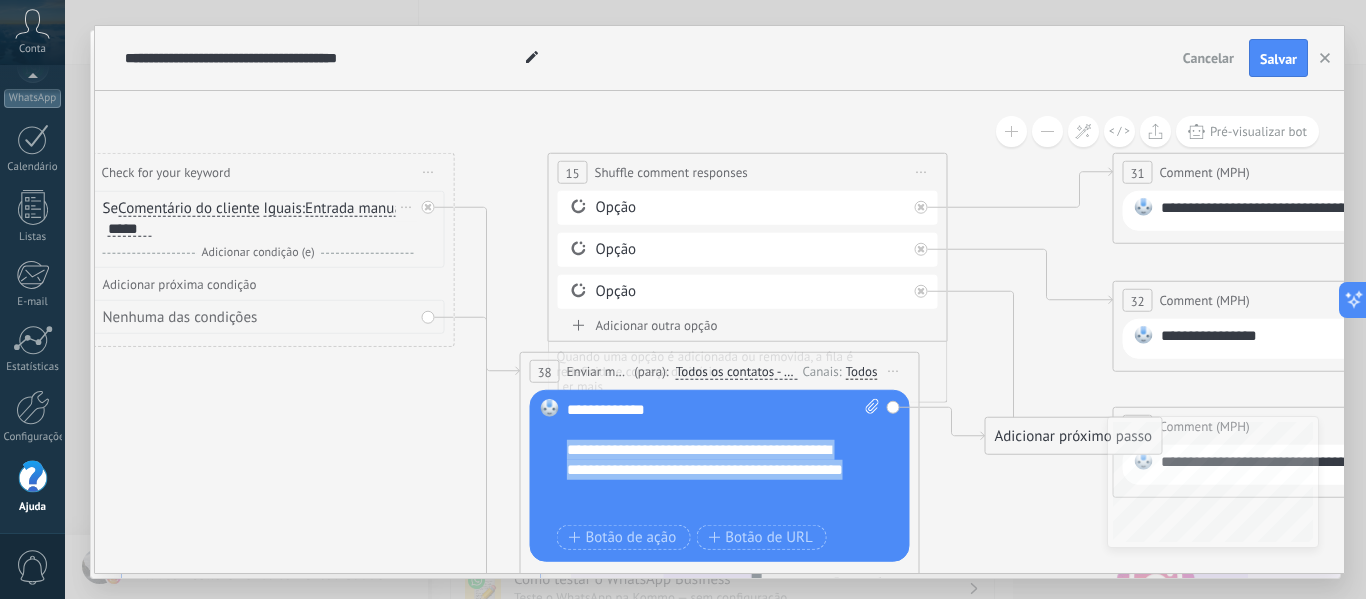 drag, startPoint x: 567, startPoint y: 448, endPoint x: 663, endPoint y: 484, distance: 102.528046 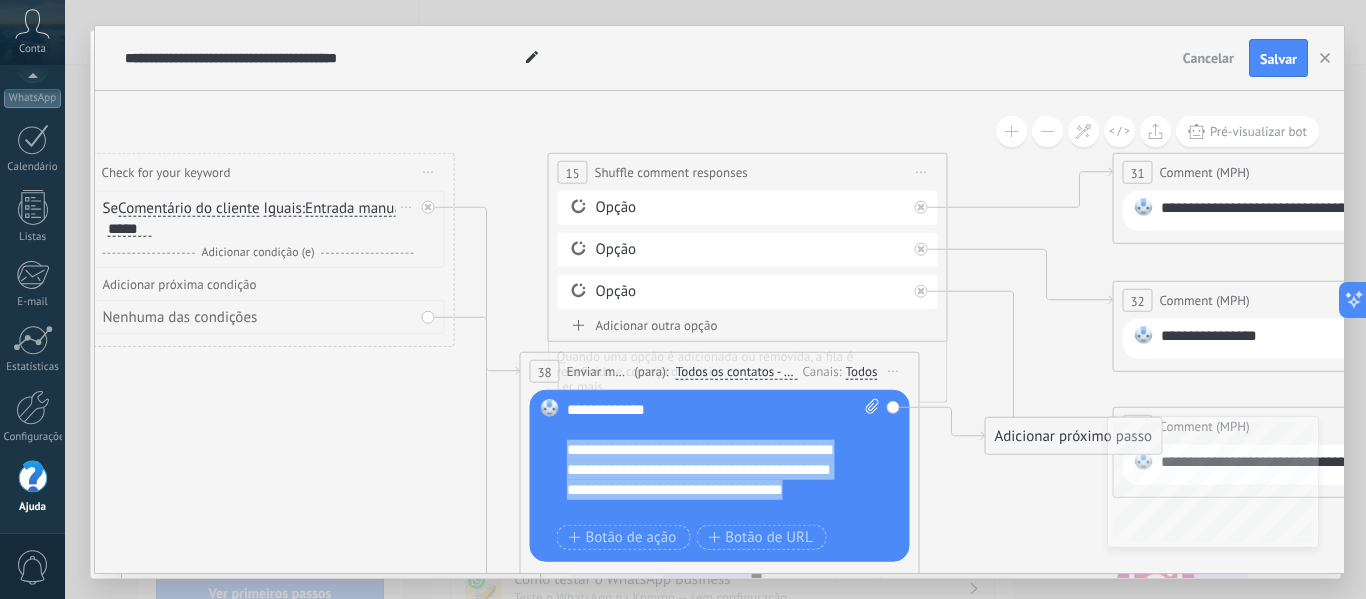 scroll, scrollTop: 80, scrollLeft: 0, axis: vertical 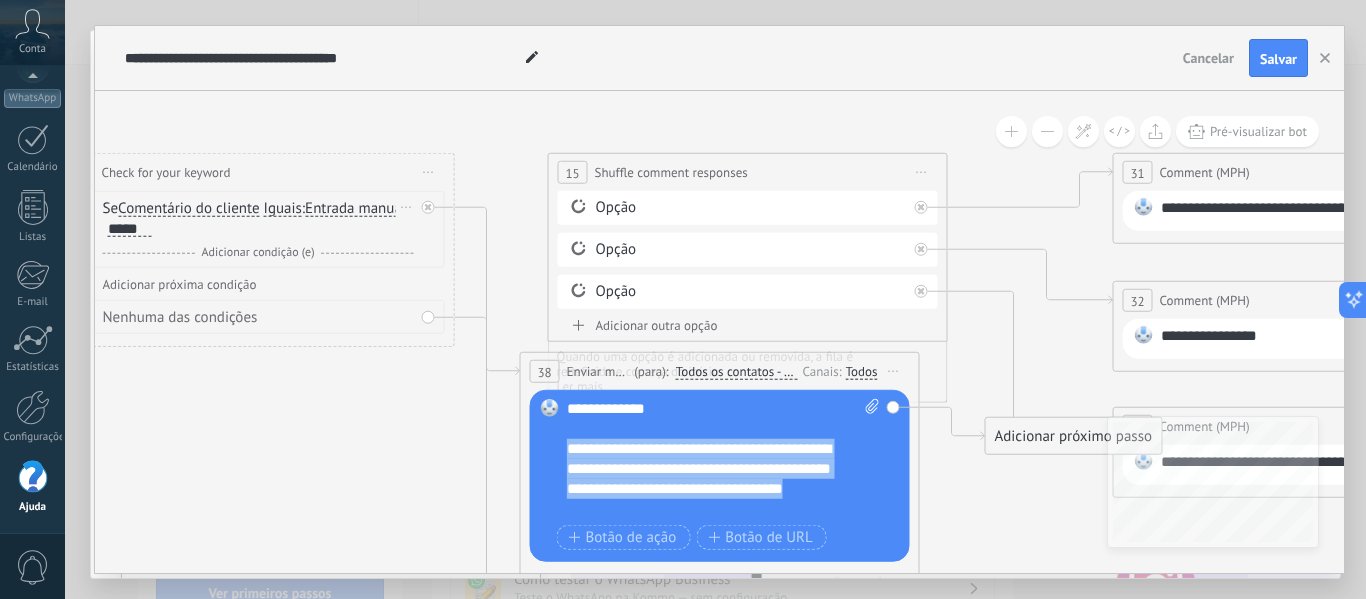 drag, startPoint x: 566, startPoint y: 450, endPoint x: 700, endPoint y: 506, distance: 145.23085 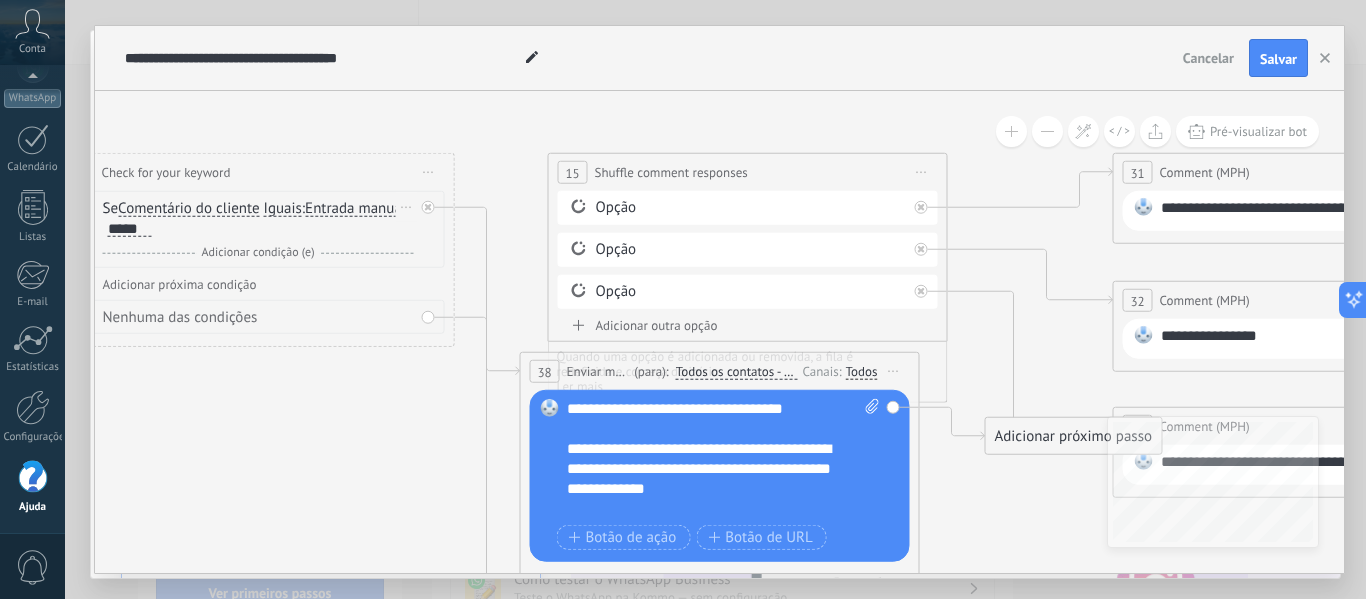 scroll, scrollTop: 0, scrollLeft: 0, axis: both 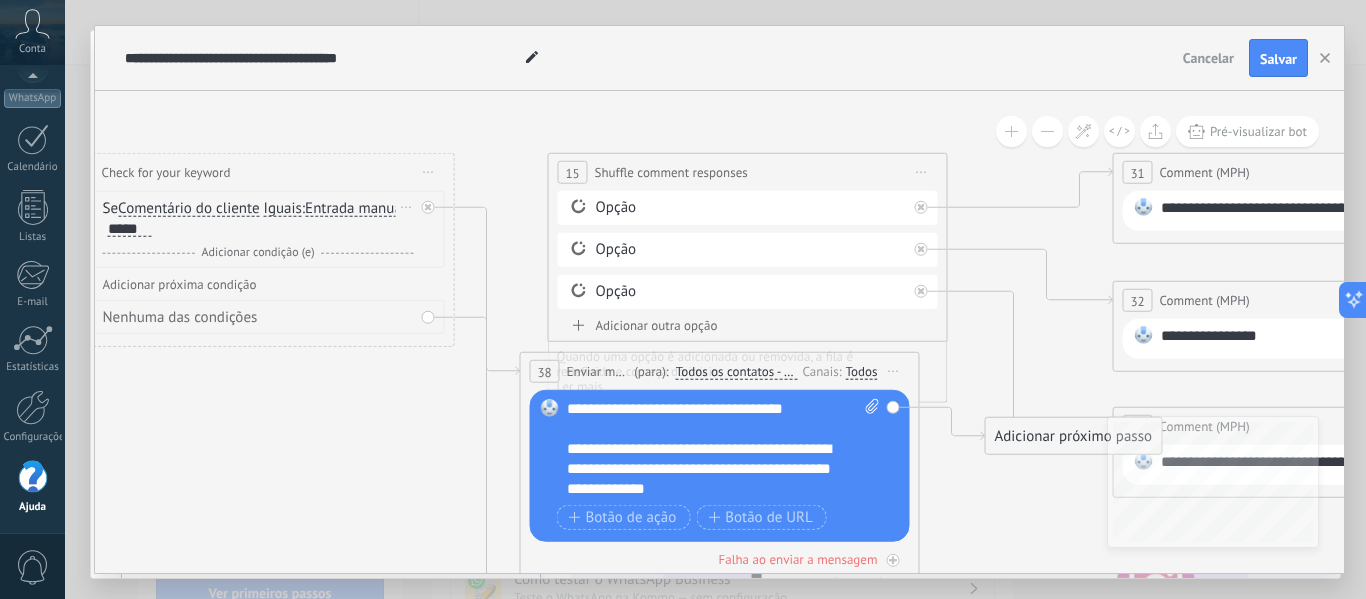 click 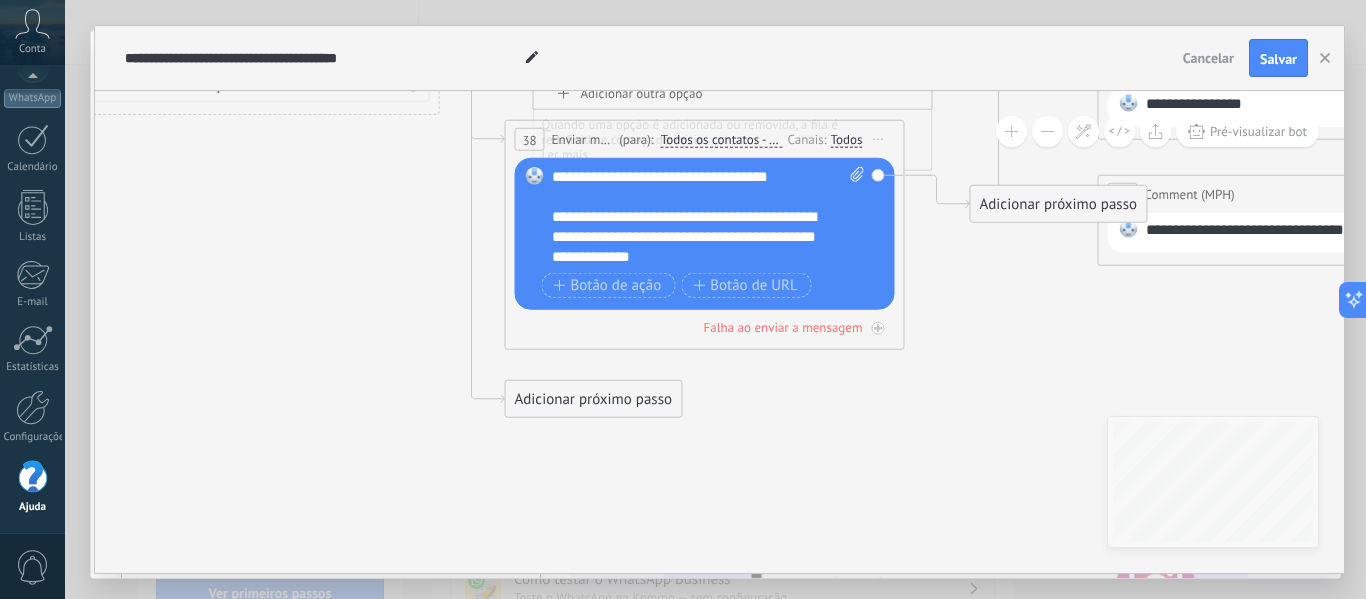 drag, startPoint x: 1008, startPoint y: 533, endPoint x: 1016, endPoint y: 337, distance: 196.1632 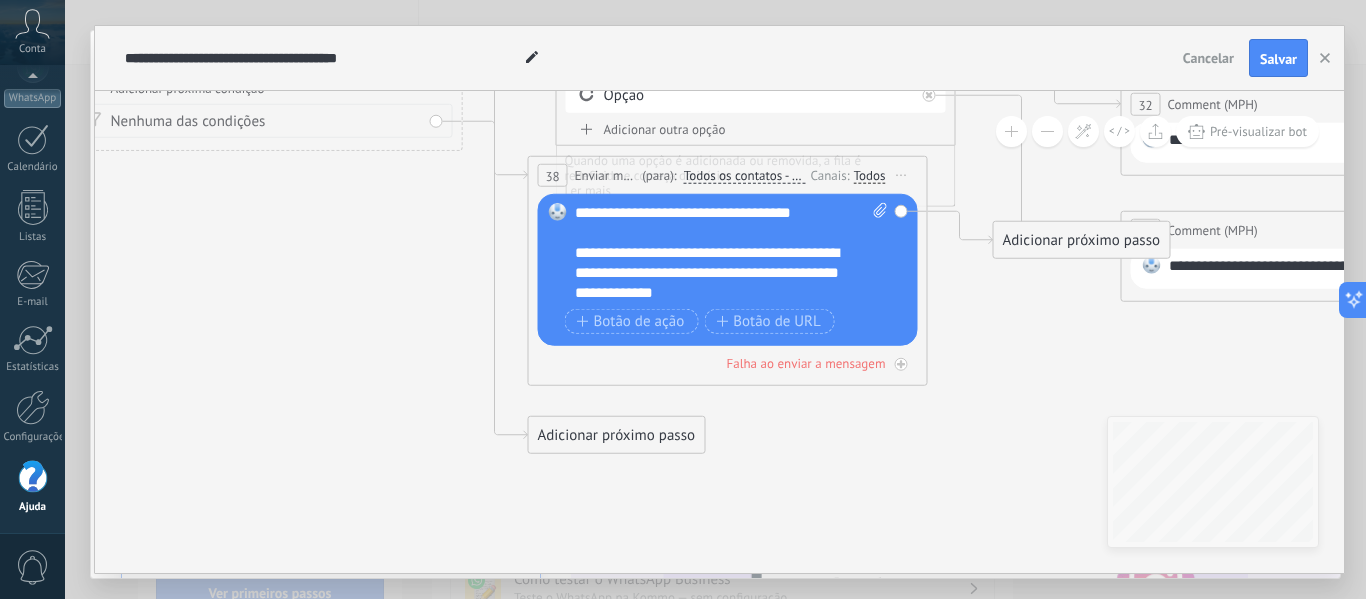 click 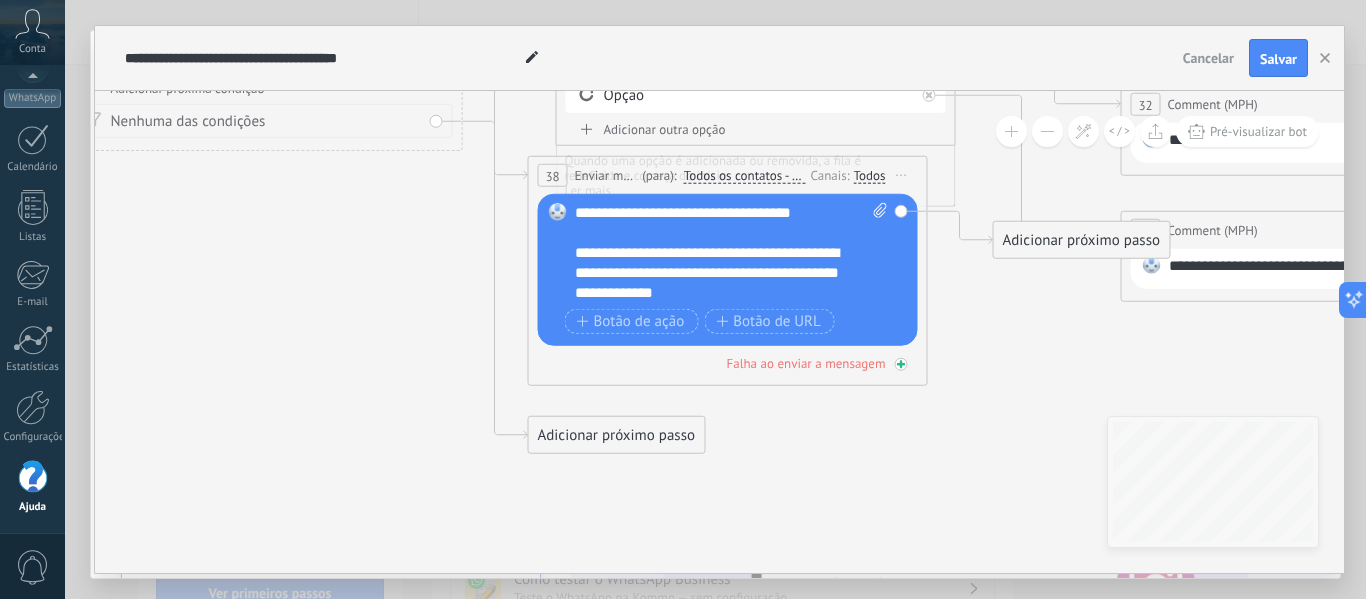 click on "Falha ao enviar a mensagem" at bounding box center (806, 363) 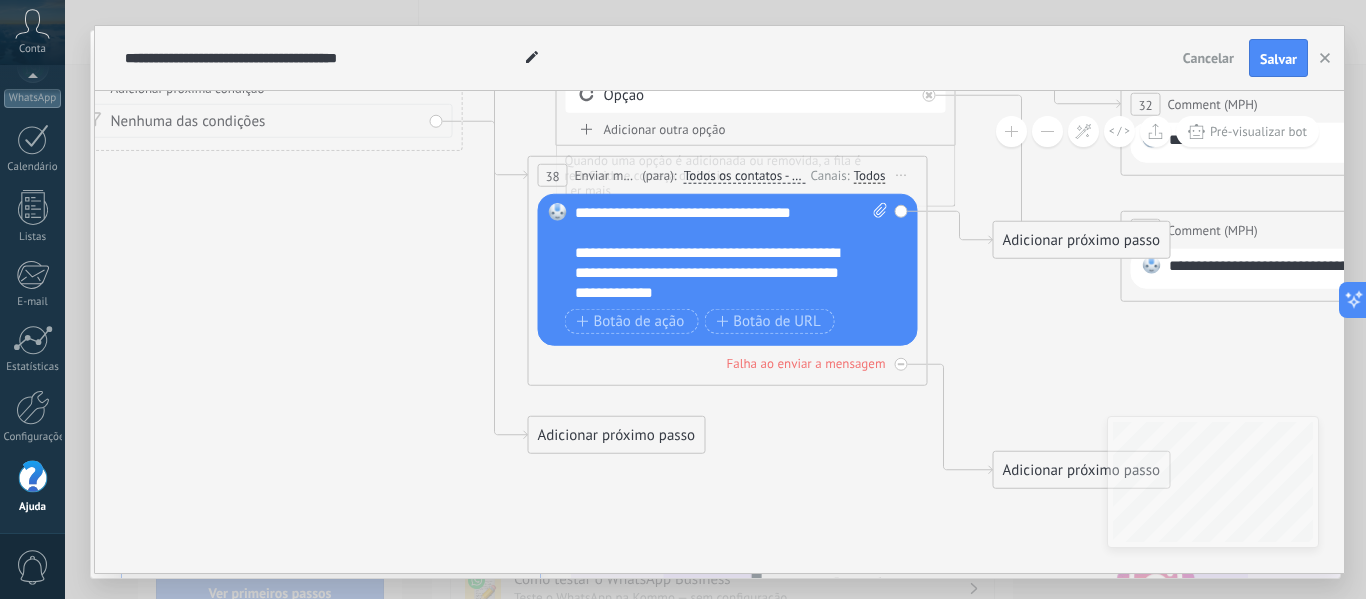 click on "Adicionar próximo passo" at bounding box center [1082, 470] 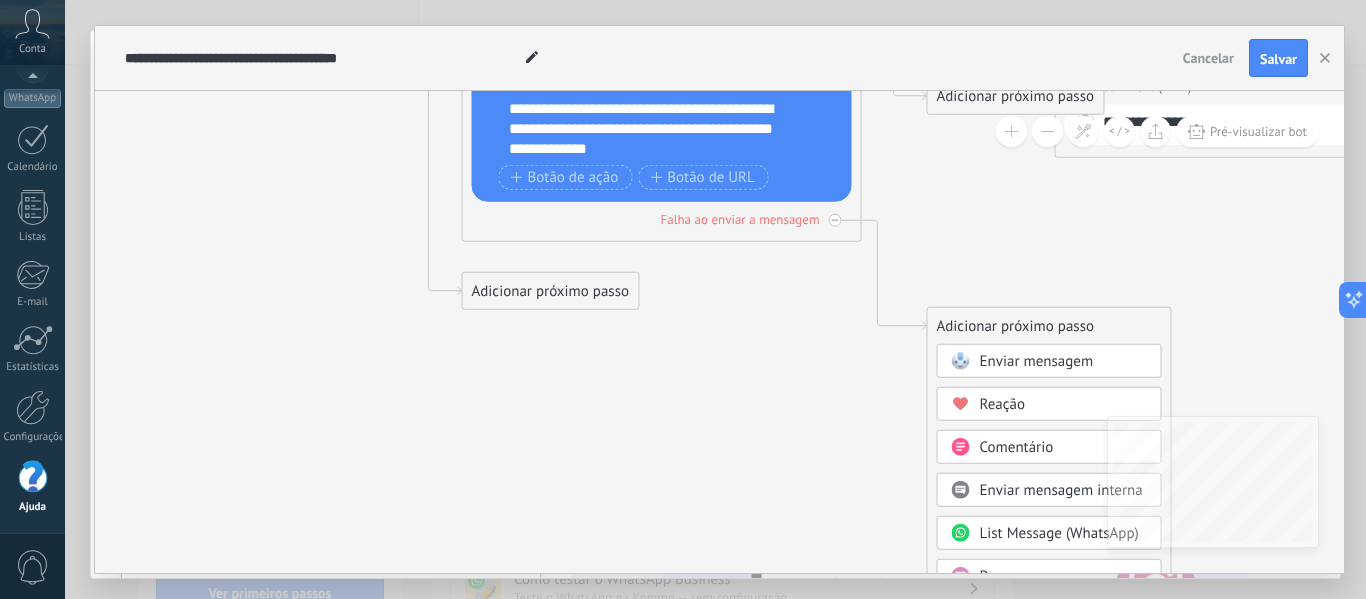 drag, startPoint x: 1055, startPoint y: 394, endPoint x: 989, endPoint y: 250, distance: 158.40454 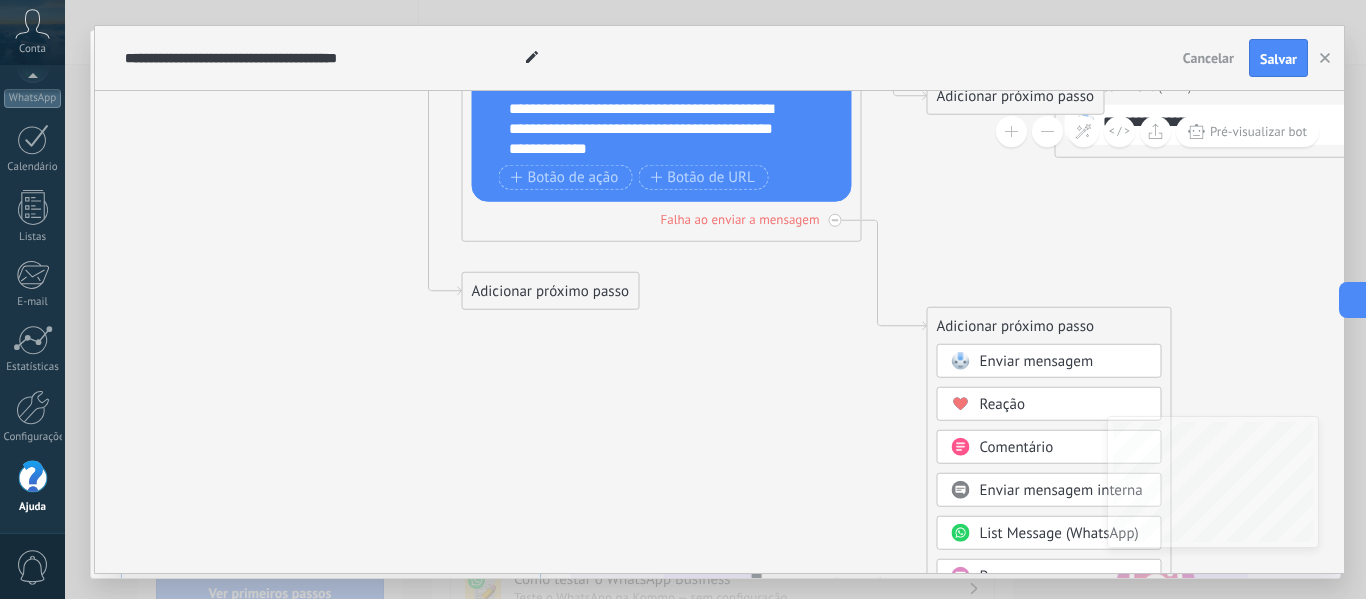 click on "Comentário" at bounding box center (1017, 447) 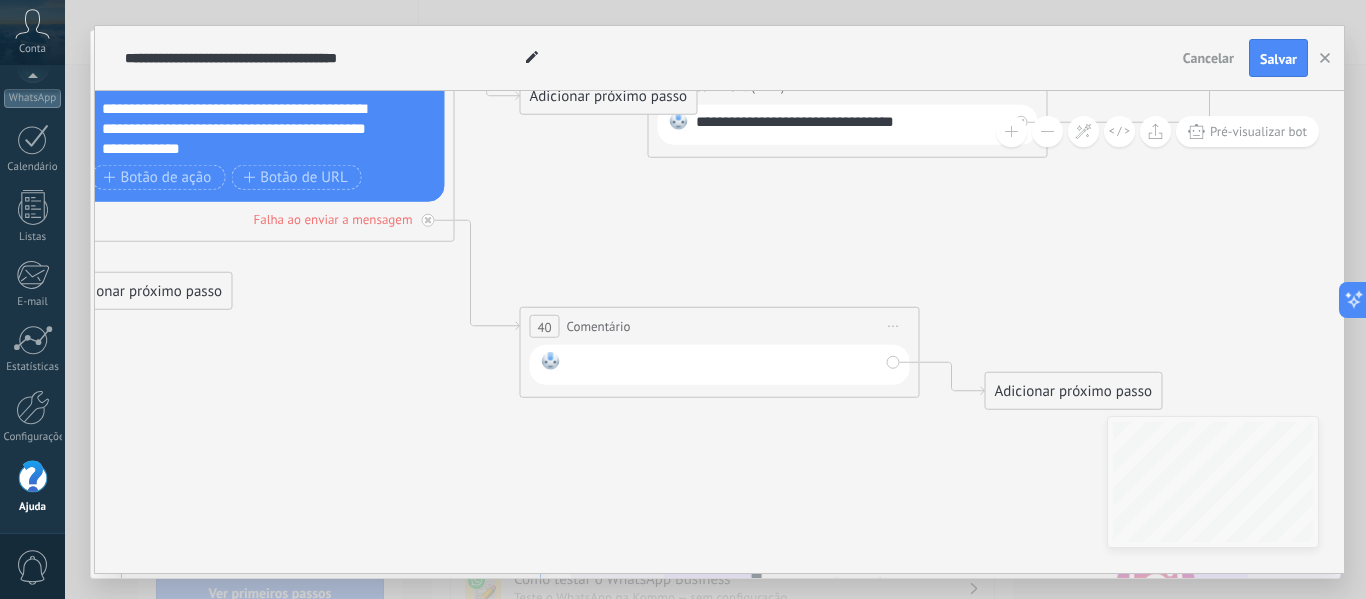 click at bounding box center (723, 365) 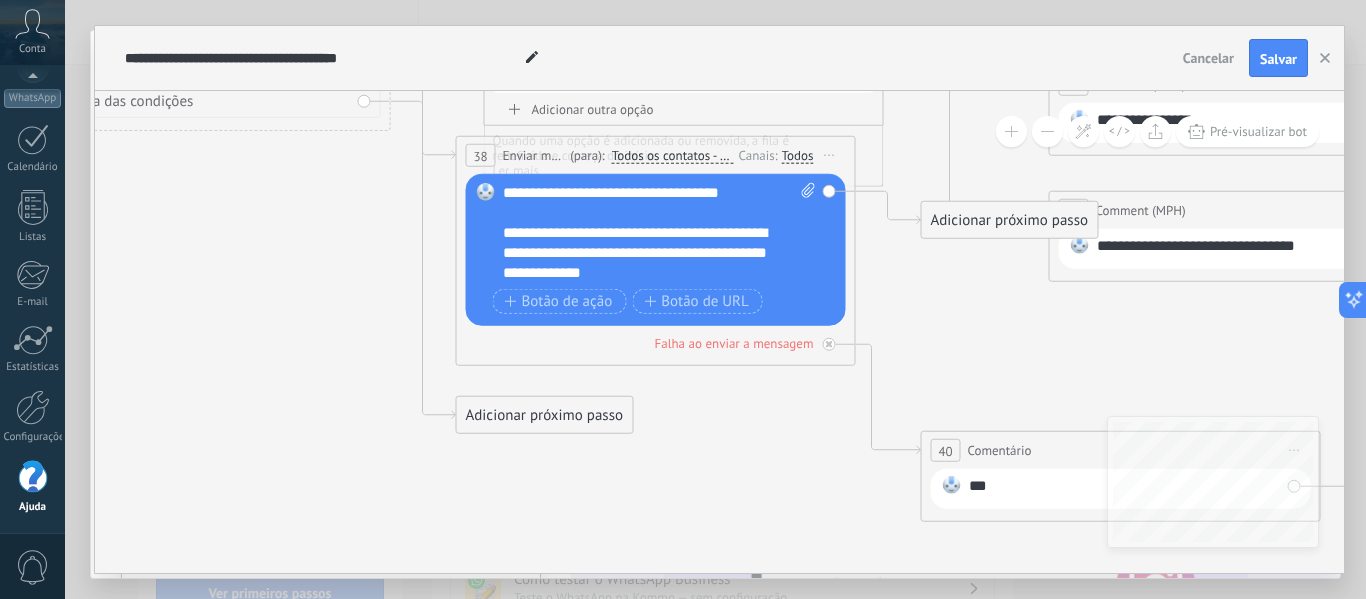 drag, startPoint x: 462, startPoint y: 340, endPoint x: 863, endPoint y: 464, distance: 419.73444 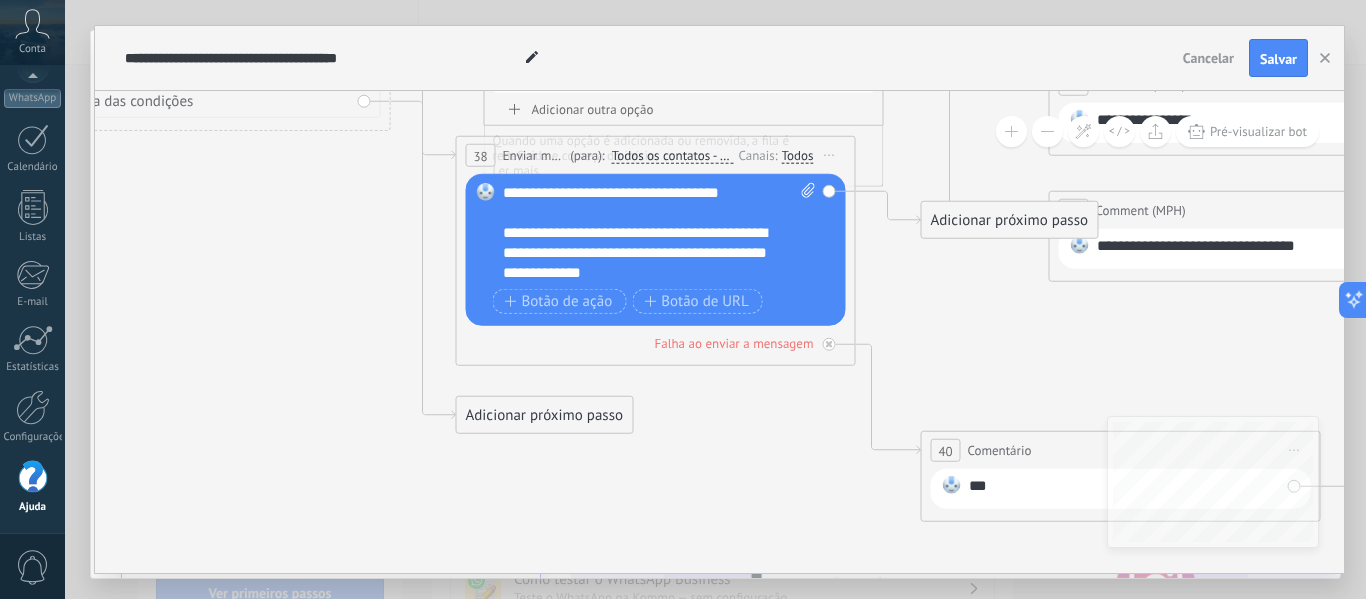 click on "Adicionar próximo passo" at bounding box center (1010, 220) 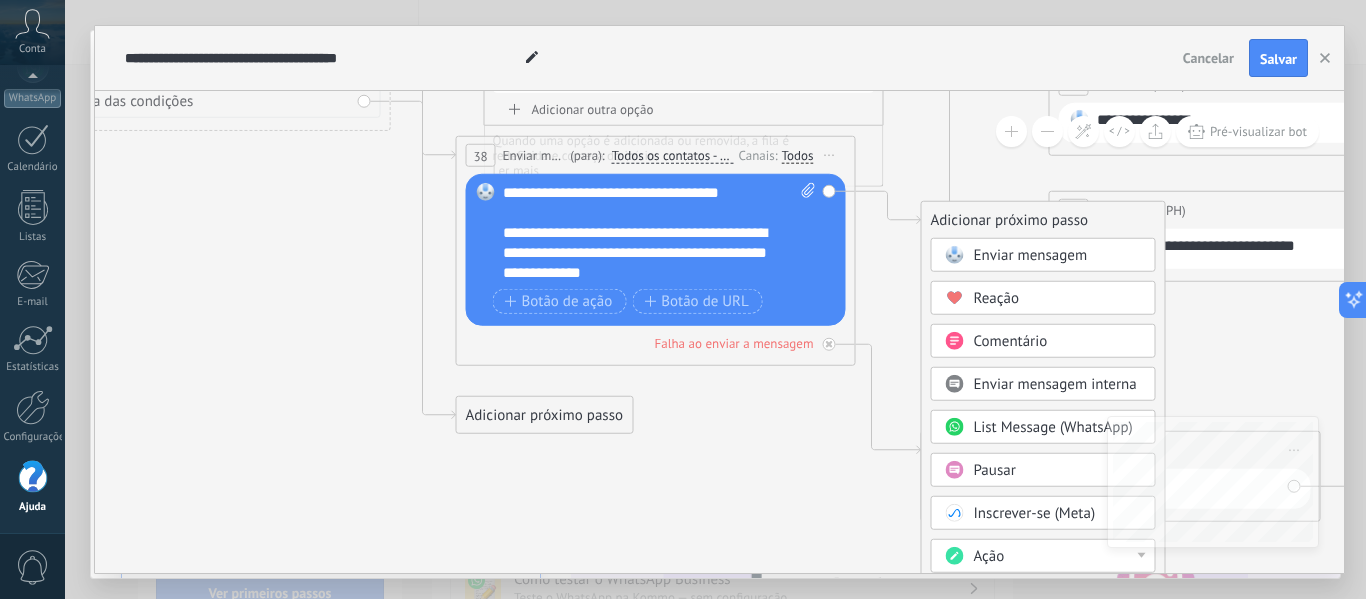 click on "Ação" at bounding box center (1058, 557) 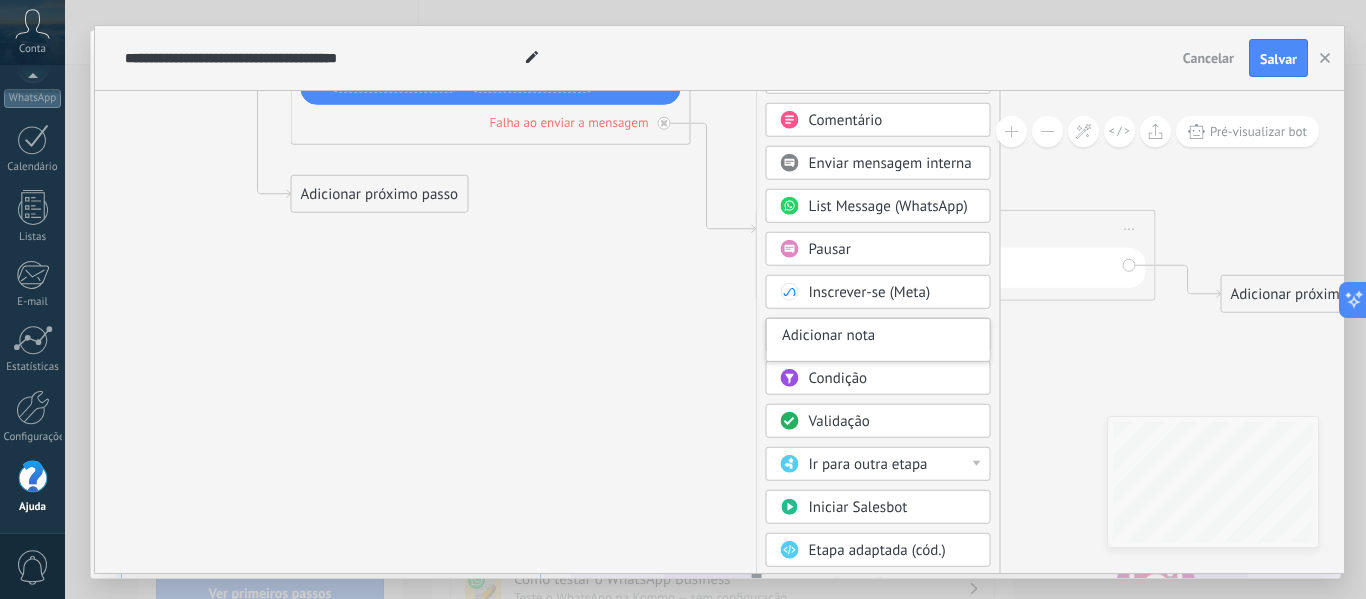 drag, startPoint x: 837, startPoint y: 508, endPoint x: 670, endPoint y: 283, distance: 280.2035 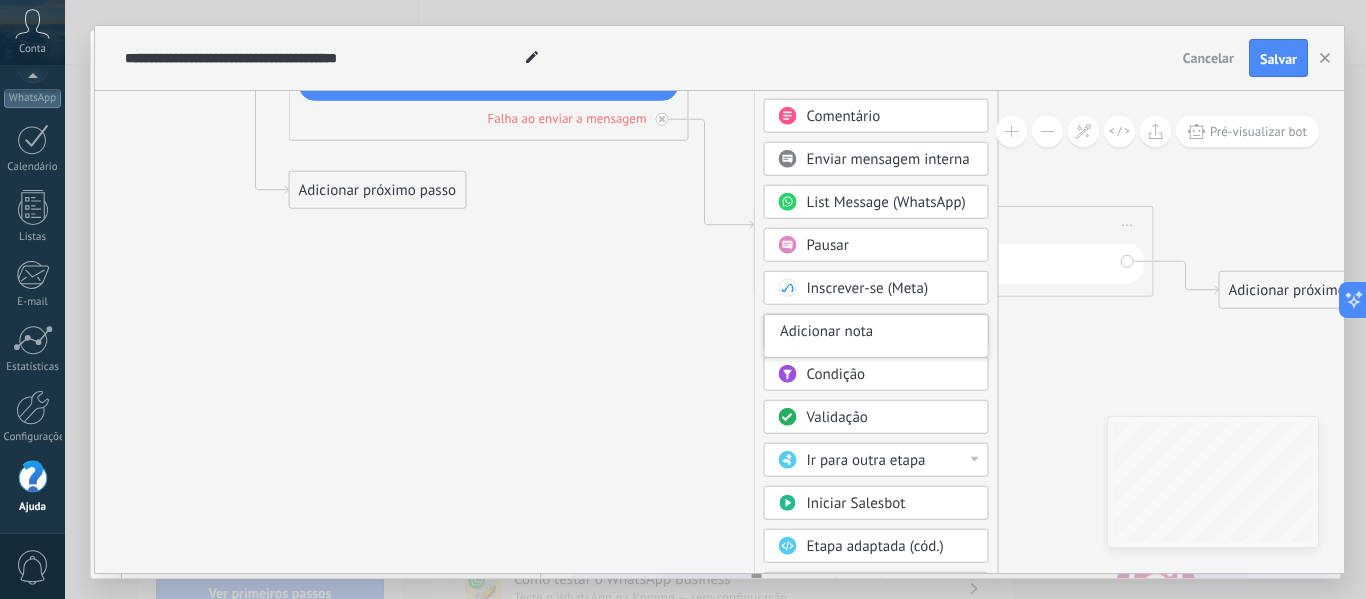 click 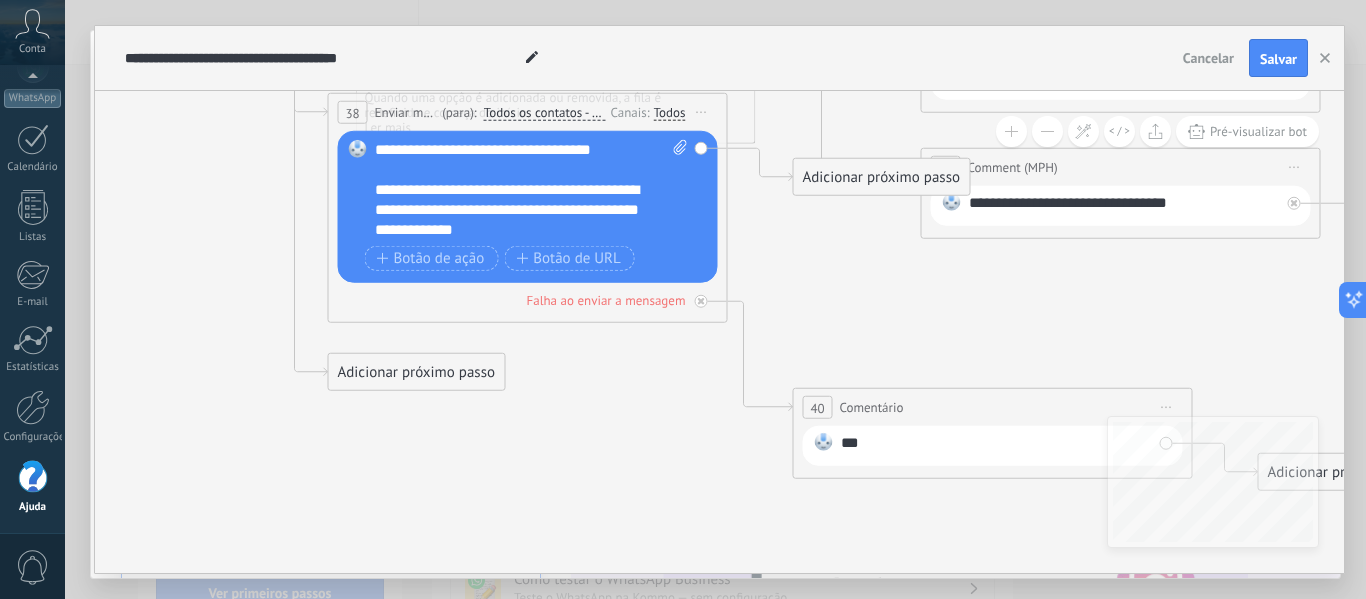 drag, startPoint x: 754, startPoint y: 162, endPoint x: 793, endPoint y: 344, distance: 186.13167 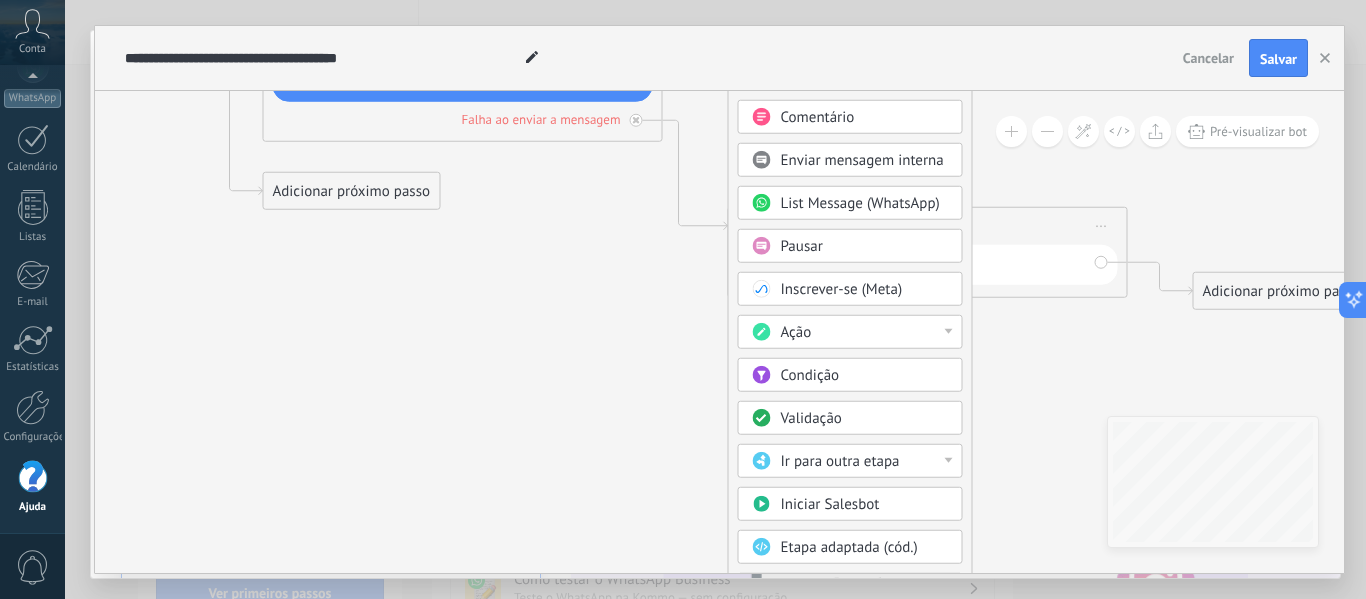 drag, startPoint x: 734, startPoint y: 506, endPoint x: 669, endPoint y: 325, distance: 192.31744 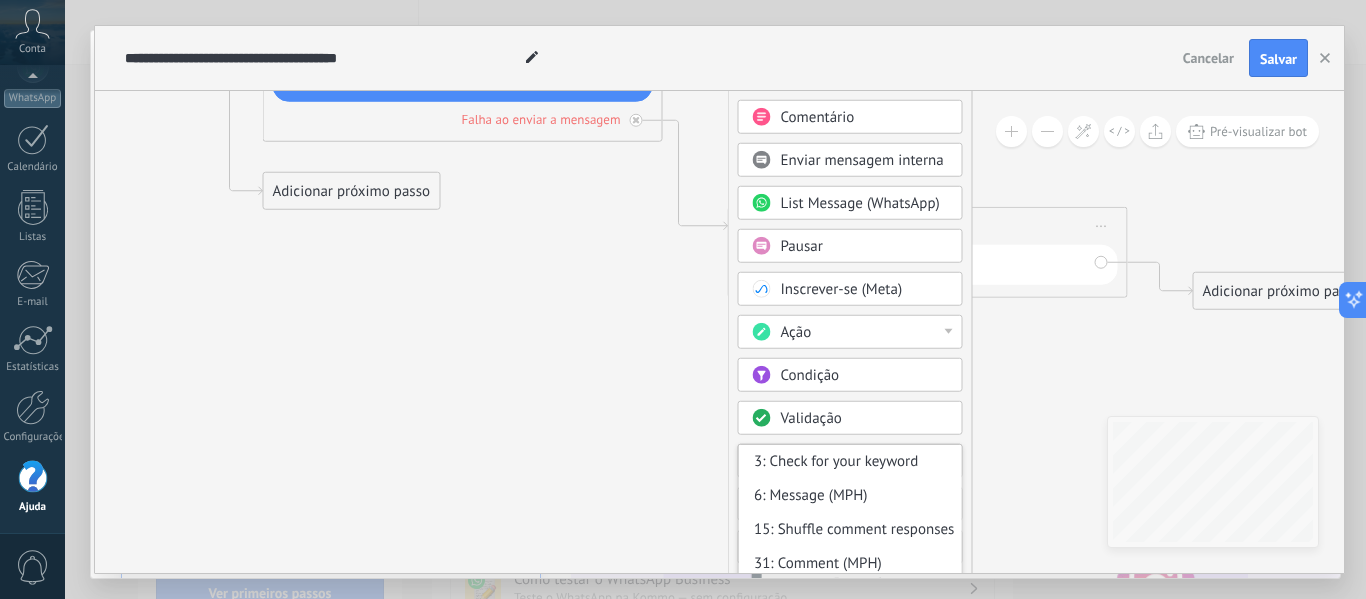 click 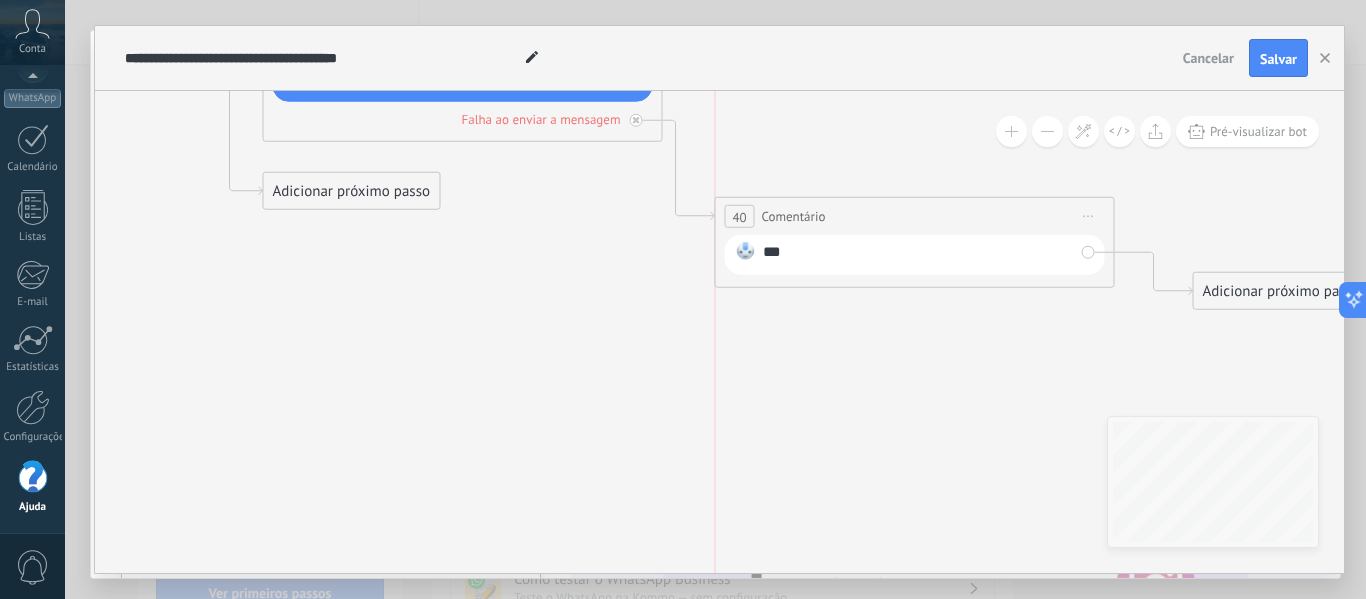 drag, startPoint x: 740, startPoint y: 212, endPoint x: 727, endPoint y: 203, distance: 15.811388 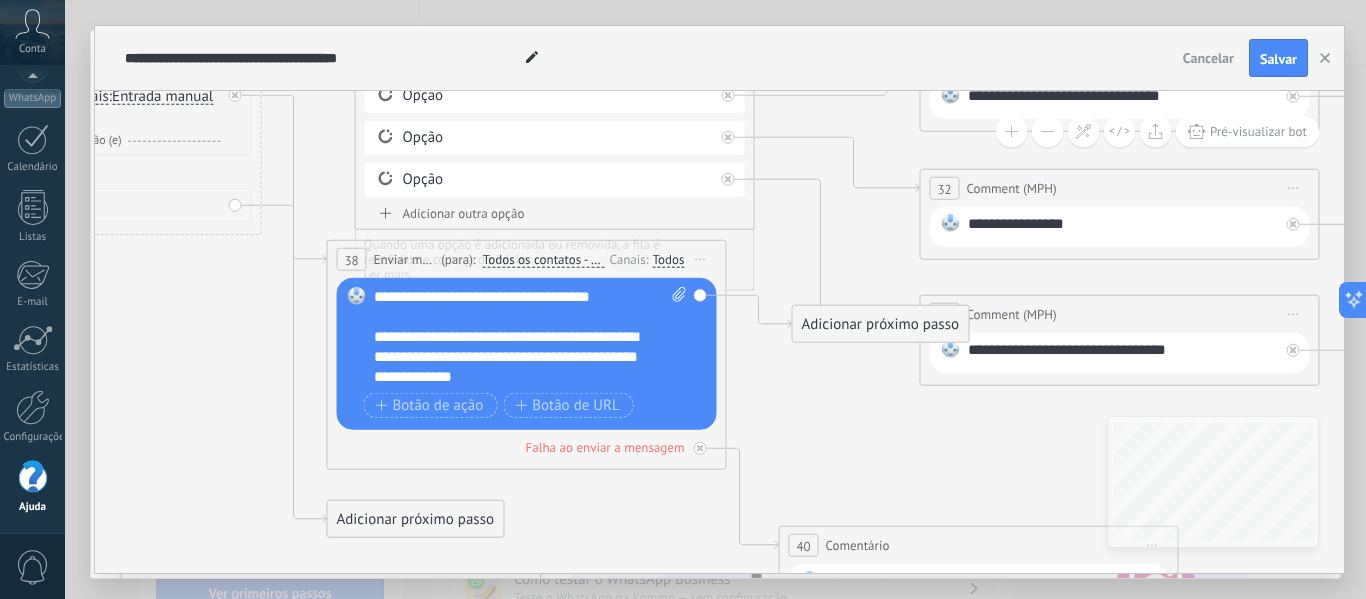 drag, startPoint x: 602, startPoint y: 211, endPoint x: 666, endPoint y: 539, distance: 334.18558 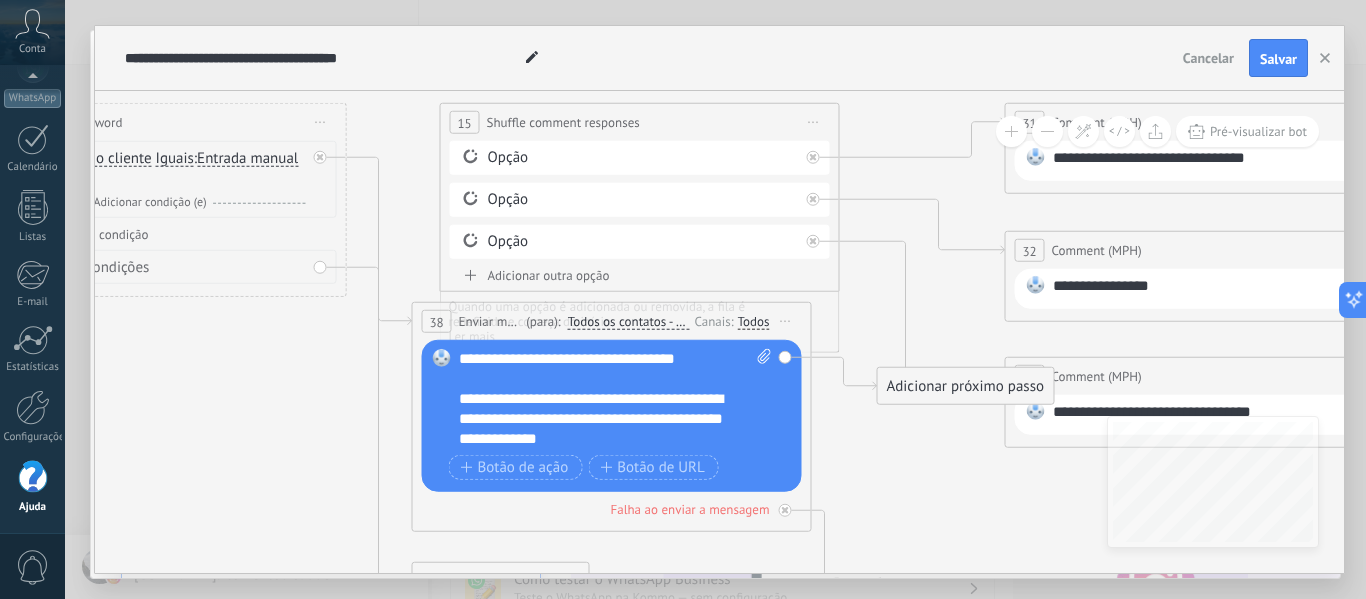drag, startPoint x: 791, startPoint y: 256, endPoint x: 881, endPoint y: 324, distance: 112.80071 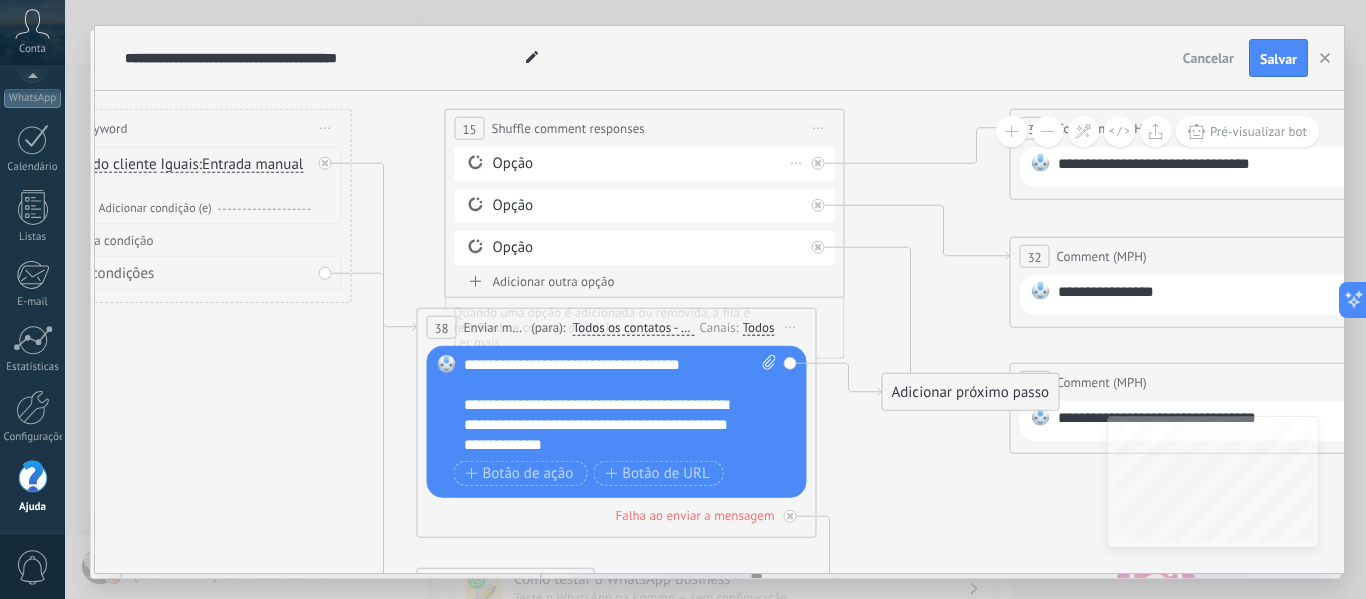 click on "Opção" at bounding box center [648, 164] 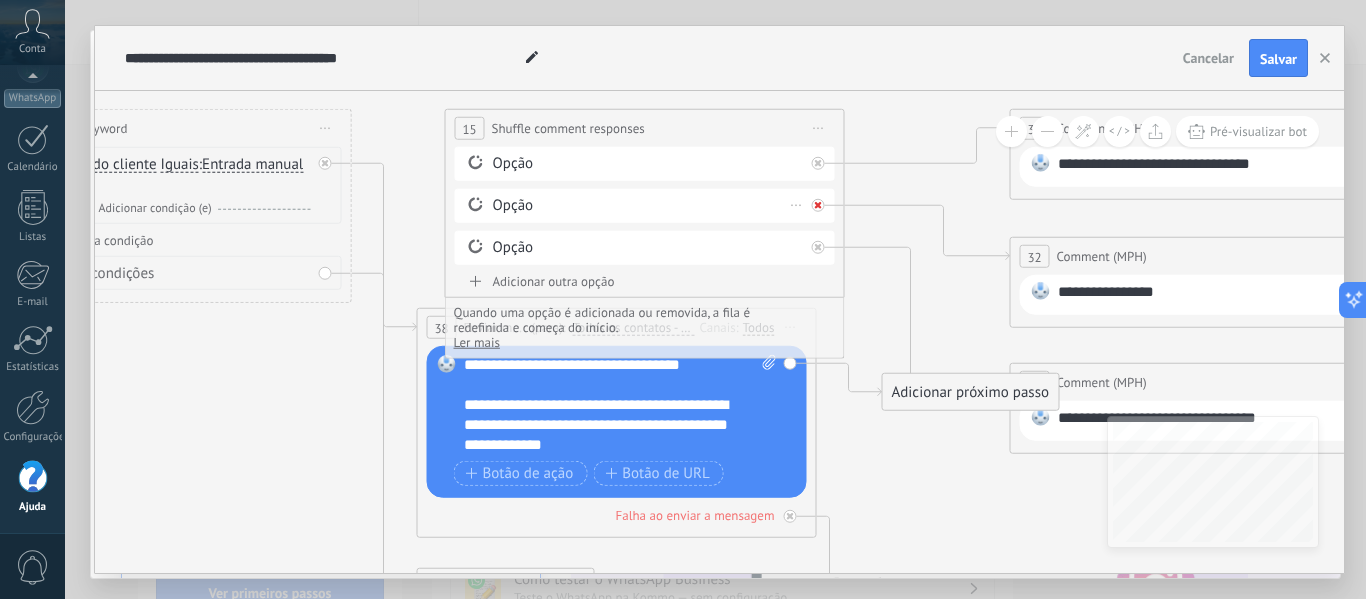 click 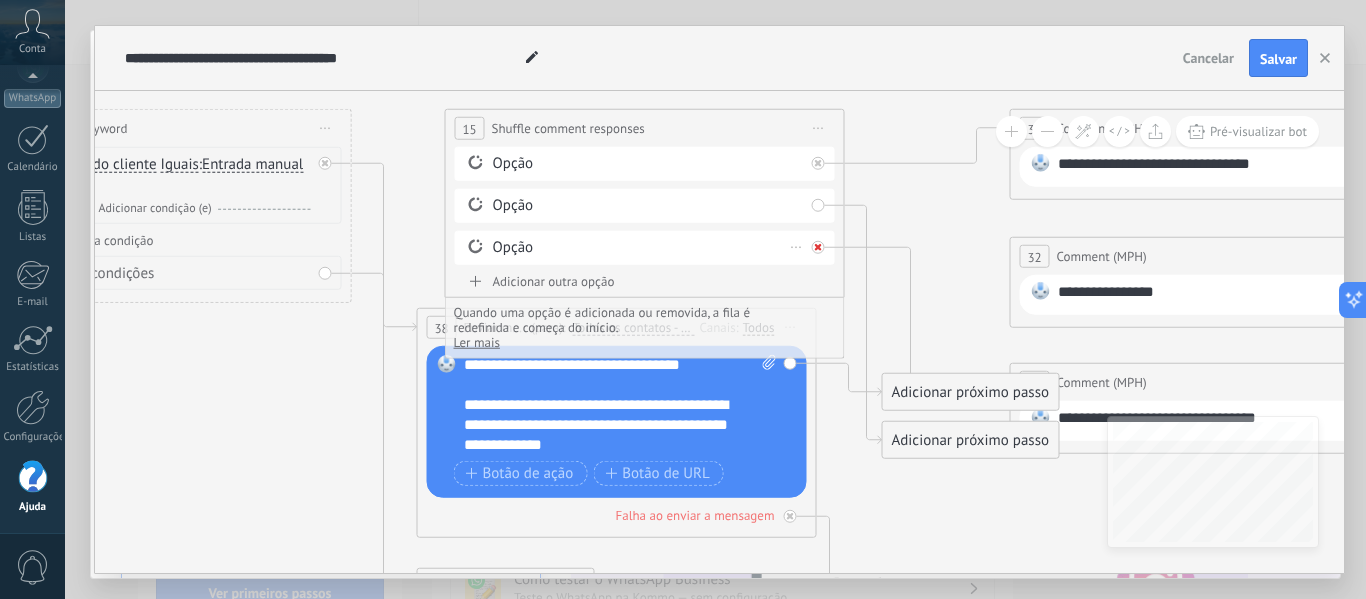 click 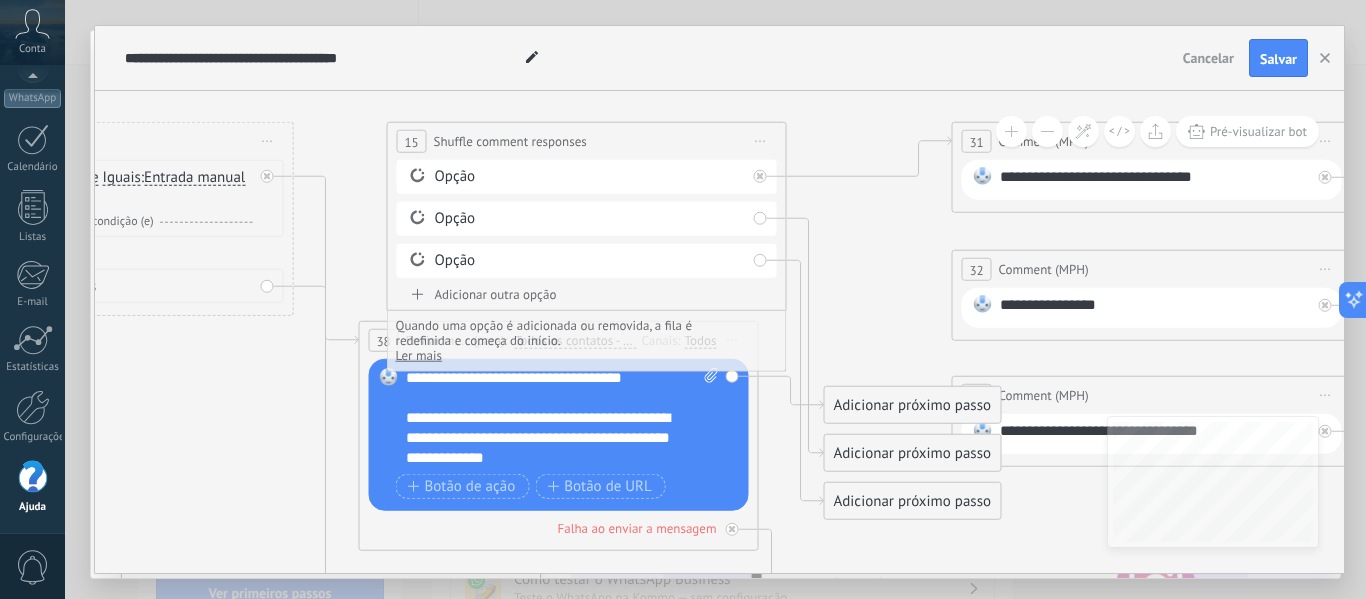 drag, startPoint x: 913, startPoint y: 197, endPoint x: 835, endPoint y: 210, distance: 79.07591 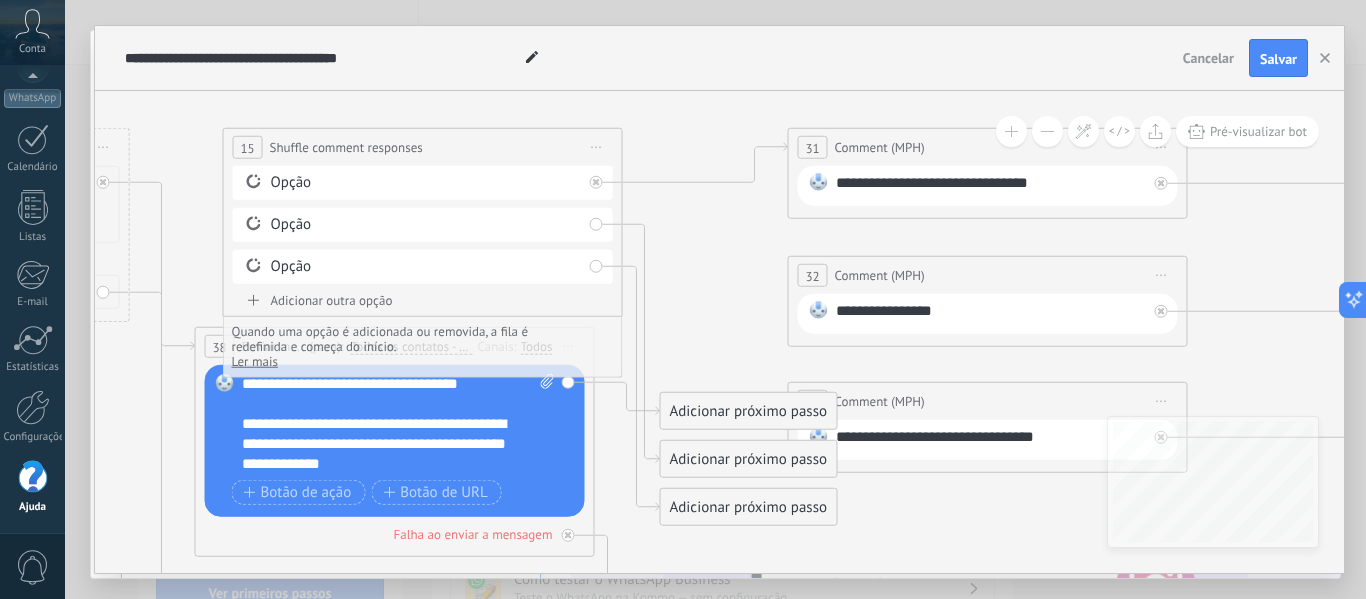 drag, startPoint x: 902, startPoint y: 191, endPoint x: 758, endPoint y: 197, distance: 144.12494 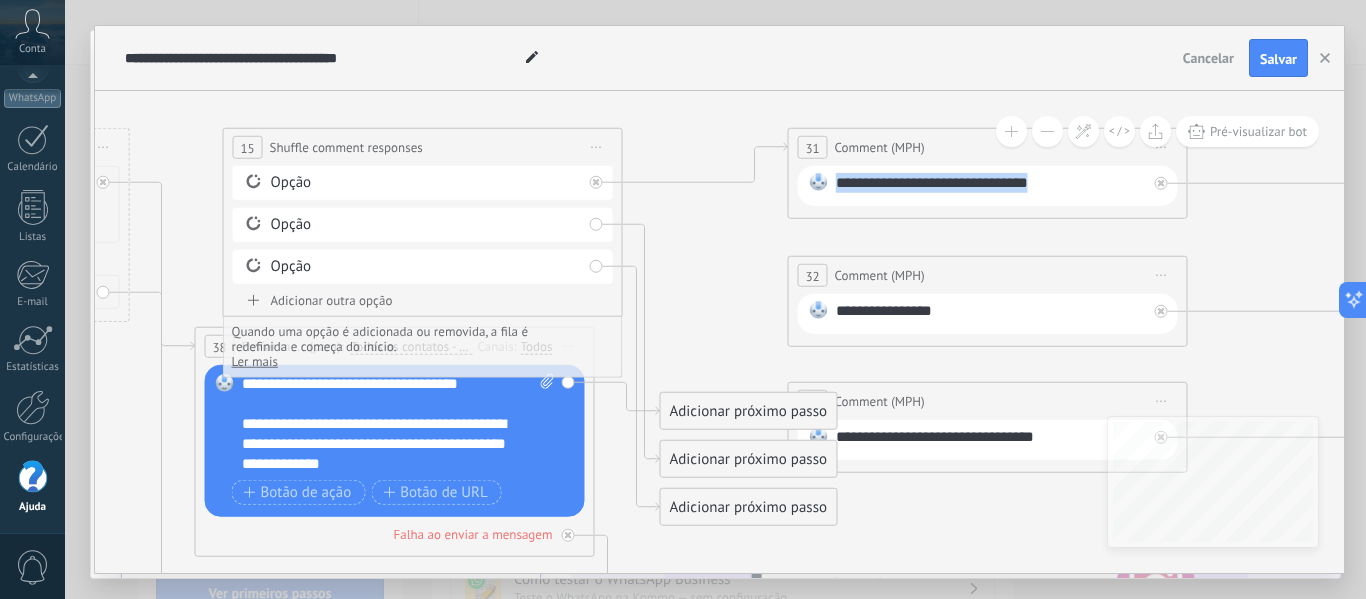click on "**********" at bounding box center [991, 186] 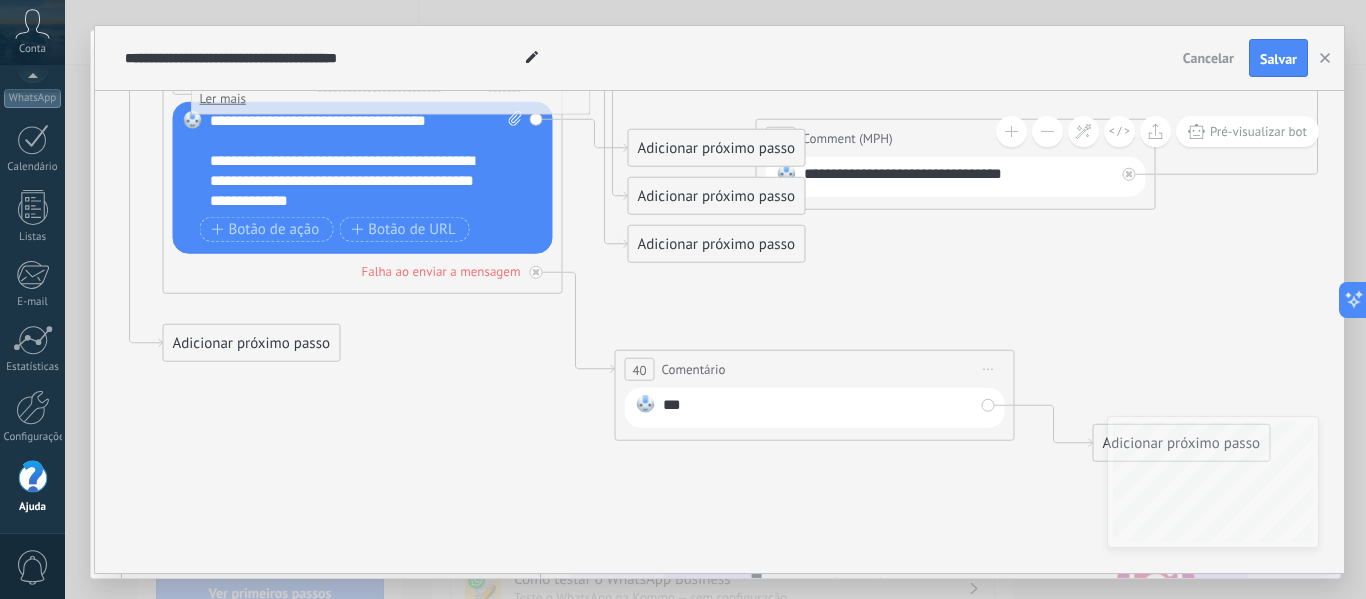 drag, startPoint x: 724, startPoint y: 310, endPoint x: 688, endPoint y: 40, distance: 272.38943 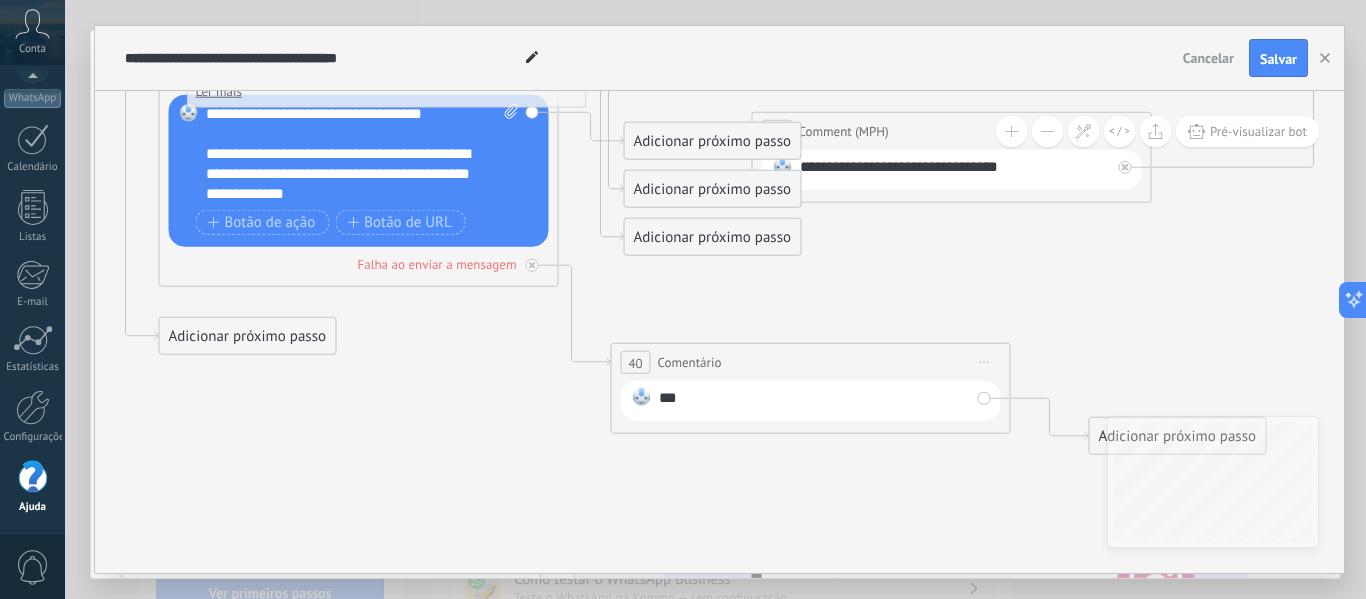 click on "***" at bounding box center (814, 401) 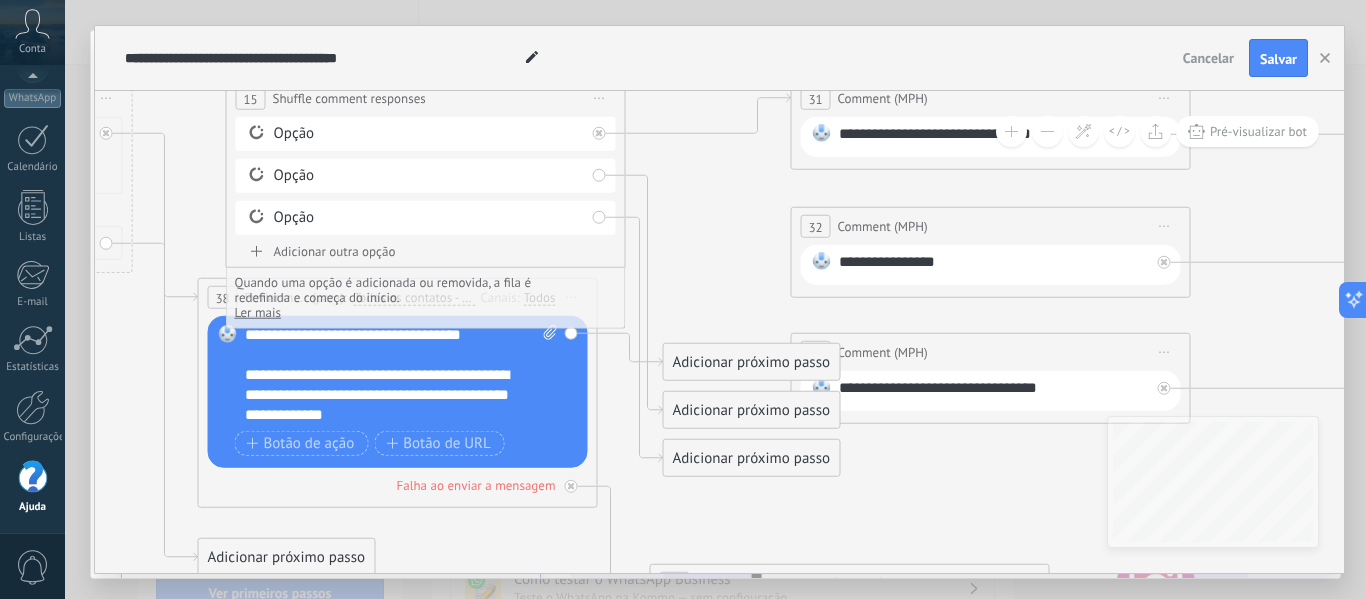 drag, startPoint x: 919, startPoint y: 294, endPoint x: 958, endPoint y: 517, distance: 226.38463 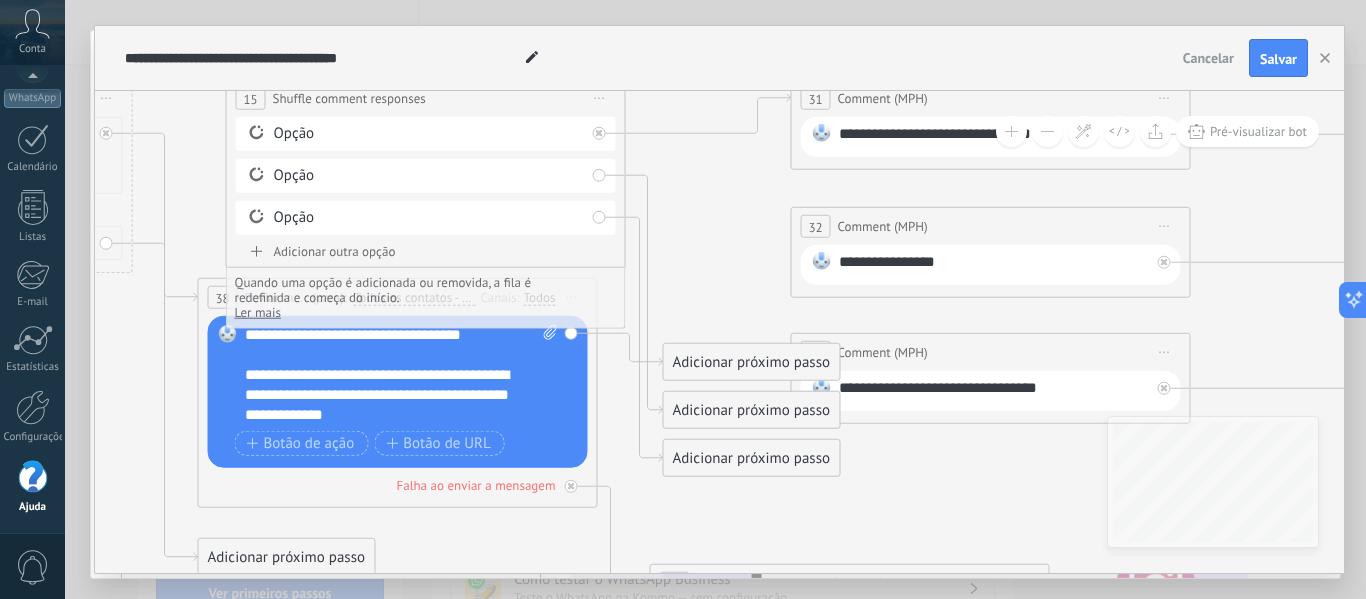 click 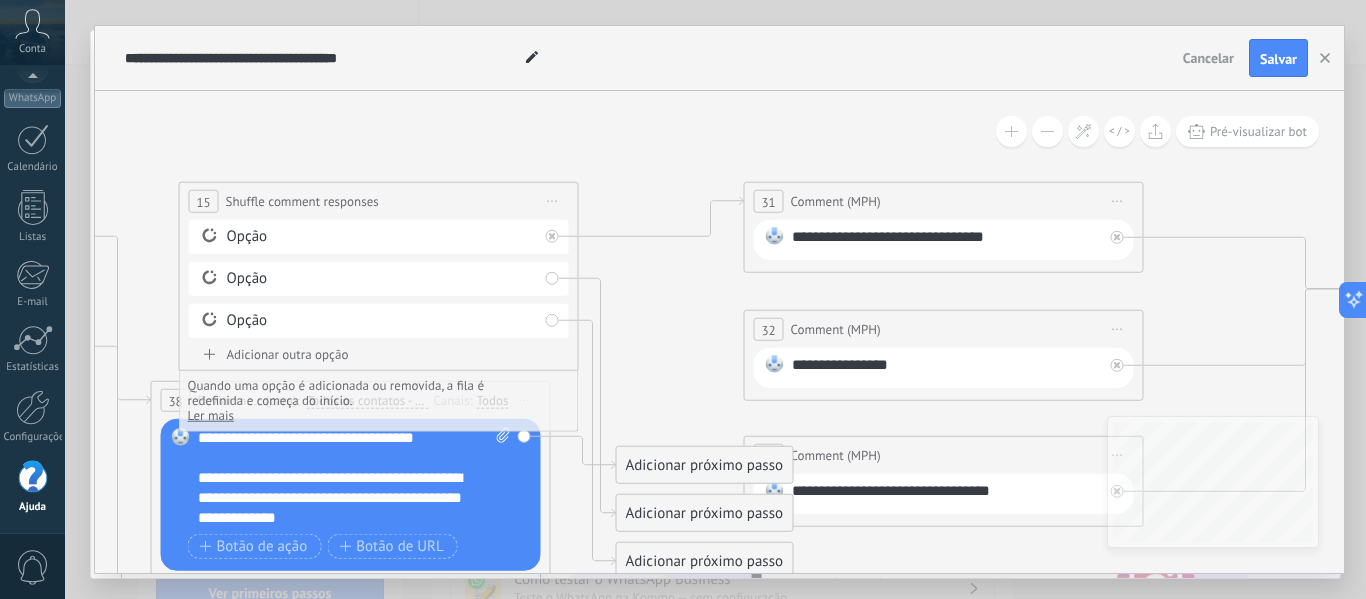 drag, startPoint x: 766, startPoint y: 241, endPoint x: 717, endPoint y: 344, distance: 114.061386 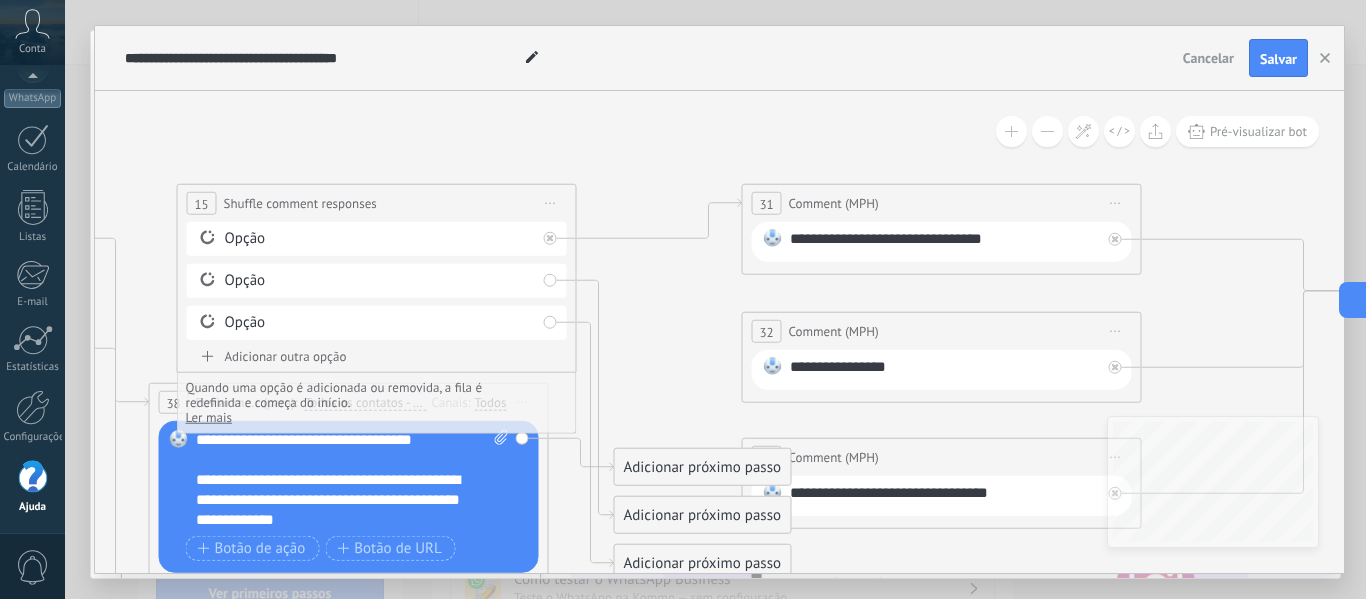 click on "**********" at bounding box center (945, 242) 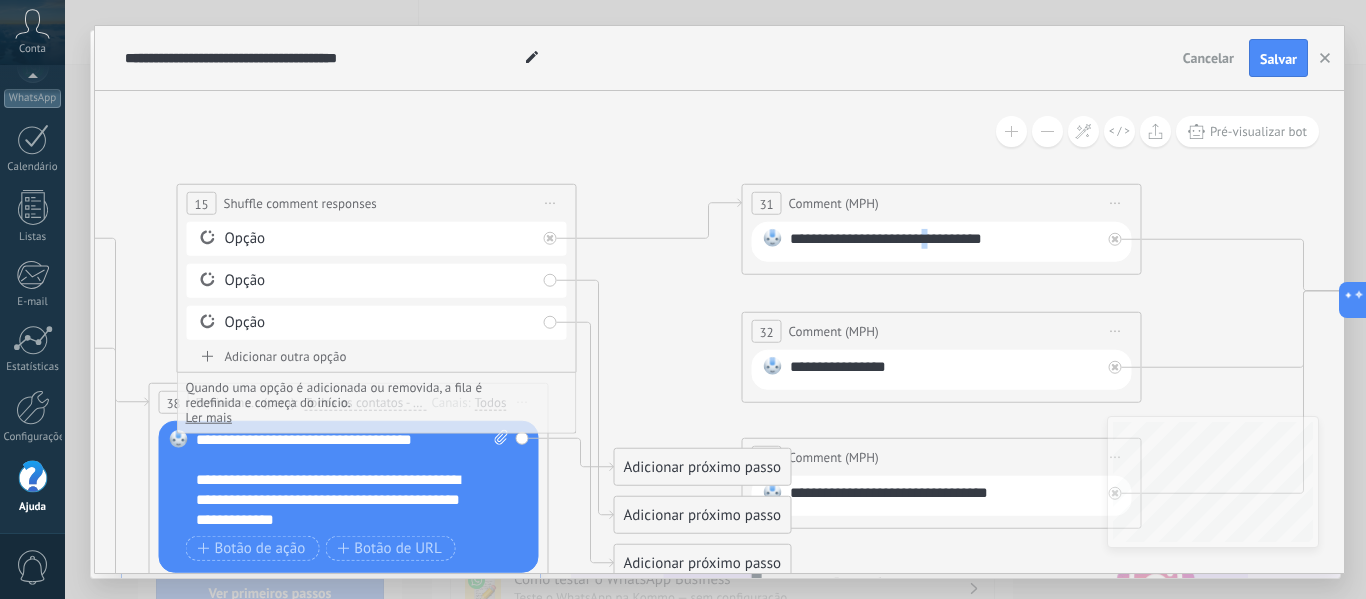 click on "**********" at bounding box center [945, 242] 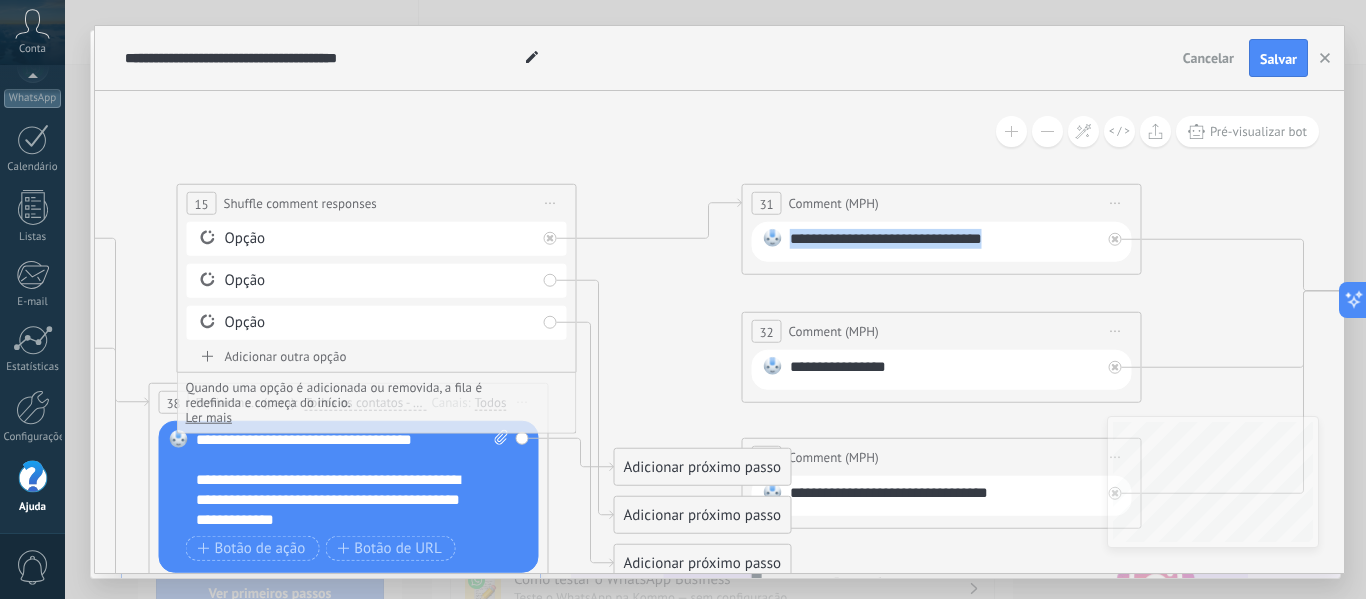 click on "**********" at bounding box center [945, 242] 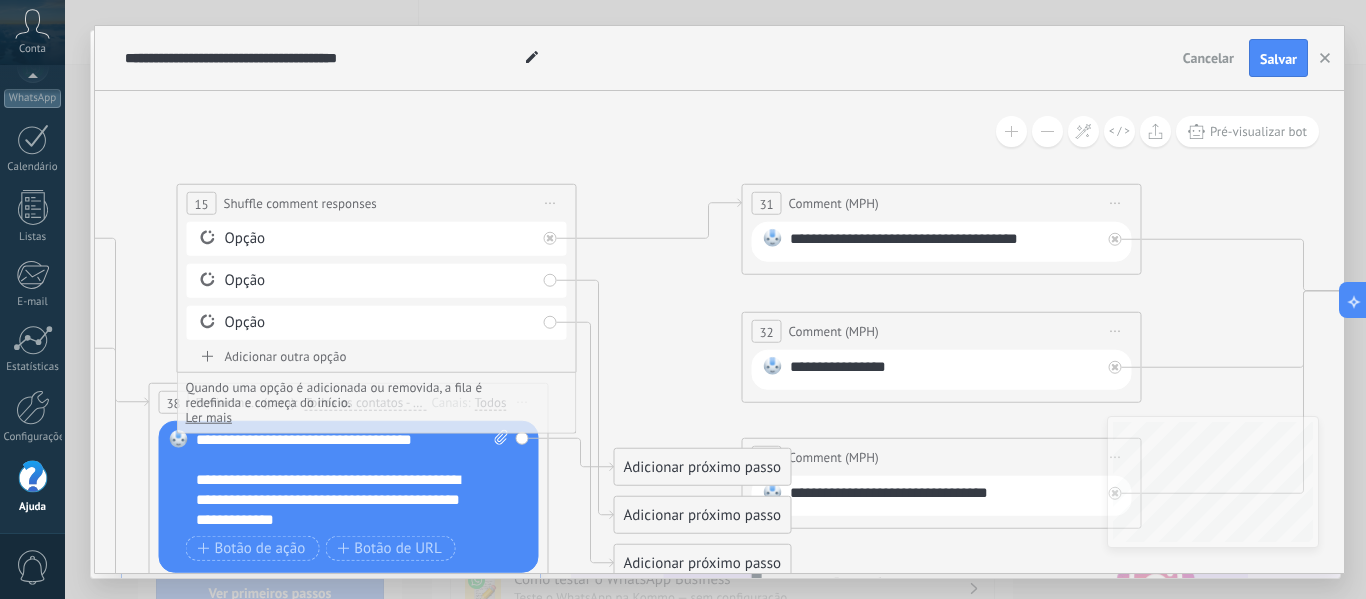 click on "**********" at bounding box center [945, 370] 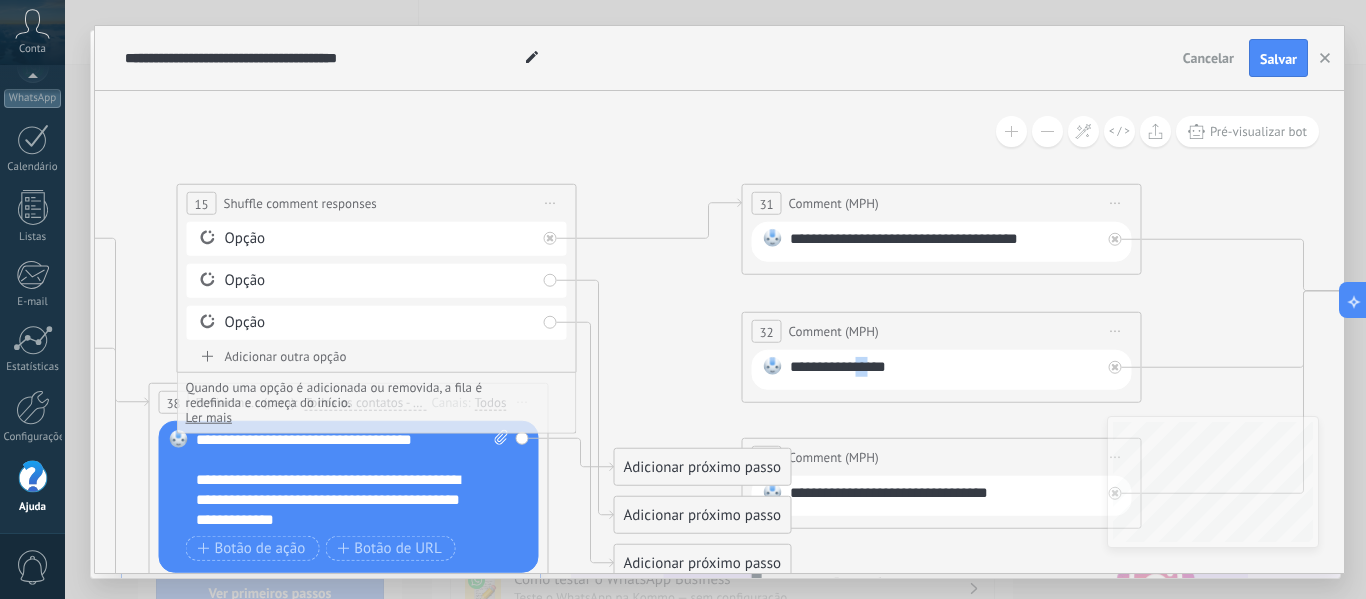 click on "**********" at bounding box center (945, 370) 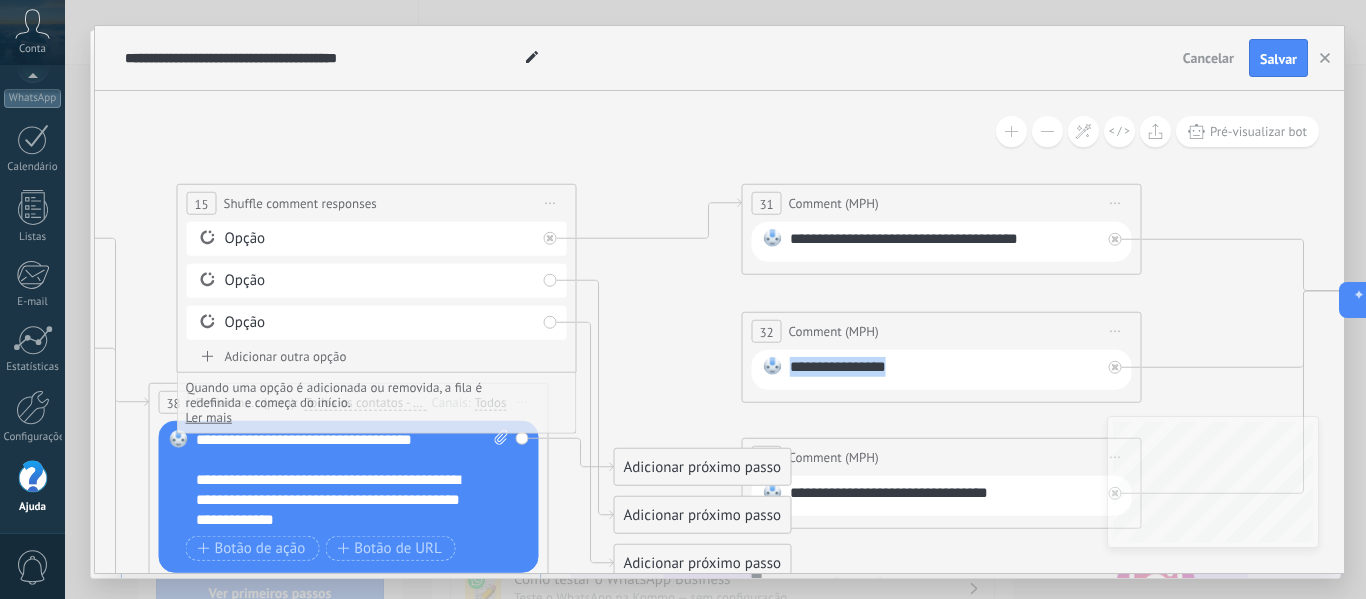 click on "**********" at bounding box center (945, 370) 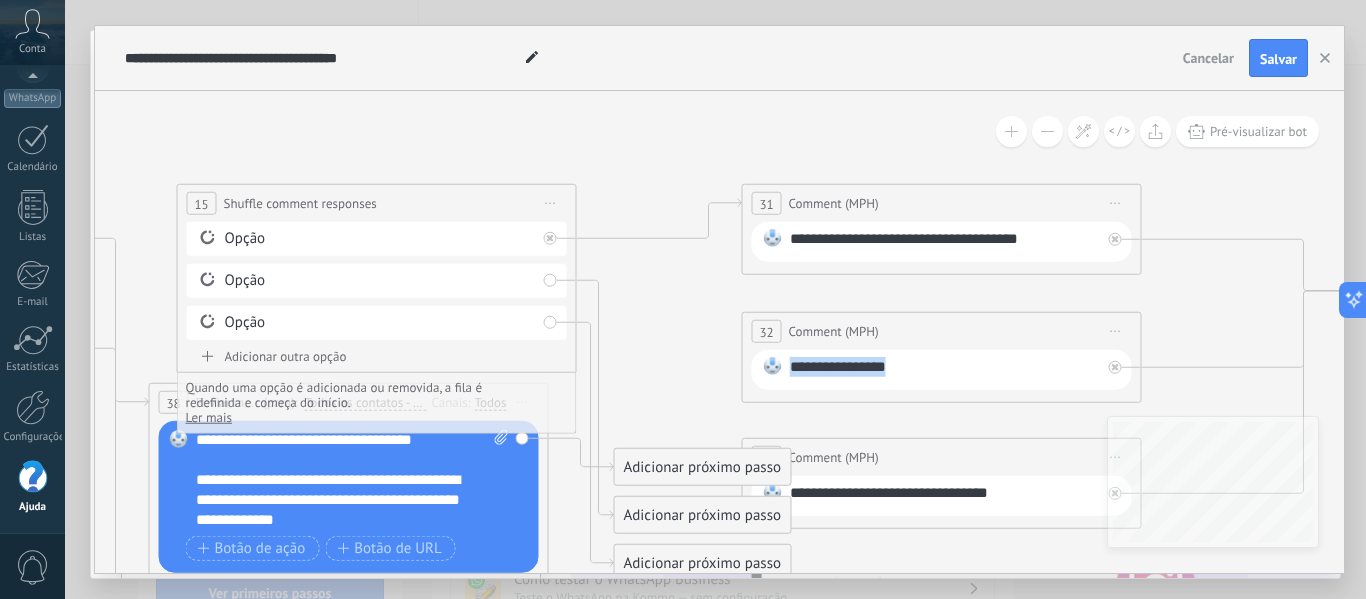 paste 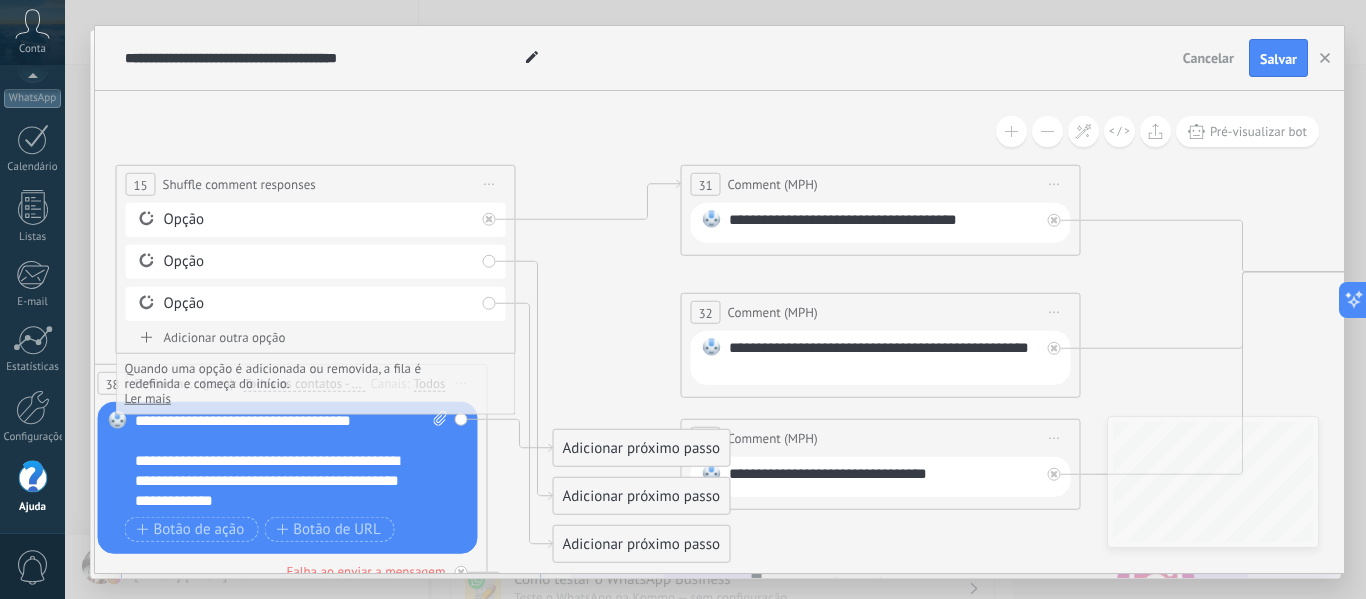 drag, startPoint x: 715, startPoint y: 335, endPoint x: 655, endPoint y: 317, distance: 62.641838 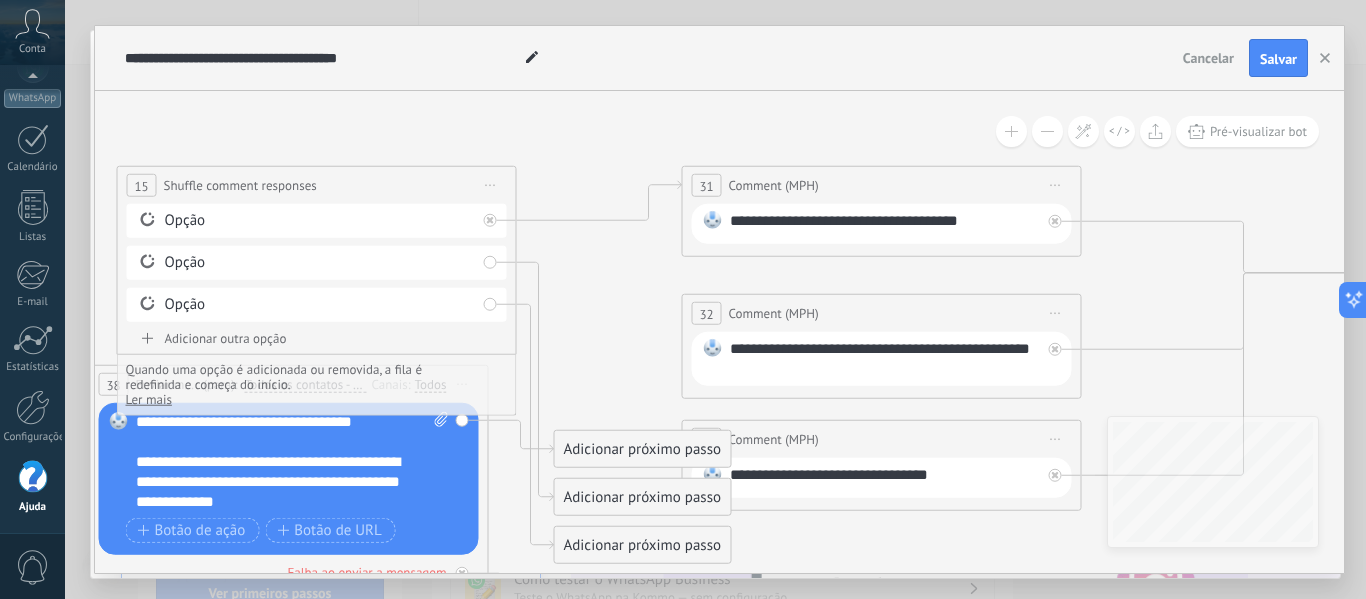 click on "Adicionar próximo passo" at bounding box center (643, 497) 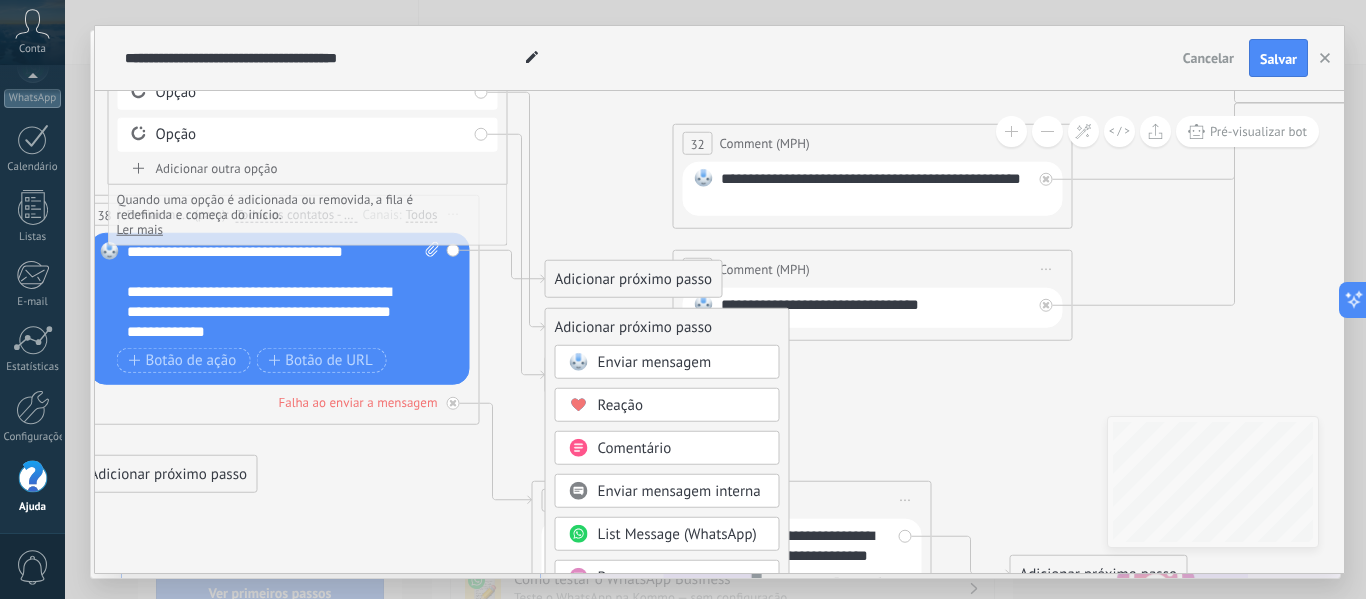 drag, startPoint x: 634, startPoint y: 366, endPoint x: 624, endPoint y: 195, distance: 171.29214 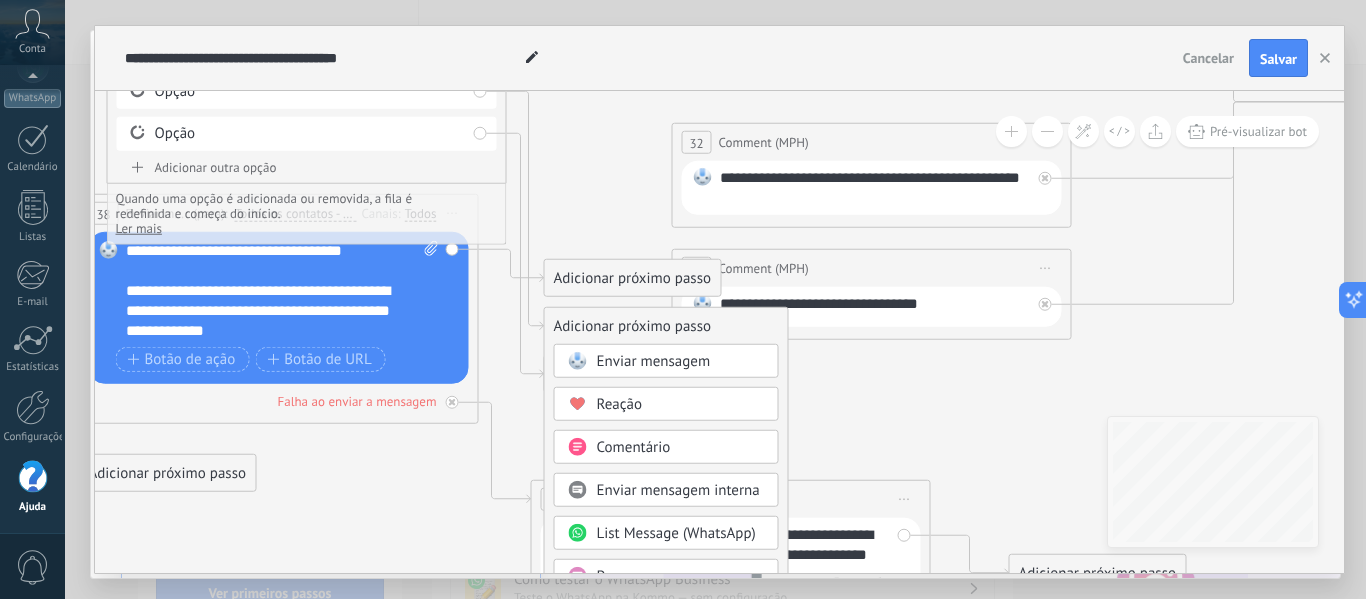 click on "Comentário" at bounding box center (634, 447) 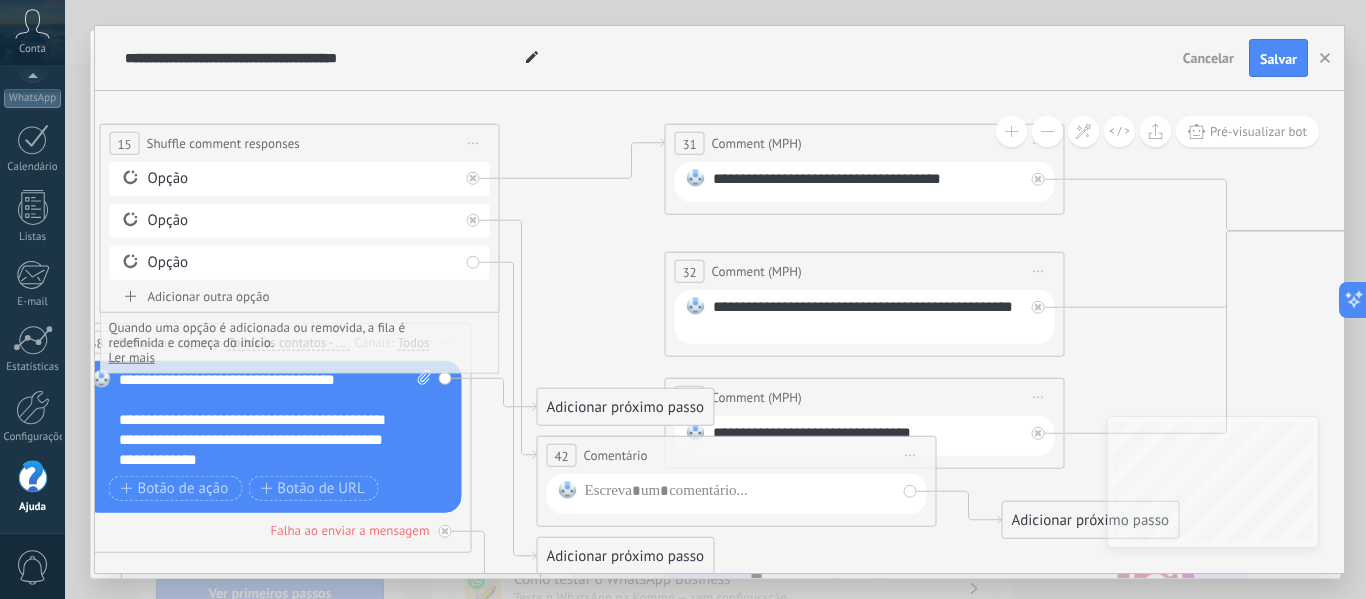 drag, startPoint x: 604, startPoint y: 244, endPoint x: 796, endPoint y: 206, distance: 195.72429 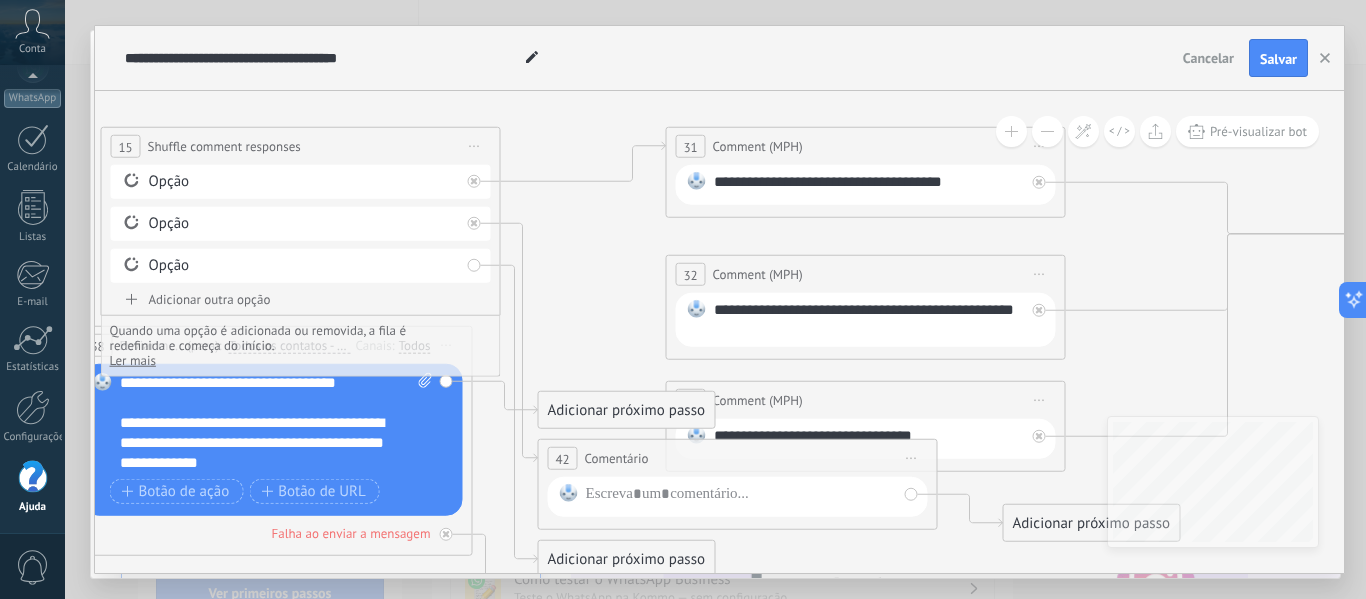 click on "**********" at bounding box center (869, 185) 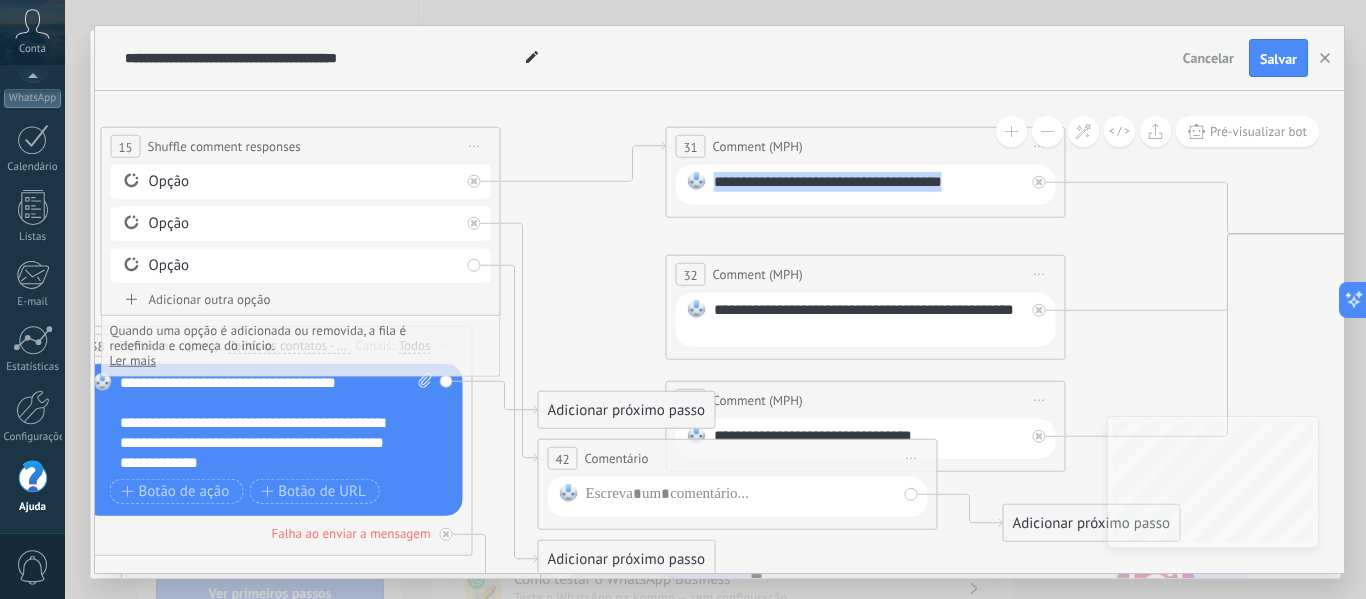 click on "**********" at bounding box center [869, 185] 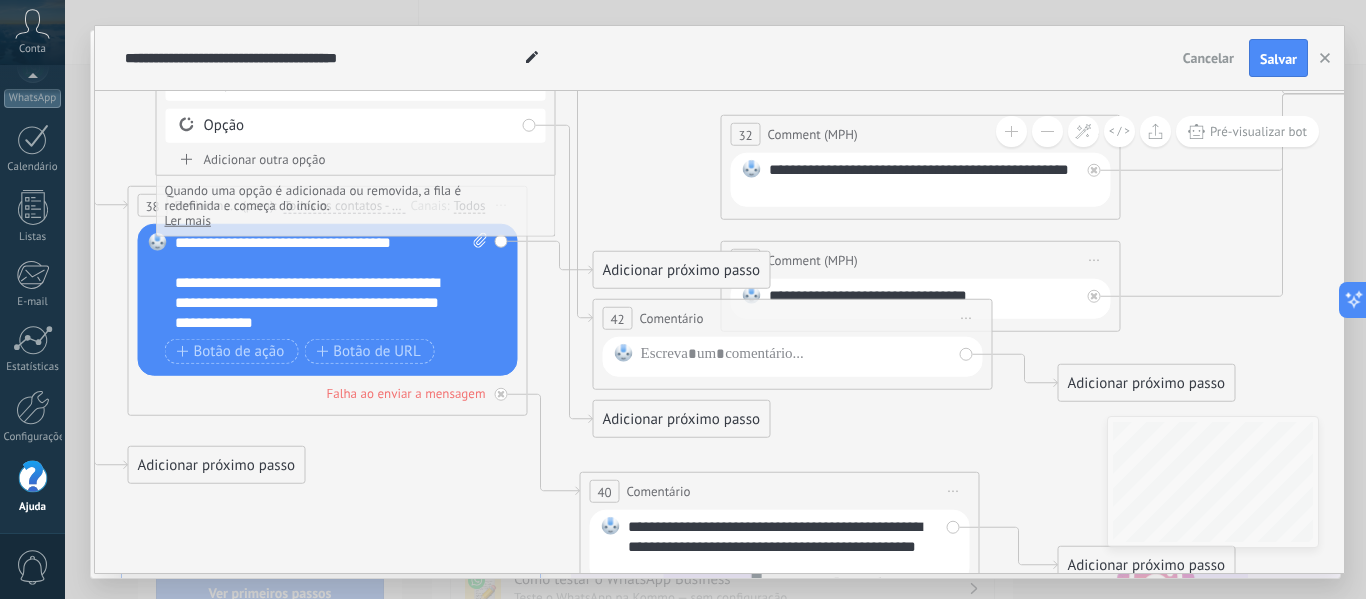 drag, startPoint x: 581, startPoint y: 311, endPoint x: 636, endPoint y: 169, distance: 152.27934 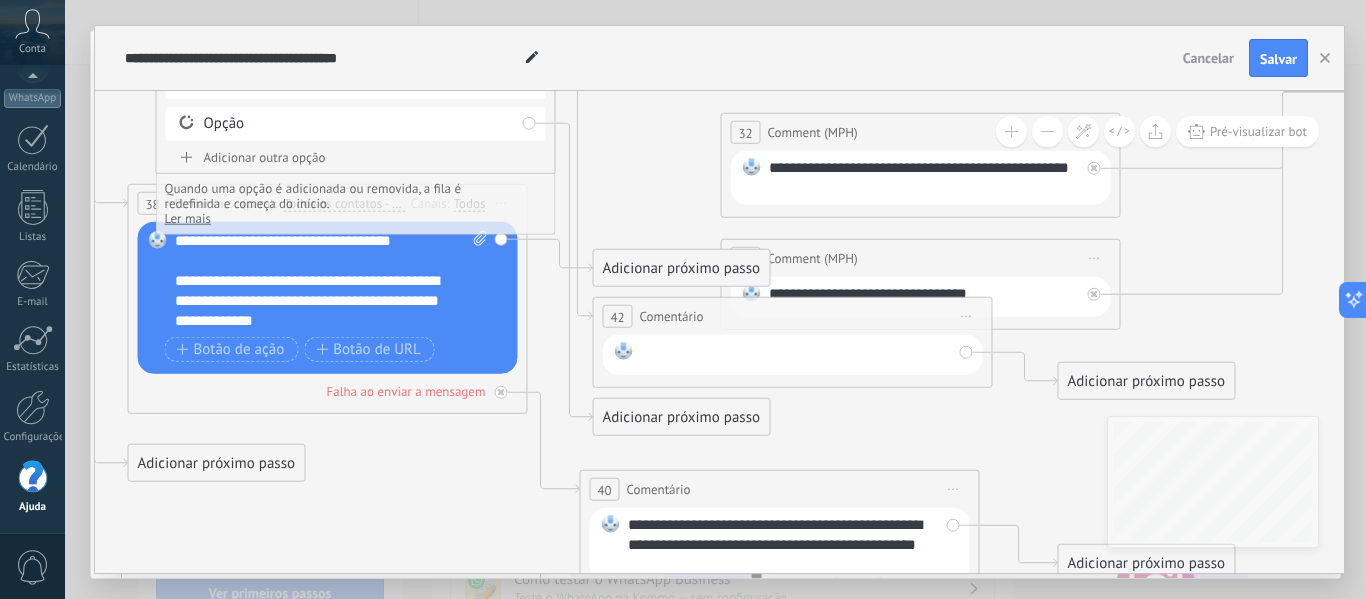 click at bounding box center [796, 355] 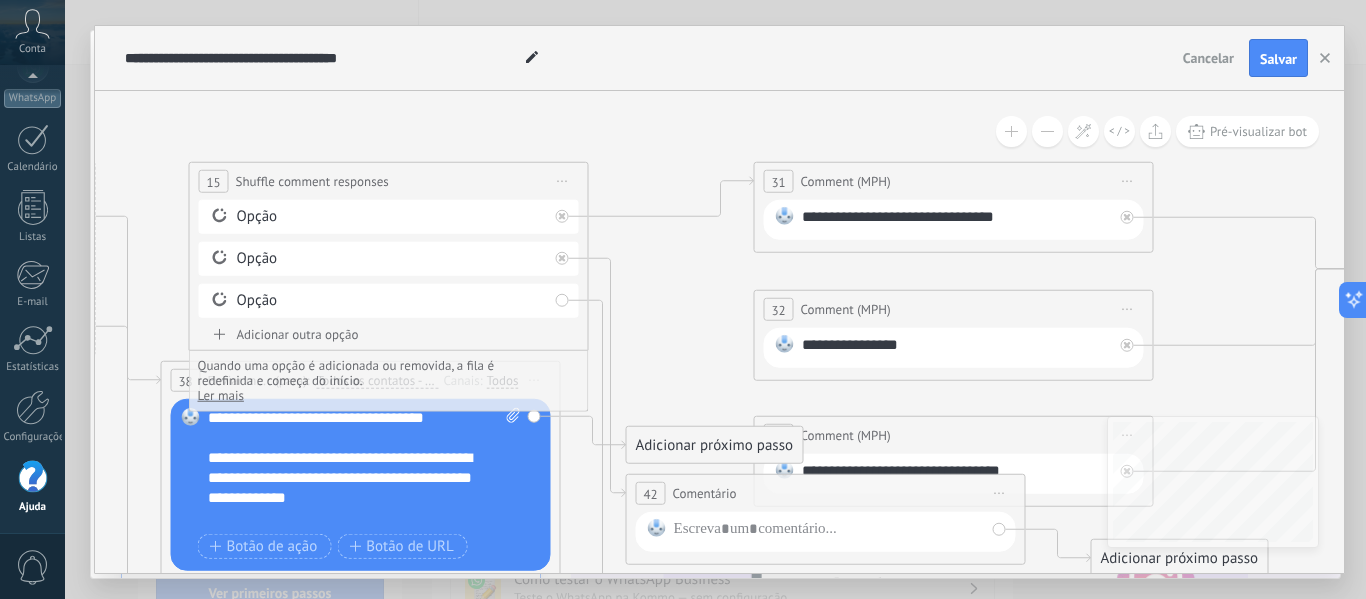 drag, startPoint x: 655, startPoint y: 194, endPoint x: 688, endPoint y: 371, distance: 180.04999 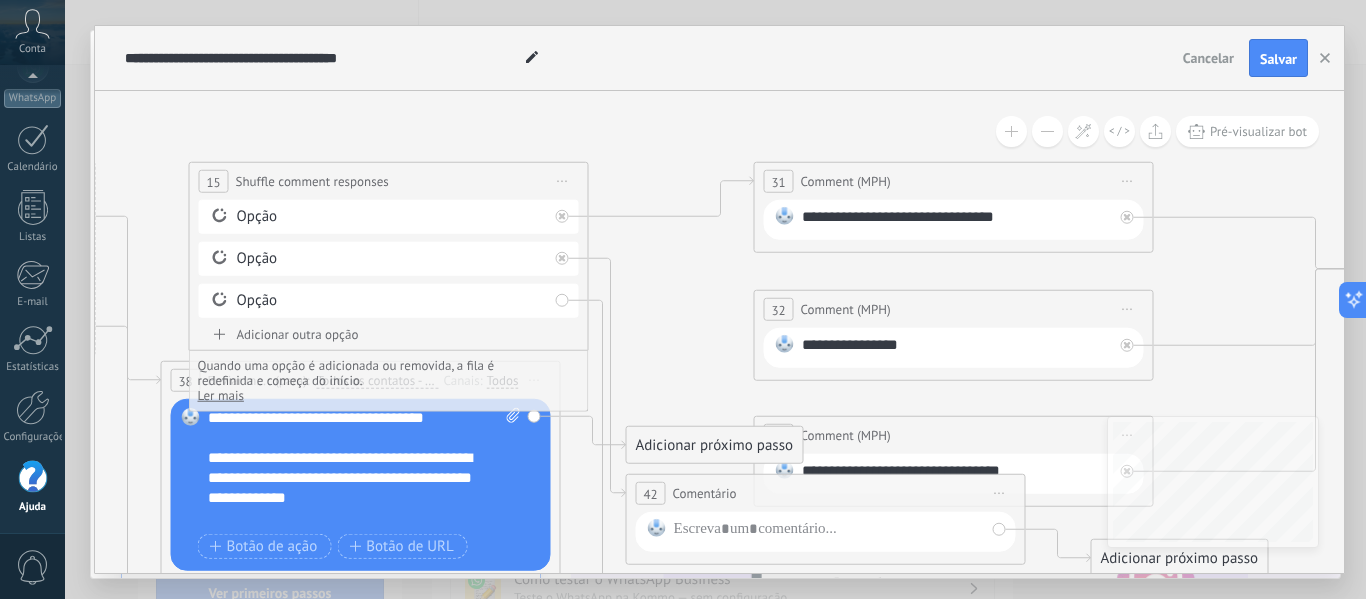 click 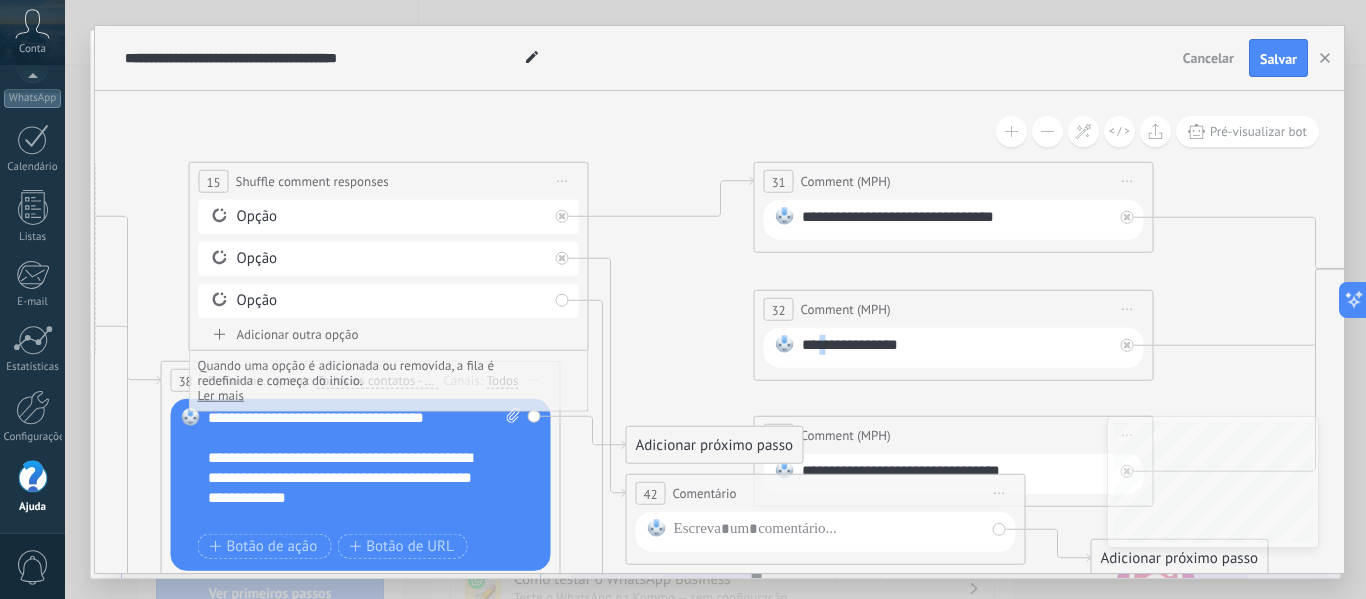 drag, startPoint x: 830, startPoint y: 344, endPoint x: 824, endPoint y: 335, distance: 10.816654 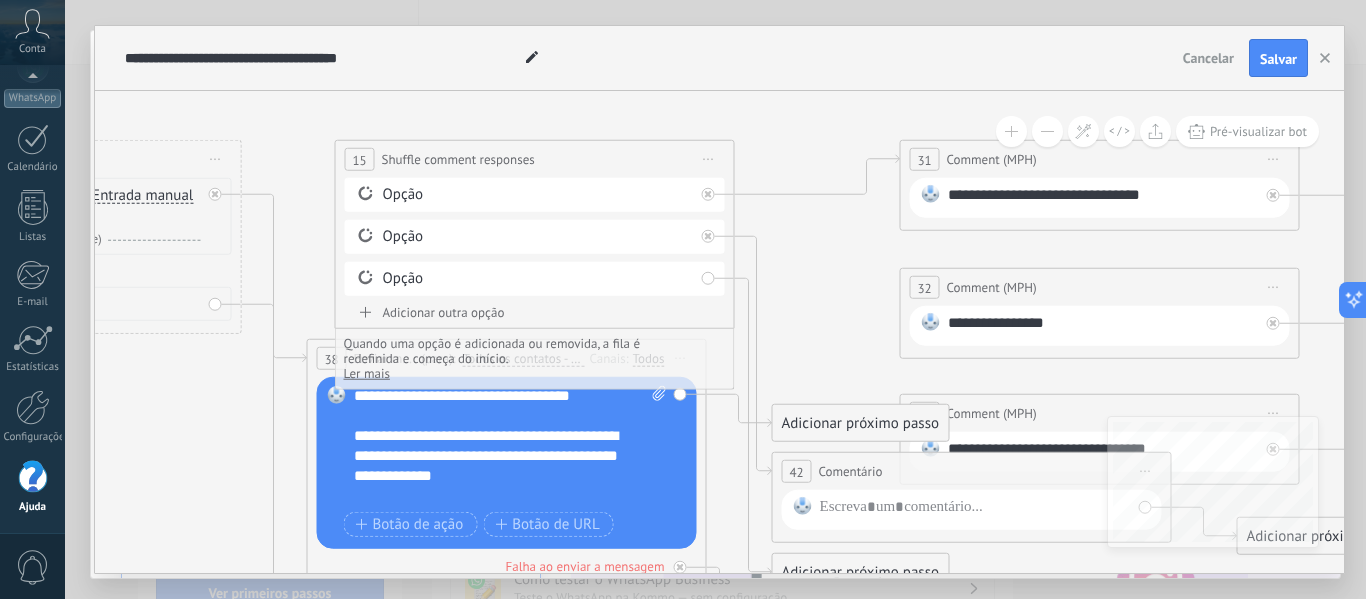 drag, startPoint x: 685, startPoint y: 277, endPoint x: 831, endPoint y: 255, distance: 147.64822 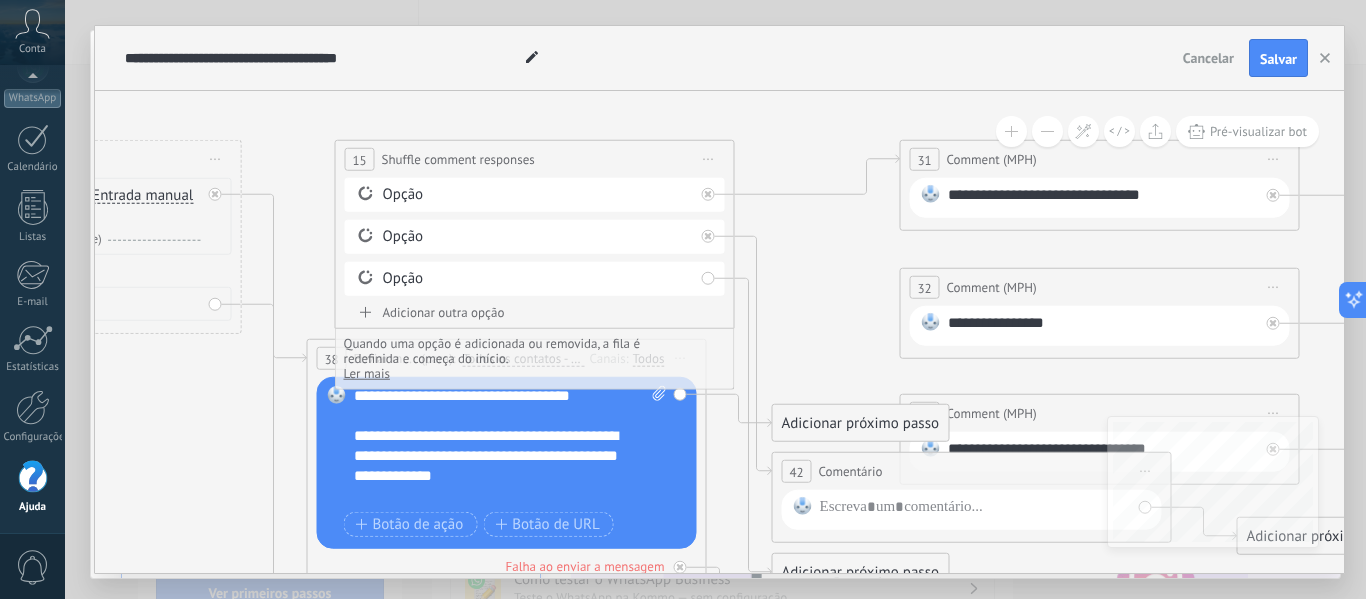 click 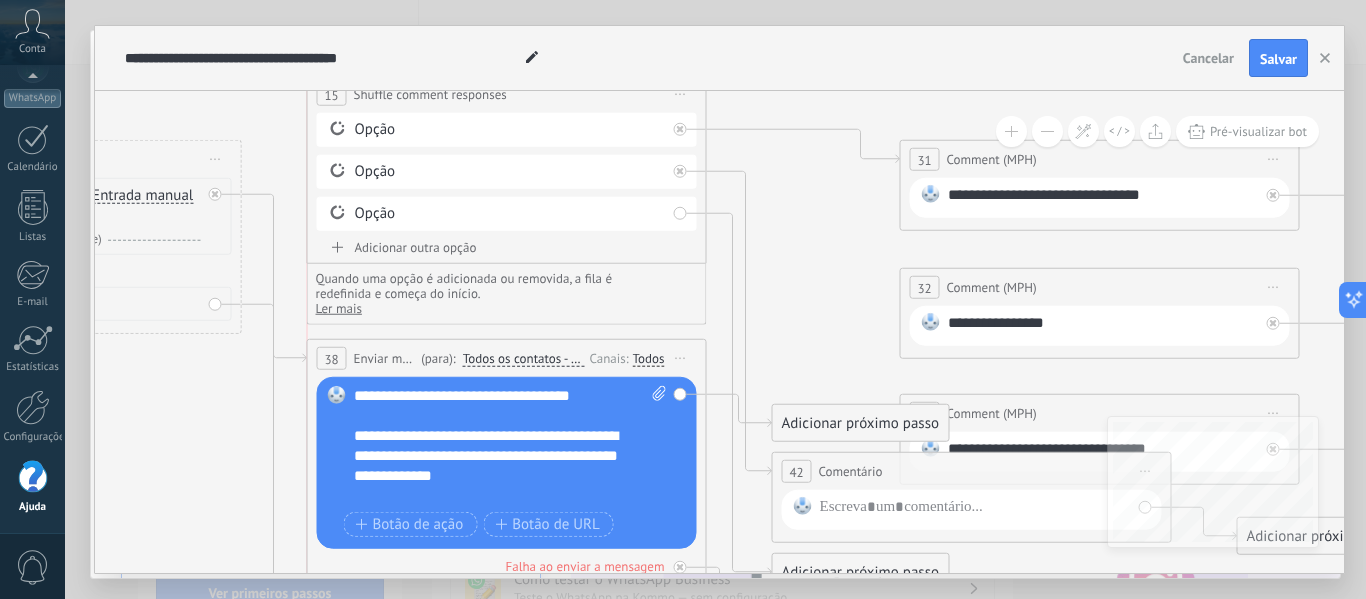 drag, startPoint x: 503, startPoint y: 164, endPoint x: 471, endPoint y: 97, distance: 74.24958 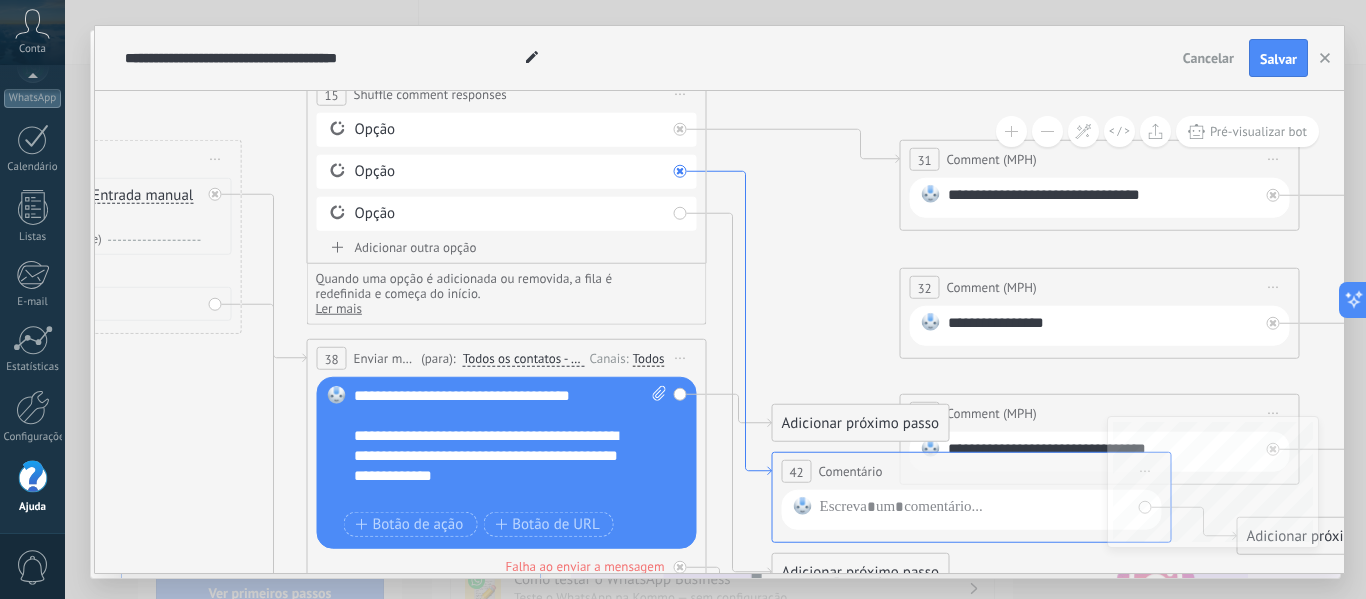 click 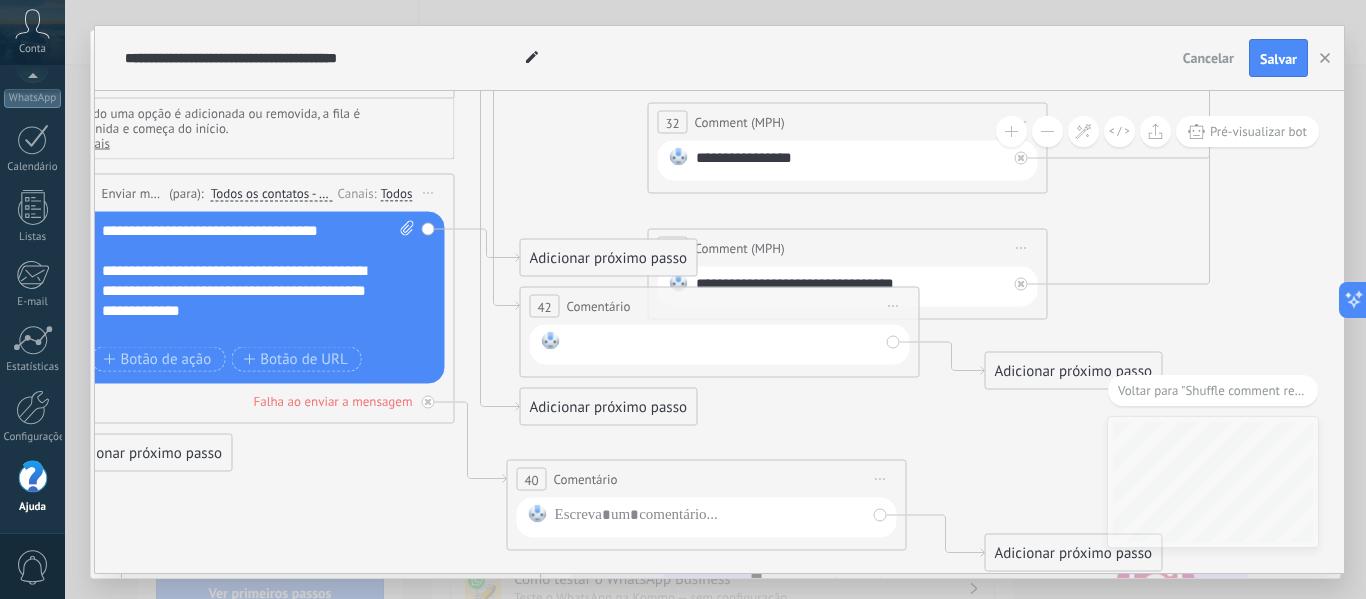 click at bounding box center [723, 345] 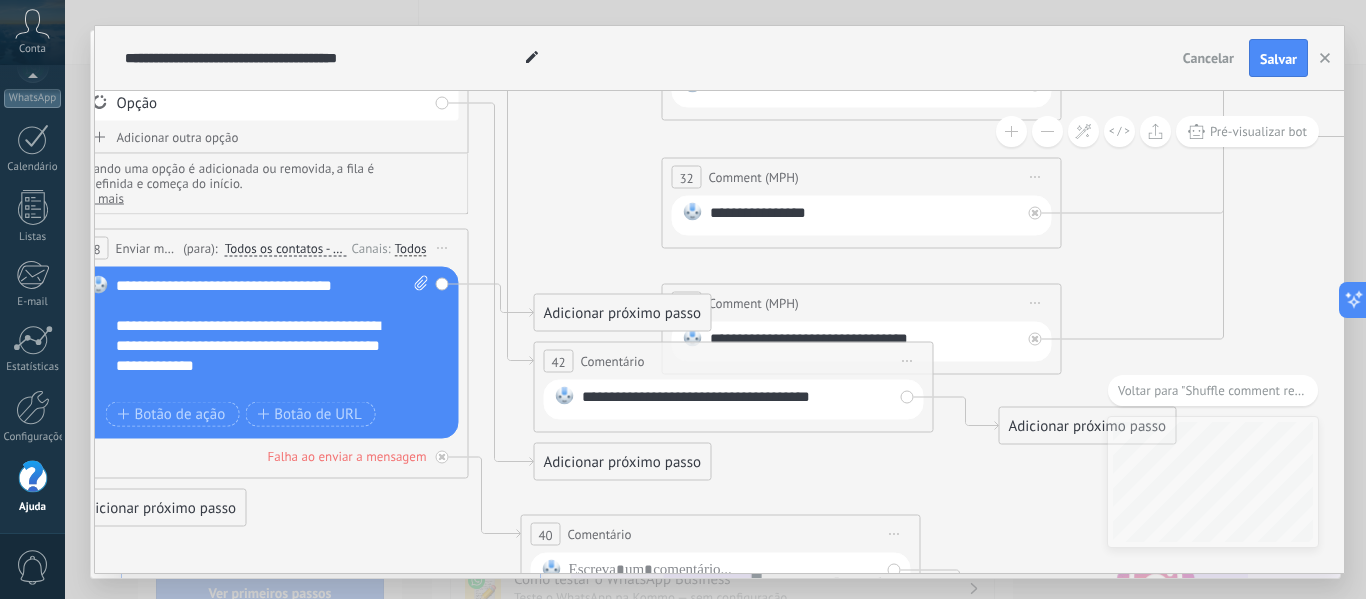 drag, startPoint x: 578, startPoint y: 174, endPoint x: 592, endPoint y: 229, distance: 56.753853 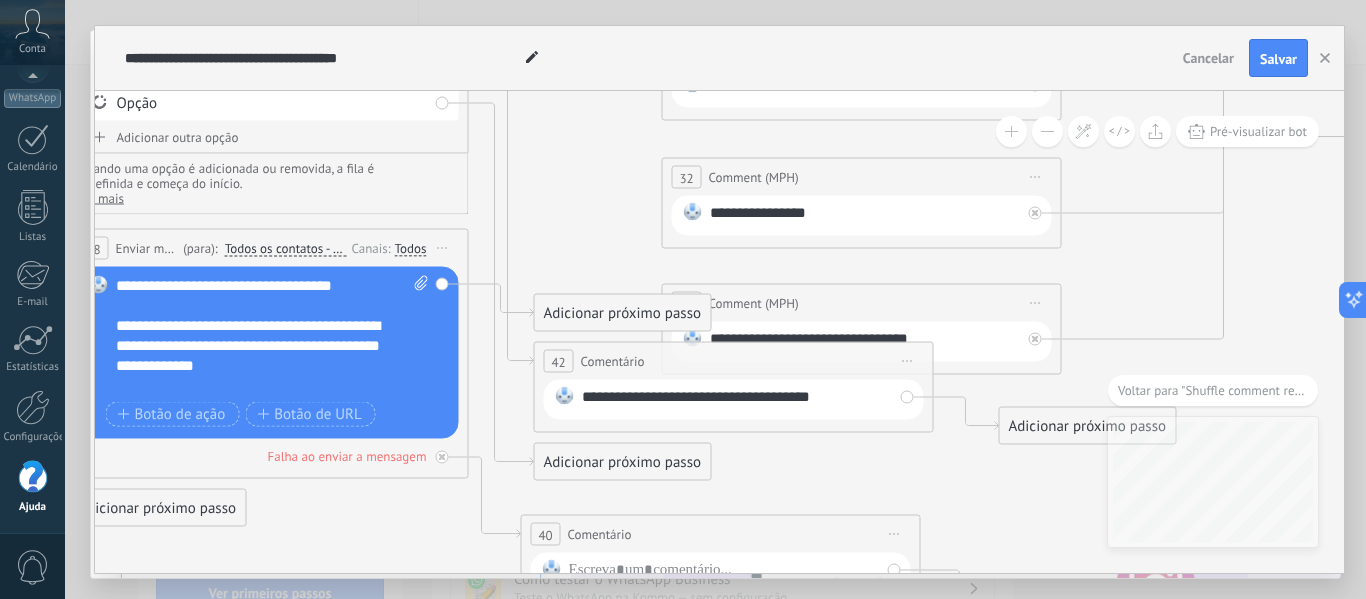 click 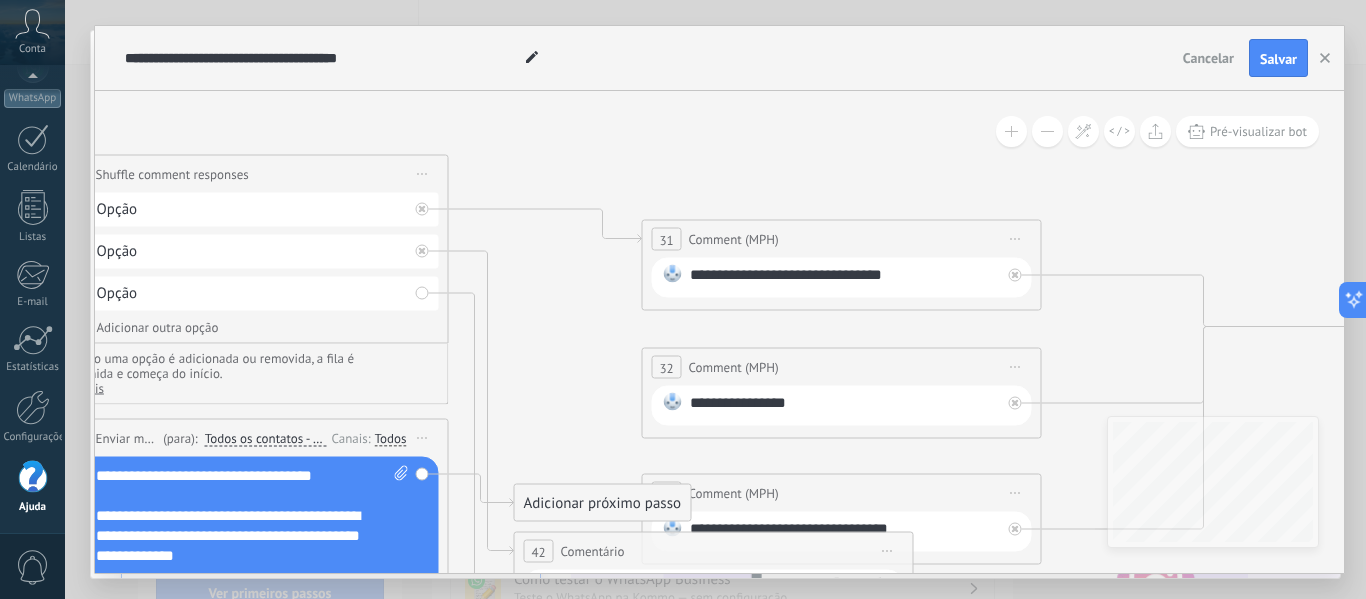drag, startPoint x: 583, startPoint y: 184, endPoint x: 563, endPoint y: 374, distance: 191.04973 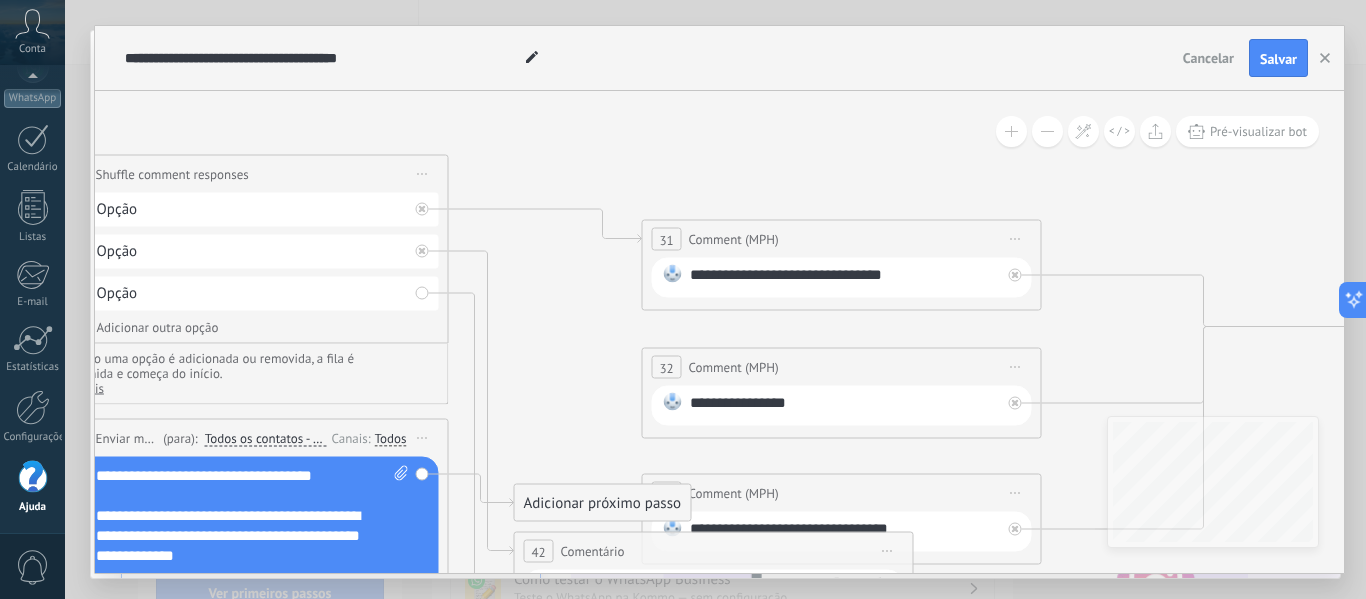 click 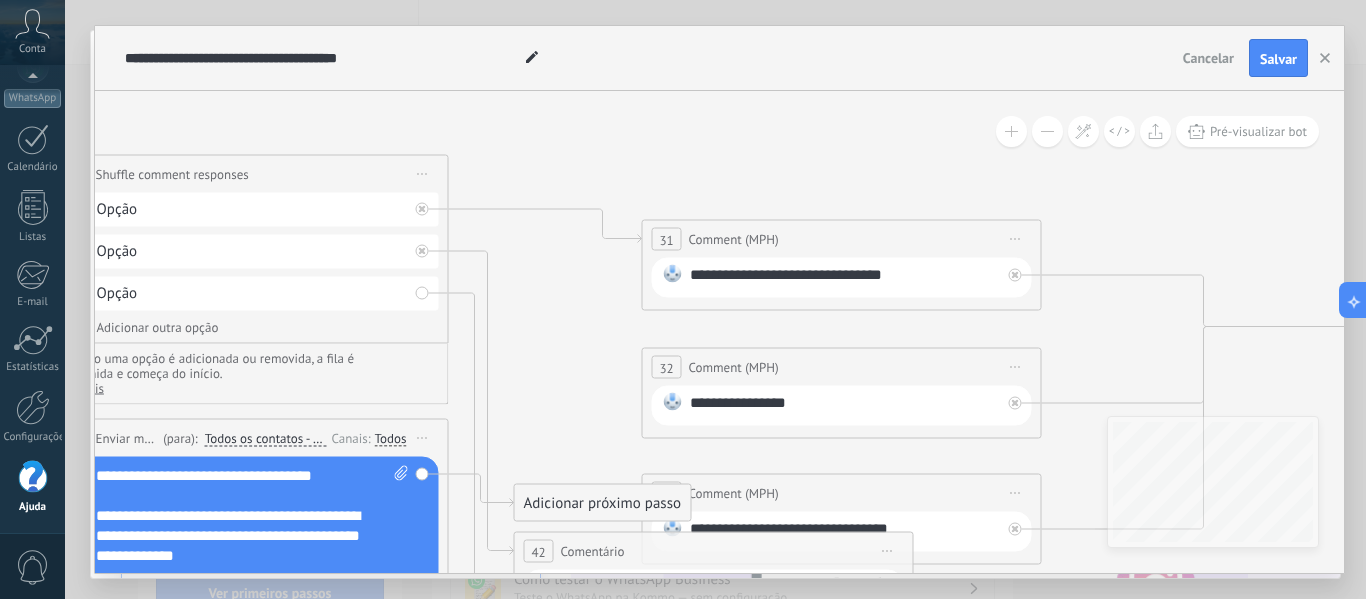 click on "**********" at bounding box center (845, 278) 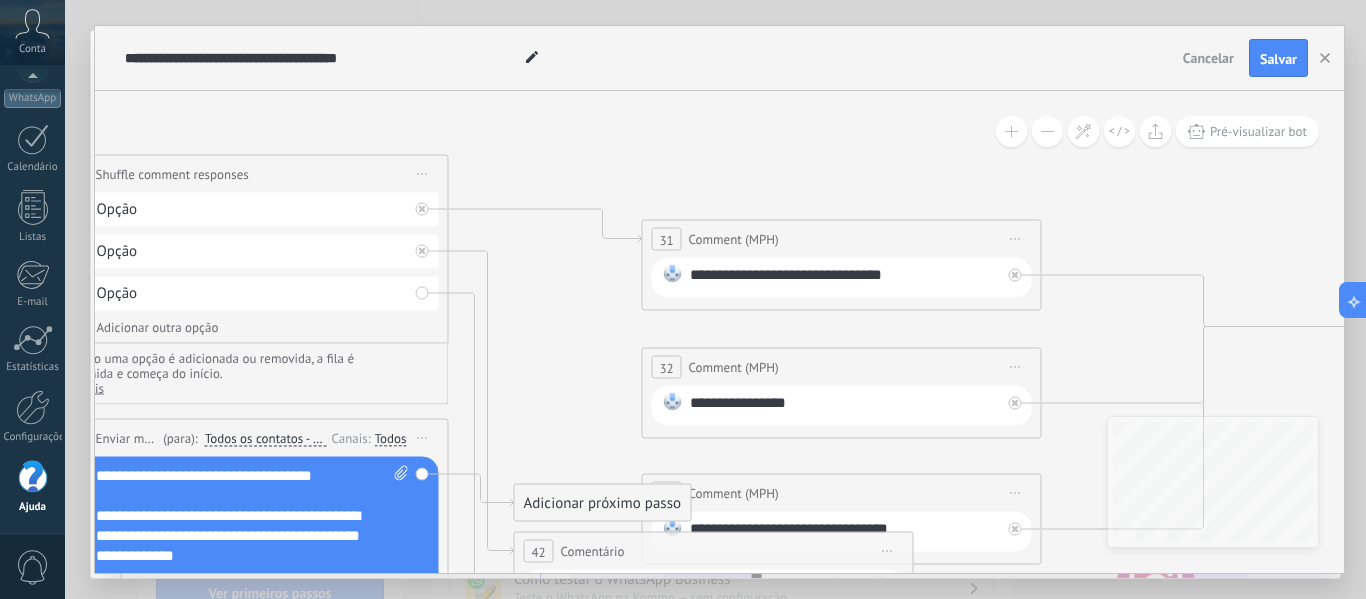 click on "**********" at bounding box center [845, 278] 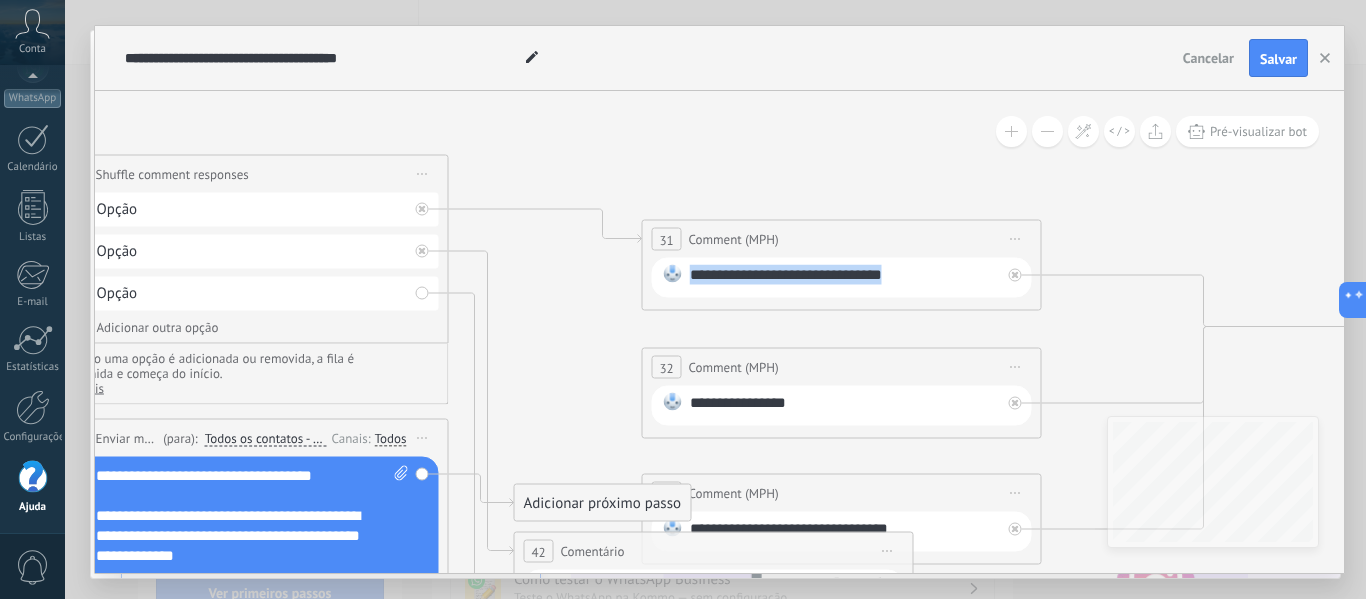 click on "**********" at bounding box center (845, 278) 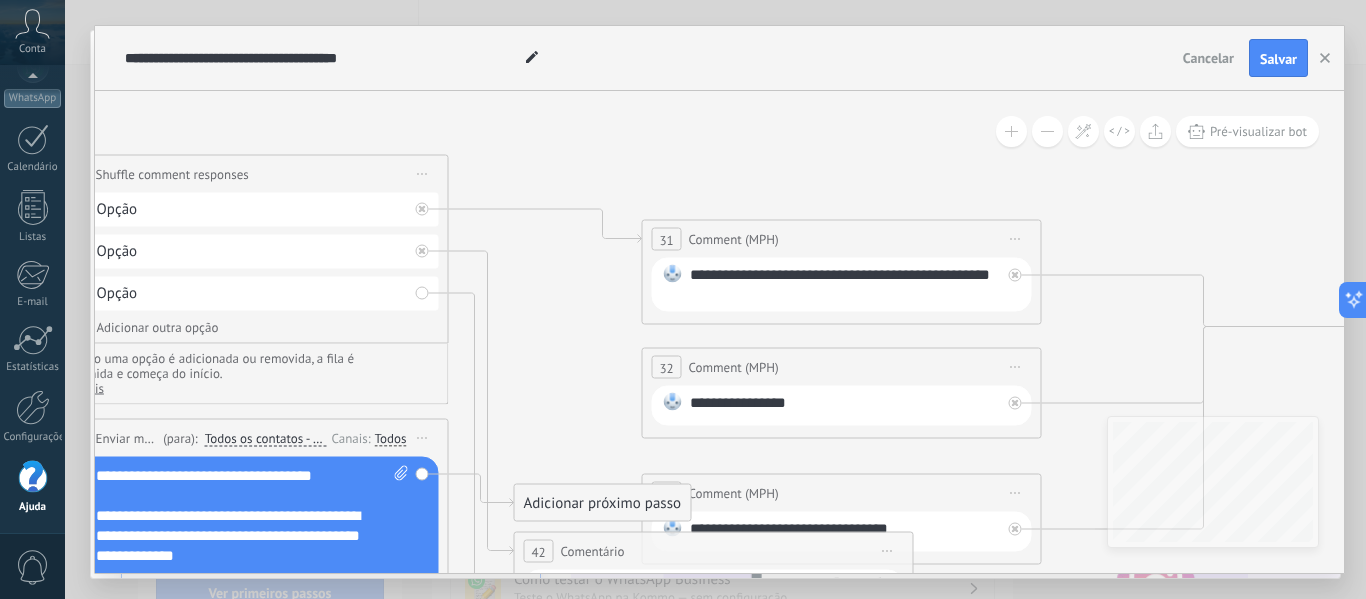 click on "Comment (MPH)" at bounding box center (734, 239) 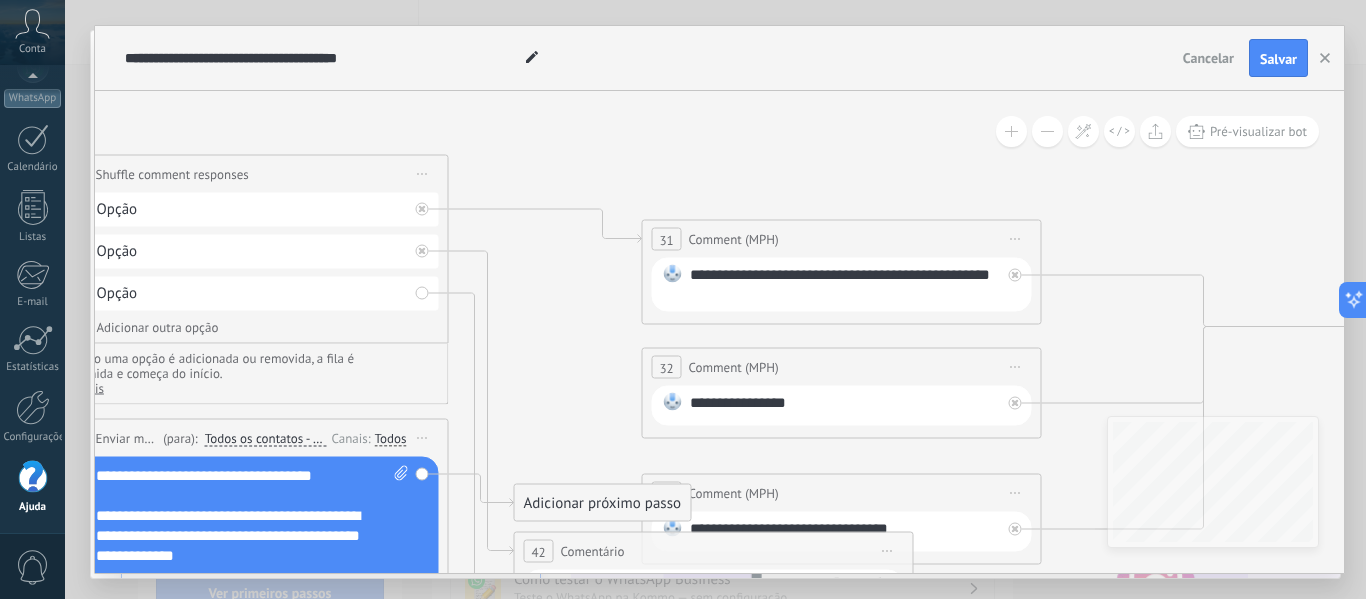 click on "Iniciar pré-visualização aqui
Renomear
Duplicar
Excluir" at bounding box center [1016, 239] 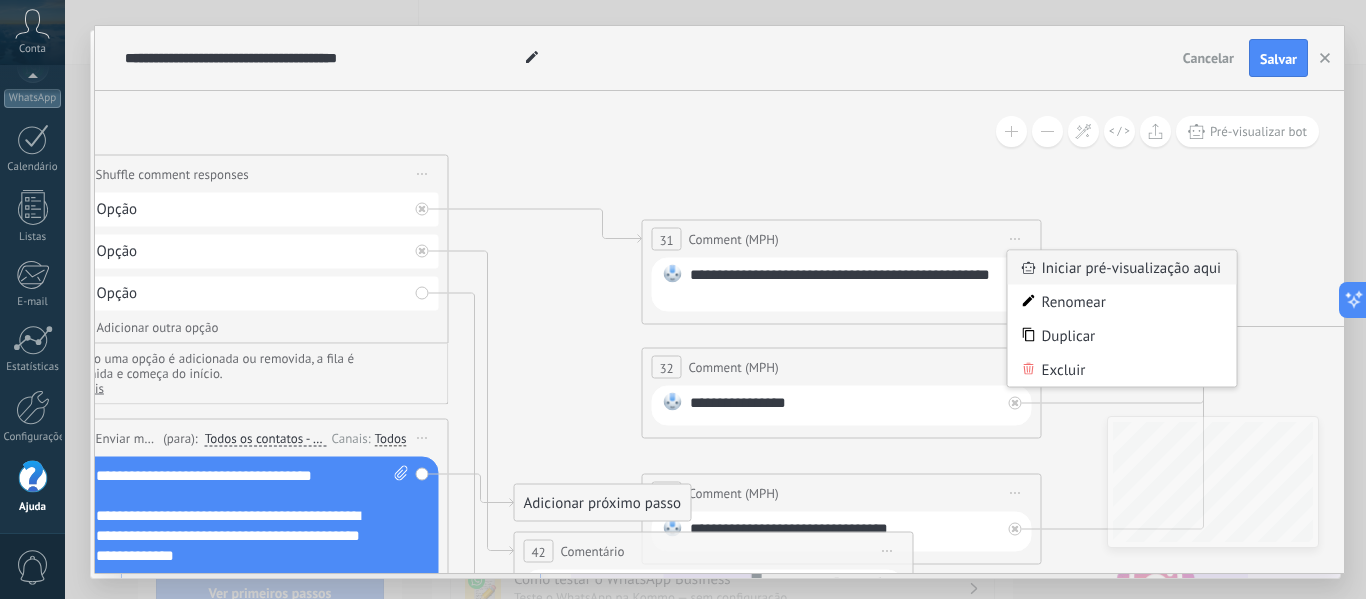 click on "Iniciar pré-visualização aqui" at bounding box center (1122, 268) 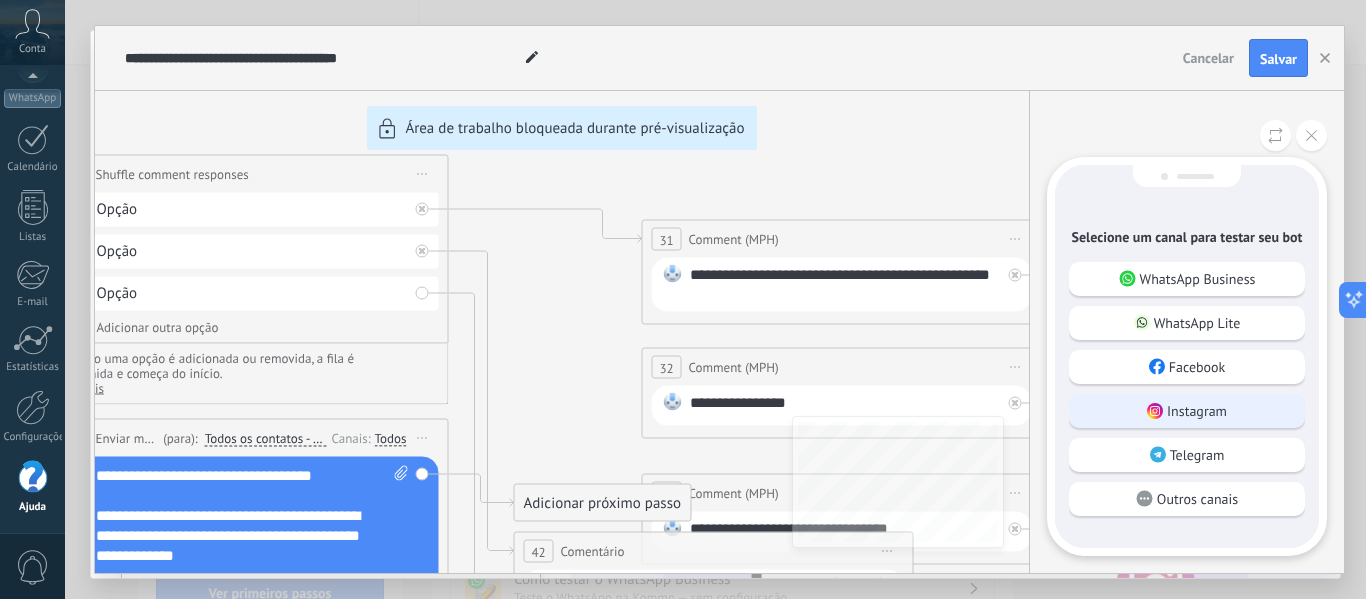 click on "Instagram" at bounding box center (1197, 411) 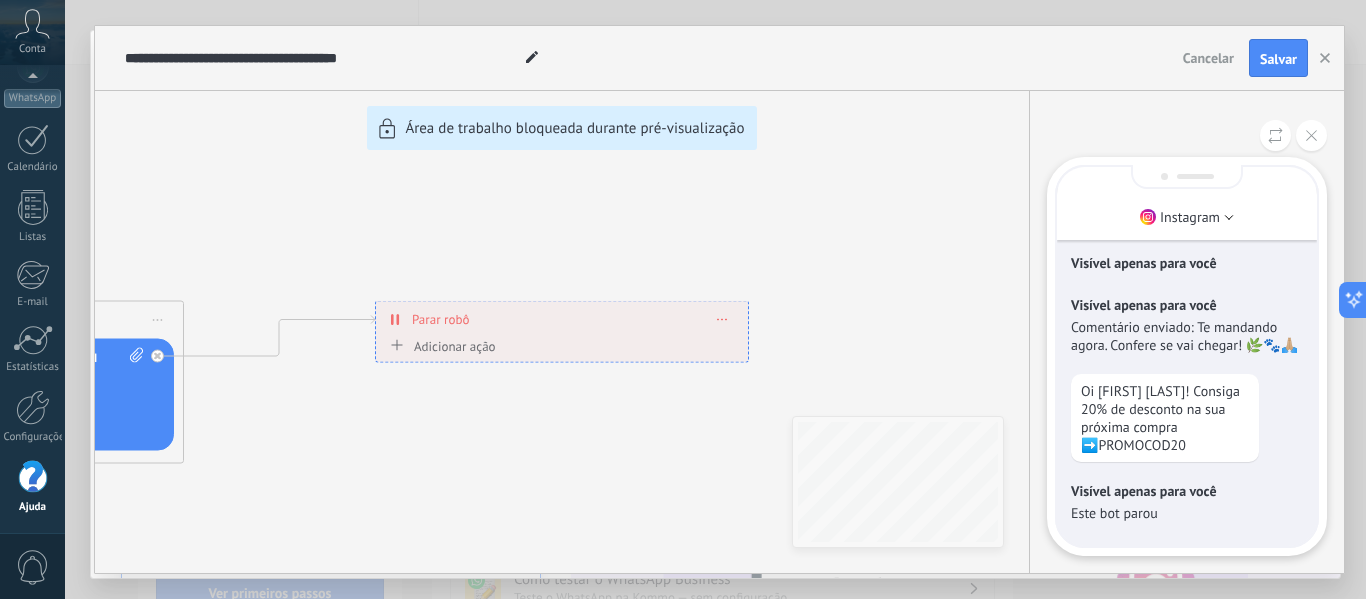 click on "**********" at bounding box center (719, 299) 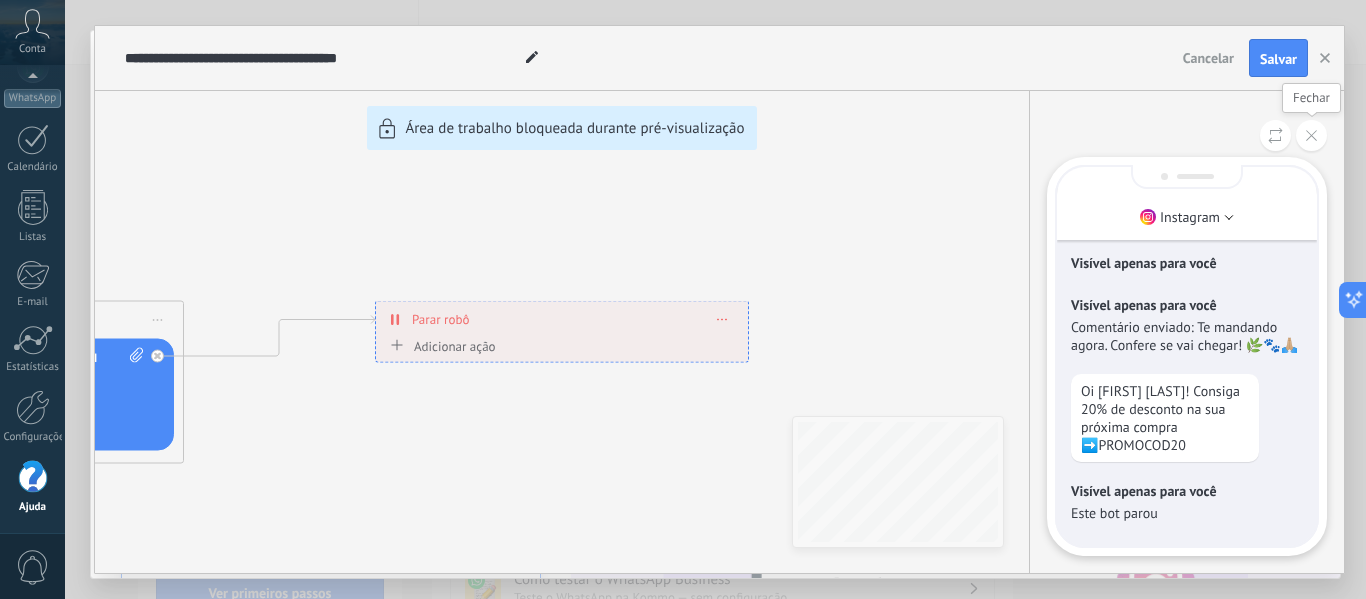 click at bounding box center [1311, 135] 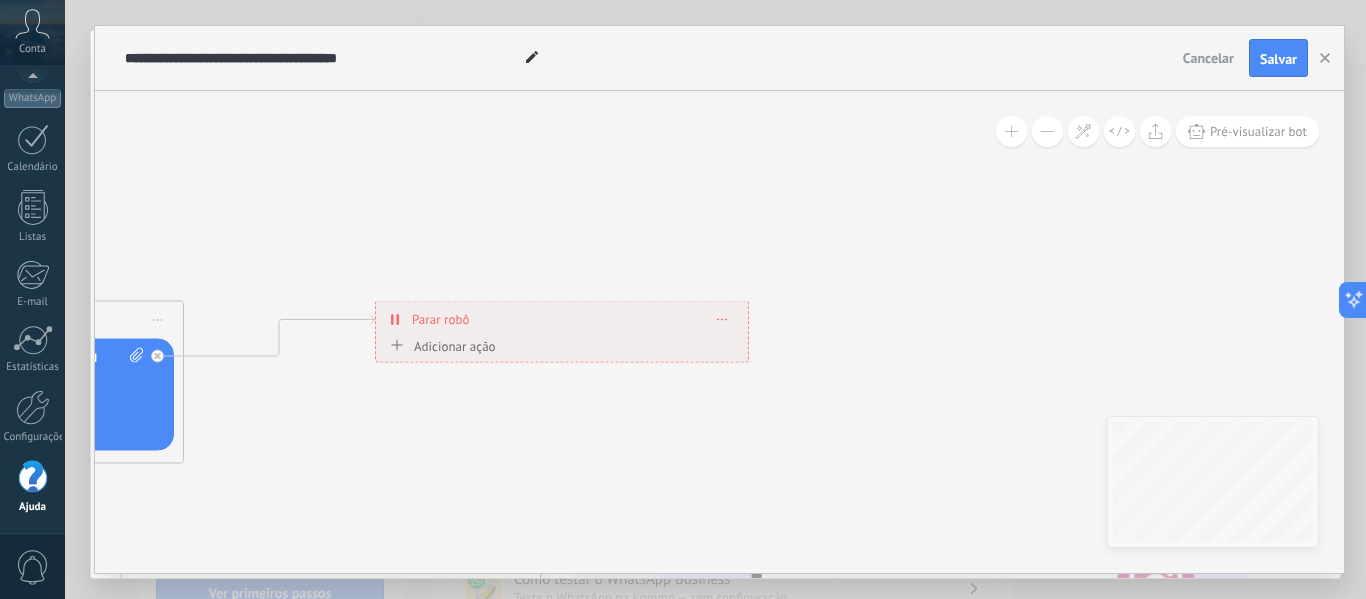 drag, startPoint x: 659, startPoint y: 386, endPoint x: 1049, endPoint y: 392, distance: 390.04614 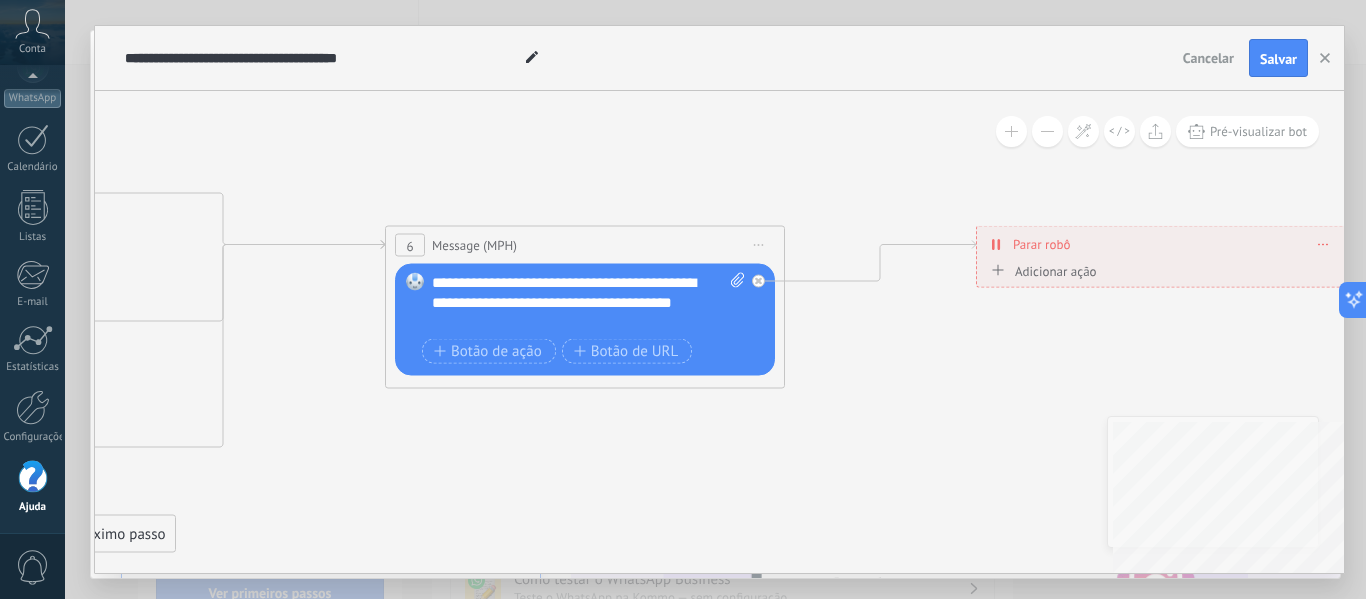drag, startPoint x: 684, startPoint y: 423, endPoint x: 1084, endPoint y: 372, distance: 403.23813 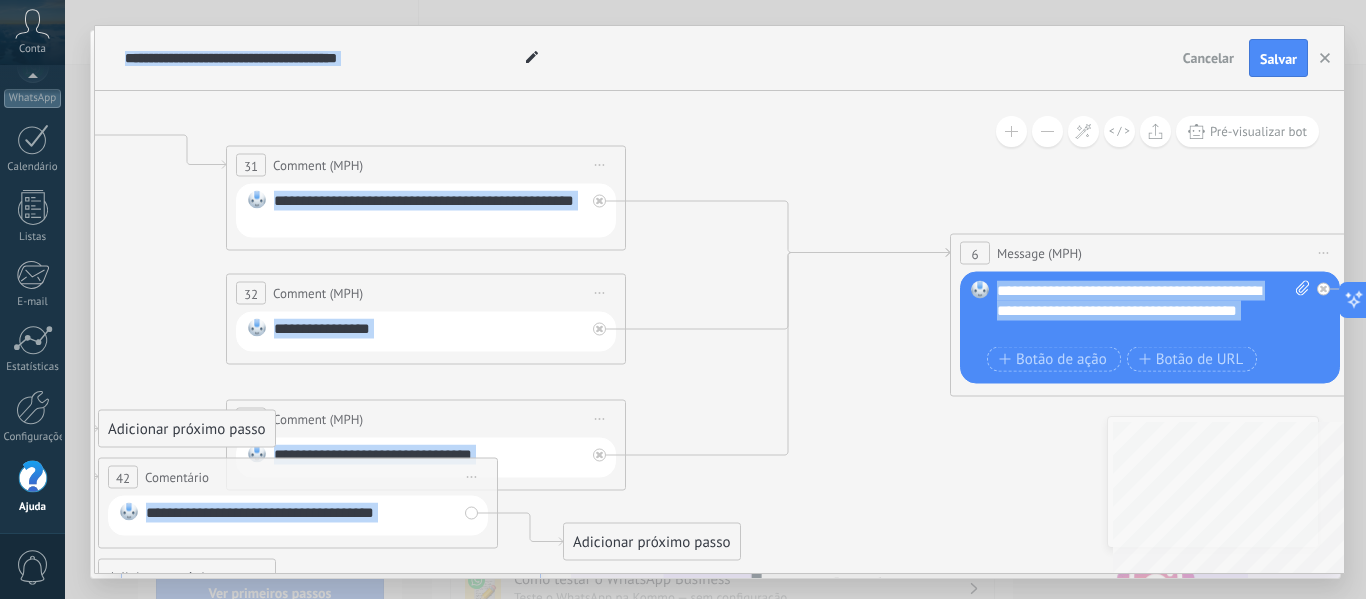 click on "**********" at bounding box center (719, 332) 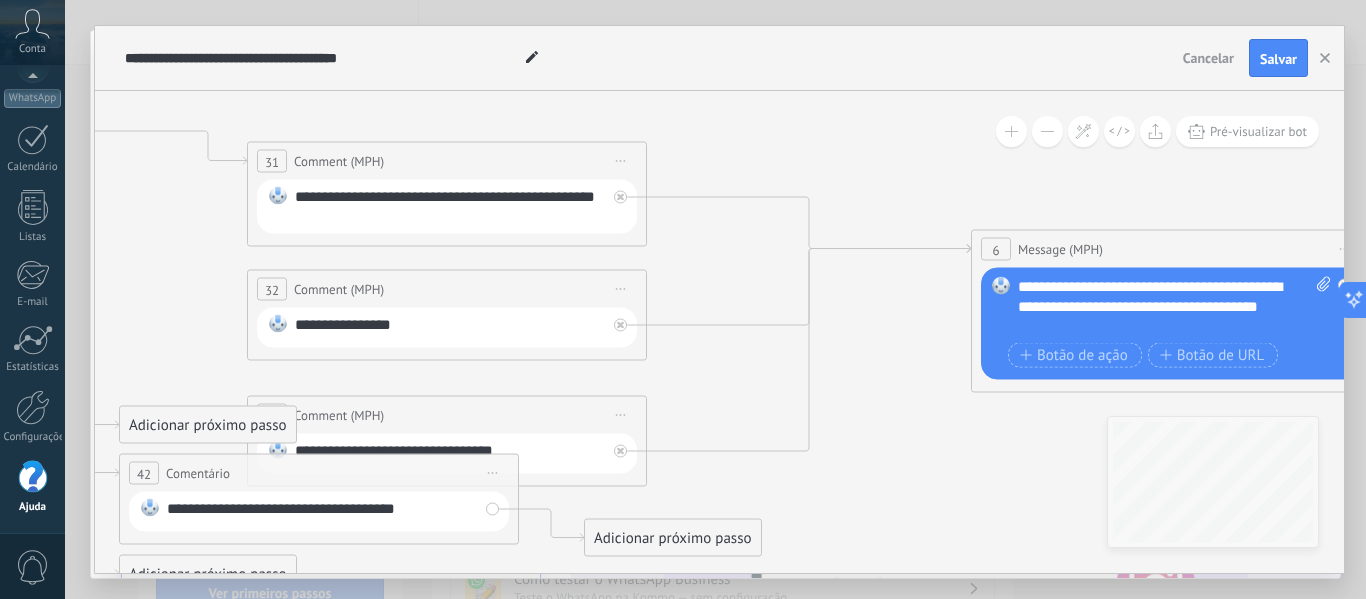 click 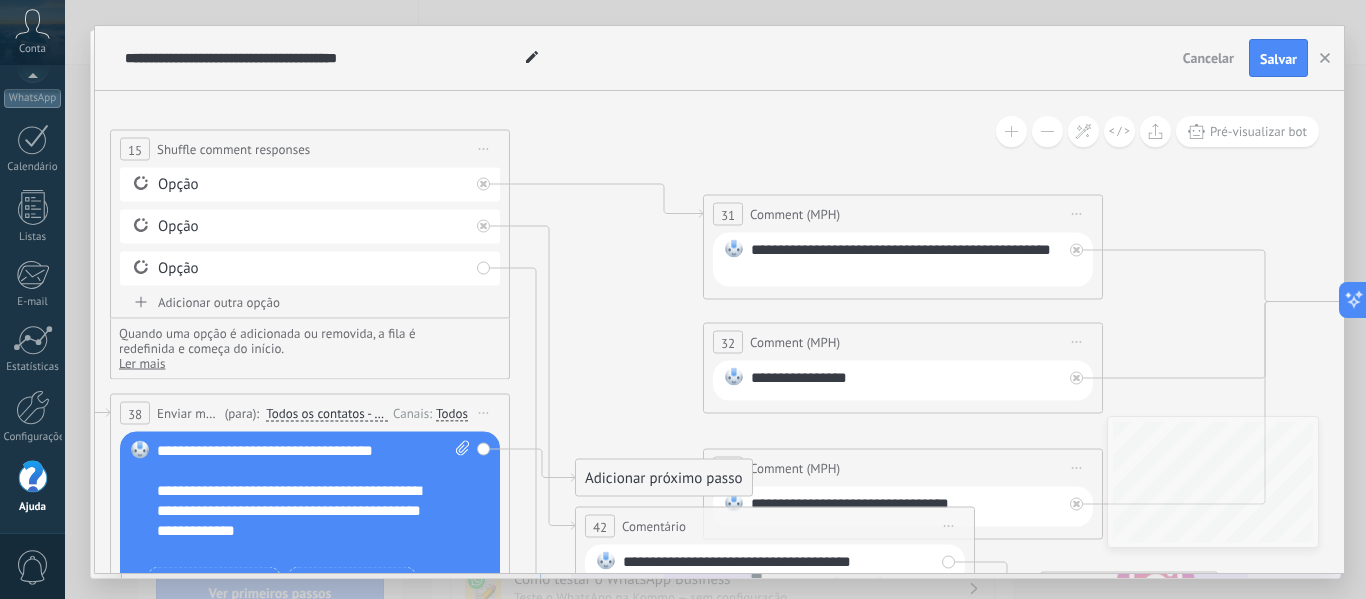 drag, startPoint x: 756, startPoint y: 290, endPoint x: 1221, endPoint y: 334, distance: 467.0771 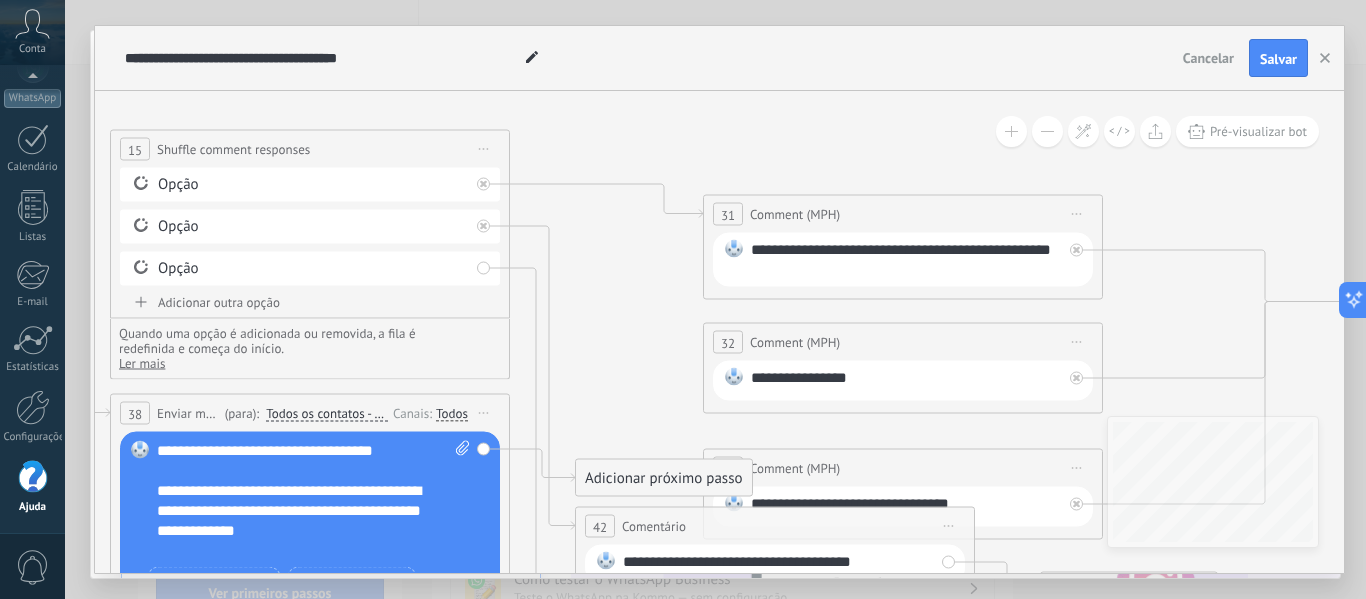 click 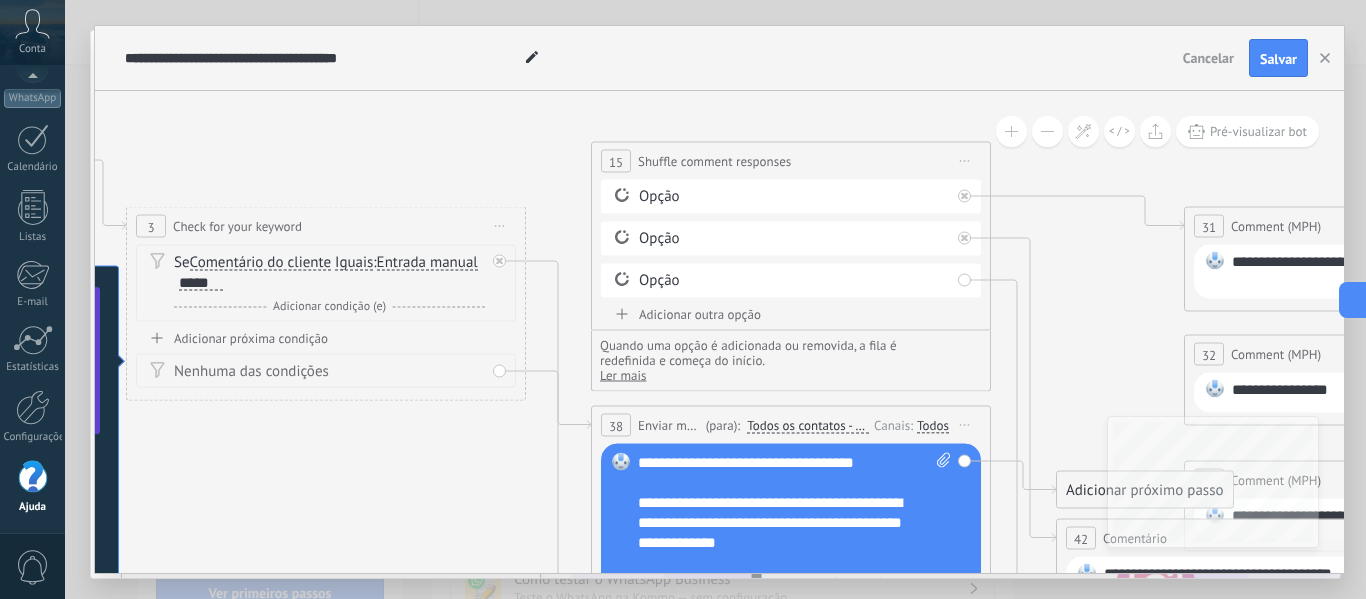 drag, startPoint x: 616, startPoint y: 370, endPoint x: 1089, endPoint y: 389, distance: 473.38144 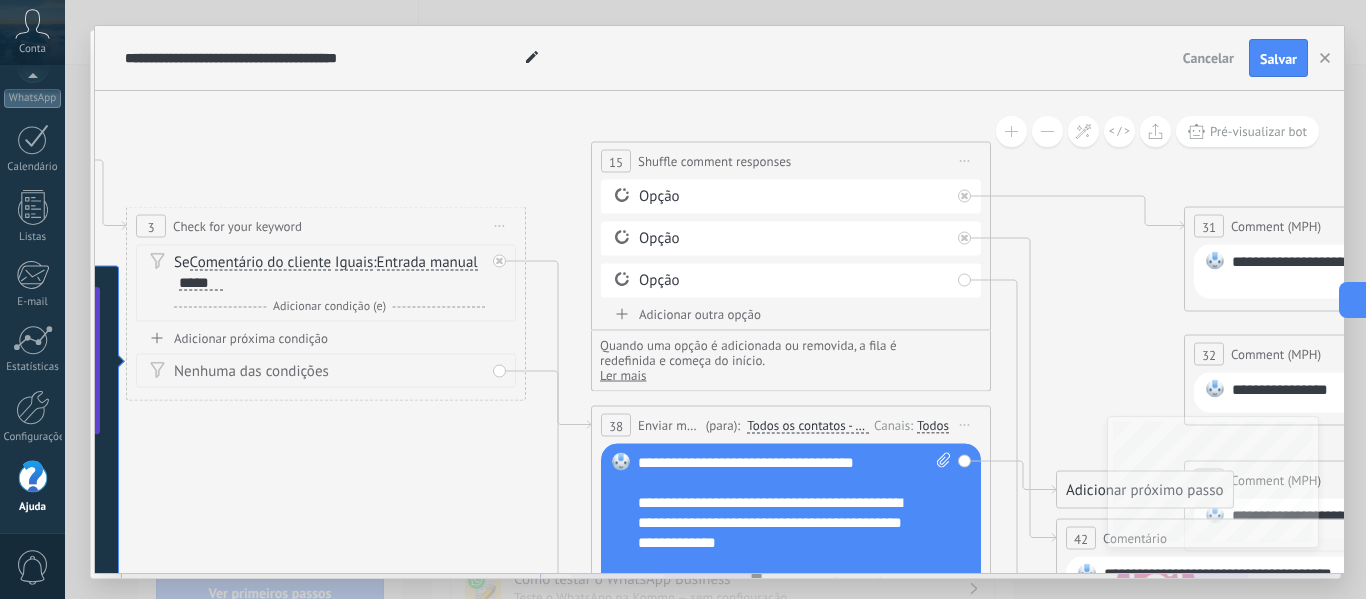 click 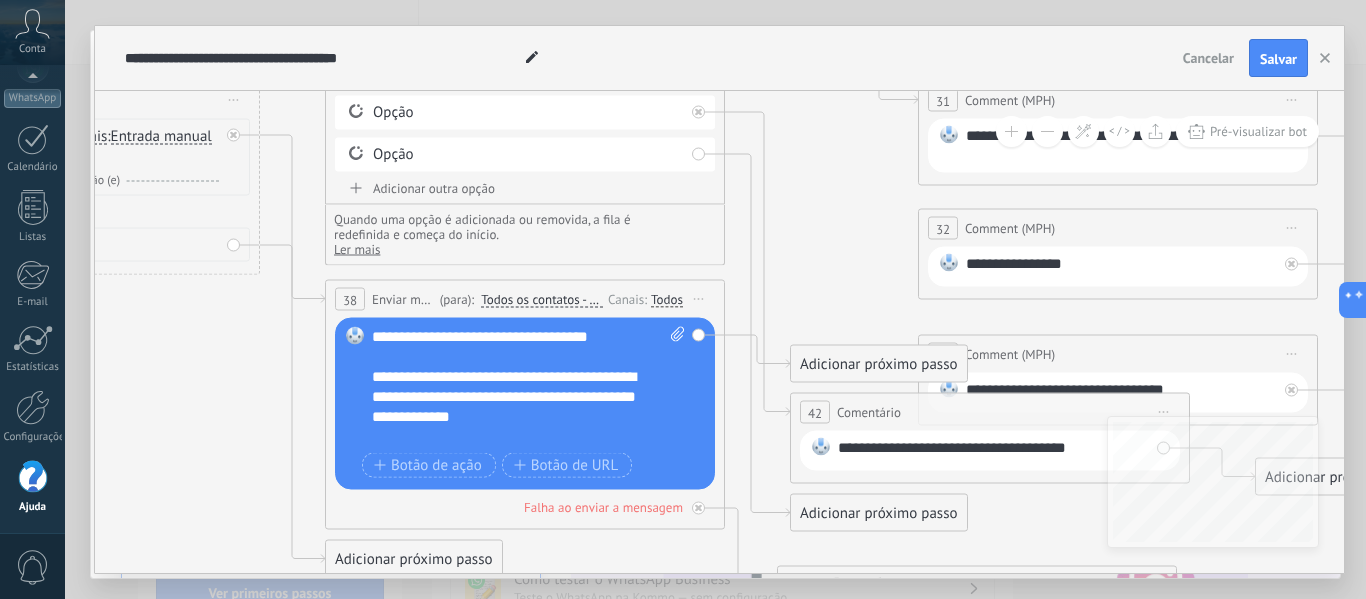 drag, startPoint x: 398, startPoint y: 520, endPoint x: 131, endPoint y: 396, distance: 294.3892 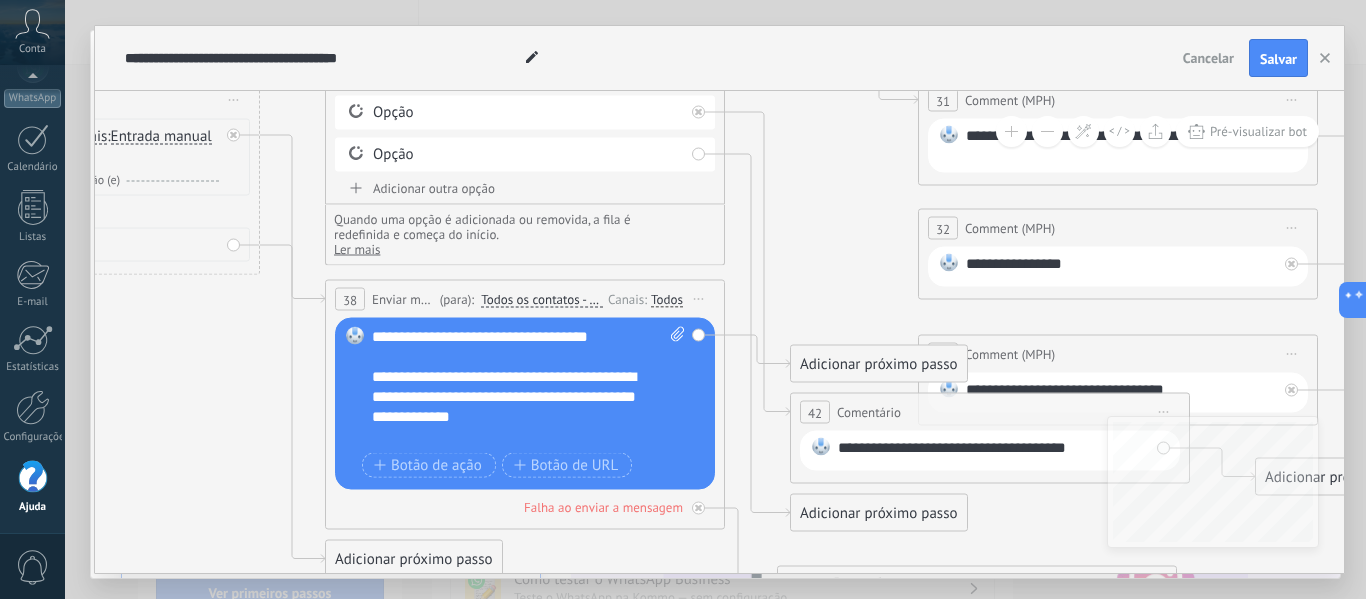 click 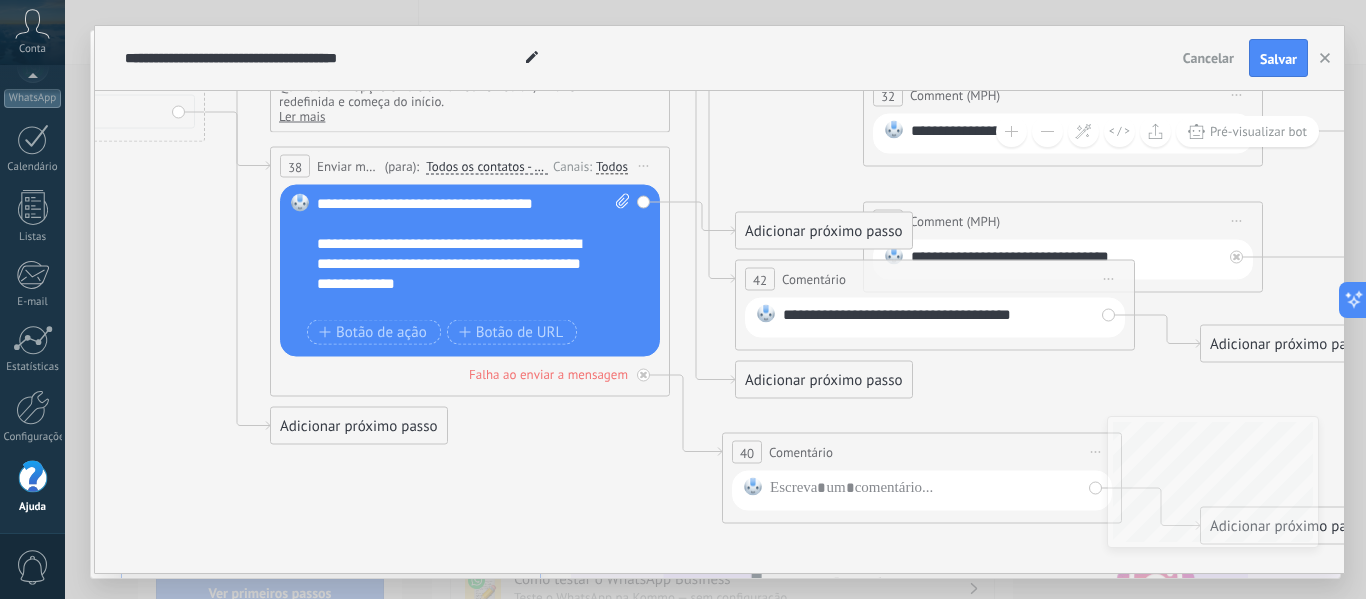 drag, startPoint x: 877, startPoint y: 248, endPoint x: 821, endPoint y: 113, distance: 146.15402 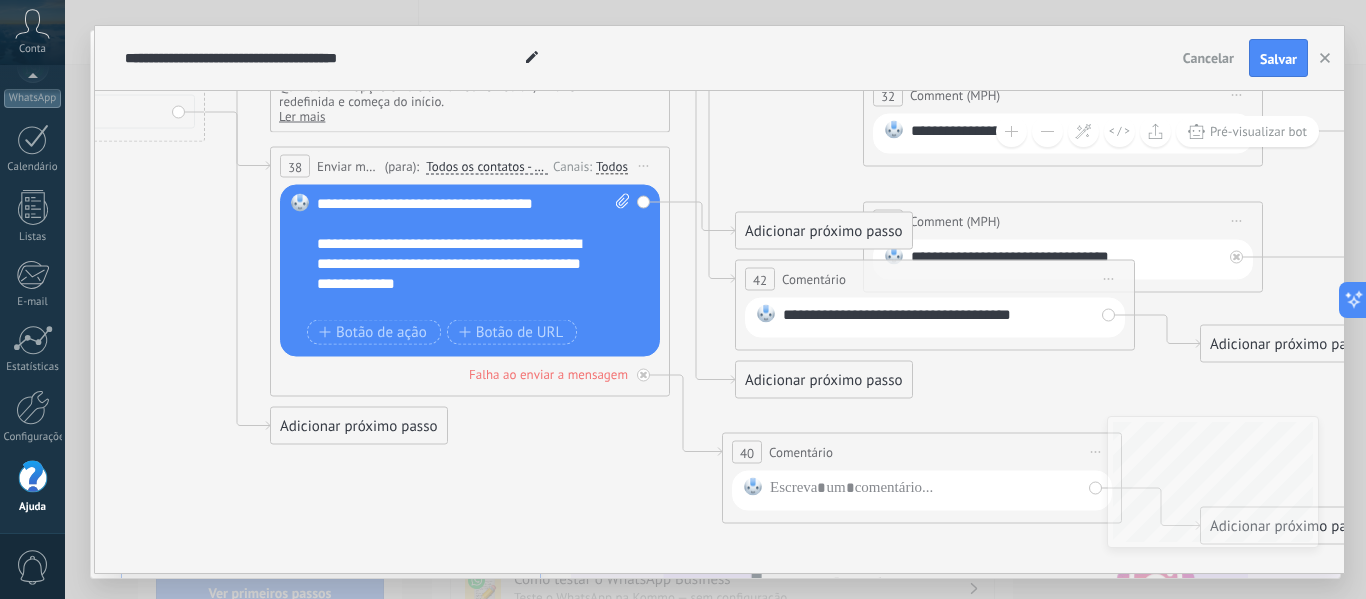 click 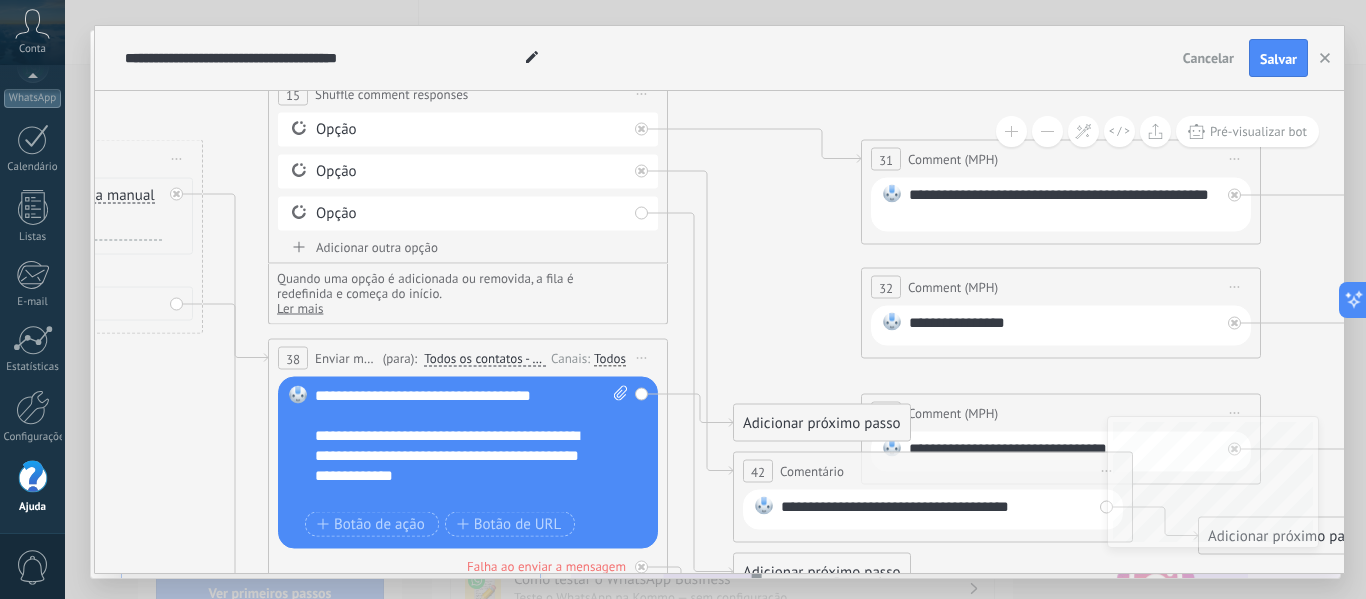 drag, startPoint x: 807, startPoint y: 158, endPoint x: 806, endPoint y: 351, distance: 193.0026 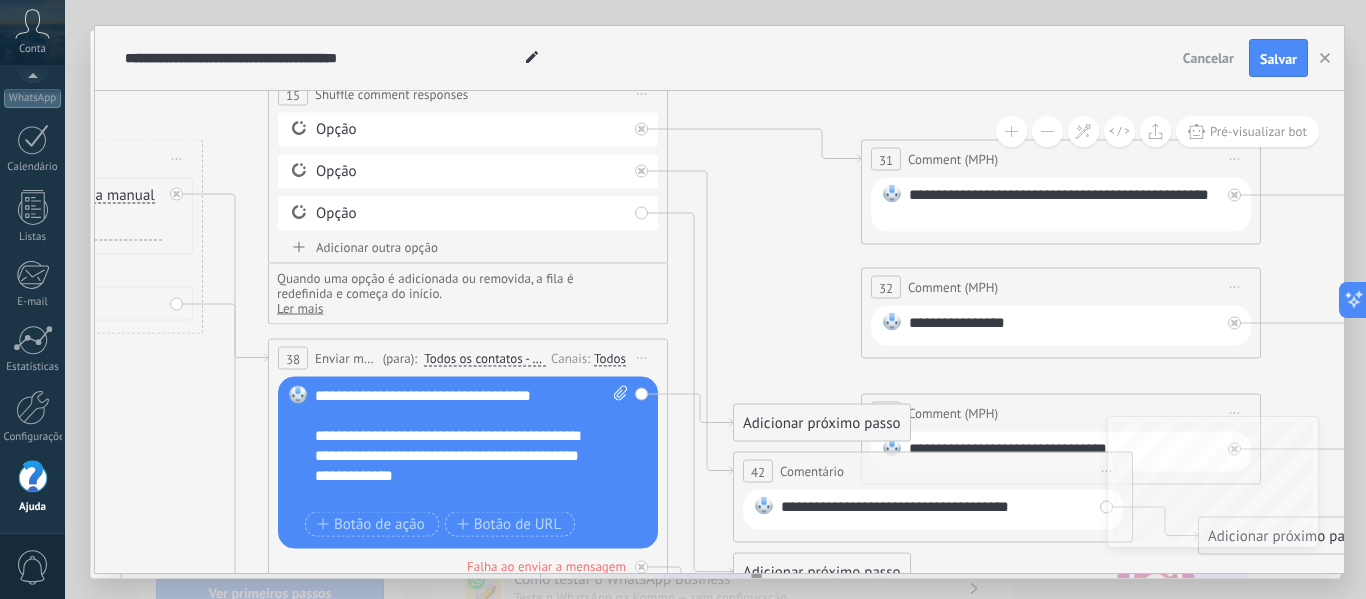 click 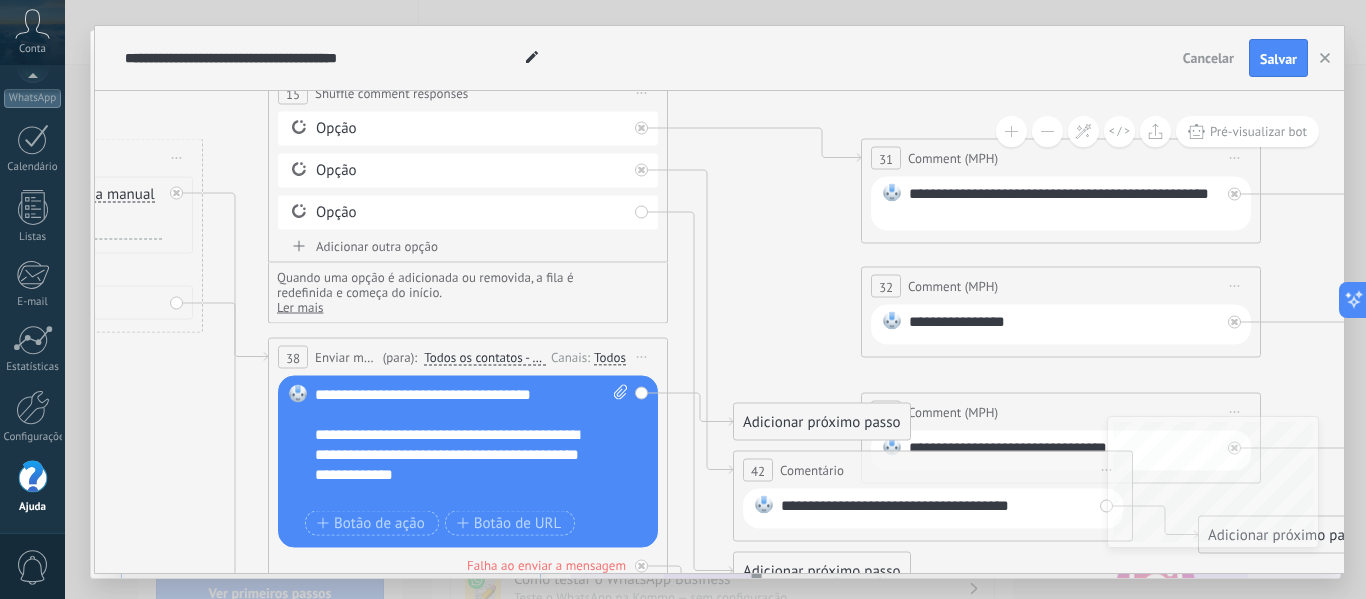 click on "Iniciar pré-visualização aqui
Renomear
Duplicar
Excluir" at bounding box center (1235, 286) 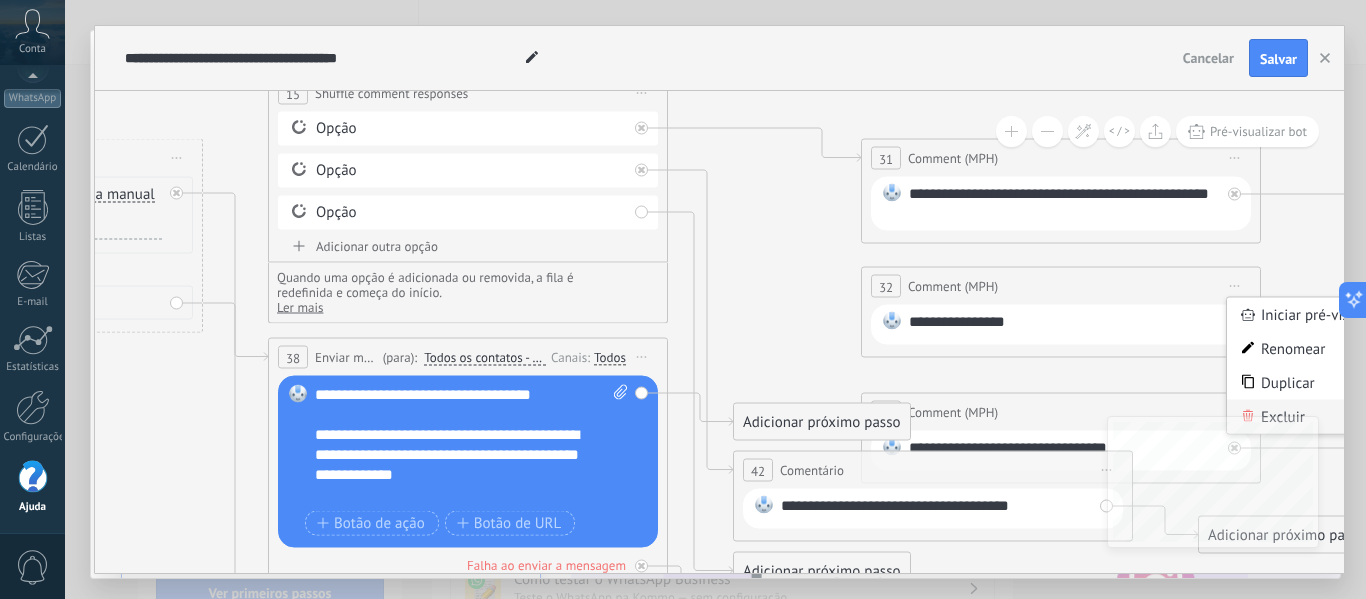 click on "Excluir" at bounding box center [1341, 417] 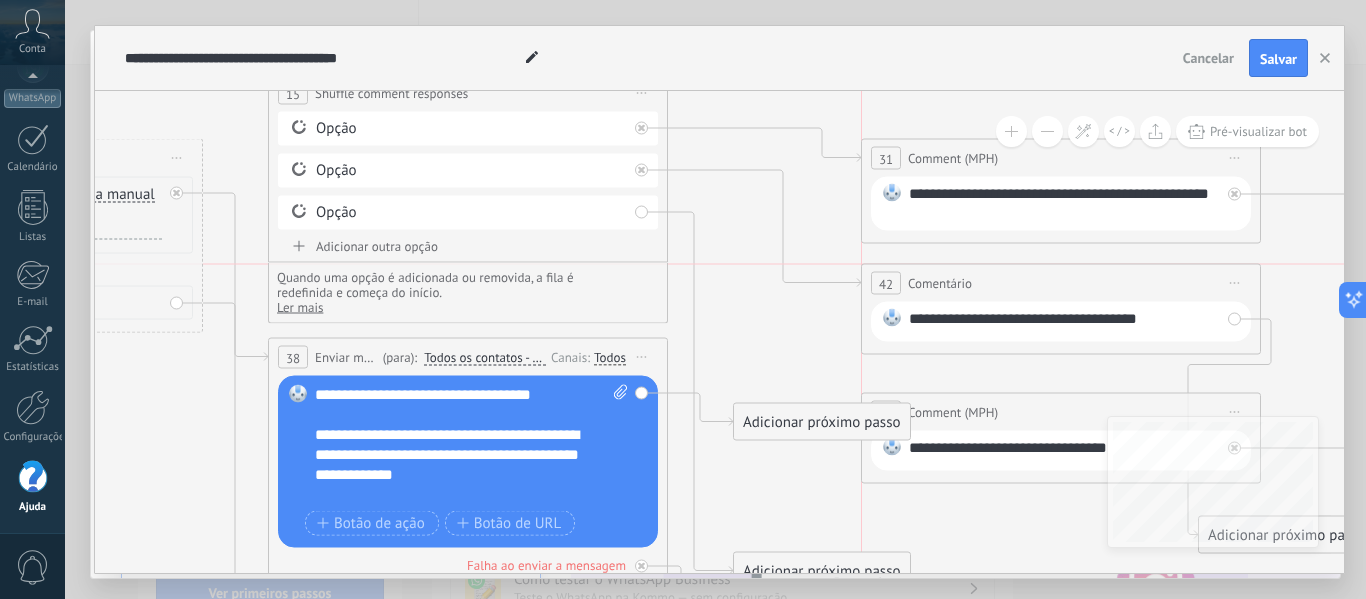 drag, startPoint x: 831, startPoint y: 466, endPoint x: 951, endPoint y: 275, distance: 225.56818 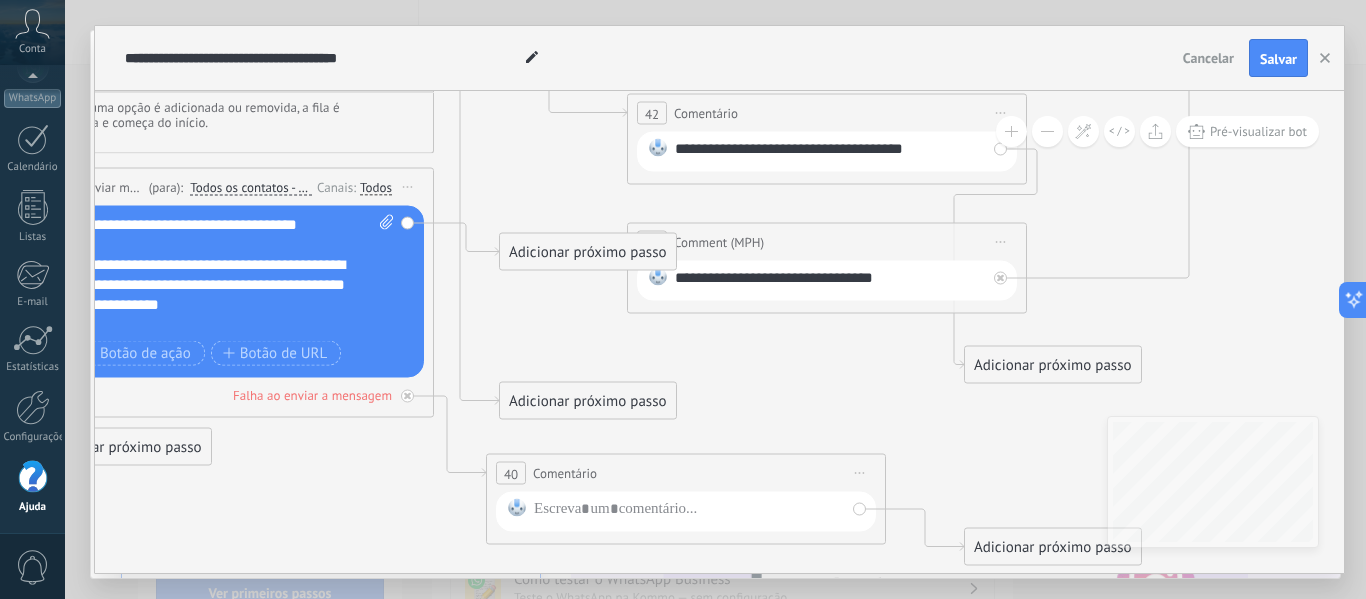 drag, startPoint x: 924, startPoint y: 518, endPoint x: 690, endPoint y: 348, distance: 289.23346 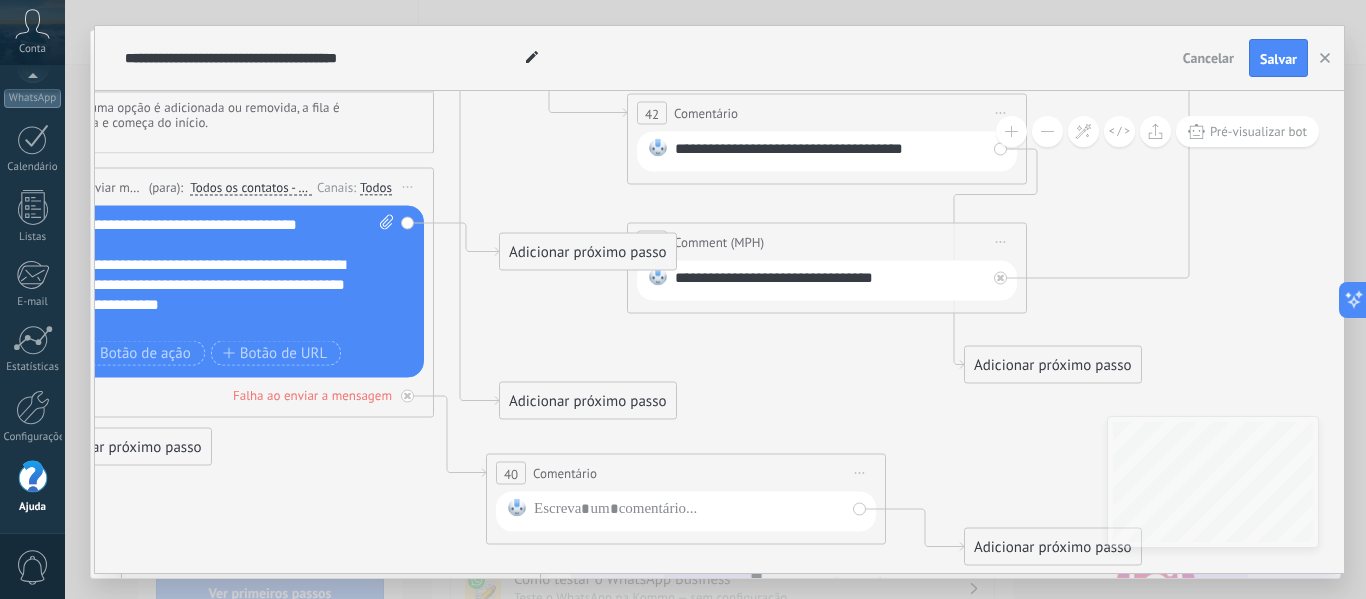 click 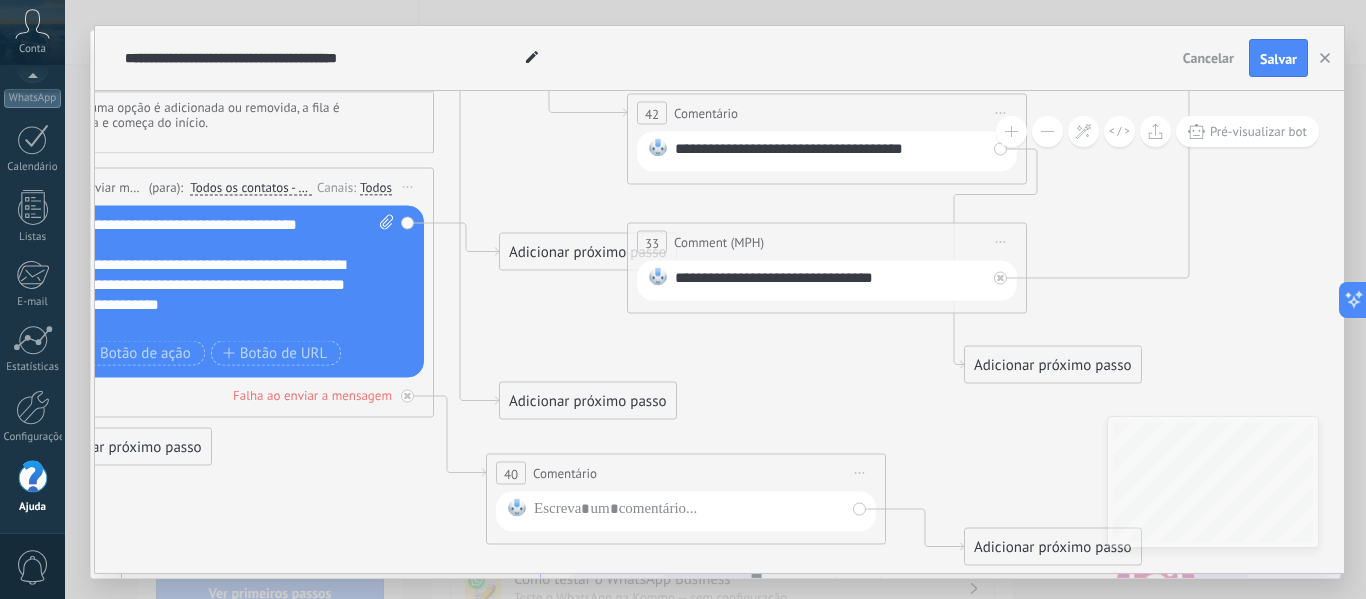 click on "Iniciar pré-visualização aqui
Renomear
Duplicar
Excluir" at bounding box center (1001, 242) 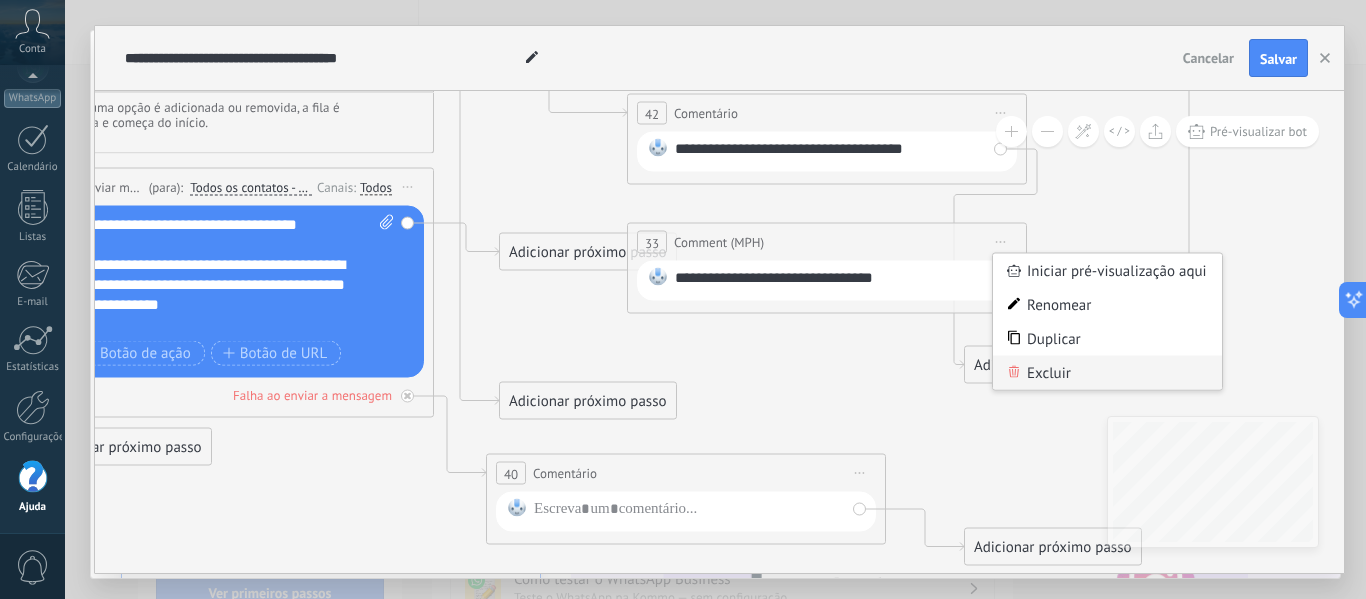 click on "Excluir" at bounding box center [1107, 373] 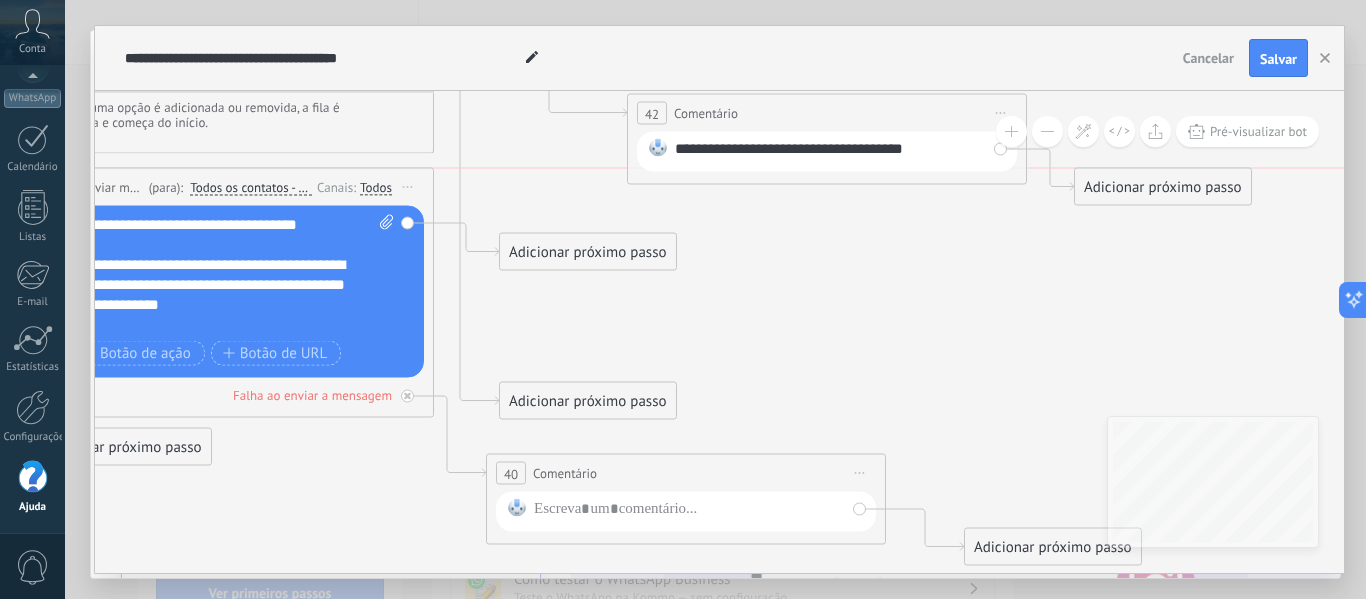 drag, startPoint x: 1018, startPoint y: 352, endPoint x: 1128, endPoint y: 170, distance: 212.65935 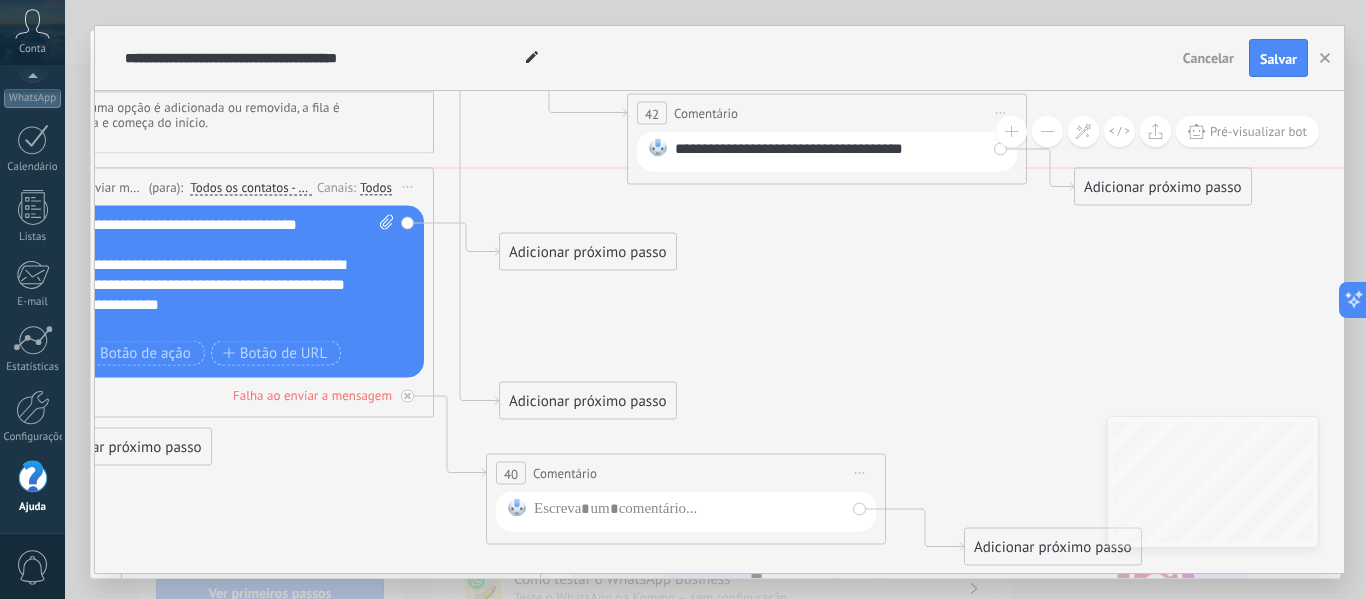 click on "Adicionar próximo passo" at bounding box center (1163, 187) 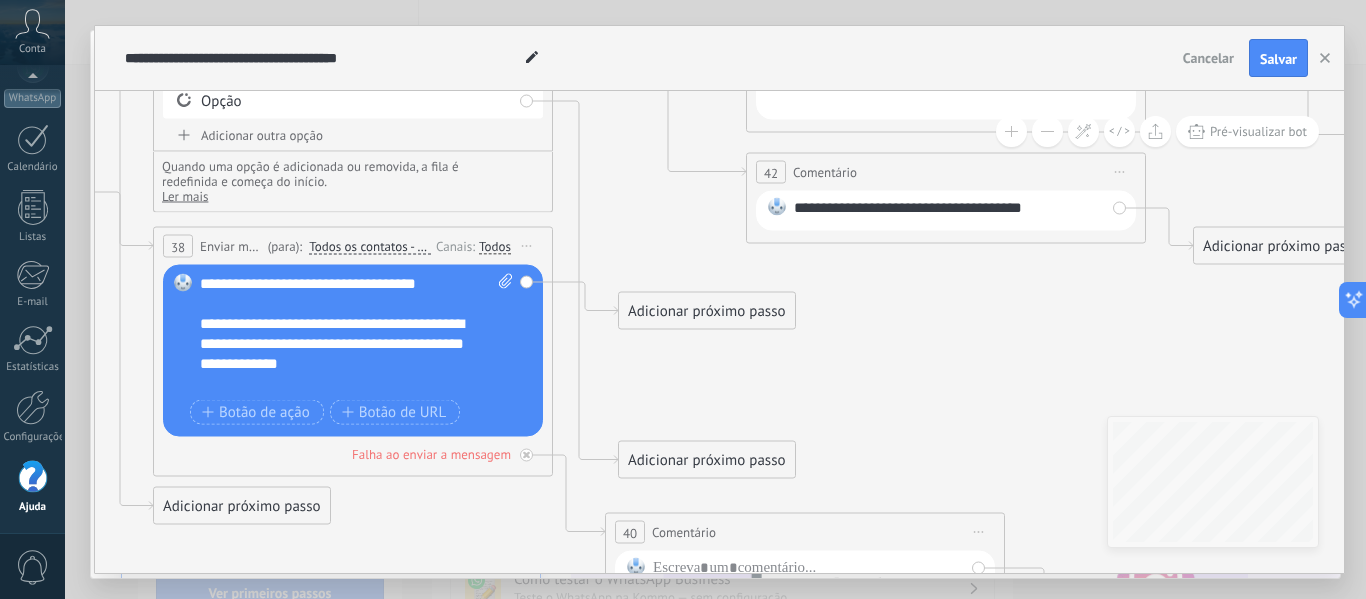 drag, startPoint x: 847, startPoint y: 233, endPoint x: 966, endPoint y: 292, distance: 132.8232 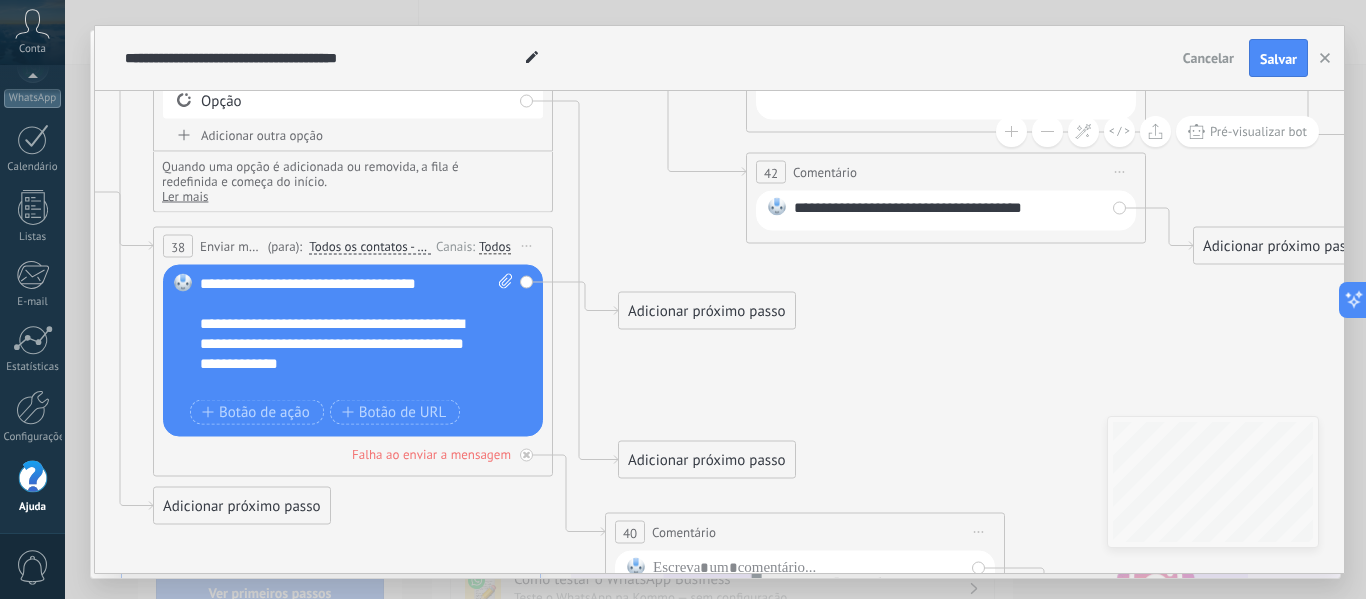 click 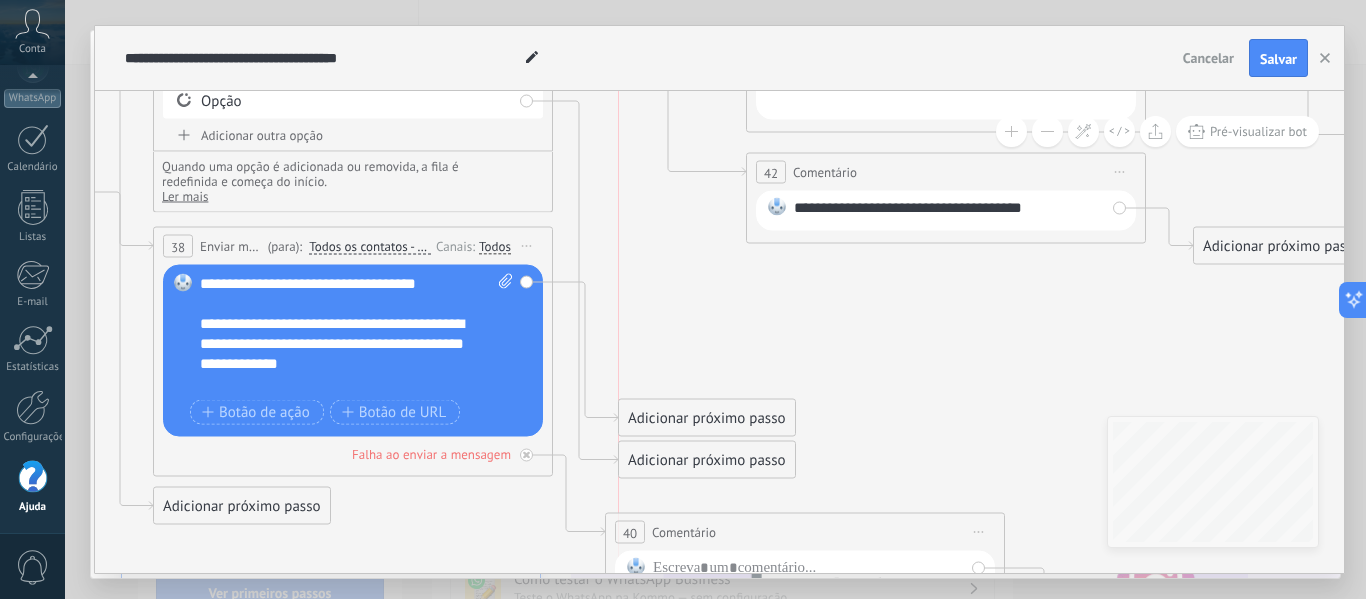 drag, startPoint x: 703, startPoint y: 303, endPoint x: 706, endPoint y: 410, distance: 107.042046 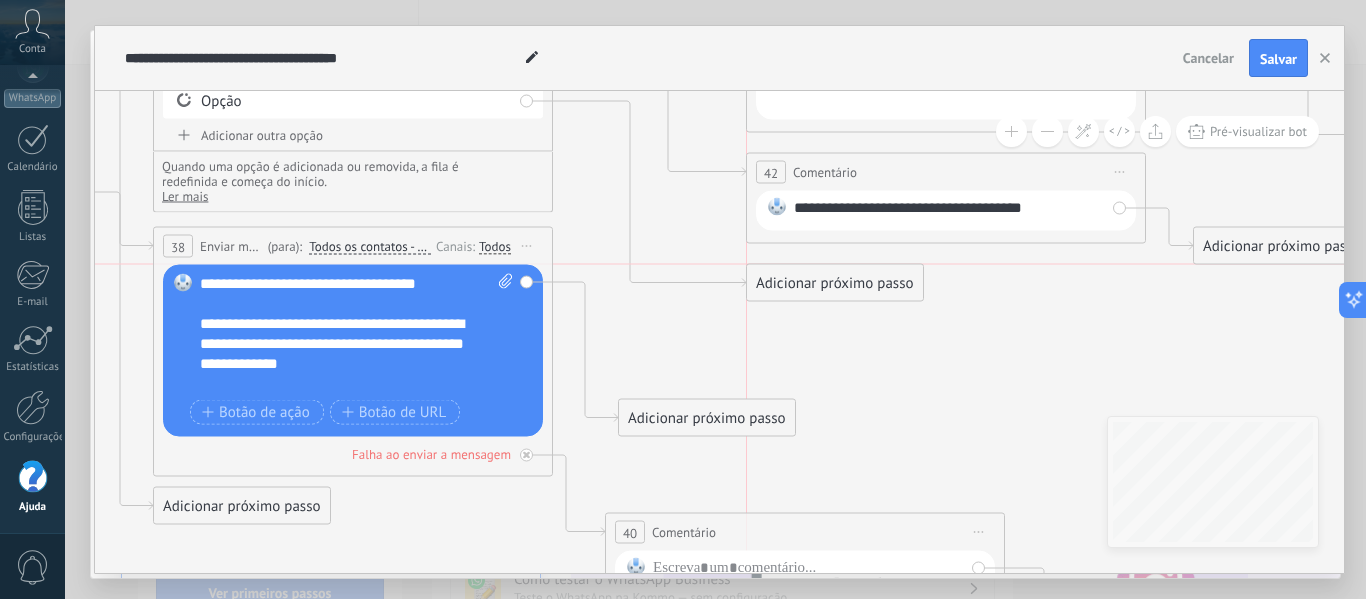 drag, startPoint x: 698, startPoint y: 463, endPoint x: 822, endPoint y: 294, distance: 209.61154 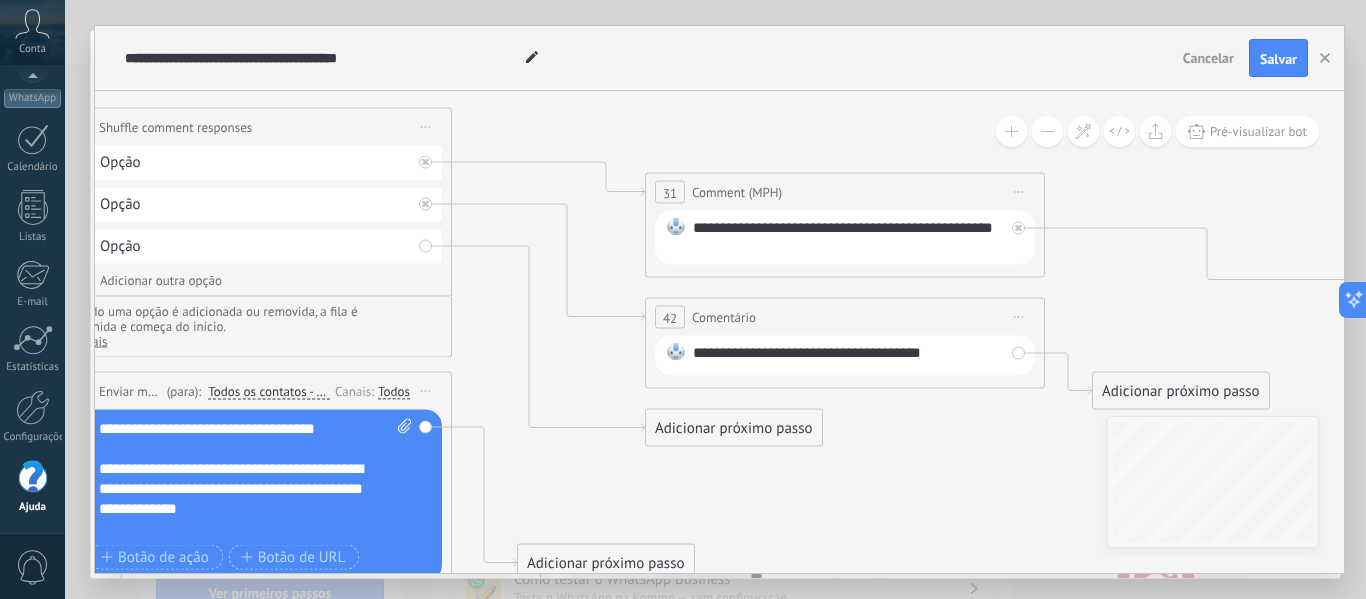 drag, startPoint x: 1043, startPoint y: 251, endPoint x: 946, endPoint y: 394, distance: 172.79468 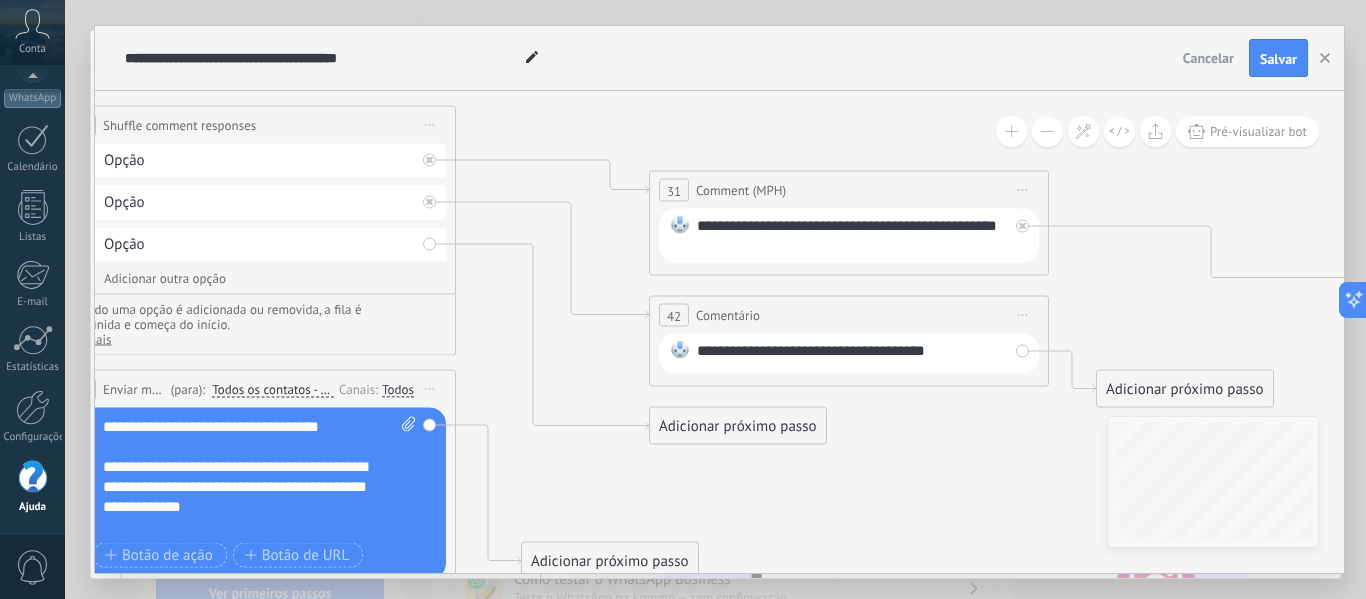 click on "Adicionar próximo passo" at bounding box center (738, 426) 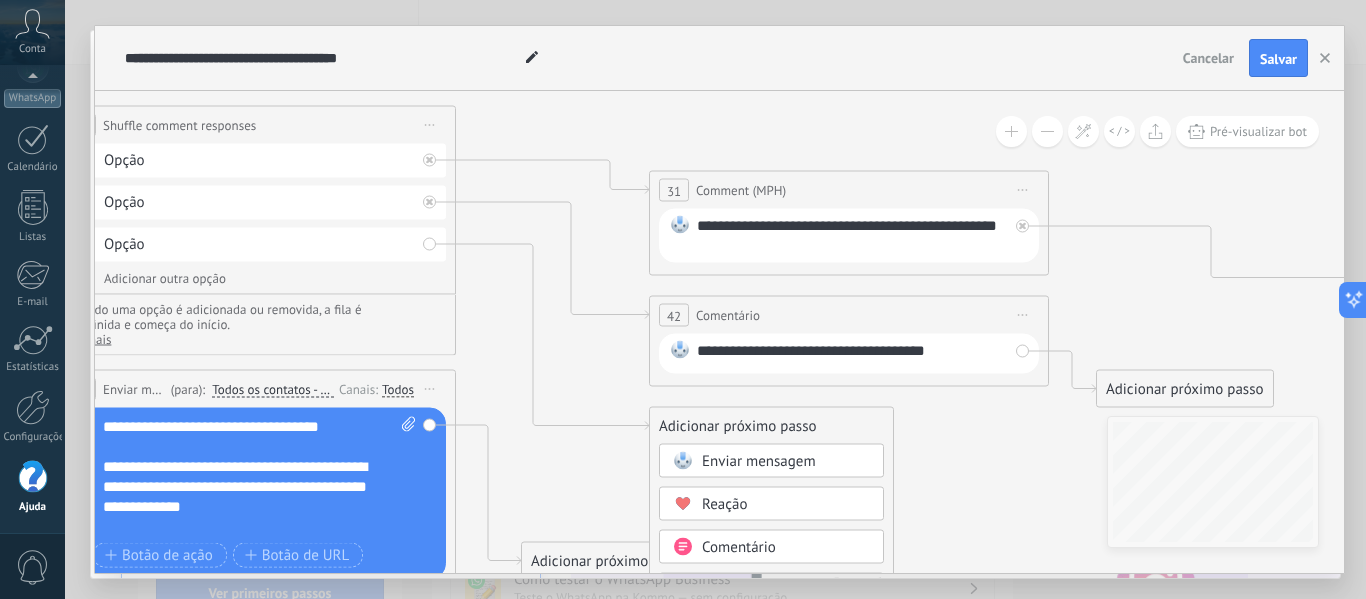 click on "Comentário" at bounding box center (786, 548) 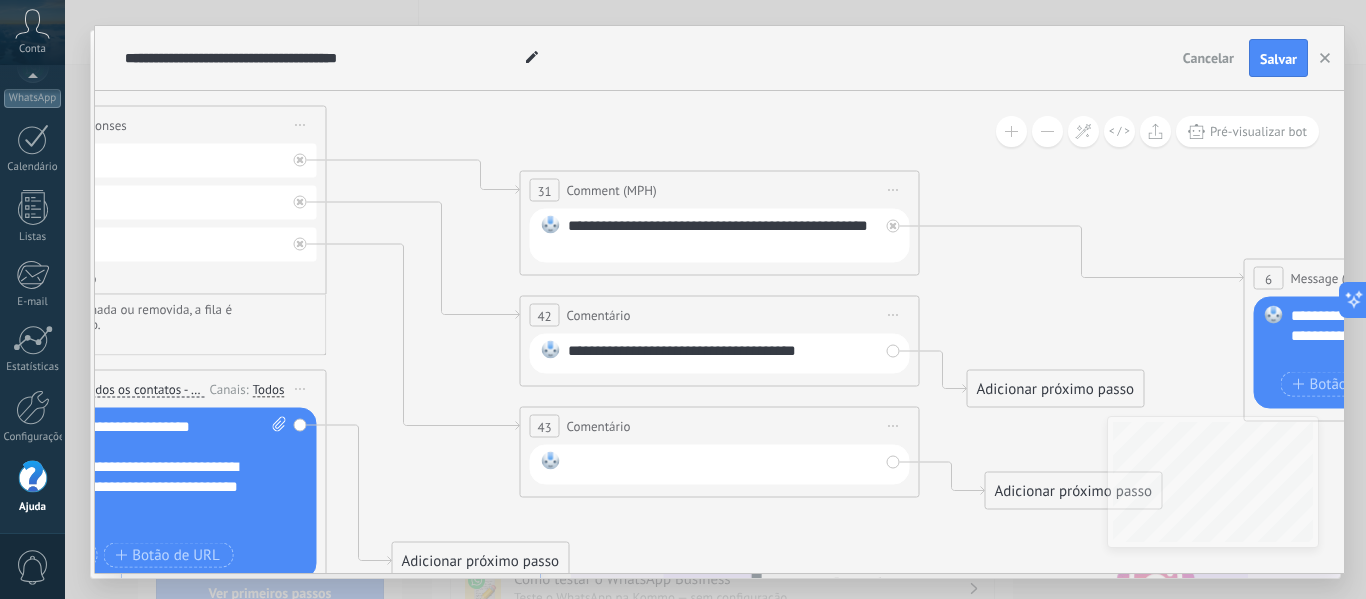 click at bounding box center [723, 465] 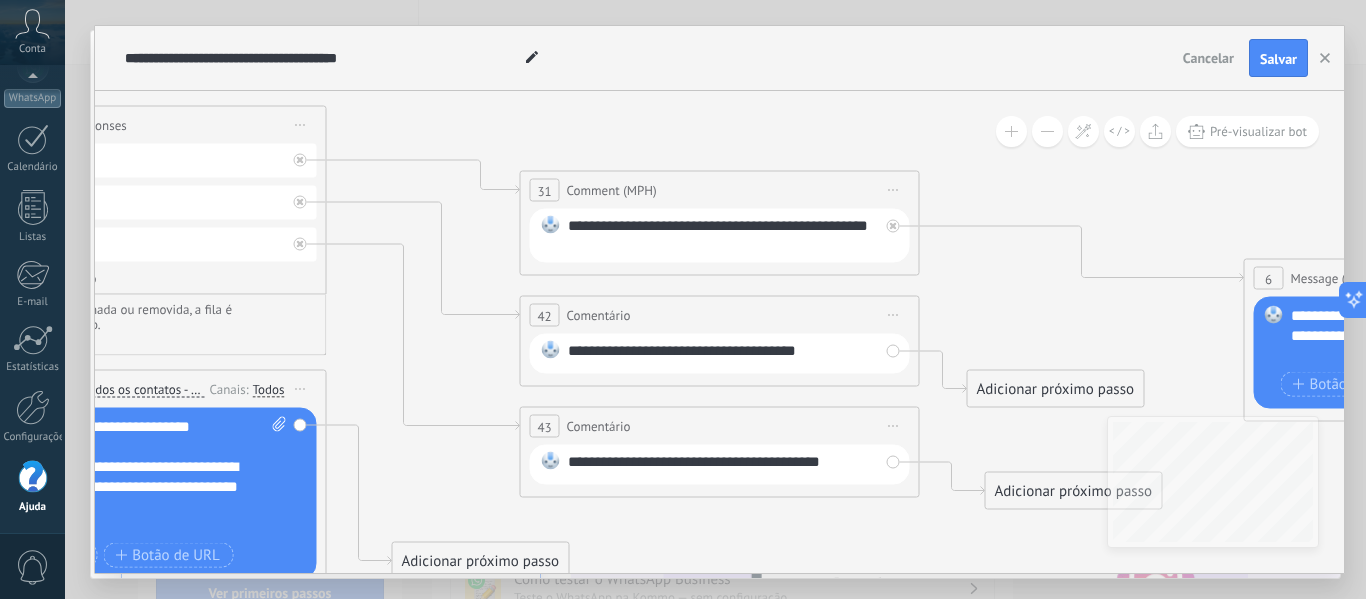 click on "Iniciar pré-visualização aqui
Renomear
Duplicar
Excluir" at bounding box center (894, 315) 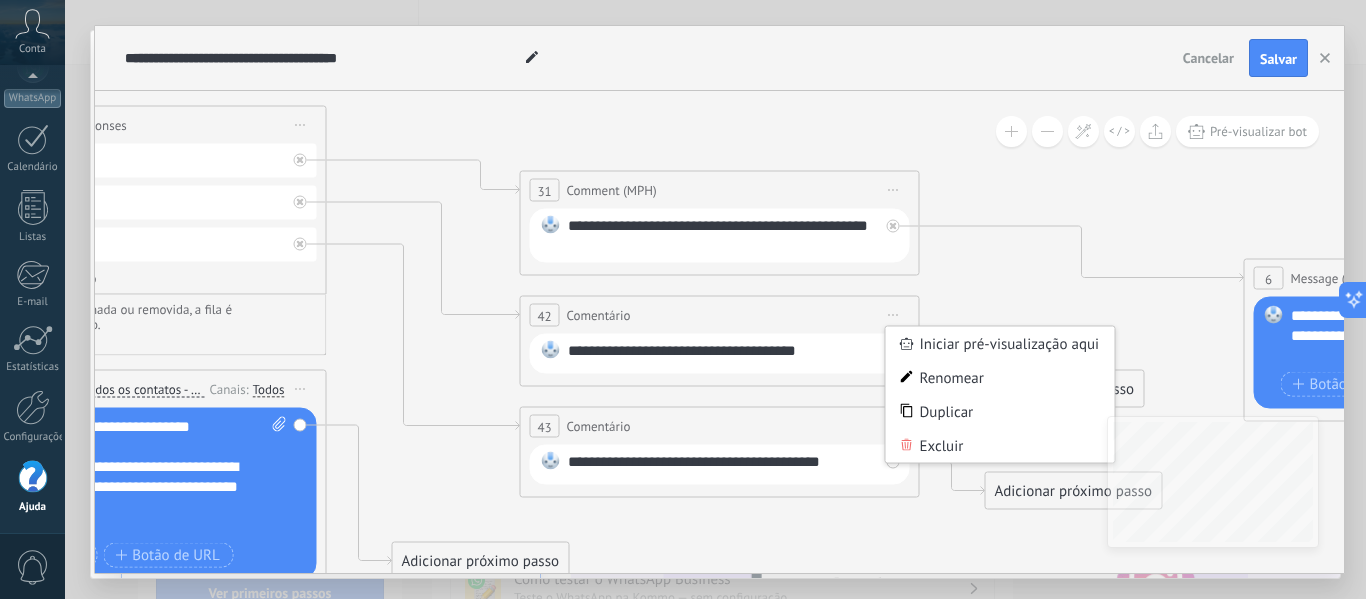 click 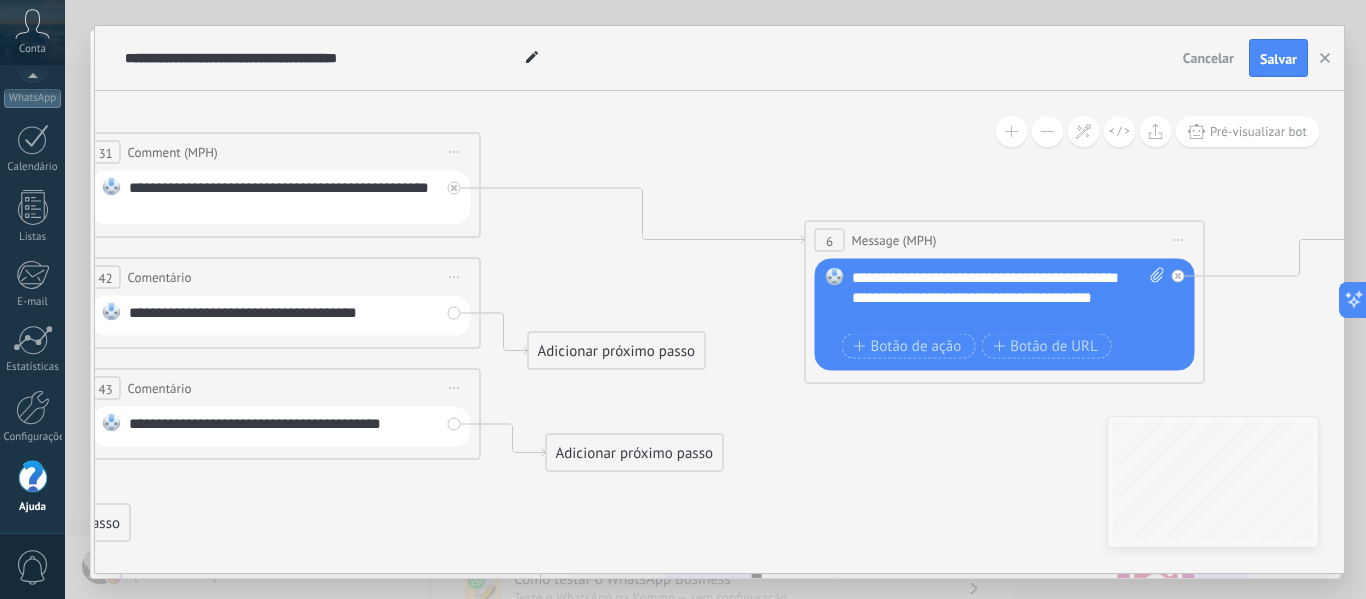 drag, startPoint x: 880, startPoint y: 535, endPoint x: 440, endPoint y: 497, distance: 441.63785 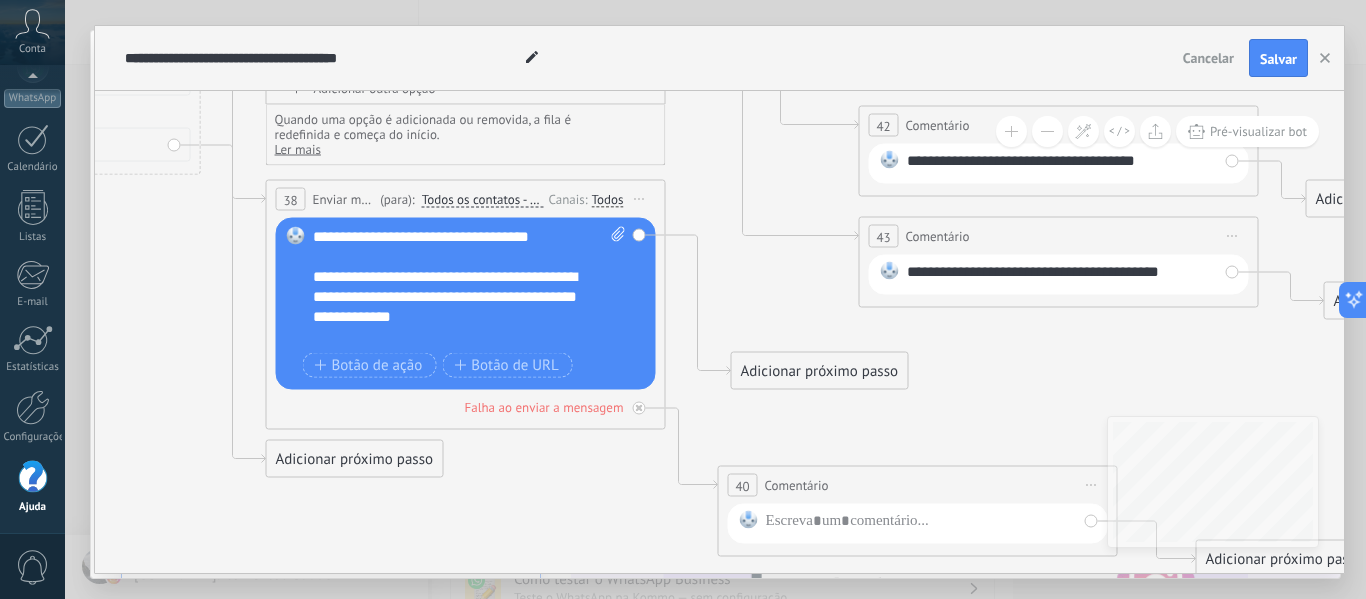 drag, startPoint x: 520, startPoint y: 502, endPoint x: 1301, endPoint y: 351, distance: 795.4634 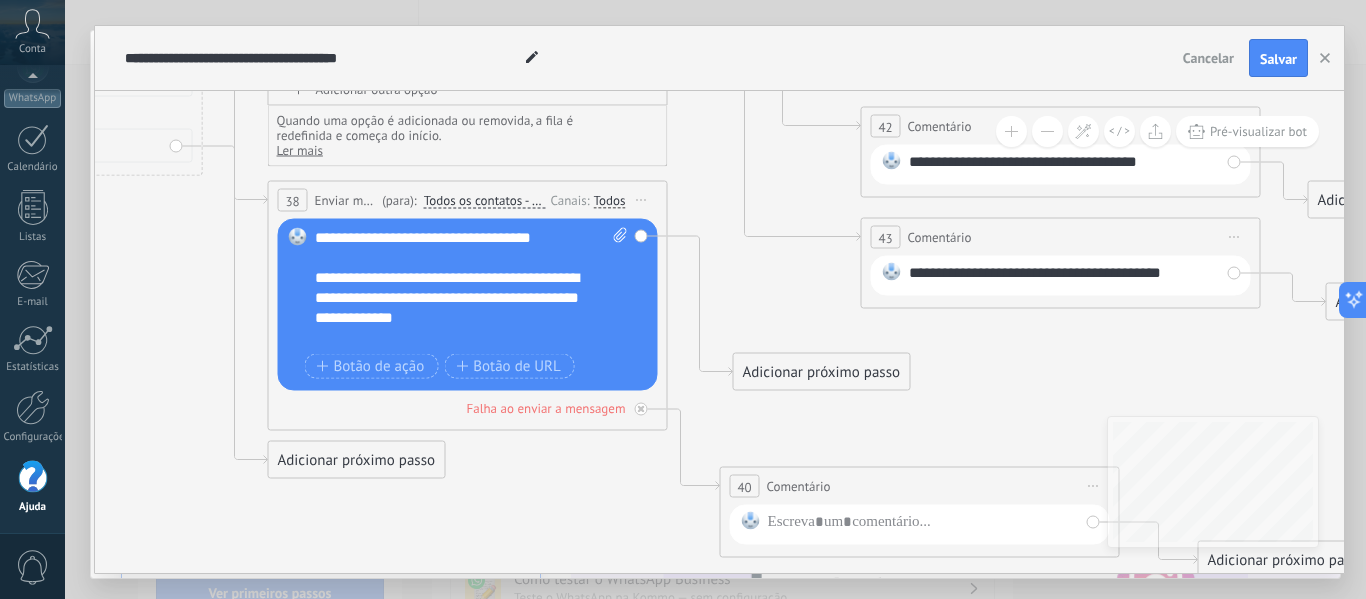 drag, startPoint x: 312, startPoint y: 236, endPoint x: 384, endPoint y: 255, distance: 74.46476 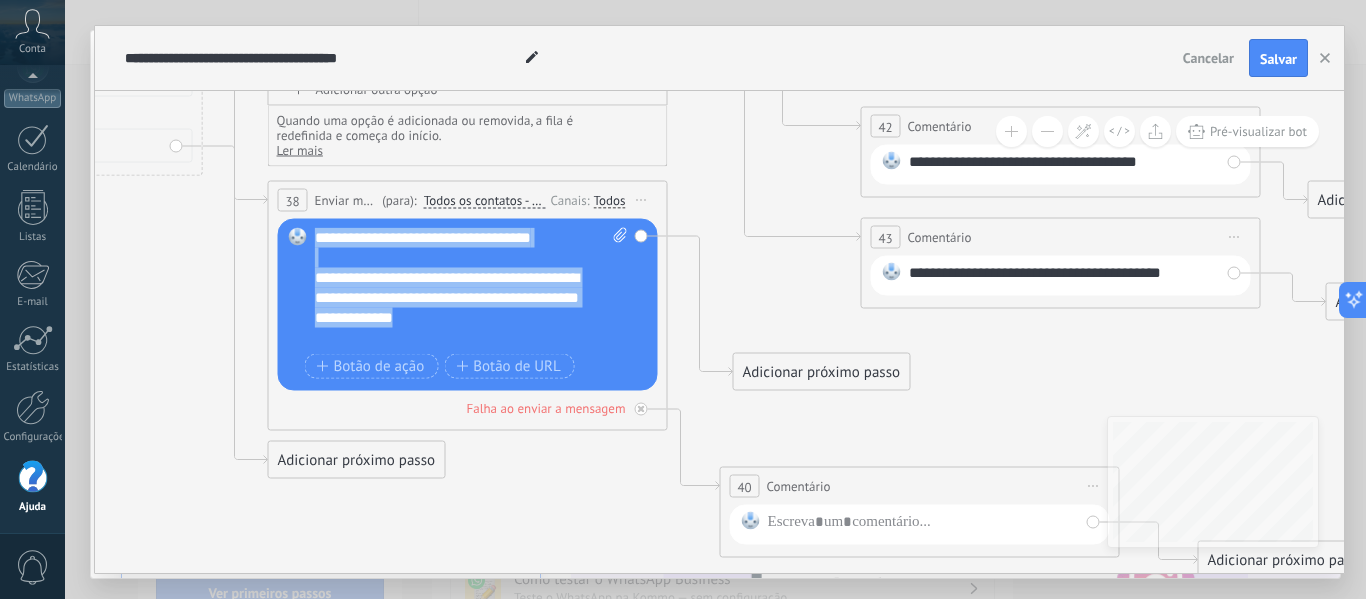 drag, startPoint x: 317, startPoint y: 238, endPoint x: 480, endPoint y: 320, distance: 182.4637 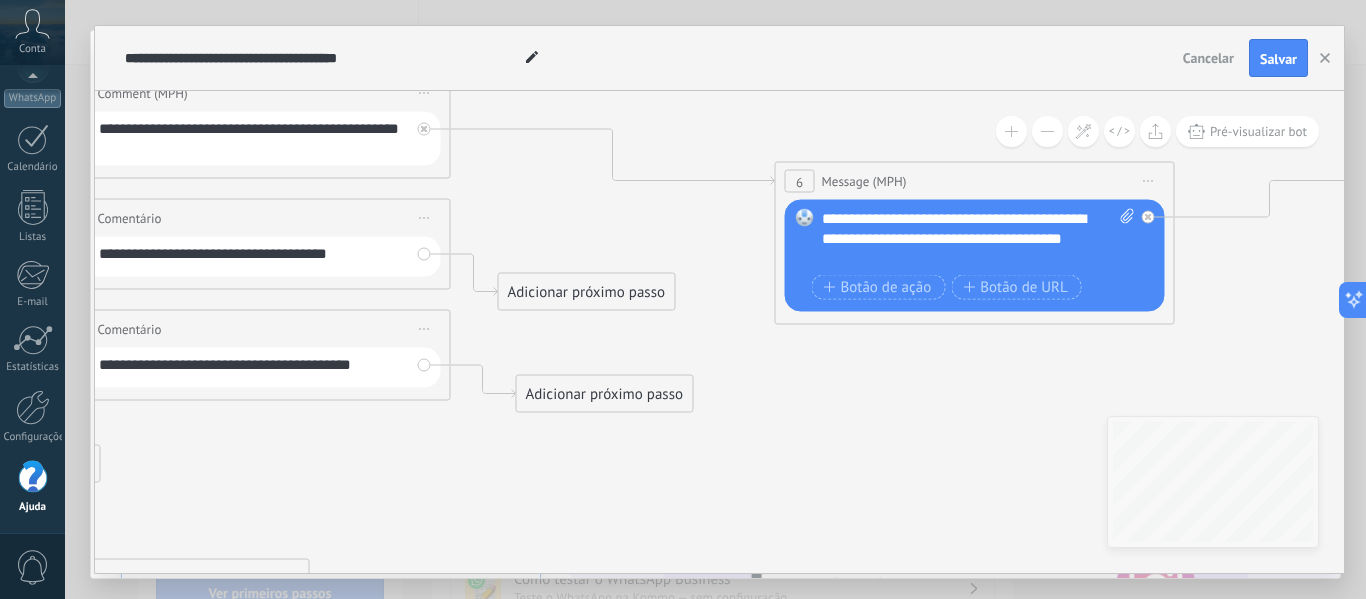 drag, startPoint x: 1228, startPoint y: 396, endPoint x: 403, endPoint y: 501, distance: 831.65497 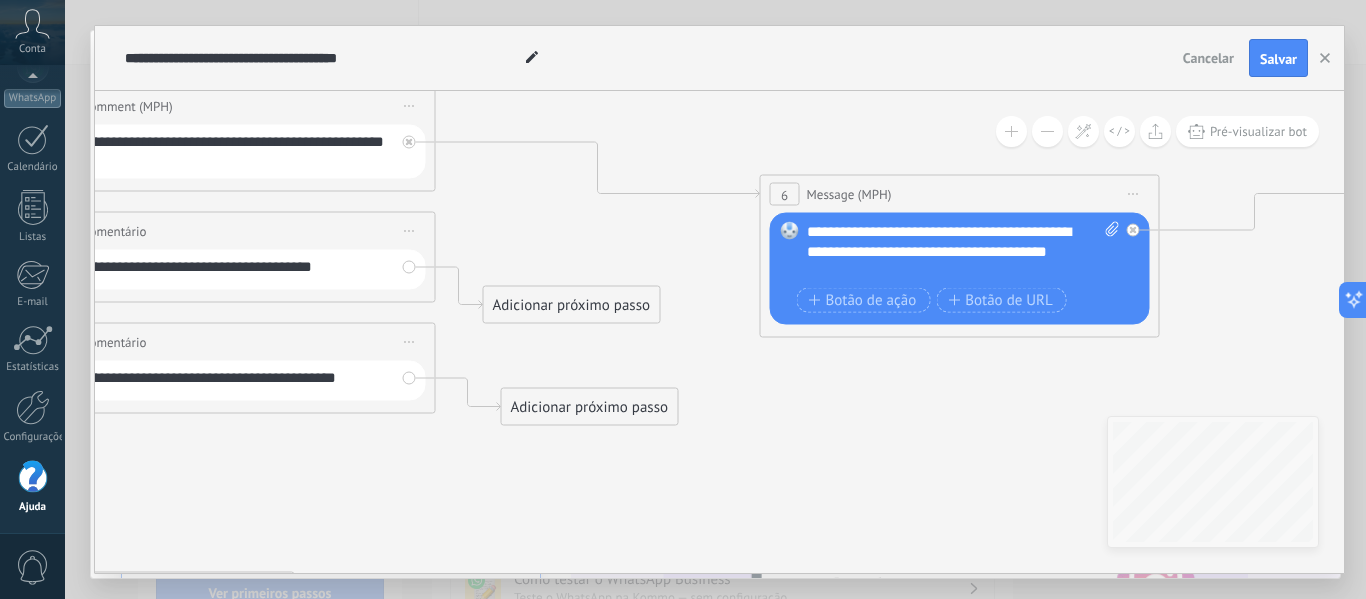 click on "**********" at bounding box center (963, 252) 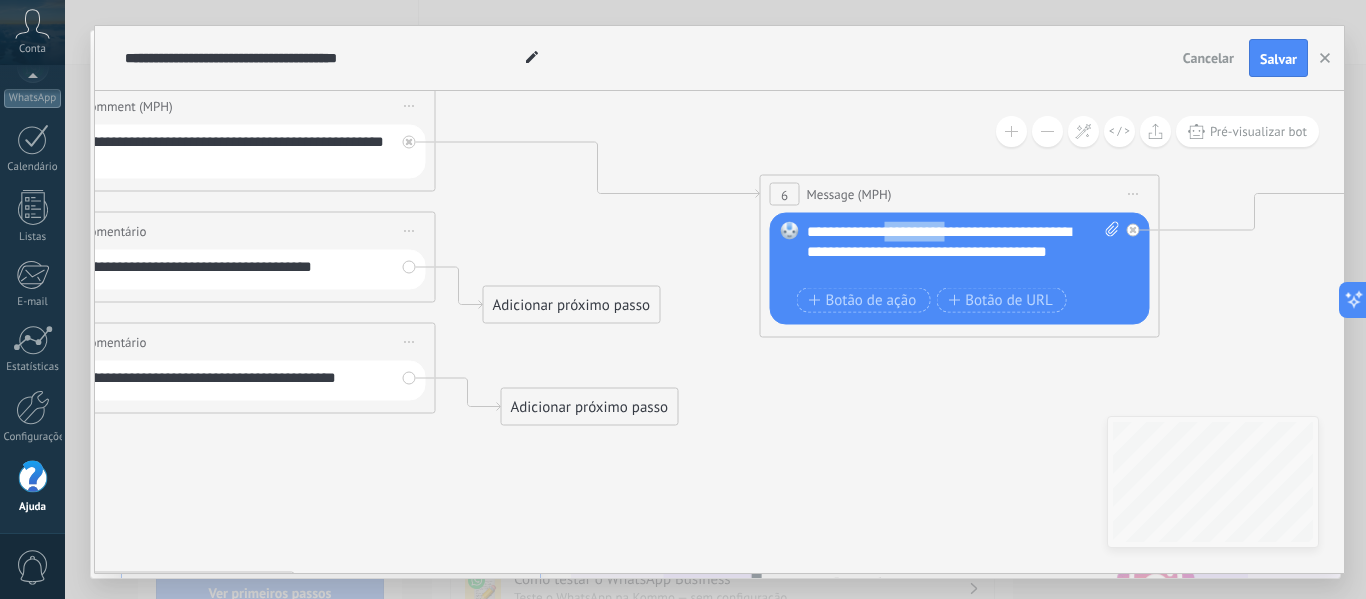 click on "**********" at bounding box center [963, 252] 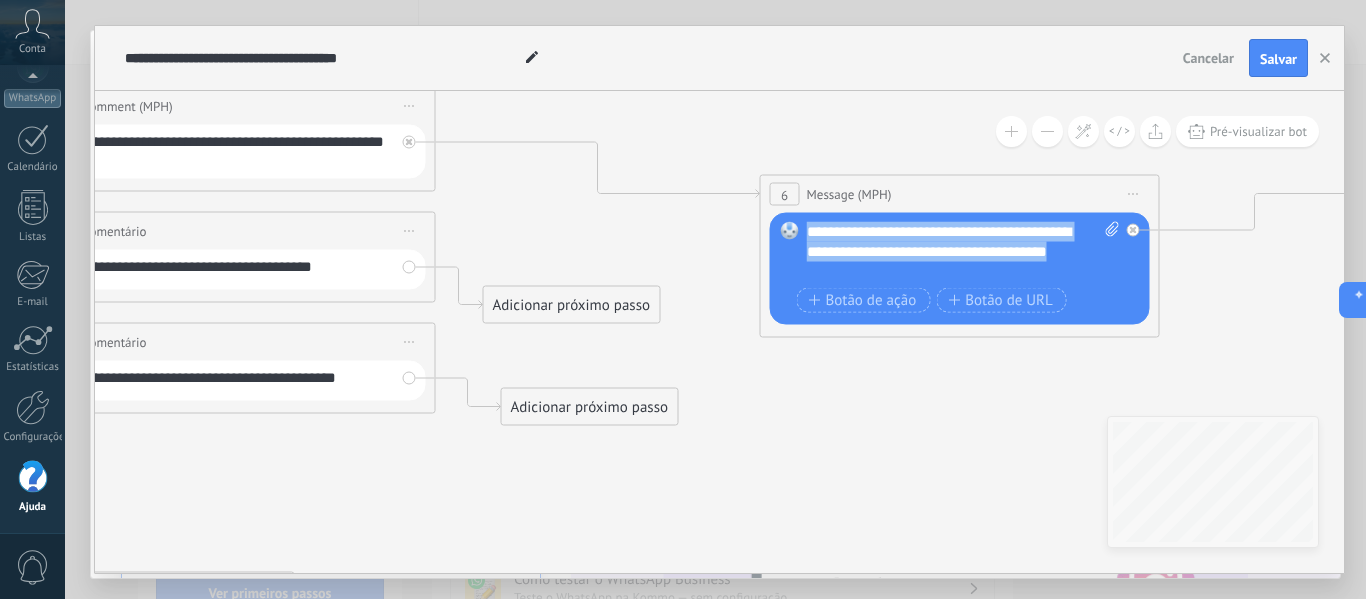 paste 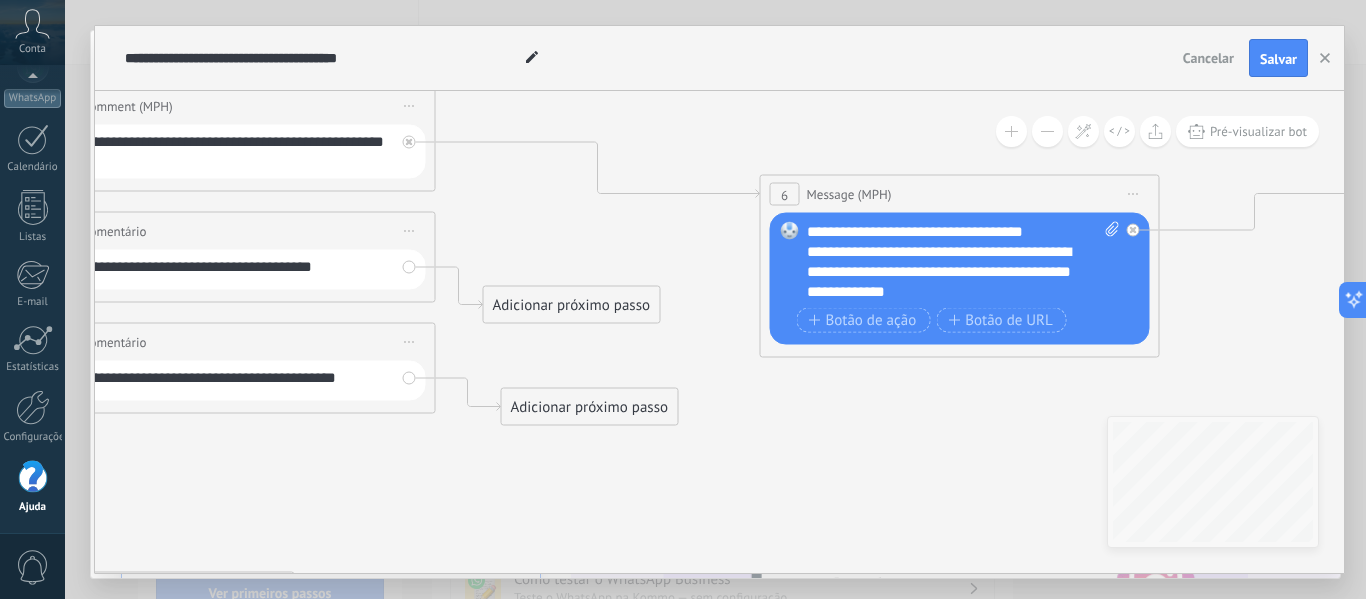 click on "Adicionar próximo passo" at bounding box center [572, 305] 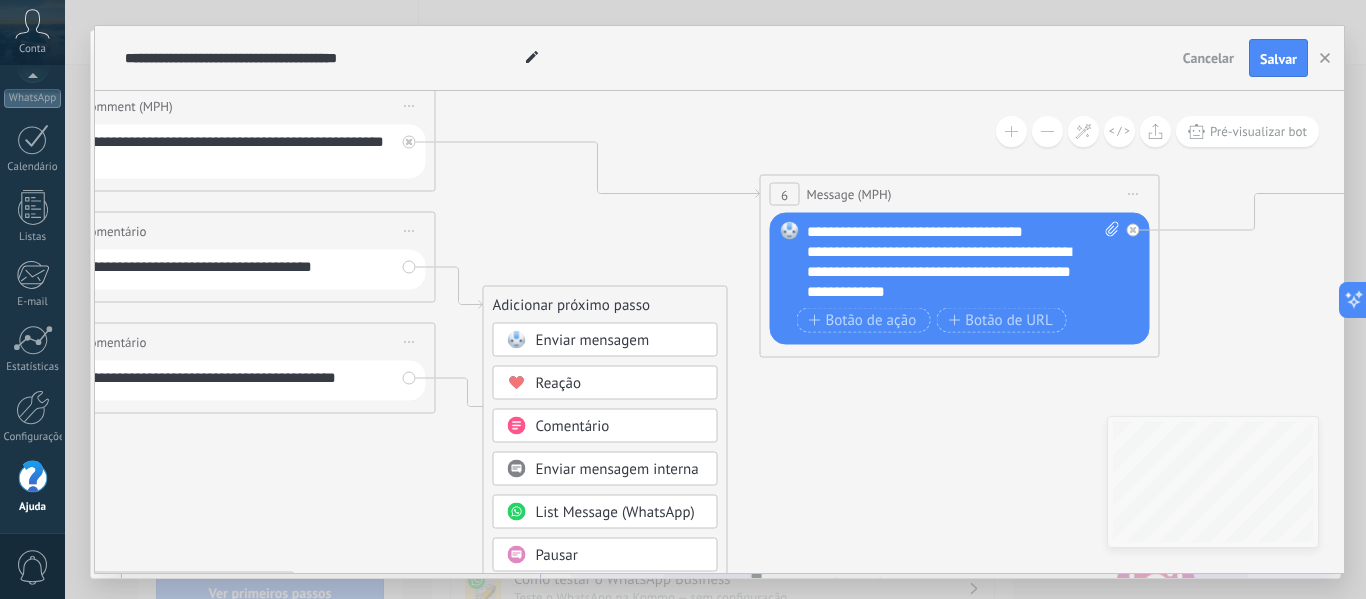 click on "Enviar mensagem" at bounding box center (593, 340) 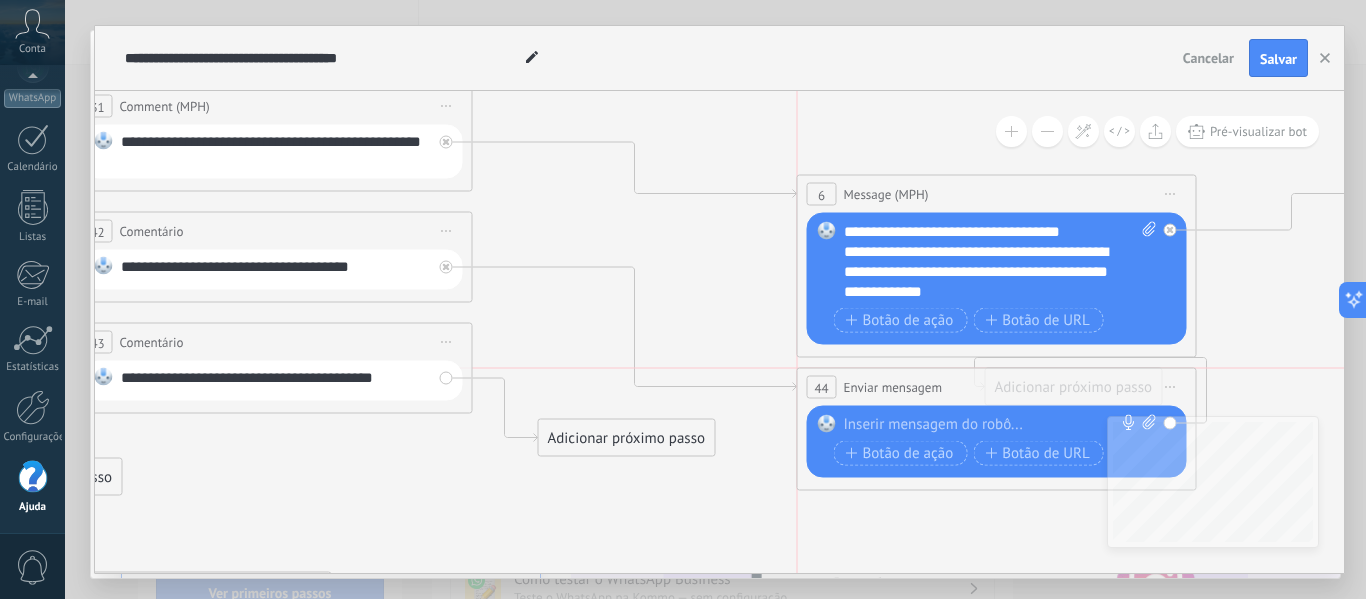drag, startPoint x: 630, startPoint y: 309, endPoint x: 906, endPoint y: 388, distance: 287.08362 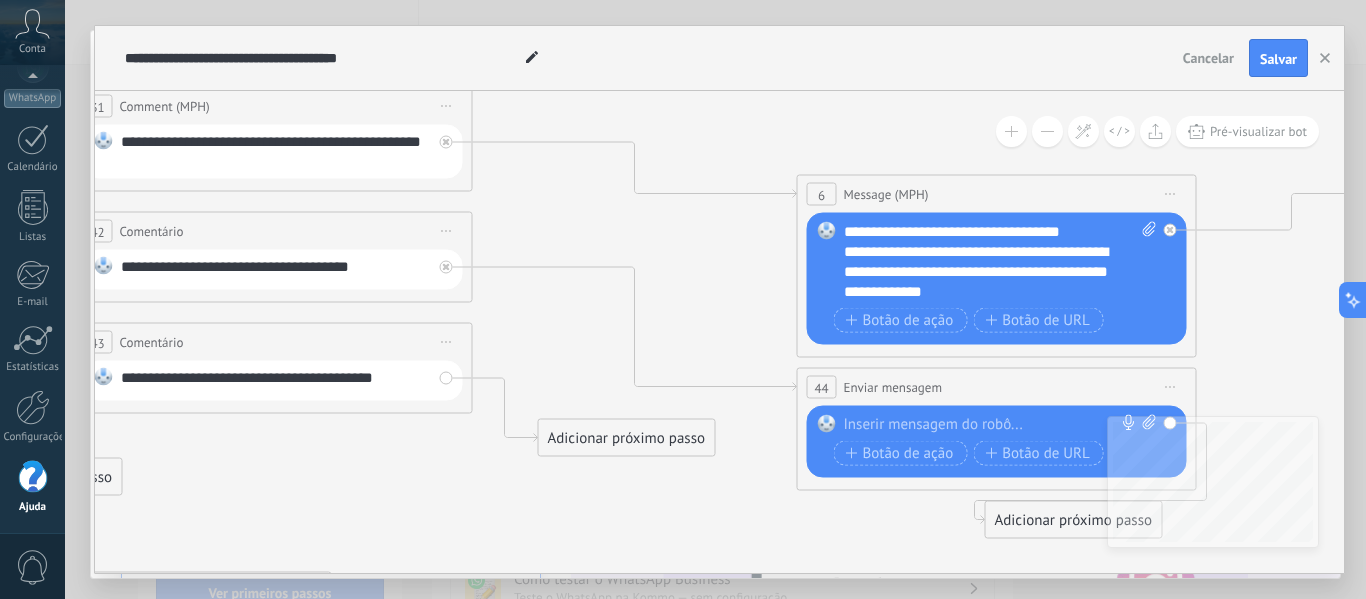 click at bounding box center (992, 425) 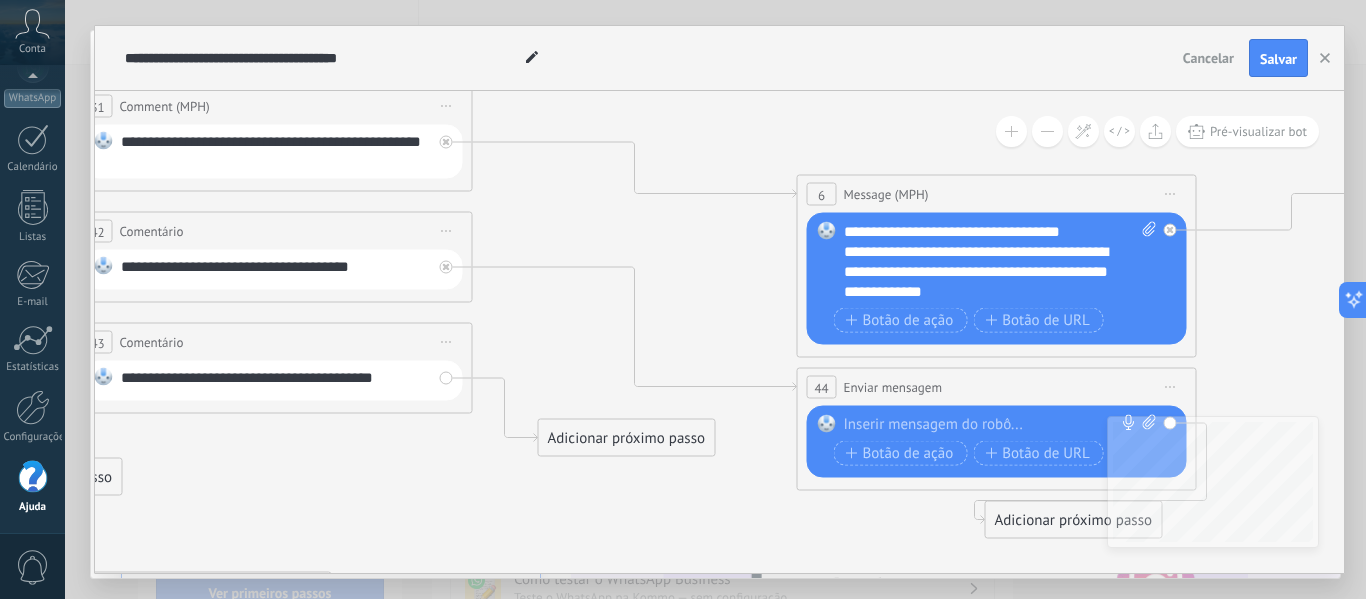 paste 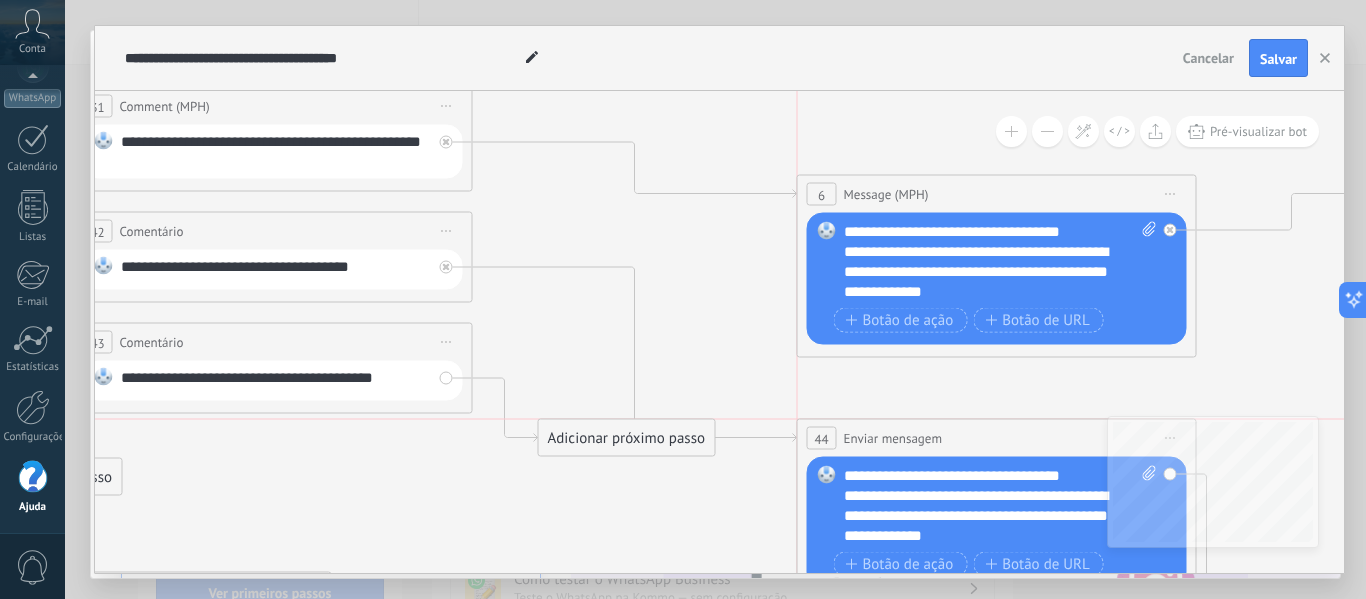 drag, startPoint x: 911, startPoint y: 383, endPoint x: 910, endPoint y: 431, distance: 48.010414 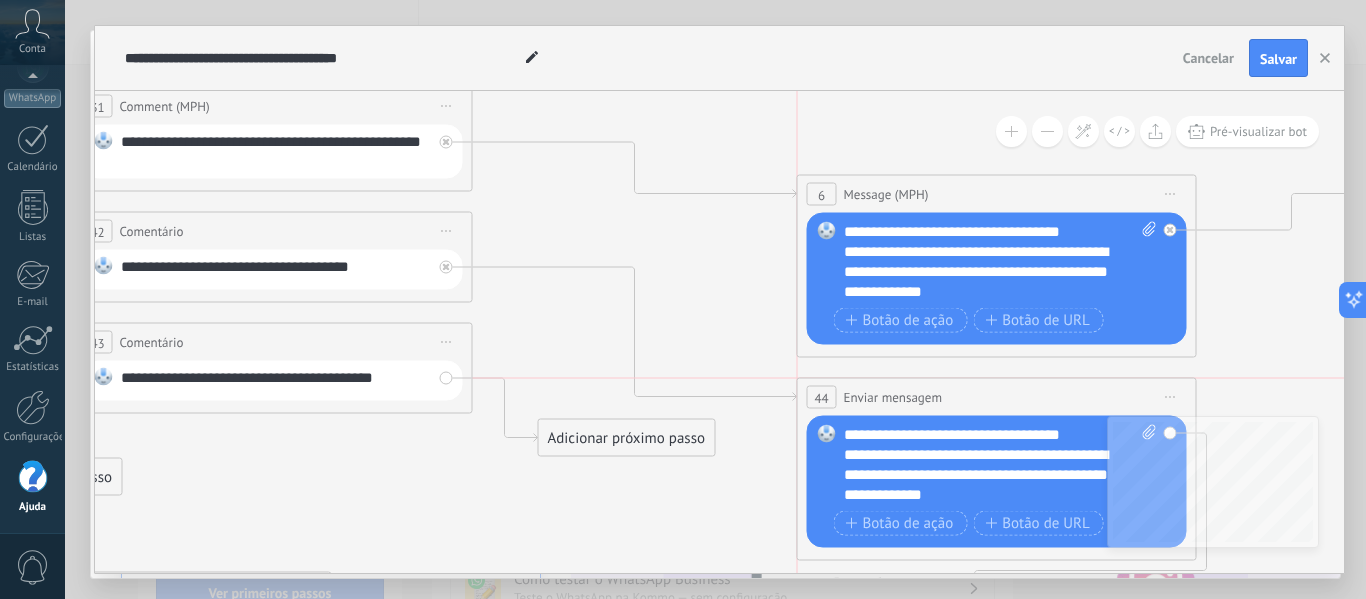 drag, startPoint x: 908, startPoint y: 430, endPoint x: 909, endPoint y: 383, distance: 47.010635 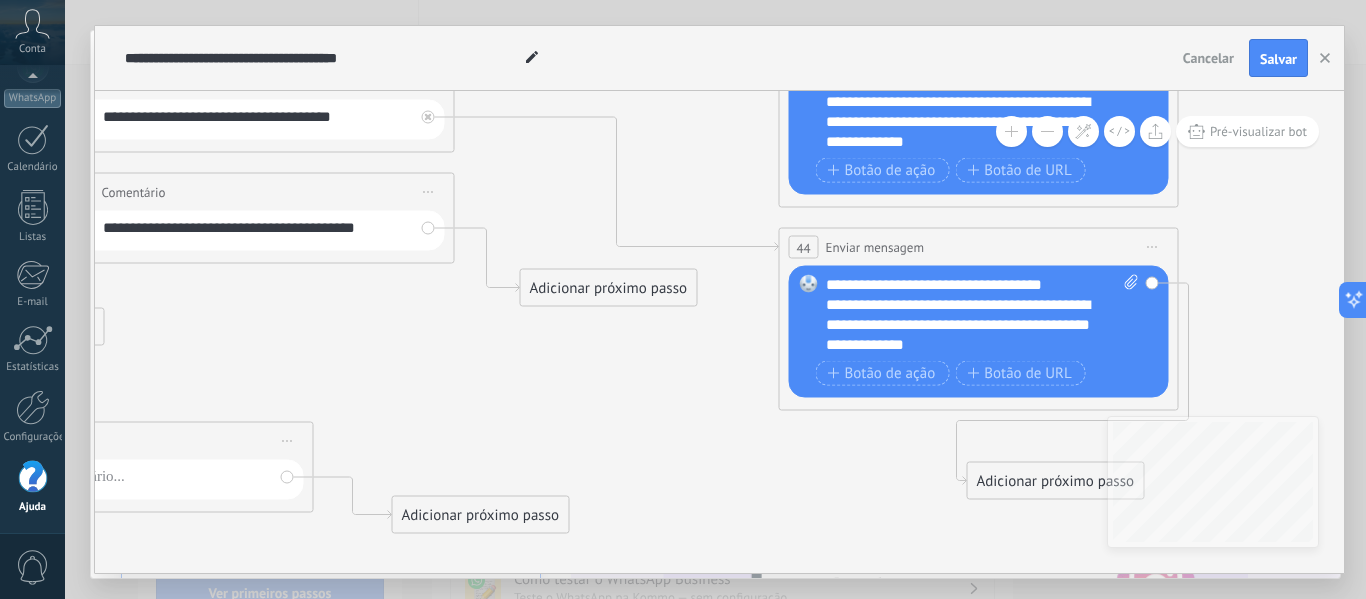 drag, startPoint x: 744, startPoint y: 337, endPoint x: 665, endPoint y: 224, distance: 137.87675 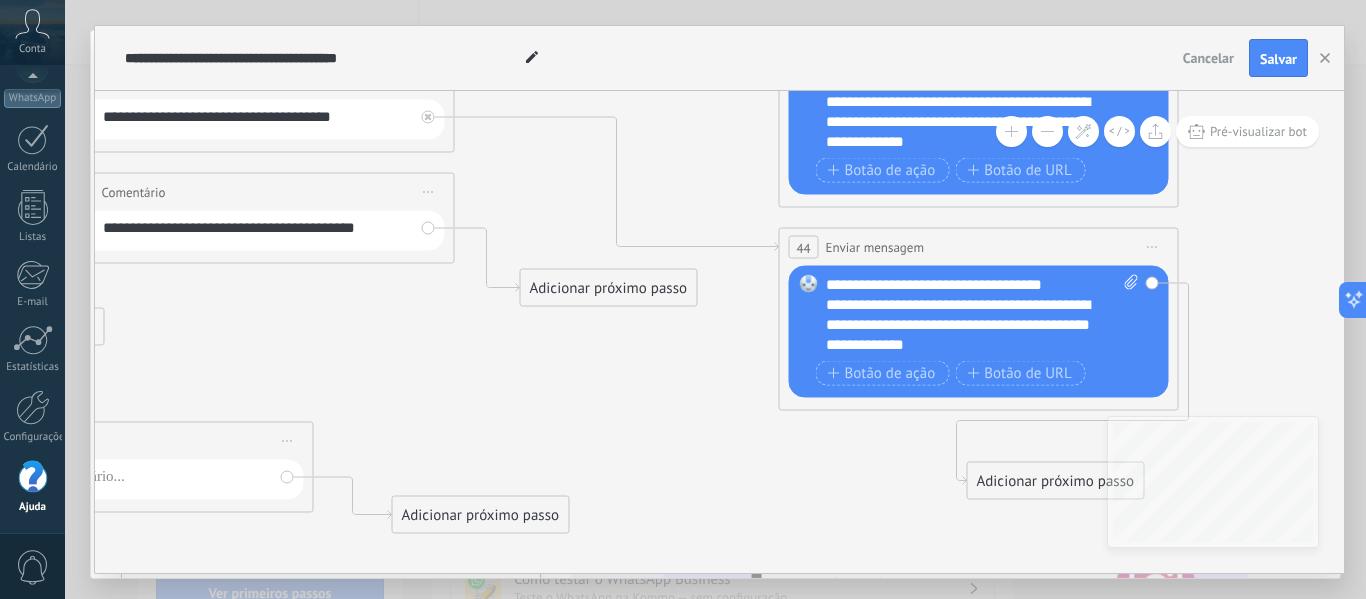 click 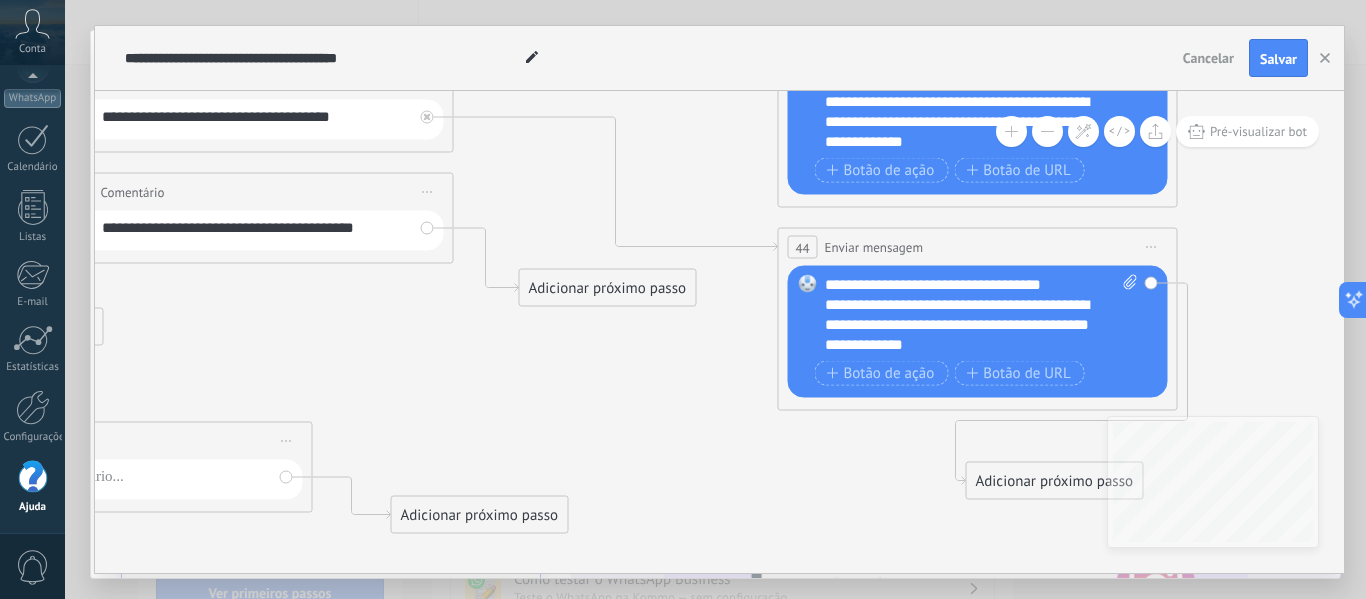 click on "Adicionar próximo passo" at bounding box center [608, 288] 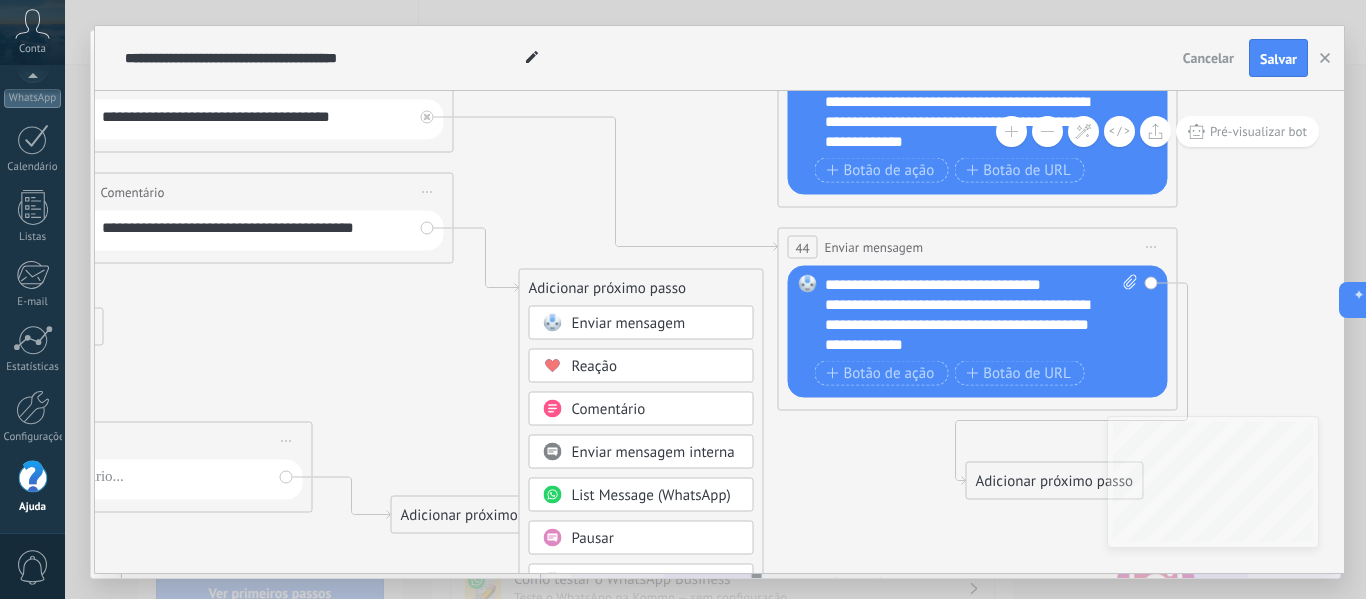 click on "Enviar mensagem" at bounding box center (629, 323) 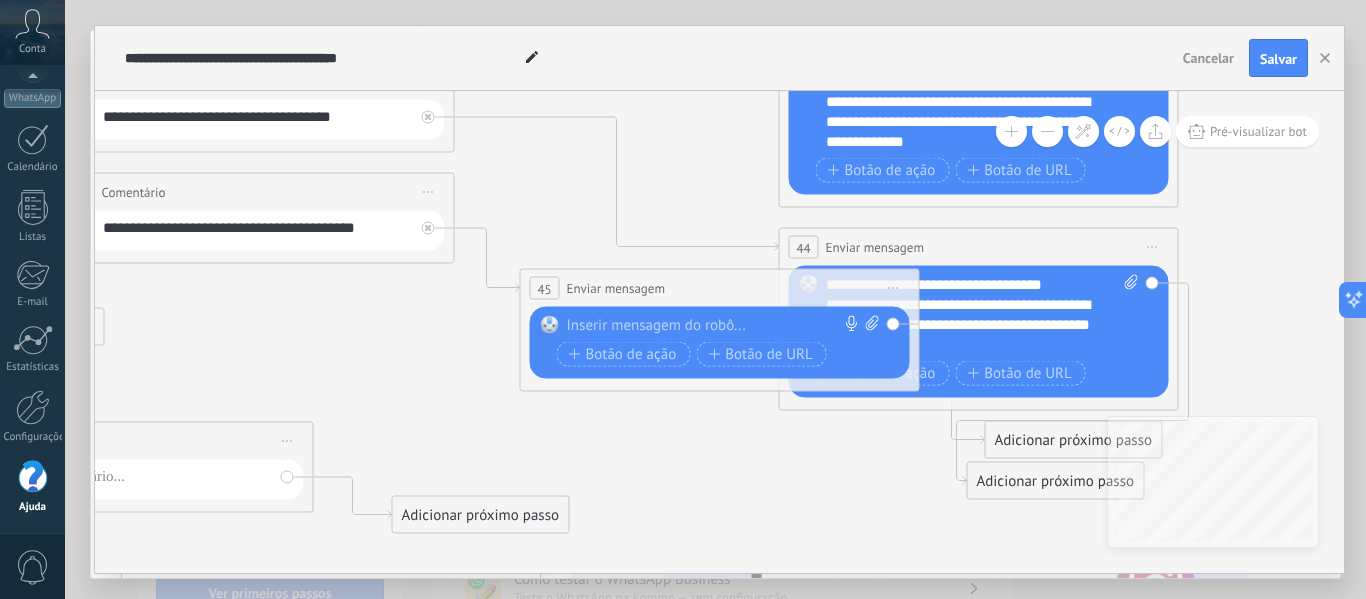 click at bounding box center (715, 326) 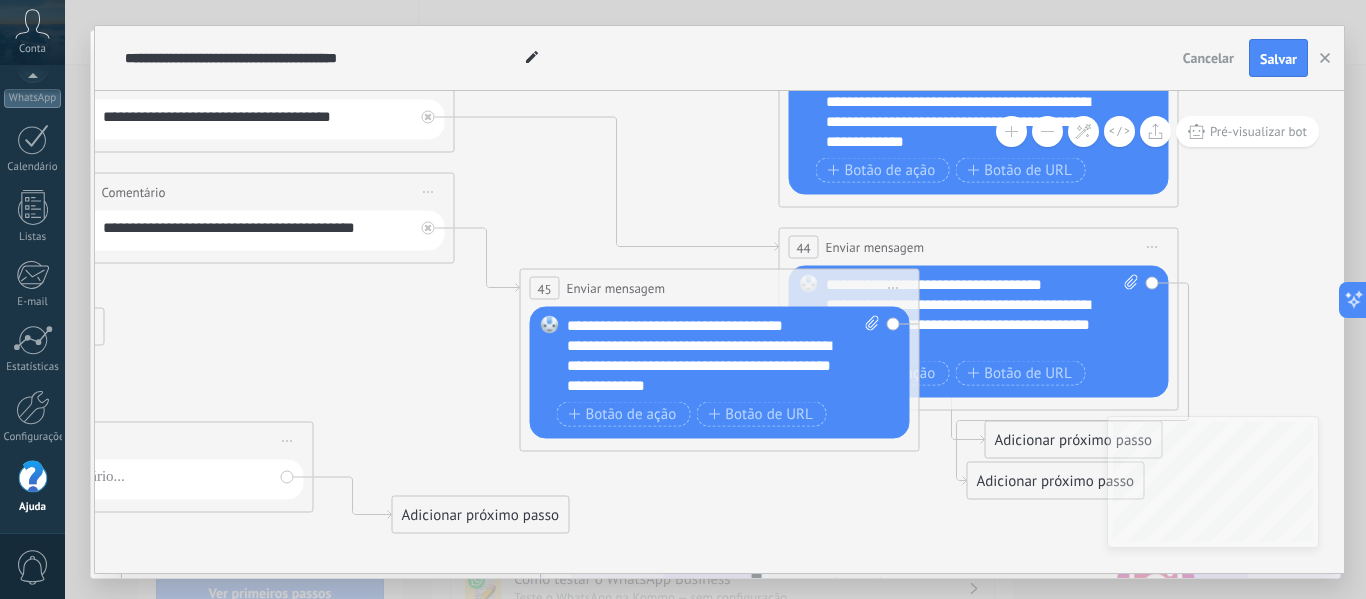 click 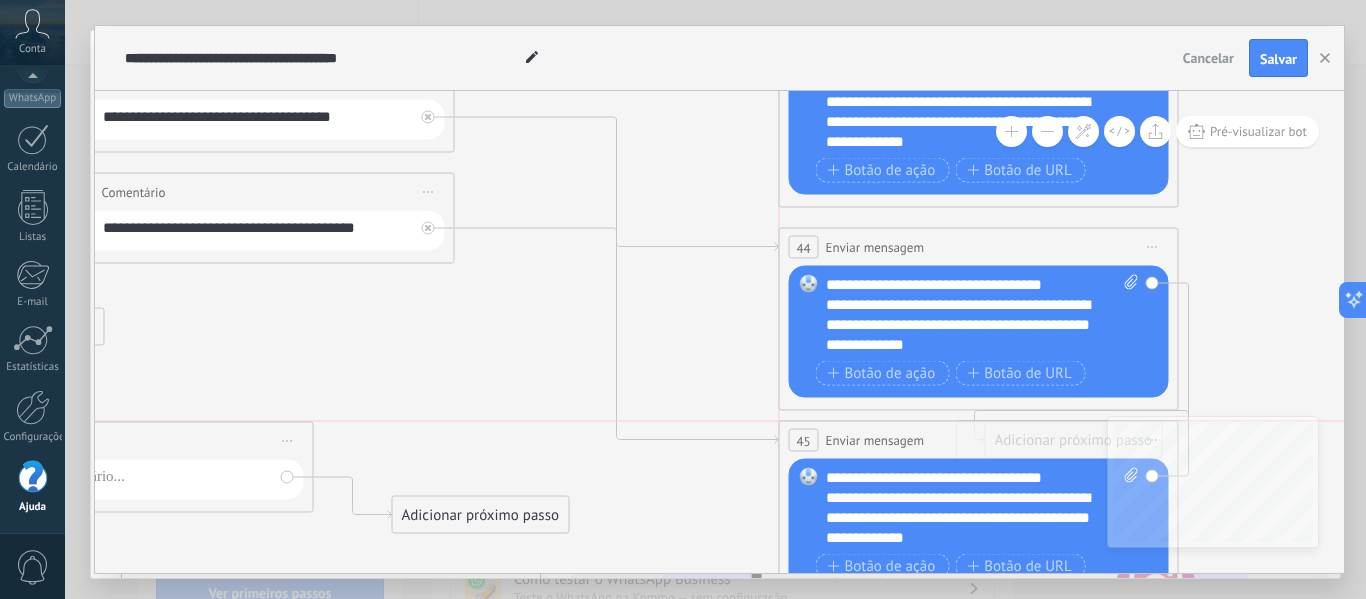 drag, startPoint x: 725, startPoint y: 355, endPoint x: 864, endPoint y: 444, distance: 165.05151 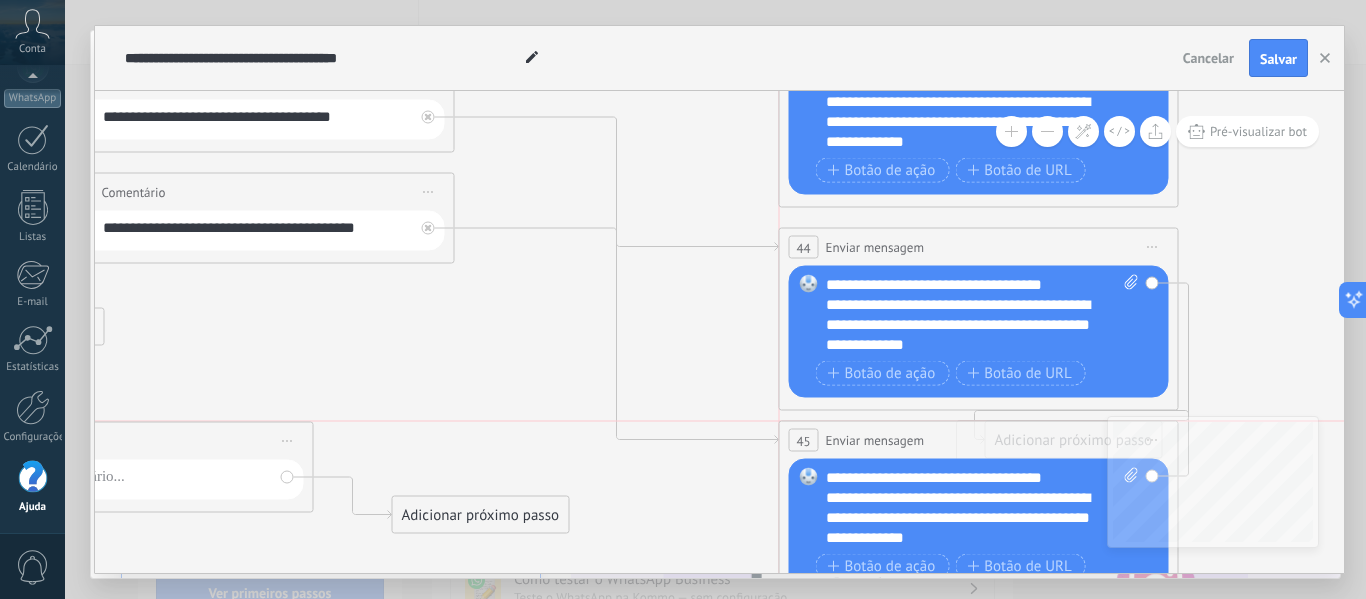 click on "Enviar mensagem" at bounding box center (875, 440) 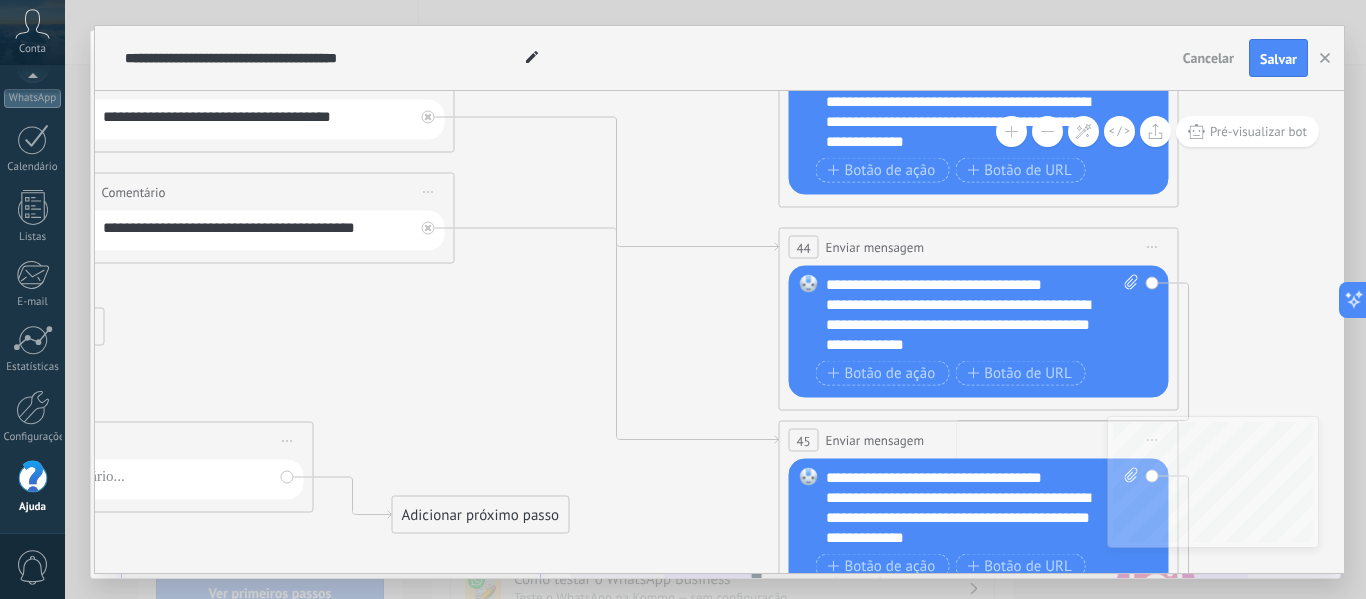 click 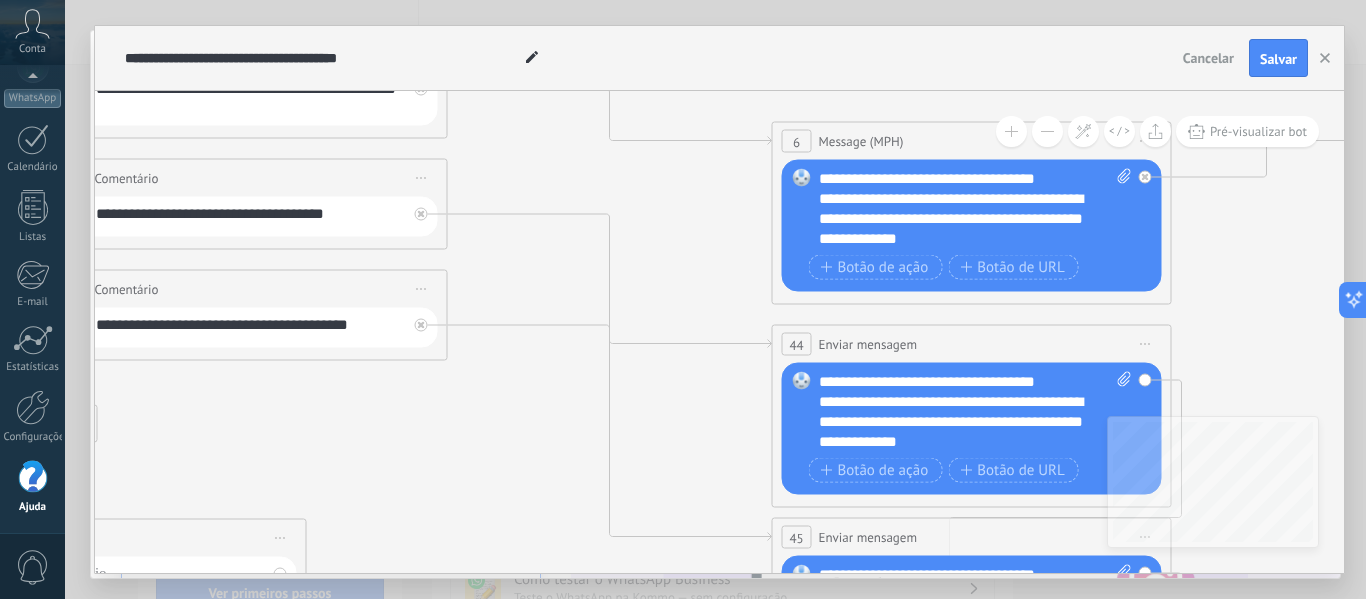 drag, startPoint x: 1228, startPoint y: 259, endPoint x: 1223, endPoint y: 342, distance: 83.15047 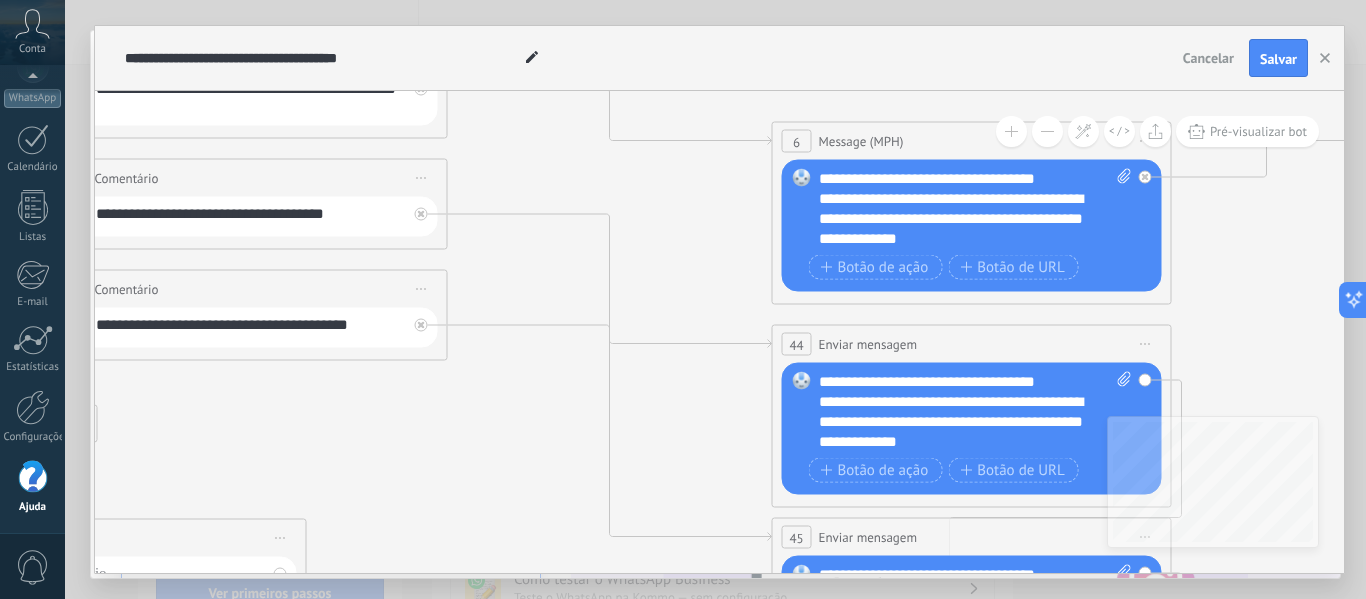 click 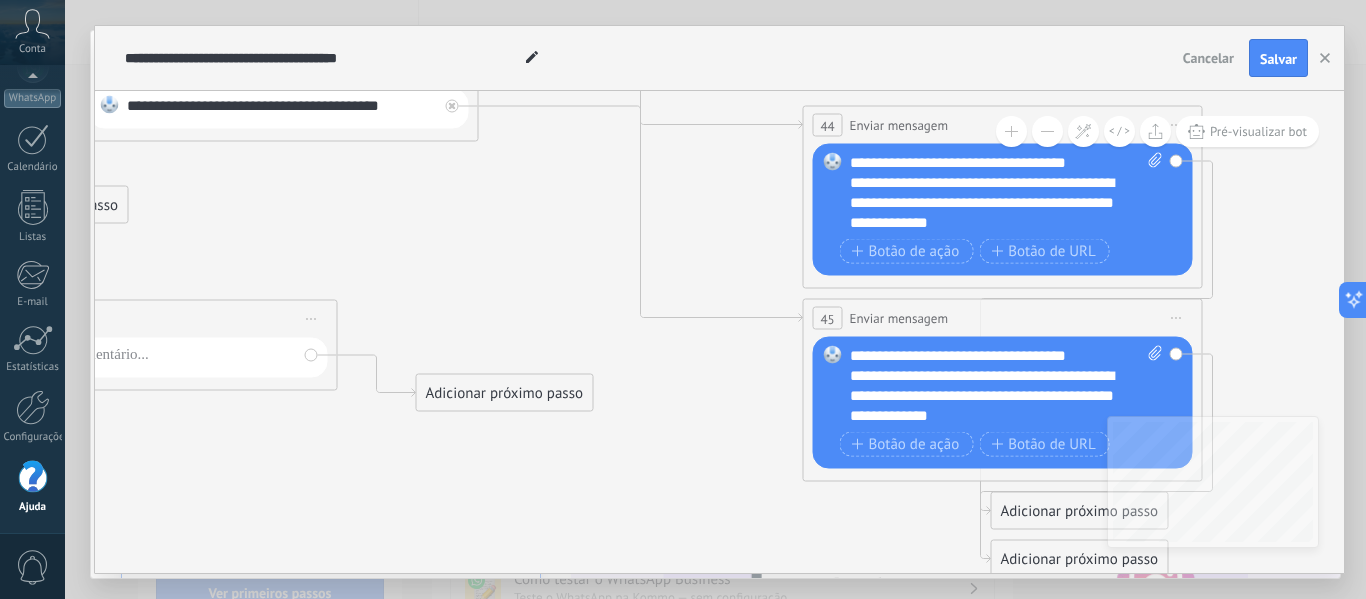 drag, startPoint x: 1198, startPoint y: 319, endPoint x: 1233, endPoint y: 98, distance: 223.75433 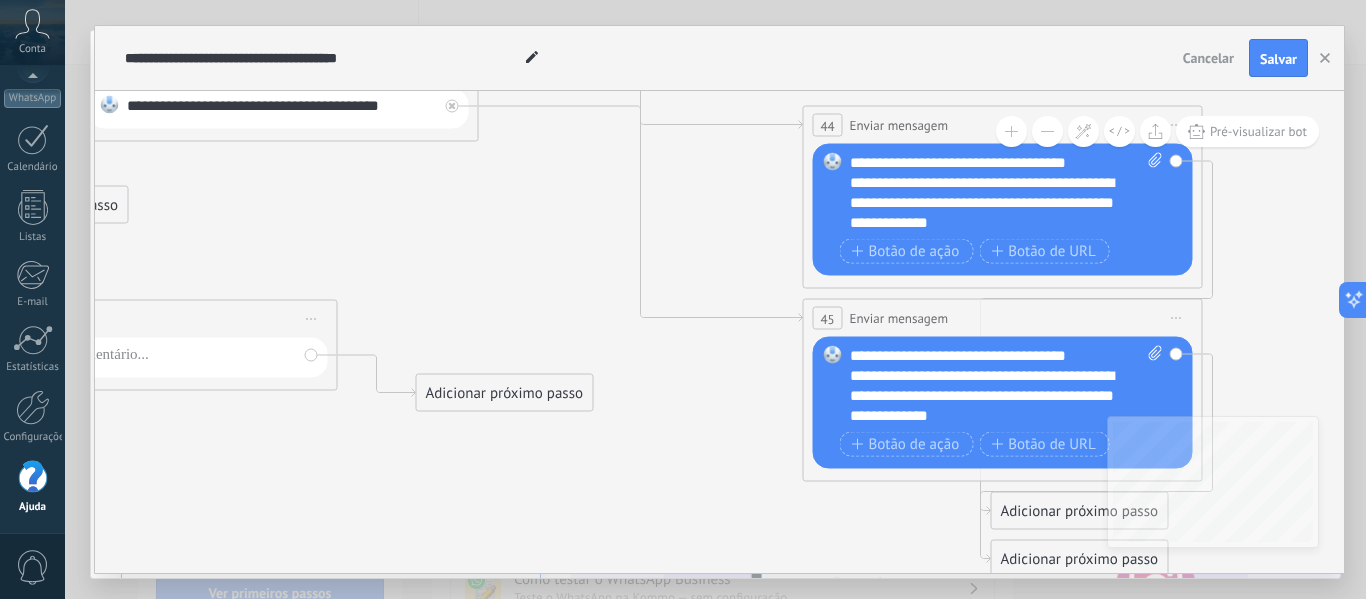 click 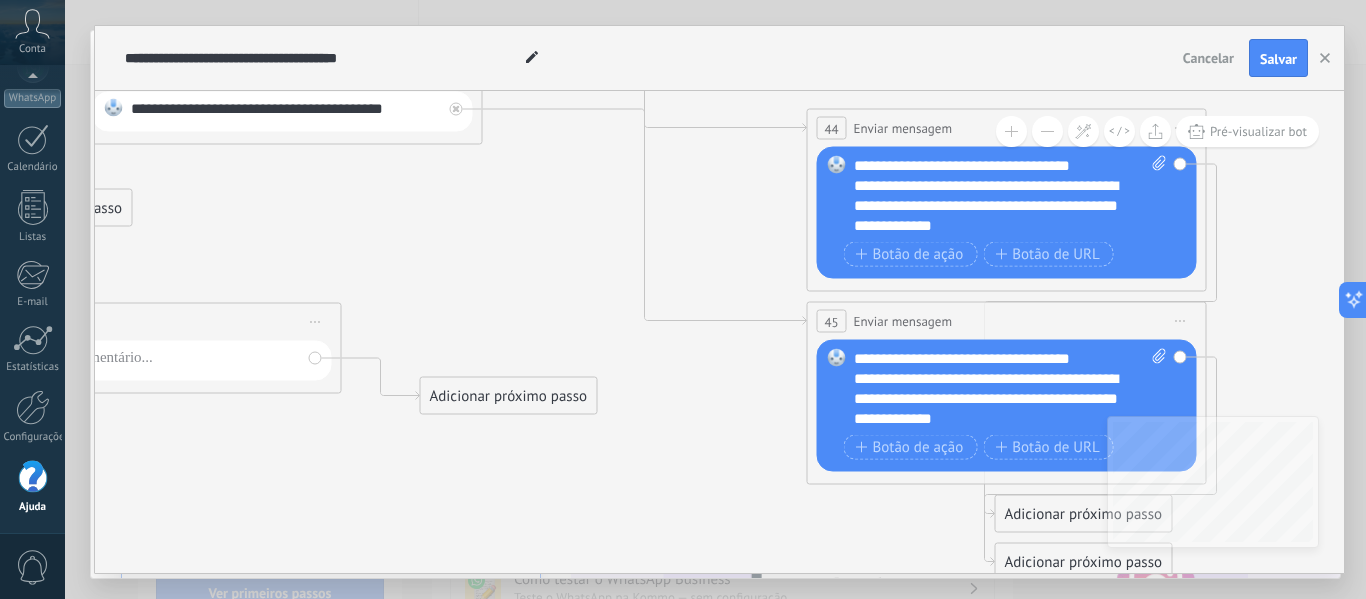click at bounding box center (1047, 131) 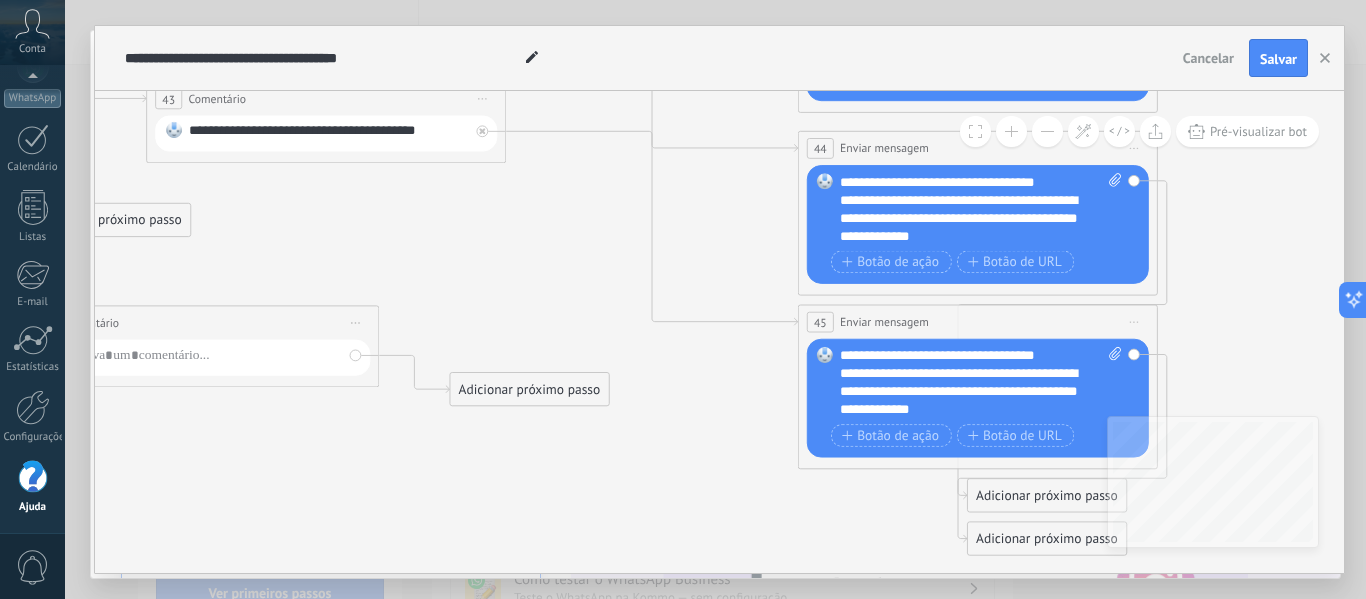 click at bounding box center (1047, 131) 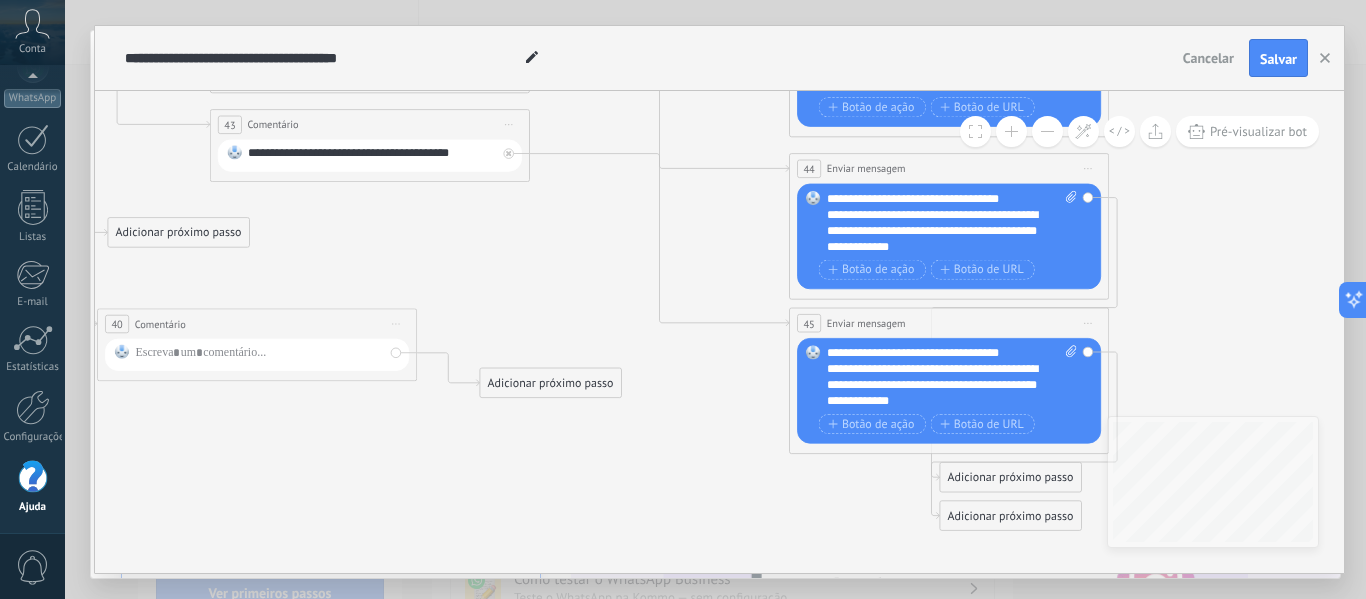 click at bounding box center [1047, 131] 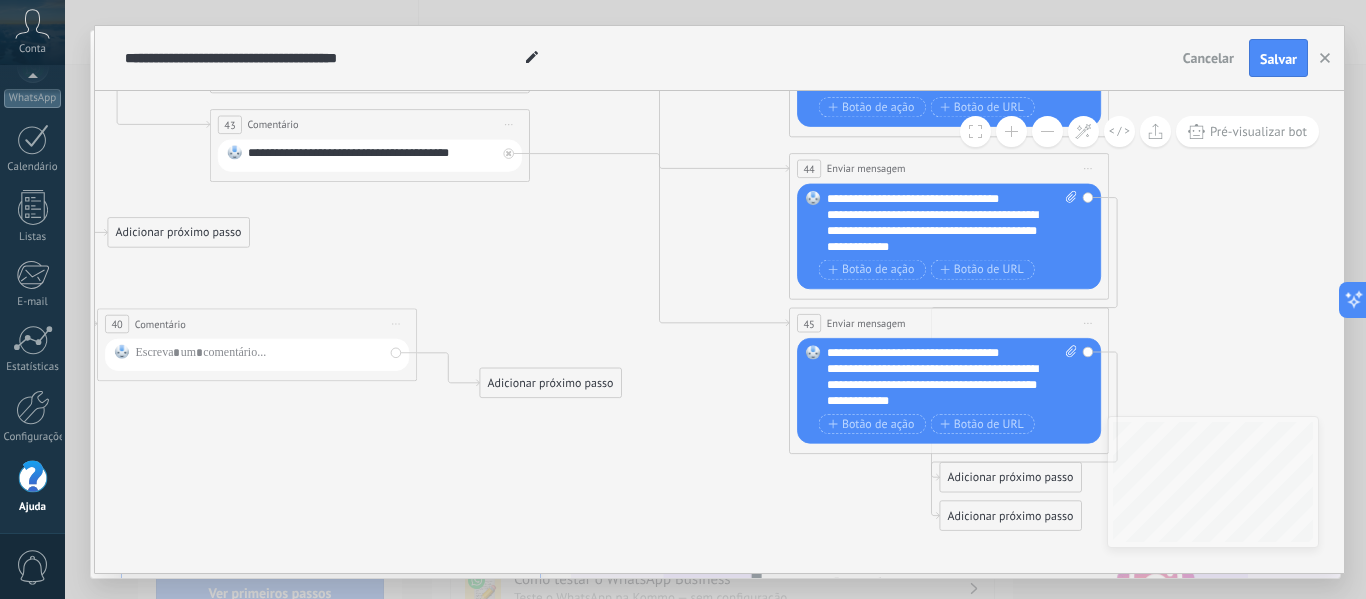 click at bounding box center (1047, 131) 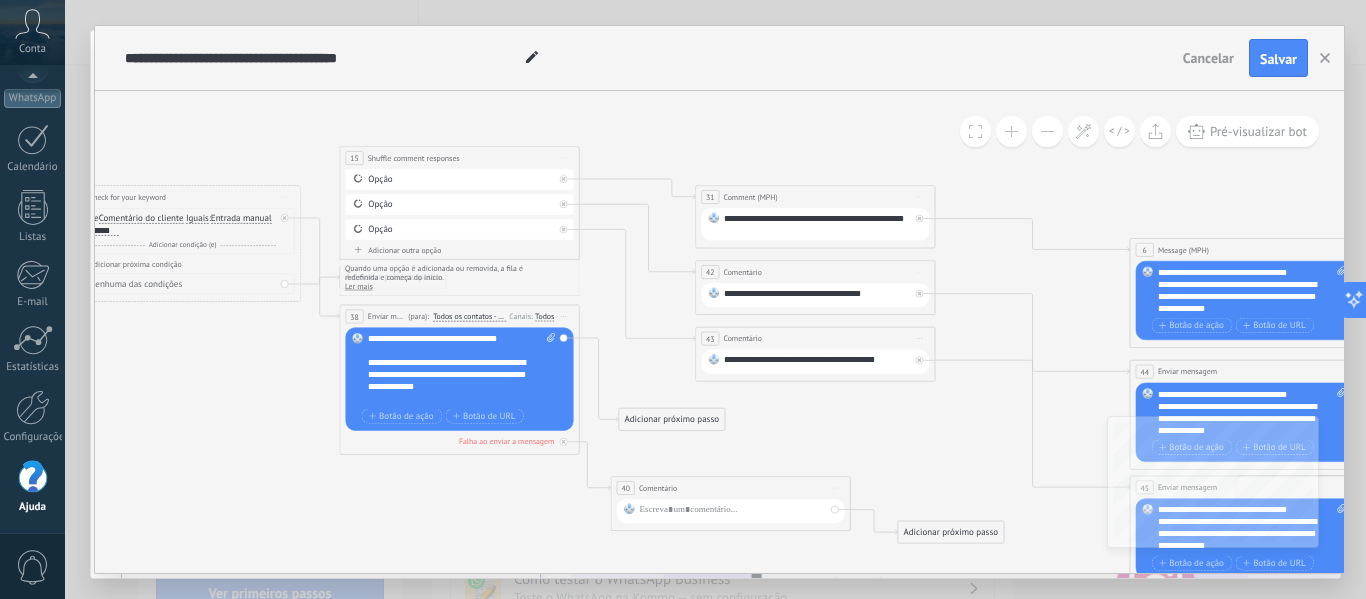 drag, startPoint x: 600, startPoint y: 303, endPoint x: 1109, endPoint y: 396, distance: 517.42633 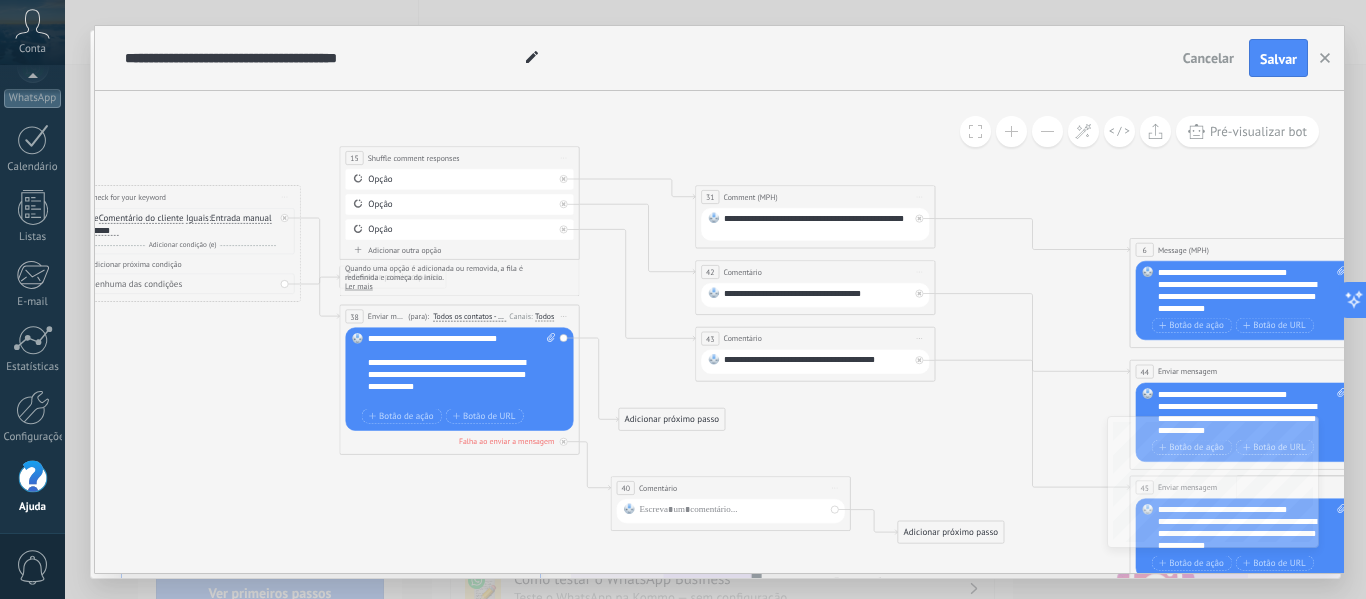 click 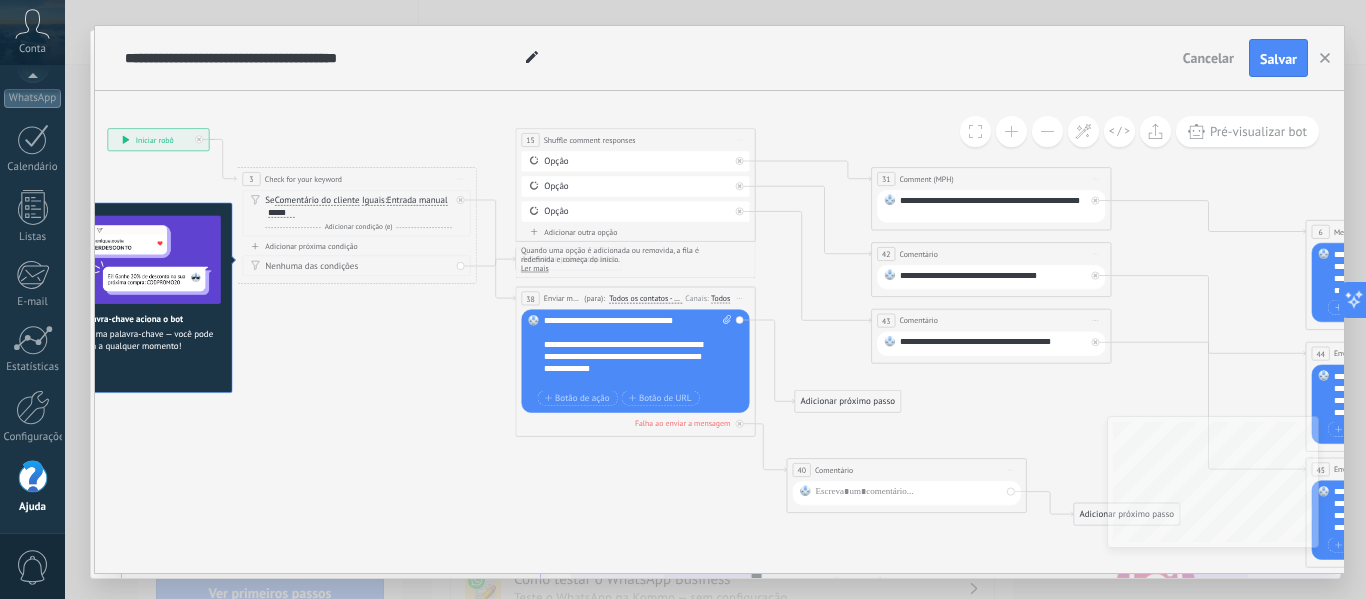 click on "Comentário do cliente" at bounding box center [317, 201] 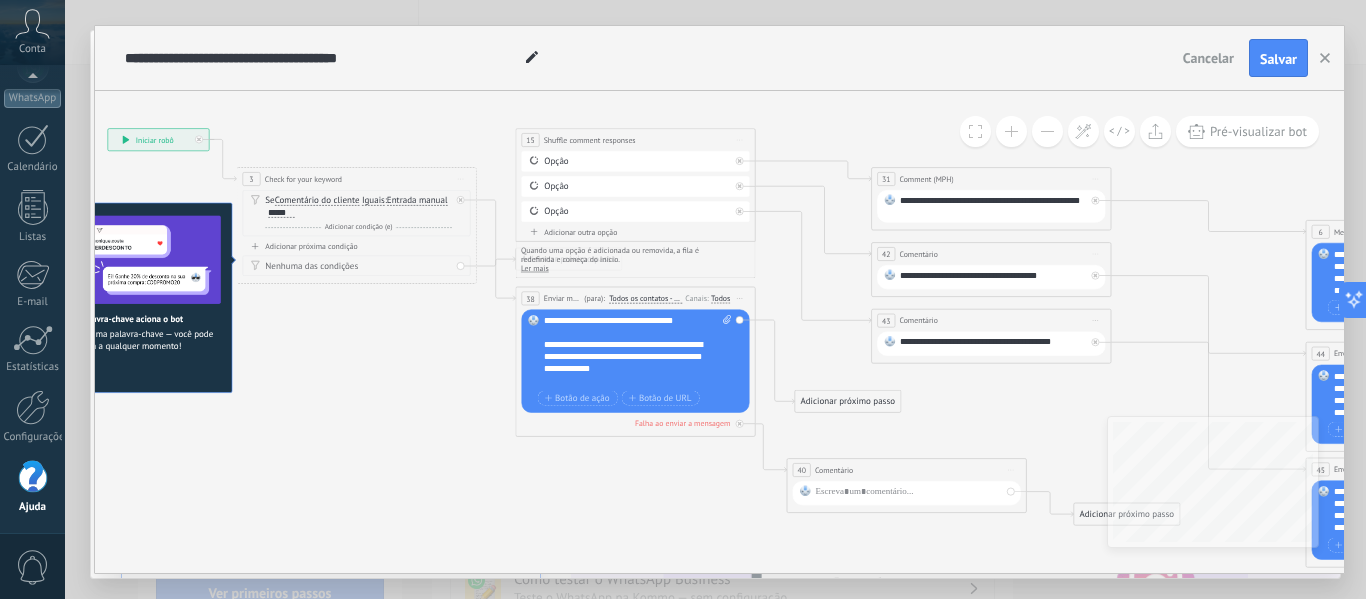 click on "Comentário do cliente" at bounding box center [344, 201] 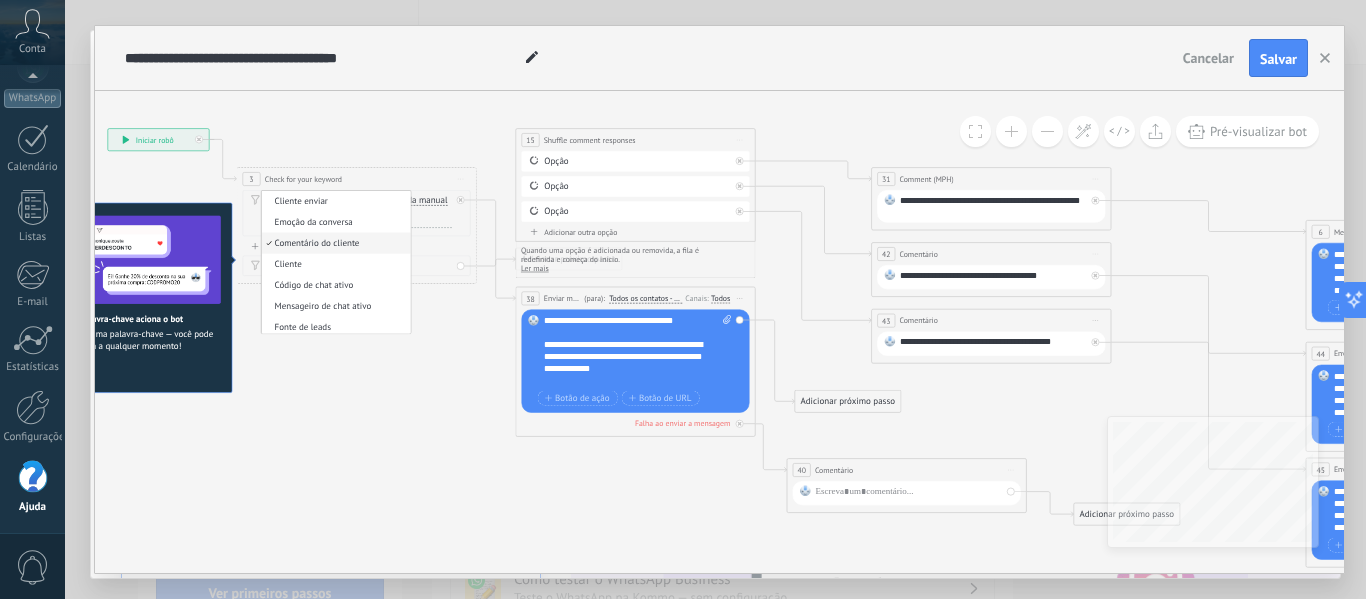 click on "Comentário do cliente" at bounding box center (333, 244) 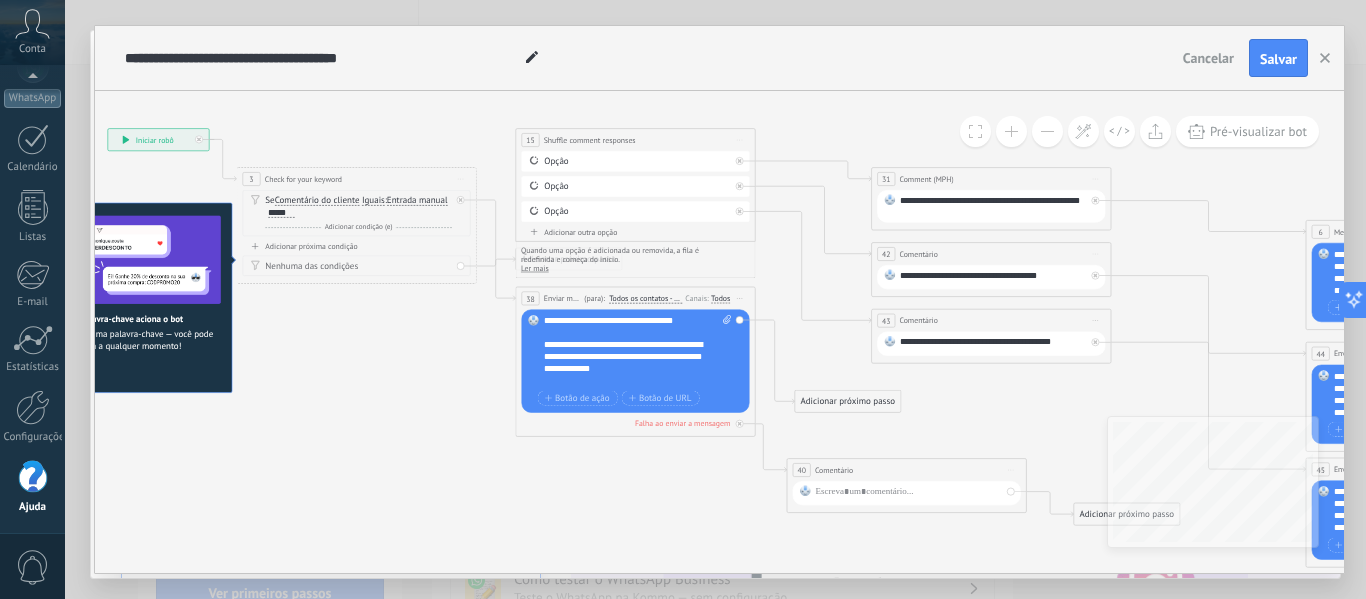 click on "Entrada manual" at bounding box center (417, 201) 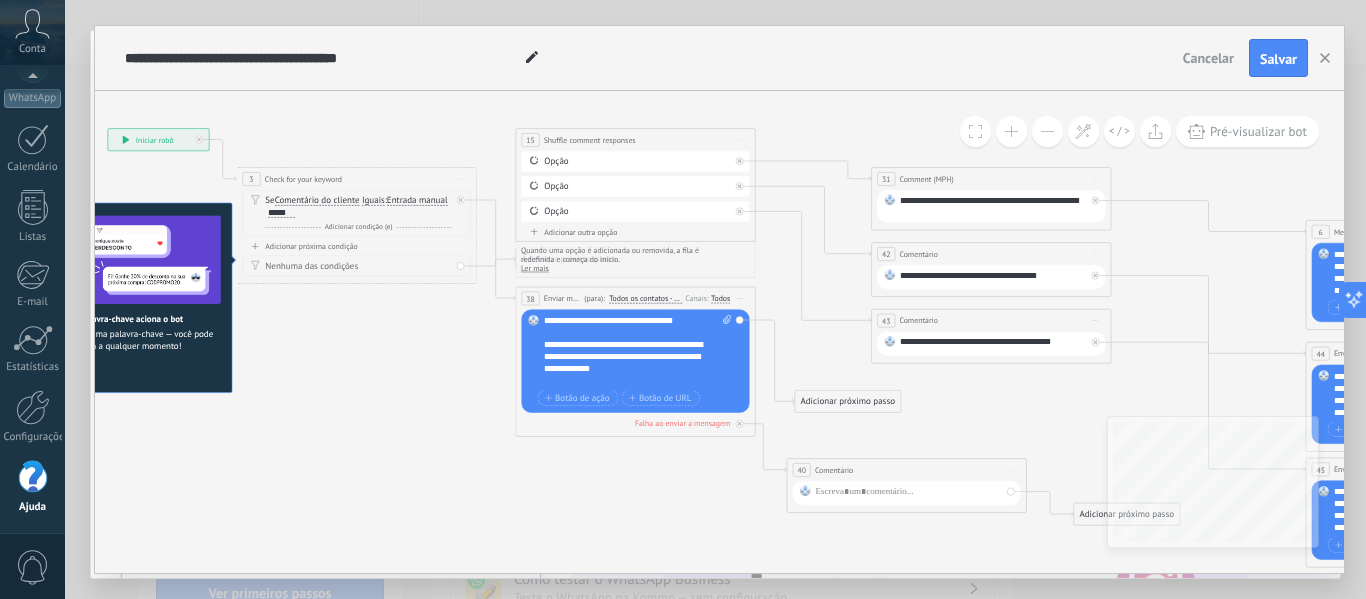 click on "Entrada manual" at bounding box center (456, 201) 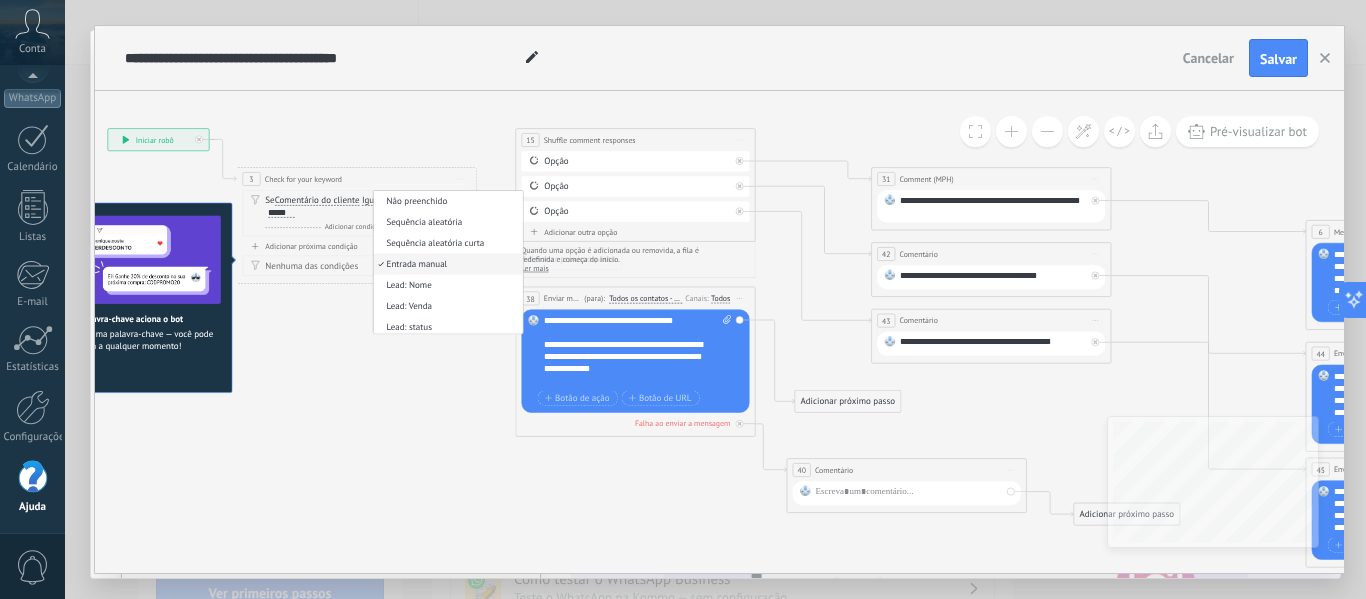 click on "Se
Comentário do cliente
Cliente enviar
Emoção da conversa
Comentário do cliente
Cliente
Código de chat ativo
Mensageiro de chat ativo
Fonte de leads
Status da conversa
Status de resposta
Status da interação
Lead: utm_content" at bounding box center [358, 207] 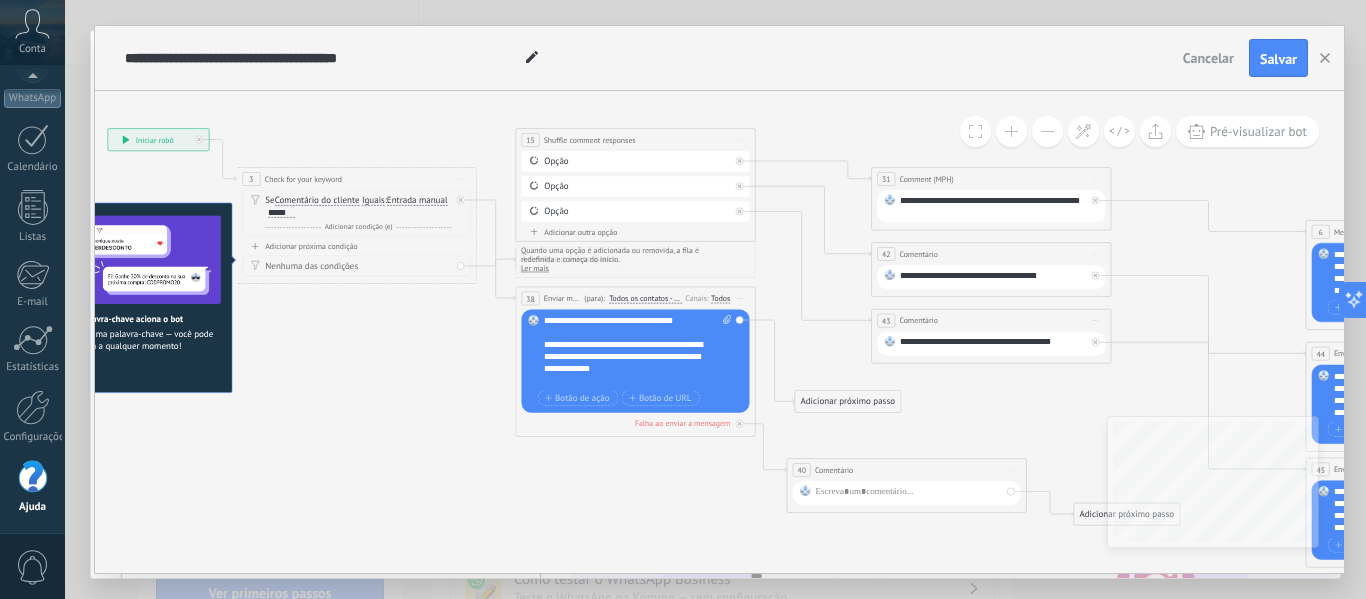 click on "Iguais" at bounding box center (373, 201) 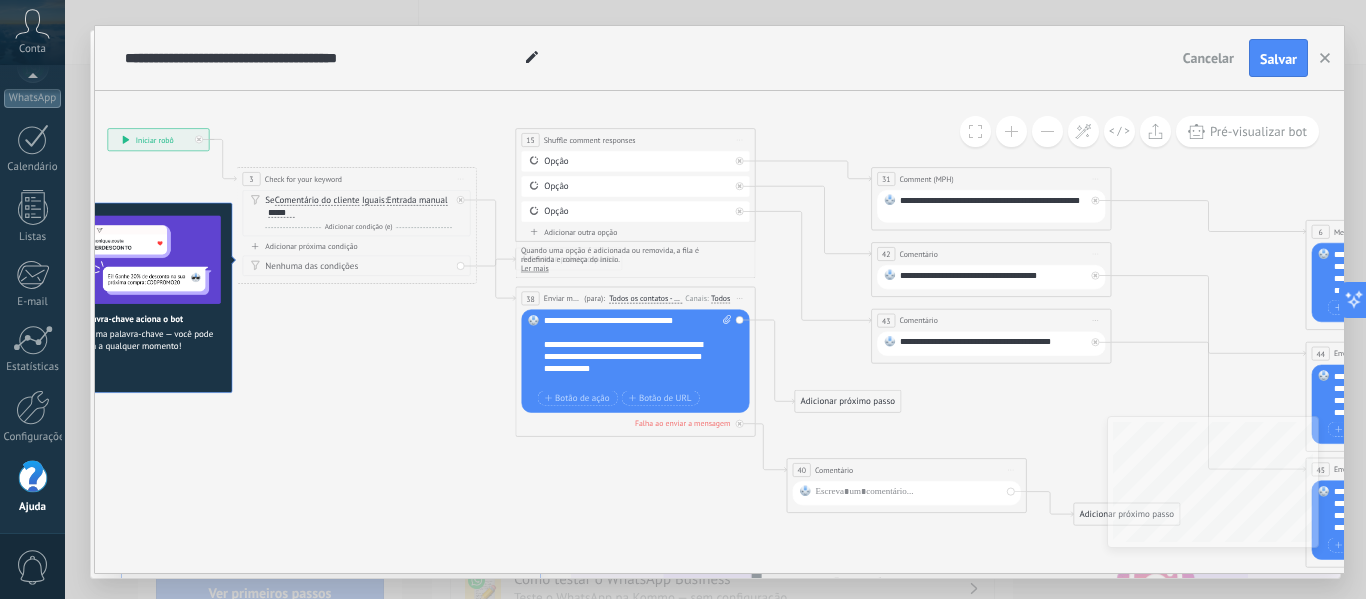 click on "Iguais" at bounding box center (431, 201) 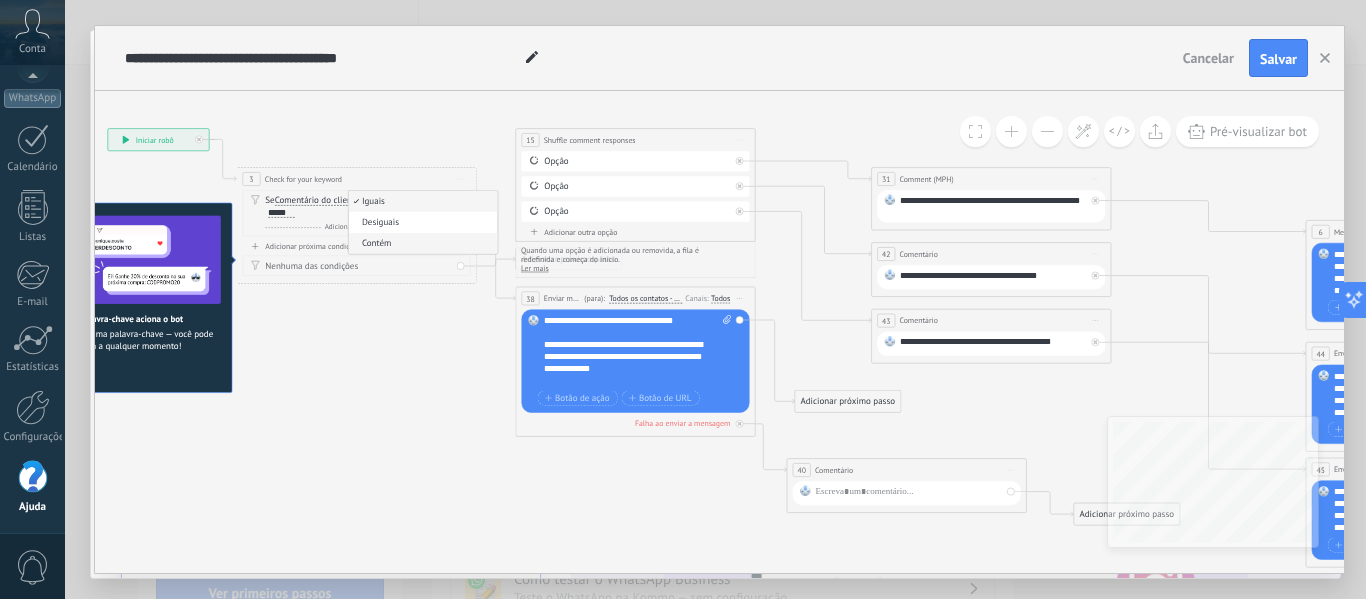 click on "Contém" at bounding box center [421, 244] 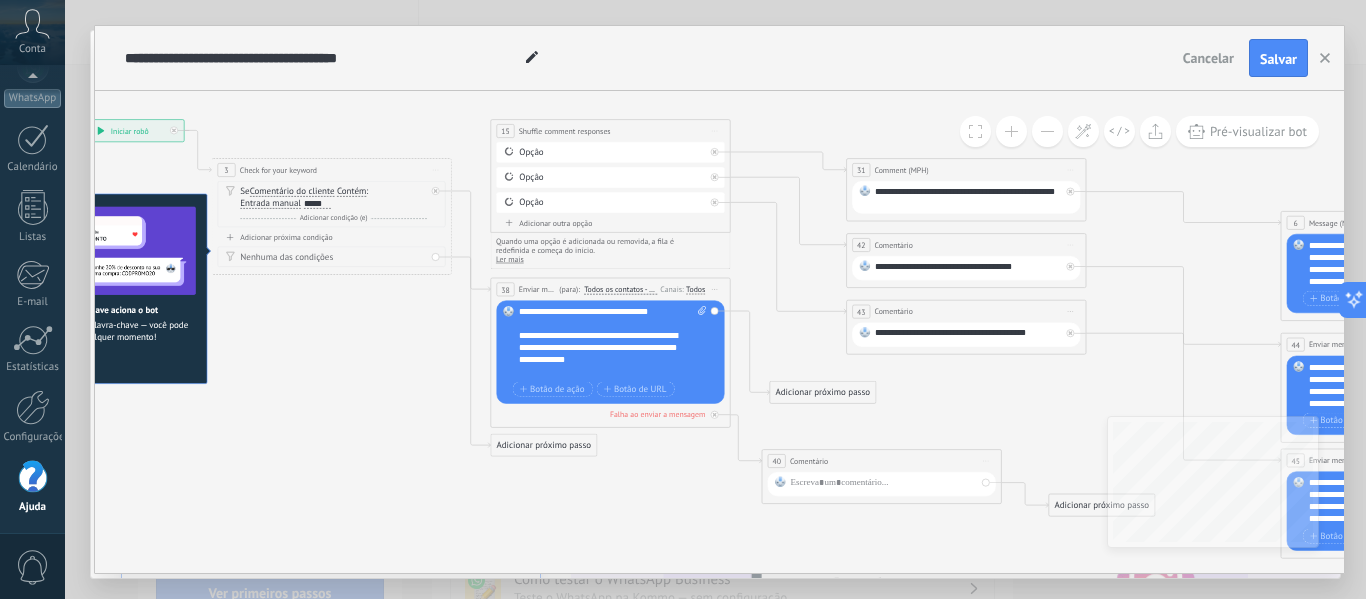 drag, startPoint x: 429, startPoint y: 340, endPoint x: 406, endPoint y: 327, distance: 26.41969 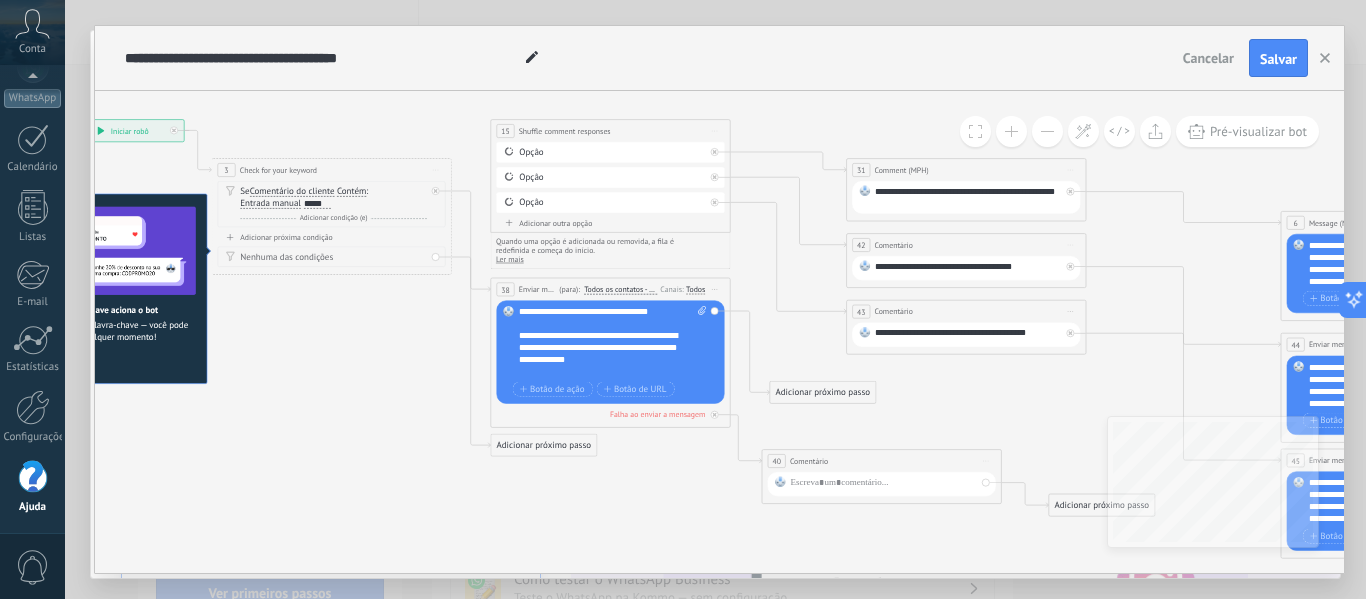 click 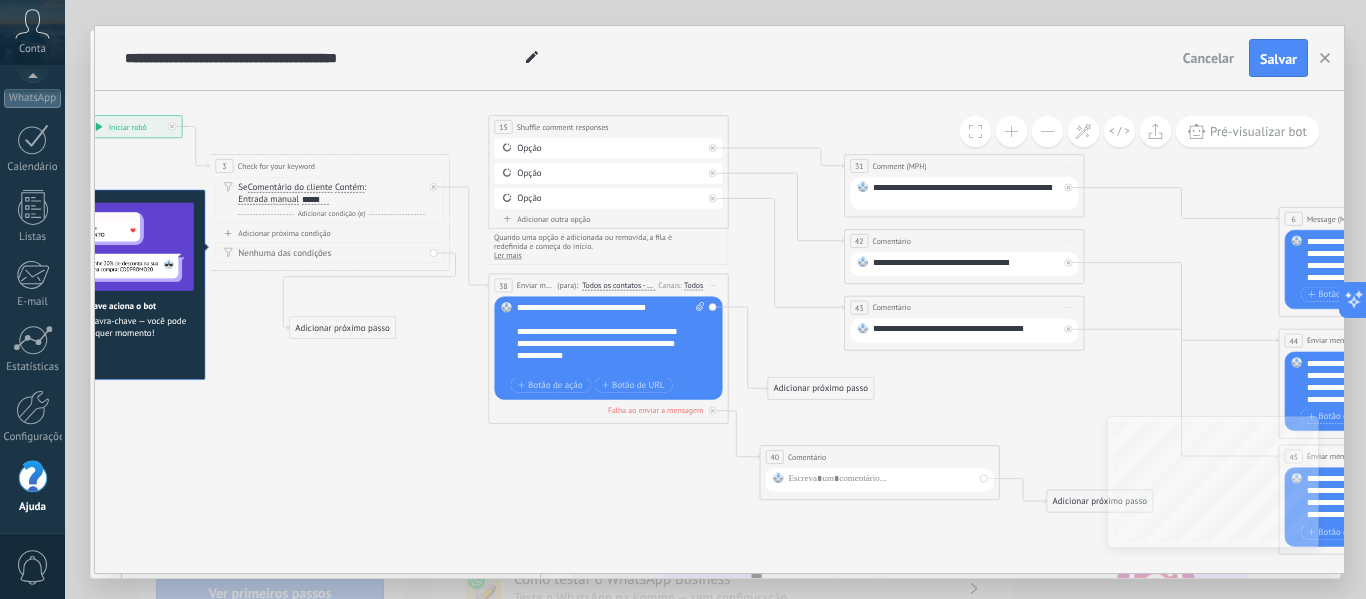 drag, startPoint x: 556, startPoint y: 443, endPoint x: 357, endPoint y: 331, distance: 228.3528 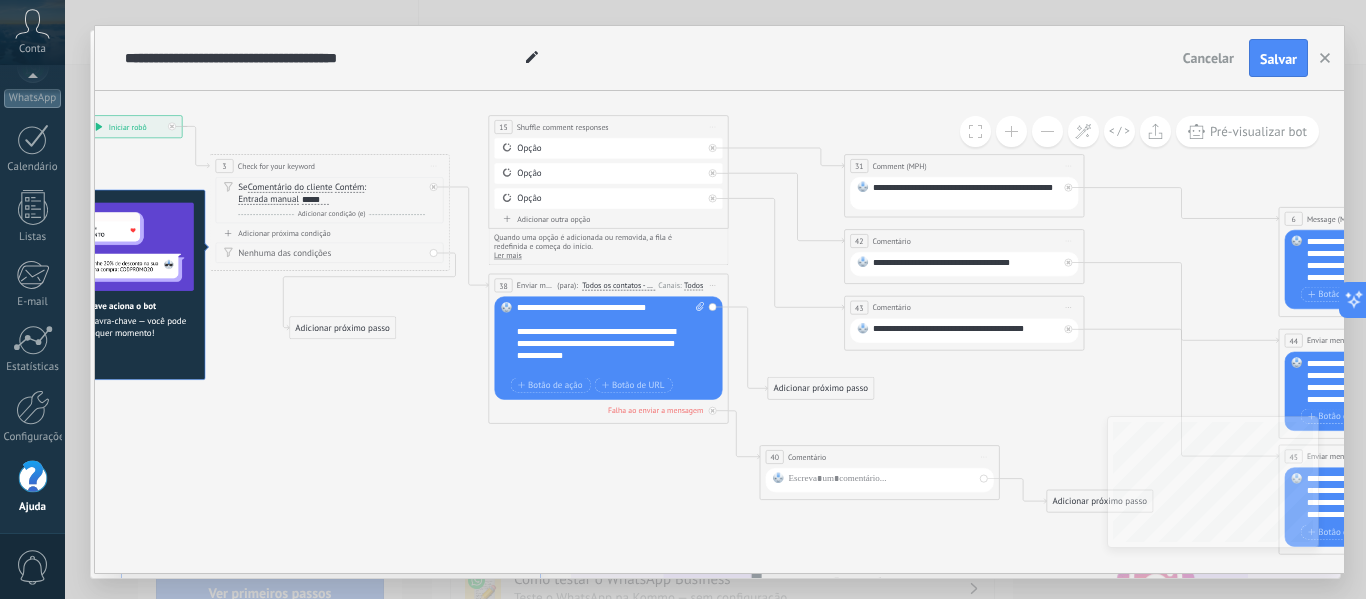 click on "Adicionar próximo passo" at bounding box center (342, 328) 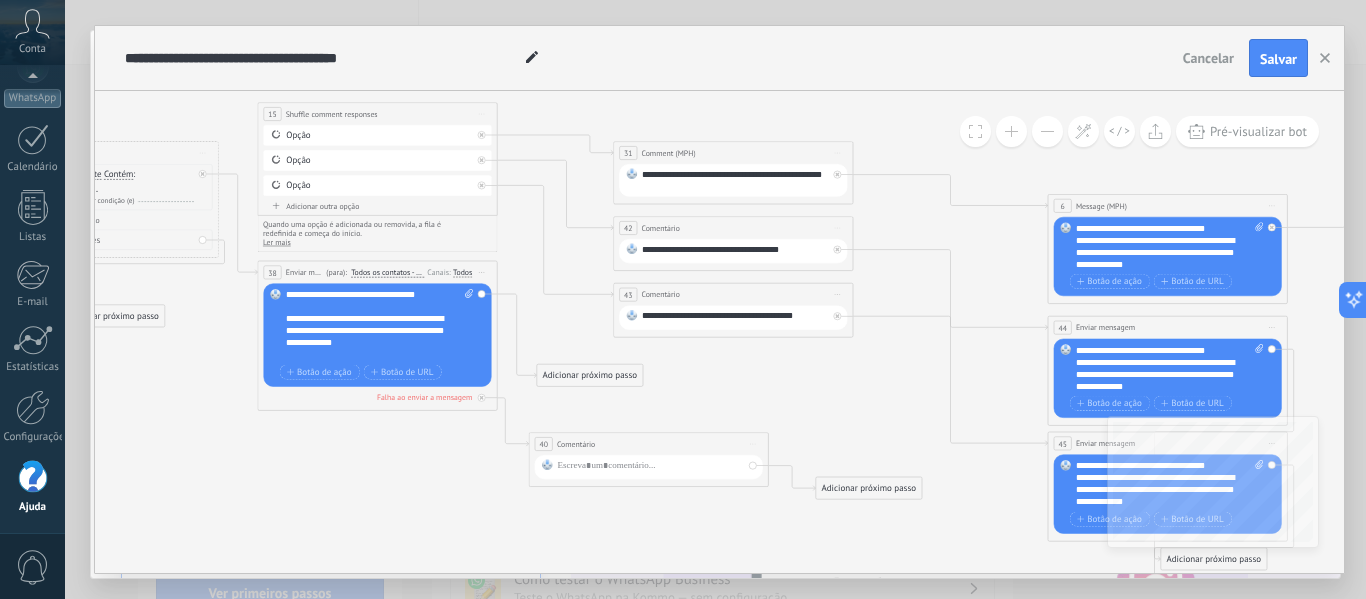drag, startPoint x: 535, startPoint y: 501, endPoint x: 354, endPoint y: 456, distance: 186.51006 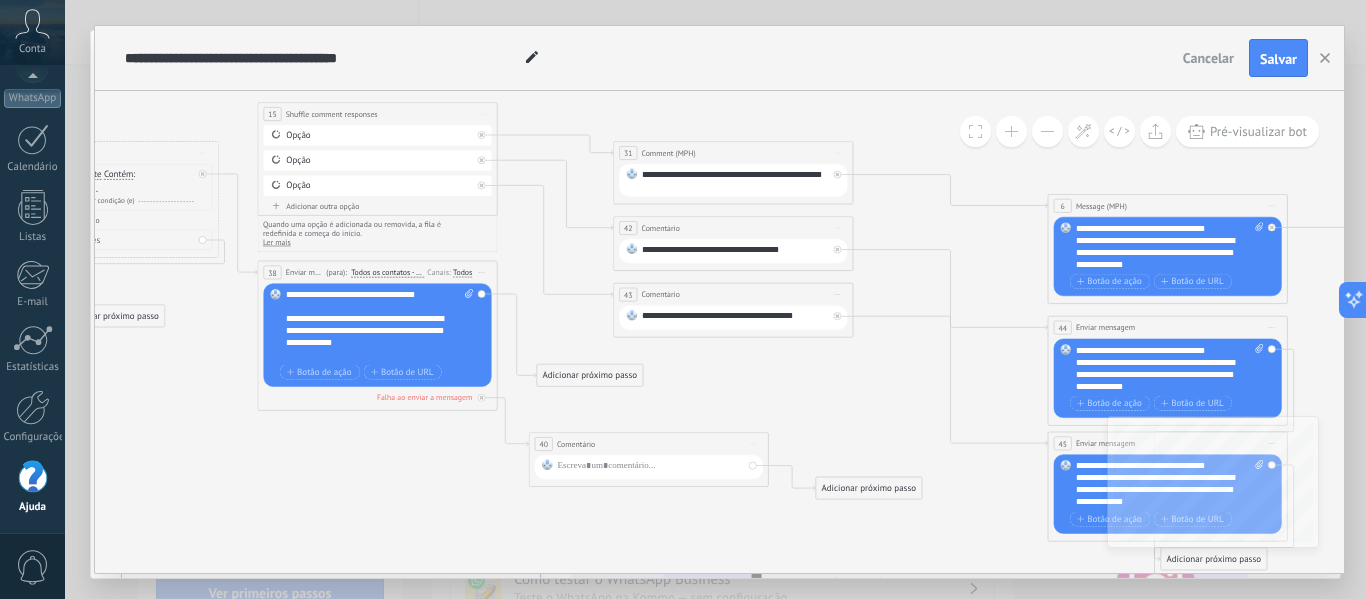 click 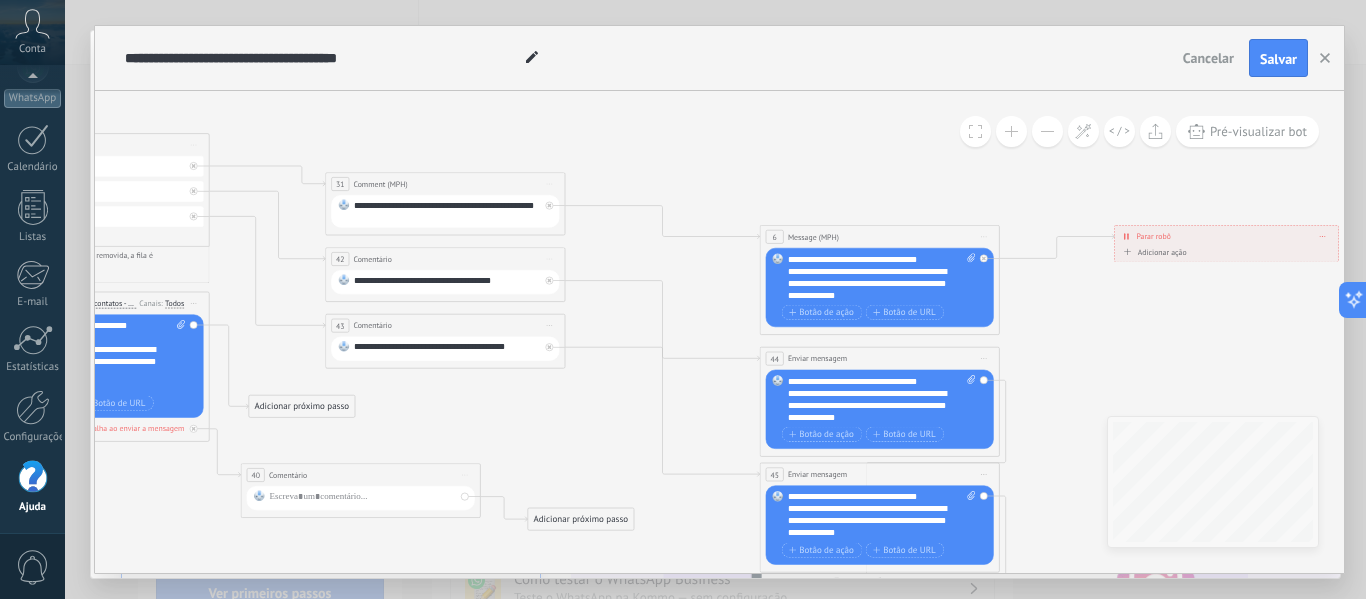 drag, startPoint x: 1003, startPoint y: 237, endPoint x: 724, endPoint y: 272, distance: 281.18677 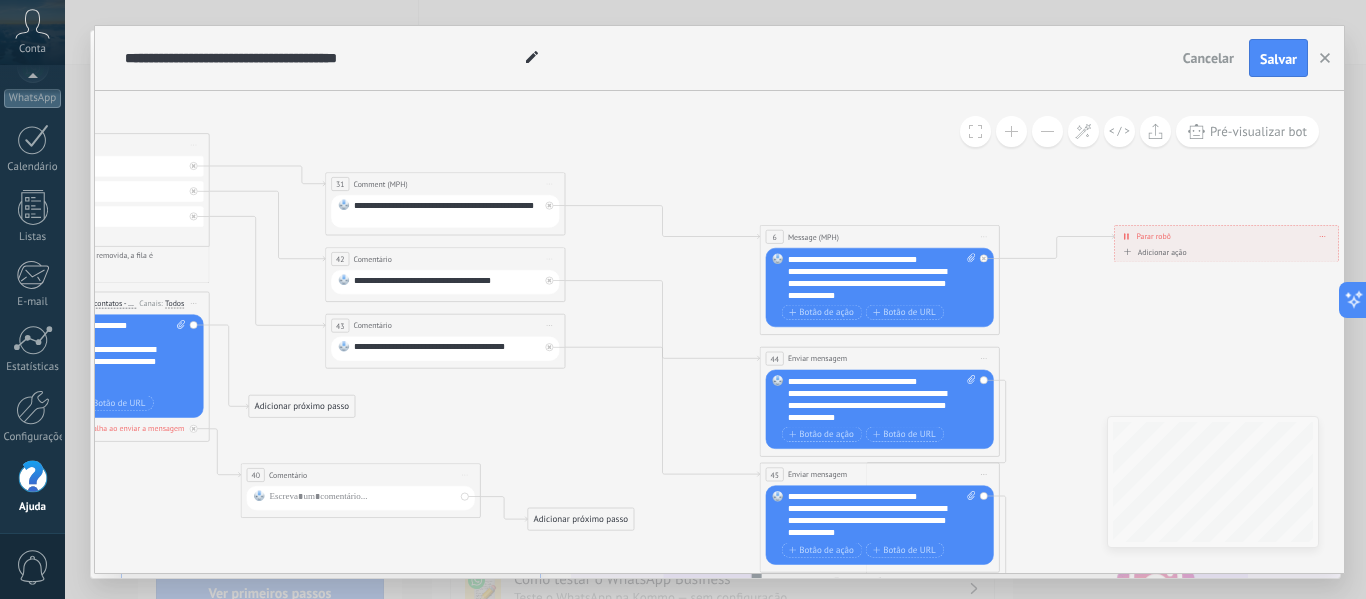 click 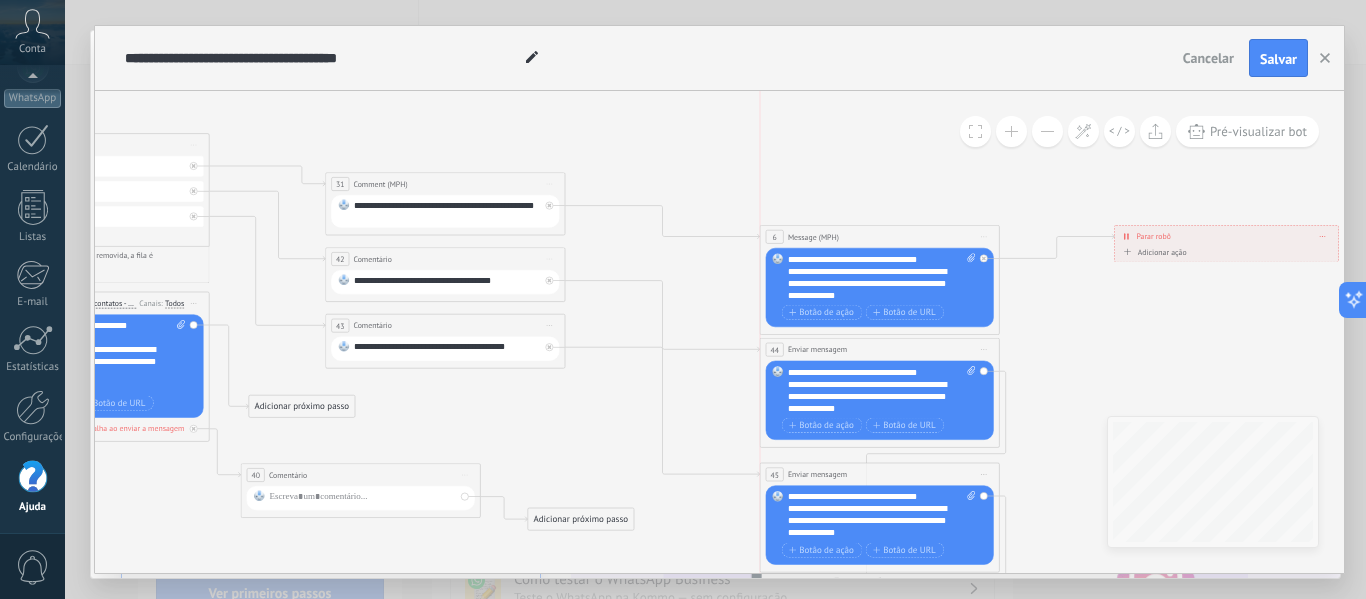 drag, startPoint x: 790, startPoint y: 361, endPoint x: 795, endPoint y: 352, distance: 10.29563 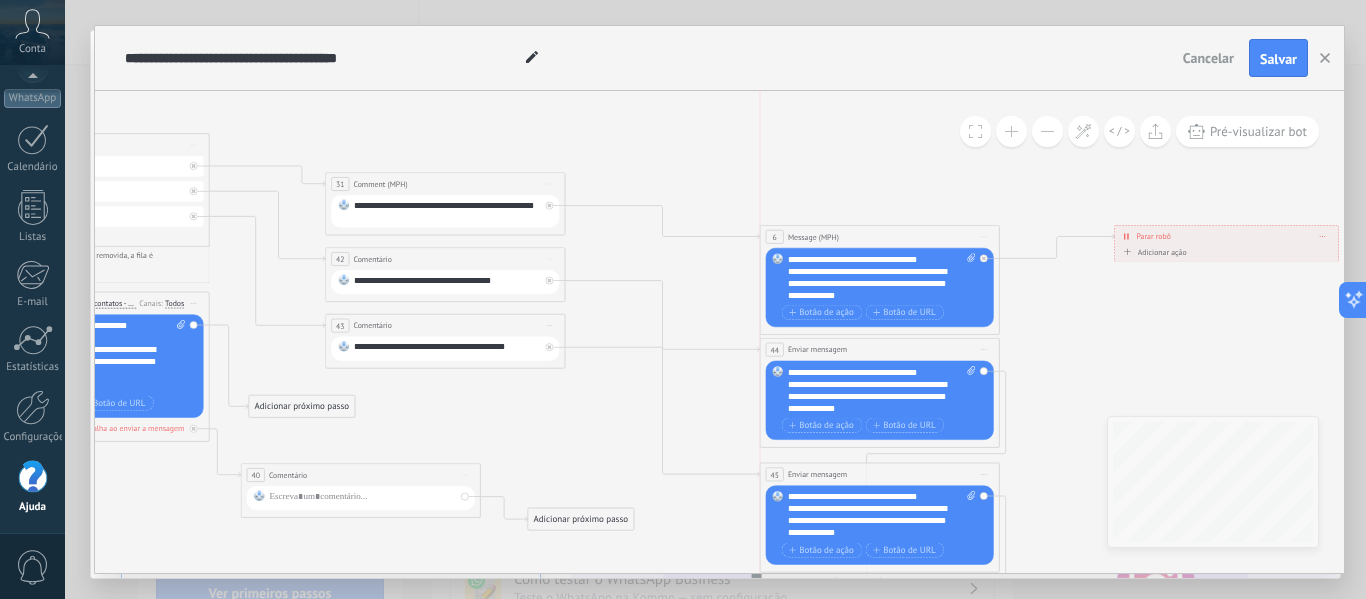 click on "Enviar mensagem" at bounding box center (817, 349) 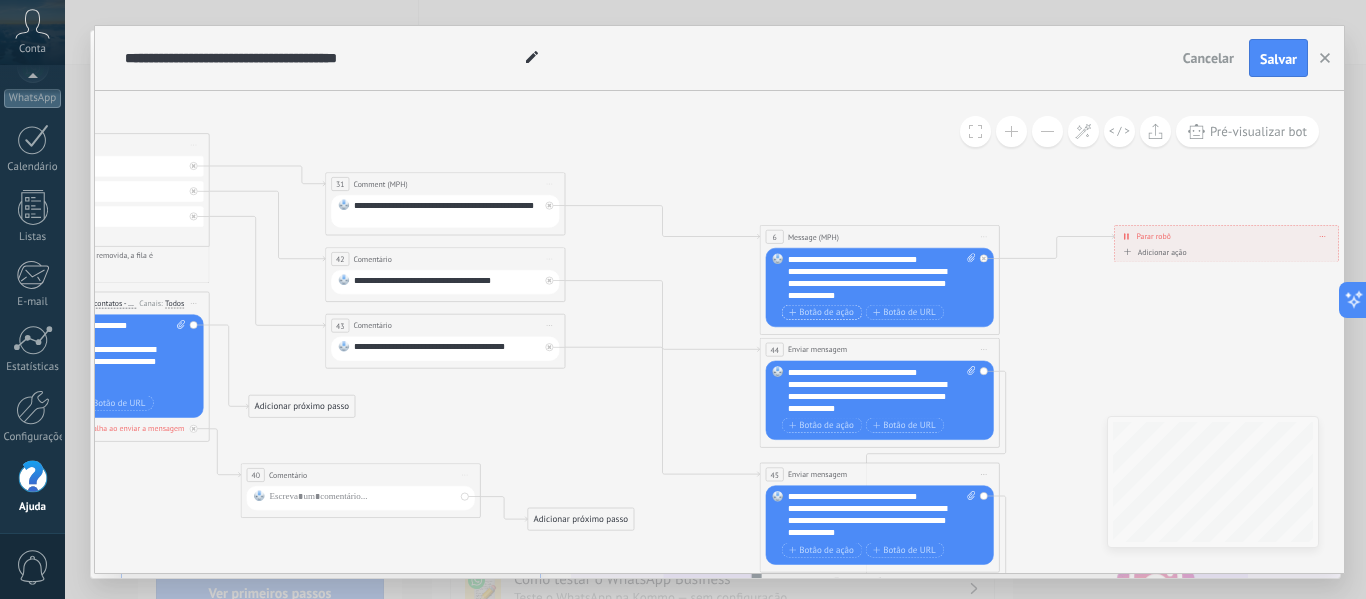 click on "Botão de ação" at bounding box center (821, 313) 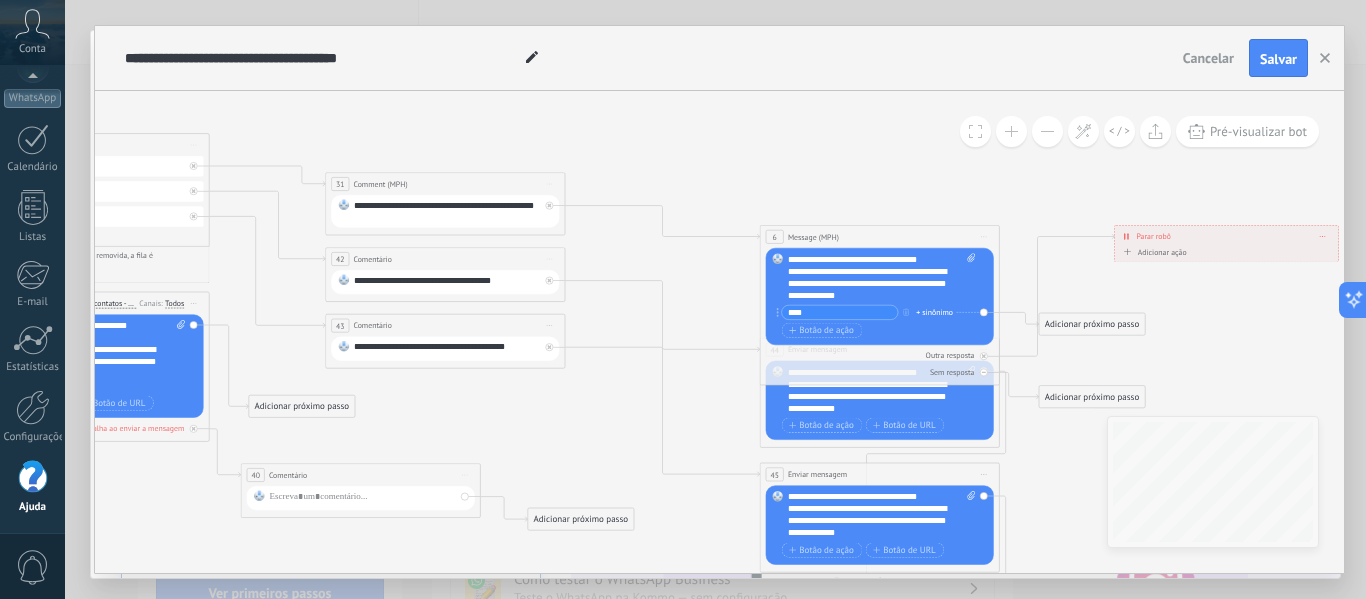 type on "****" 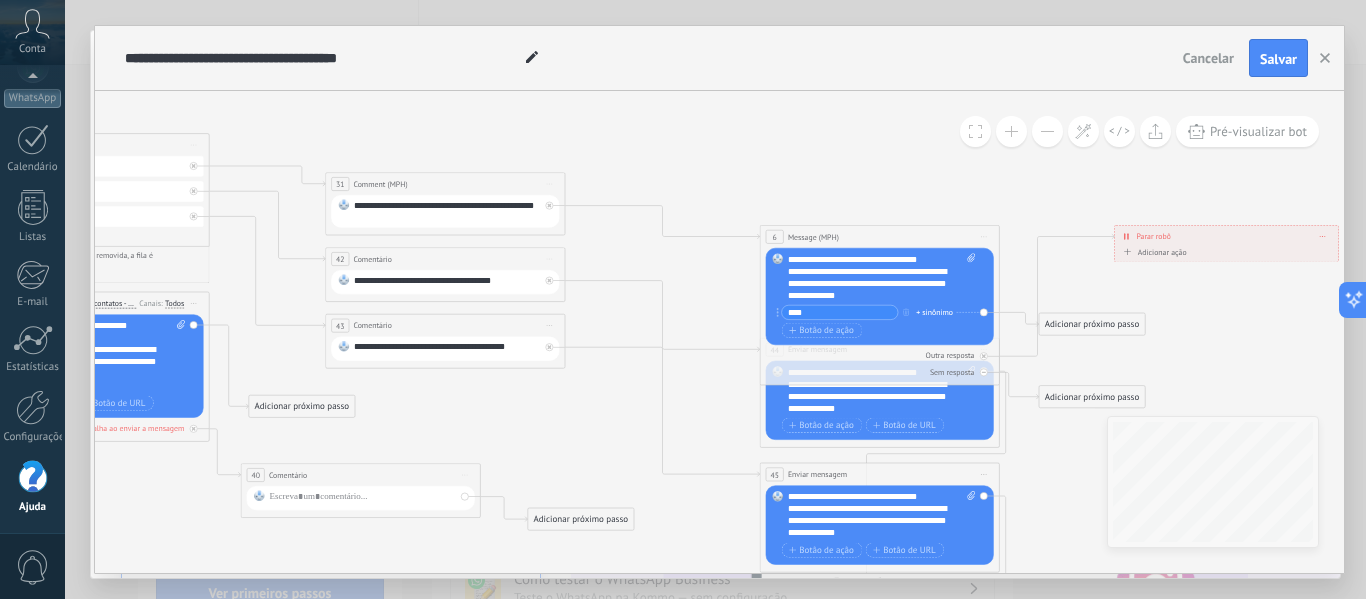 click 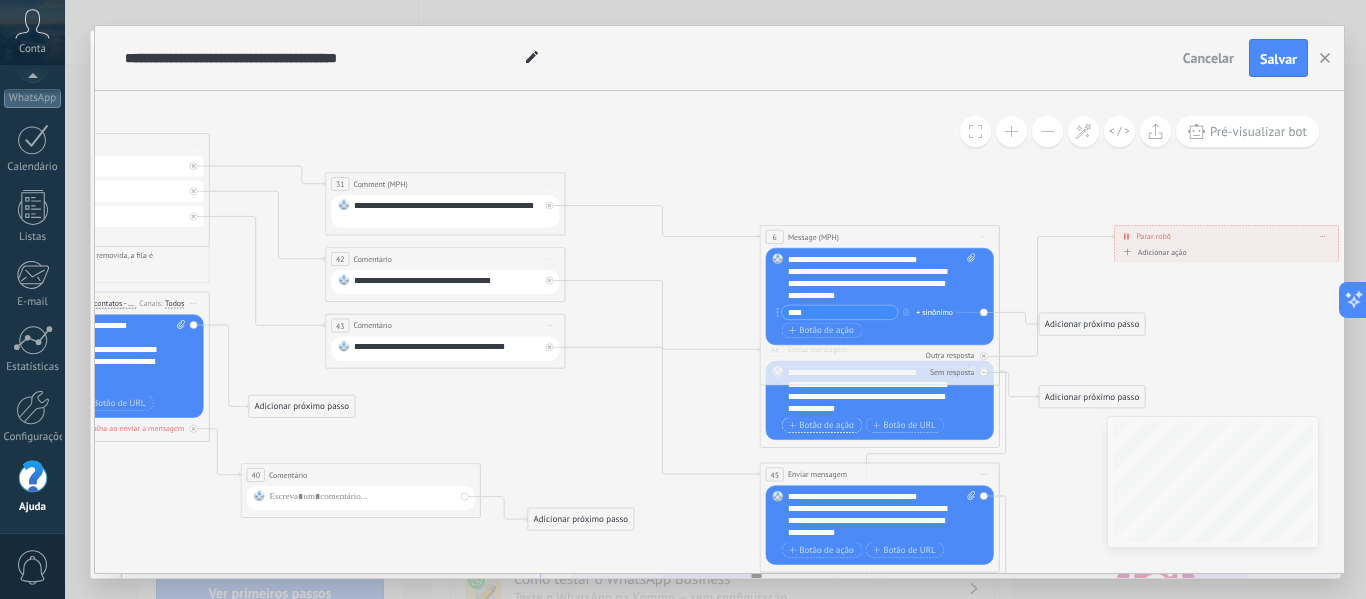 click on "Botão de ação" at bounding box center (821, 425) 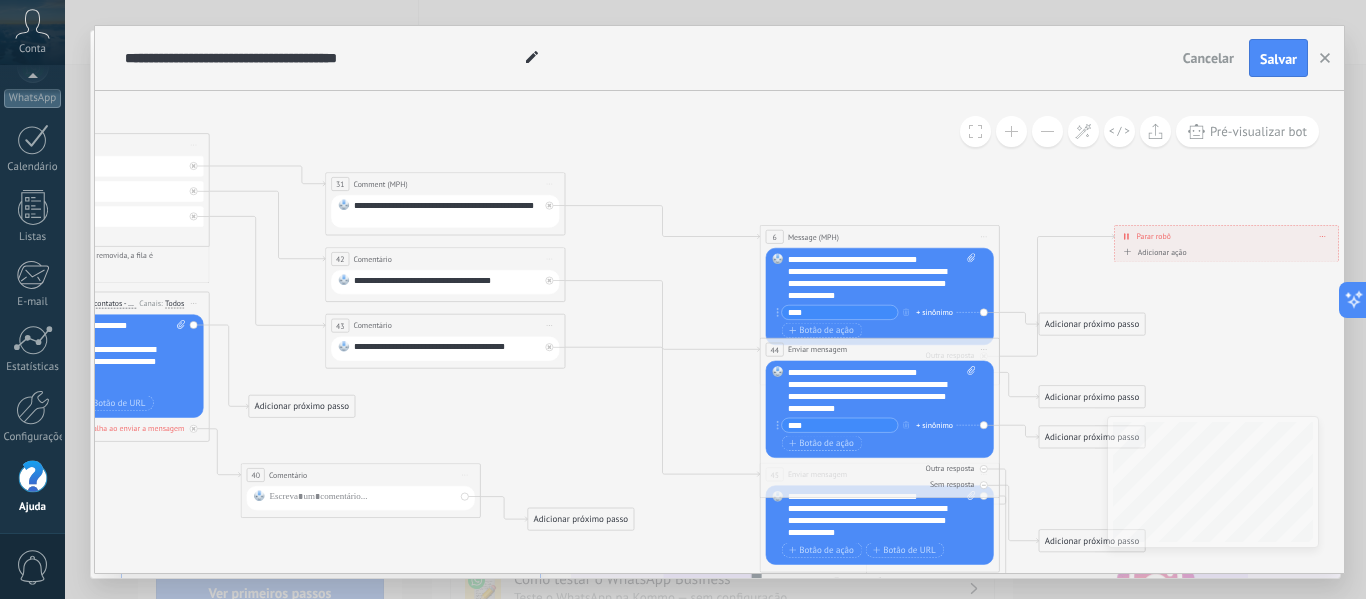type on "****" 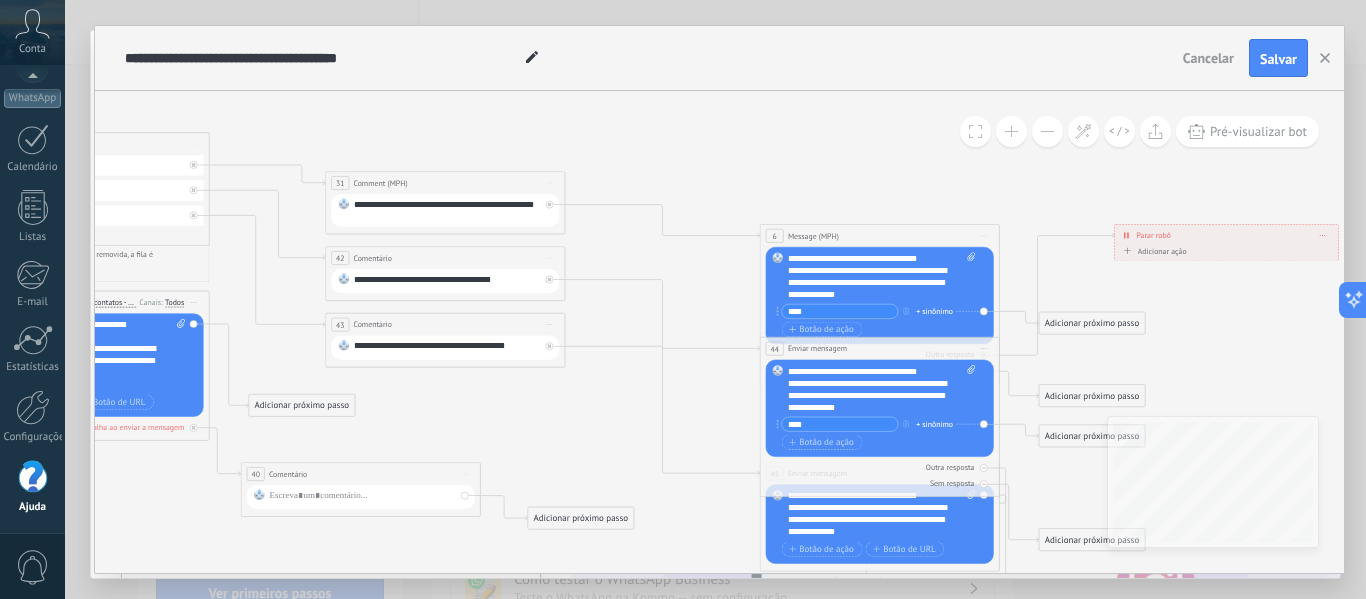 click 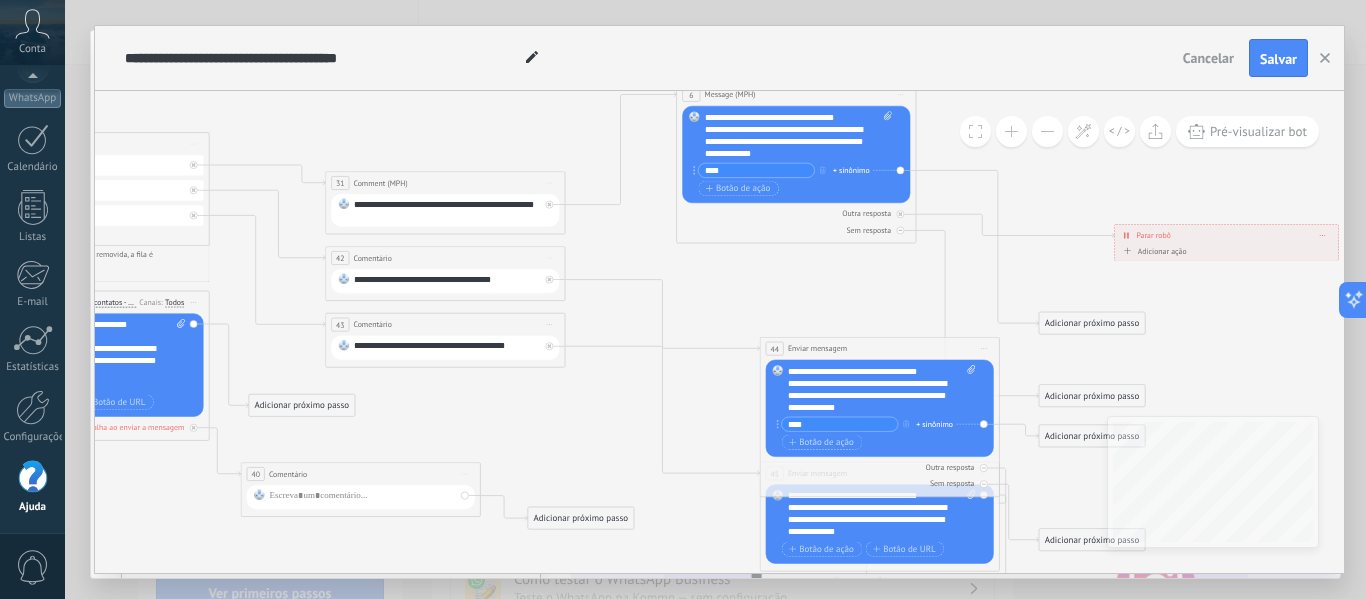 drag, startPoint x: 816, startPoint y: 229, endPoint x: 733, endPoint y: 88, distance: 163.6154 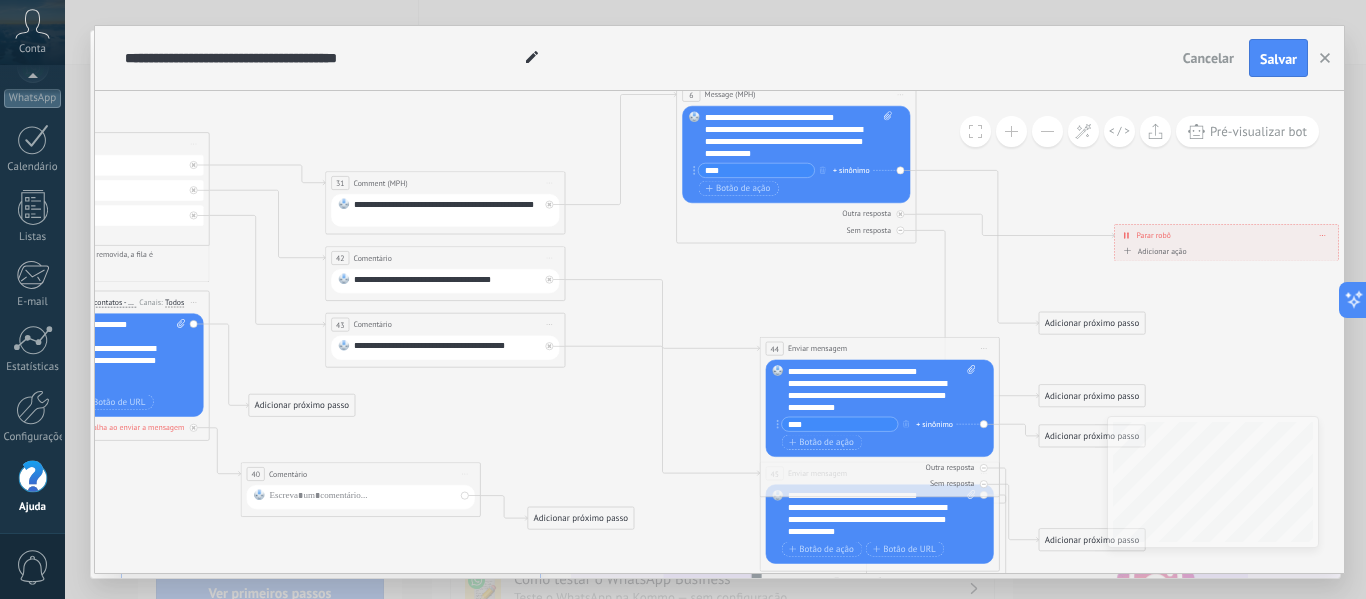 click on "**********" at bounding box center [719, 299] 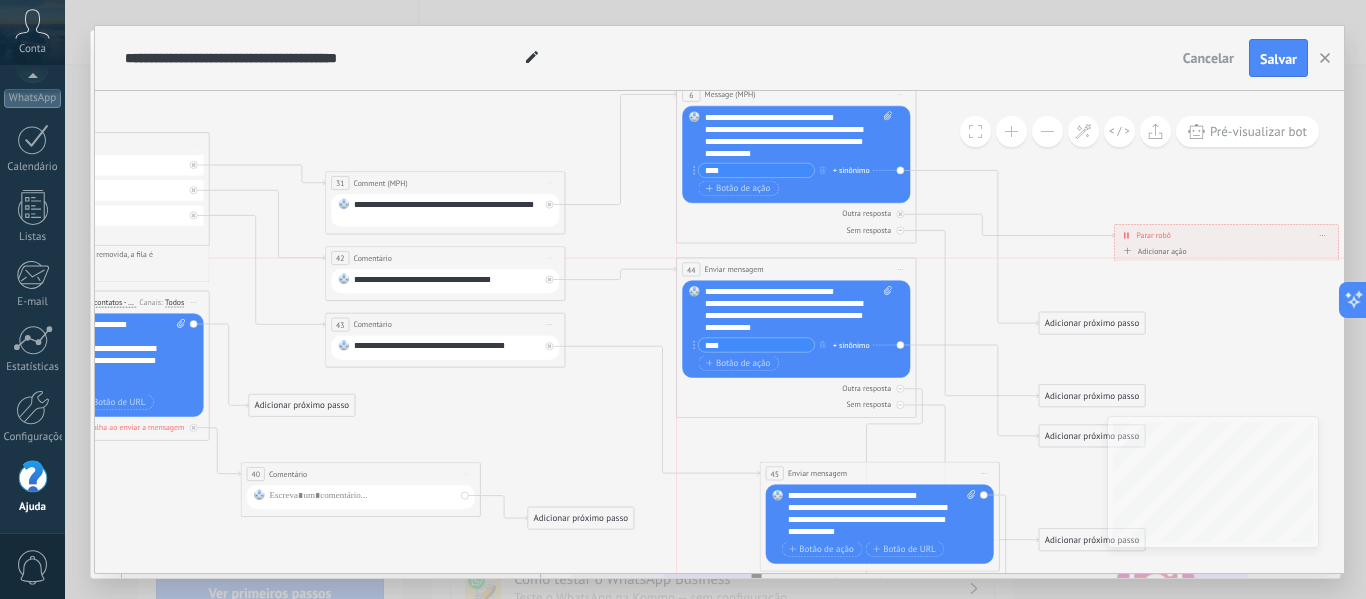 drag, startPoint x: 807, startPoint y: 347, endPoint x: 723, endPoint y: 267, distance: 116 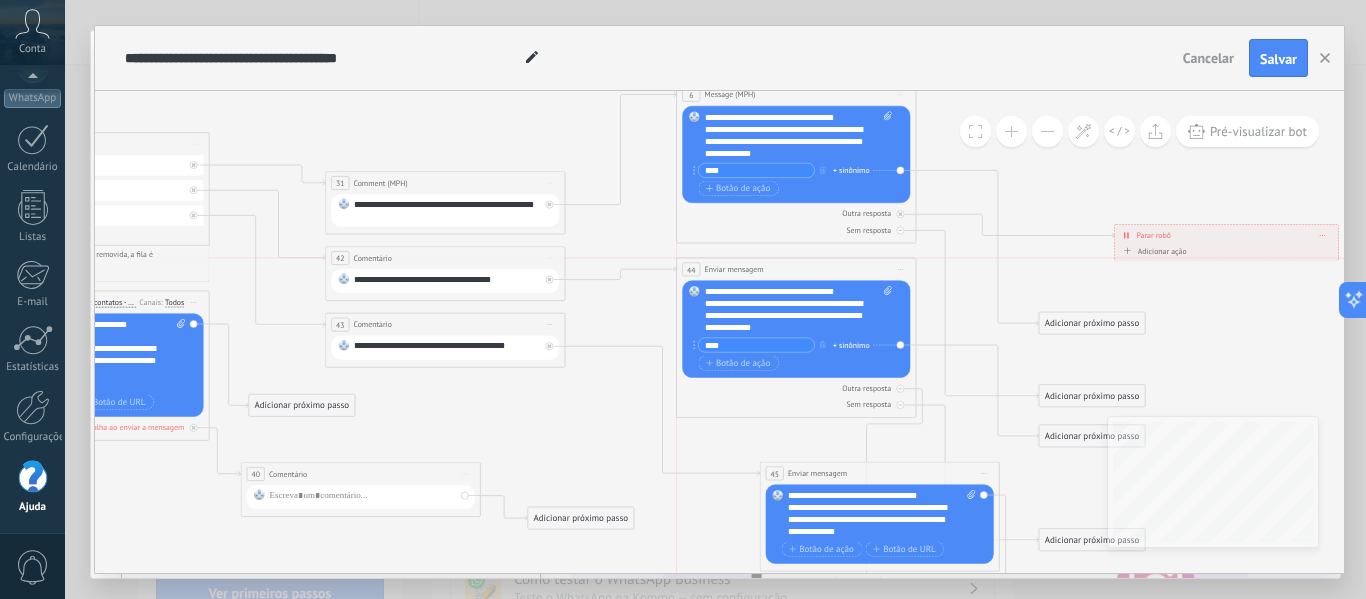 click on "Enviar mensagem" at bounding box center (734, 269) 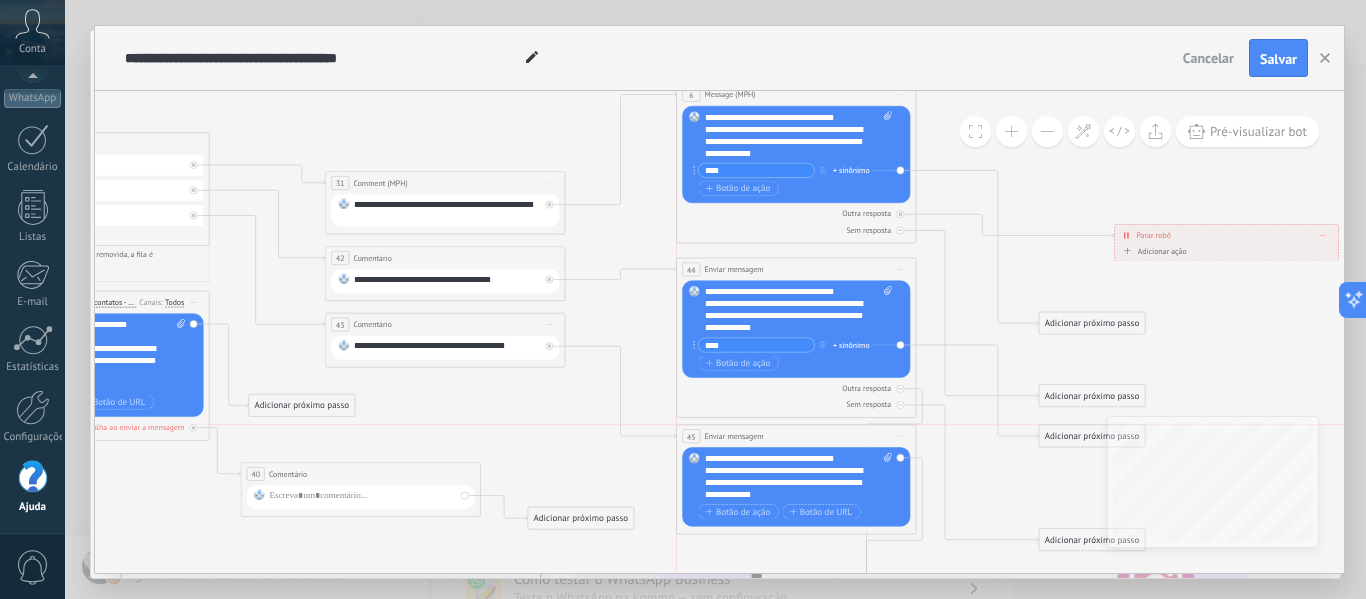 drag, startPoint x: 823, startPoint y: 483, endPoint x: 737, endPoint y: 451, distance: 91.76056 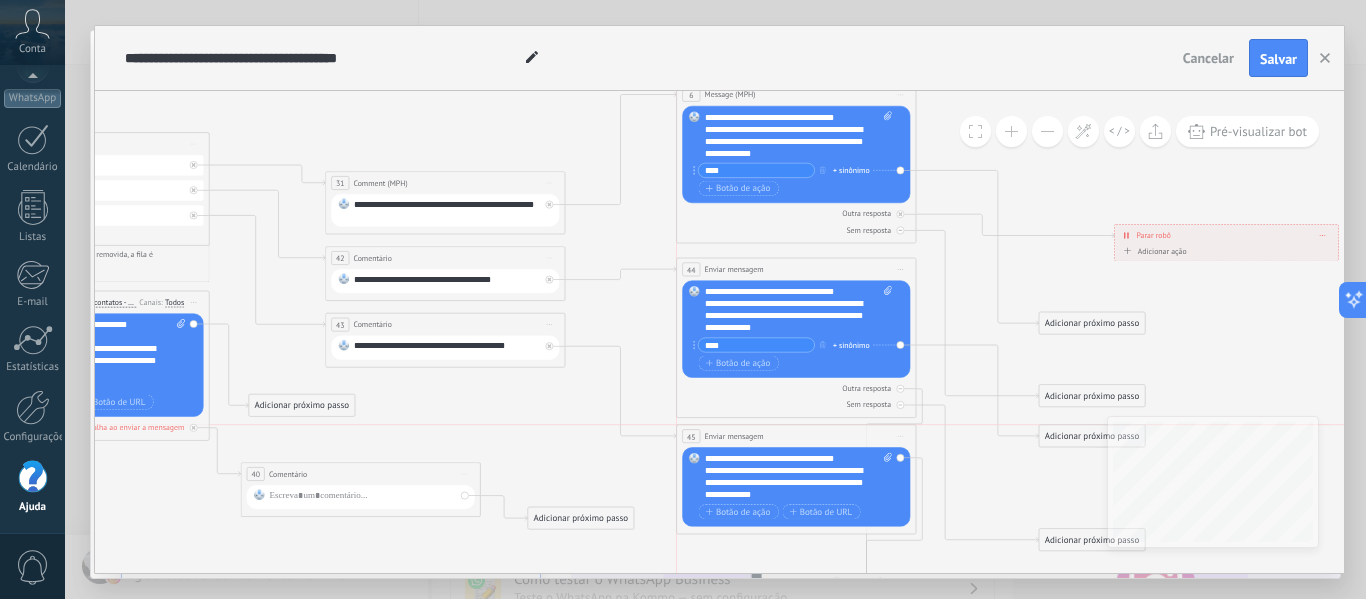 click on "**********" at bounding box center (796, 480) 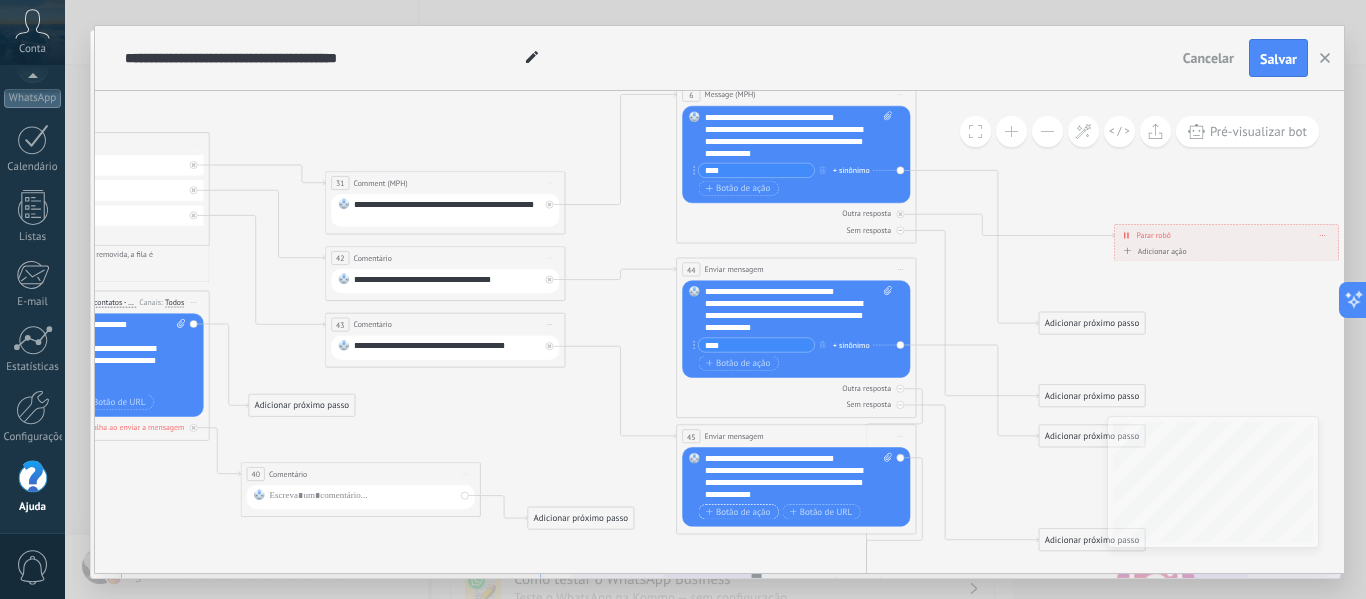 click on "Botão de ação" at bounding box center (738, 512) 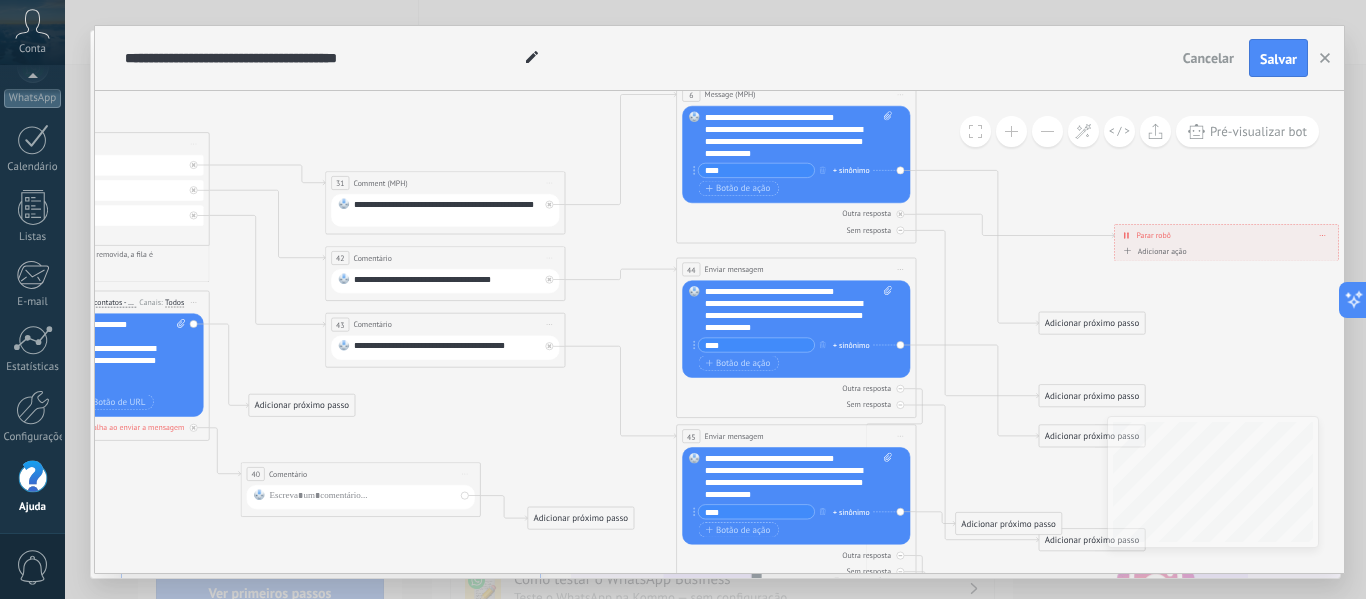 type on "****" 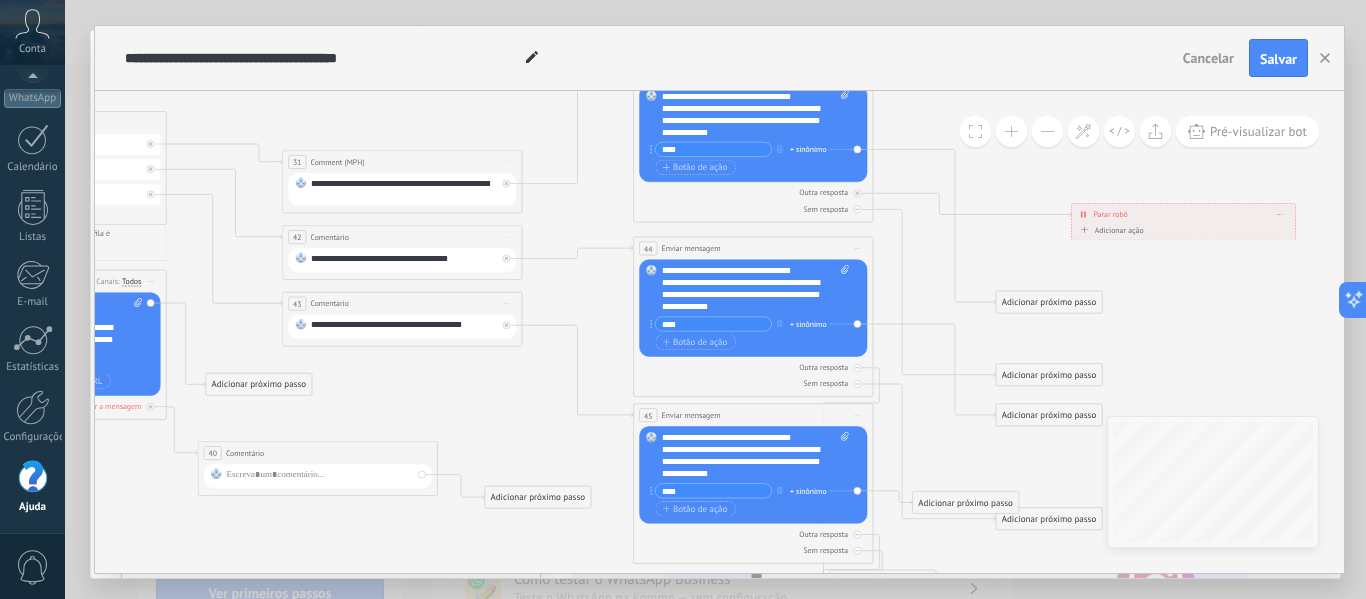 drag, startPoint x: 498, startPoint y: 415, endPoint x: 456, endPoint y: 396, distance: 46.09772 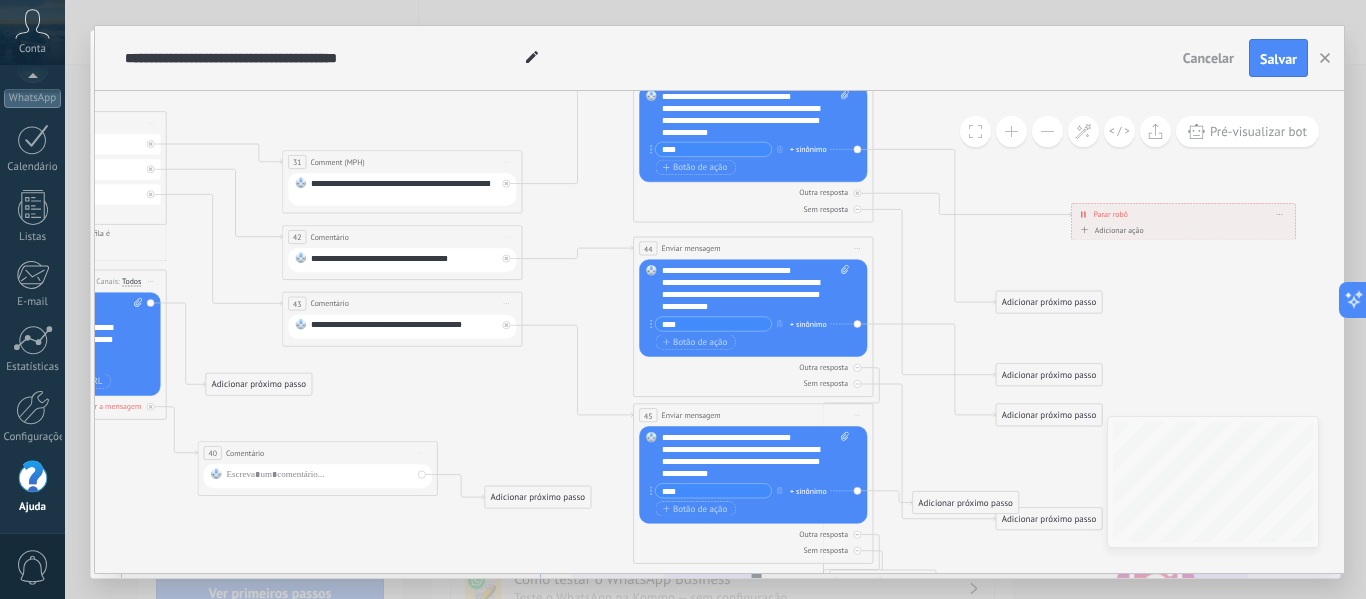 click 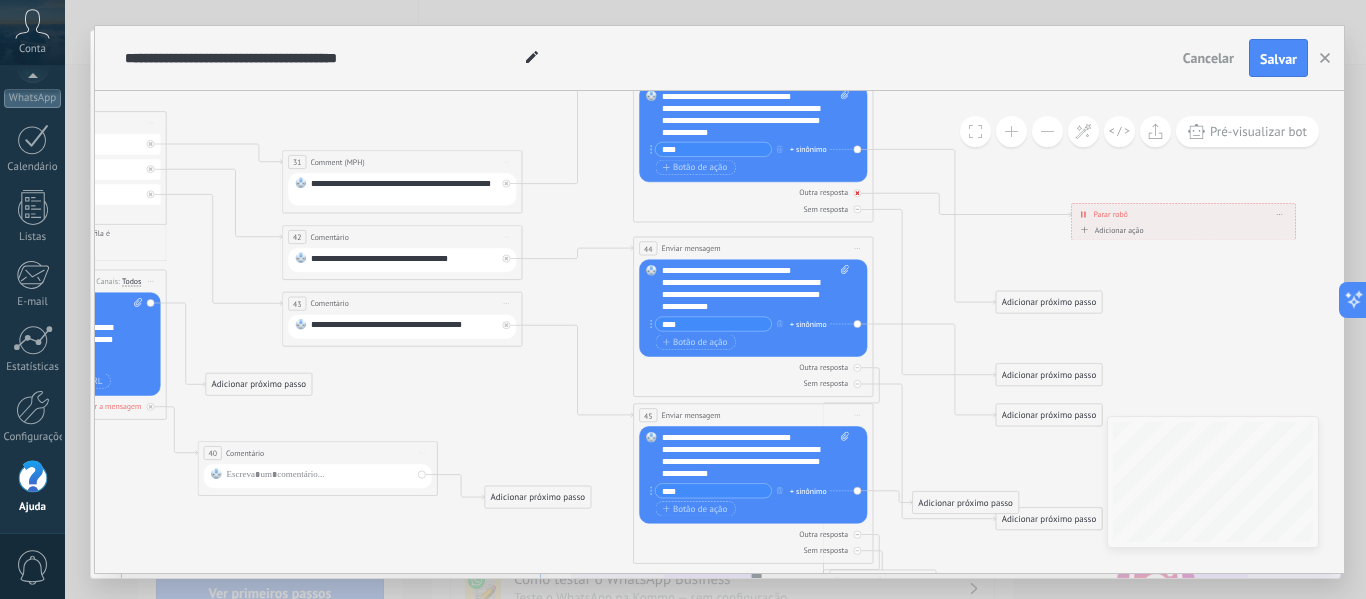 click at bounding box center (858, 193) 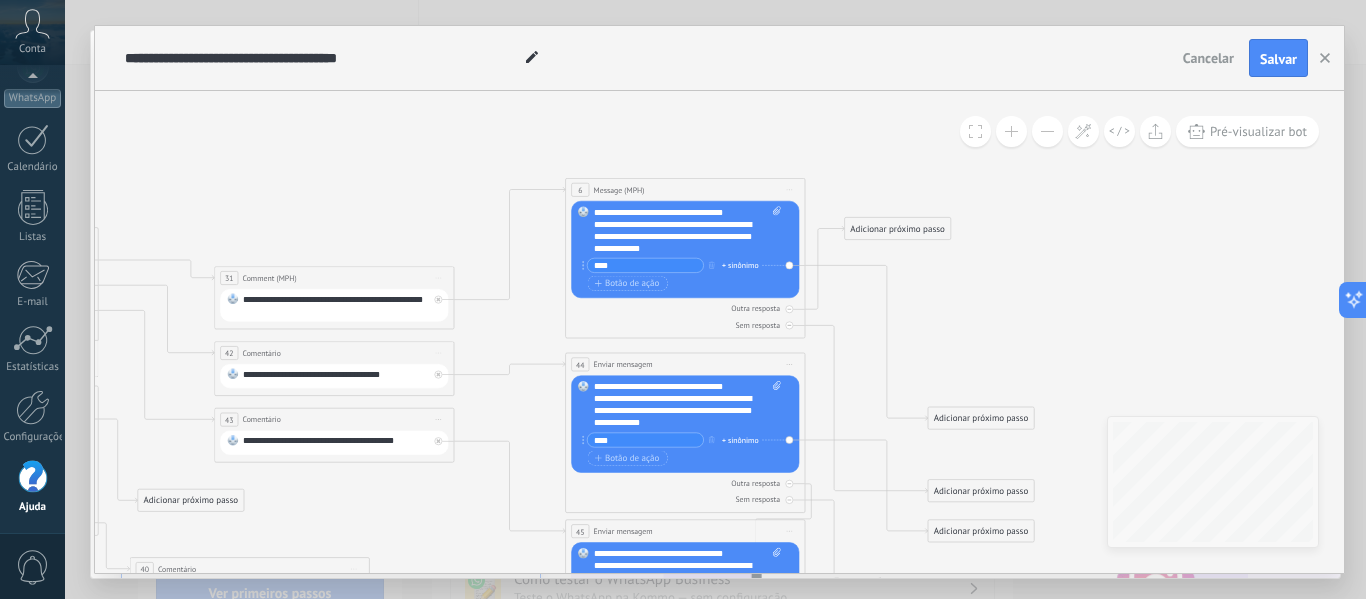 drag, startPoint x: 1041, startPoint y: 215, endPoint x: 973, endPoint y: 331, distance: 134.46188 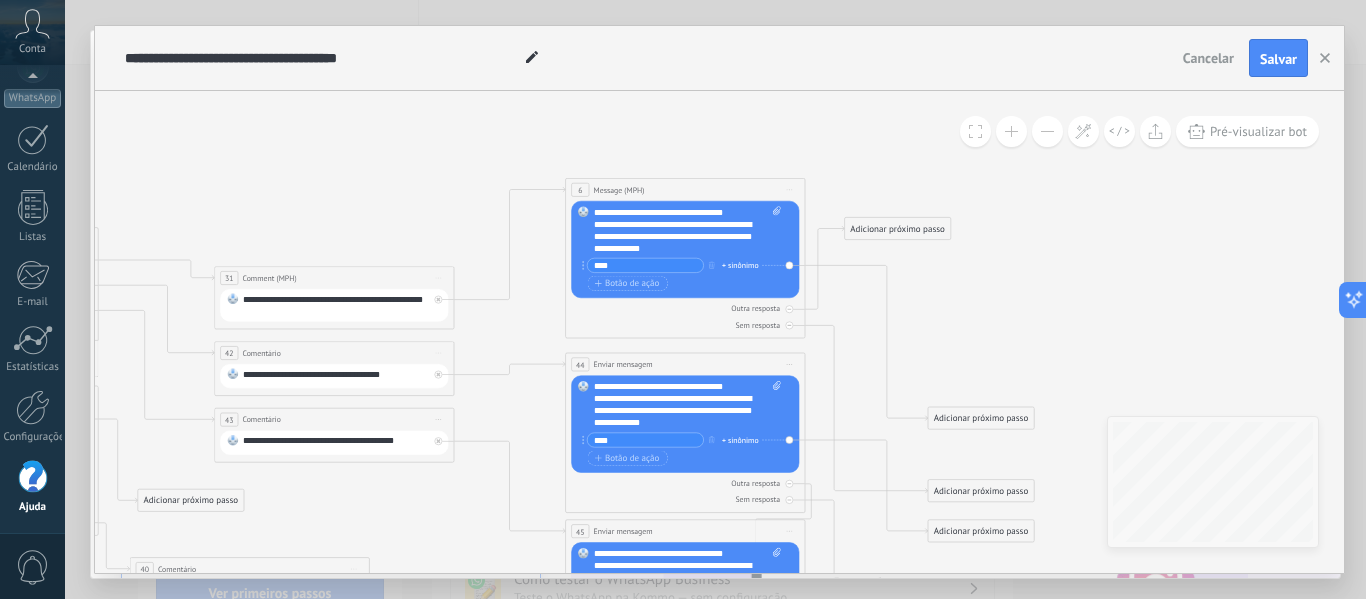 click 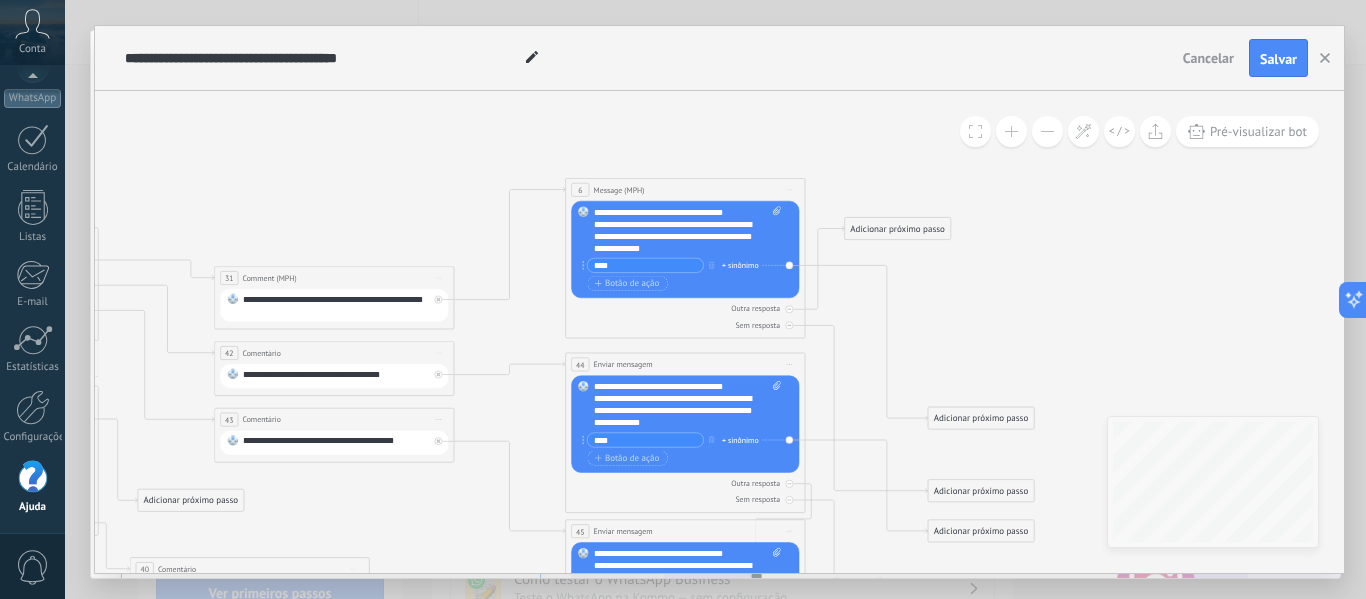 click on "Adicionar próximo passo" at bounding box center (897, 229) 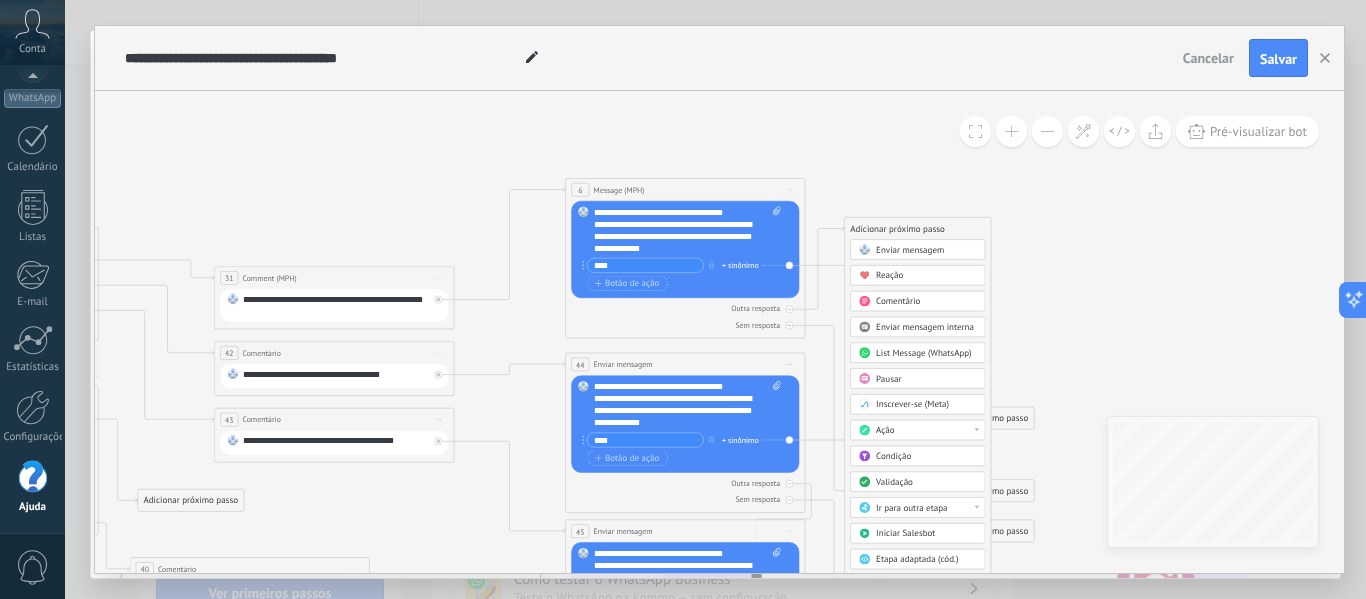 click on "Ação" at bounding box center (926, 431) 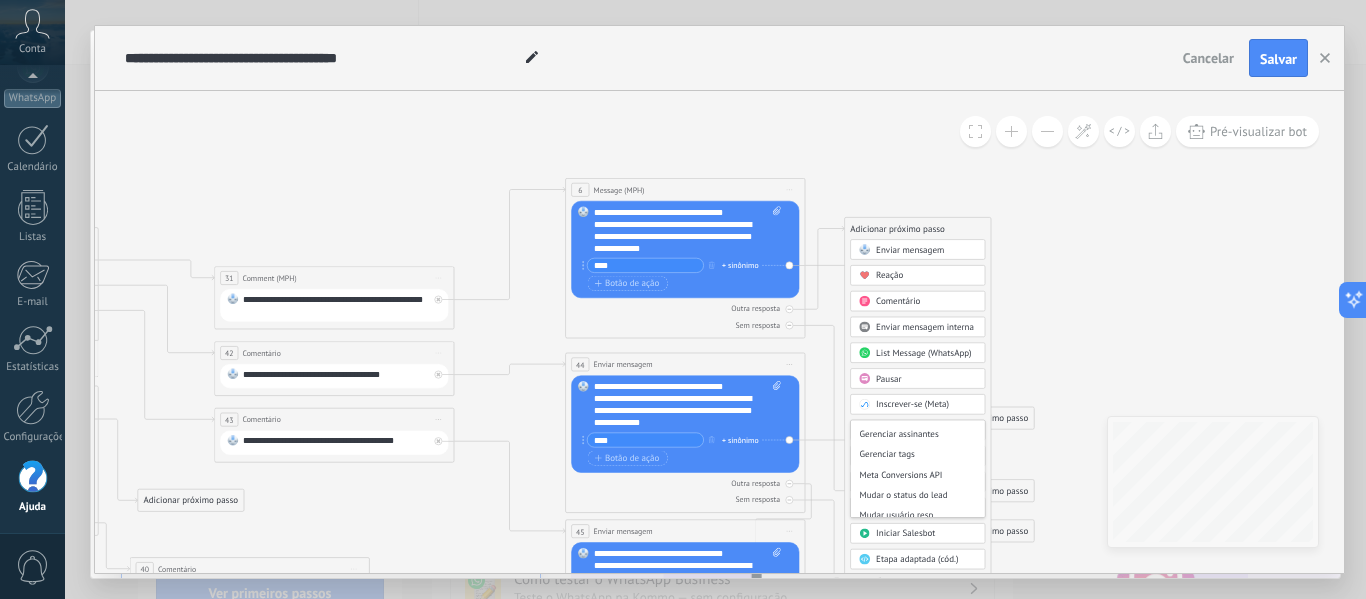 scroll, scrollTop: 315, scrollLeft: 0, axis: vertical 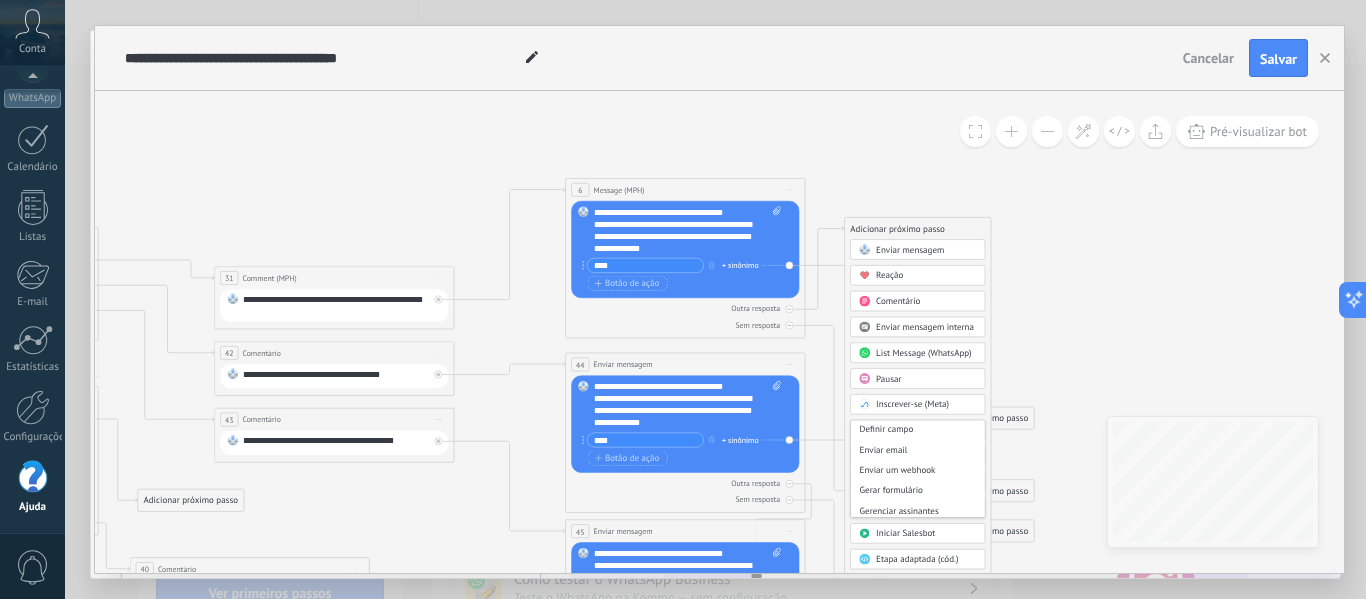 click 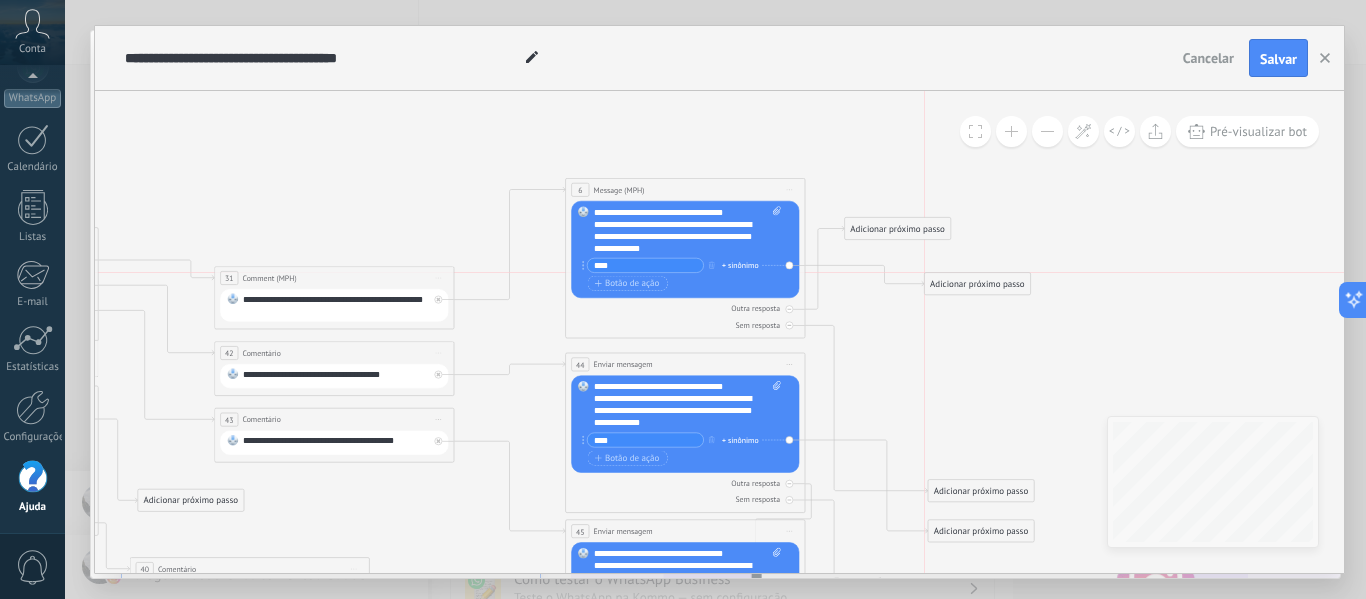 drag, startPoint x: 968, startPoint y: 418, endPoint x: 969, endPoint y: 279, distance: 139.0036 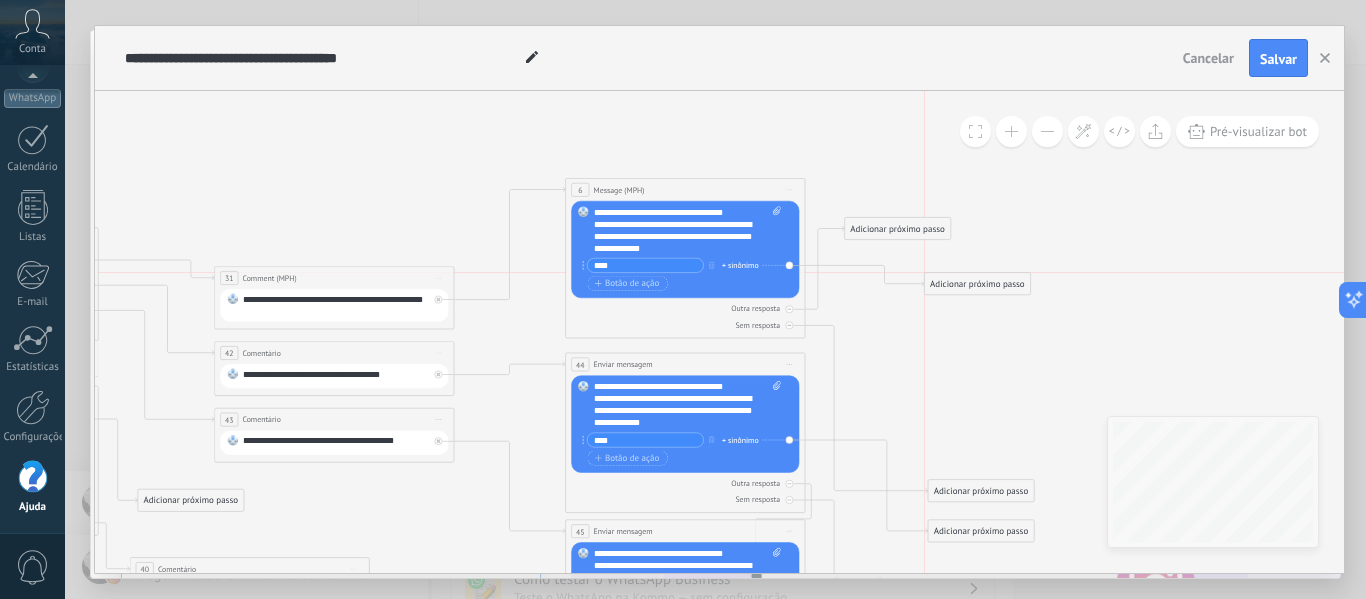 click on "Adicionar próximo passo" at bounding box center [977, 284] 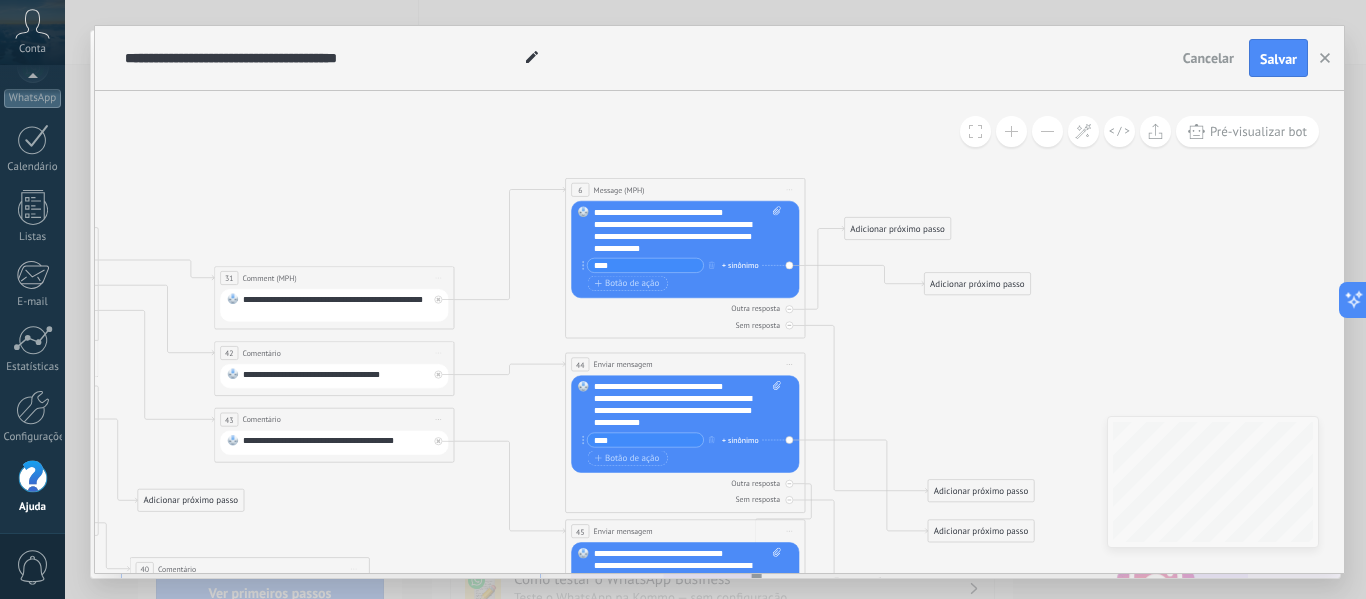click on "Adicionar próximo passo" at bounding box center [977, 284] 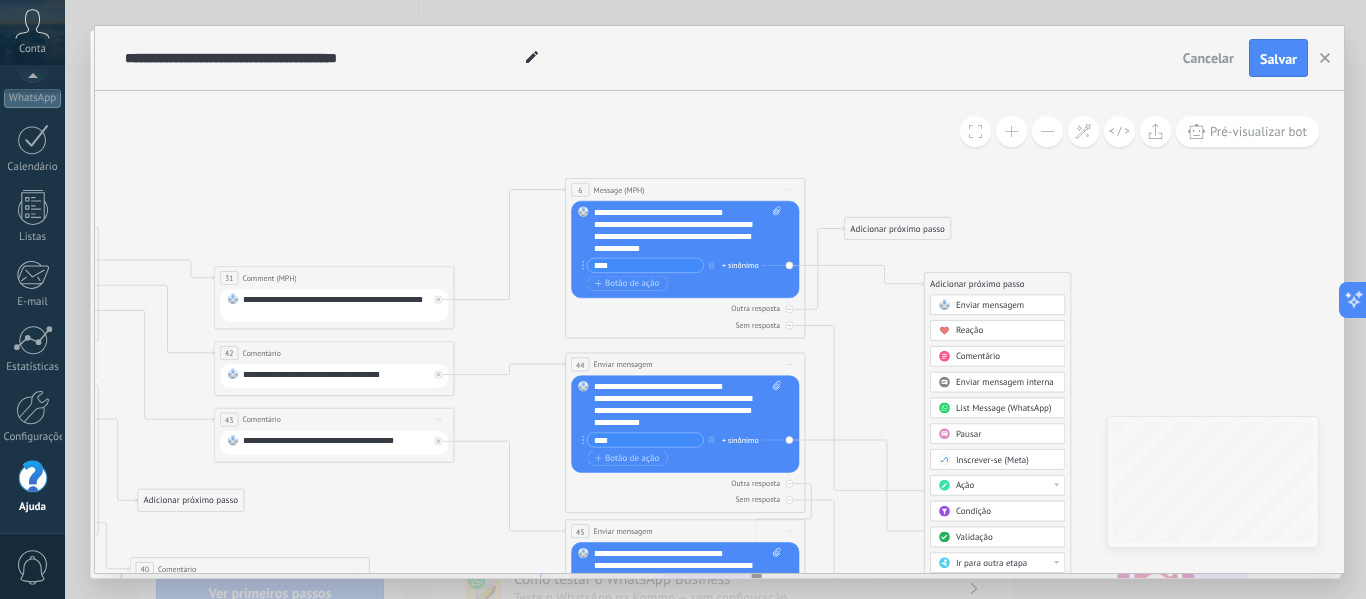 click on "Enviar mensagem" at bounding box center [990, 304] 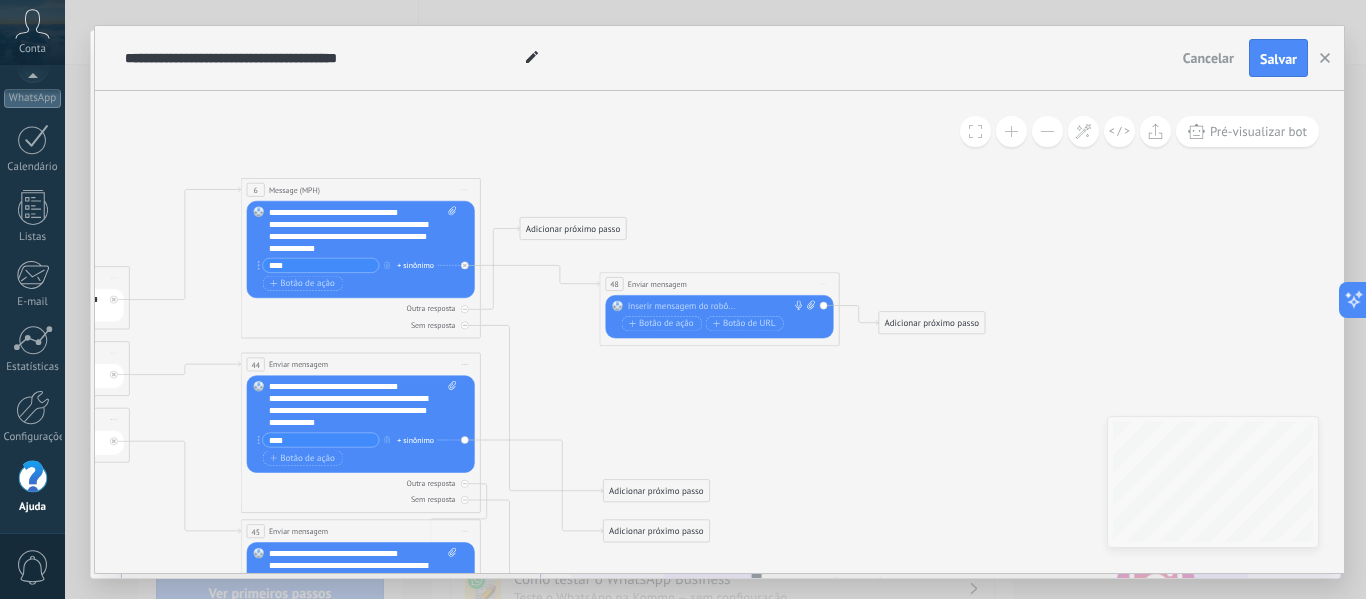 click at bounding box center (717, 307) 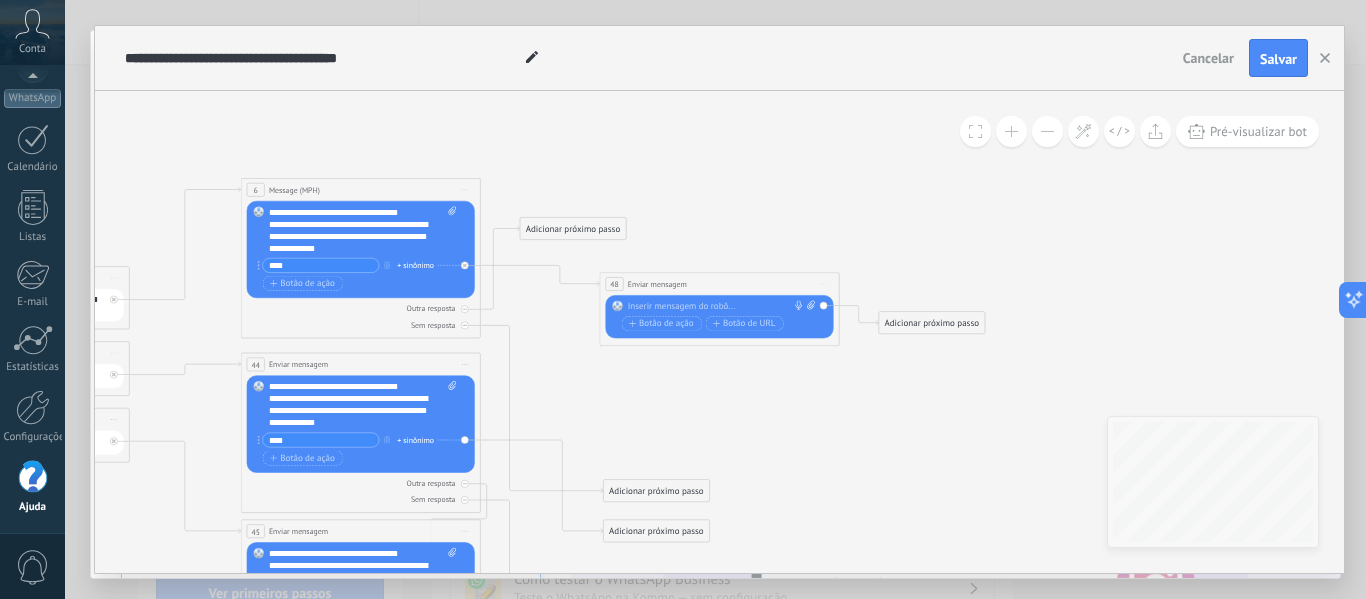type 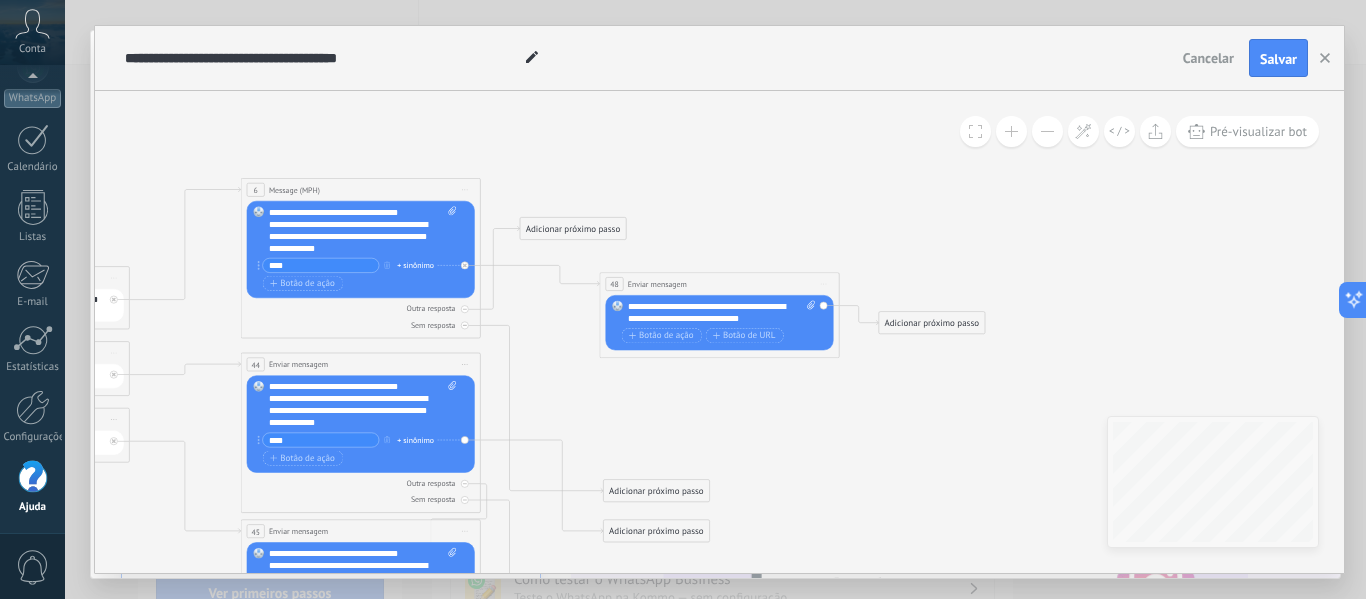 click on "**********" at bounding box center (722, 313) 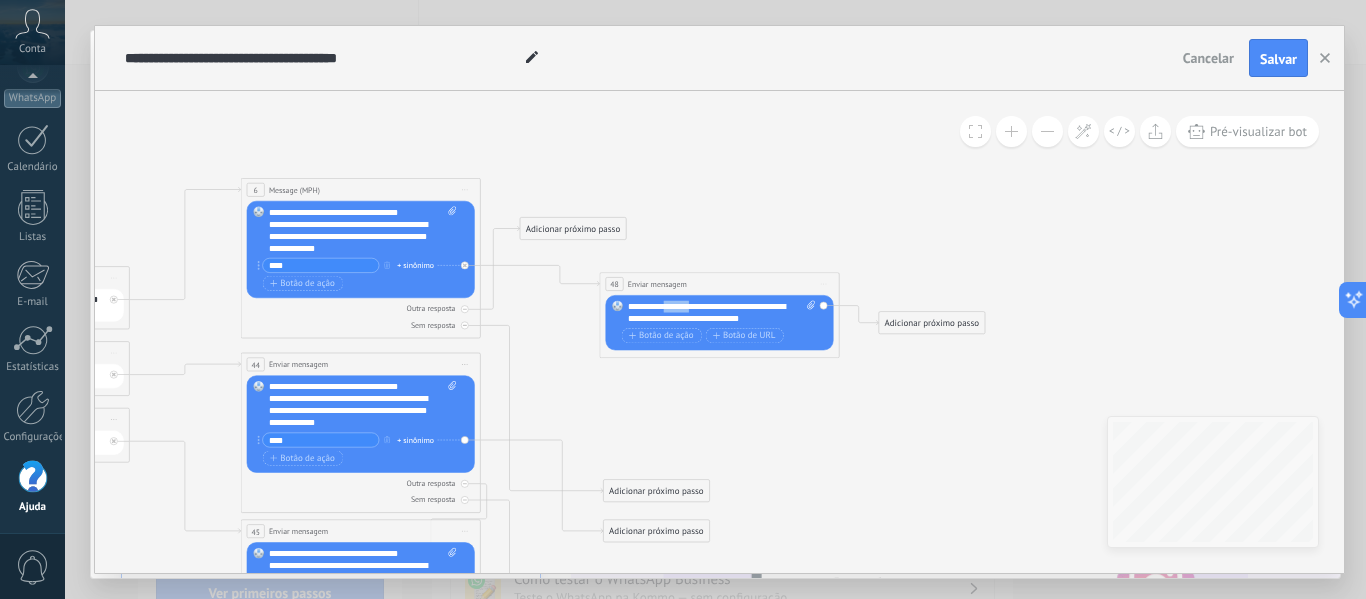 click on "**********" at bounding box center (722, 313) 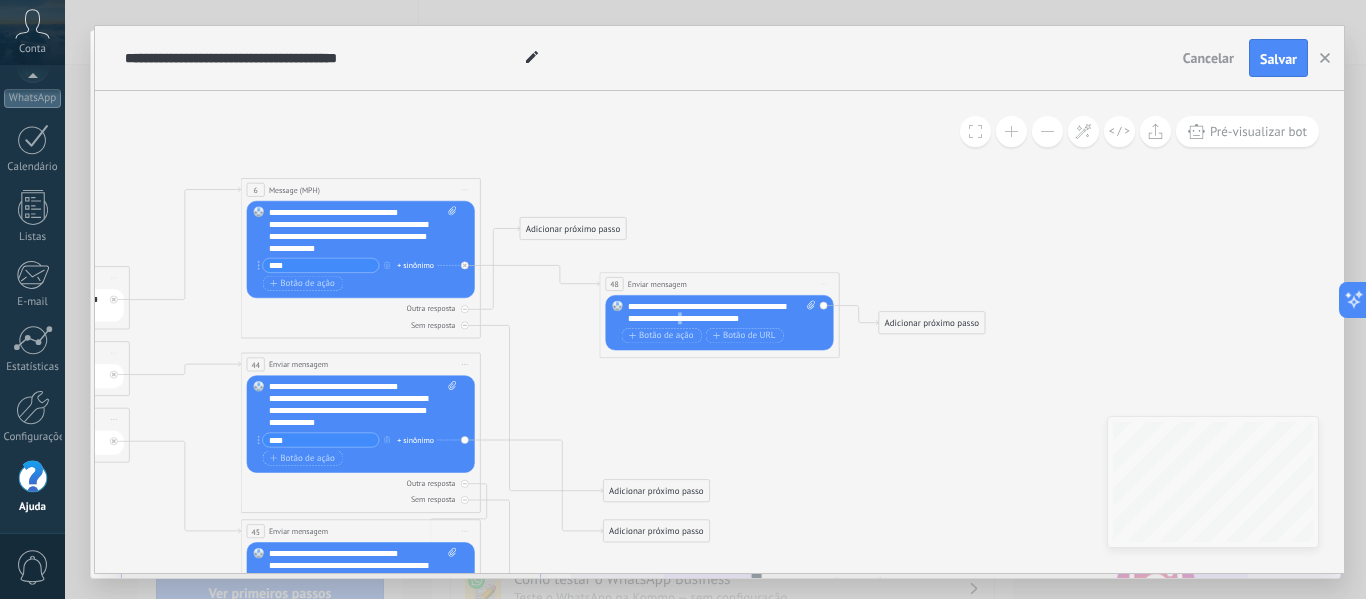 click on "**********" at bounding box center [722, 313] 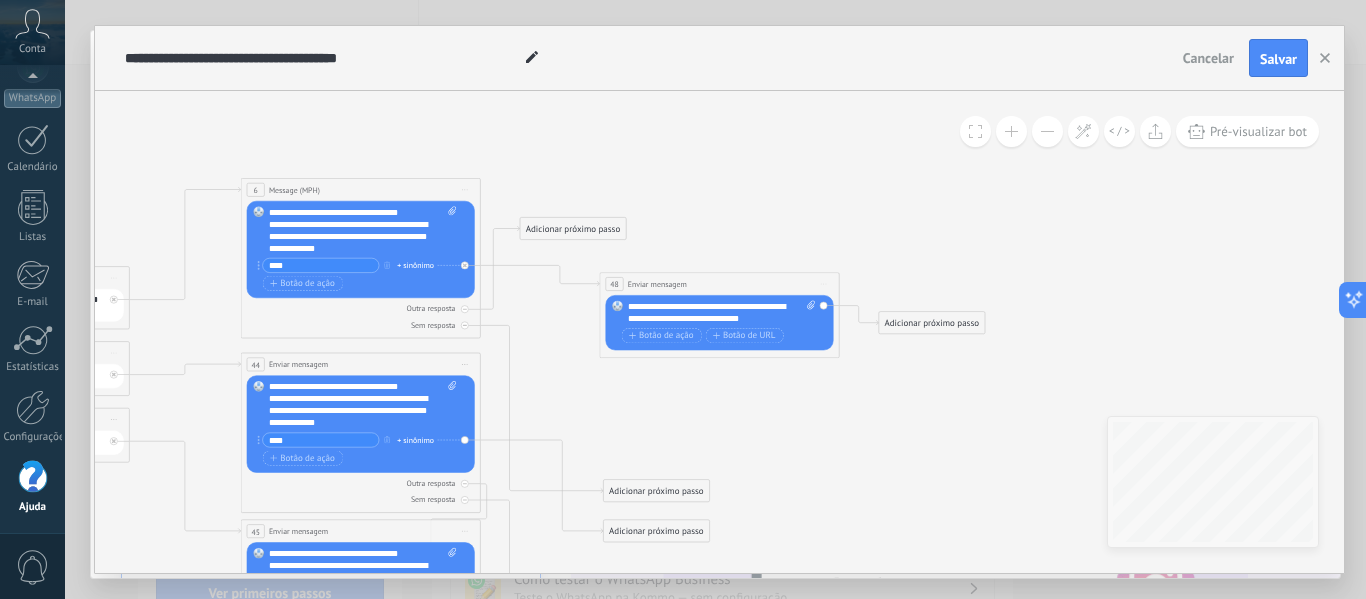 click on "**********" at bounding box center (722, 313) 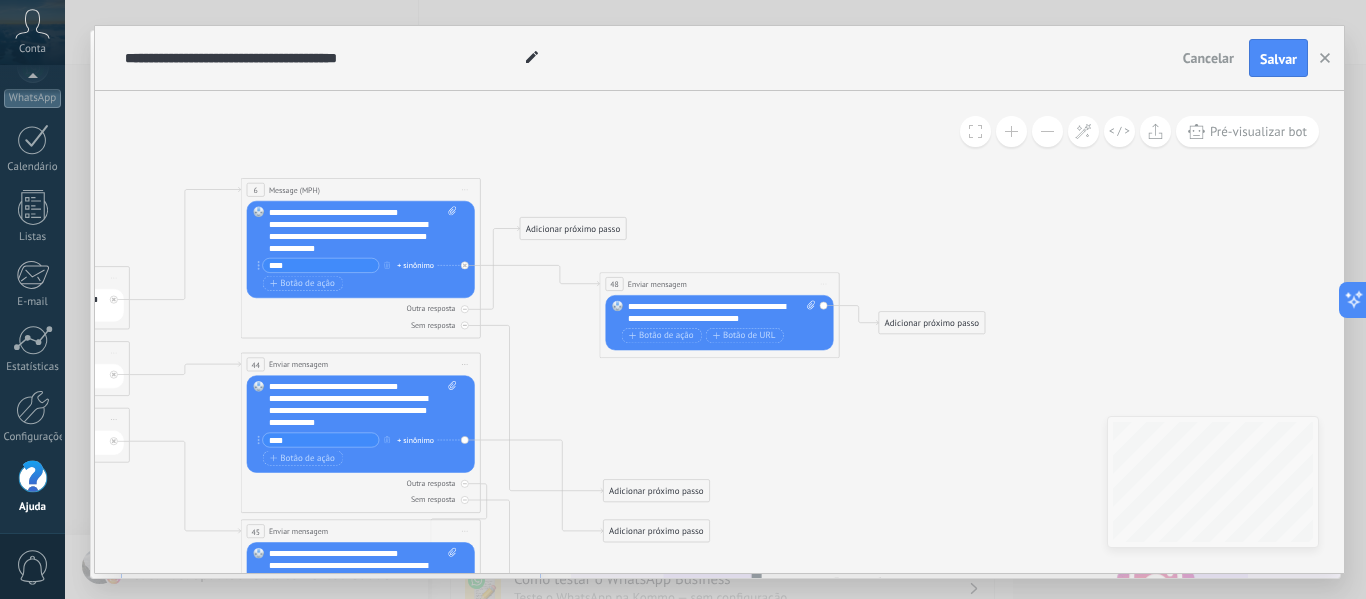 click on "**********" at bounding box center (722, 313) 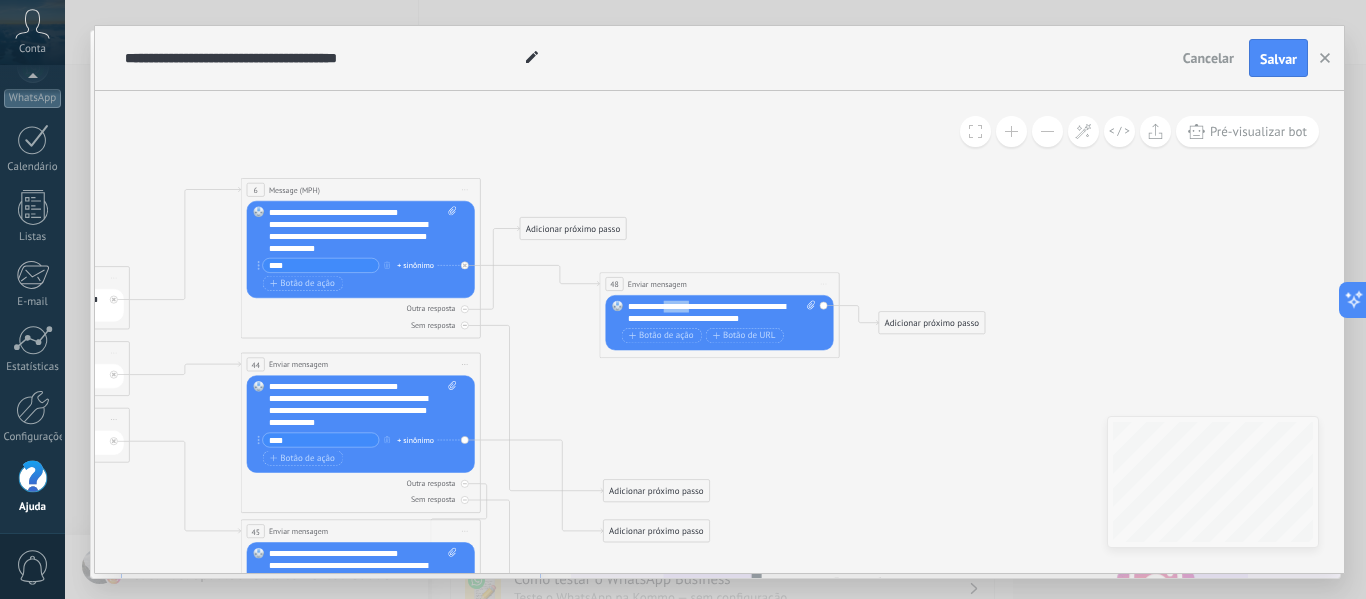 click on "**********" at bounding box center (722, 313) 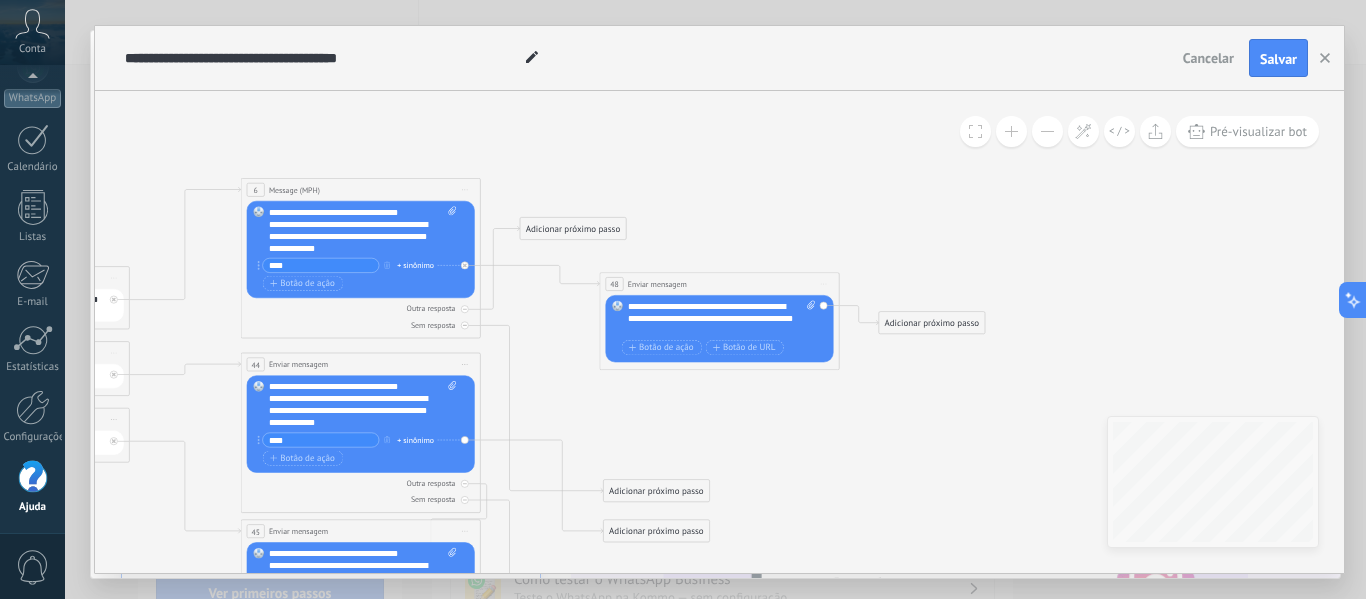 click on "**********" at bounding box center (722, 319) 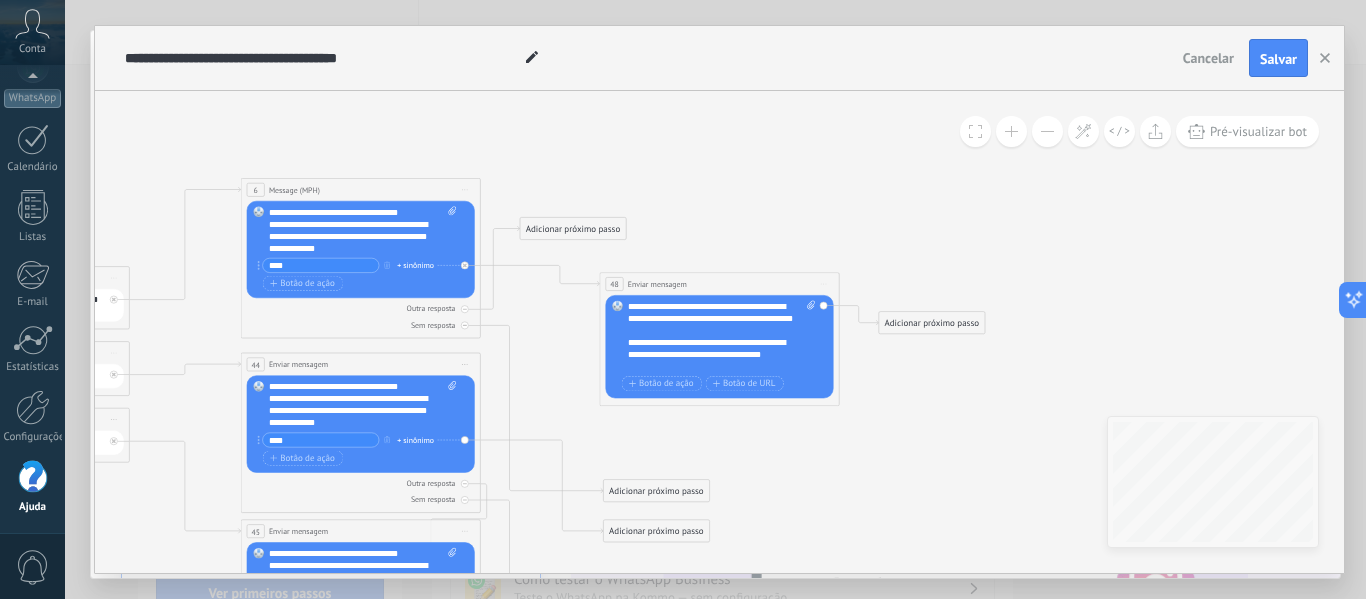 scroll, scrollTop: 19, scrollLeft: 0, axis: vertical 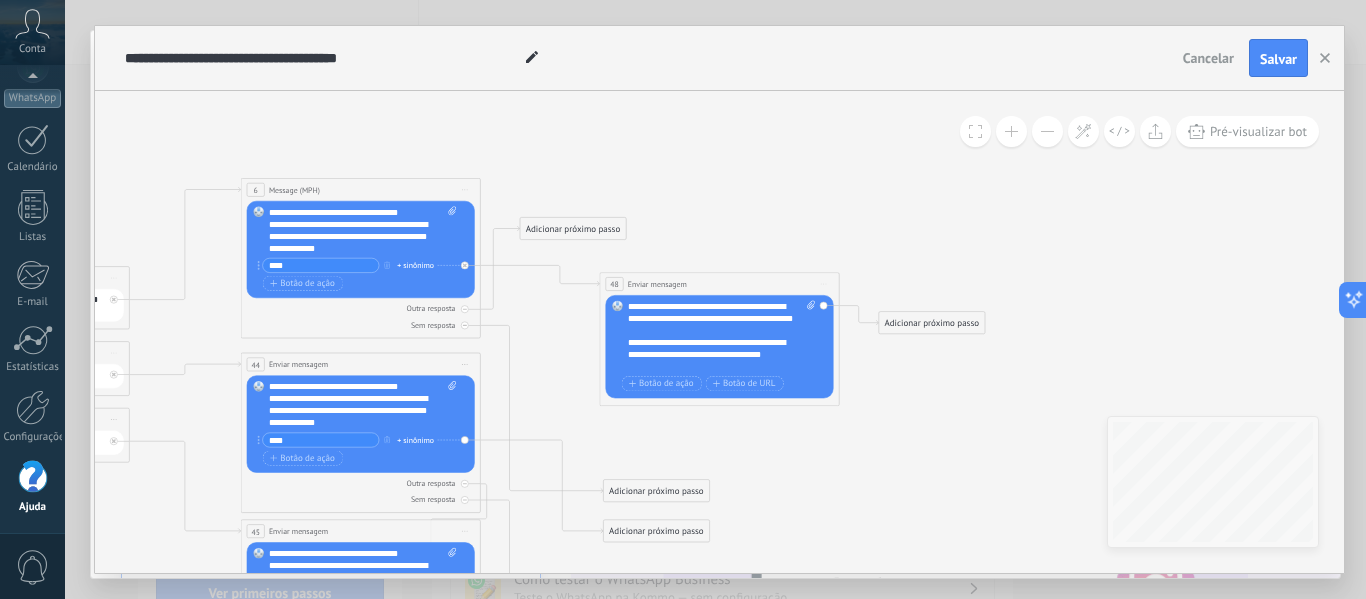 click on "**********" at bounding box center (711, 355) 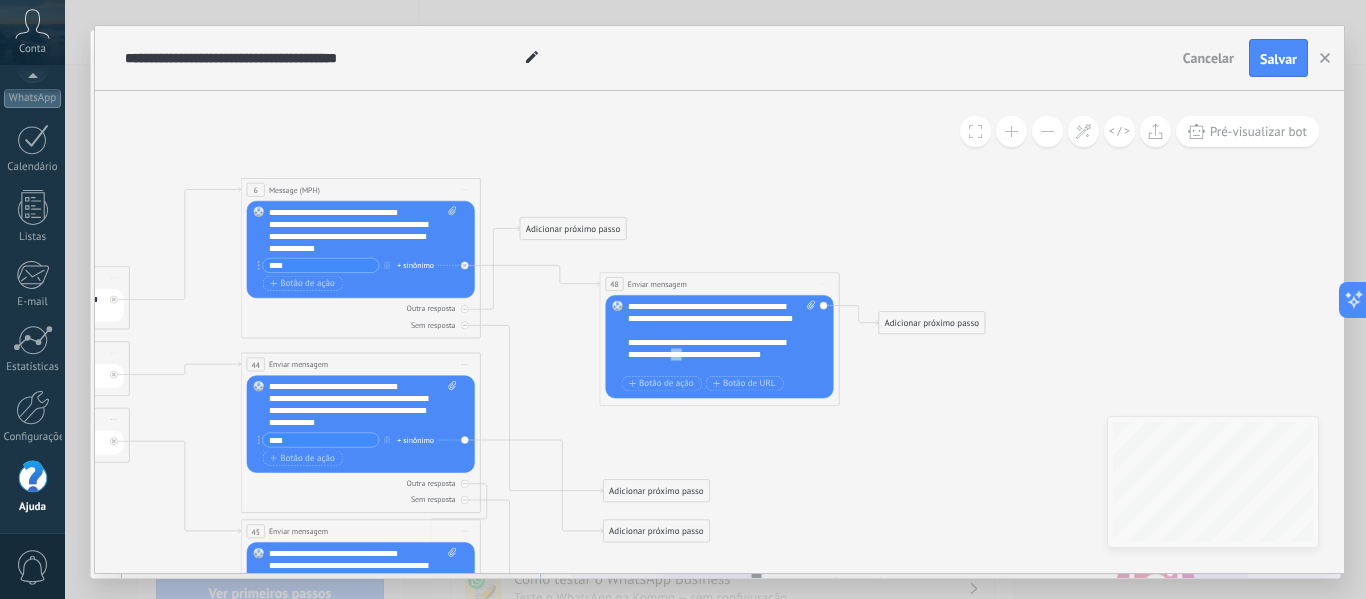 click on "**********" at bounding box center [711, 355] 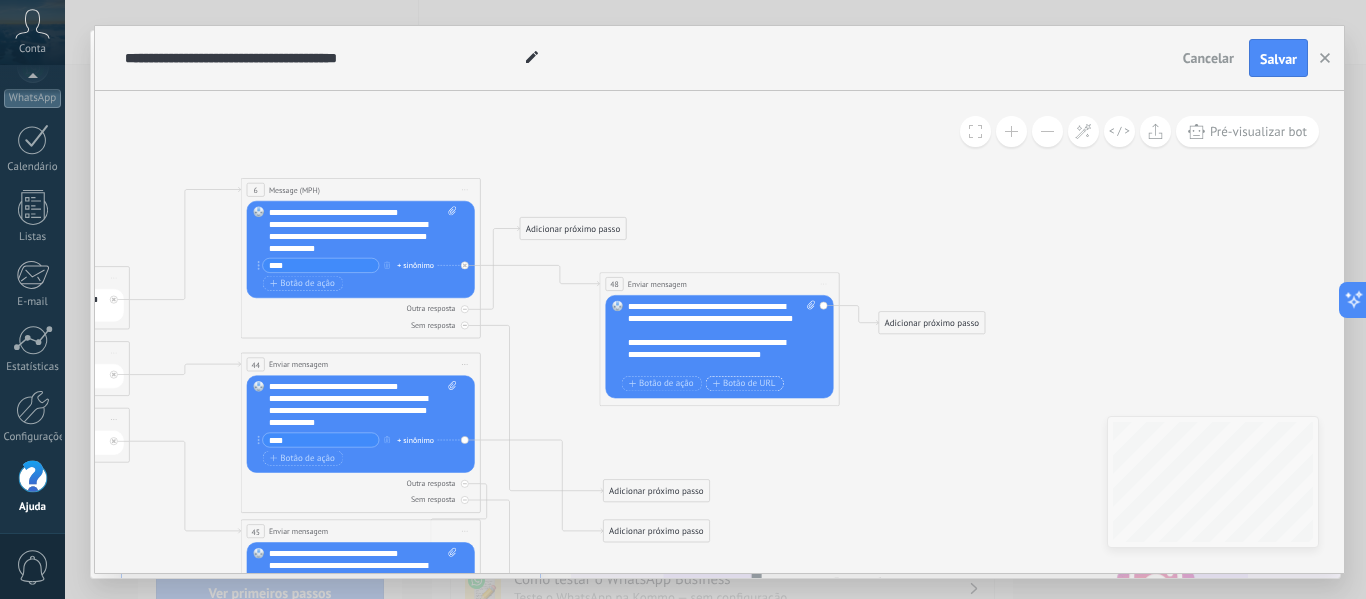scroll, scrollTop: 0, scrollLeft: 0, axis: both 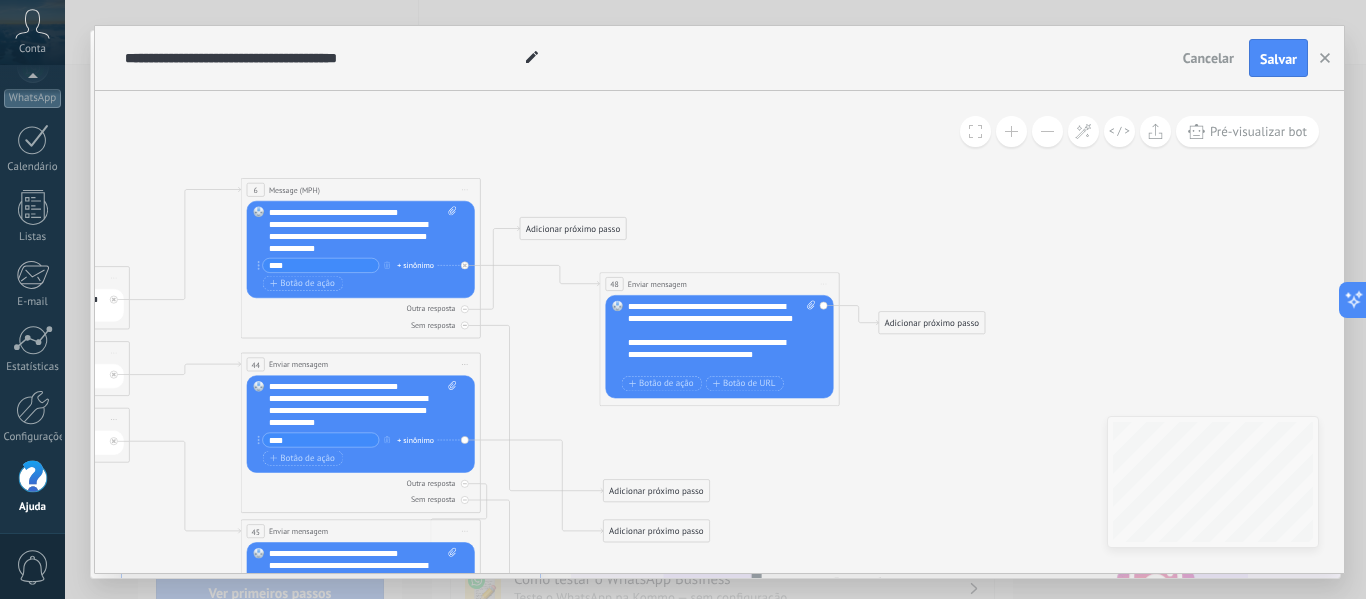 click on "**********" at bounding box center [722, 337] 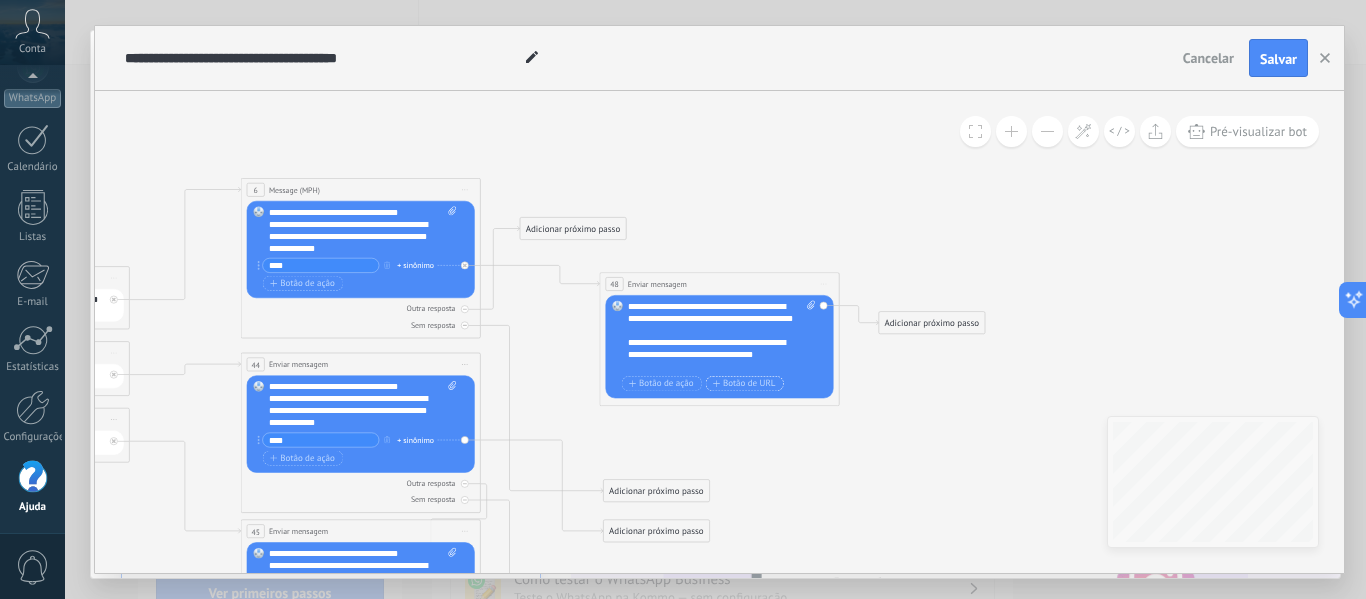 click 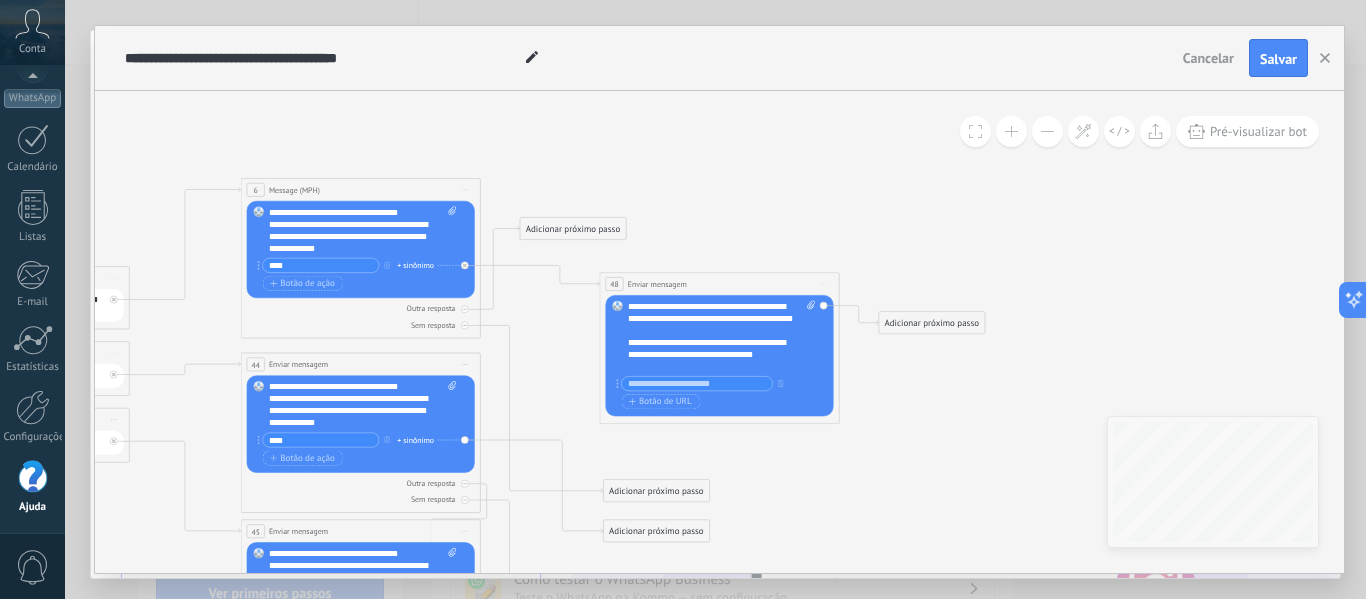 click 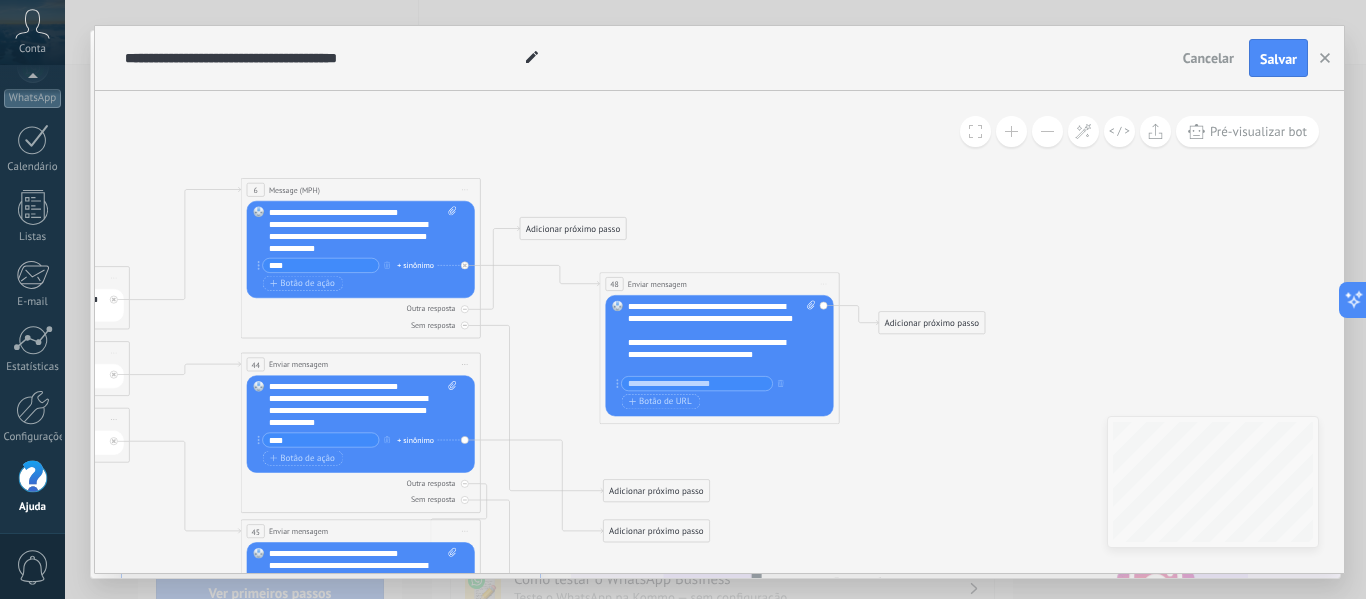 click on "**********" at bounding box center [711, 349] 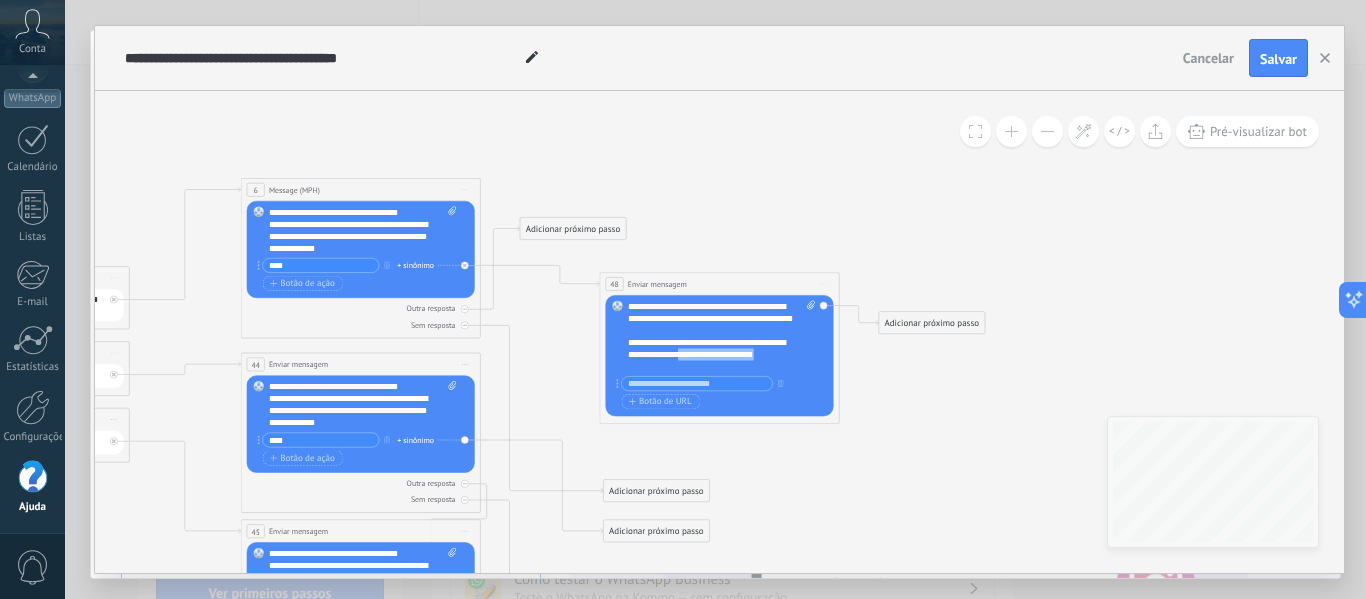 drag, startPoint x: 790, startPoint y: 362, endPoint x: 695, endPoint y: 364, distance: 95.02105 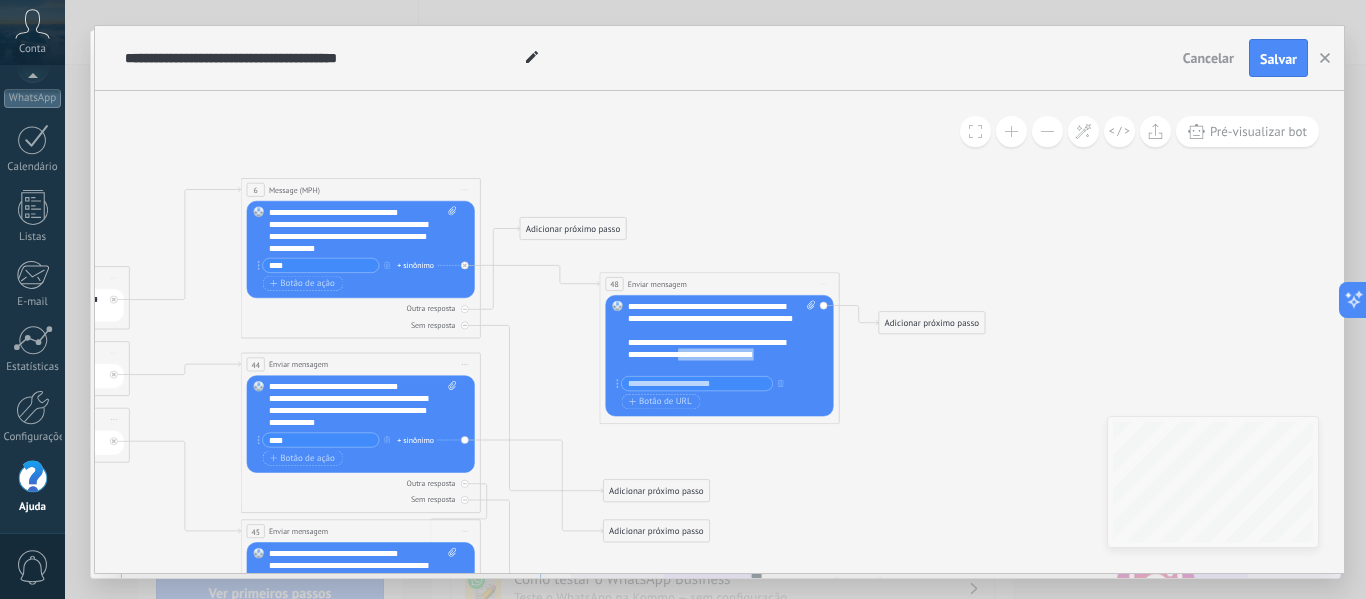 click on "**********" at bounding box center (711, 349) 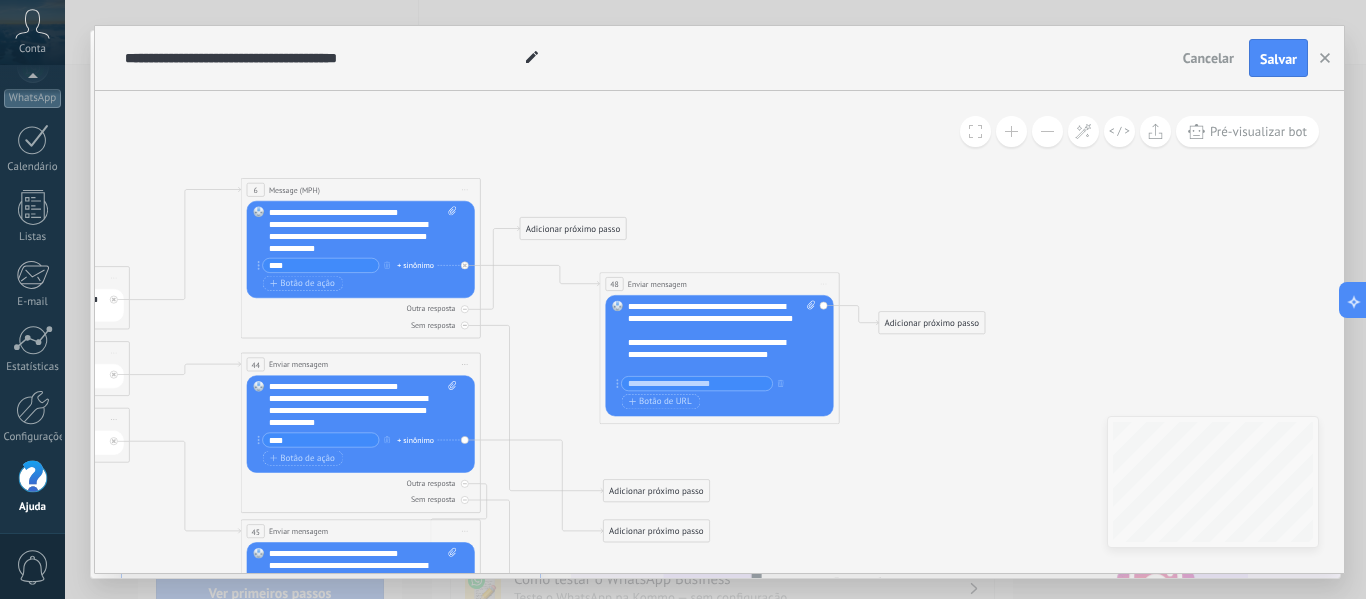 scroll, scrollTop: 20, scrollLeft: 0, axis: vertical 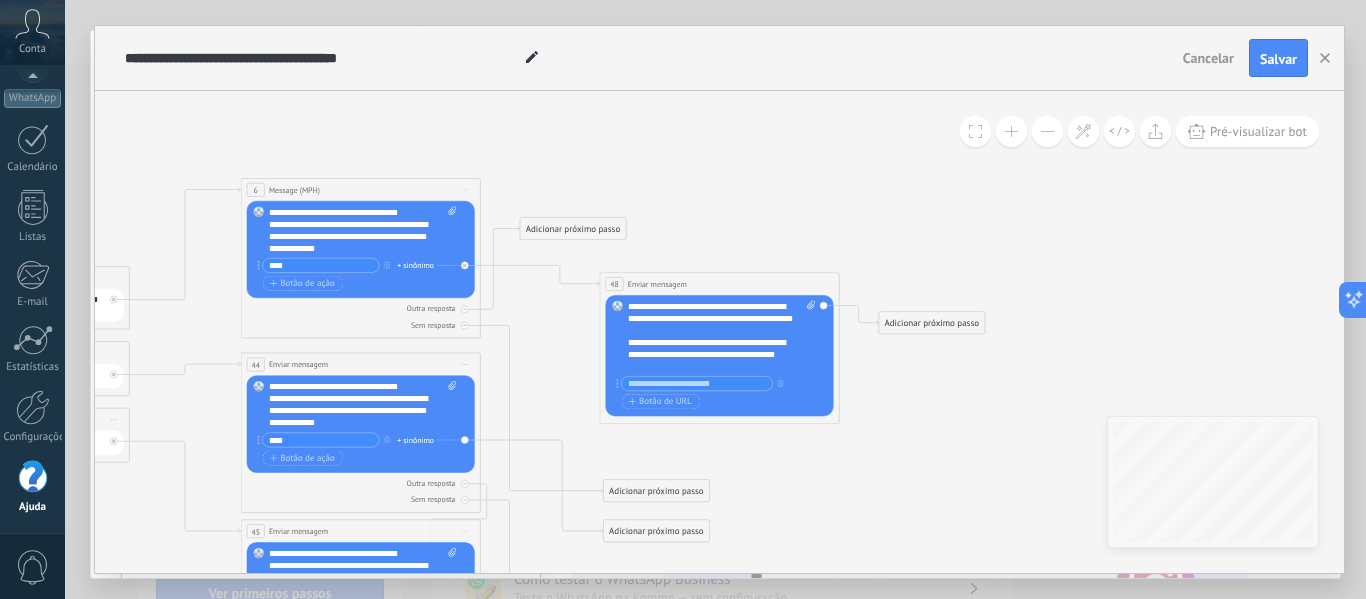 click on "**********" at bounding box center [711, 355] 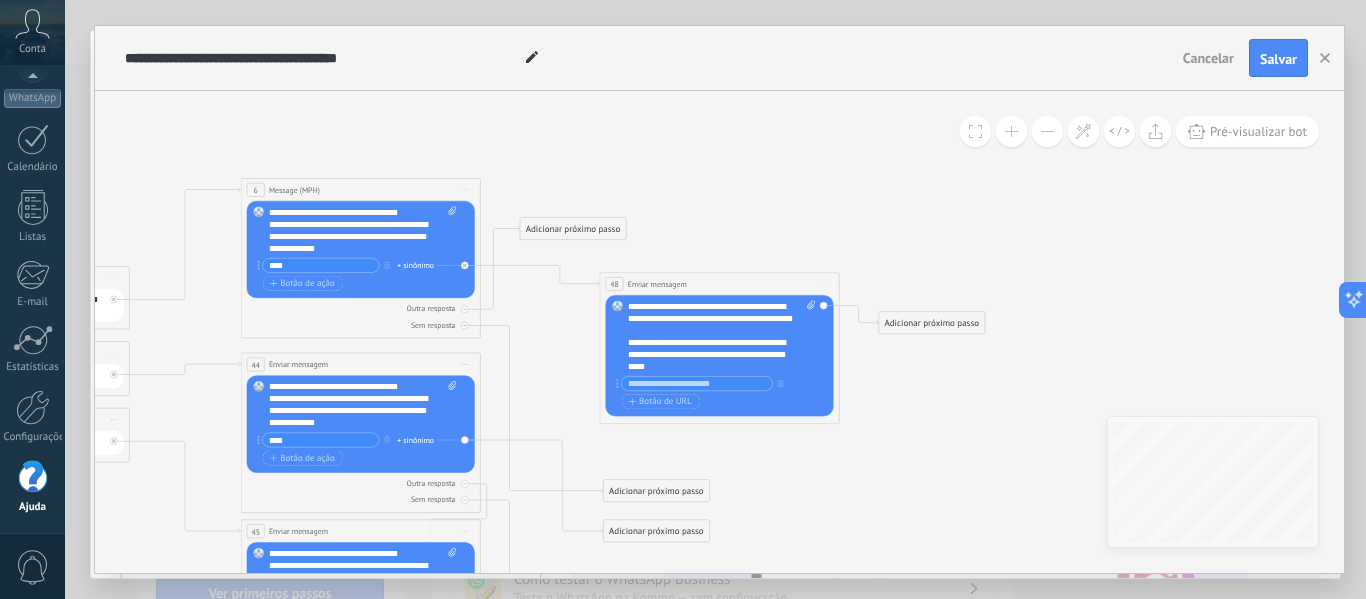 click on "**********" at bounding box center (721, 357) 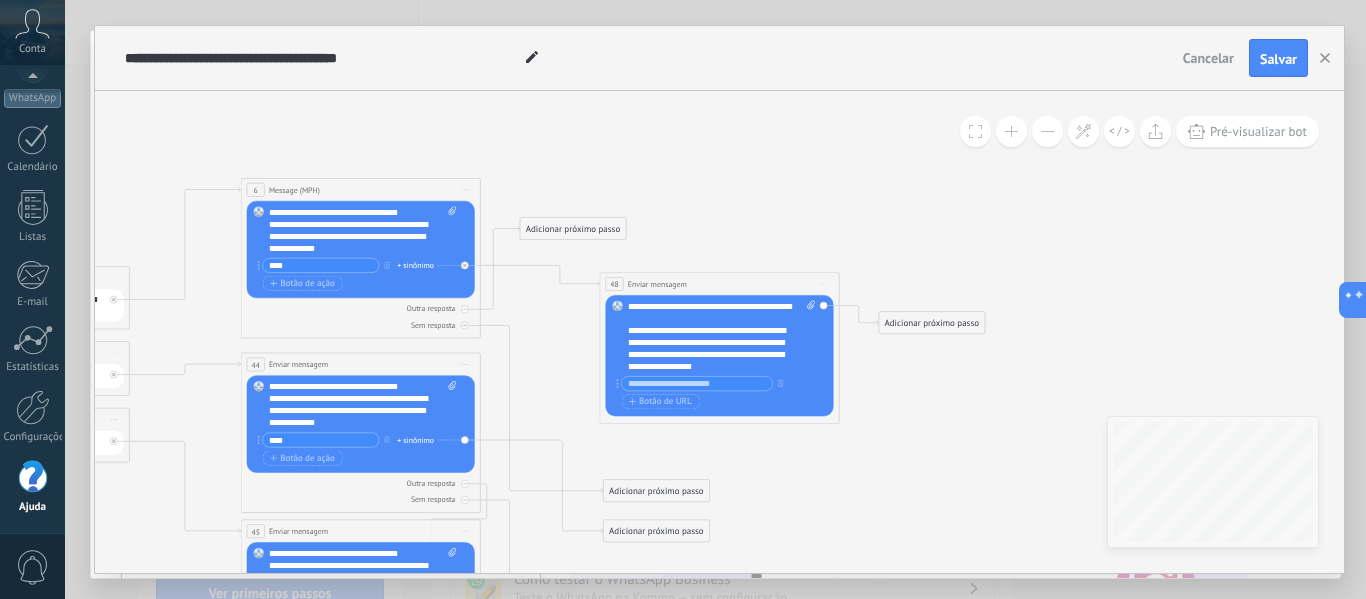 scroll, scrollTop: 60, scrollLeft: 0, axis: vertical 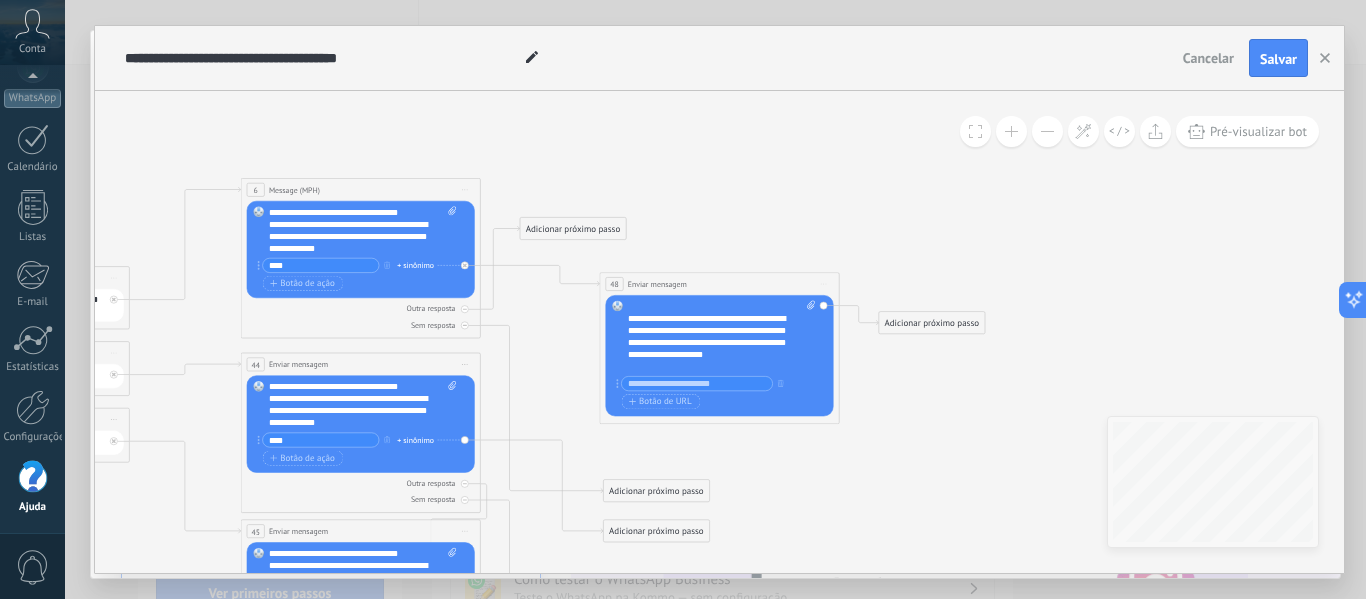 type 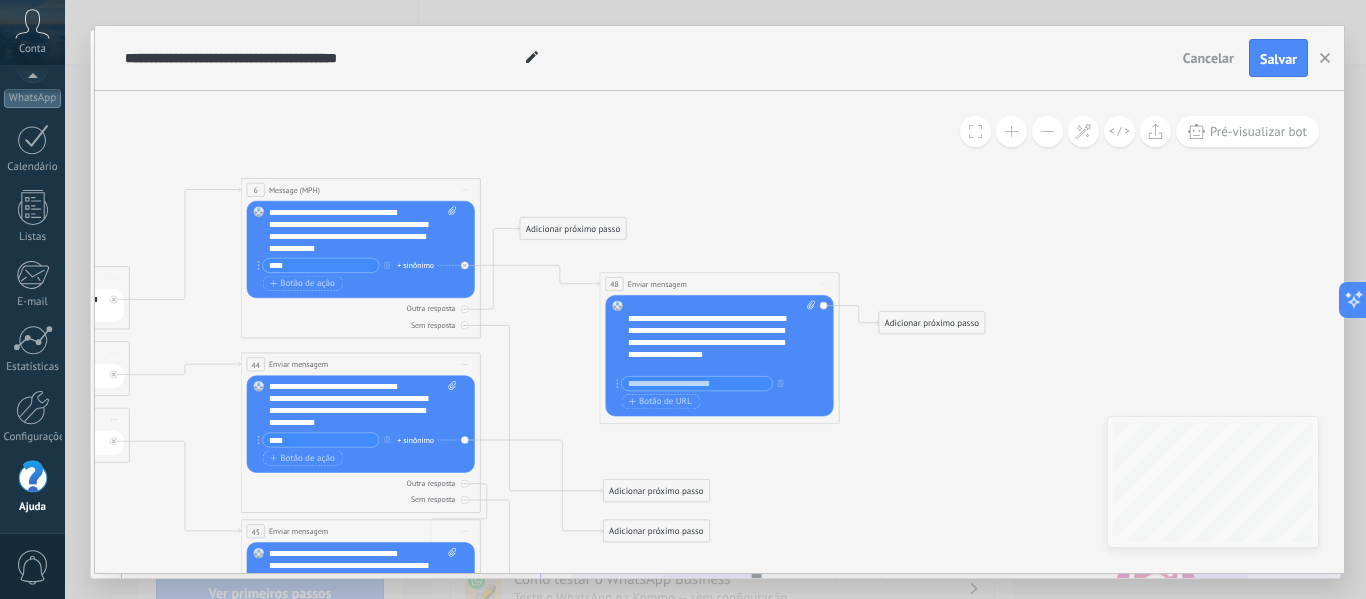 scroll, scrollTop: 0, scrollLeft: 0, axis: both 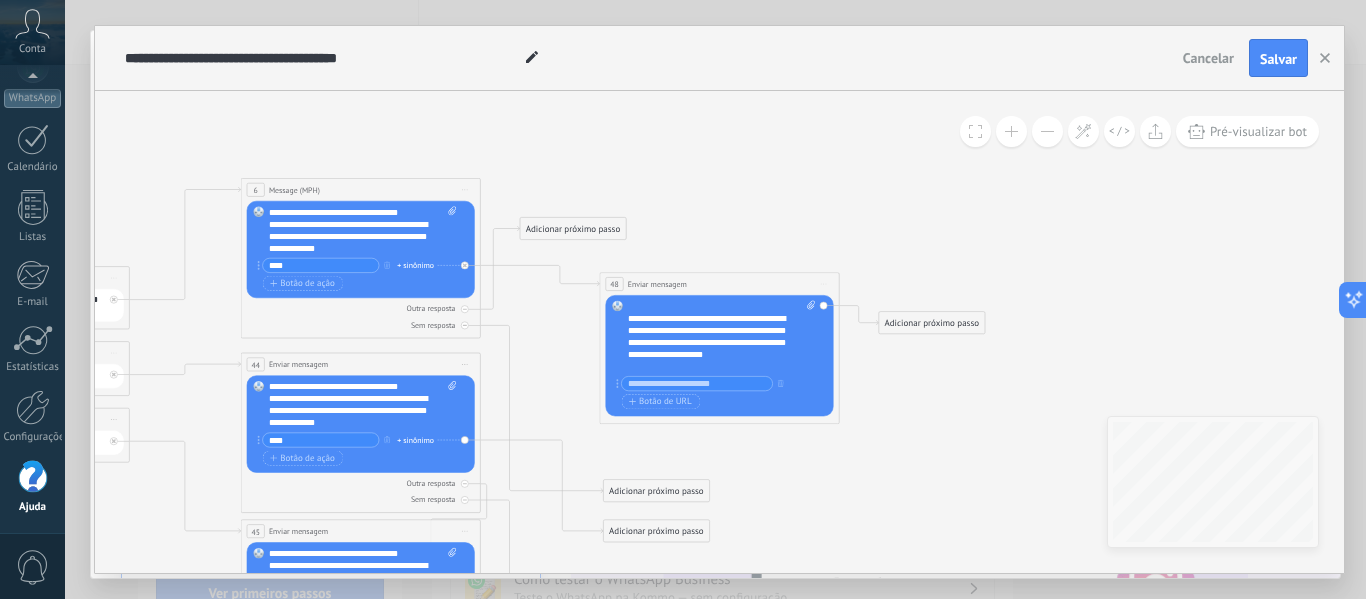 click on "**********" at bounding box center (711, 343) 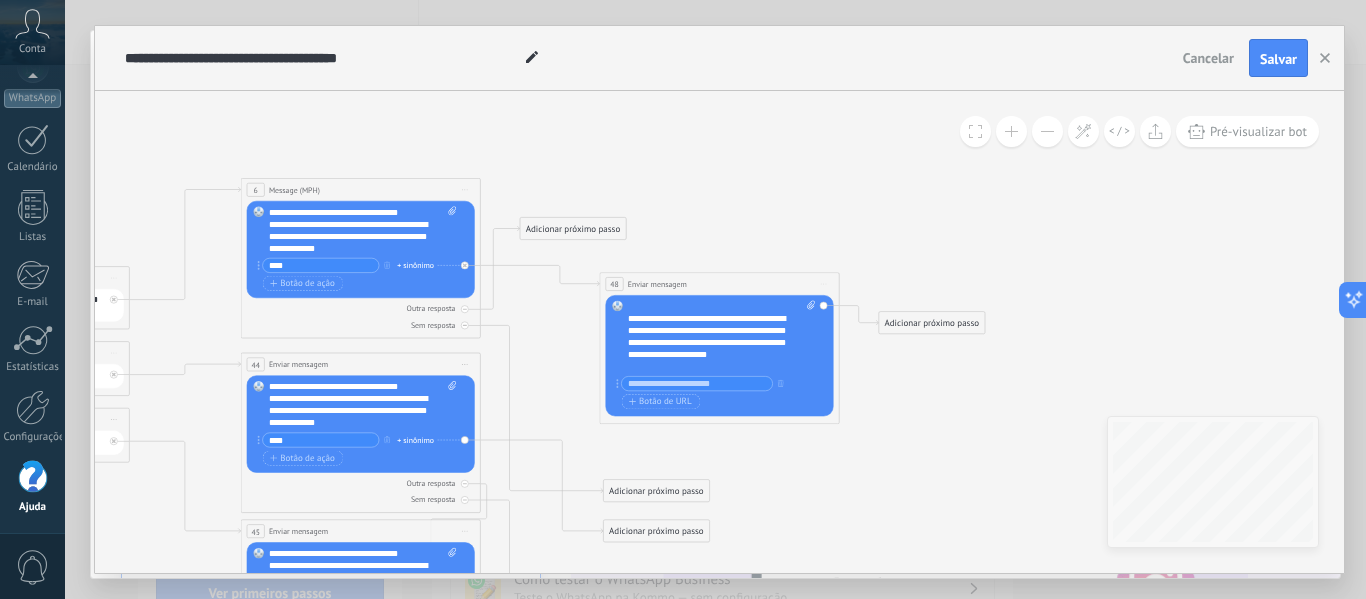 click on "**********" at bounding box center [711, 343] 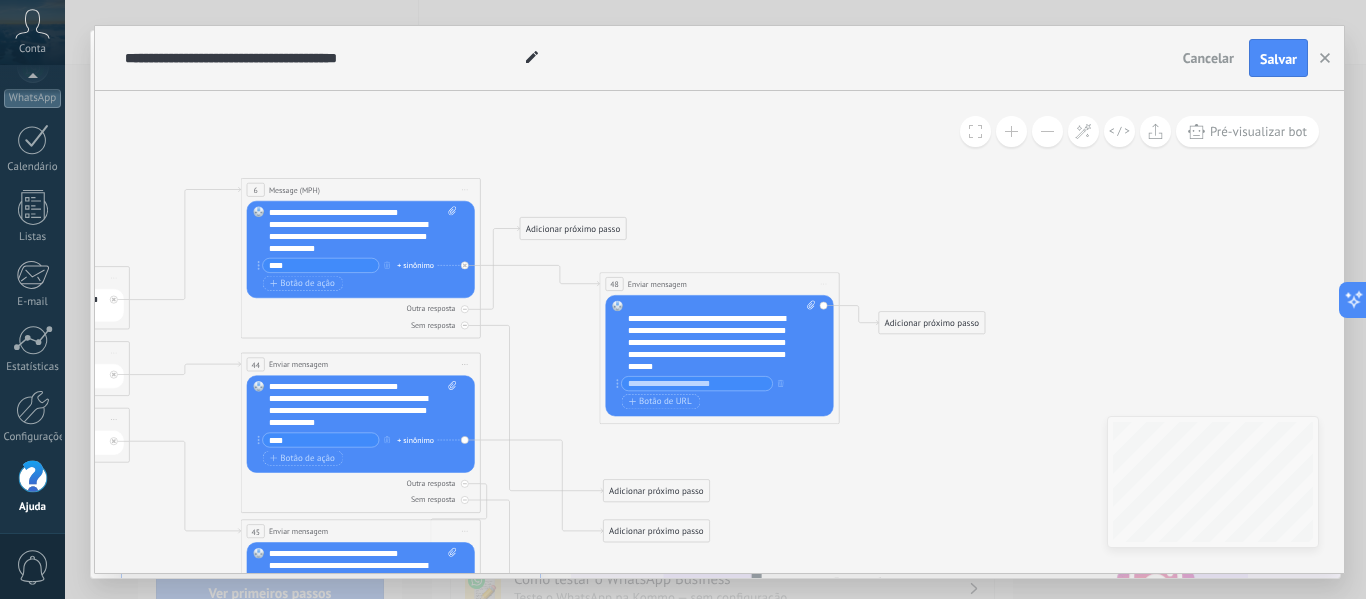 click on "**********" at bounding box center [711, 343] 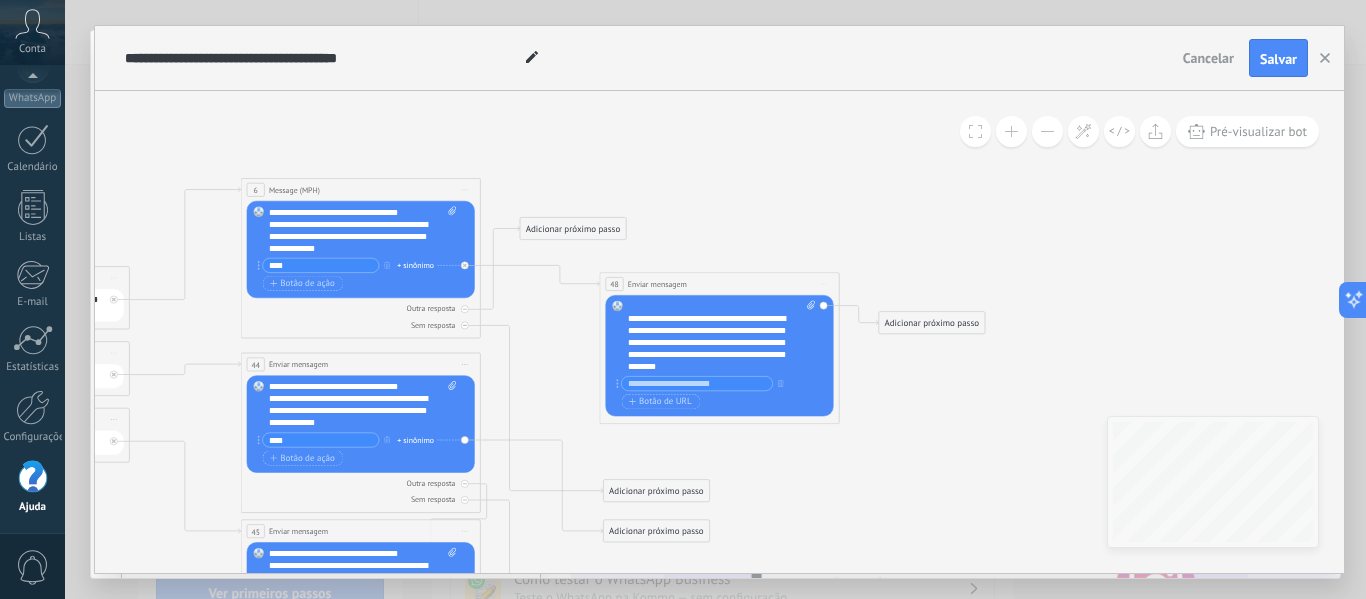click on "**********" at bounding box center [711, 343] 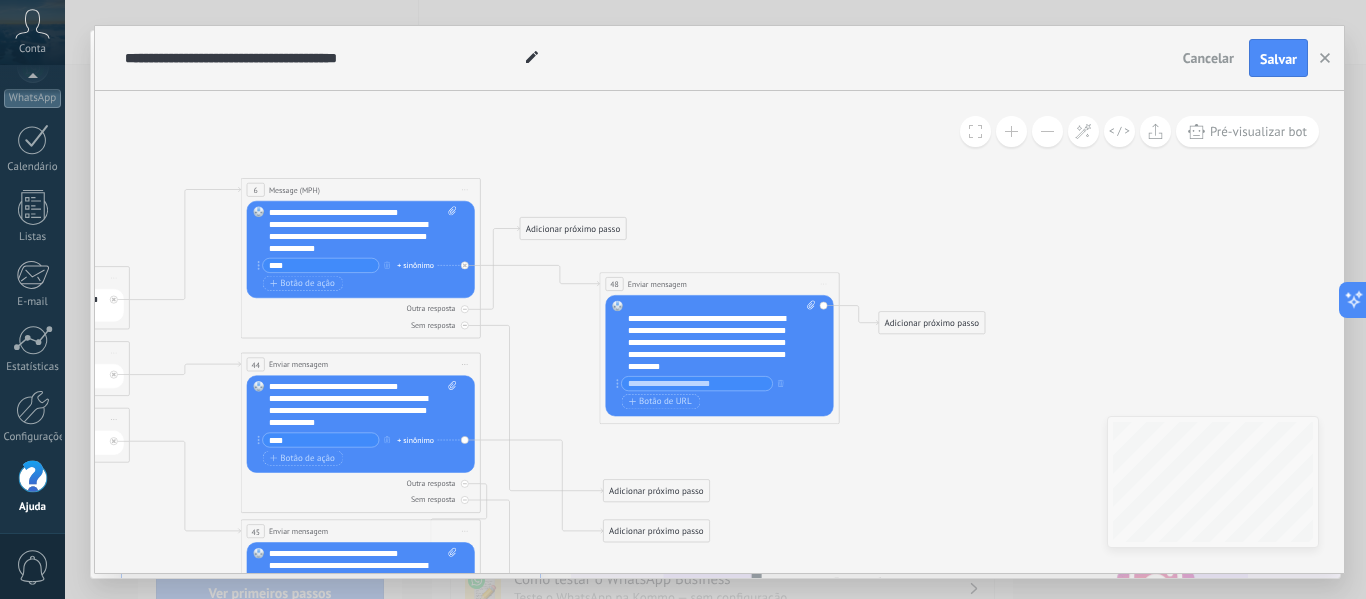 scroll, scrollTop: 60, scrollLeft: 0, axis: vertical 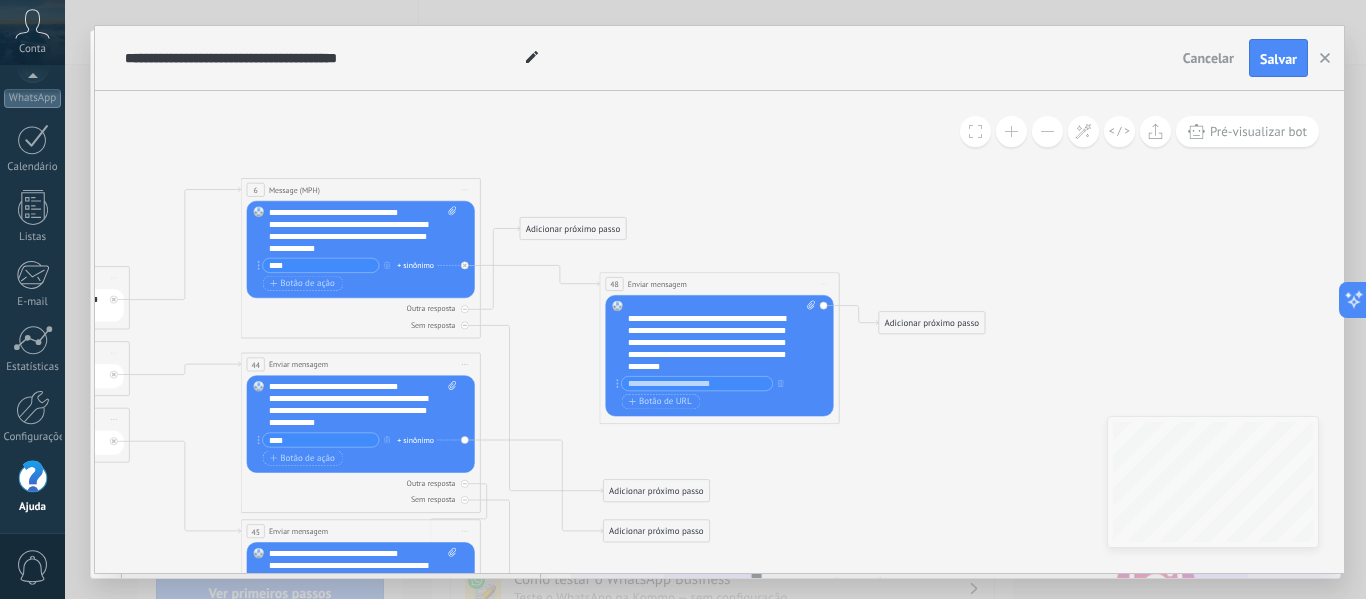 click on "**********" at bounding box center (711, 343) 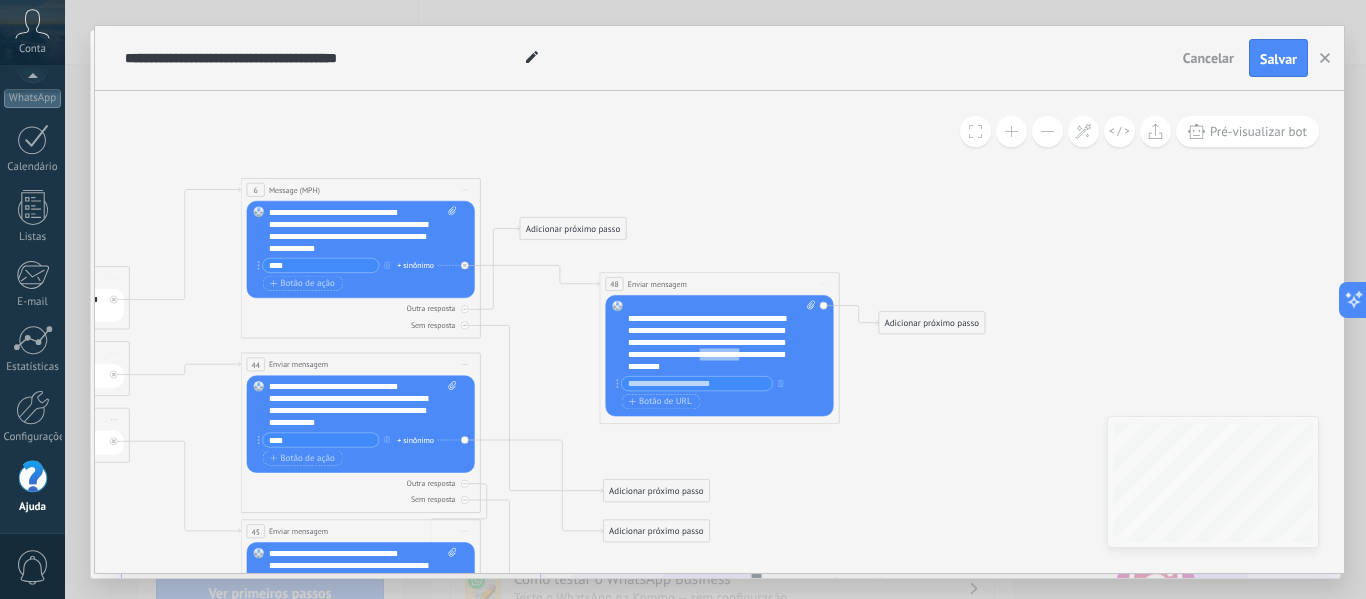 click on "**********" at bounding box center [711, 343] 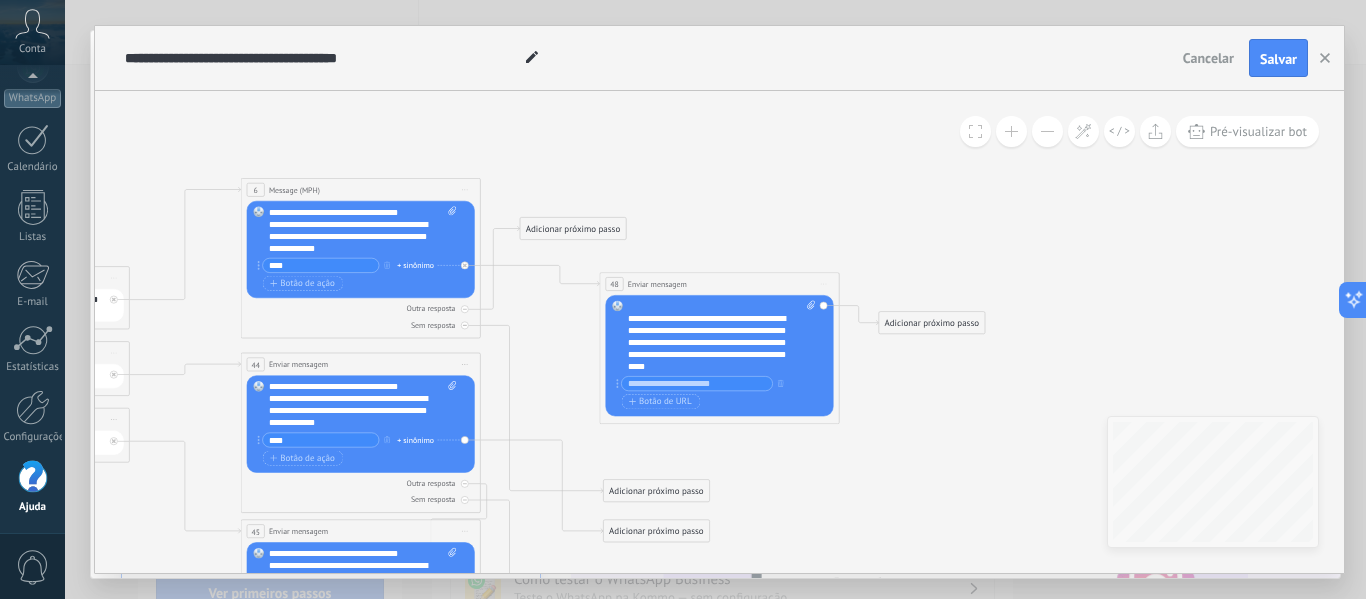 click on "**********" at bounding box center [711, 343] 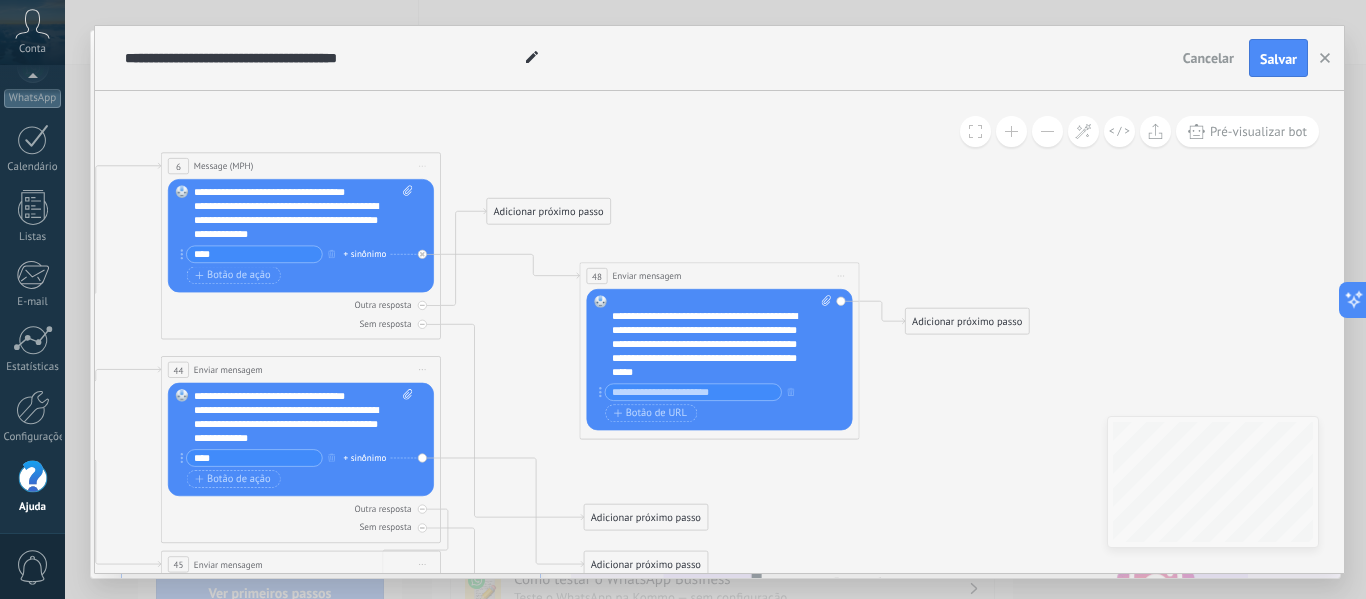 click at bounding box center [1011, 131] 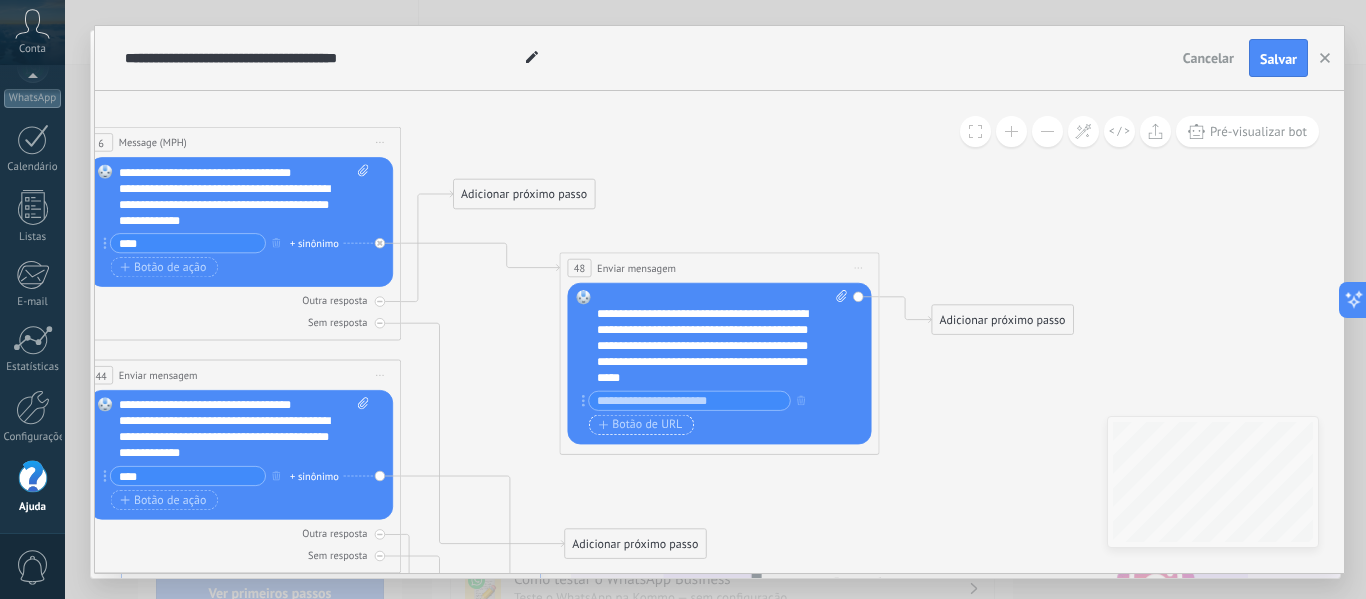 click on "Botão de URL" at bounding box center (641, 424) 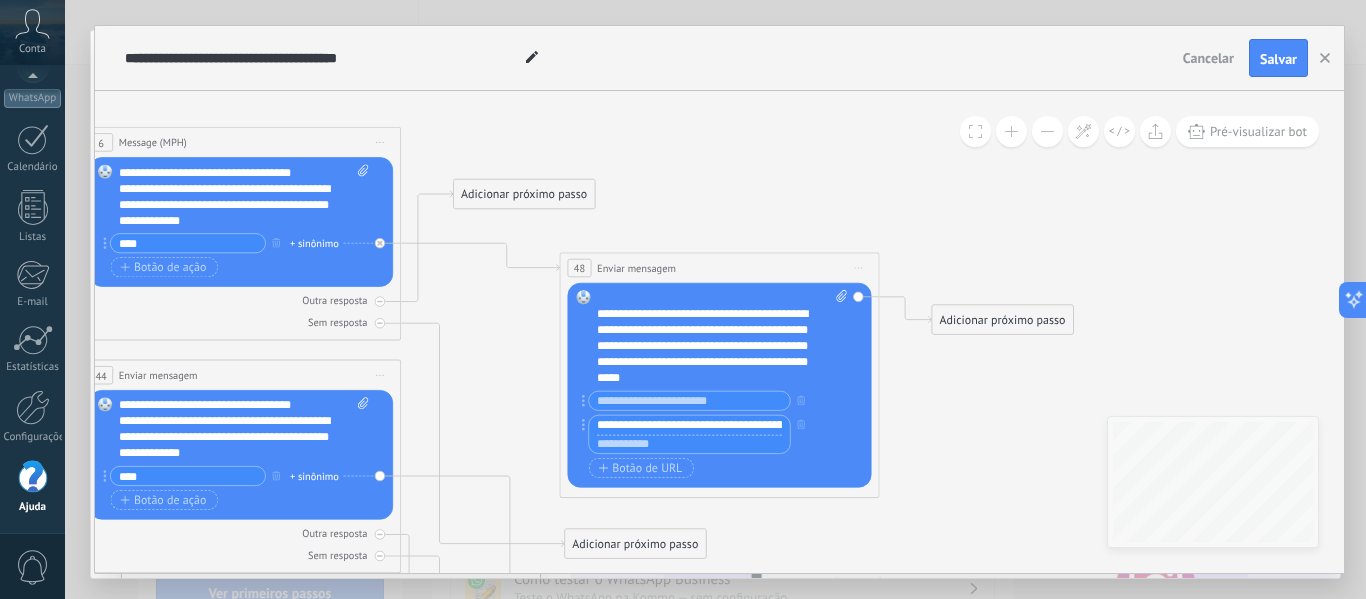 scroll, scrollTop: 0, scrollLeft: 185, axis: horizontal 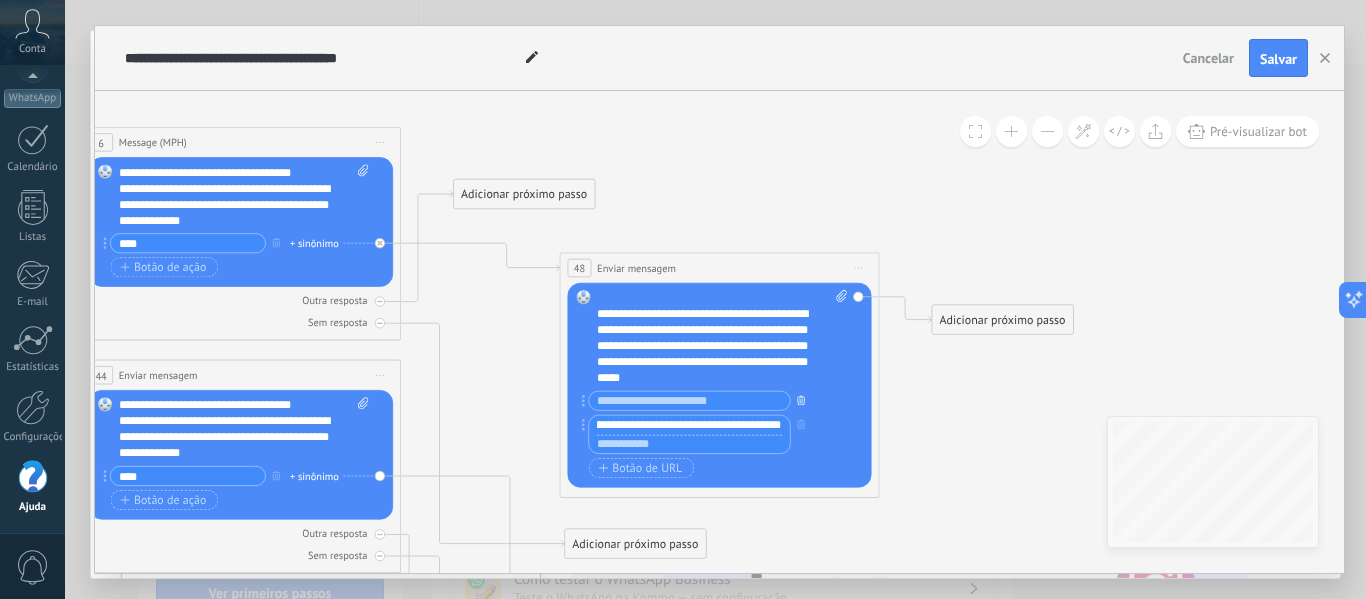 type on "**********" 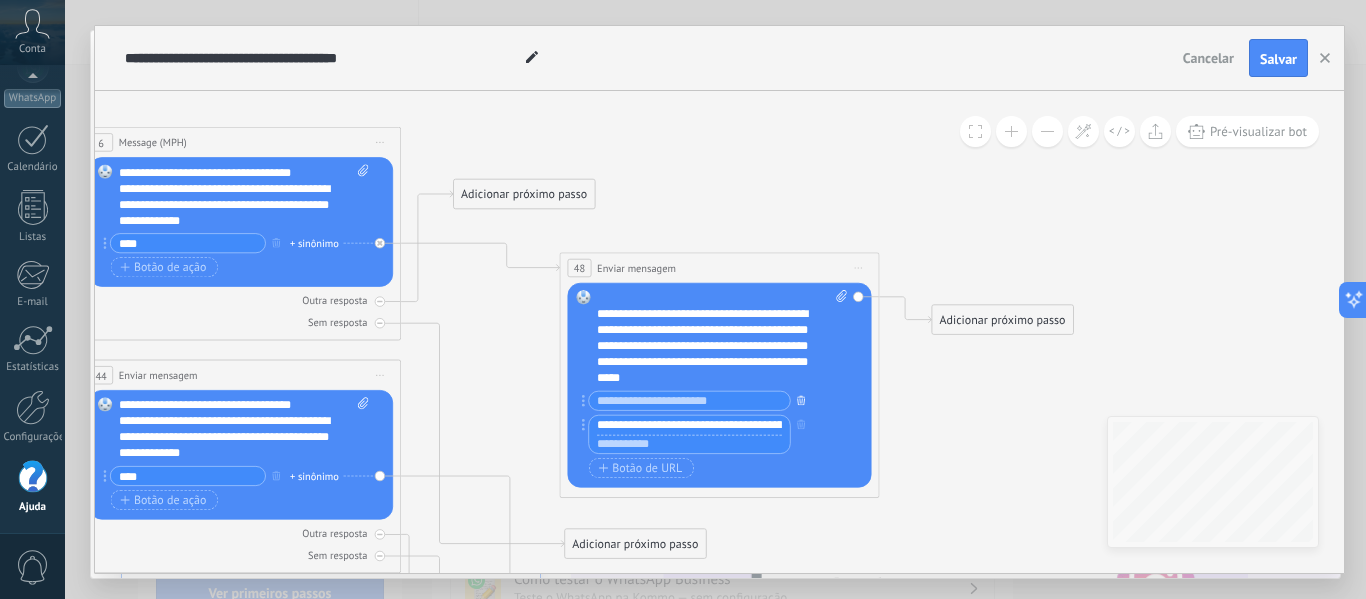 click 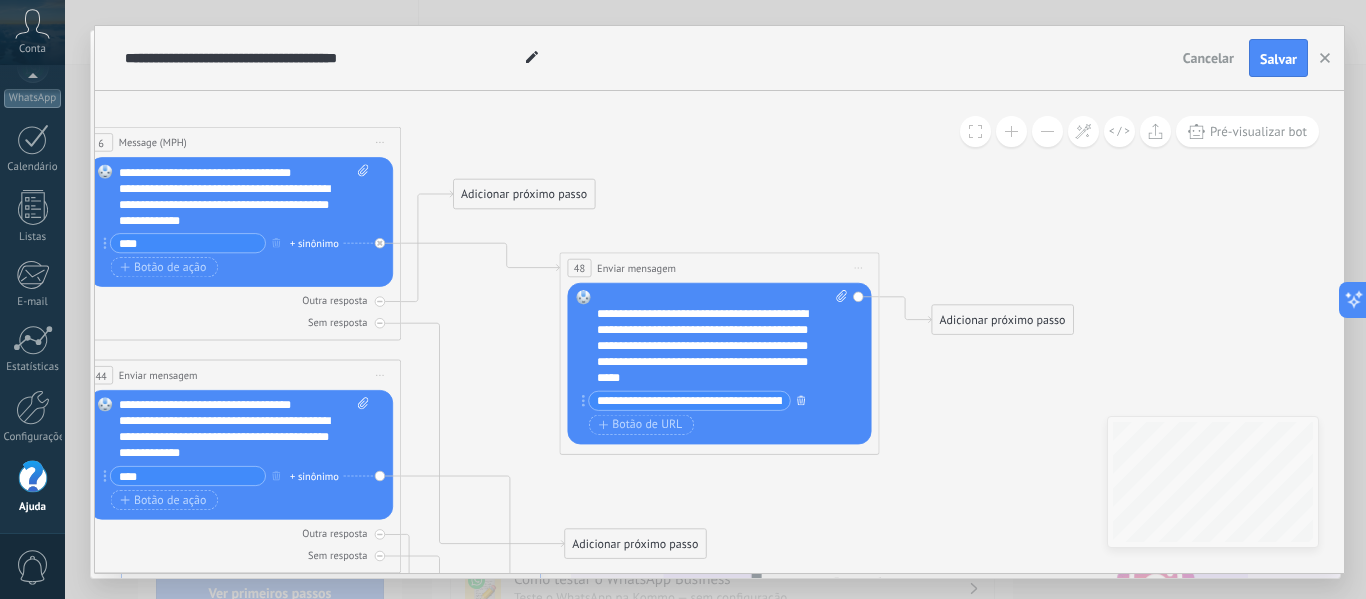 click at bounding box center (801, 400) 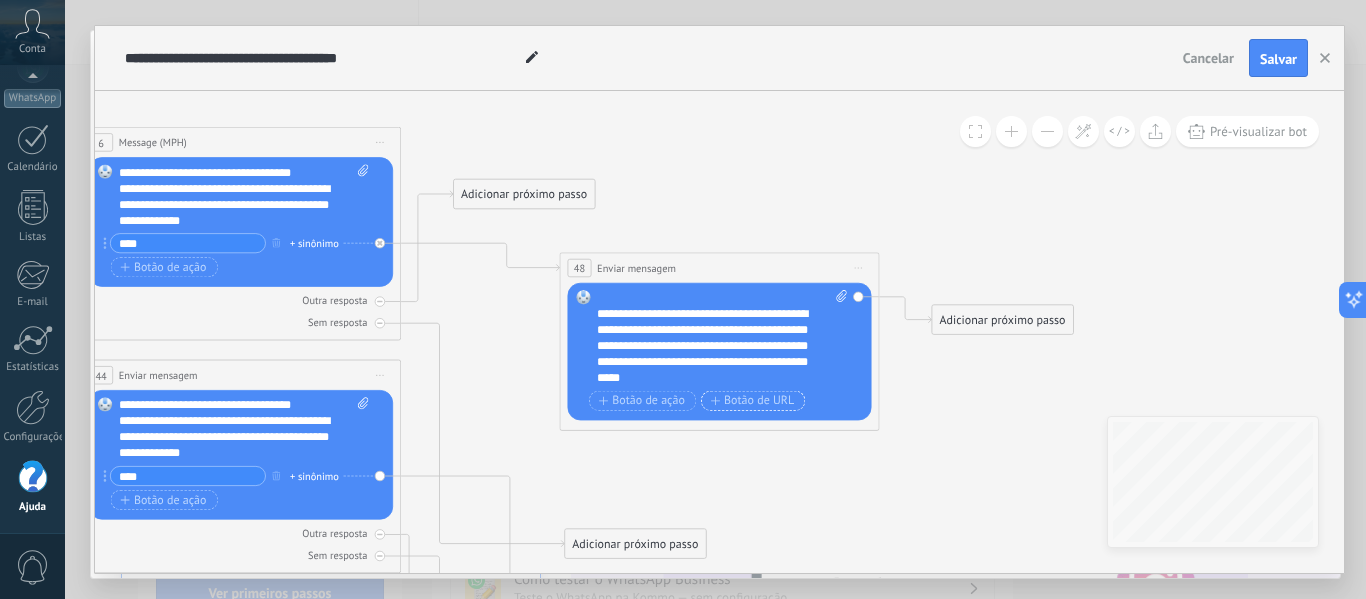 click on "Botão de URL" at bounding box center (753, 400) 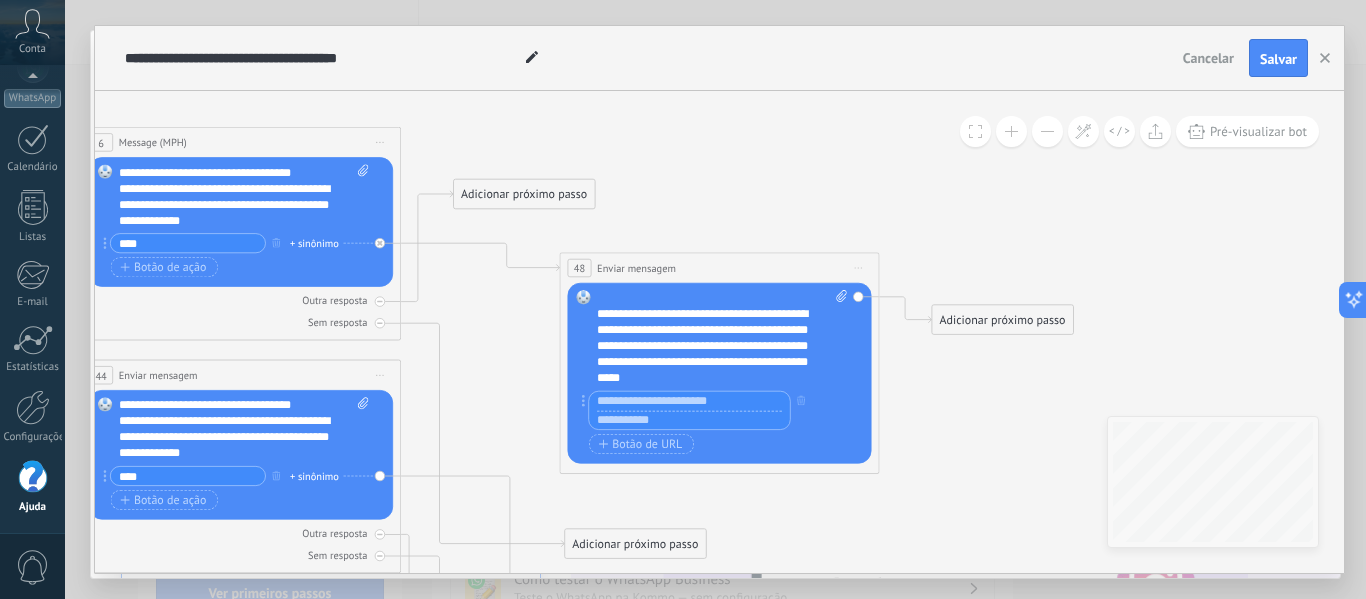 click at bounding box center [689, 419] 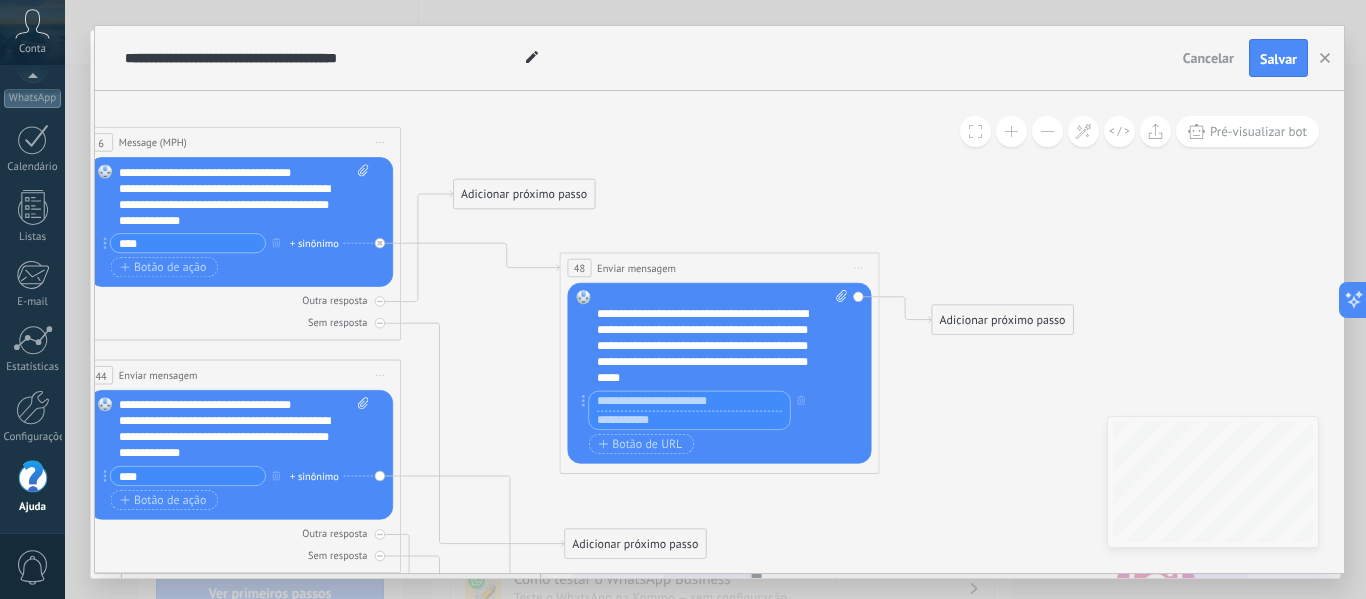 paste on "**********" 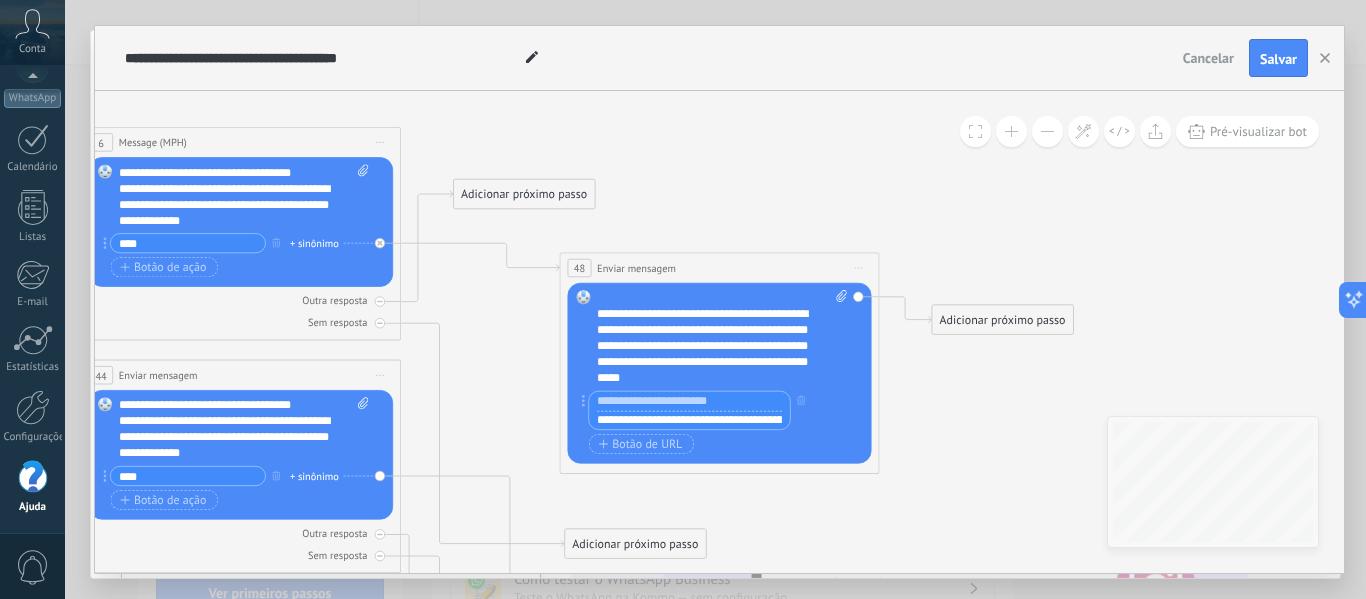 scroll, scrollTop: 0, scrollLeft: 185, axis: horizontal 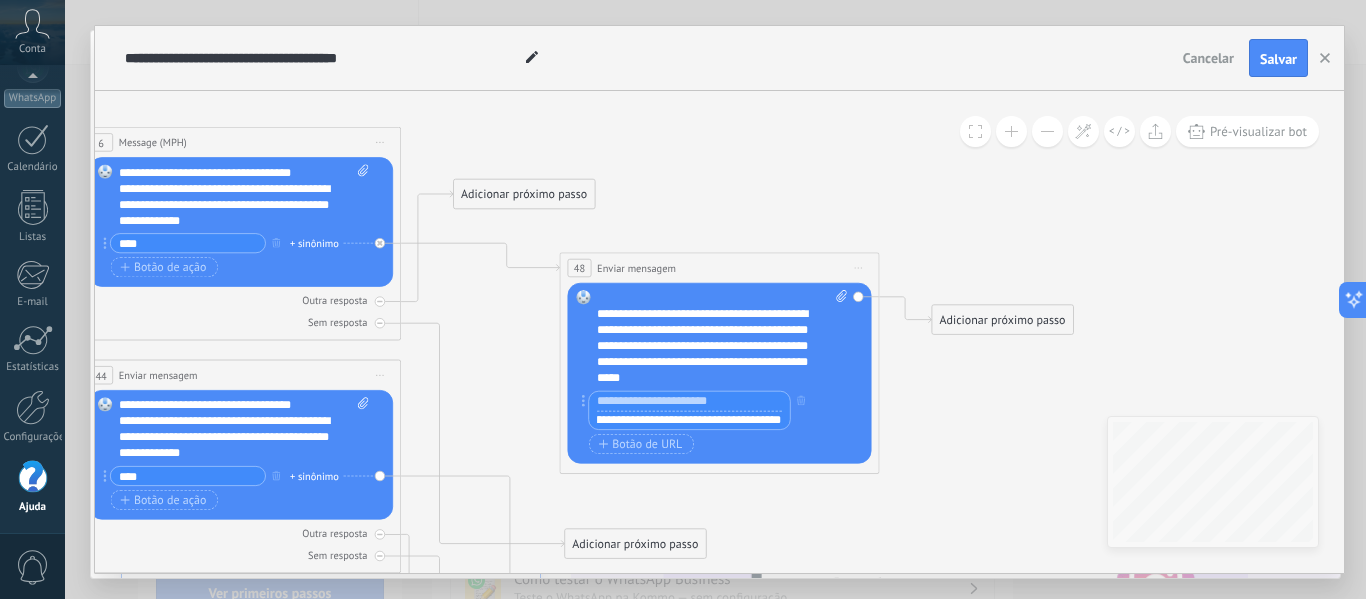 type on "**********" 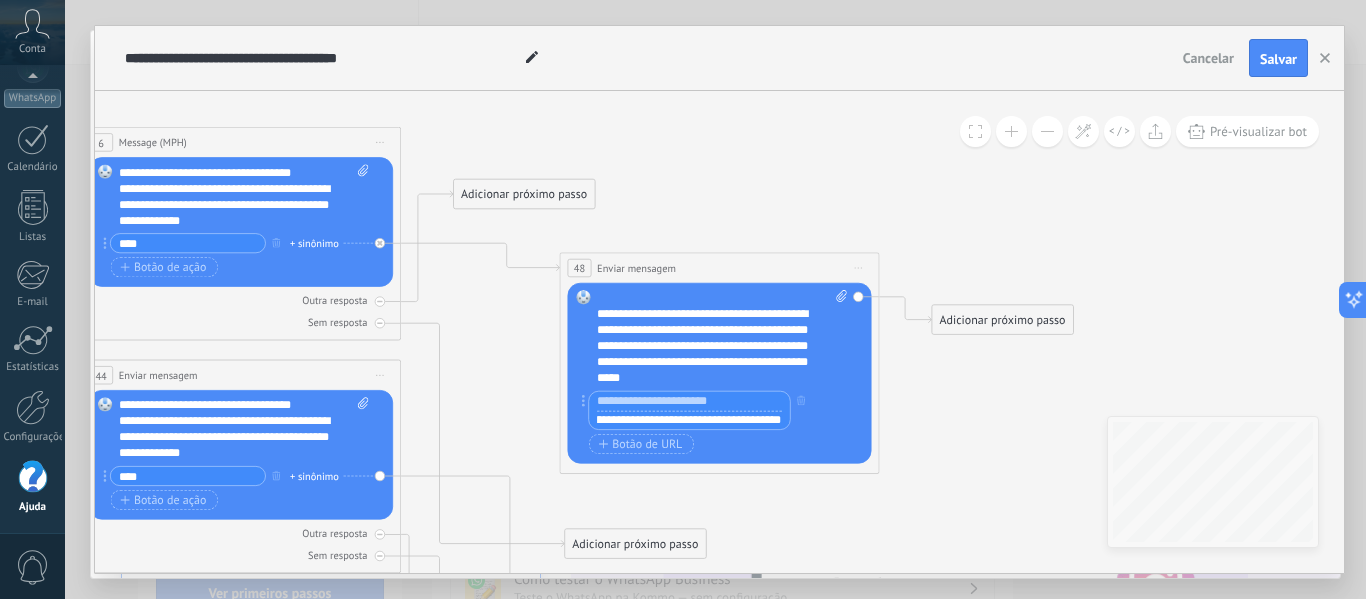 scroll, scrollTop: 0, scrollLeft: 0, axis: both 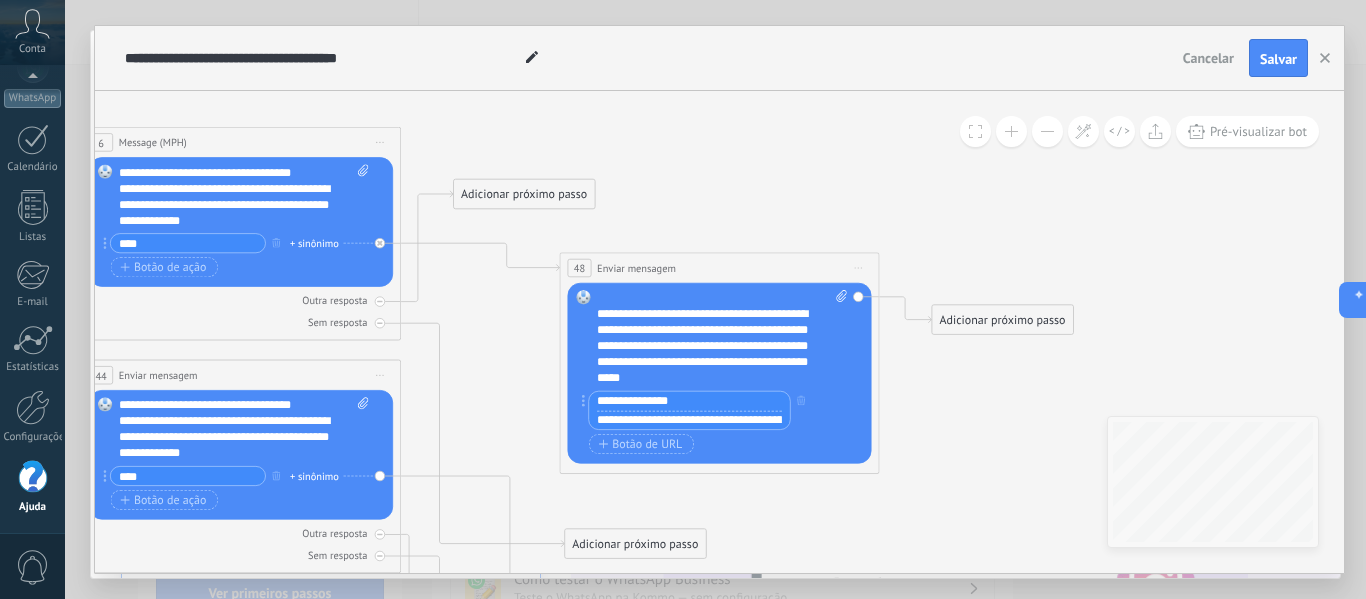 click on "**********" at bounding box center [708, 346] 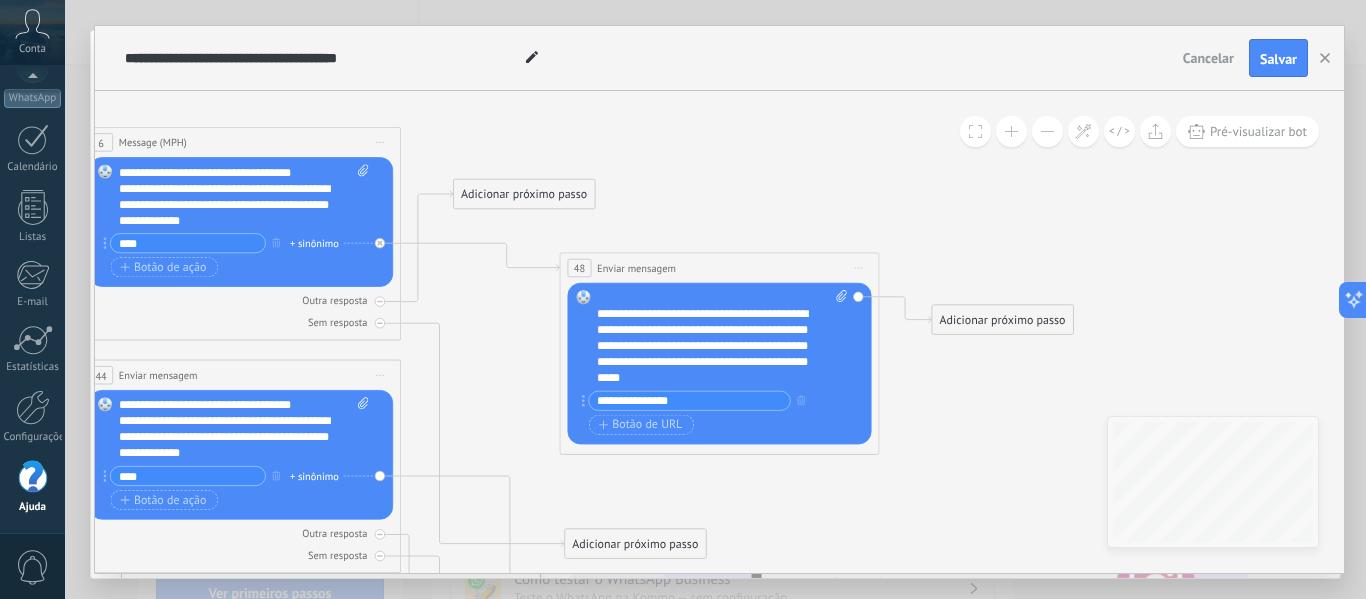 click on "**********" at bounding box center [689, 401] 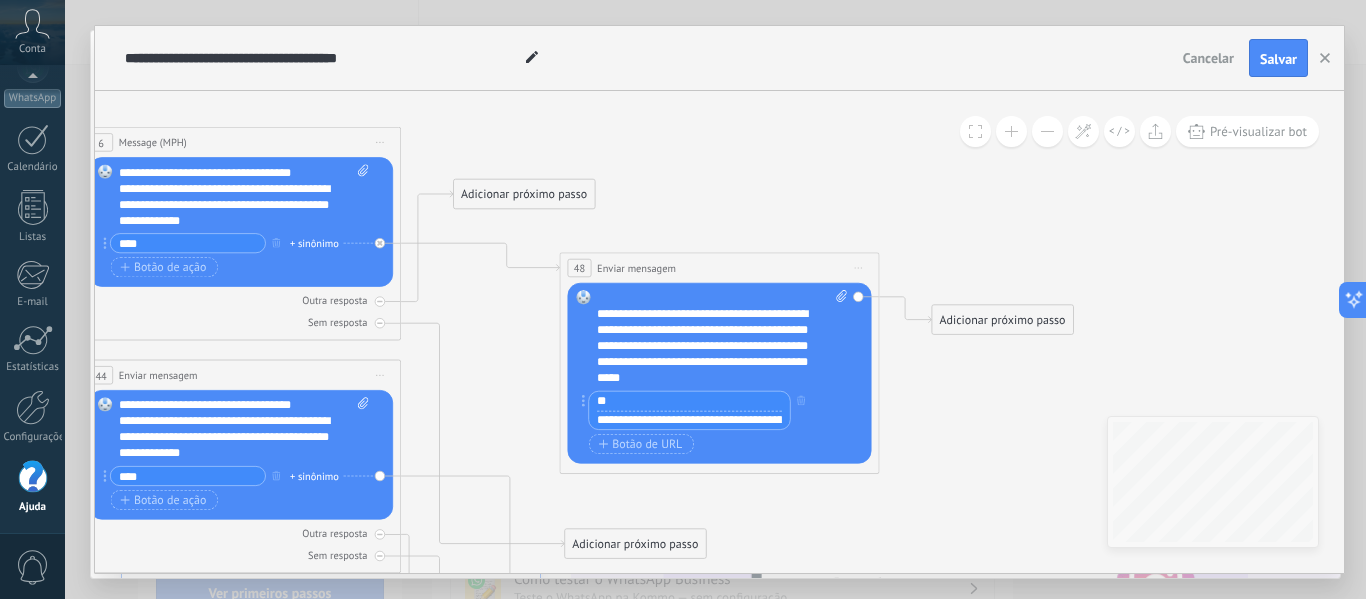 type on "*" 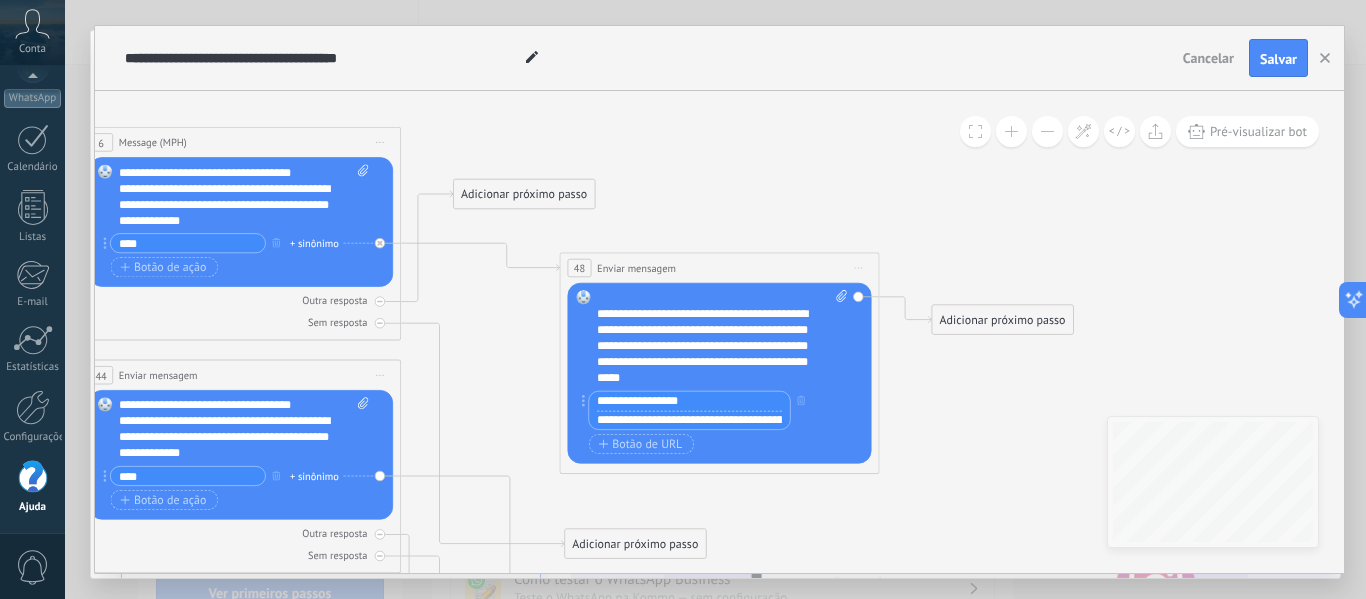 click on "**********" at bounding box center (689, 401) 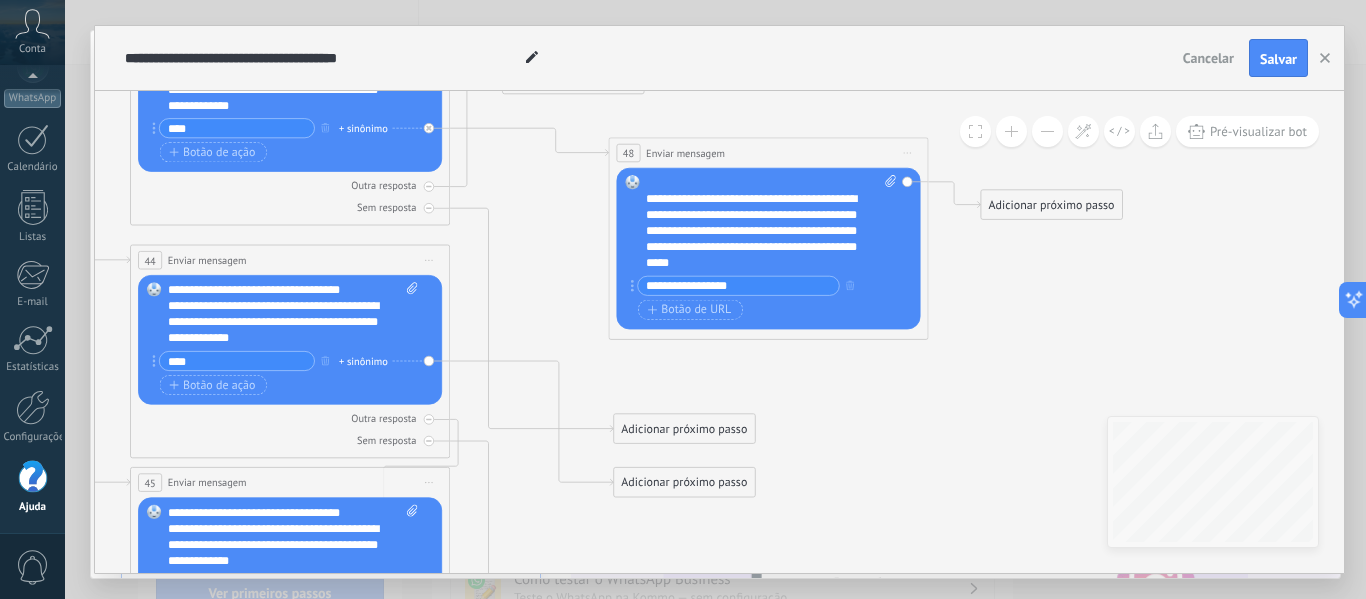 drag, startPoint x: 966, startPoint y: 410, endPoint x: 994, endPoint y: 279, distance: 133.95895 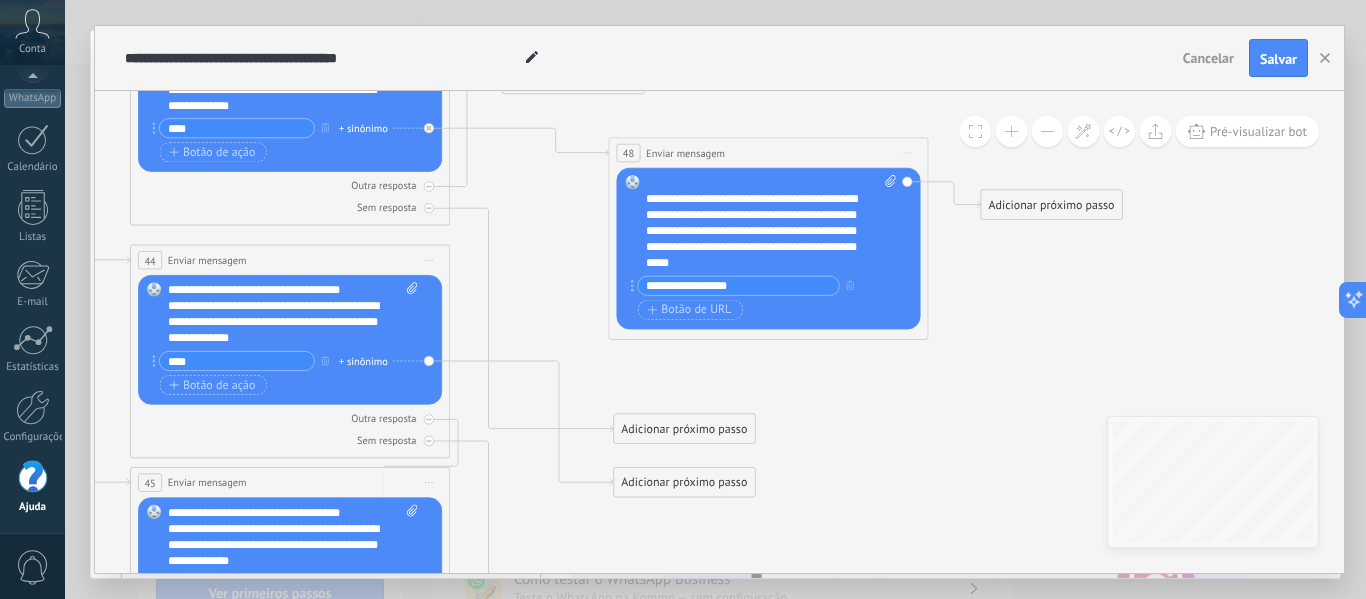 click 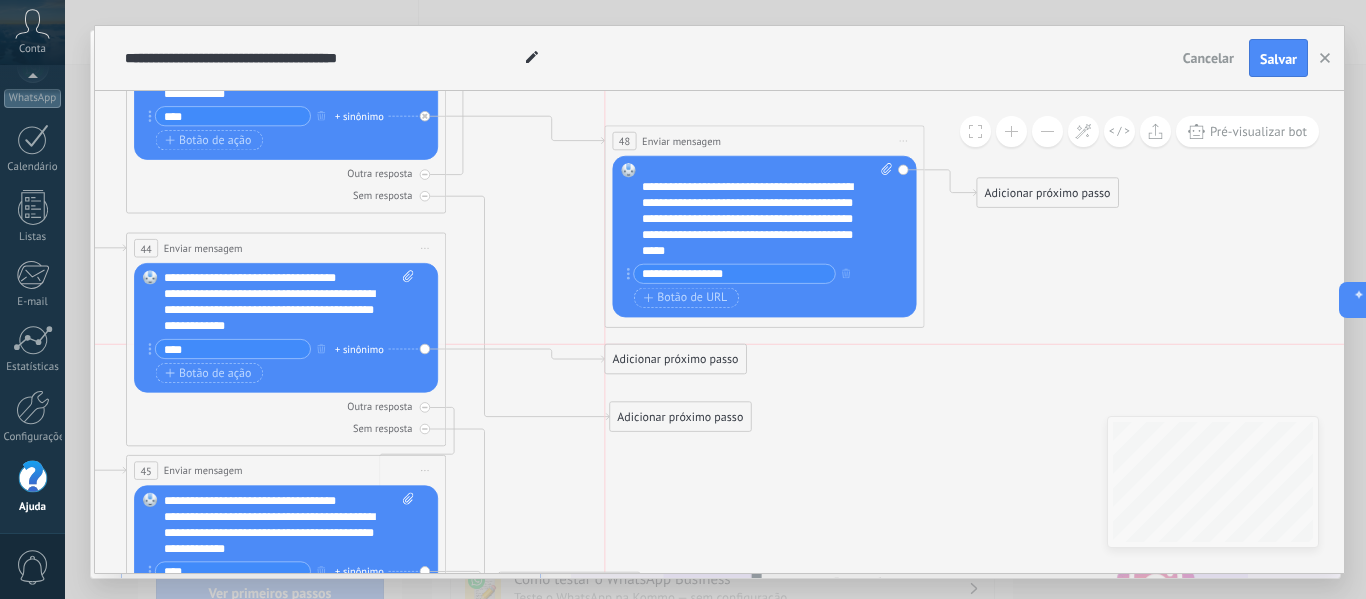 drag, startPoint x: 639, startPoint y: 471, endPoint x: 639, endPoint y: 356, distance: 115 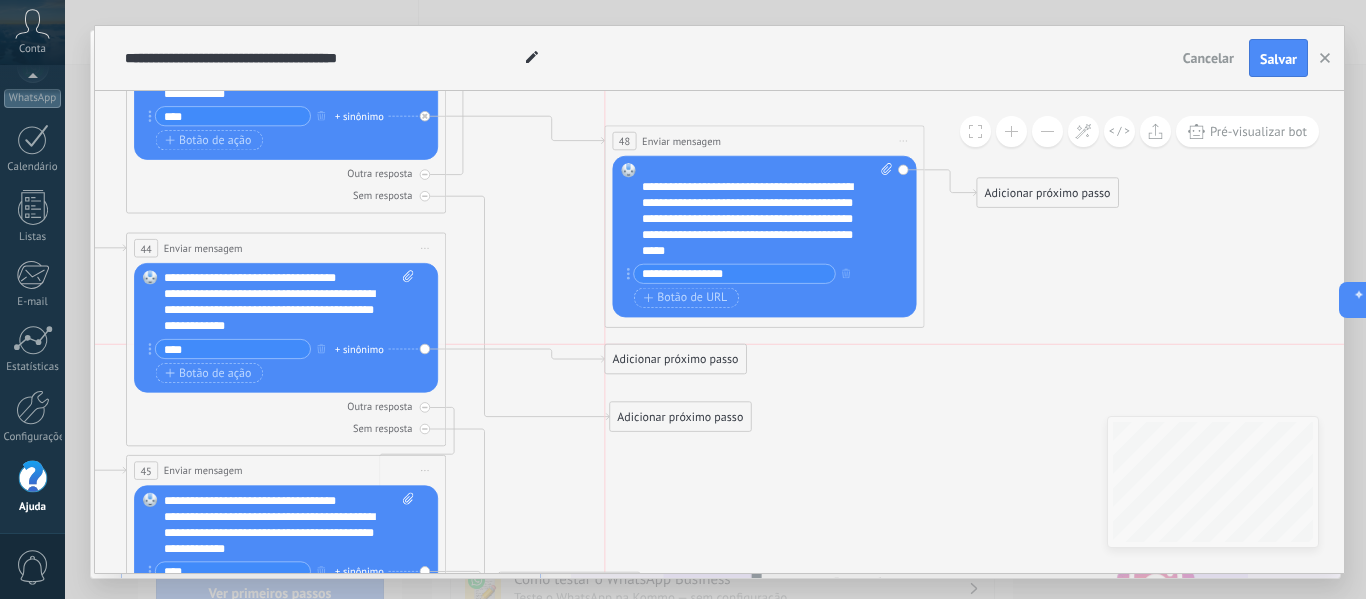 click on "Adicionar próximo passo" at bounding box center [675, 359] 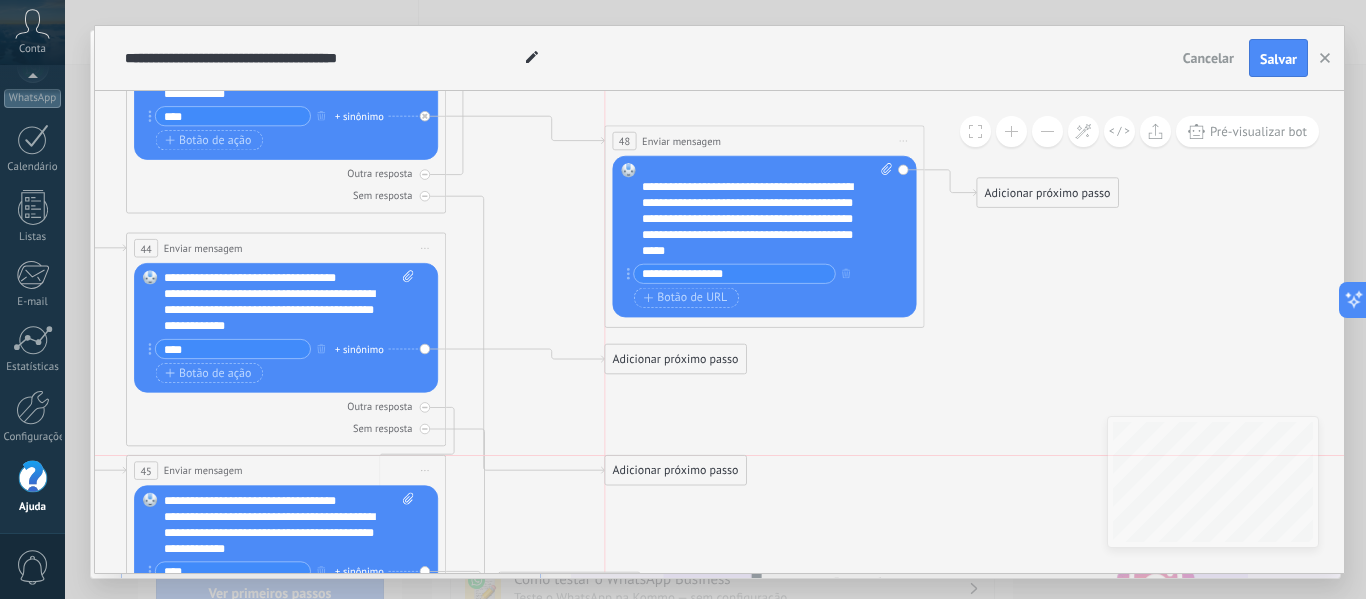 drag, startPoint x: 639, startPoint y: 416, endPoint x: 634, endPoint y: 468, distance: 52.23983 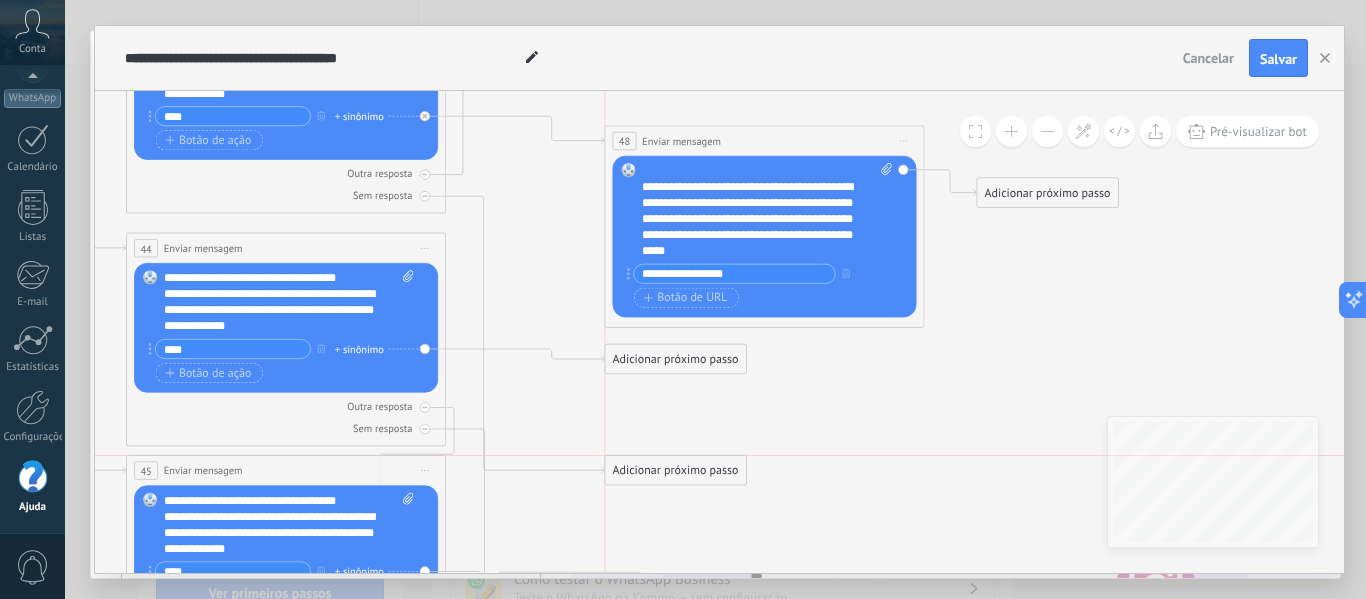 click on "Adicionar próximo passo" at bounding box center [675, 470] 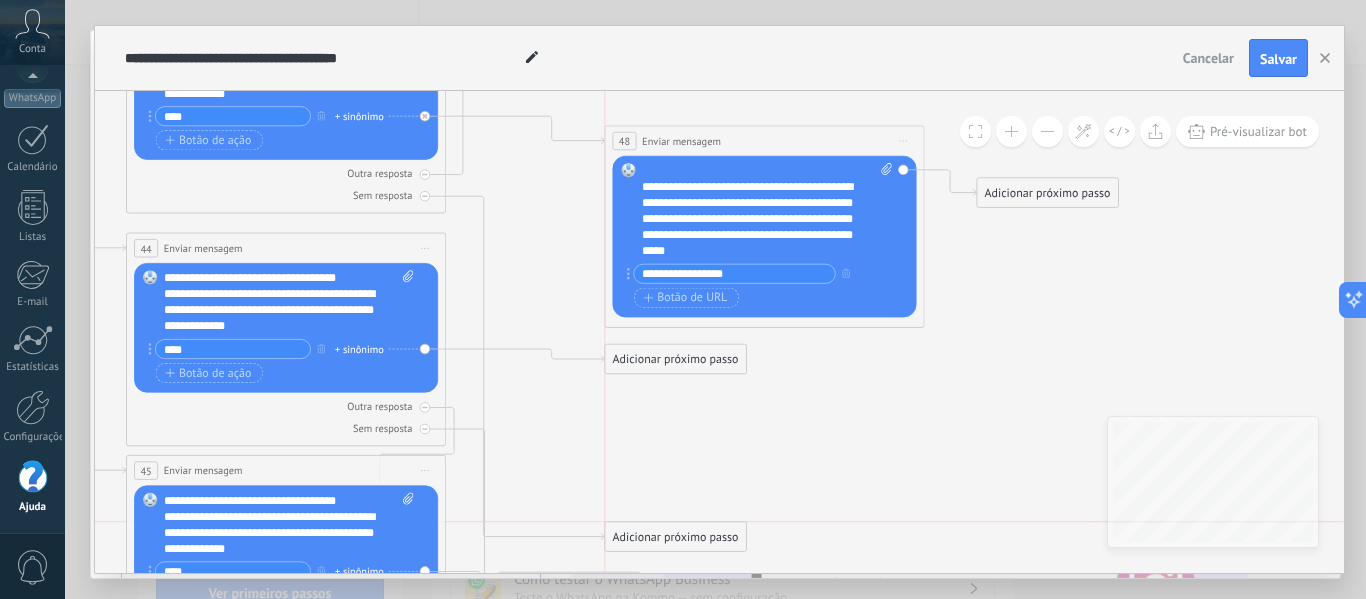 drag, startPoint x: 649, startPoint y: 468, endPoint x: 646, endPoint y: 529, distance: 61.073727 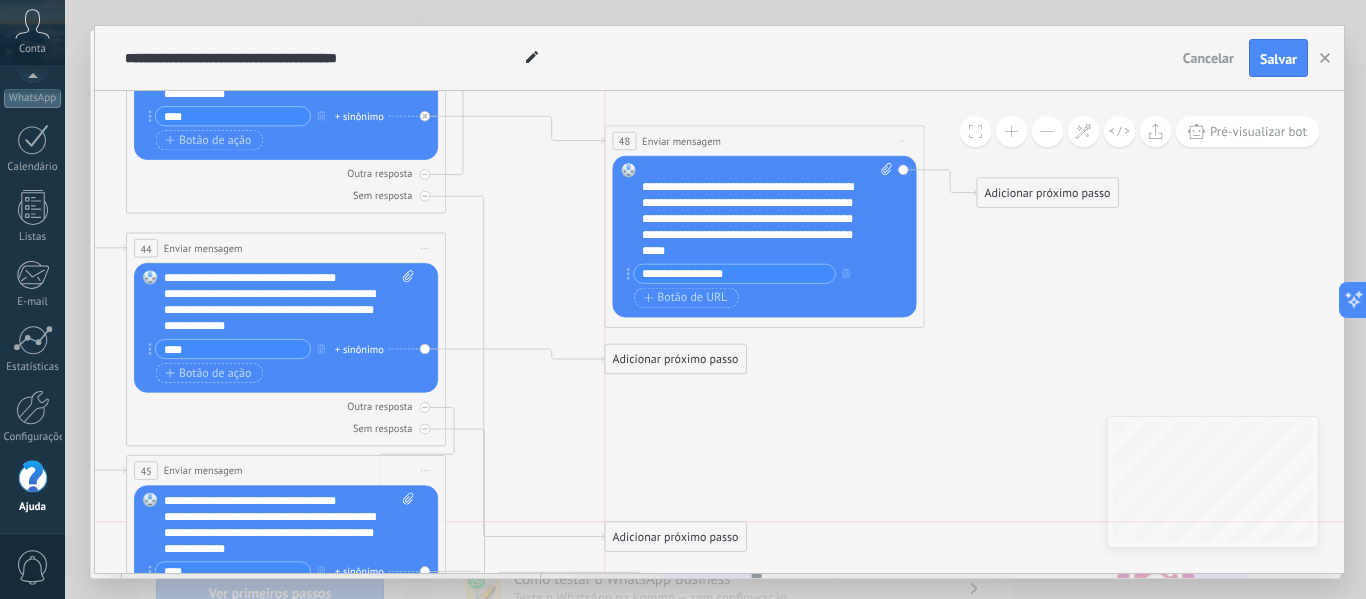 click on "Adicionar próximo passo" at bounding box center [675, 537] 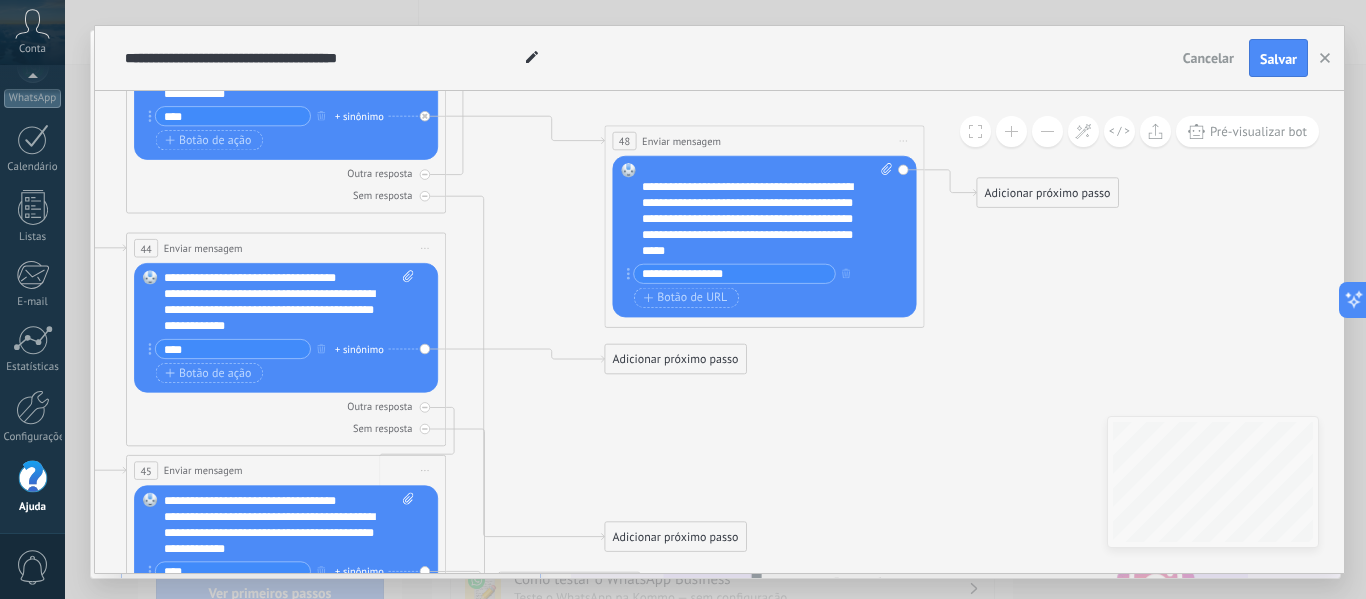 click on "Adicionar próximo passo" at bounding box center [675, 359] 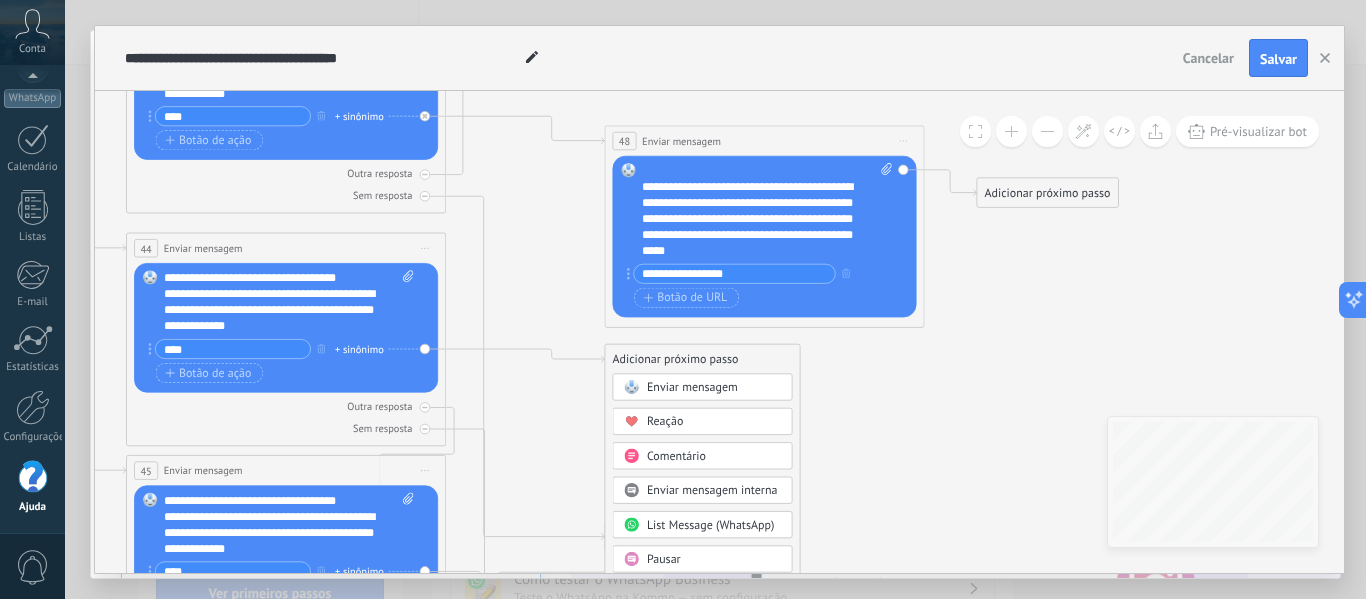 click on "Enviar mensagem" at bounding box center (692, 387) 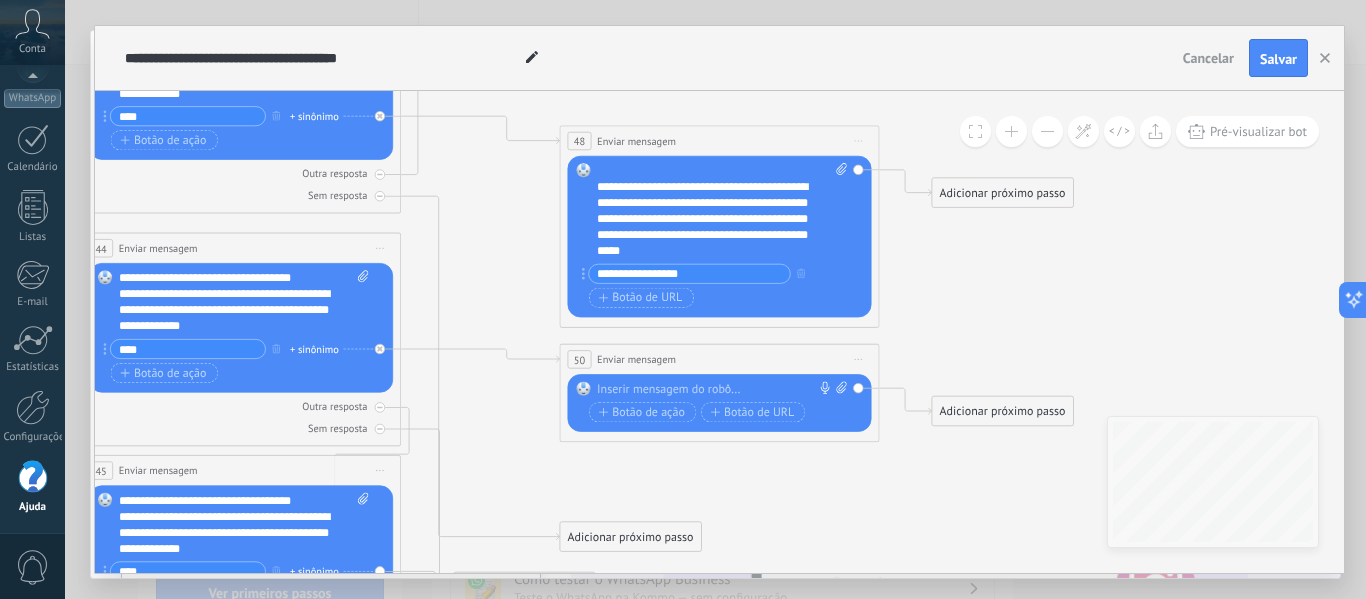 click on "Iniciar pré-visualização aqui
Renomear
Duplicar
Excluir" at bounding box center [859, 140] 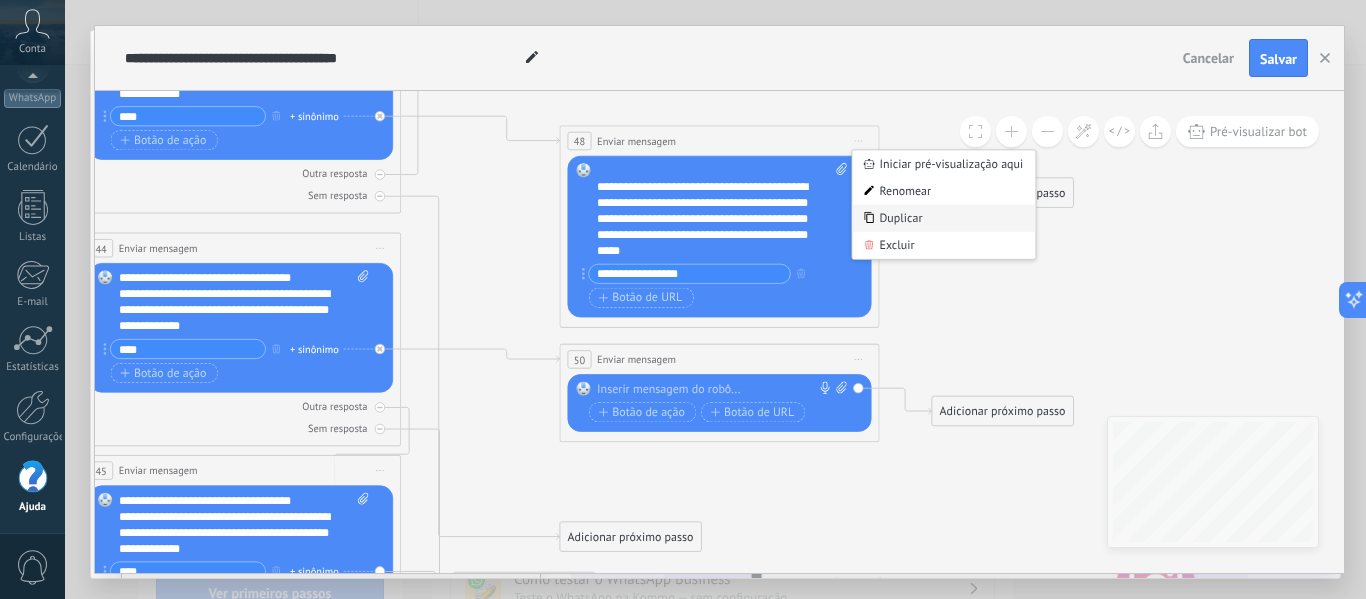 click on "Duplicar" at bounding box center [943, 218] 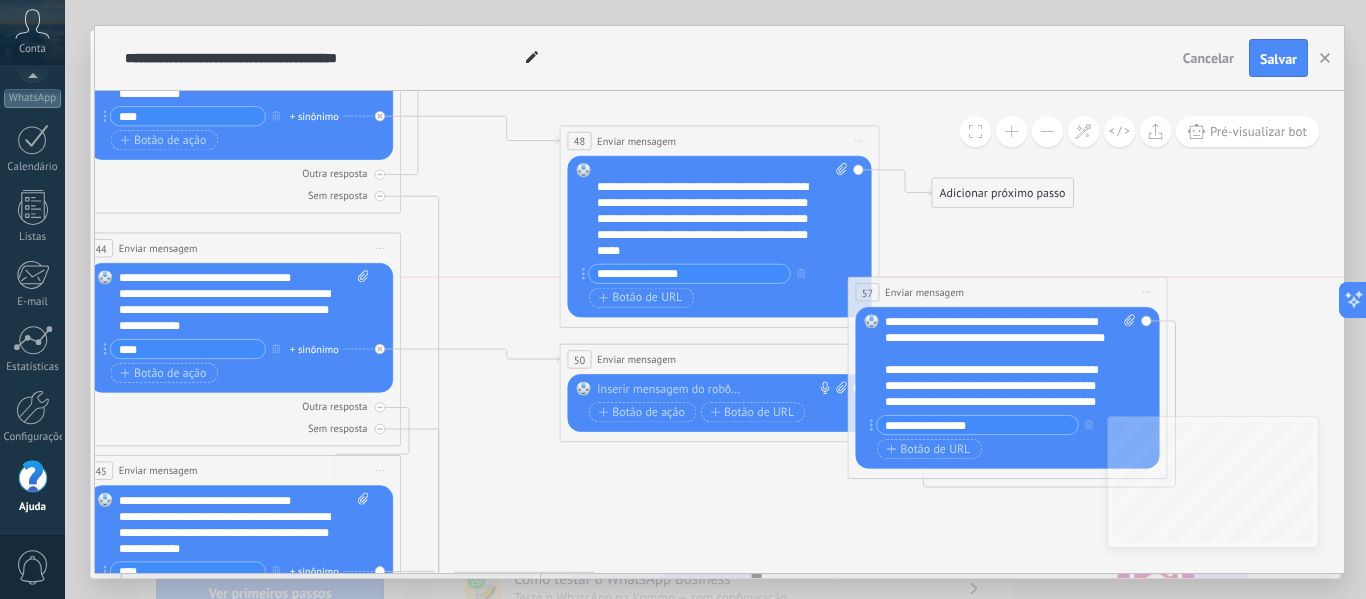 drag, startPoint x: 831, startPoint y: 398, endPoint x: 1122, endPoint y: 278, distance: 314.77133 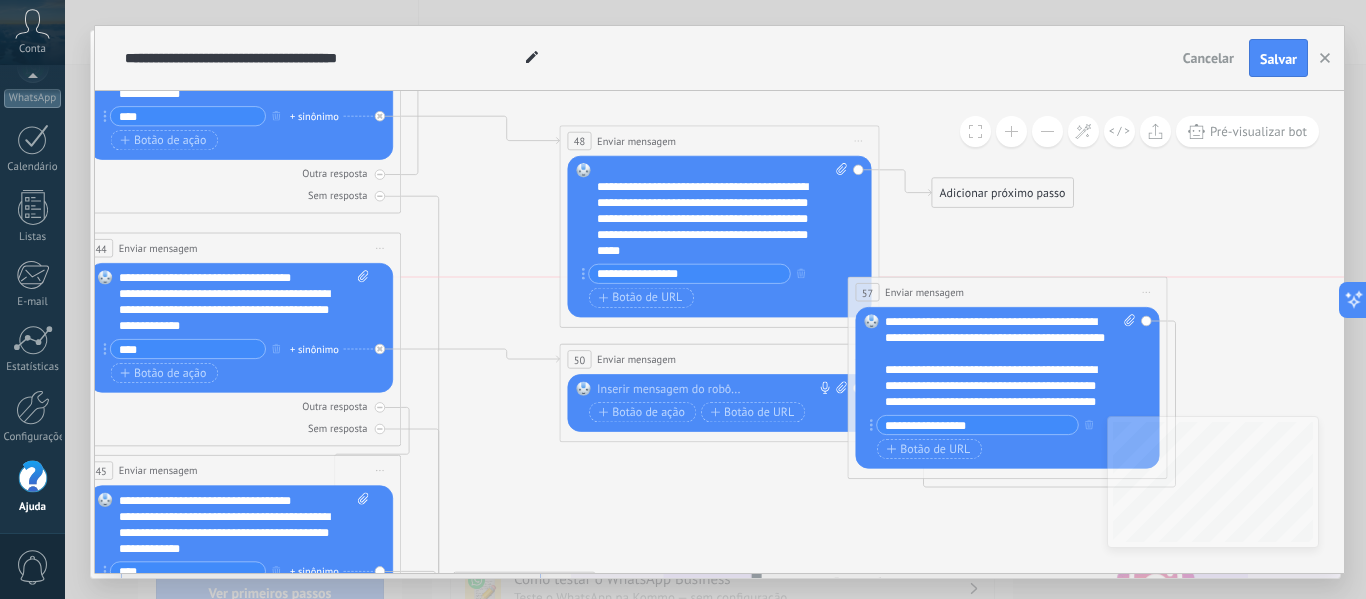 click on "**********" at bounding box center (1007, 292) 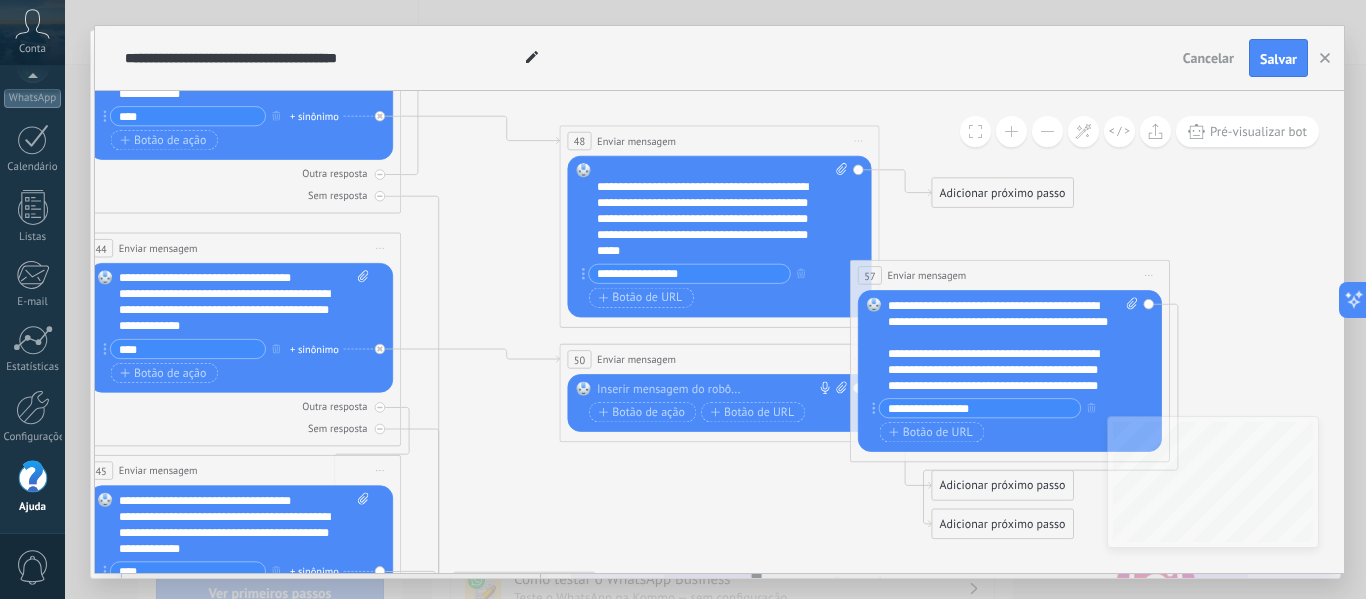 click on "Iniciar pré-visualização aqui
Renomear
Duplicar
Excluir" at bounding box center (1149, 275) 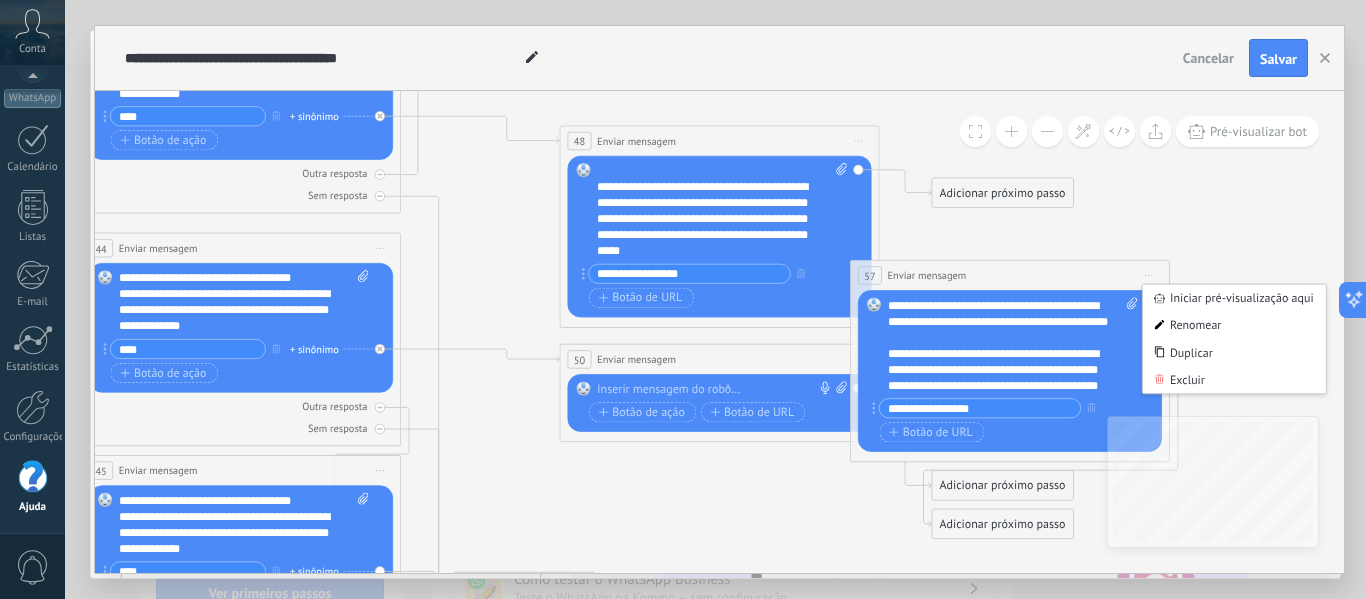 click on "Excluir" at bounding box center (1234, 379) 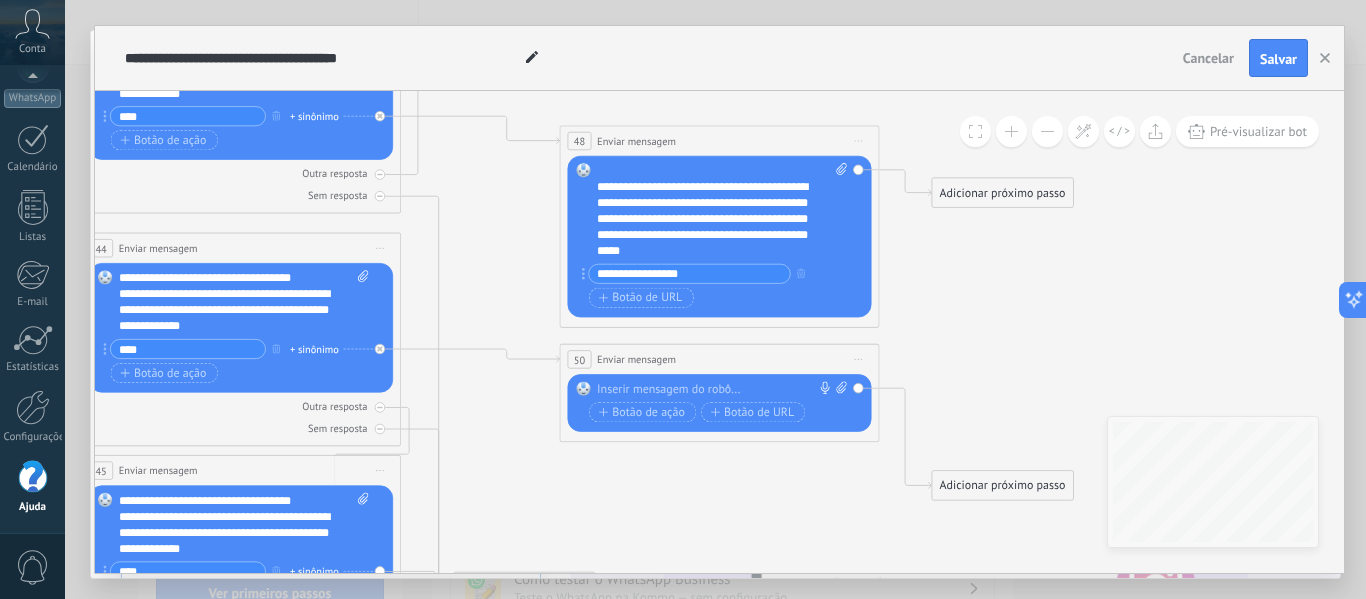 click at bounding box center [716, 389] 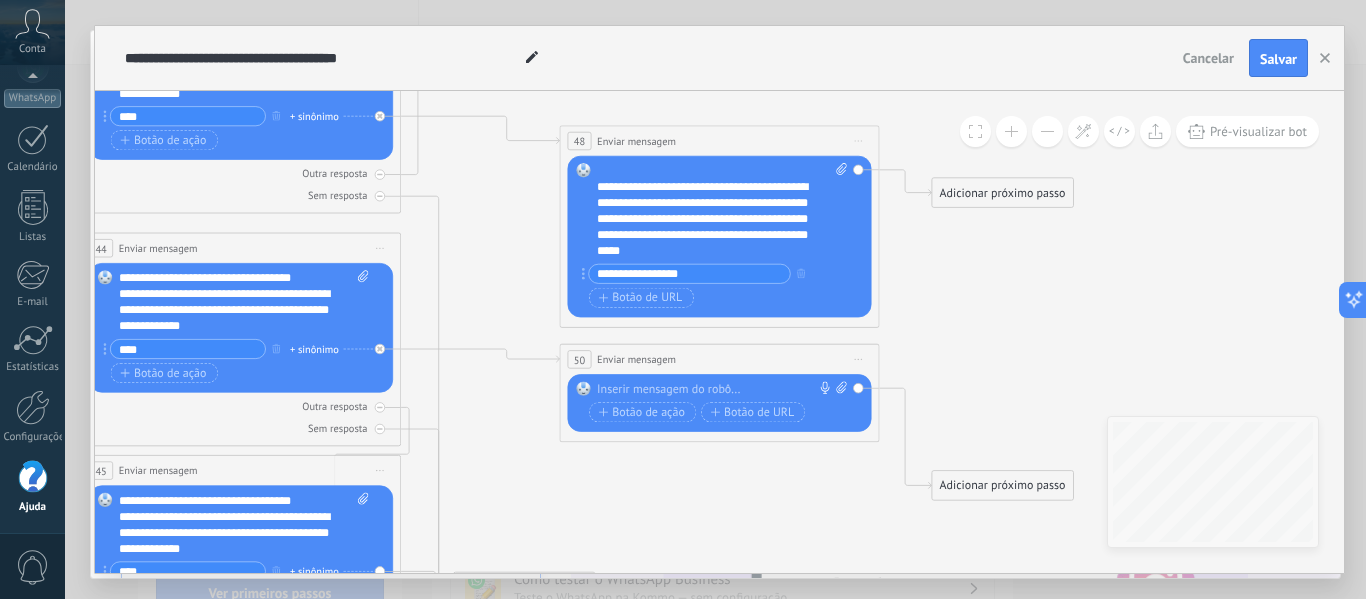 paste 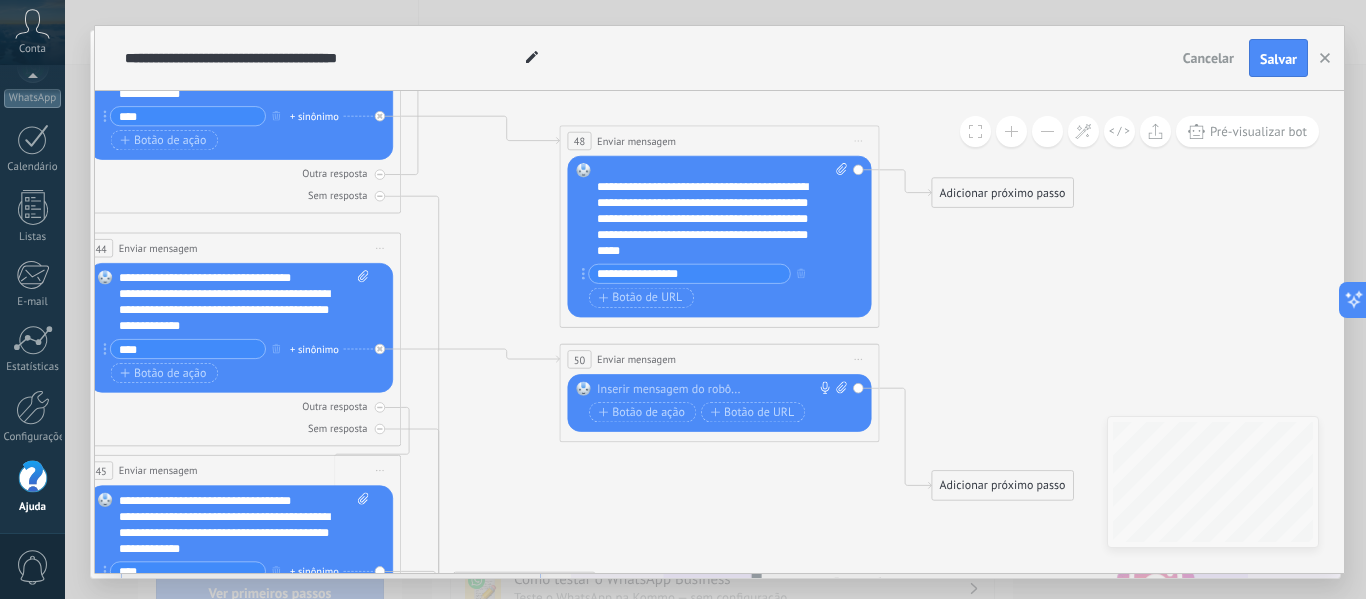 type 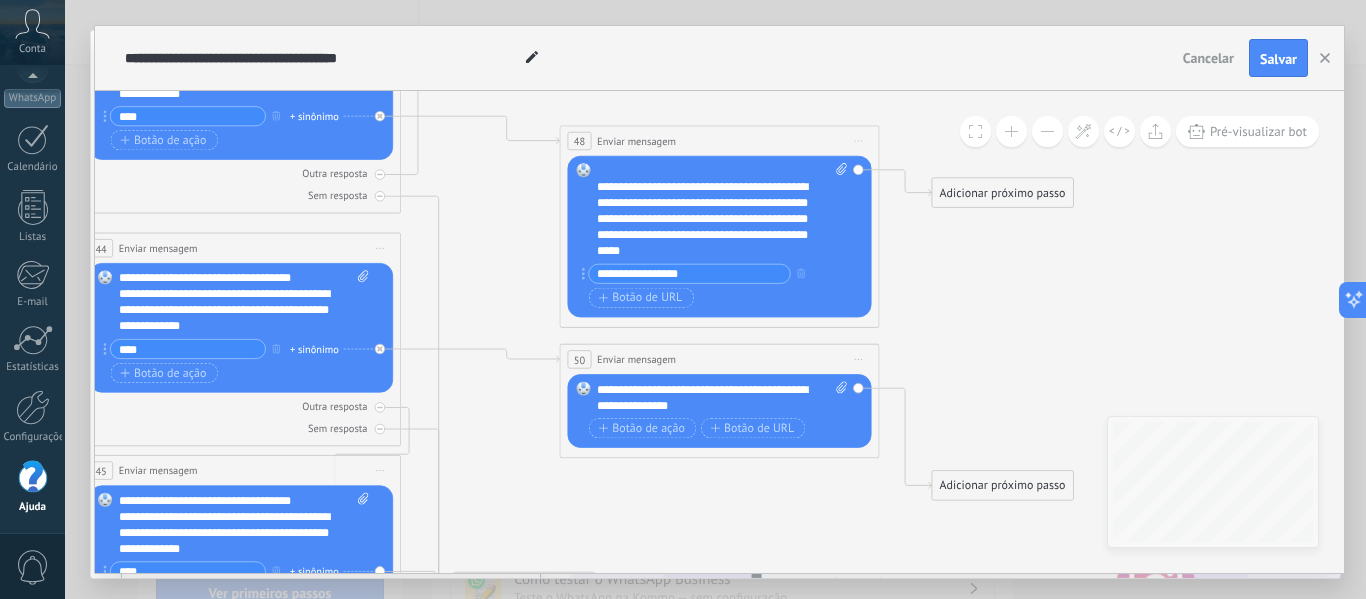 click on "**********" at bounding box center (722, 397) 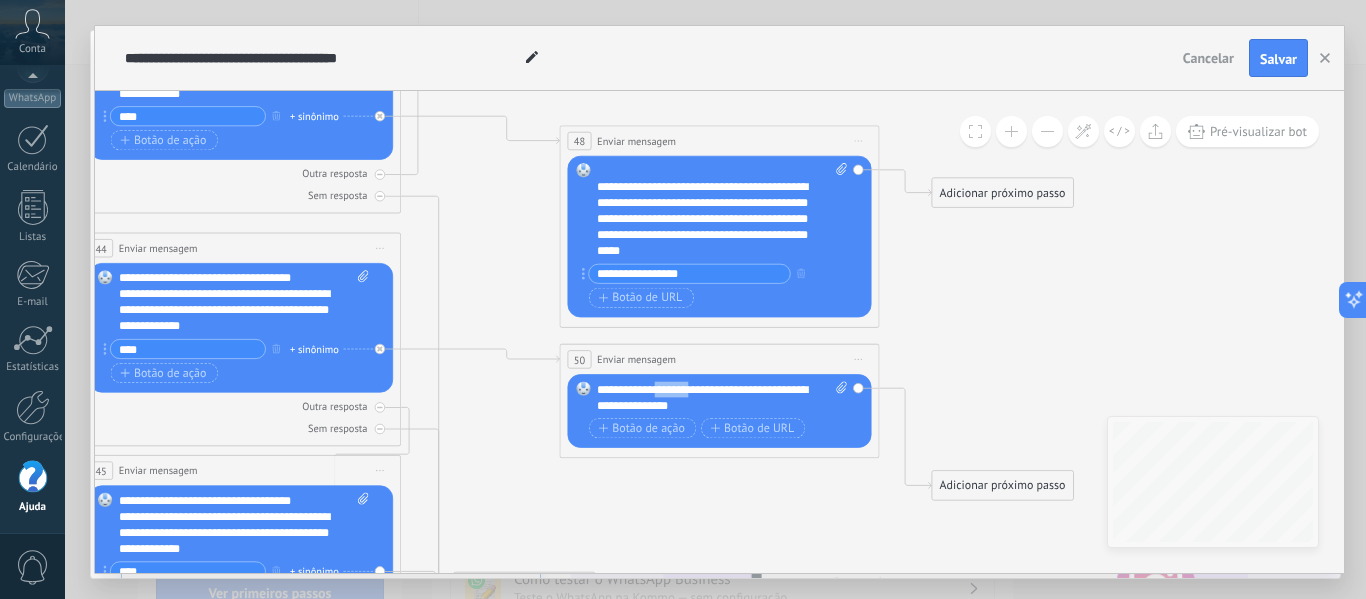 click on "**********" at bounding box center (722, 397) 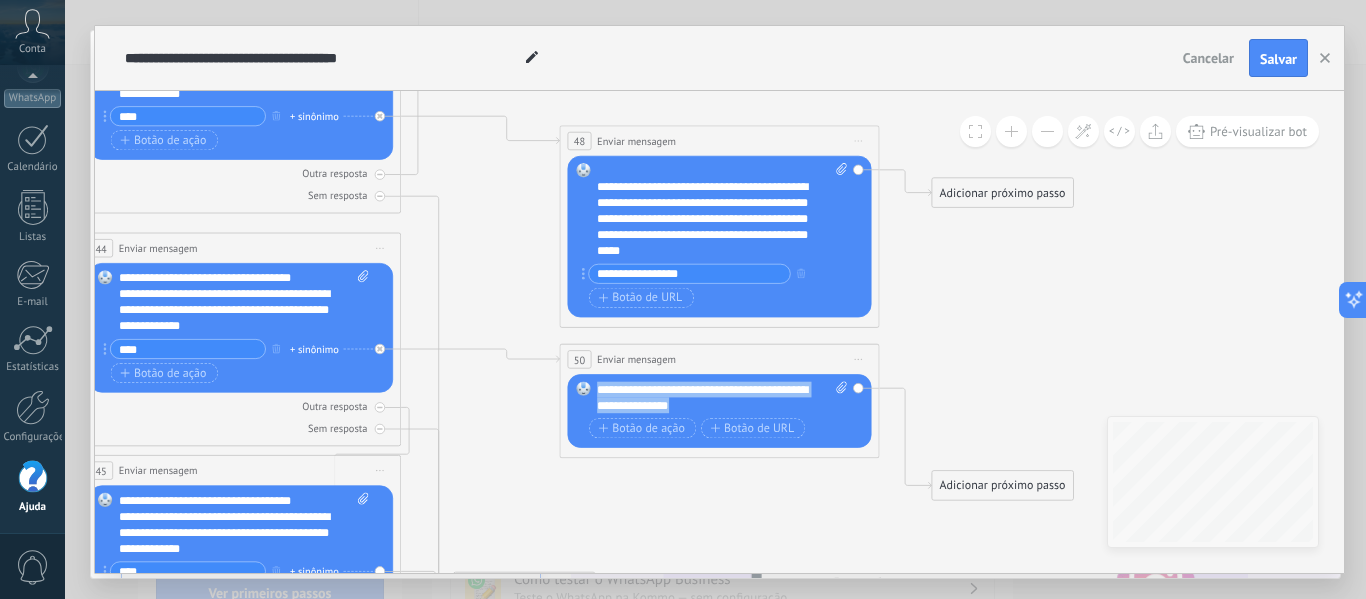 click on "**********" at bounding box center (722, 397) 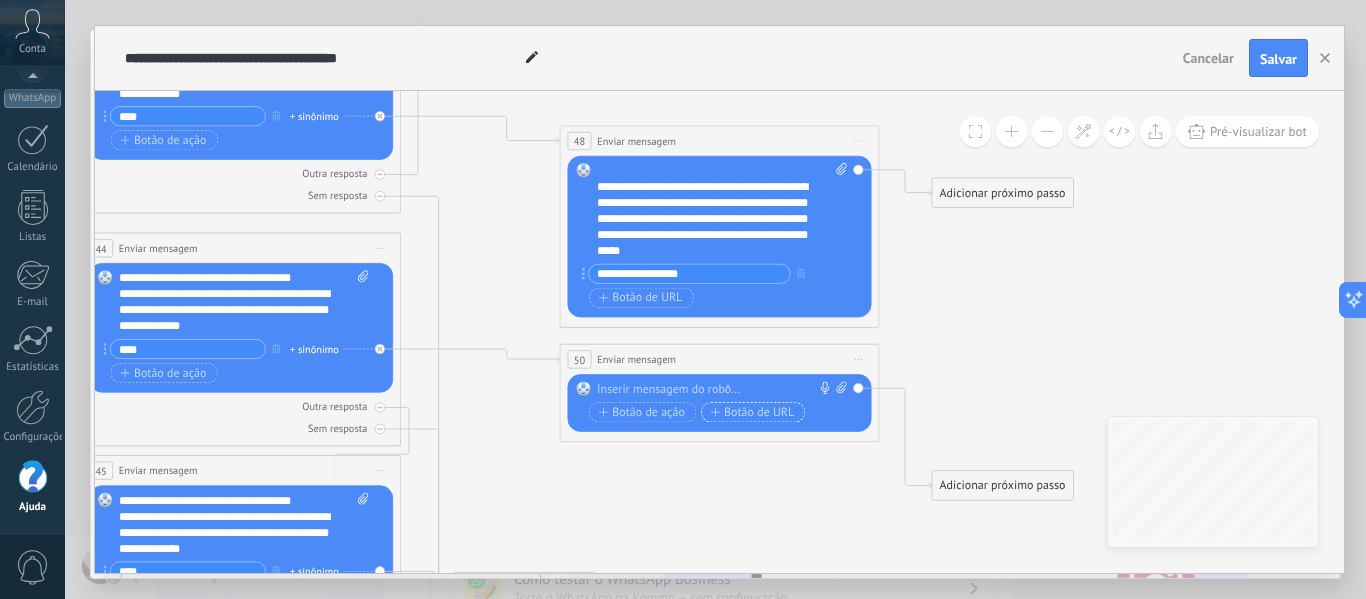 click on "Botão de URL" at bounding box center (753, 412) 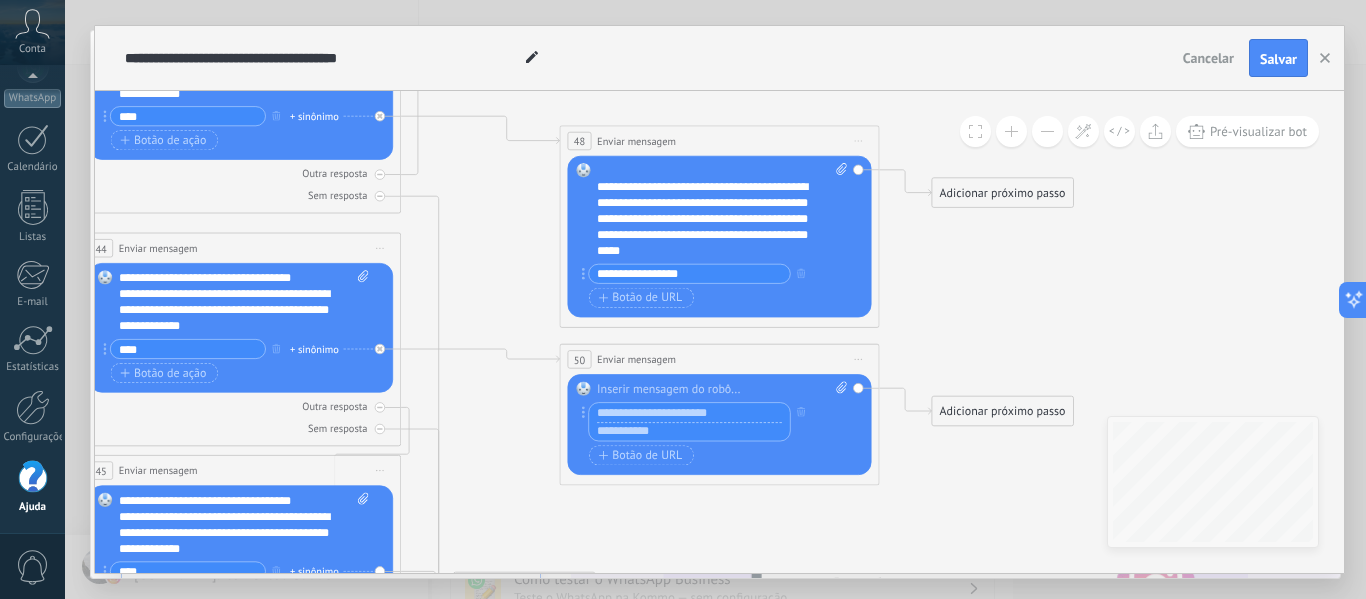 click at bounding box center [689, 431] 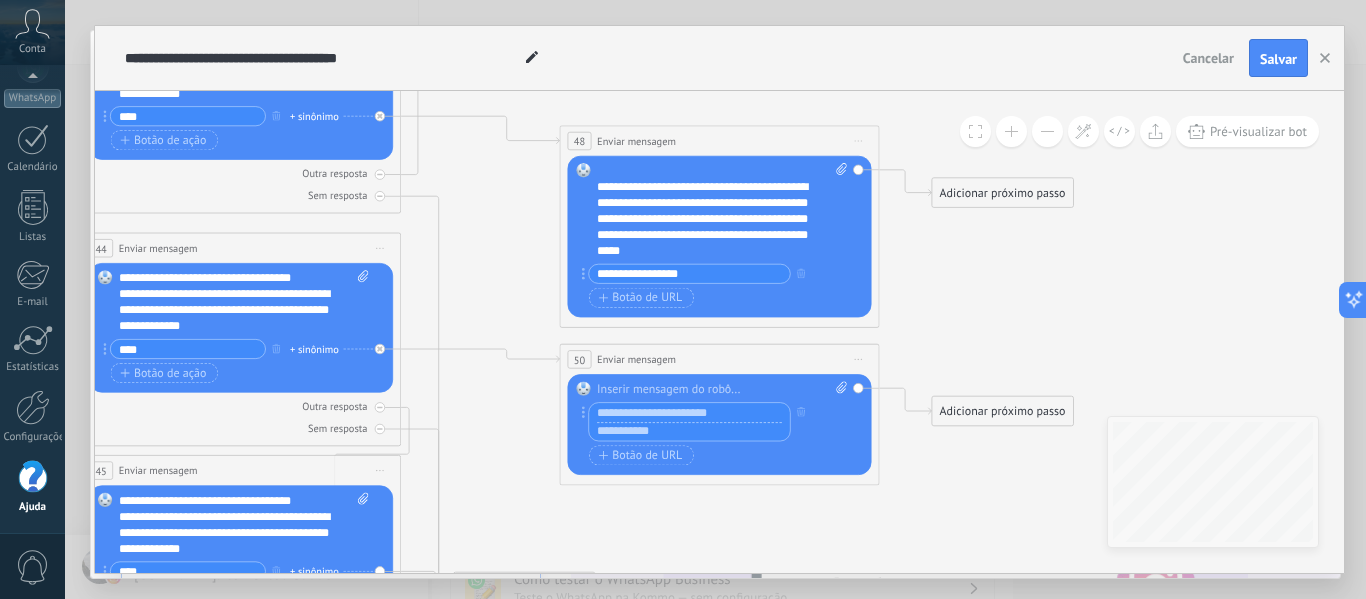 paste on "**********" 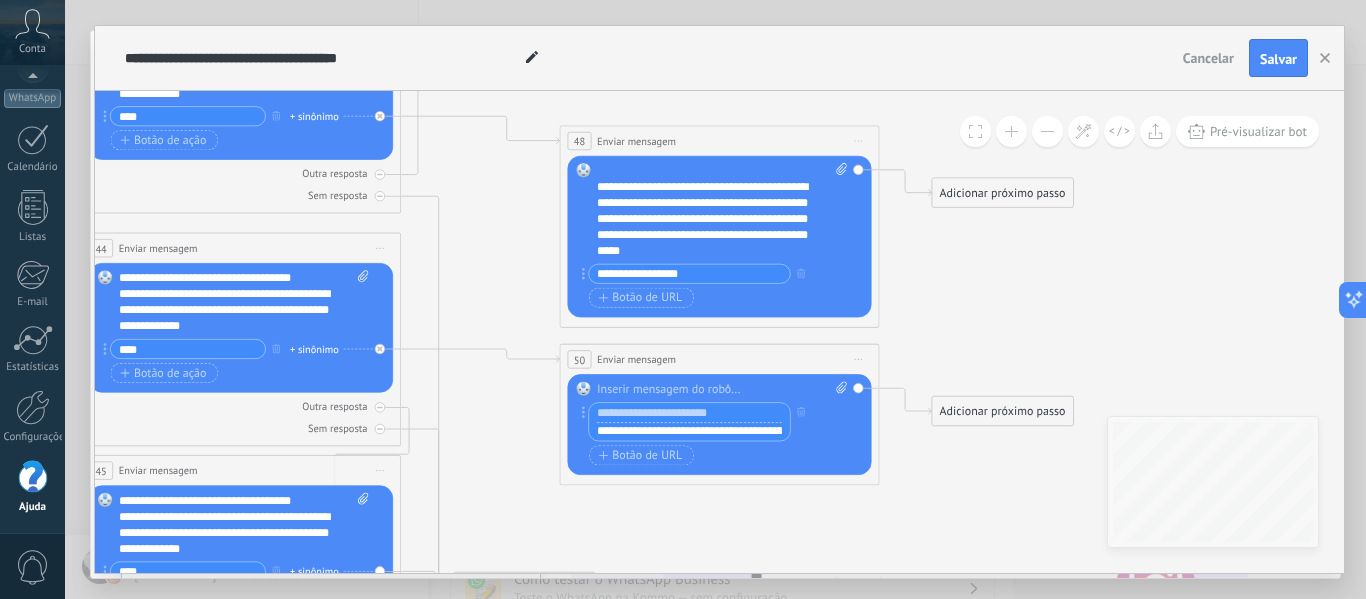 scroll, scrollTop: 0, scrollLeft: 185, axis: horizontal 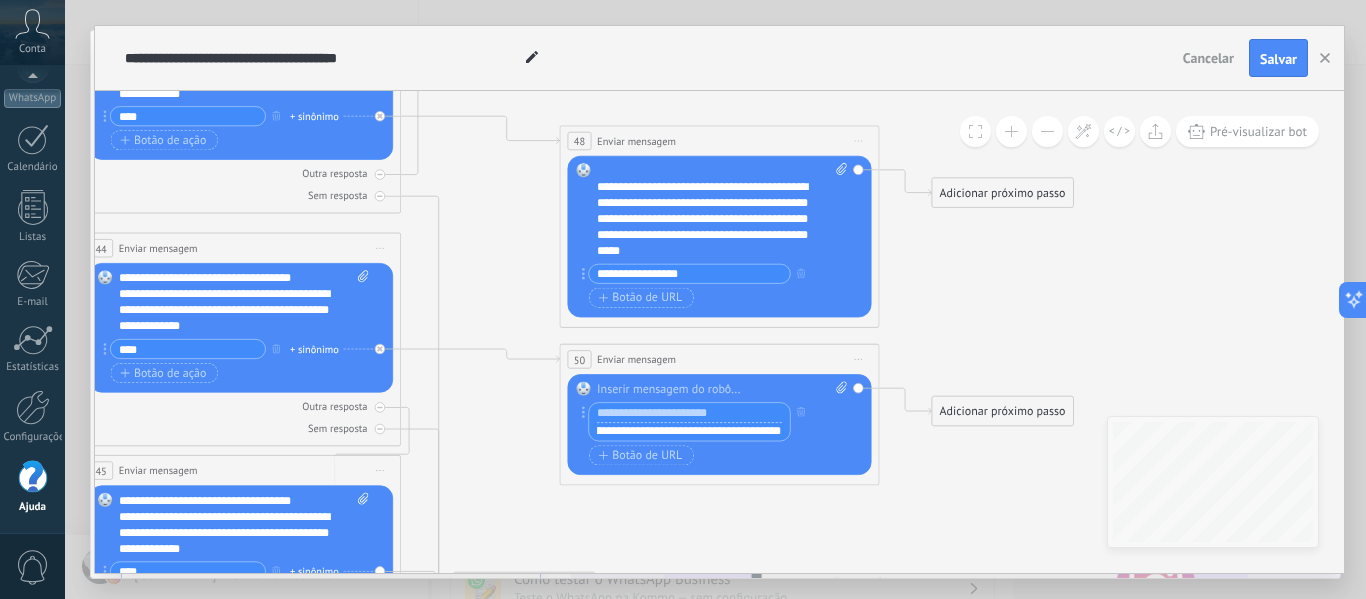 type on "**********" 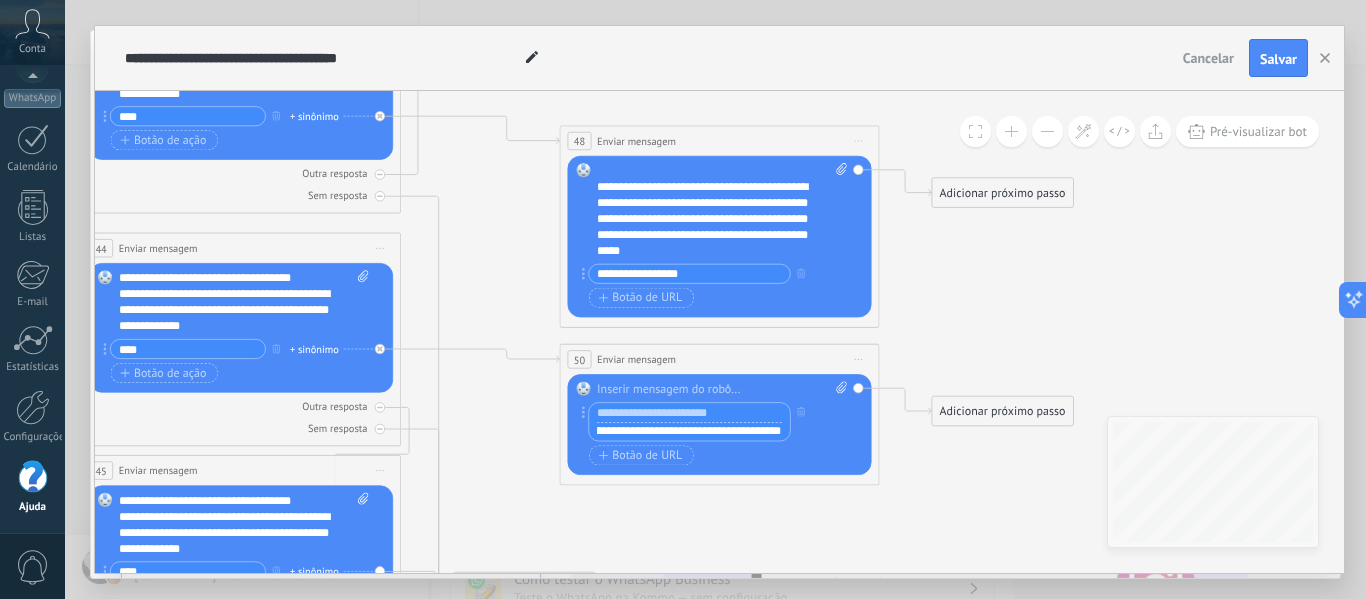 scroll, scrollTop: 0, scrollLeft: 0, axis: both 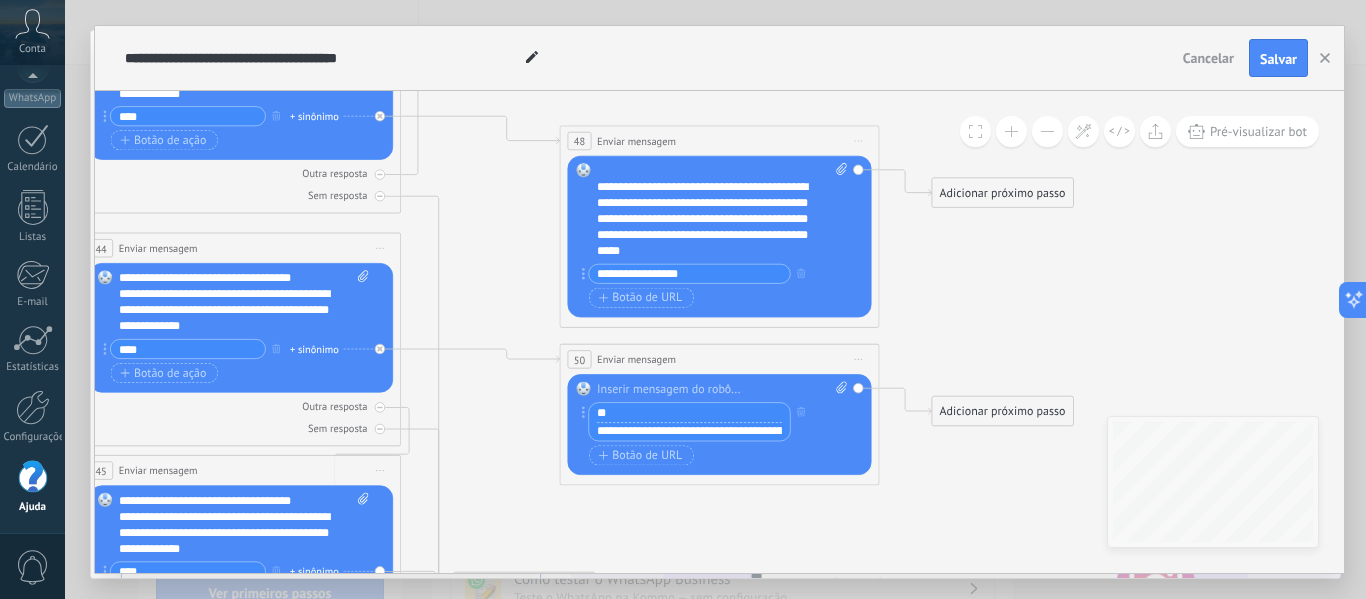 type on "*" 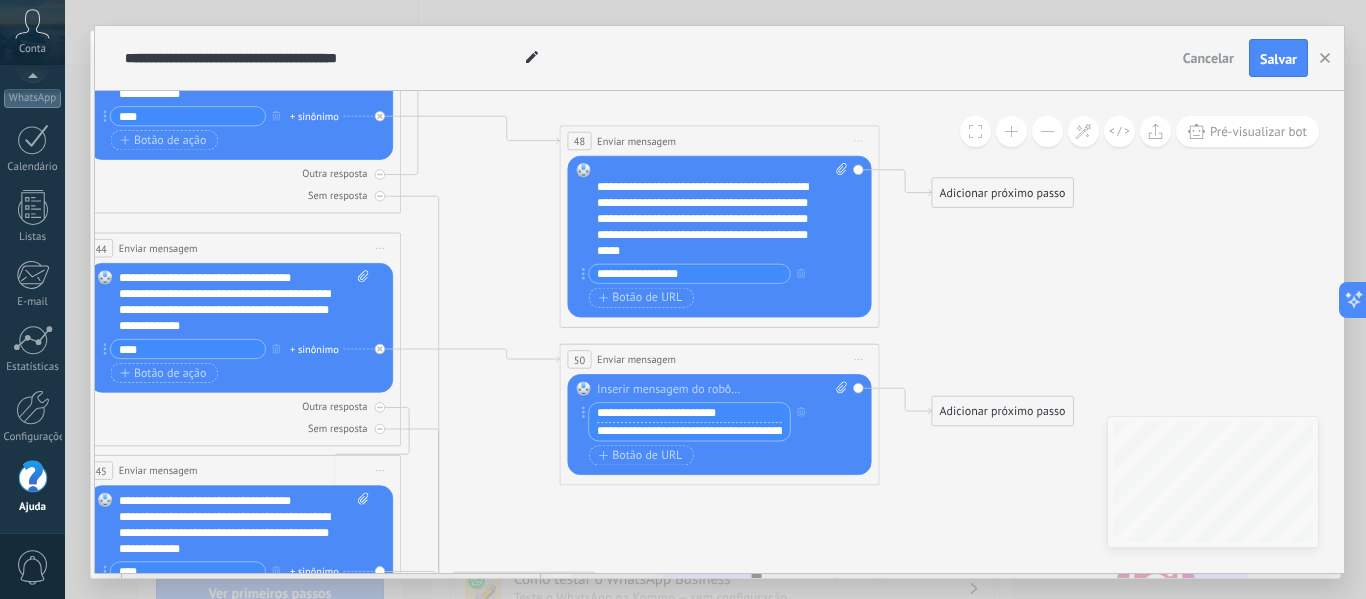 type on "**********" 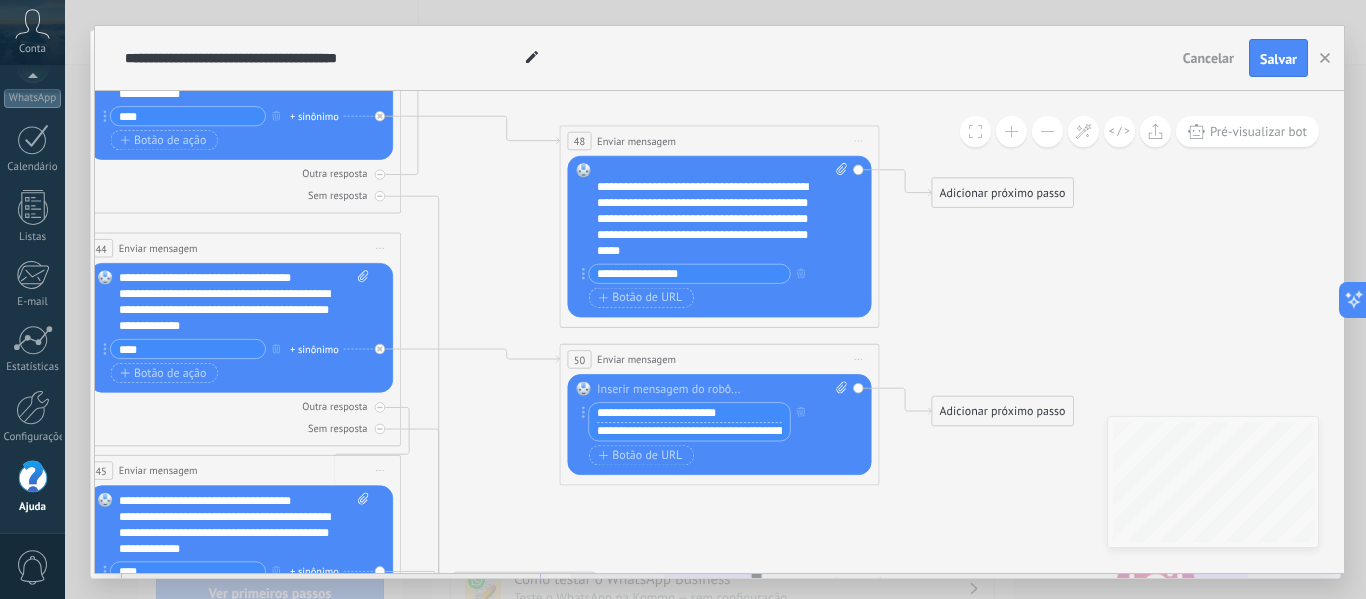 click at bounding box center [722, 389] 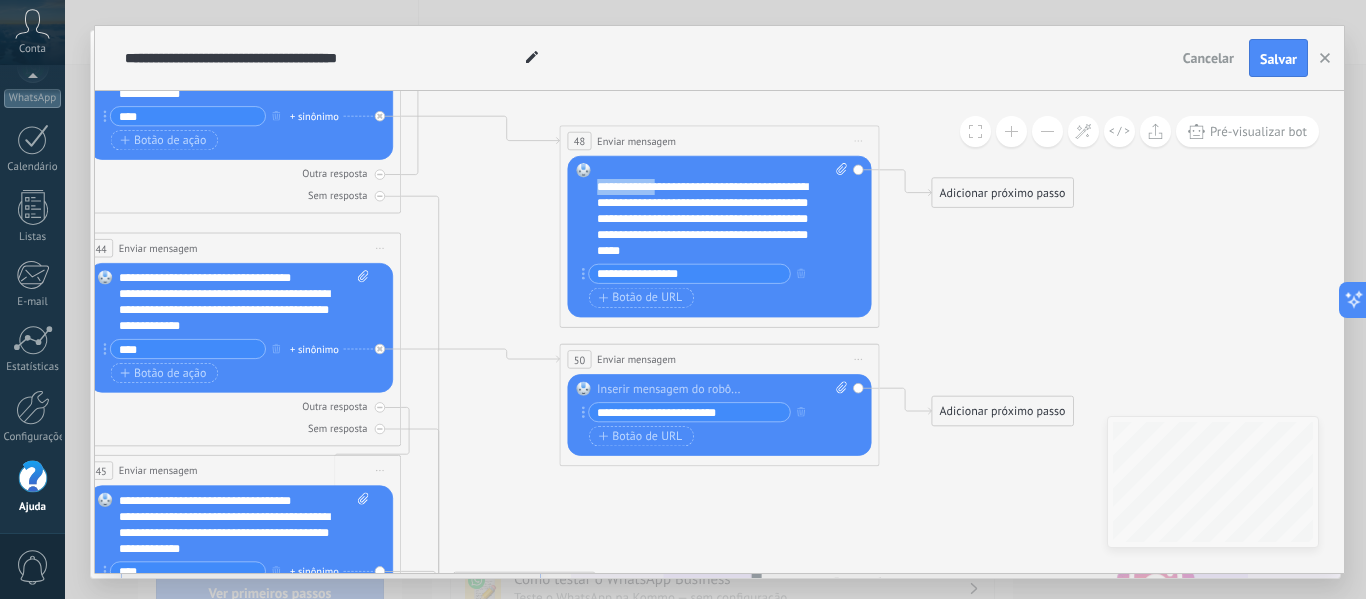 drag, startPoint x: 597, startPoint y: 184, endPoint x: 664, endPoint y: 188, distance: 67.11929 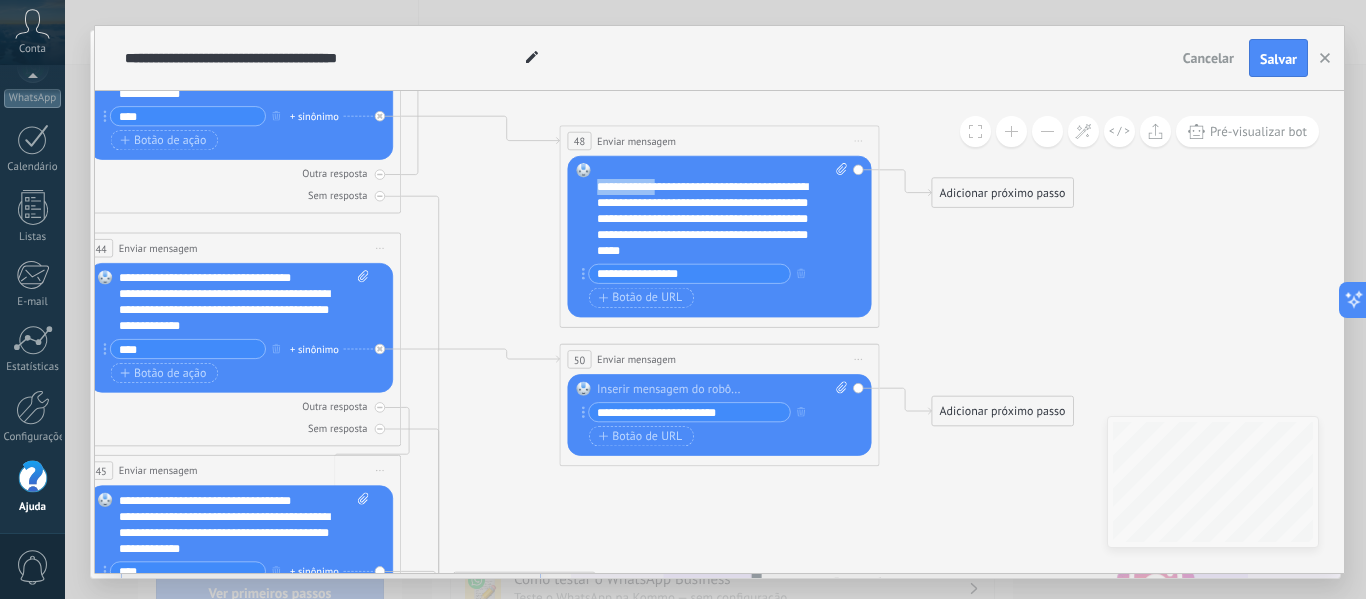 click on "**********" at bounding box center (708, 219) 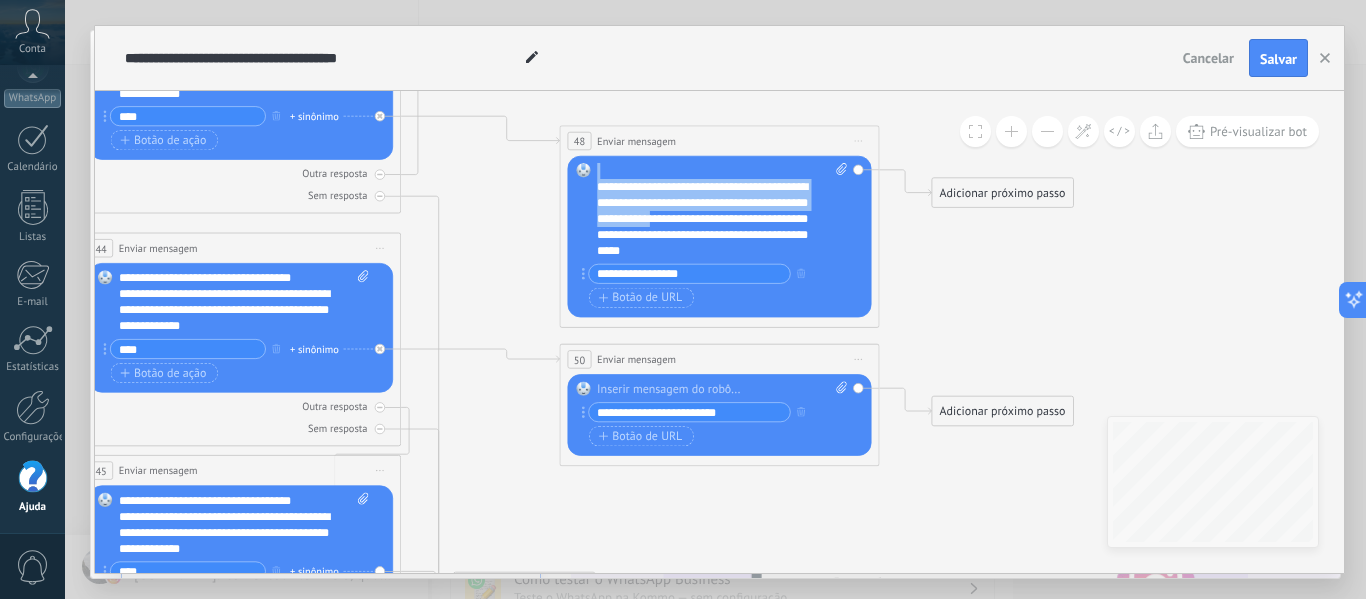 scroll, scrollTop: 0, scrollLeft: 0, axis: both 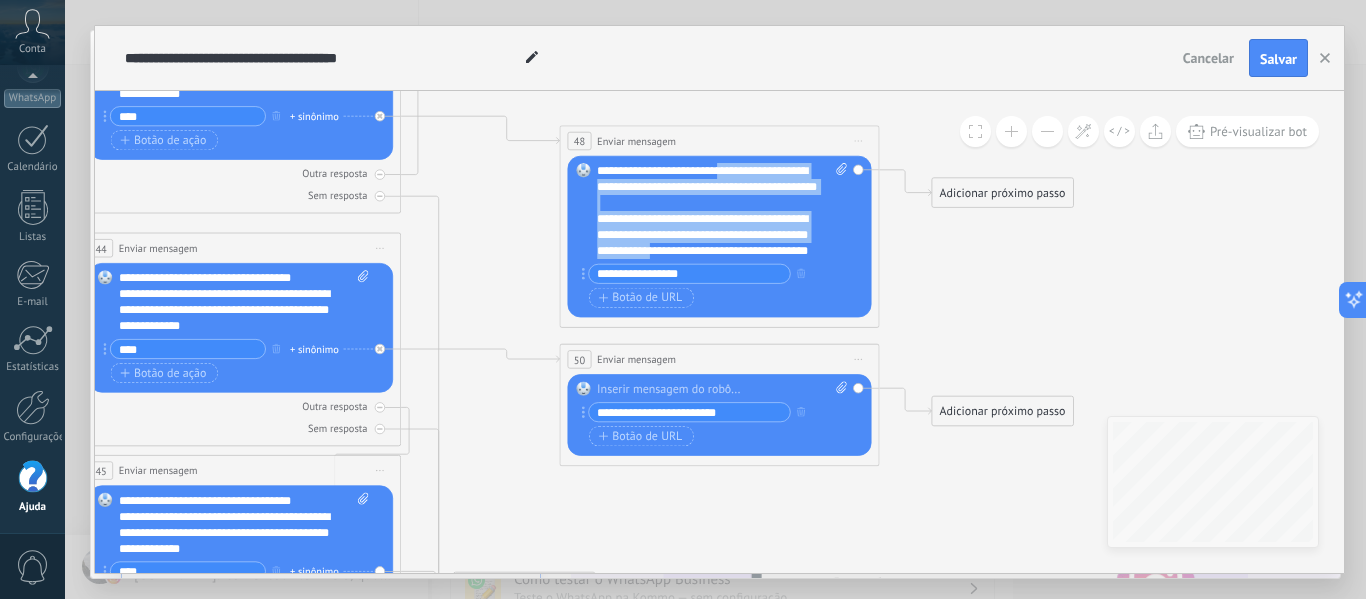 drag, startPoint x: 731, startPoint y: 219, endPoint x: 601, endPoint y: 182, distance: 135.16287 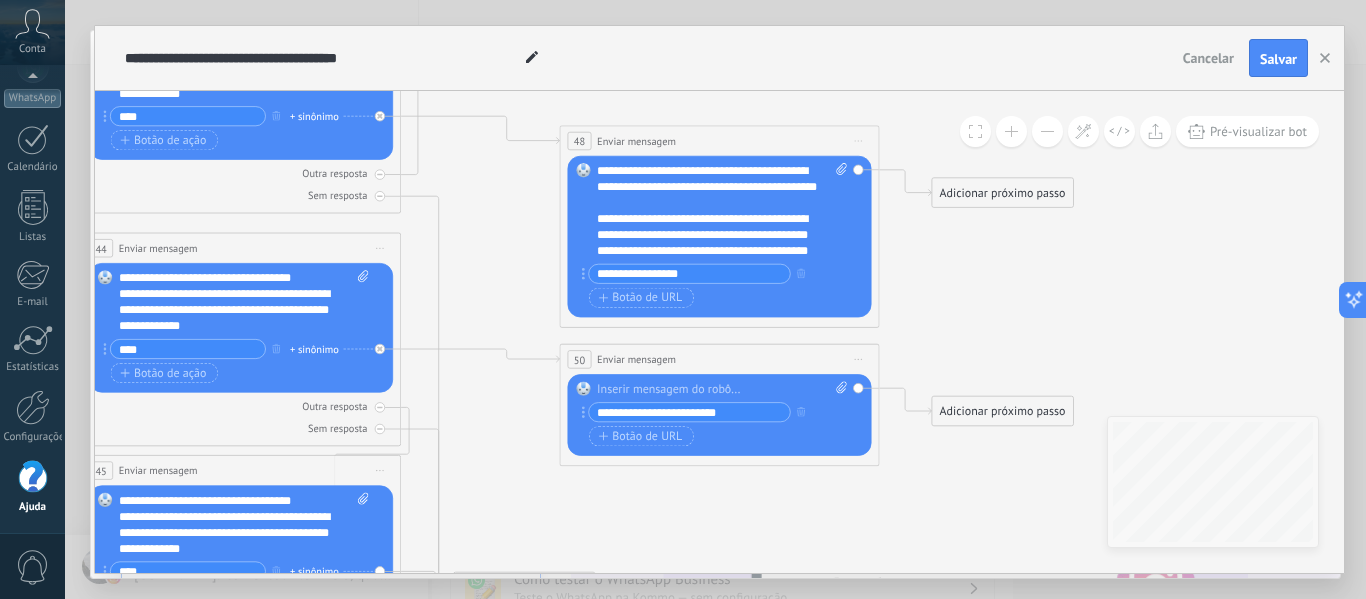 click on "**********" at bounding box center [722, 211] 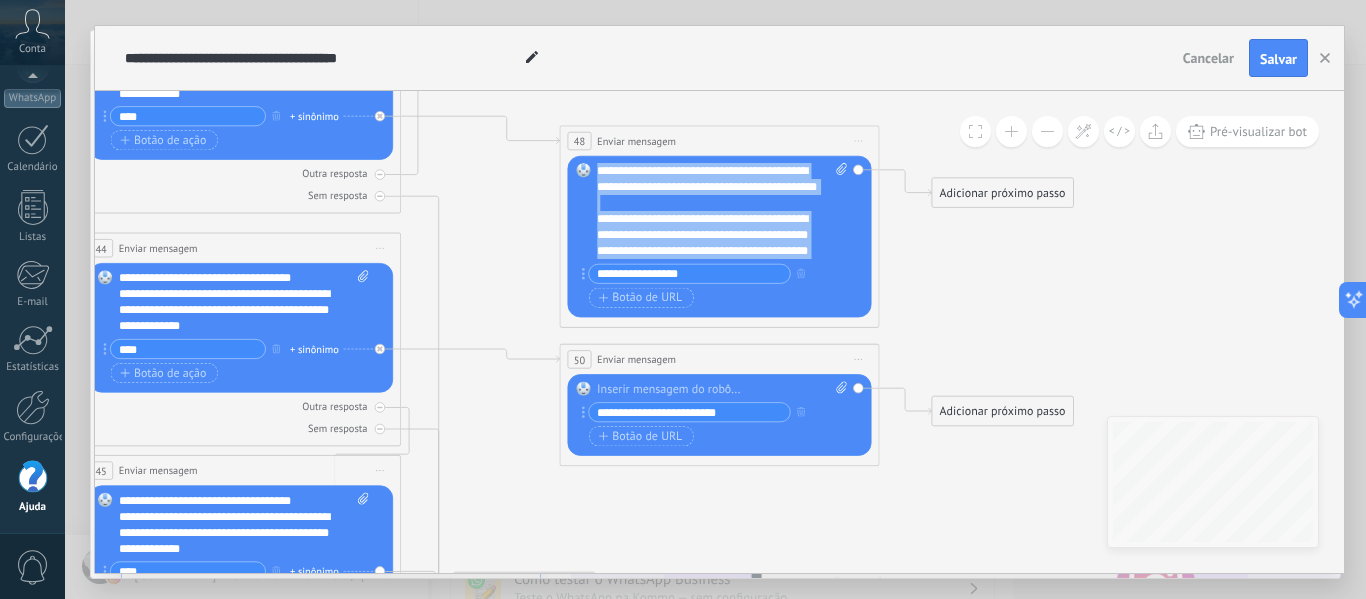 scroll, scrollTop: 60, scrollLeft: 0, axis: vertical 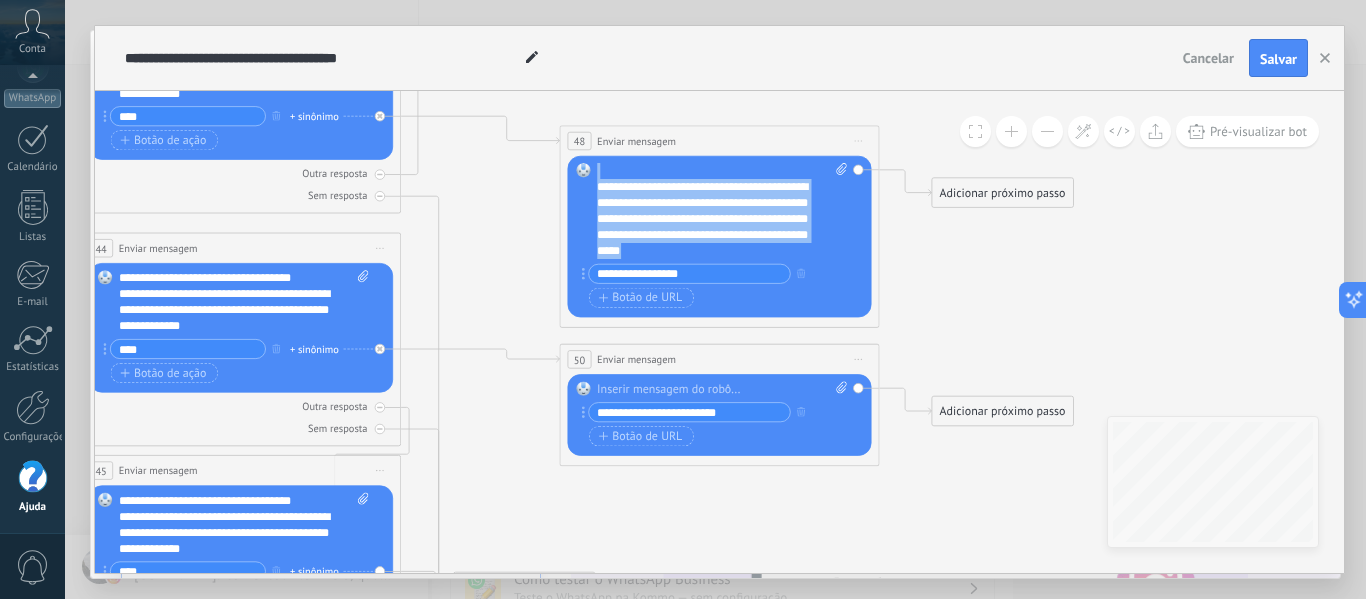 drag, startPoint x: 598, startPoint y: 169, endPoint x: 781, endPoint y: 249, distance: 199.7223 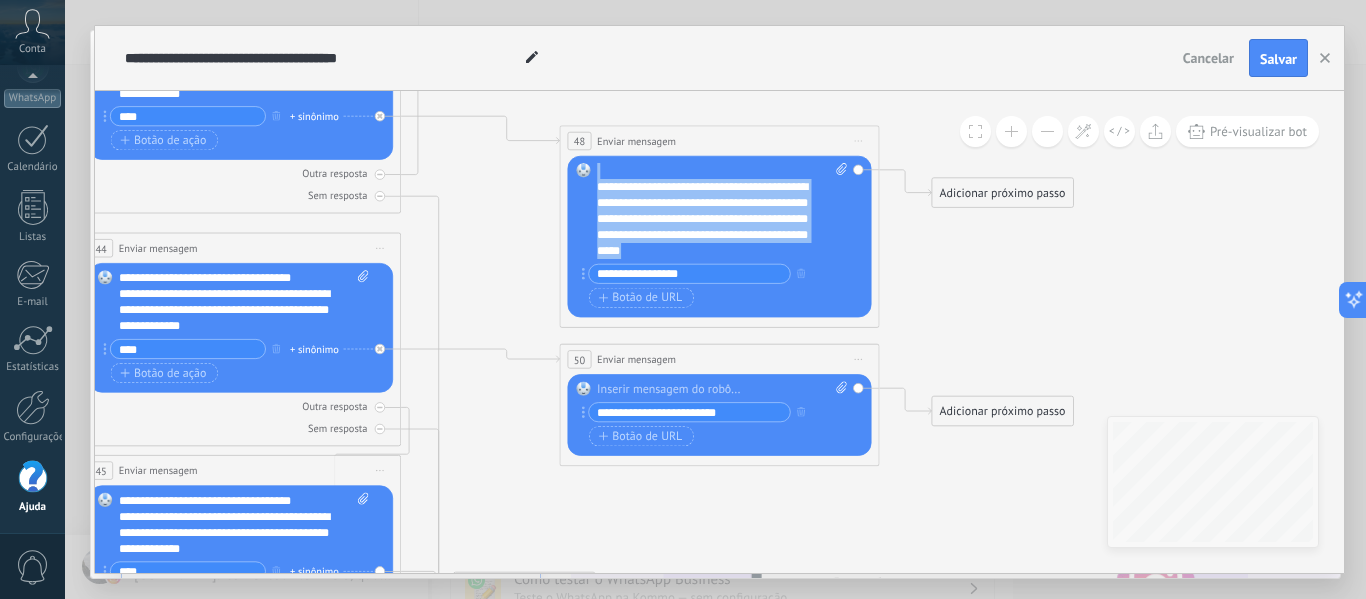 click on "**********" at bounding box center [722, 211] 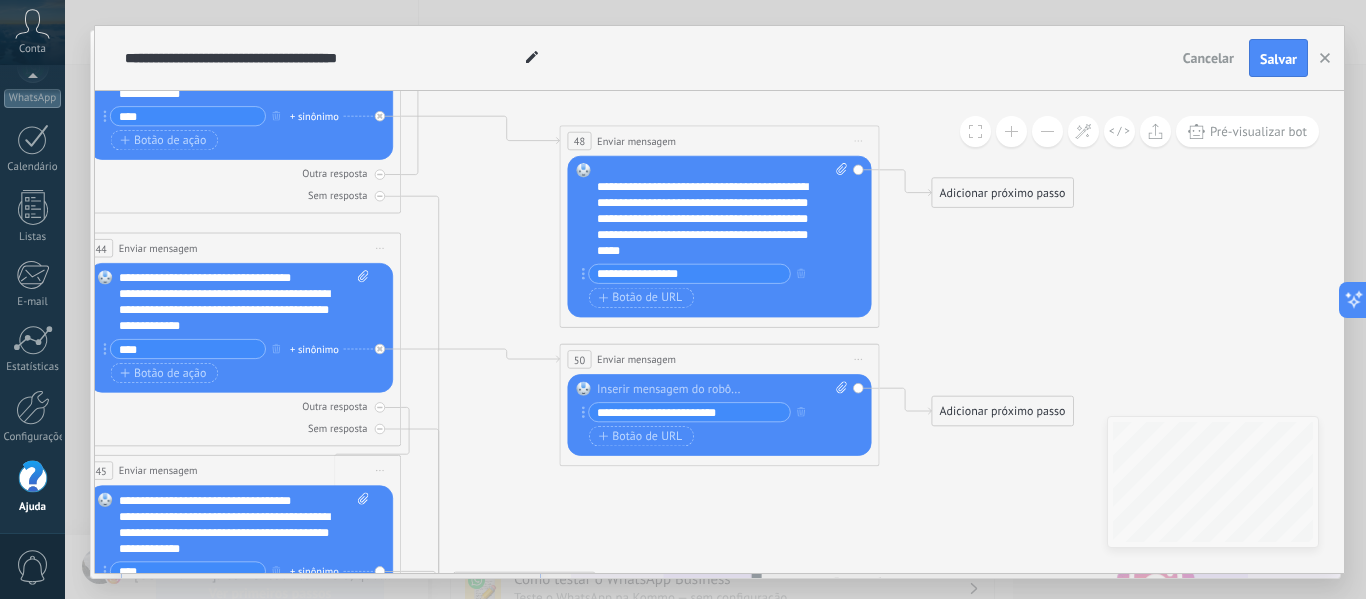 click at bounding box center (722, 389) 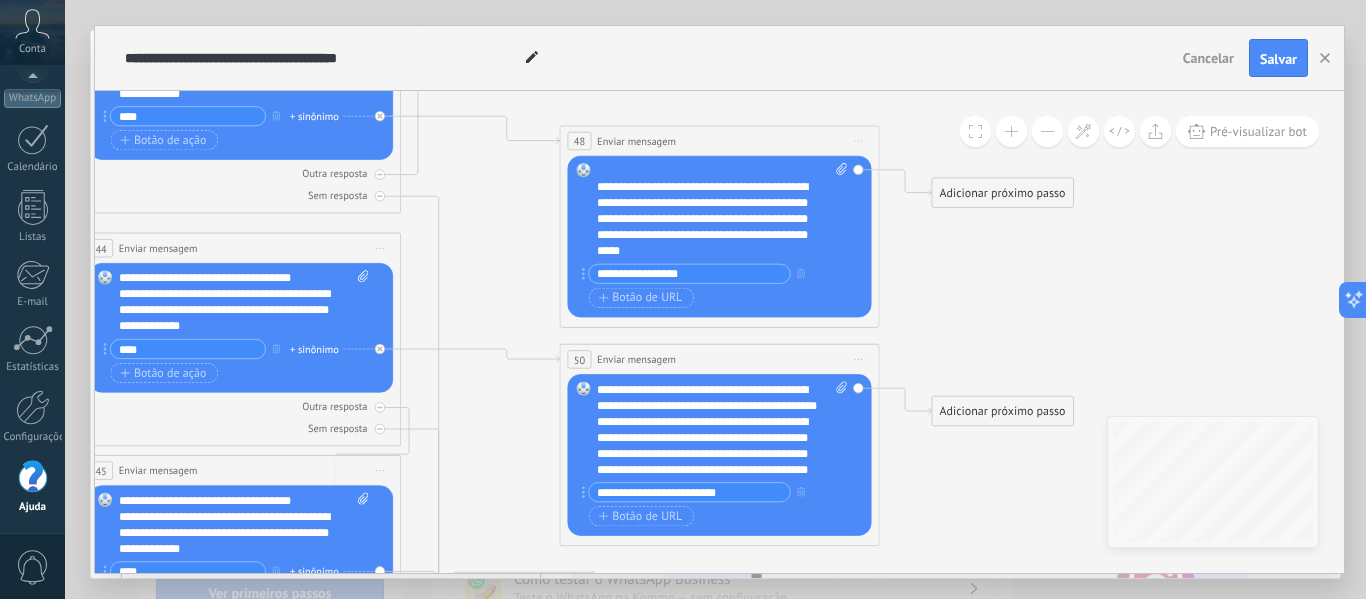 click 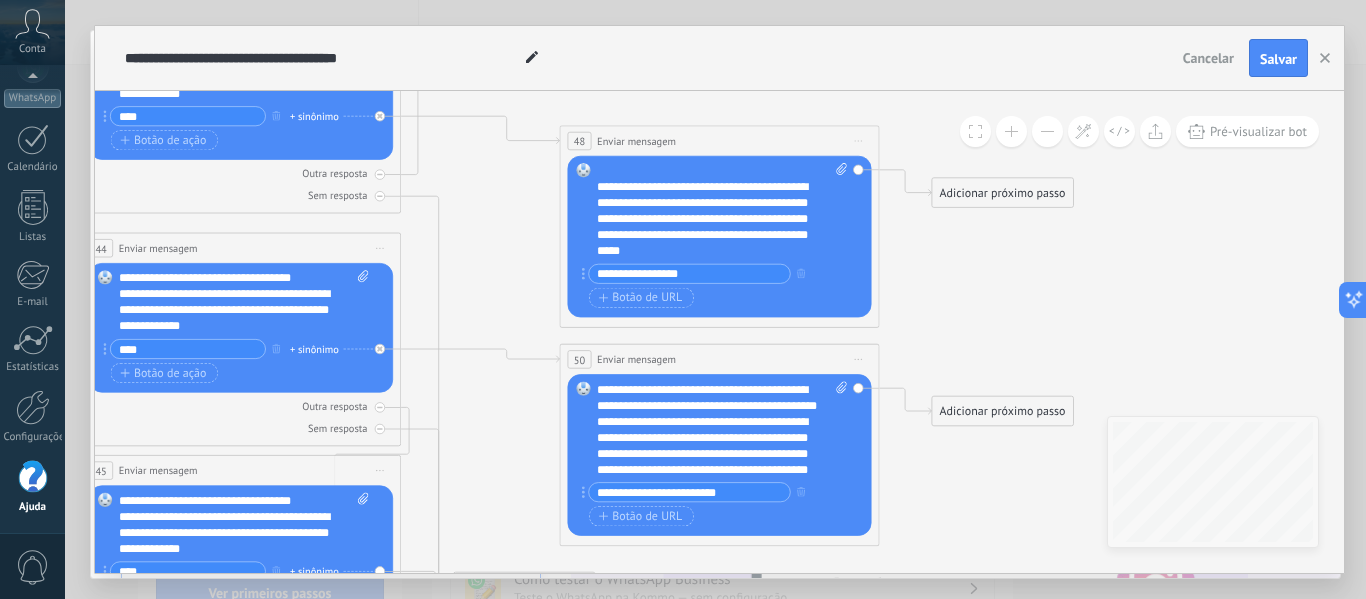 click on "**********" at bounding box center (722, 429) 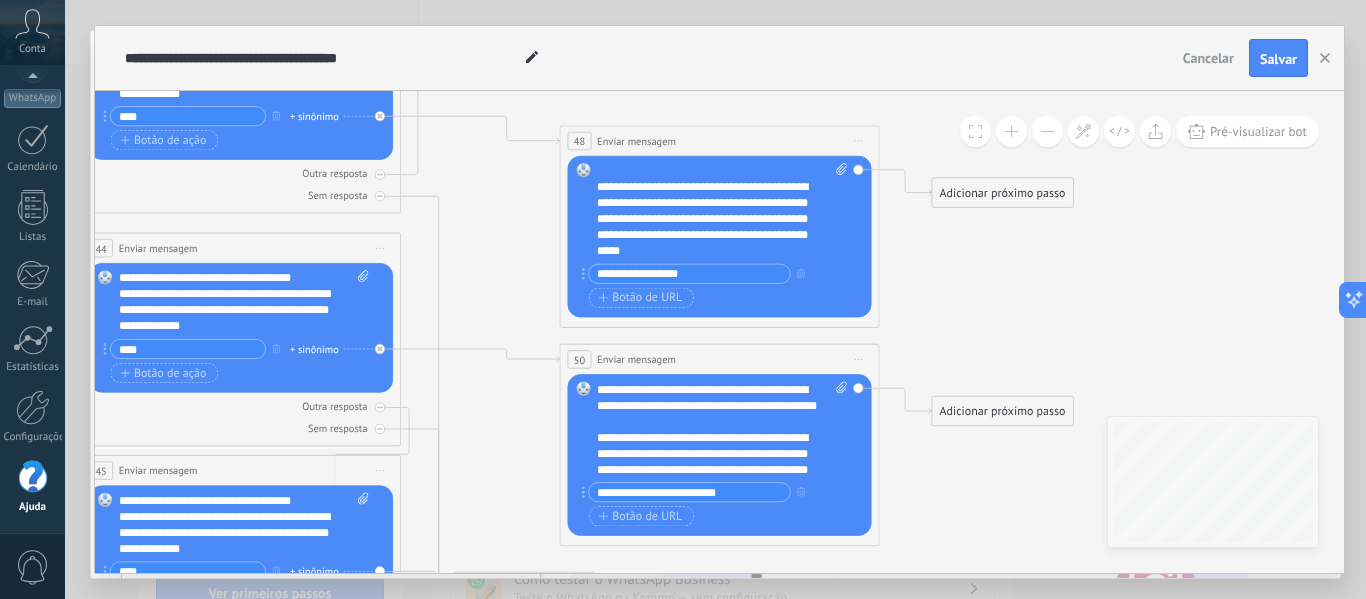 click 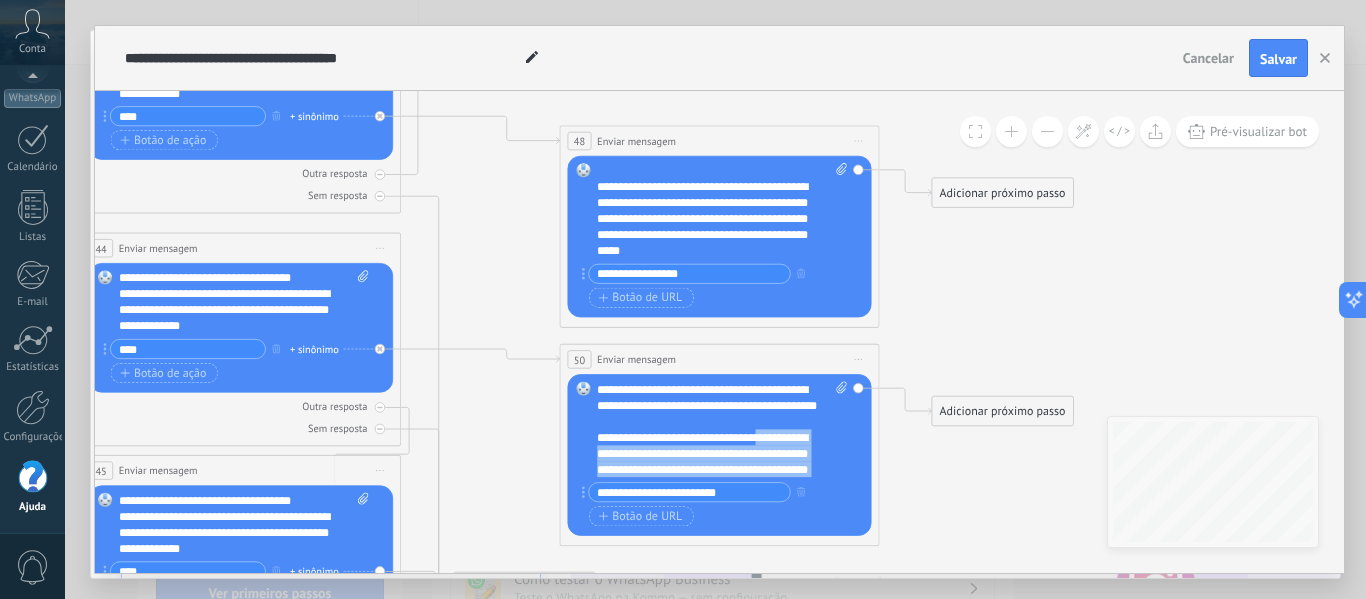 scroll, scrollTop: 60, scrollLeft: 0, axis: vertical 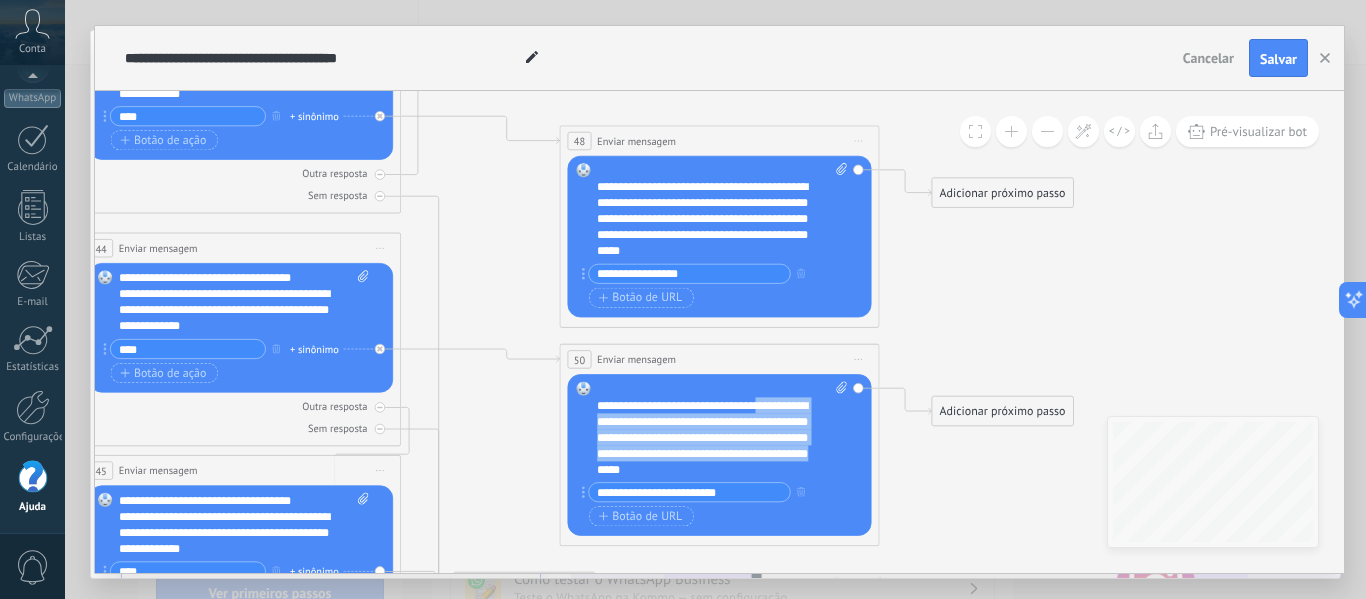 drag, startPoint x: 758, startPoint y: 445, endPoint x: 749, endPoint y: 465, distance: 21.931713 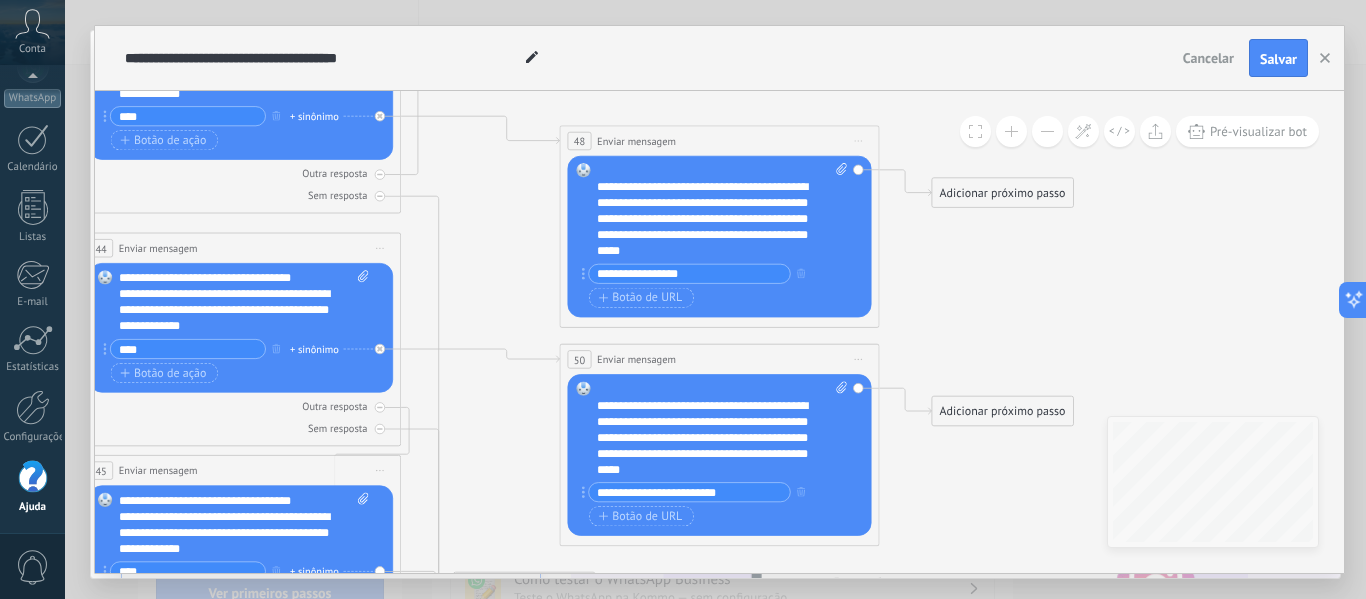 click on "**********" at bounding box center [708, 437] 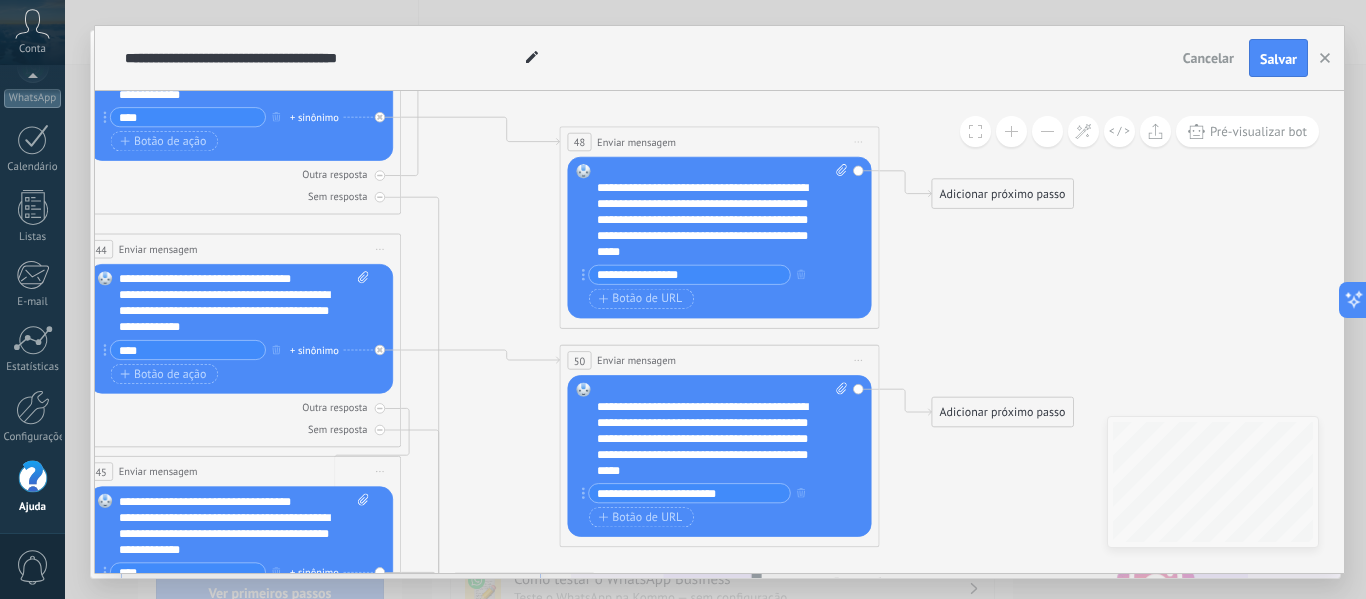 click 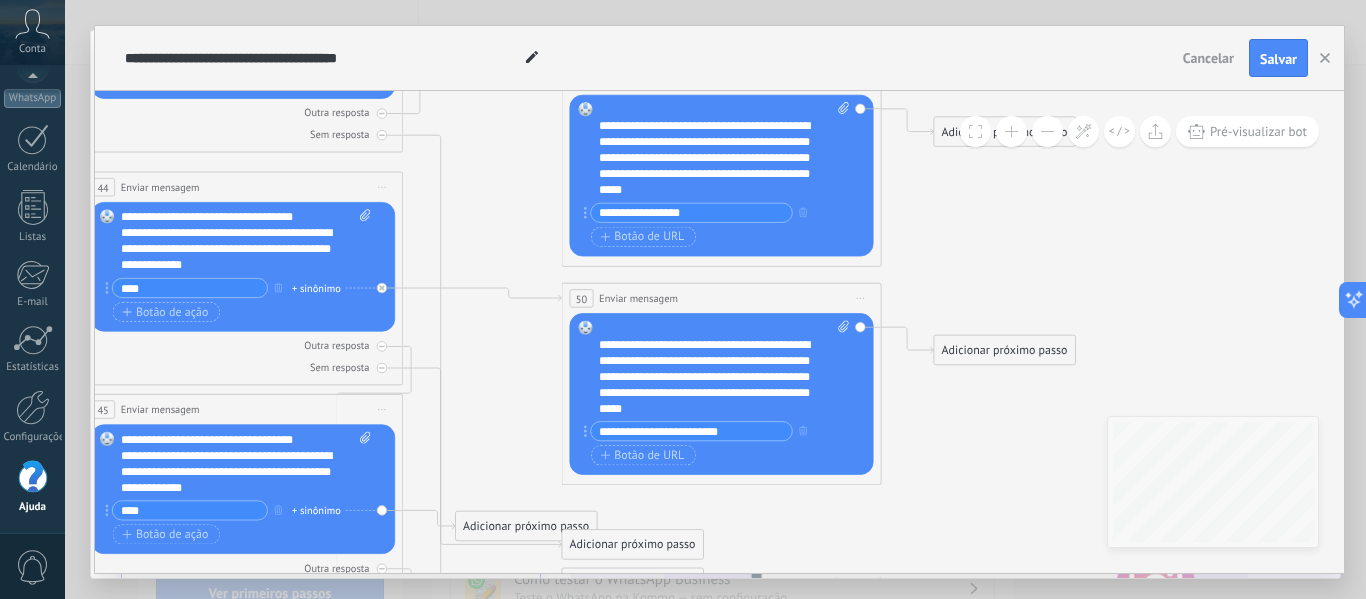 drag, startPoint x: 936, startPoint y: 493, endPoint x: 711, endPoint y: 337, distance: 273.79007 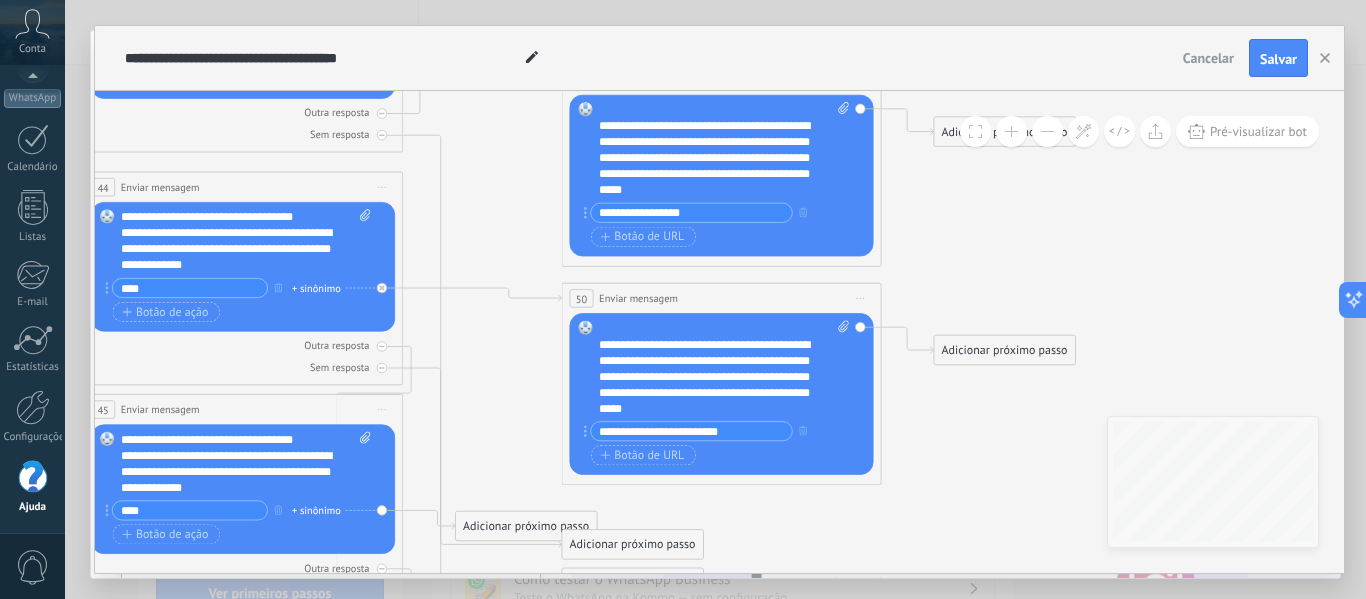 click 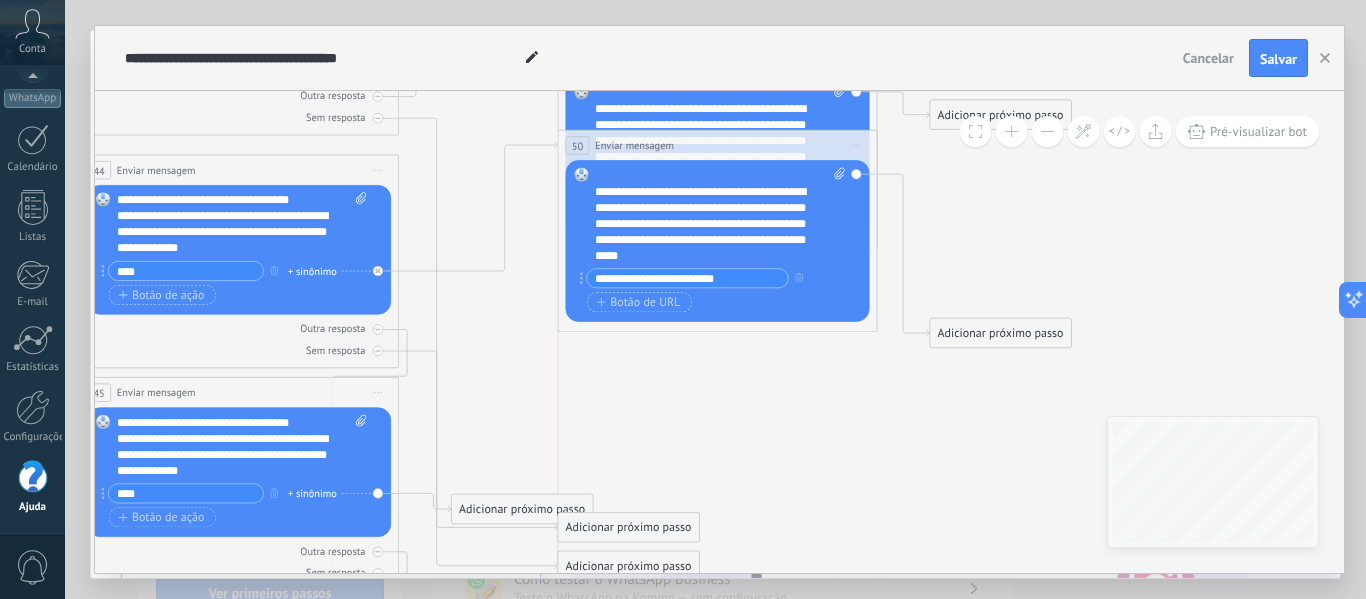 drag, startPoint x: 681, startPoint y: 279, endPoint x: 682, endPoint y: 143, distance: 136.00368 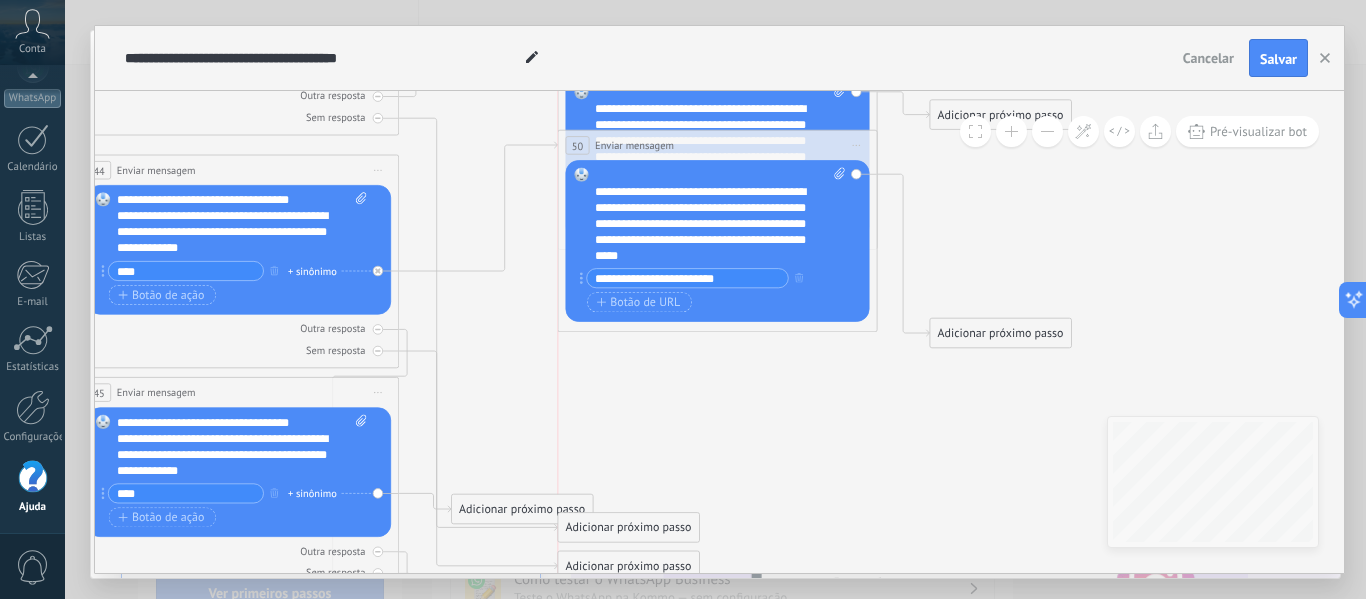 click on "**********" at bounding box center (717, 146) 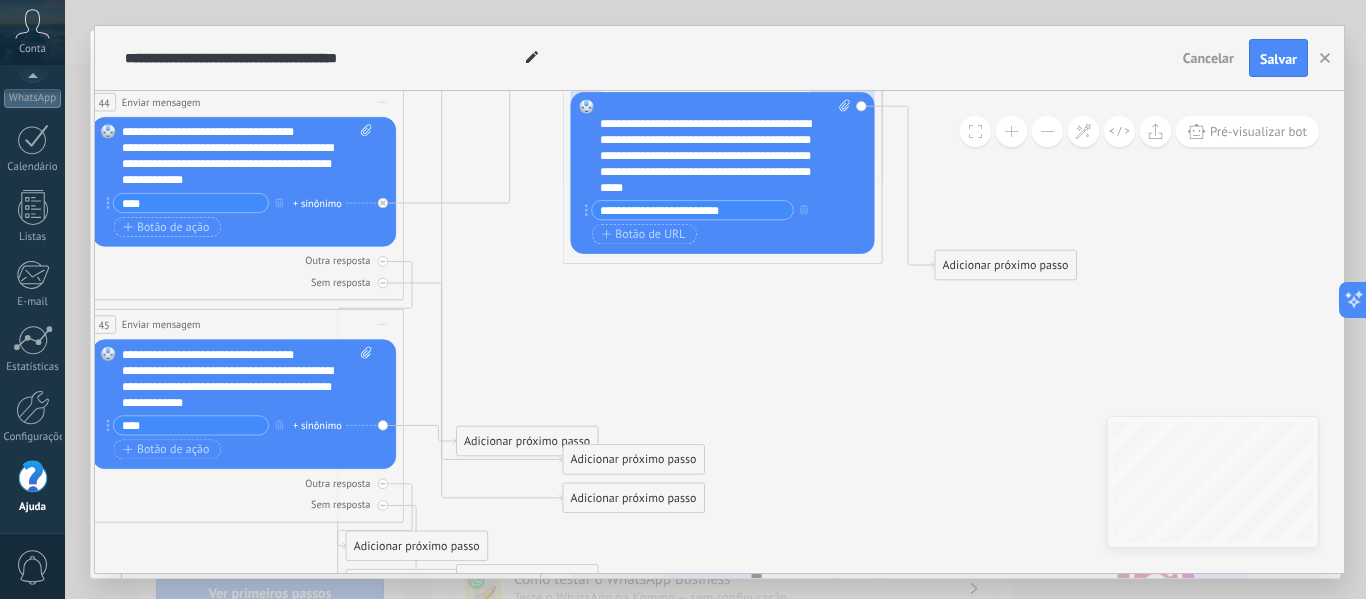 drag, startPoint x: 515, startPoint y: 395, endPoint x: 536, endPoint y: 446, distance: 55.154327 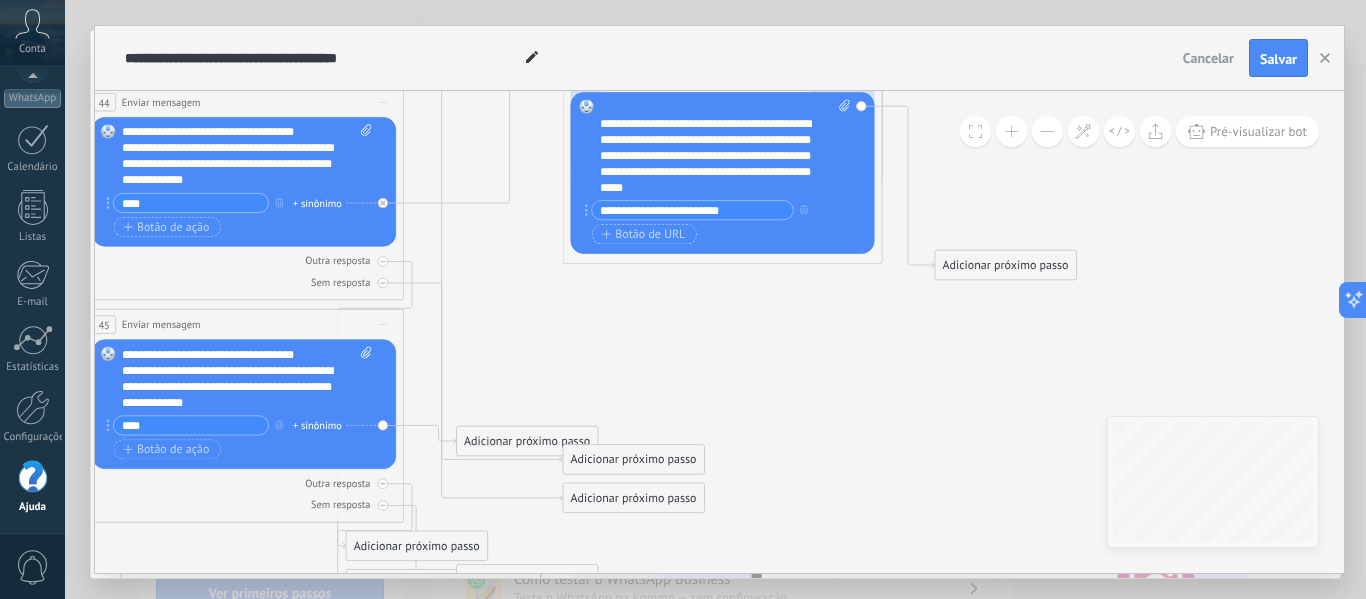 click 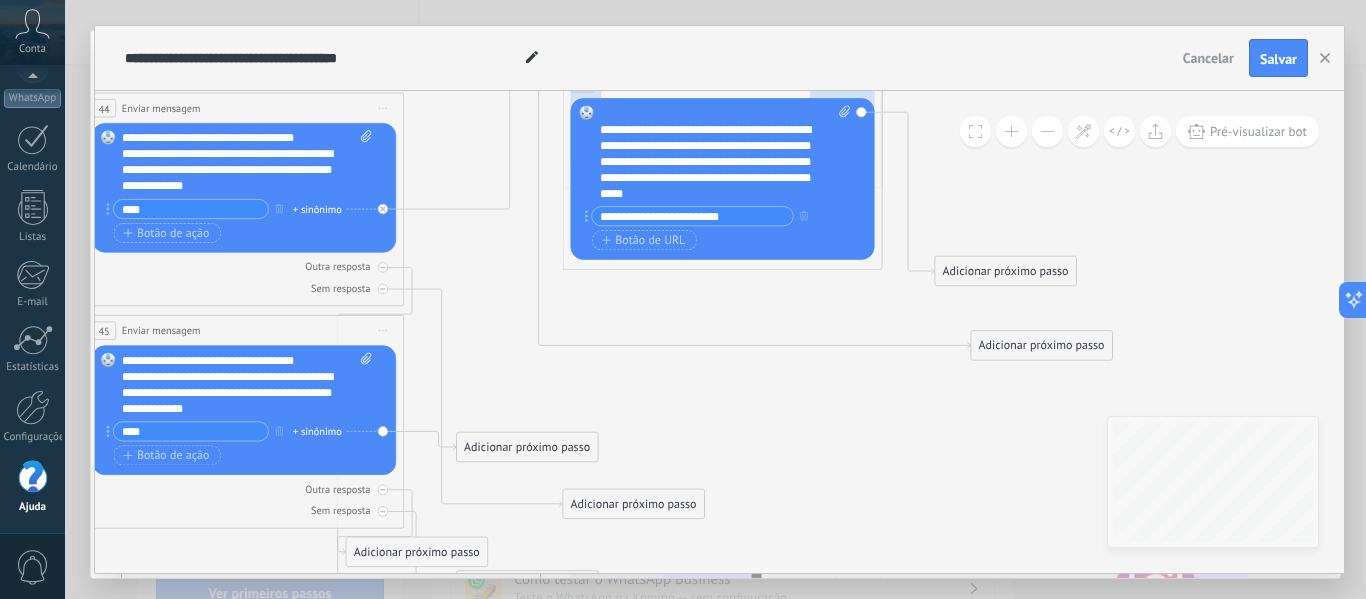 drag, startPoint x: 588, startPoint y: 466, endPoint x: 996, endPoint y: 346, distance: 425.2811 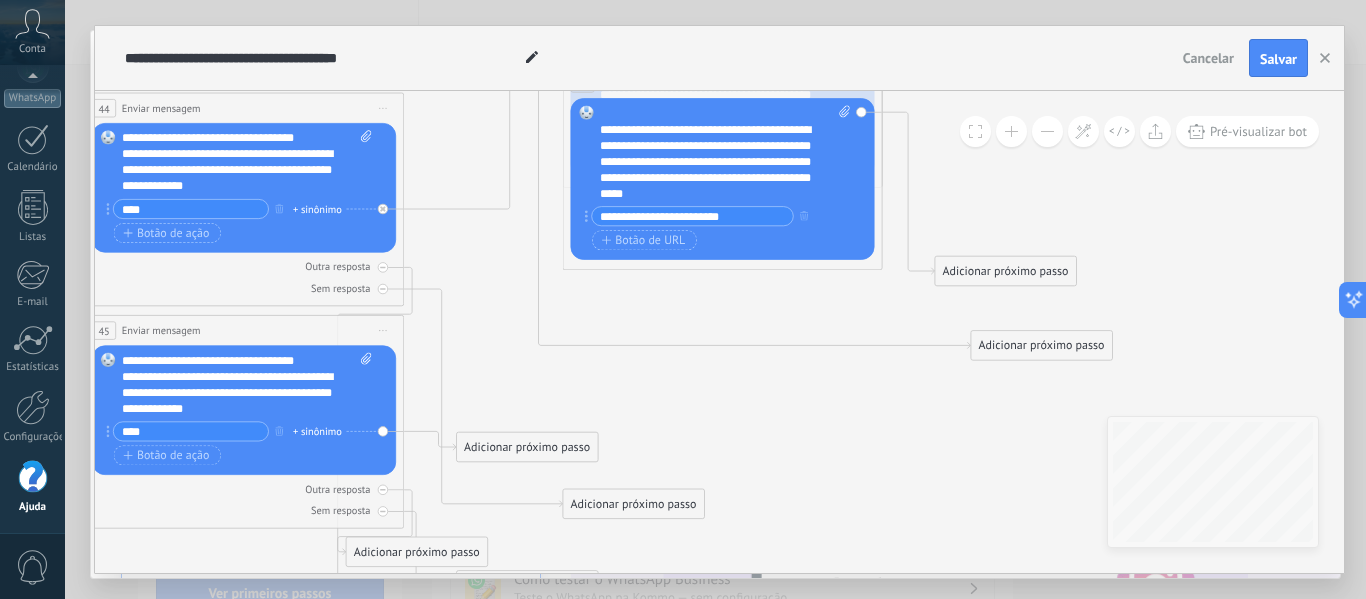 click on "Adicionar próximo passo" at bounding box center [1041, 346] 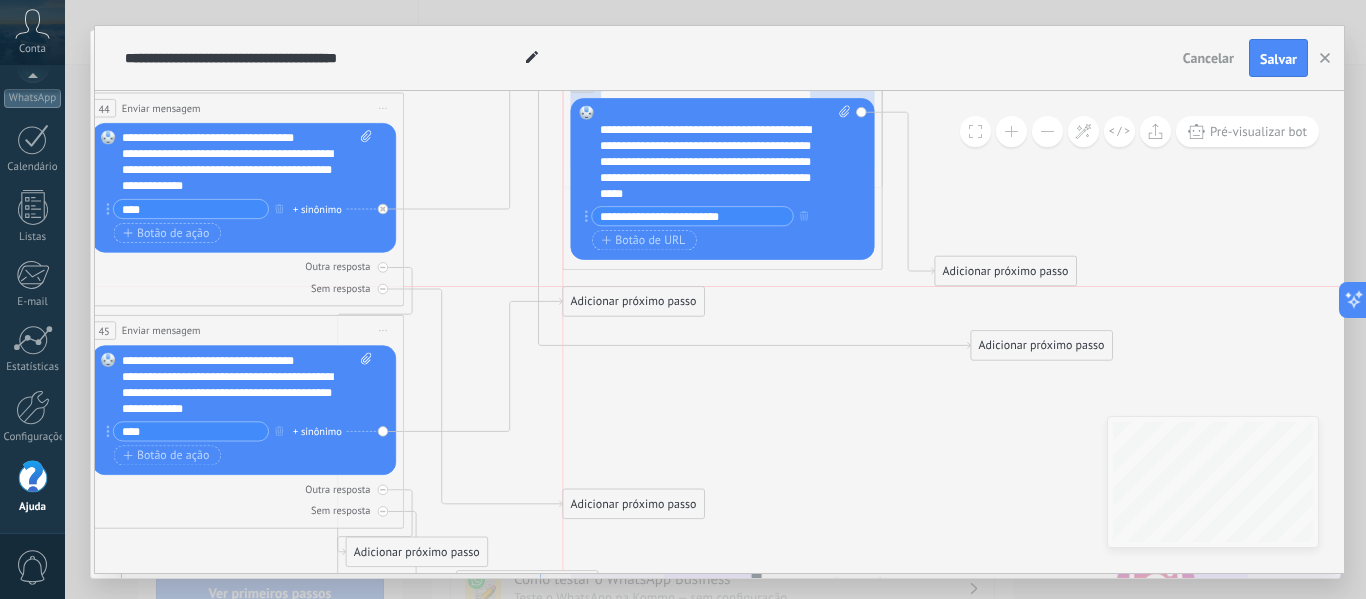 drag, startPoint x: 488, startPoint y: 439, endPoint x: 602, endPoint y: 287, distance: 190 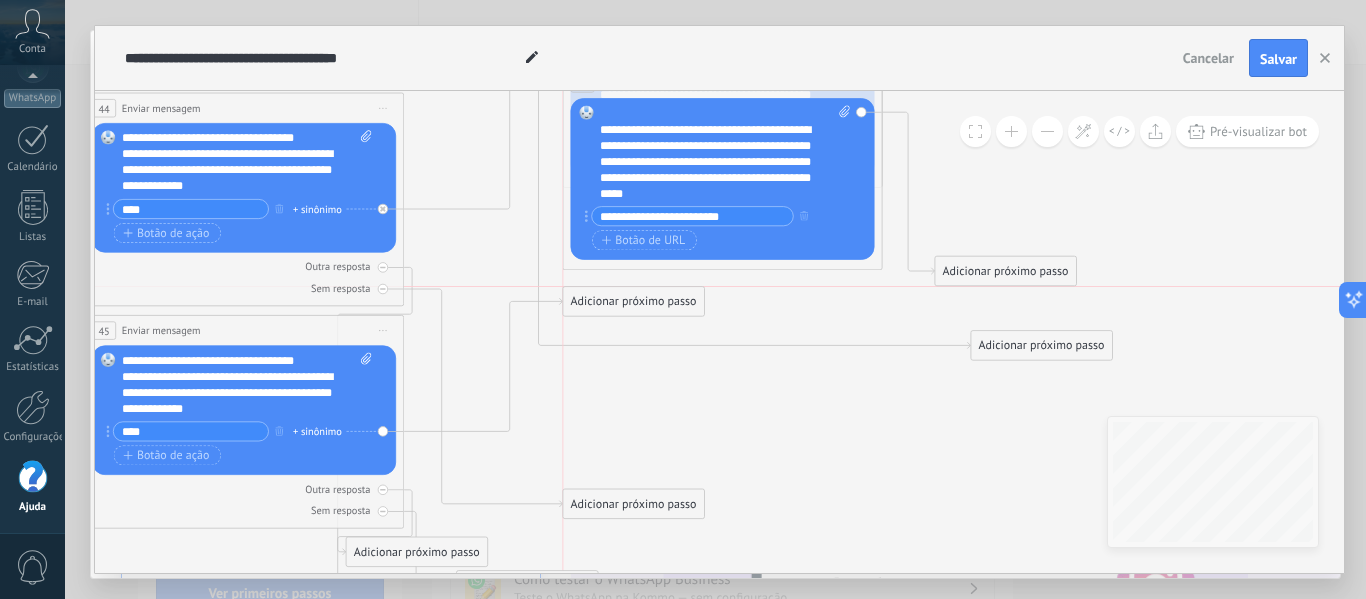 click on "Adicionar próximo passo
Enviar mensagem
Enviar mensagem
Enviar mensagem
Reação
Comentário
Enviar mensagem interna" at bounding box center (634, 301) 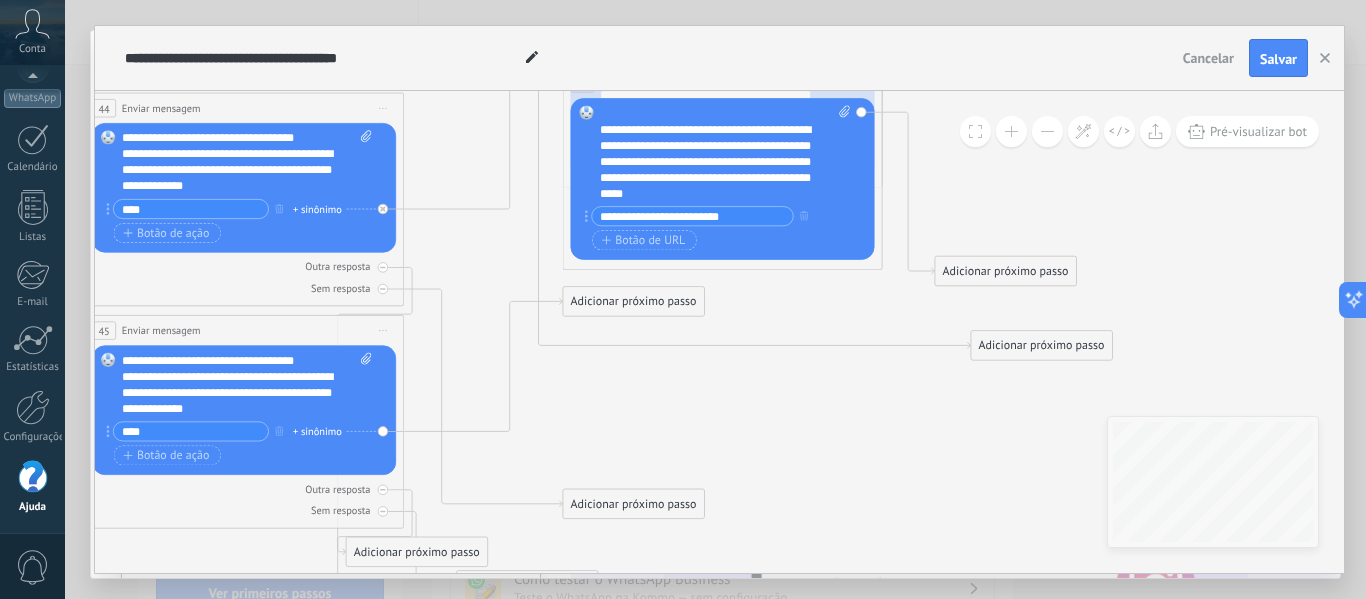 click on "Adicionar próximo passo" at bounding box center [633, 302] 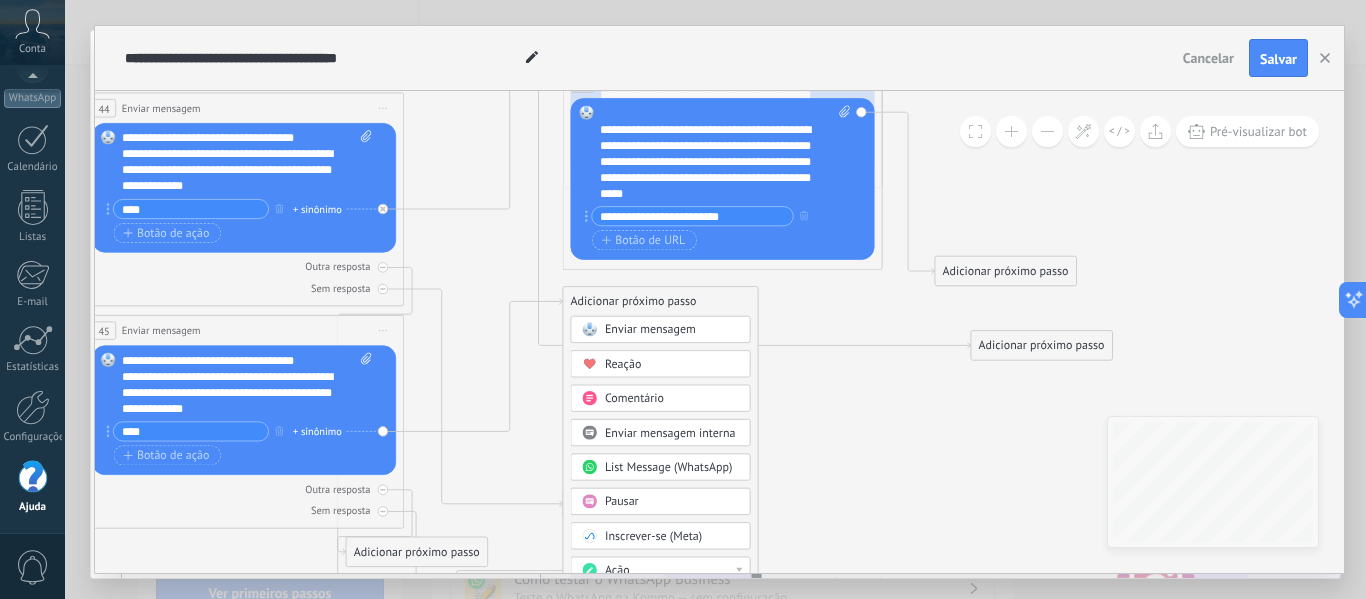 click on "Enviar mensagem
Enviar mensagem
Enviar mensagem
Reação
Comentário
Enviar mensagem interna" at bounding box center [661, 586] 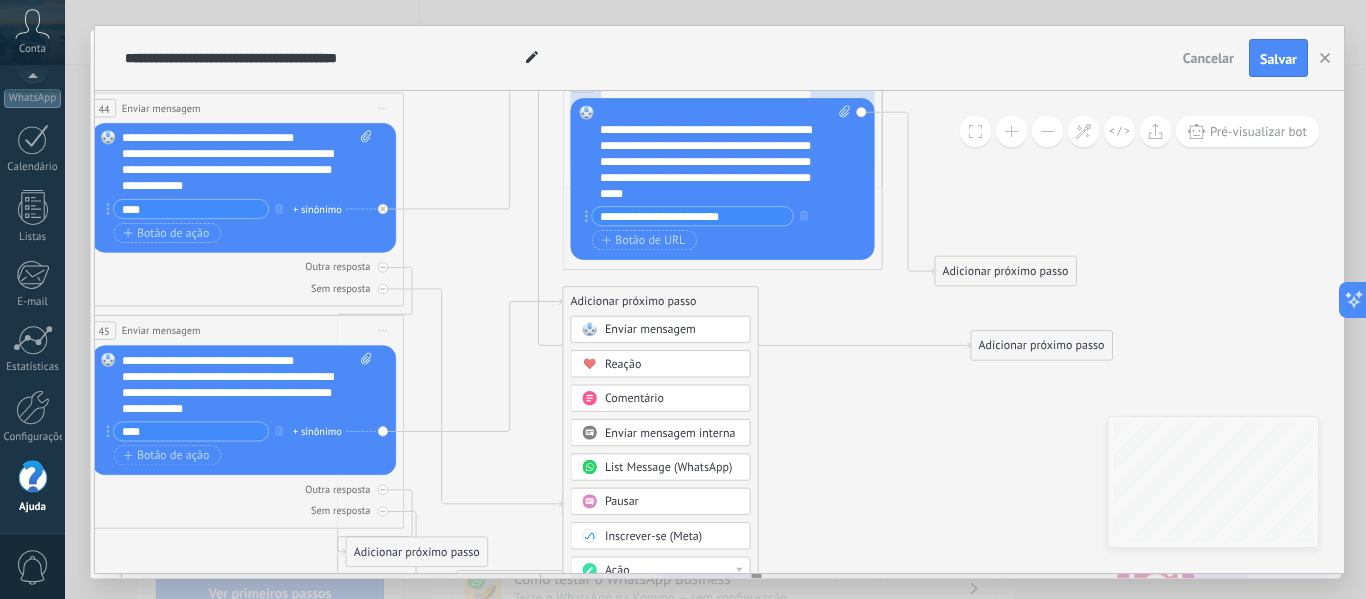 click on "Enviar mensagem" at bounding box center [672, 330] 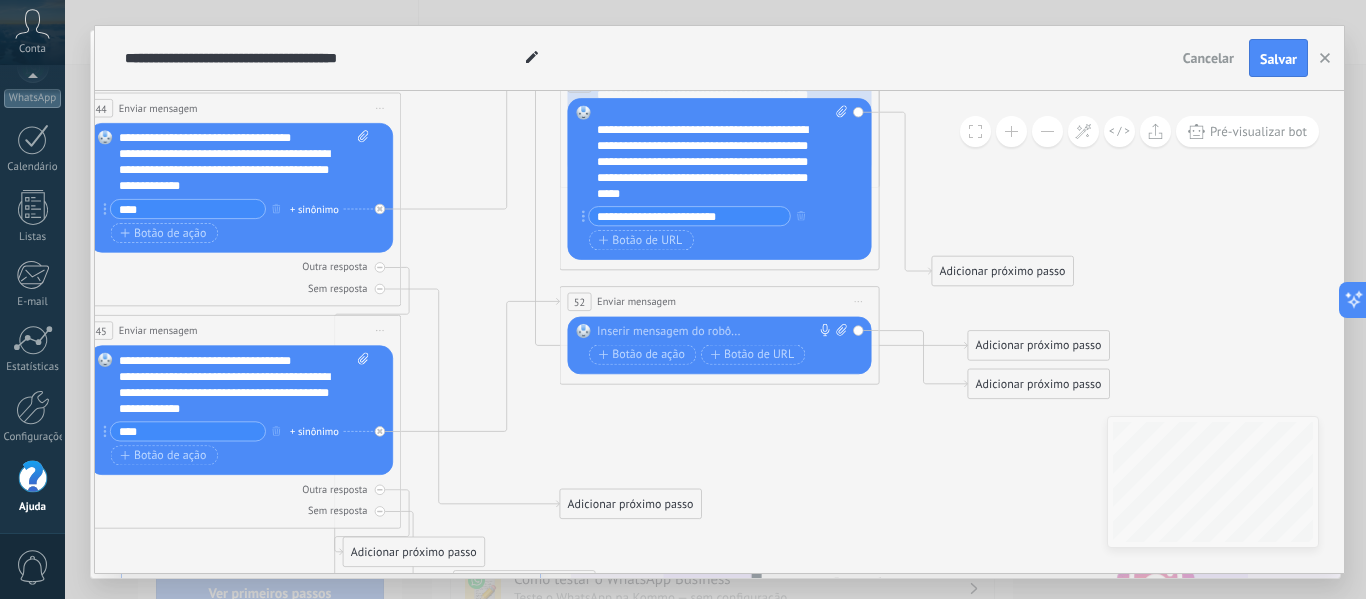 click at bounding box center (716, 332) 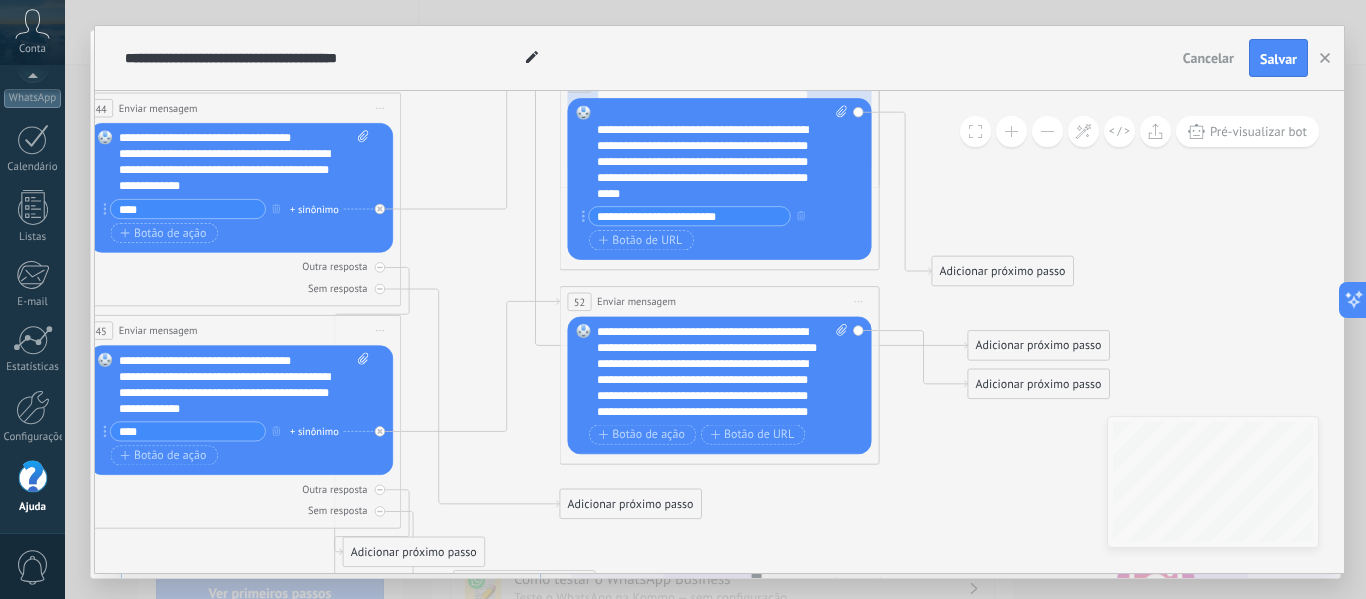 click on "**********" at bounding box center (722, 372) 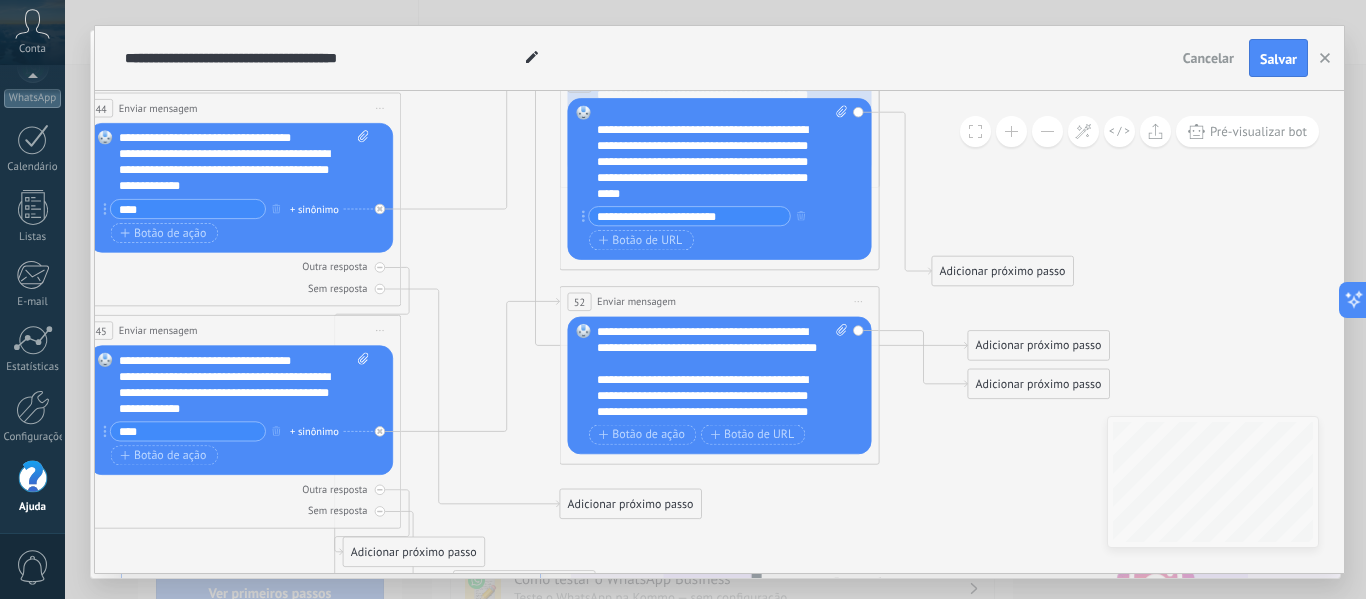 click on "**********" at bounding box center (689, 216) 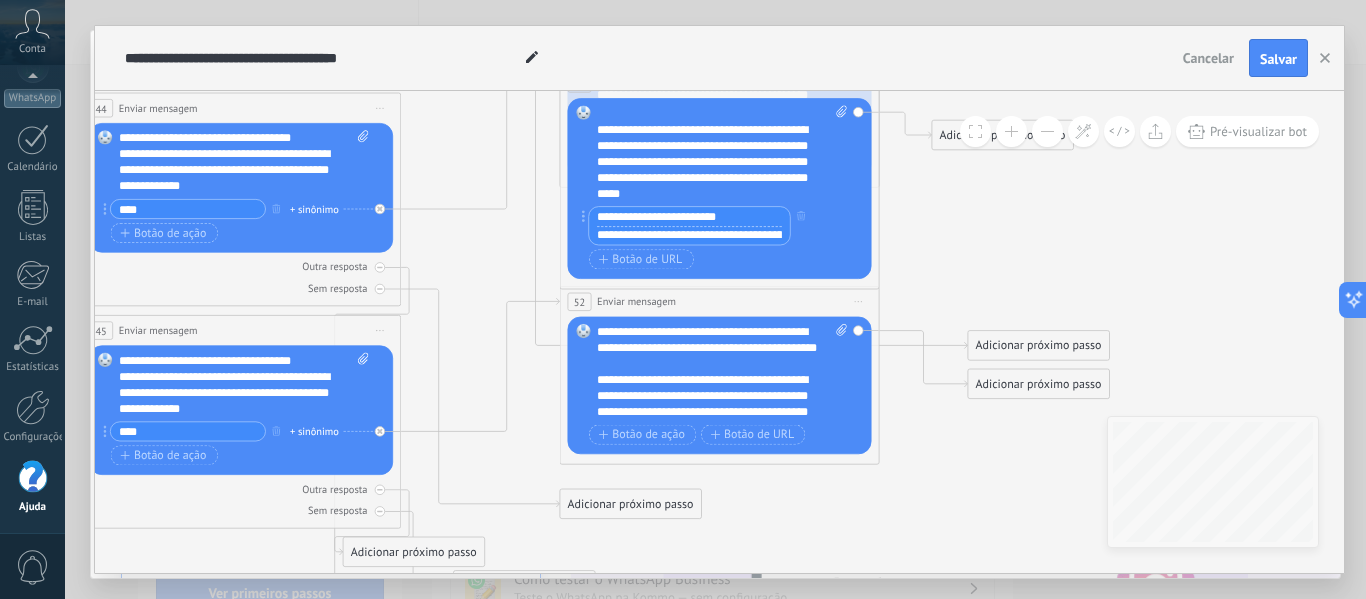 click on "**********" at bounding box center [689, 216] 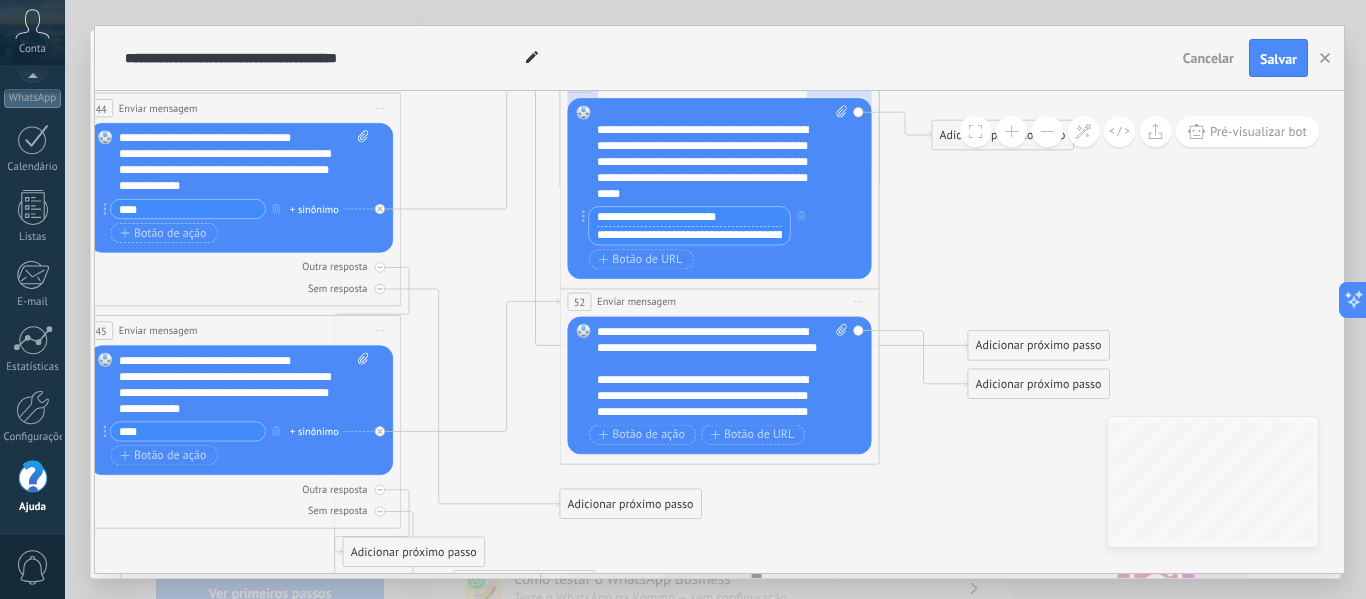 click on "**********" at bounding box center (689, 216) 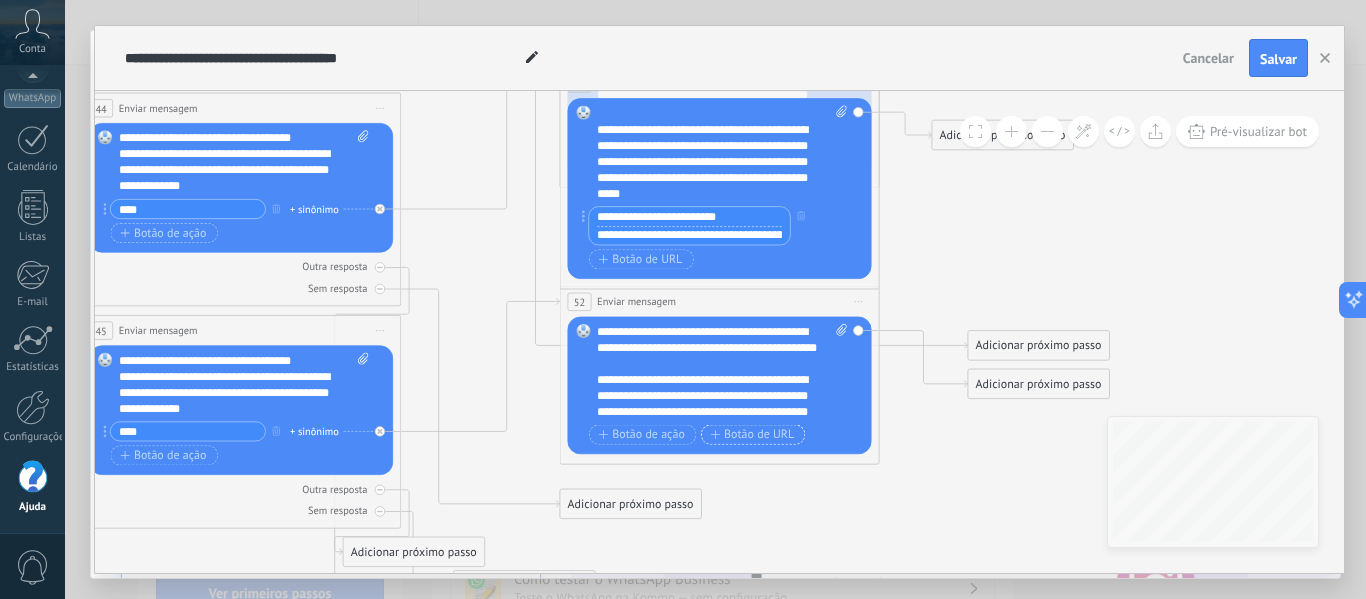 click on "Botão de URL" at bounding box center (753, 434) 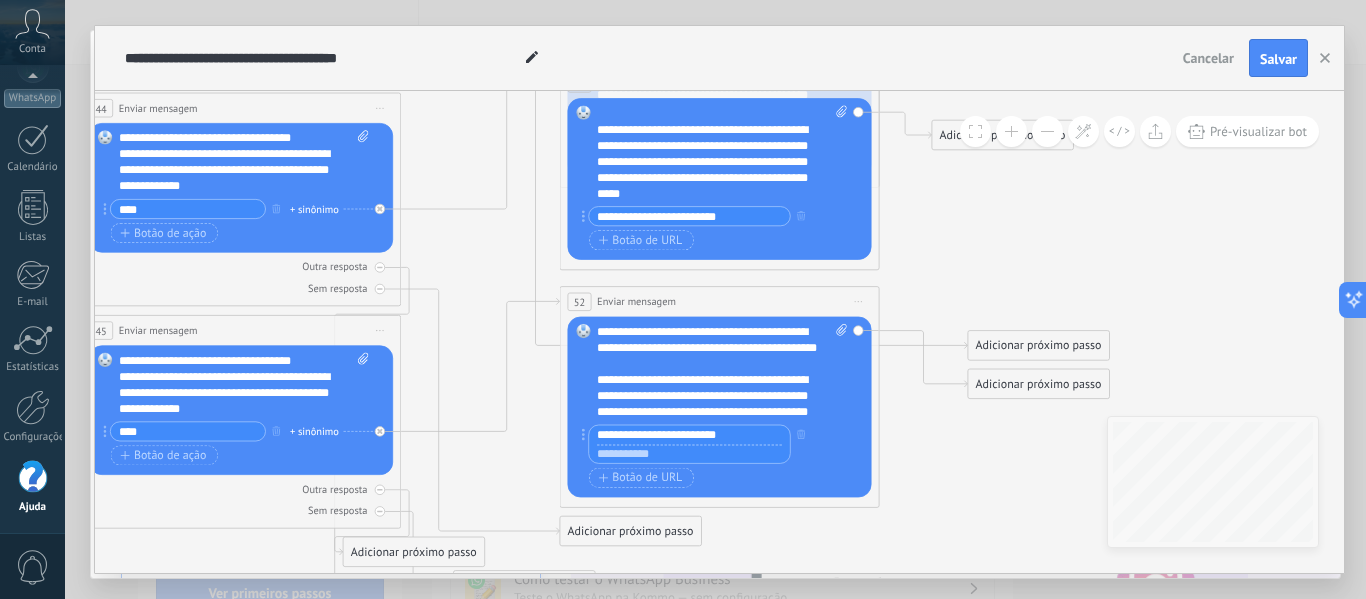 type on "**********" 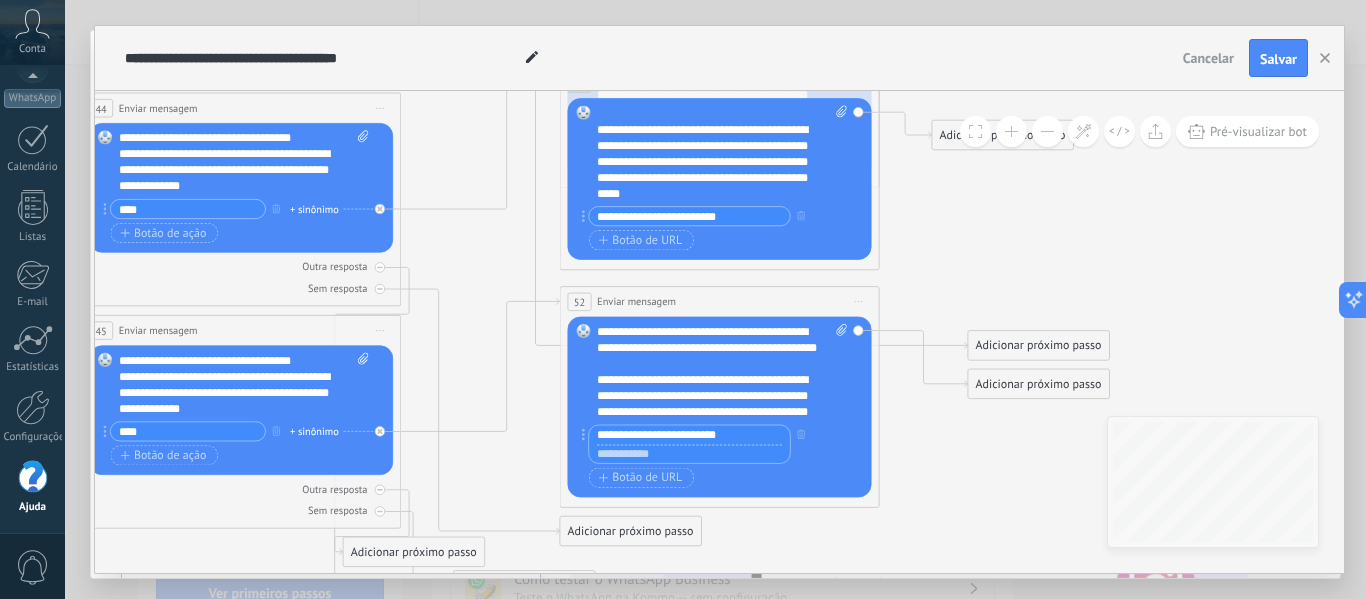 click on "**********" at bounding box center [689, 216] 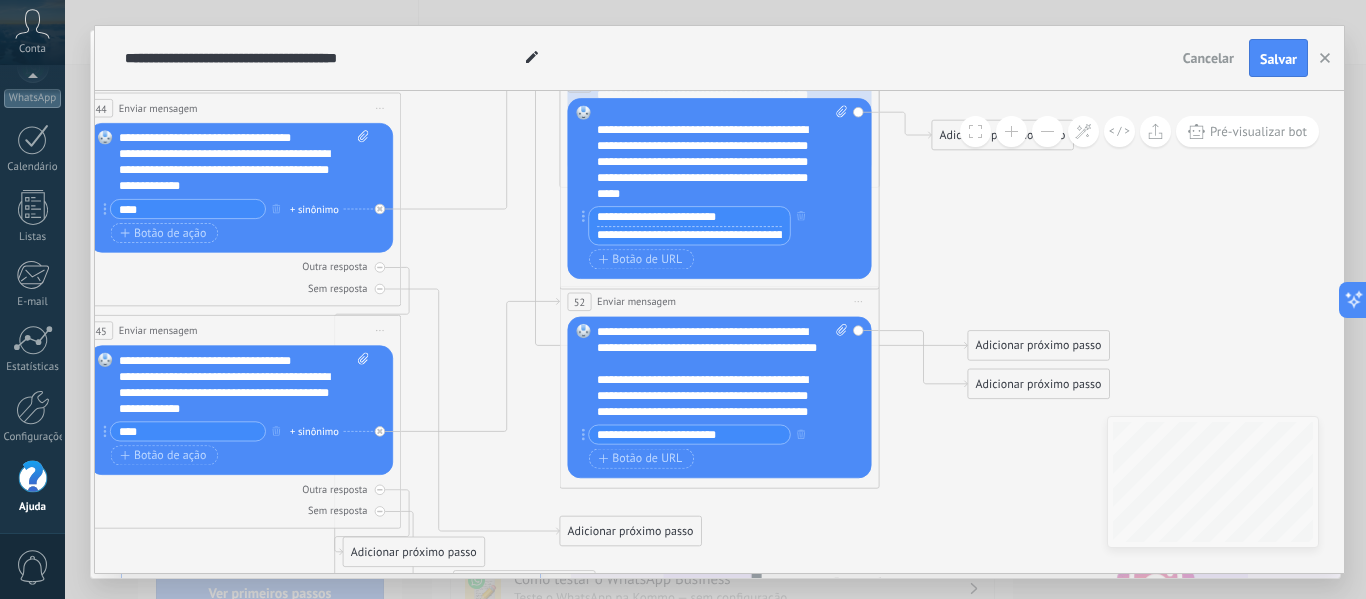 click on "**********" at bounding box center [689, 235] 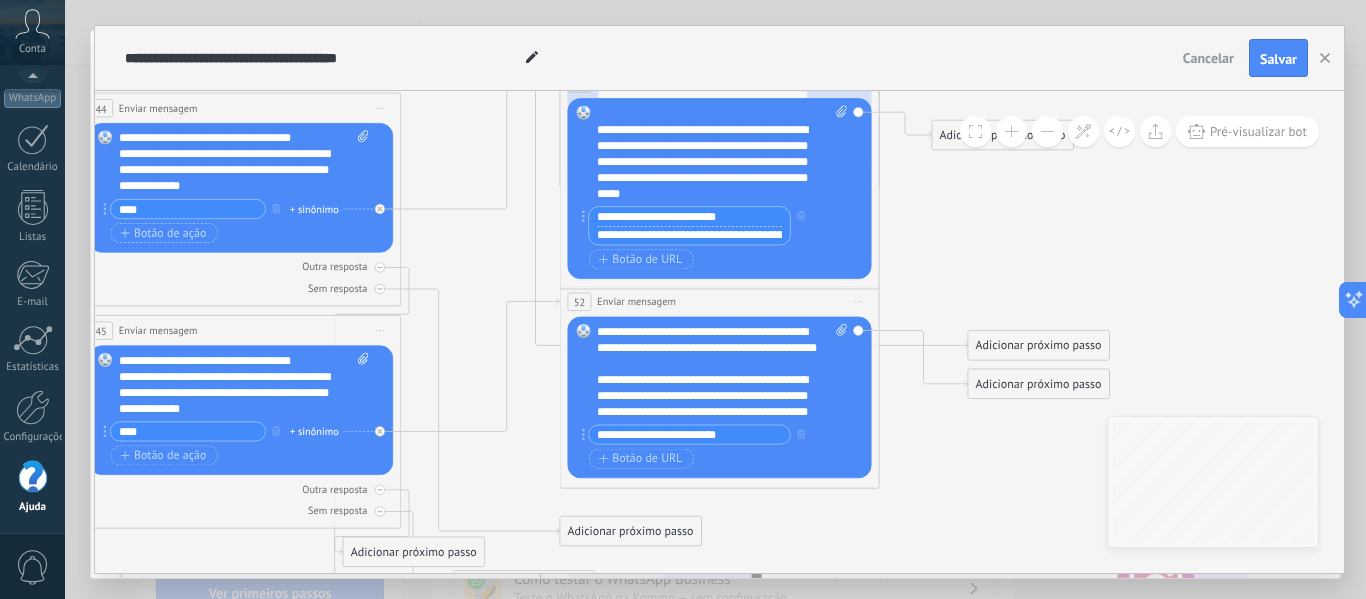 click on "**********" at bounding box center [689, 235] 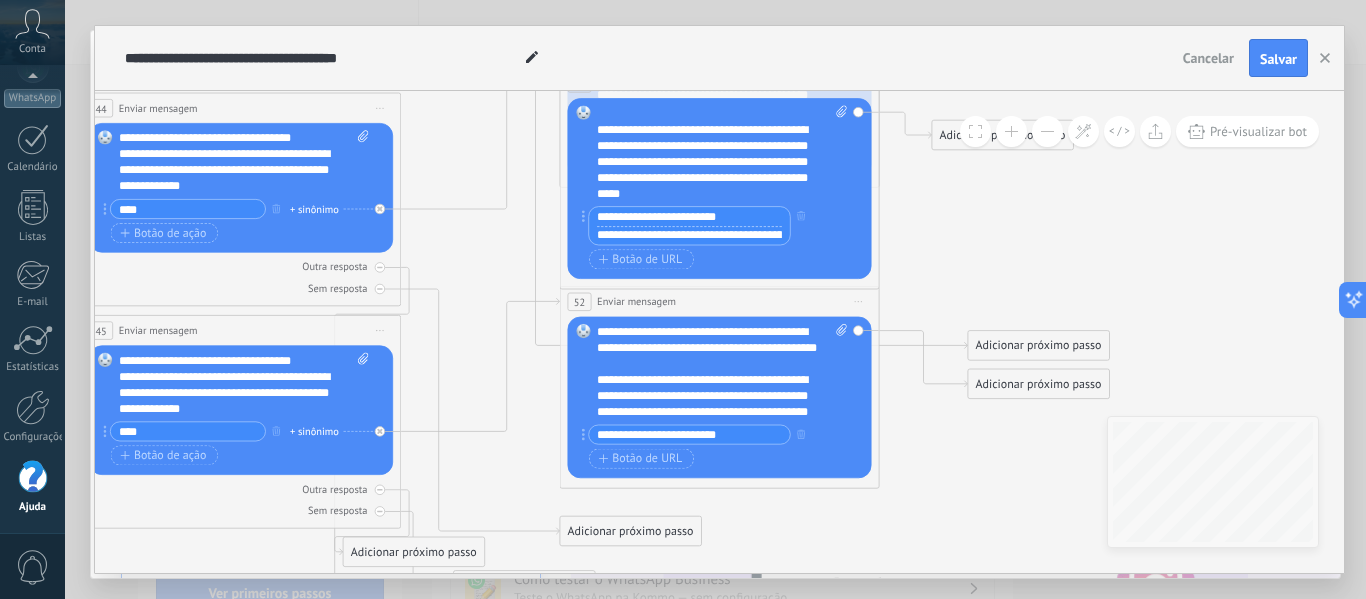 click on "**********" at bounding box center (689, 235) 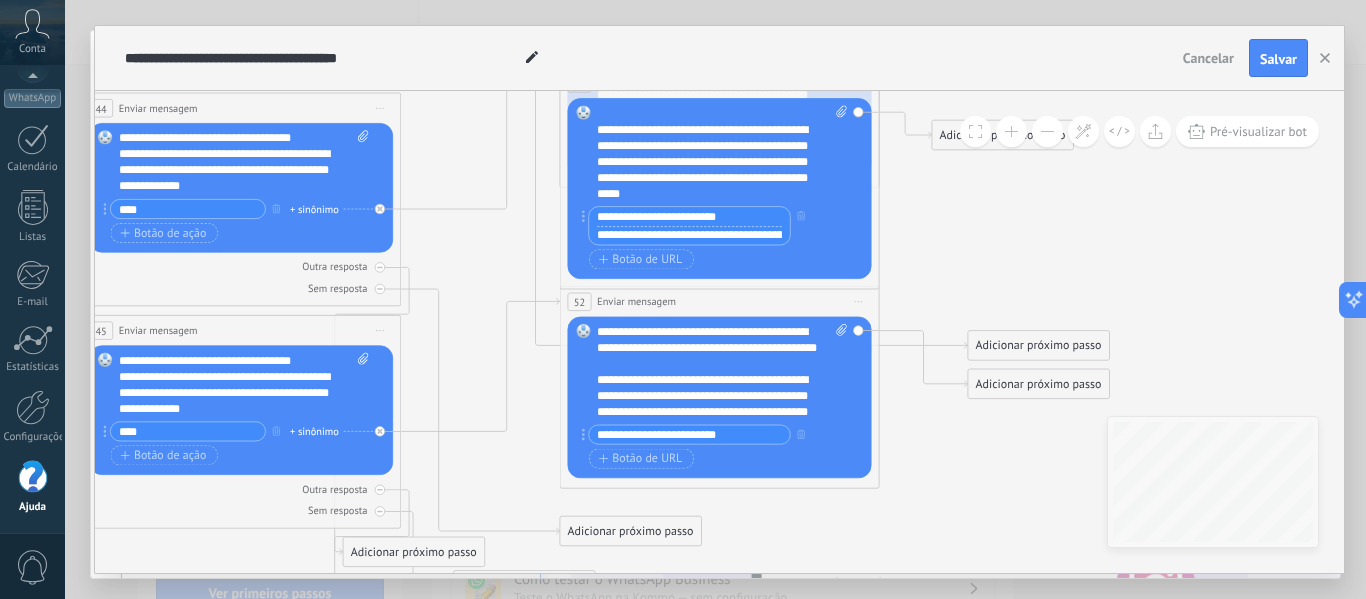 click on "**********" at bounding box center [689, 434] 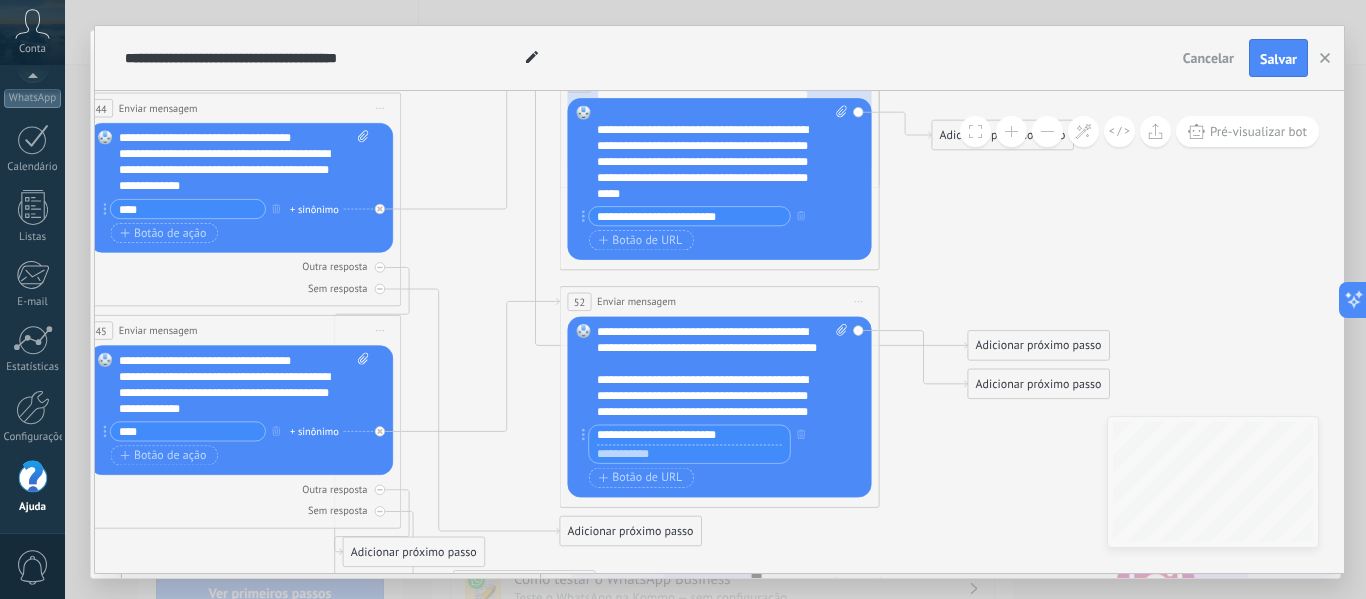 click at bounding box center (689, 453) 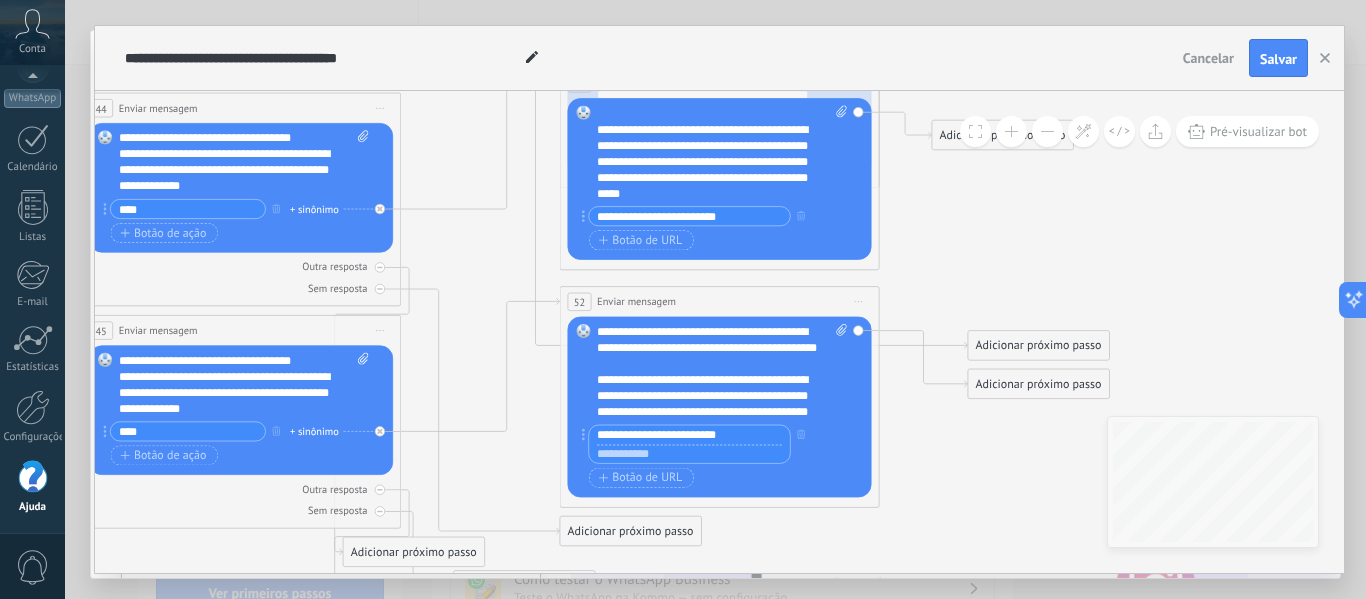 paste on "**********" 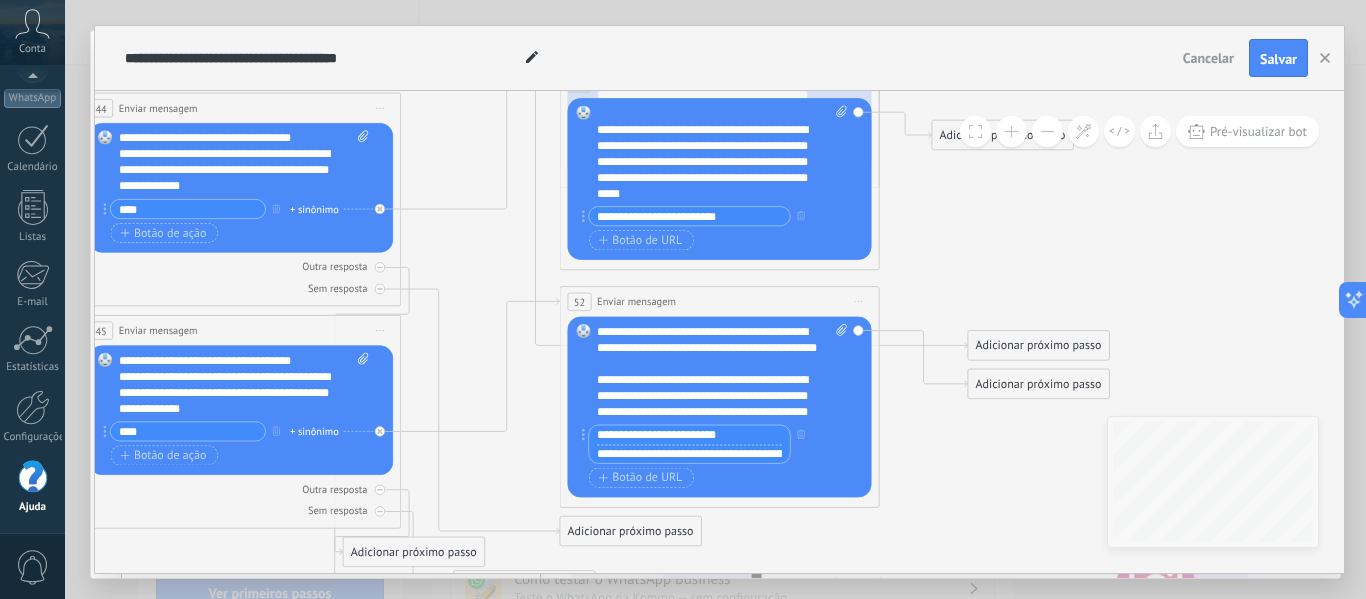 scroll, scrollTop: 0, scrollLeft: 185, axis: horizontal 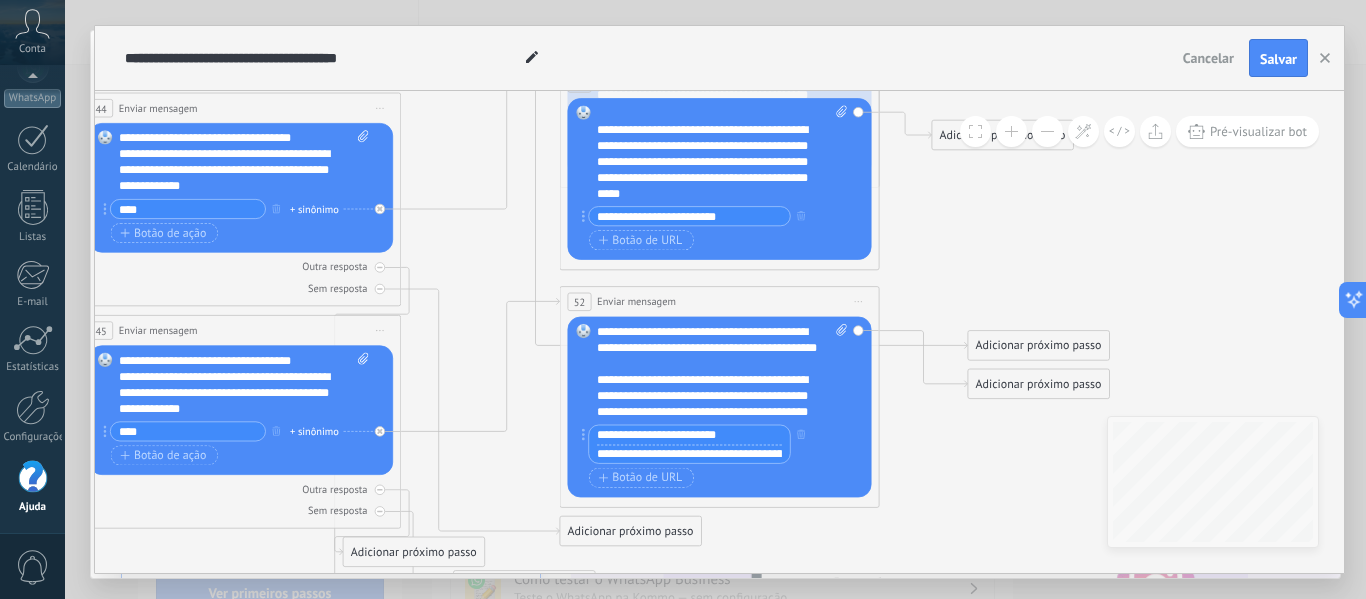 click on "**********" at bounding box center (708, 412) 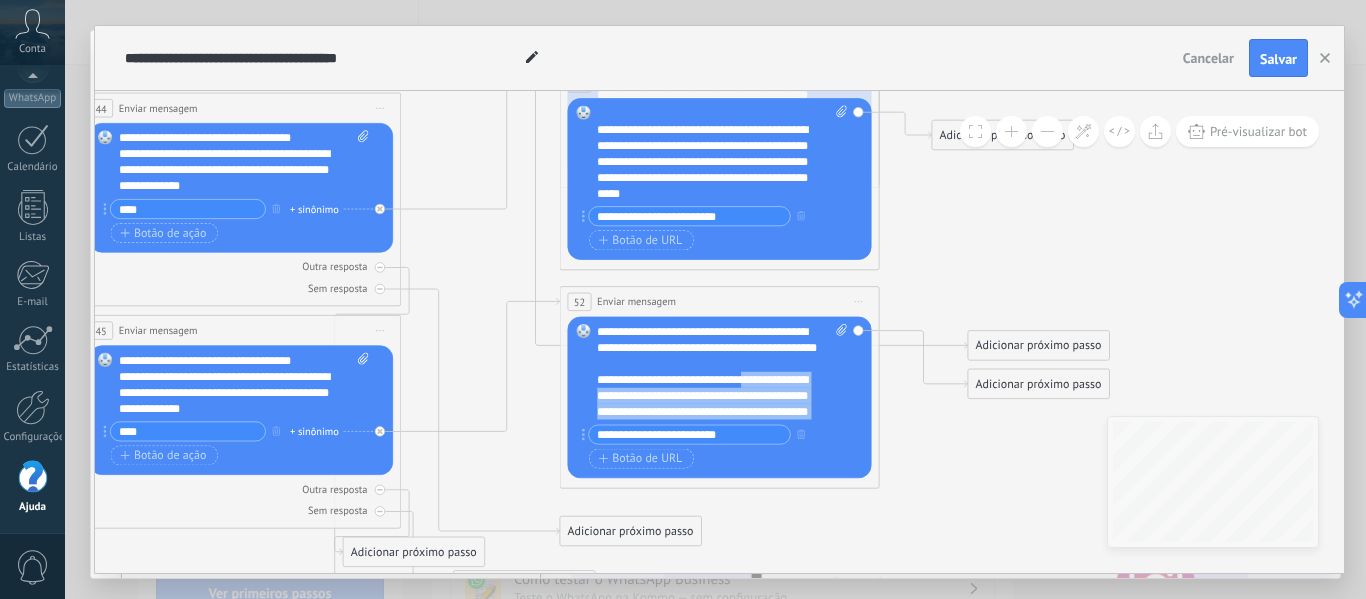 scroll, scrollTop: 60, scrollLeft: 0, axis: vertical 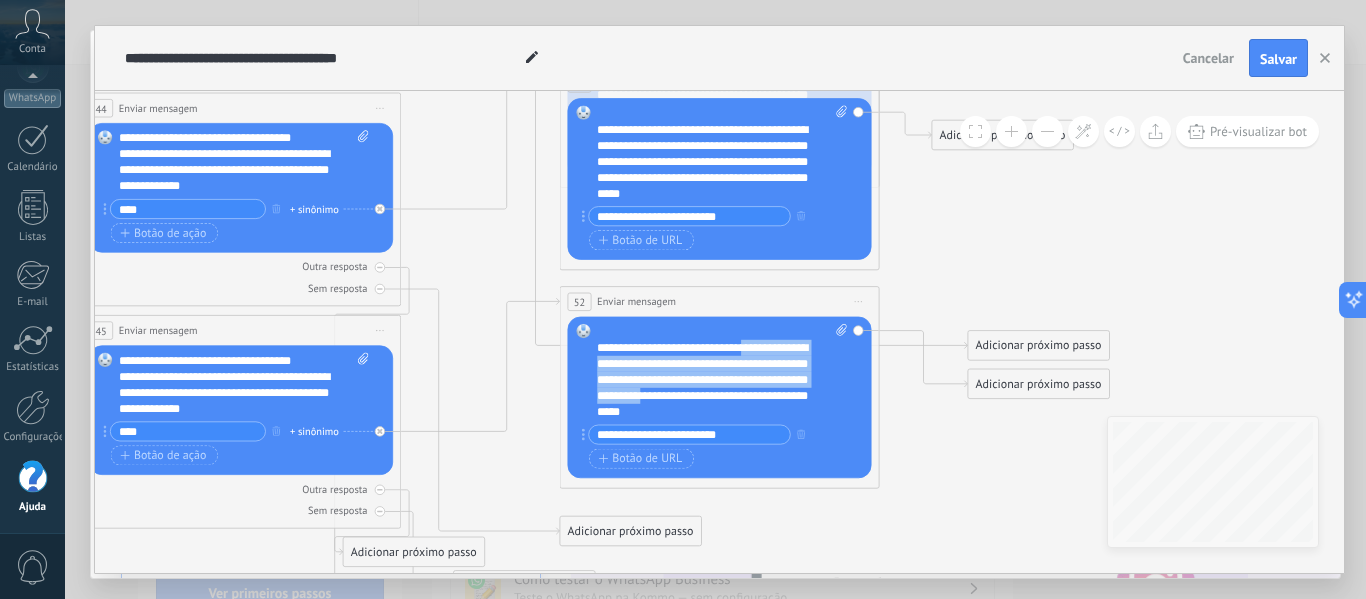 drag, startPoint x: 743, startPoint y: 438, endPoint x: 742, endPoint y: 388, distance: 50.01 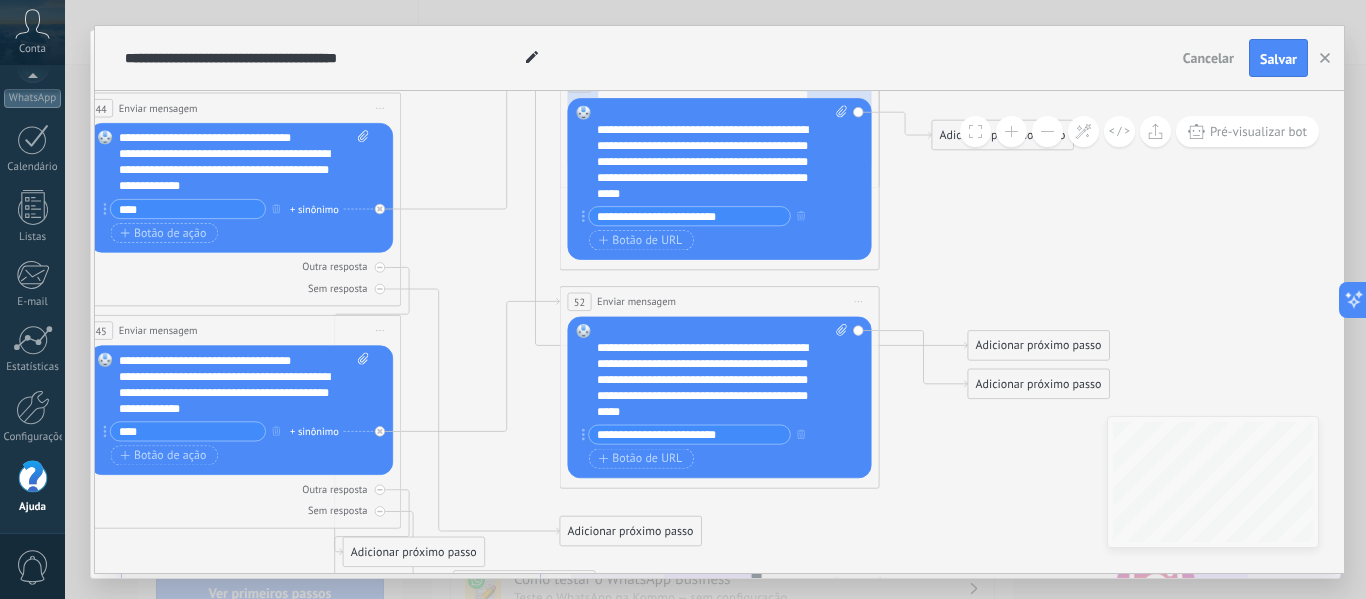 click on "**********" at bounding box center (708, 380) 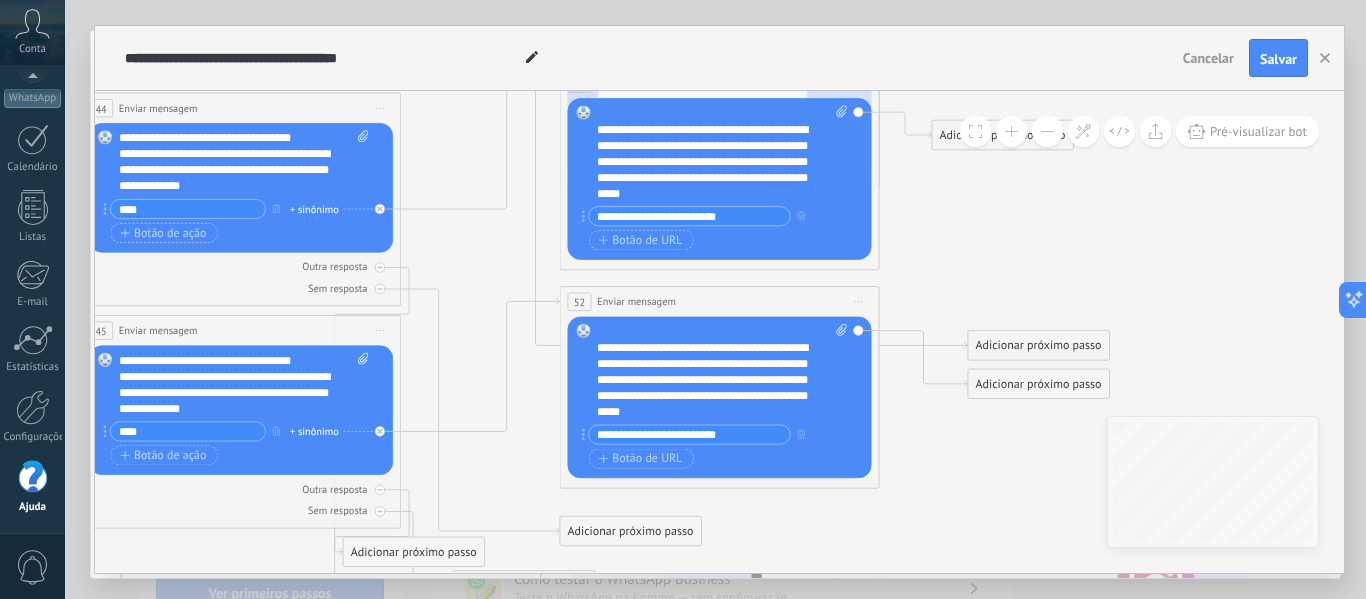 click on "**********" at bounding box center [708, 380] 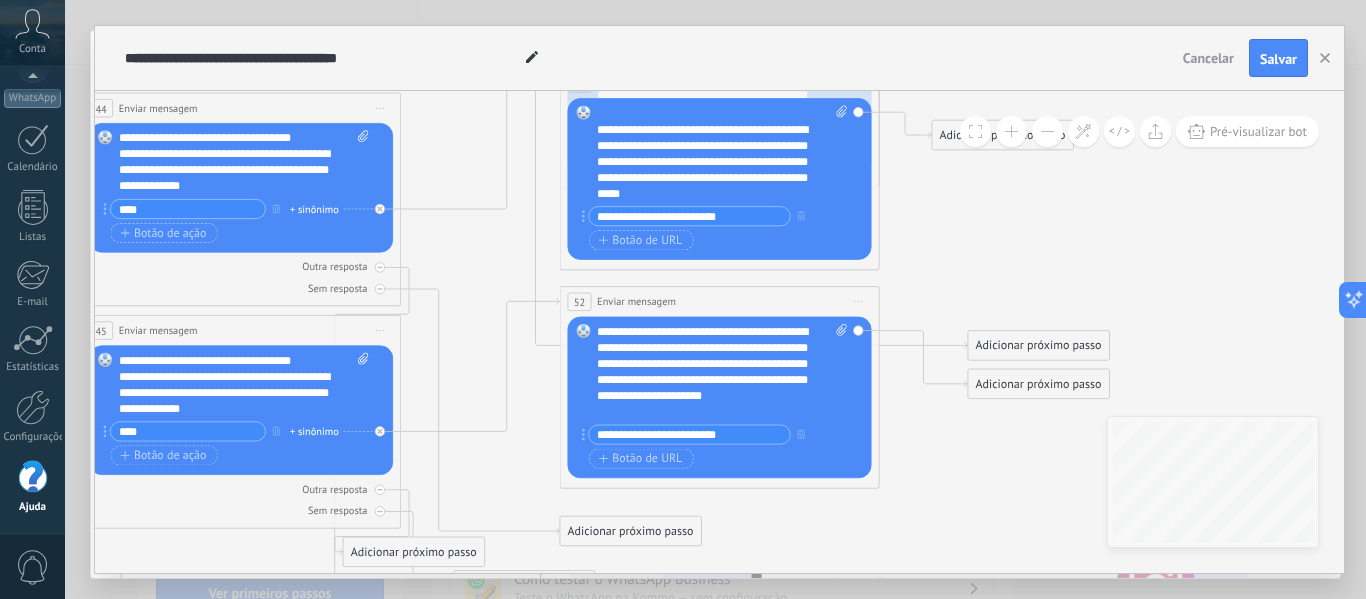 click on "**********" at bounding box center (708, 372) 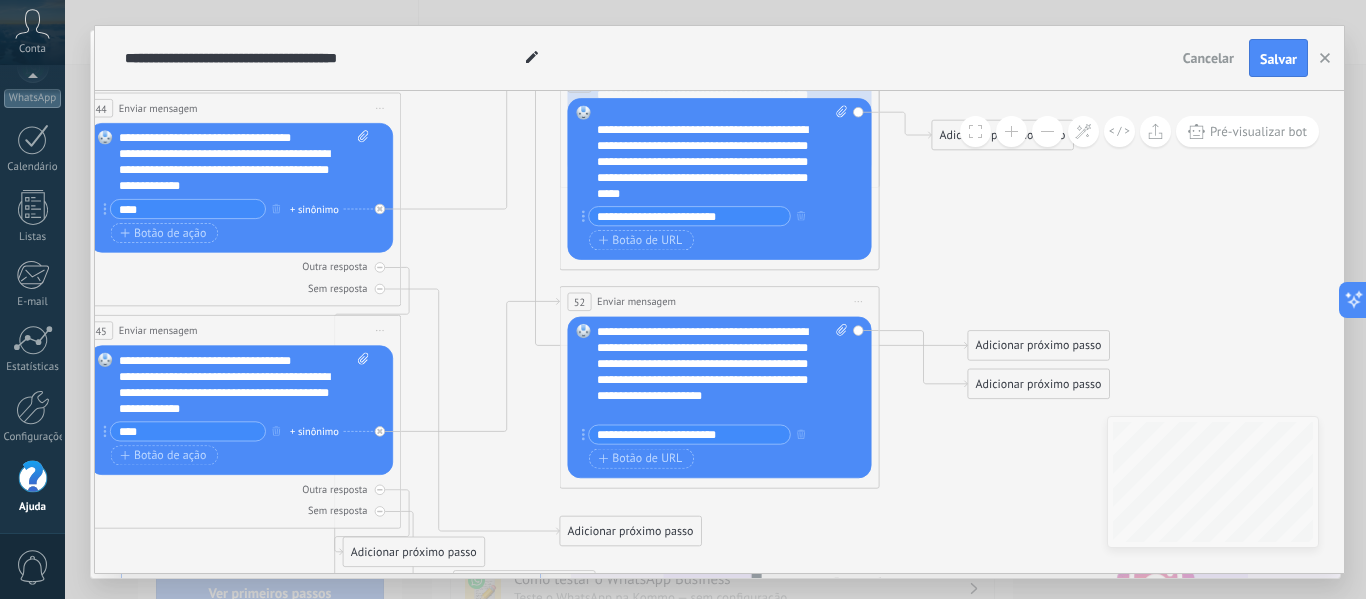 click on "**********" at bounding box center [708, 372] 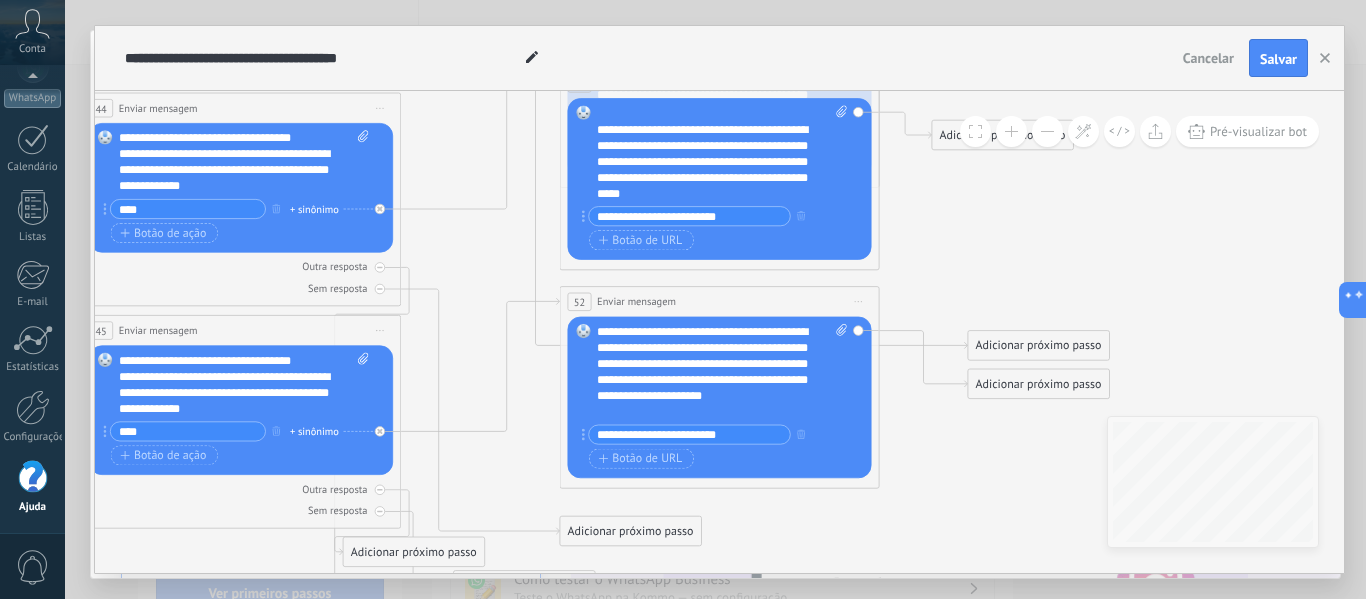 click on "**********" at bounding box center (708, 372) 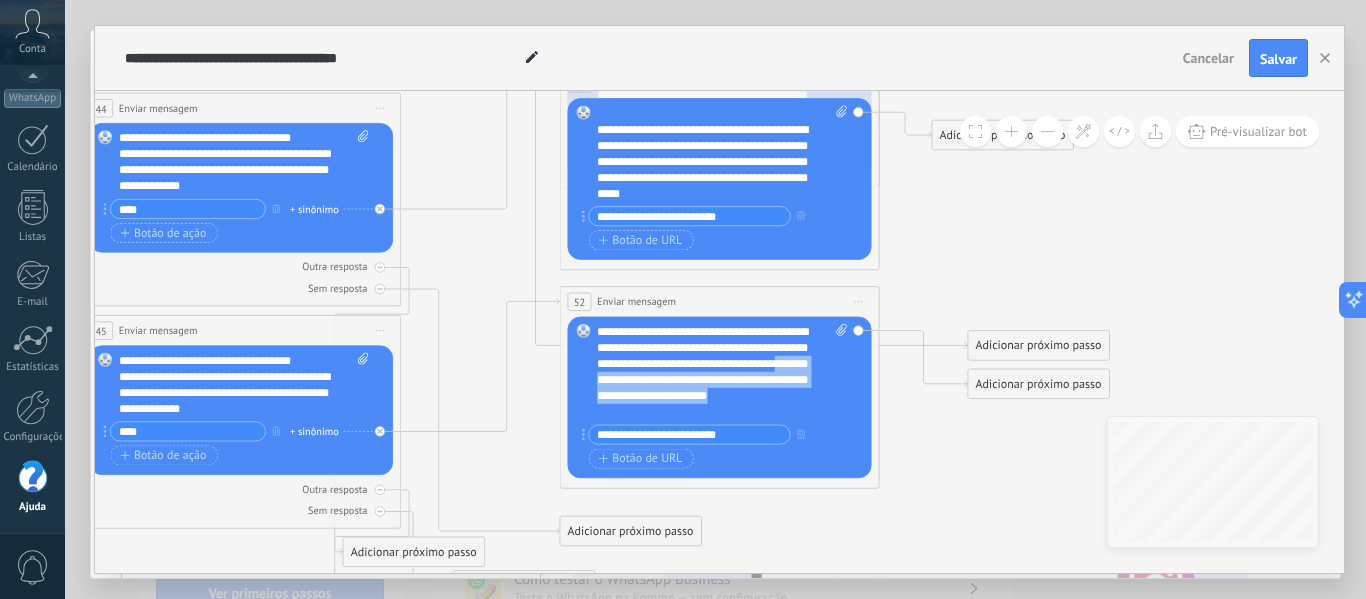 scroll, scrollTop: 80, scrollLeft: 0, axis: vertical 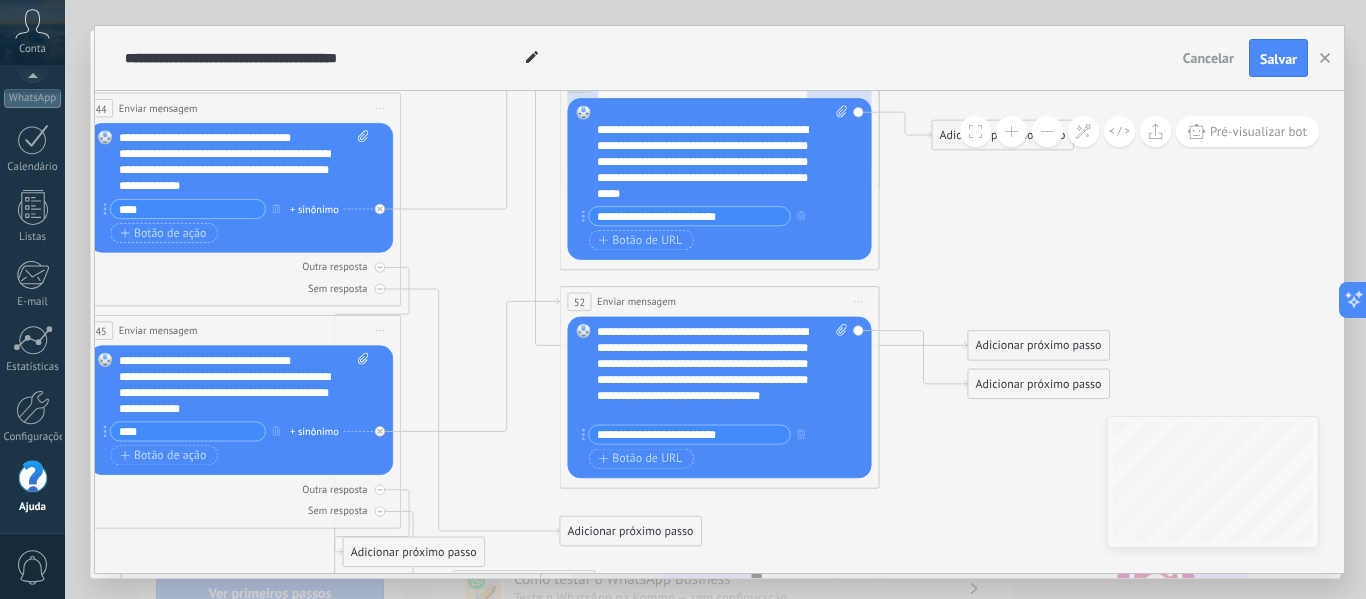 click on "**********" at bounding box center (689, 434) 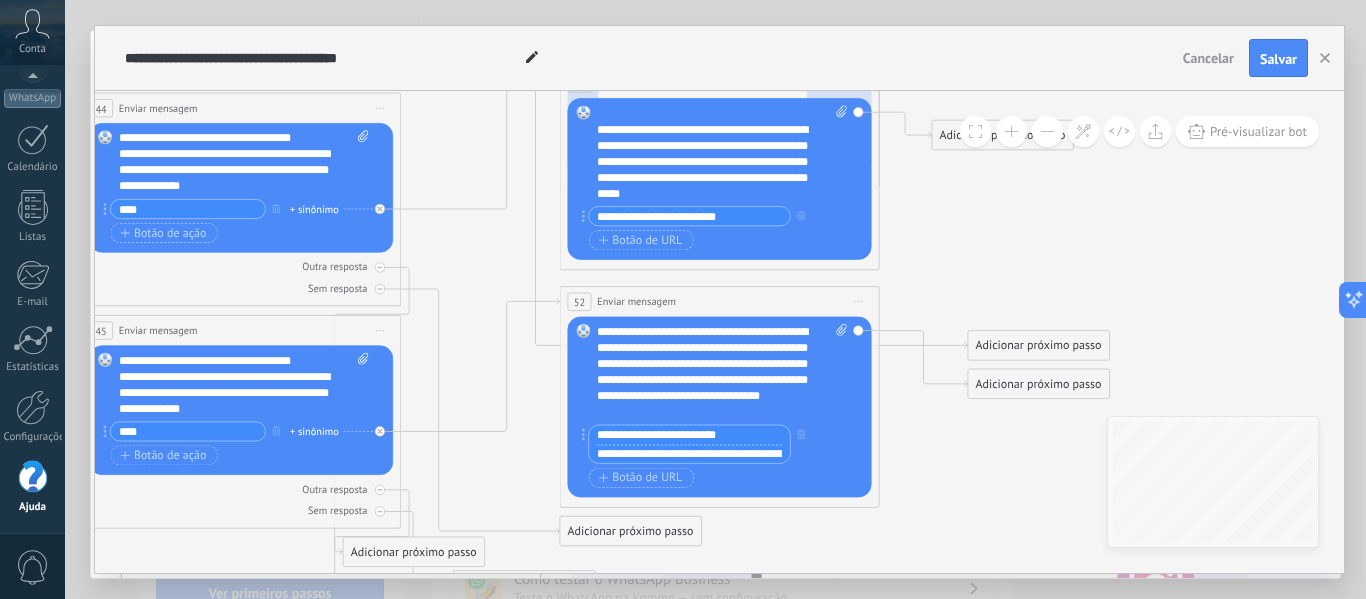 click on "**********" at bounding box center (689, 434) 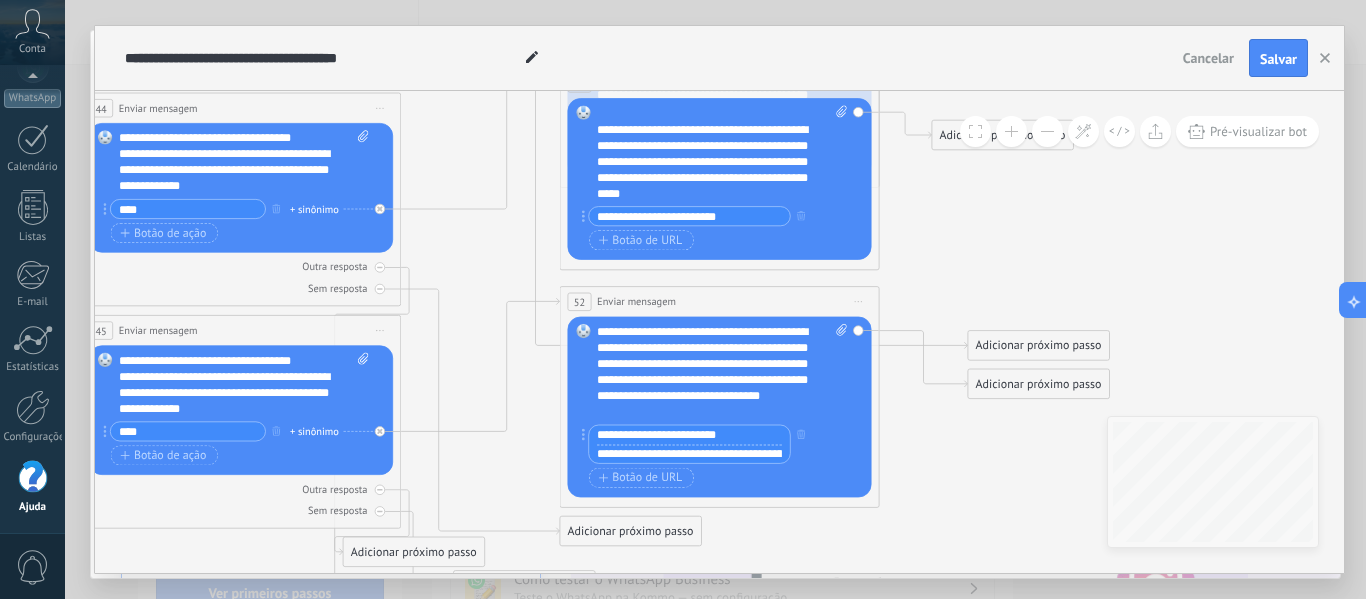click on "**********" at bounding box center [689, 453] 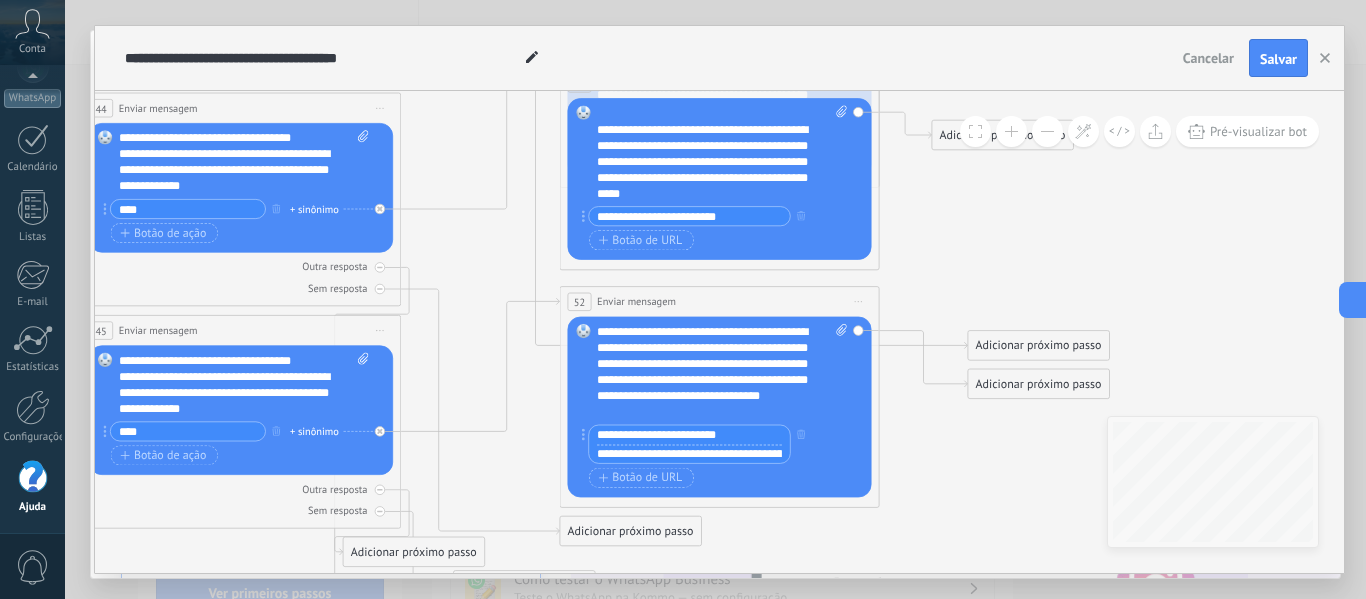 click on "**********" at bounding box center [689, 453] 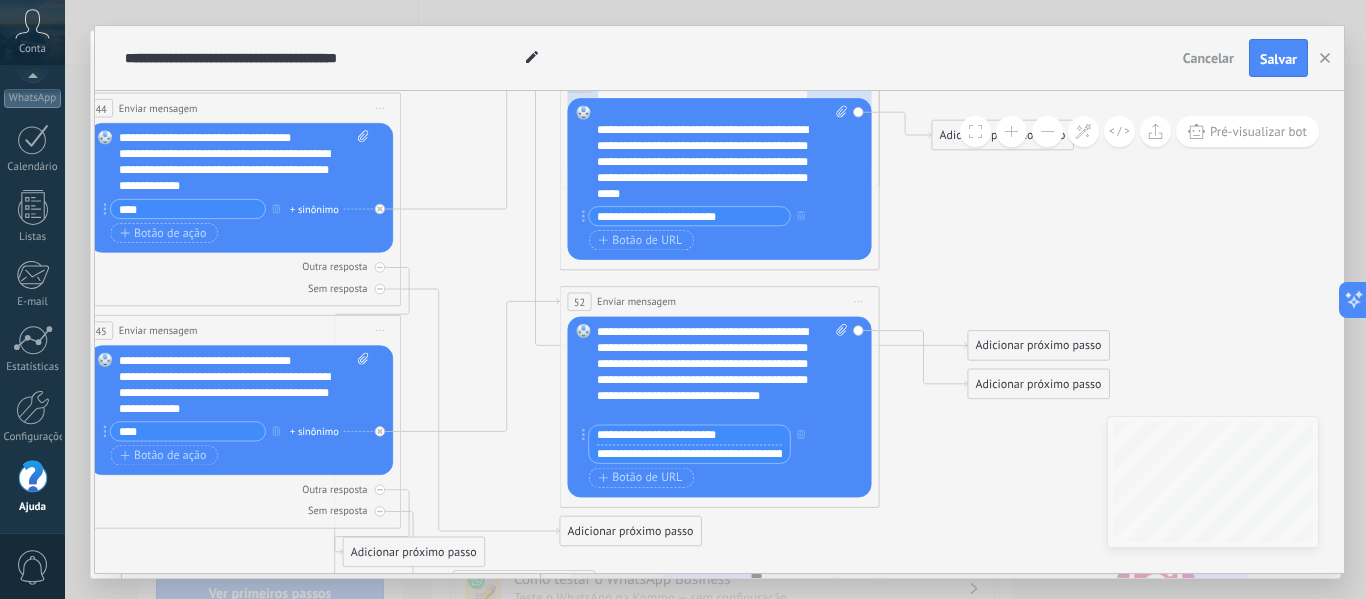 paste 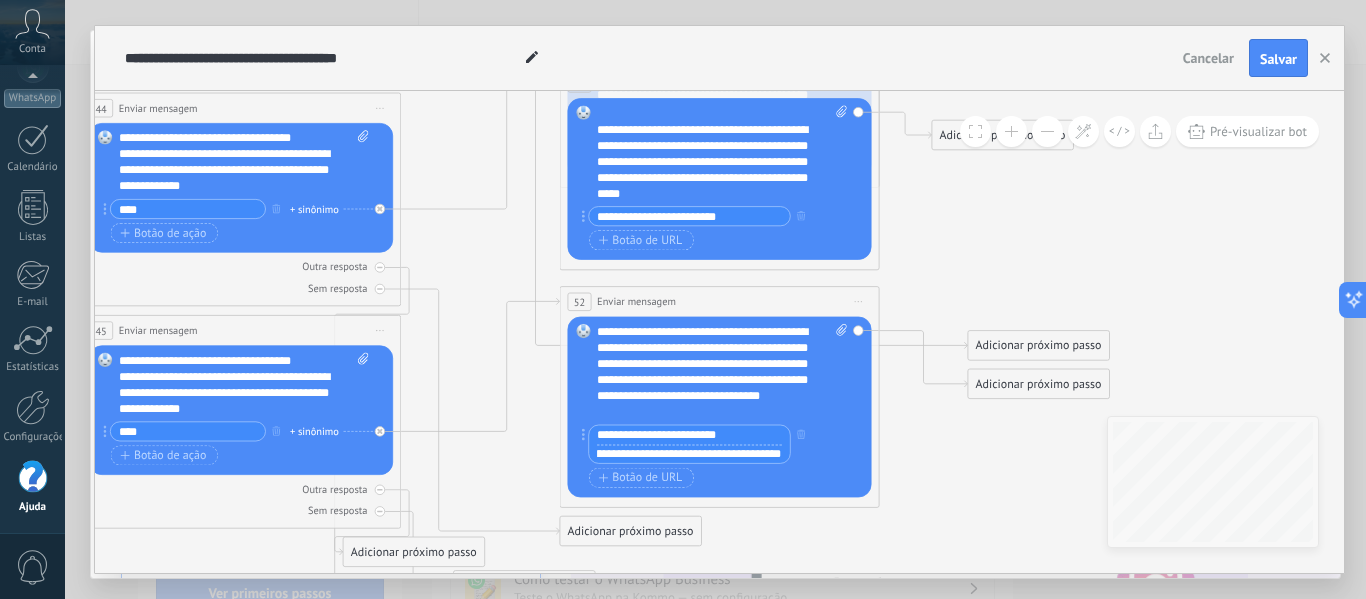 type on "**********" 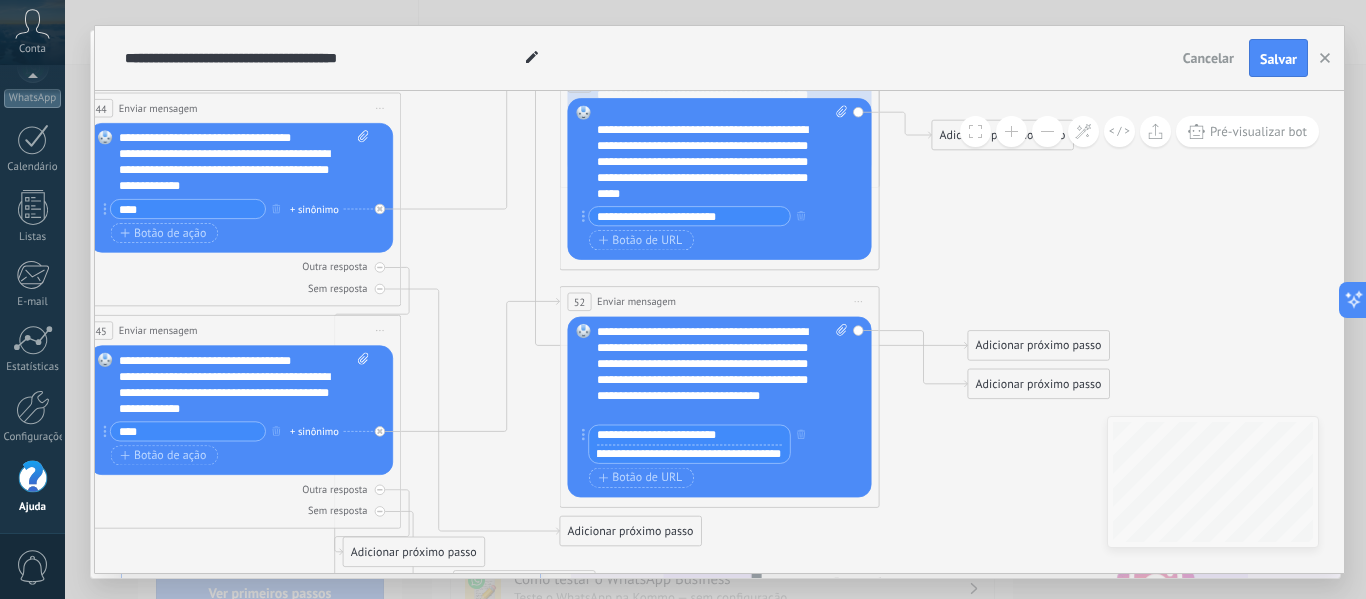 click on "**********" at bounding box center [689, 434] 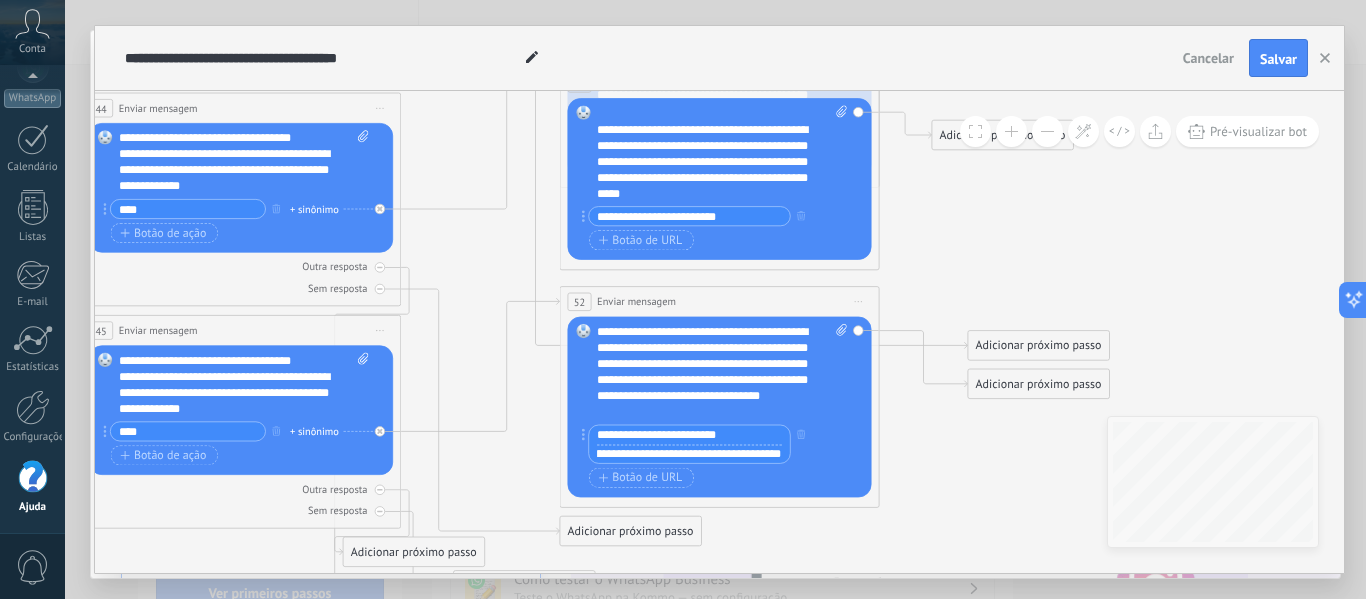 scroll, scrollTop: 0, scrollLeft: 0, axis: both 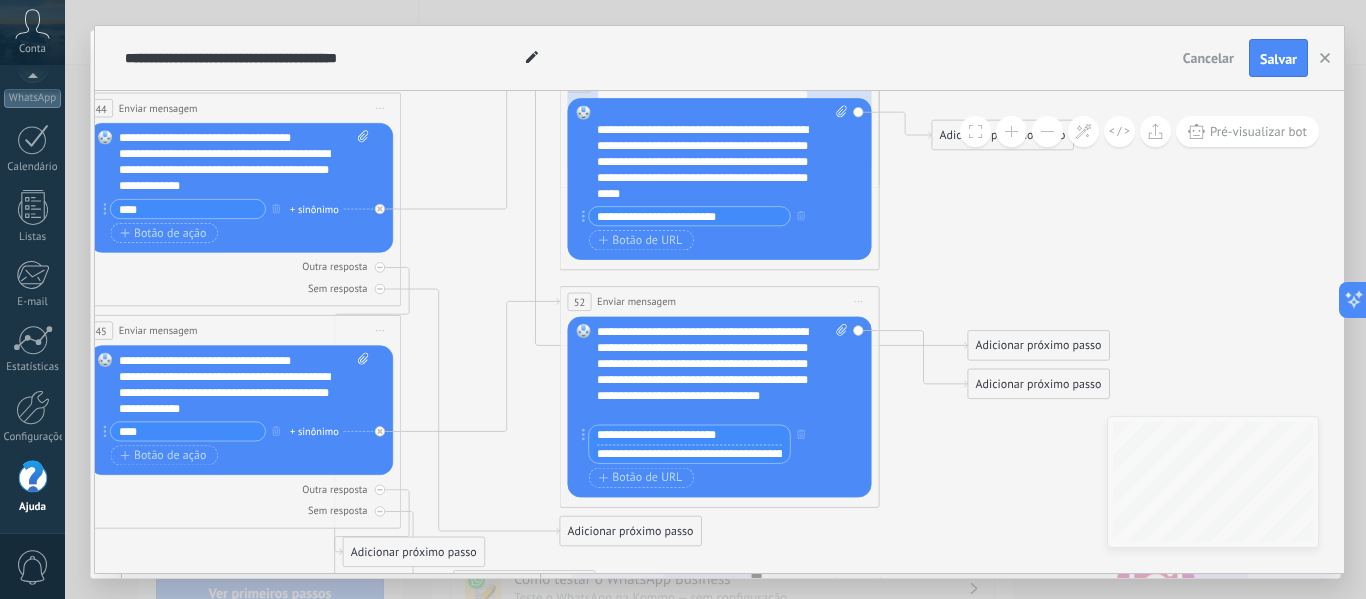click on "**********" at bounding box center [689, 434] 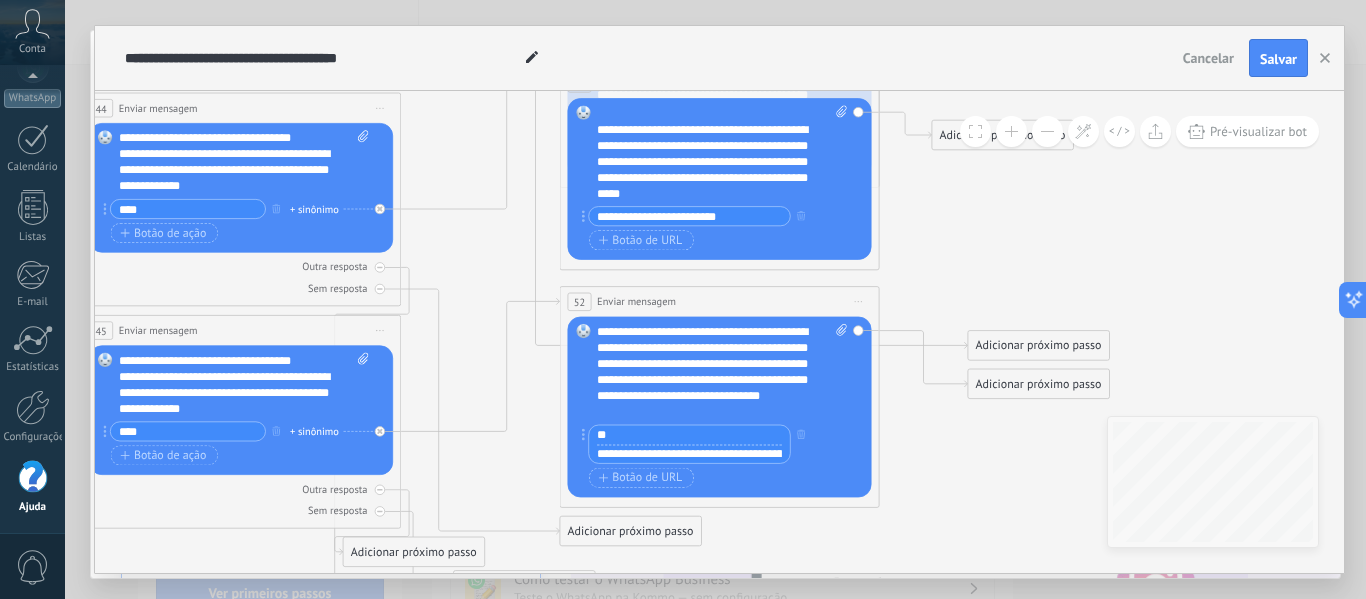 type on "*" 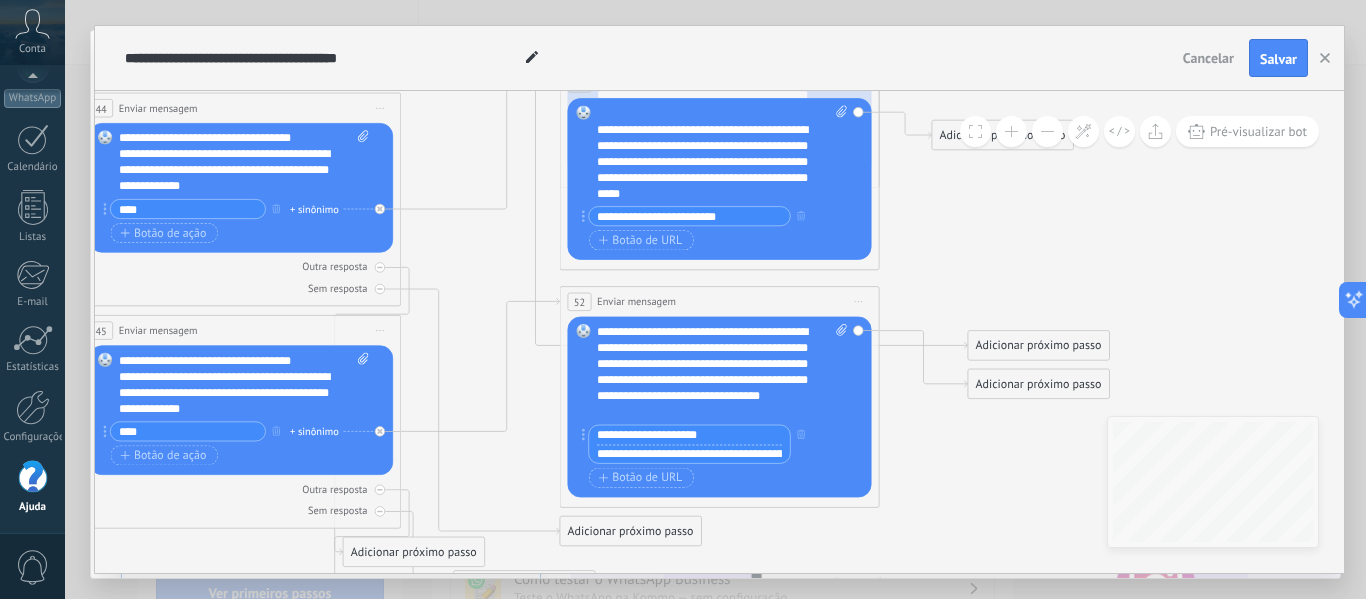click on "**********" at bounding box center [689, 434] 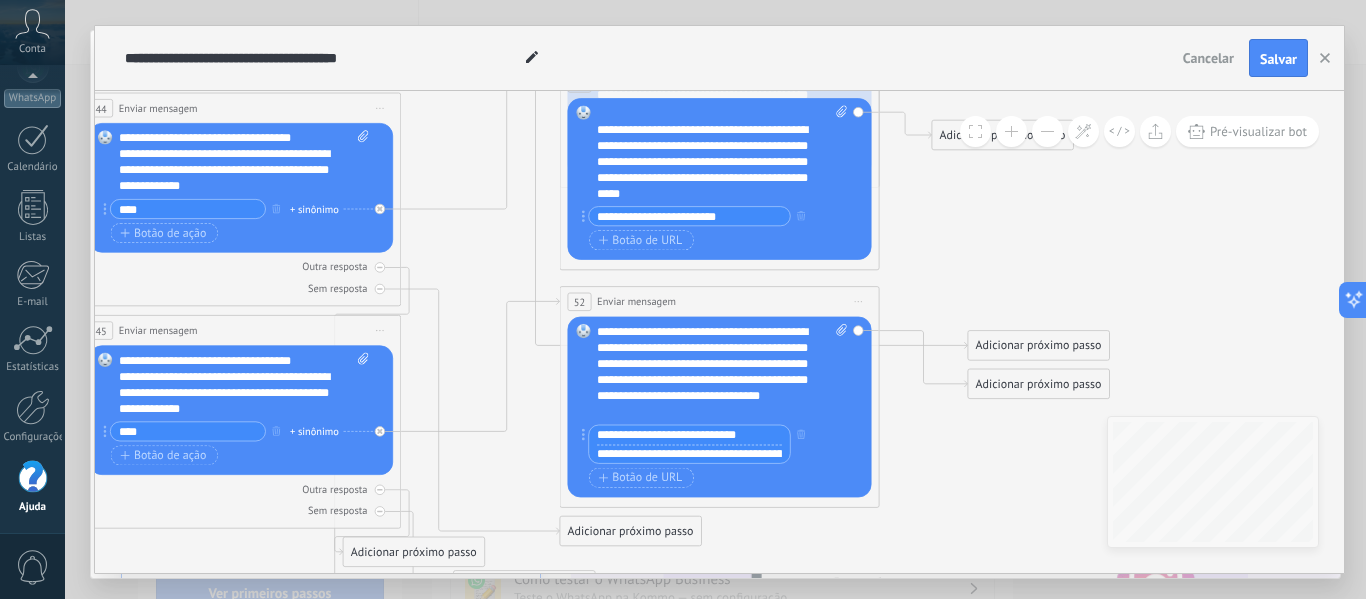 type on "**********" 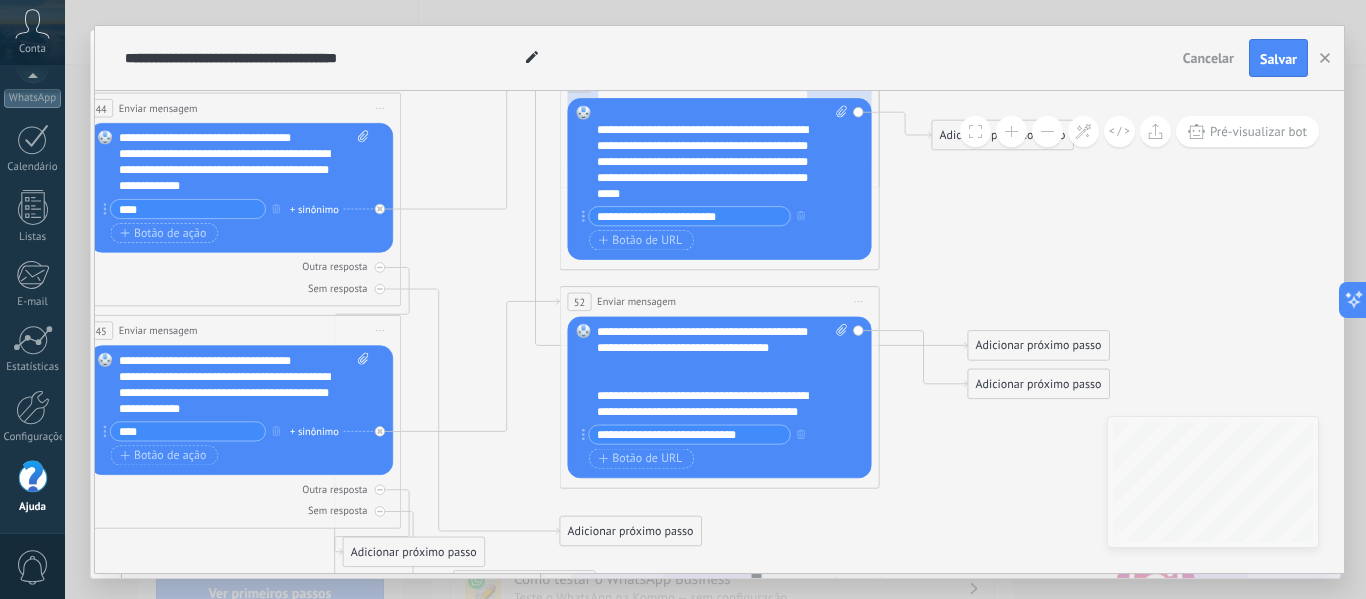 scroll, scrollTop: 120, scrollLeft: 0, axis: vertical 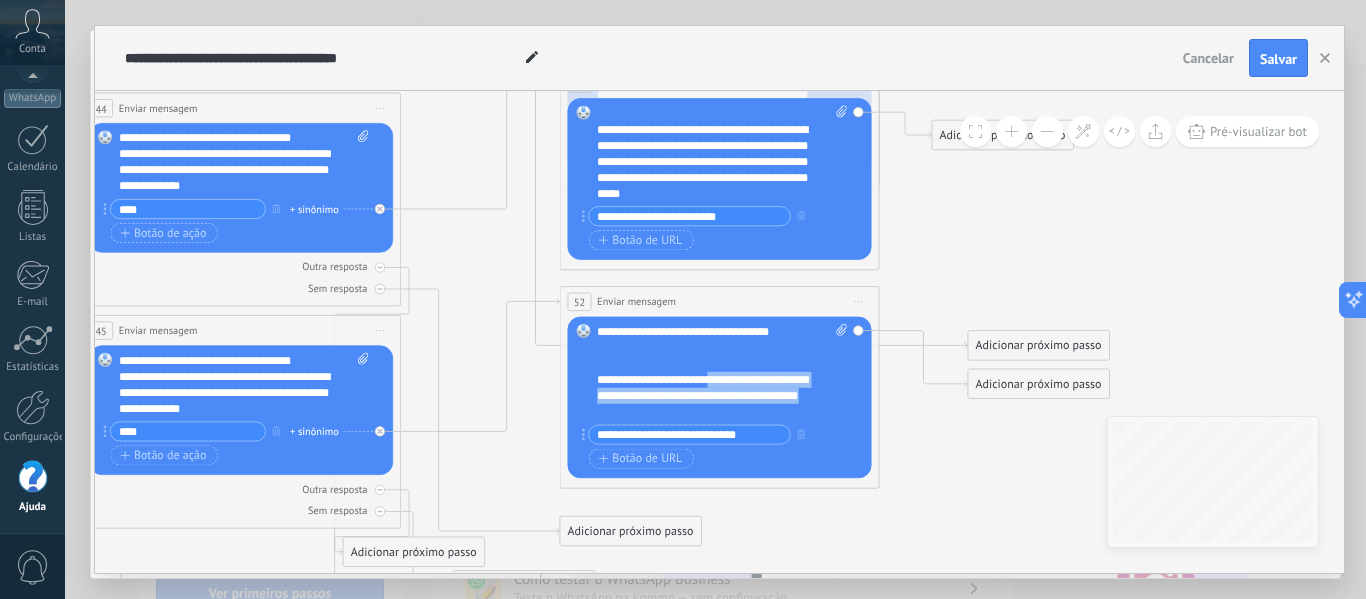drag, startPoint x: 722, startPoint y: 418, endPoint x: 708, endPoint y: 392, distance: 29.529646 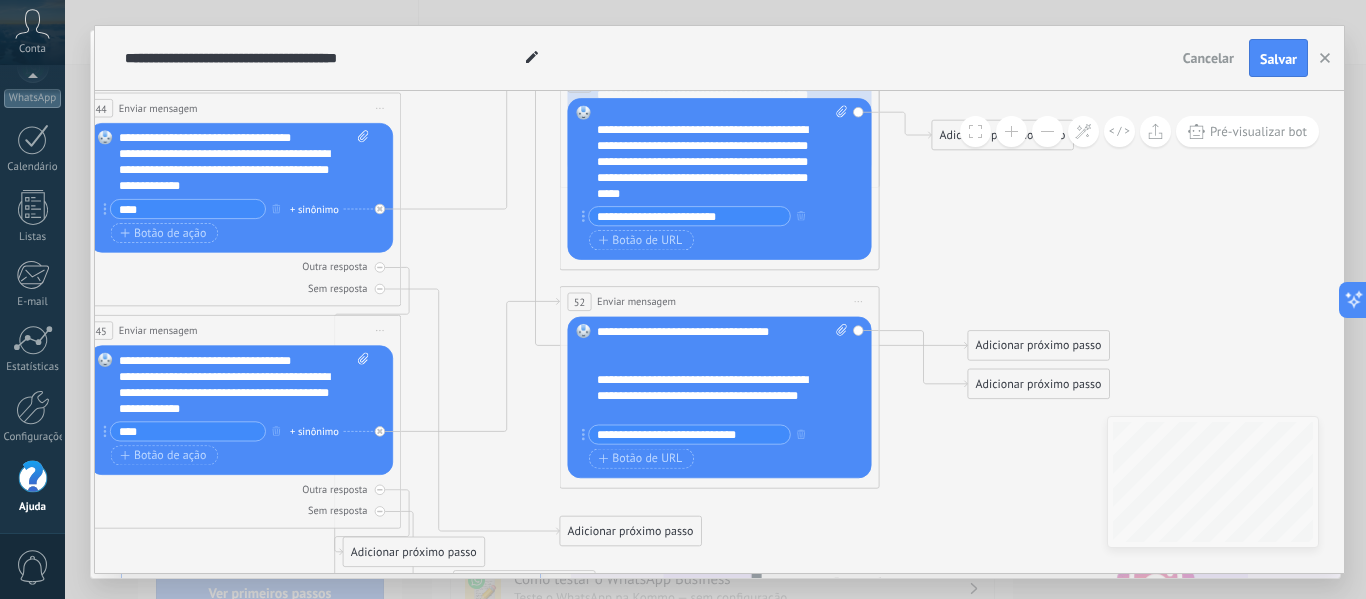 click on "**********" at bounding box center [708, 396] 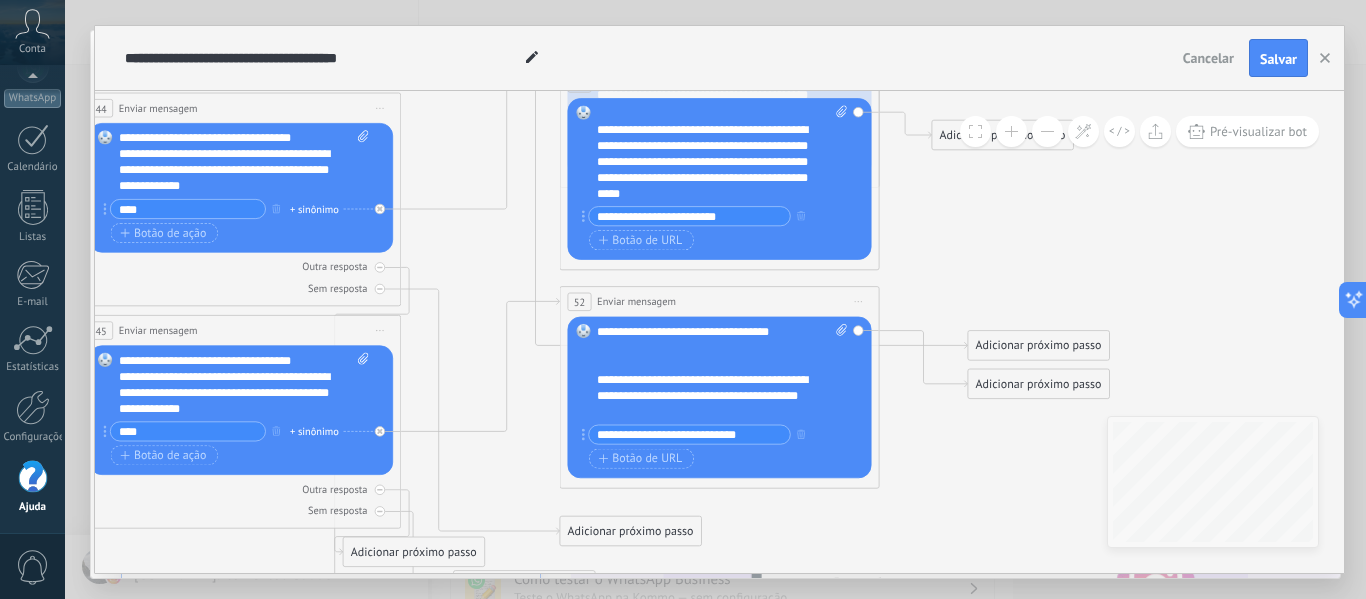 click 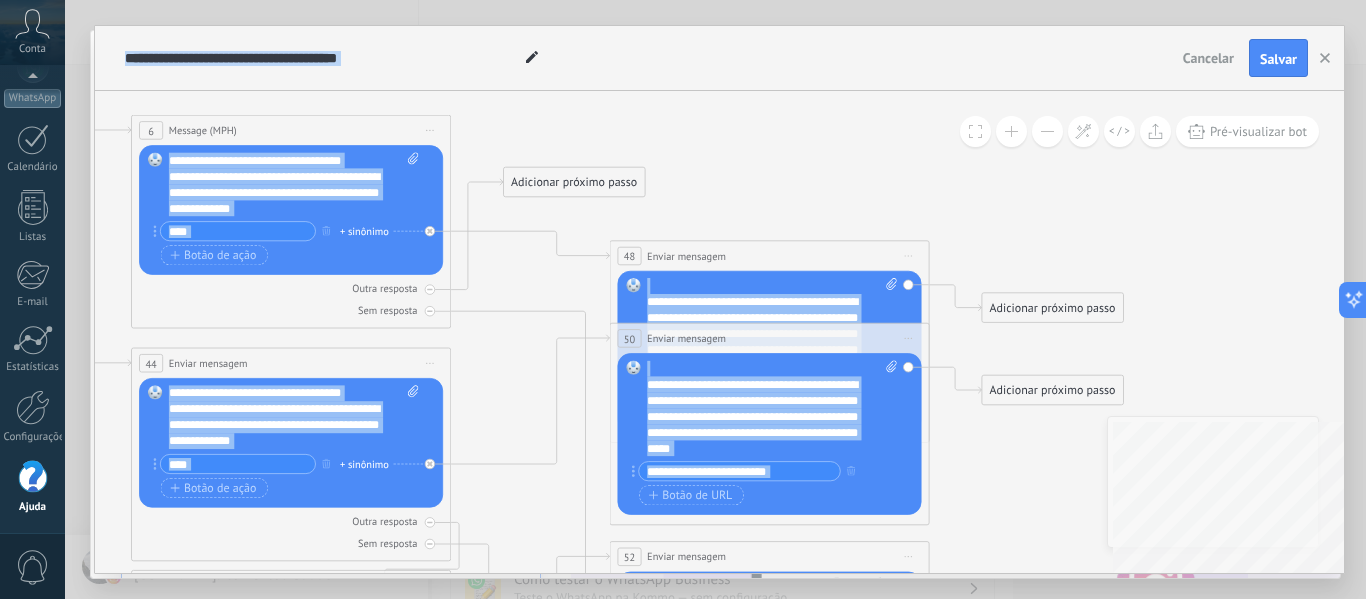 click on "**********" at bounding box center [719, 332] 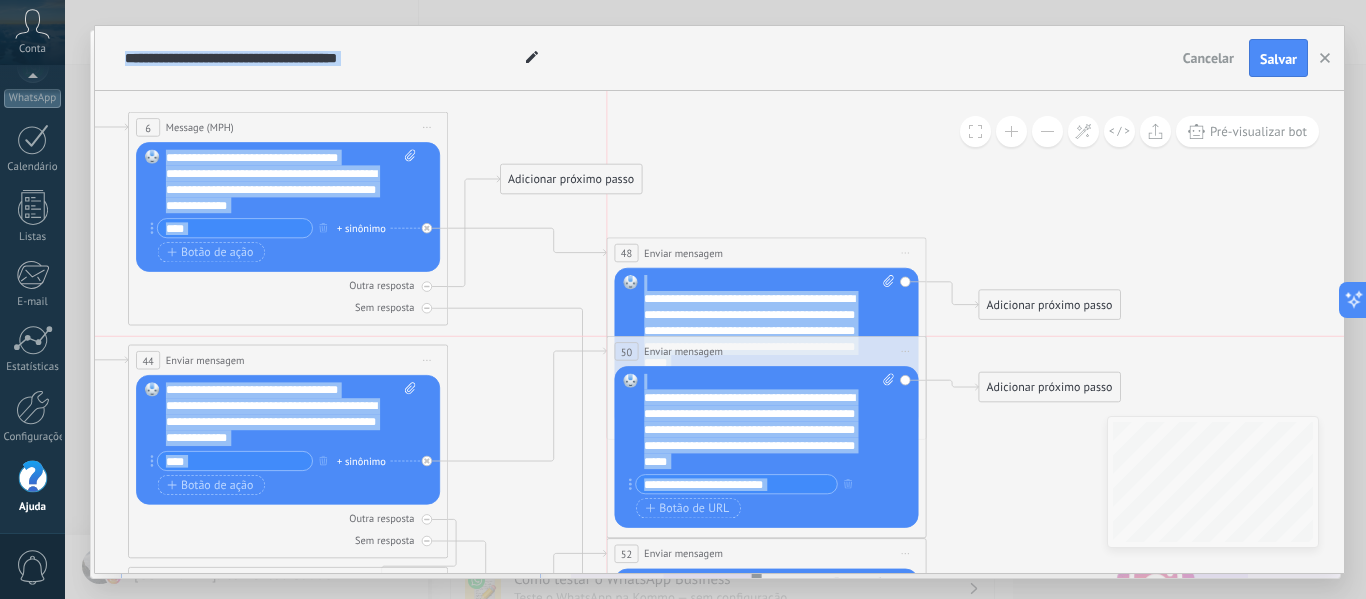 scroll, scrollTop: 0, scrollLeft: 0, axis: both 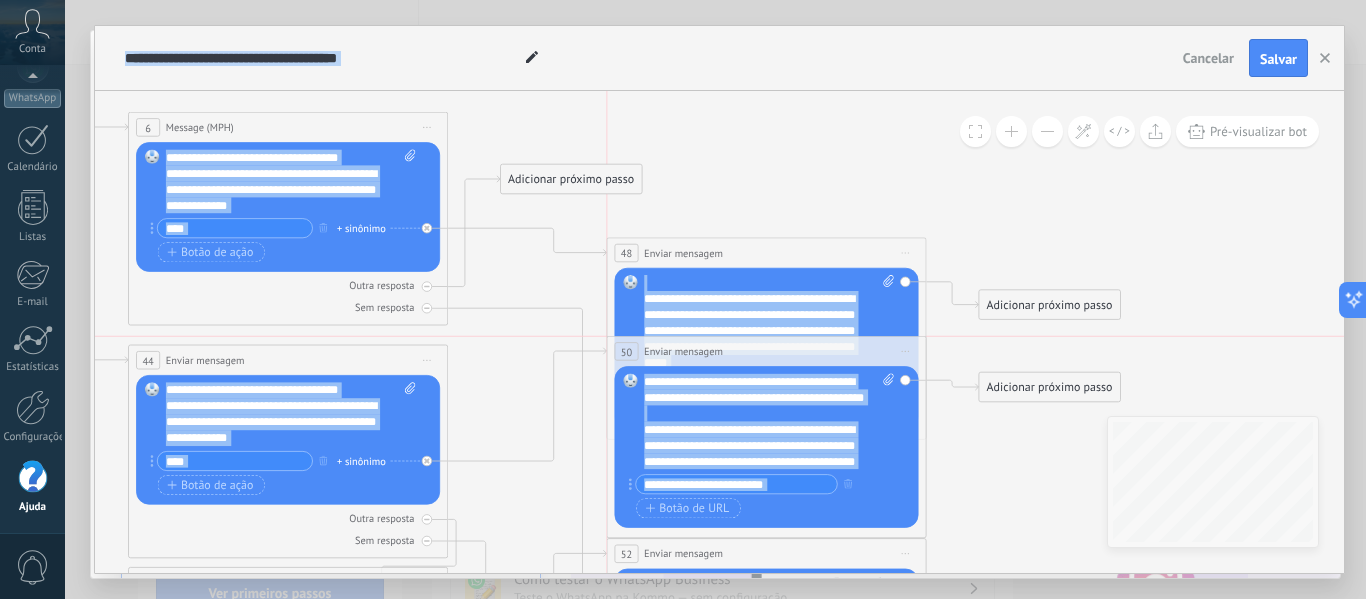 click on "**********" at bounding box center (766, 352) 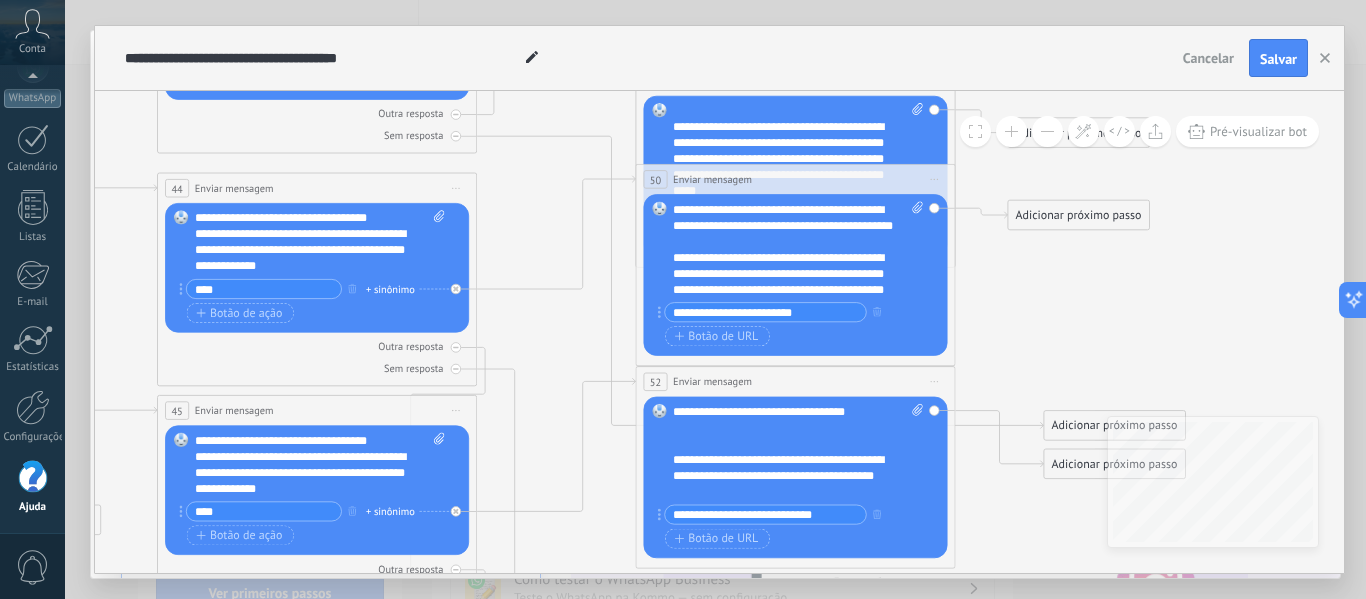 drag, startPoint x: 1015, startPoint y: 438, endPoint x: 885, endPoint y: 354, distance: 154.77725 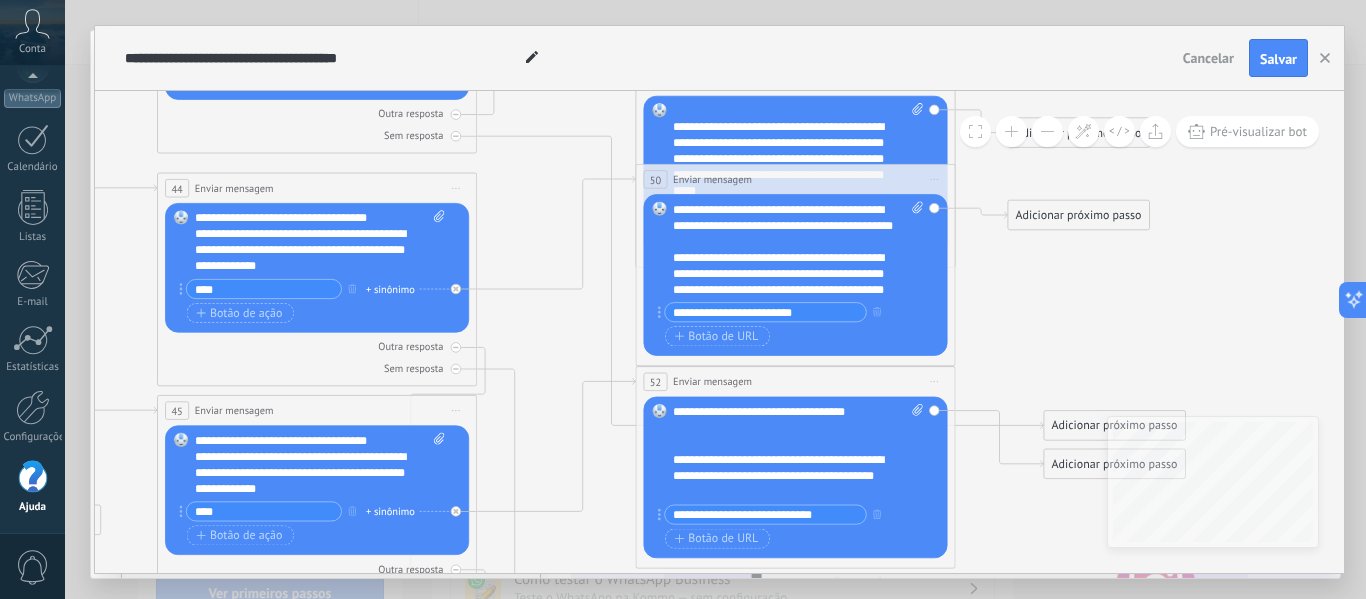click 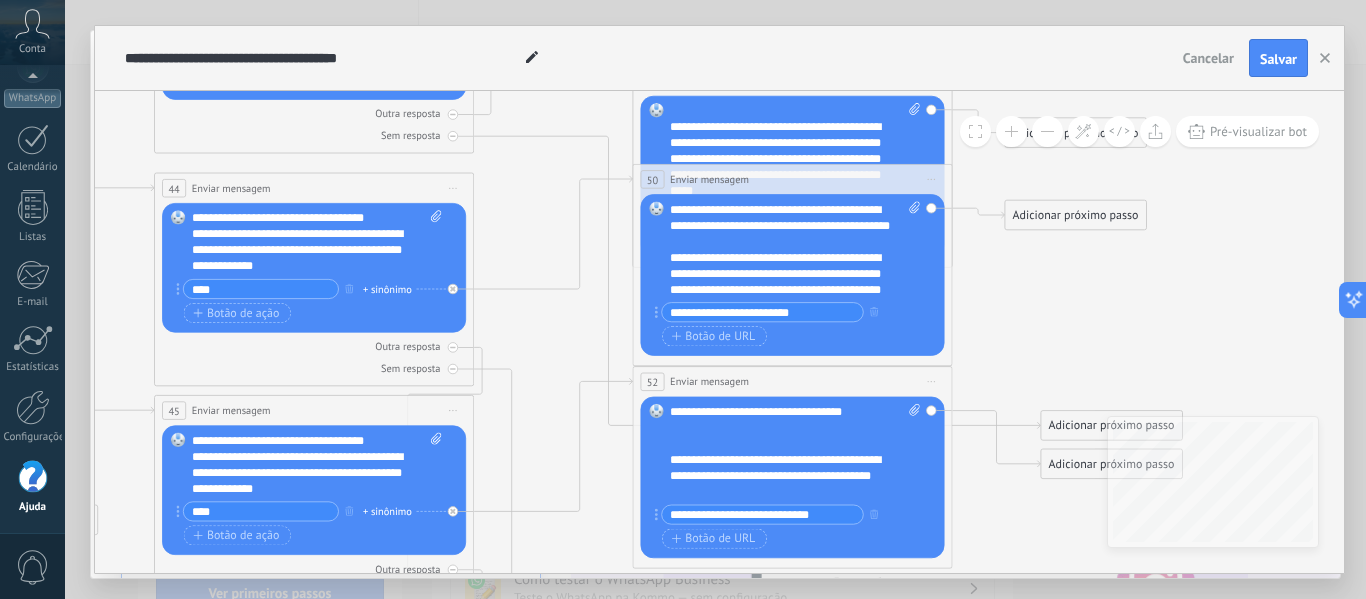 click on "**********" at bounding box center [792, 382] 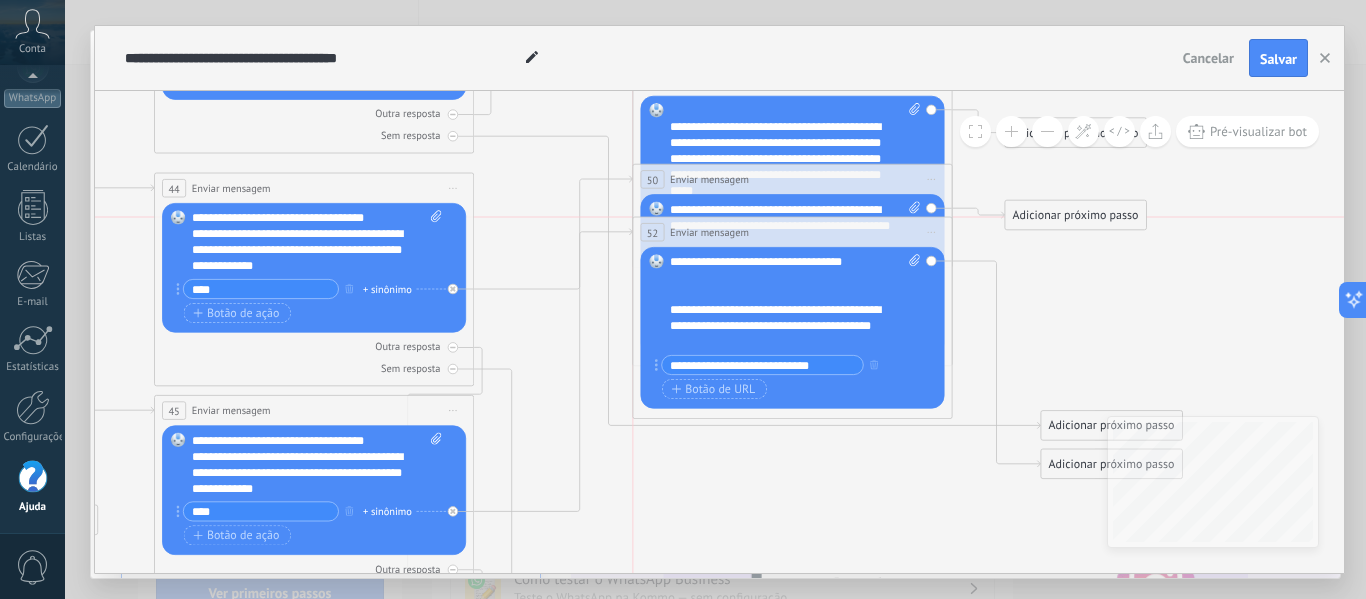 drag, startPoint x: 795, startPoint y: 388, endPoint x: 794, endPoint y: 239, distance: 149.00336 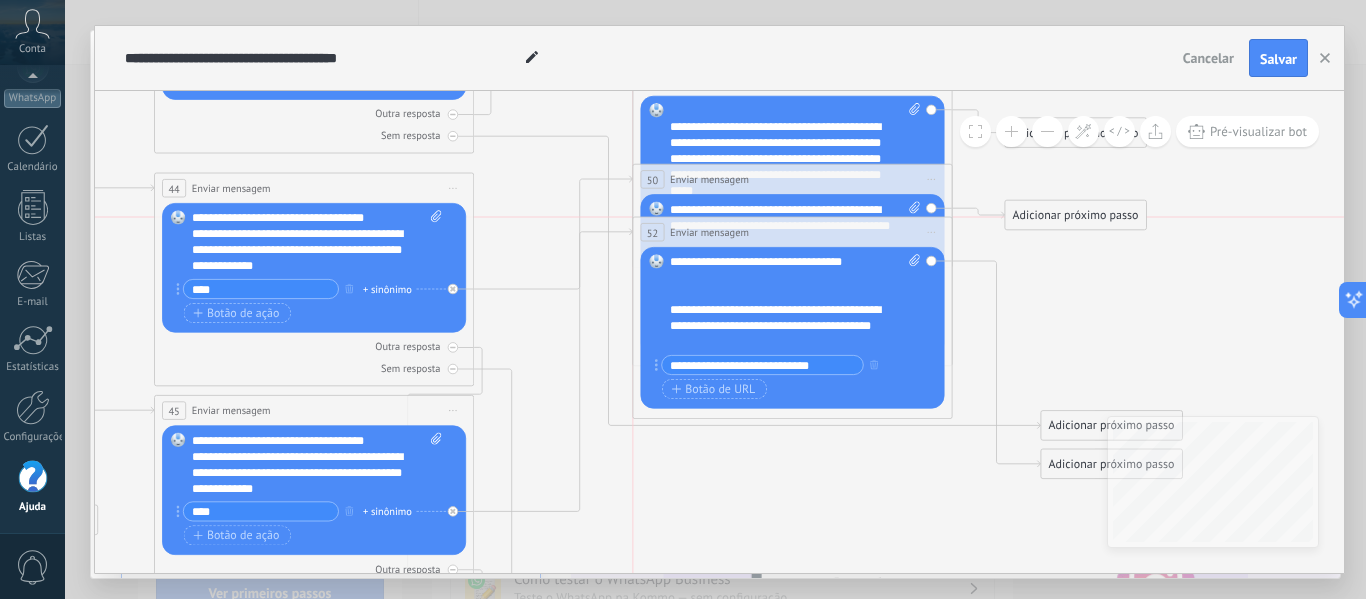 click on "**********" at bounding box center [792, 232] 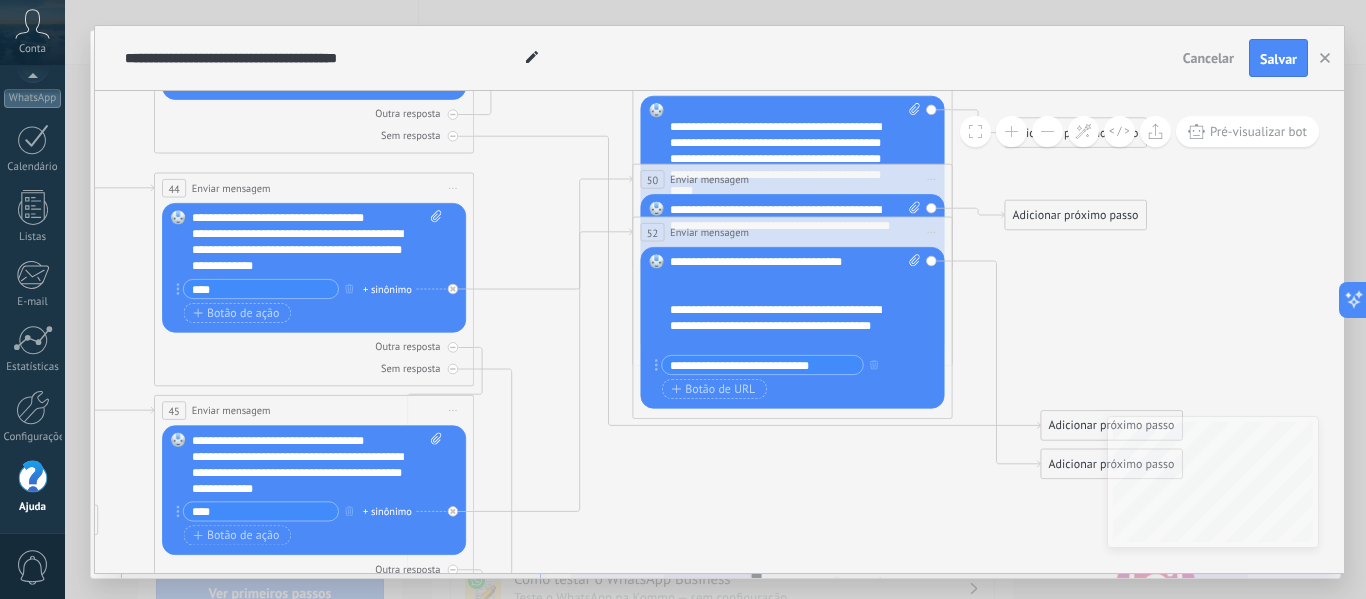 click 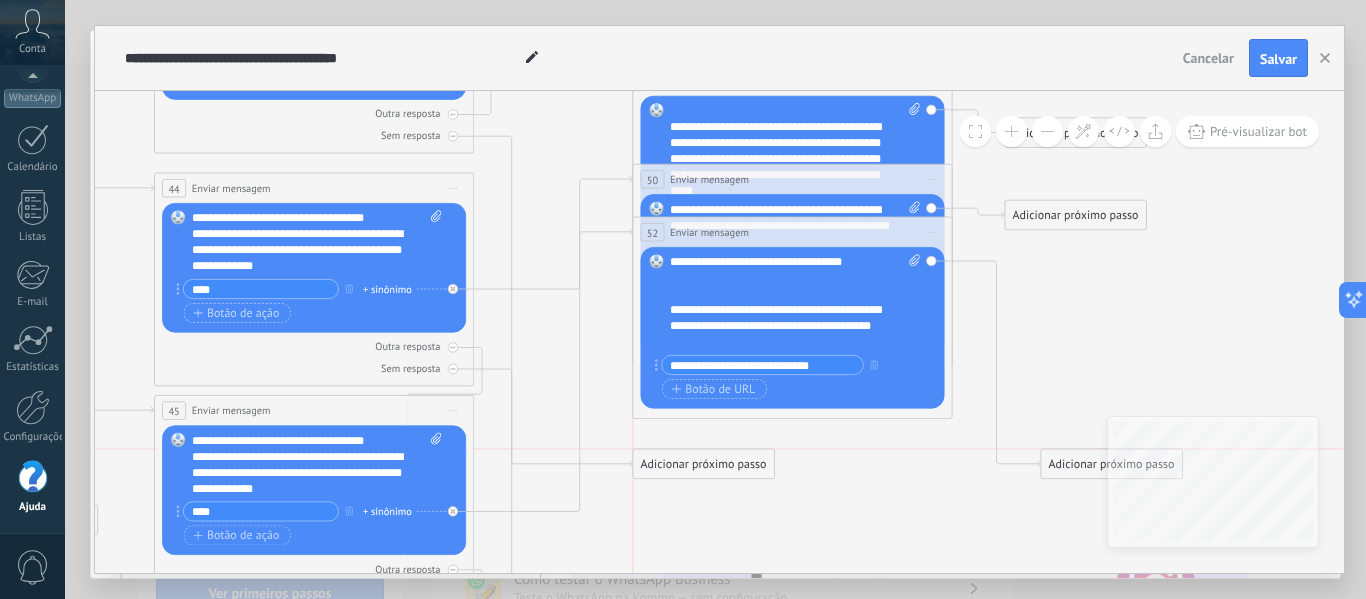 drag, startPoint x: 1076, startPoint y: 430, endPoint x: 668, endPoint y: 466, distance: 409.58514 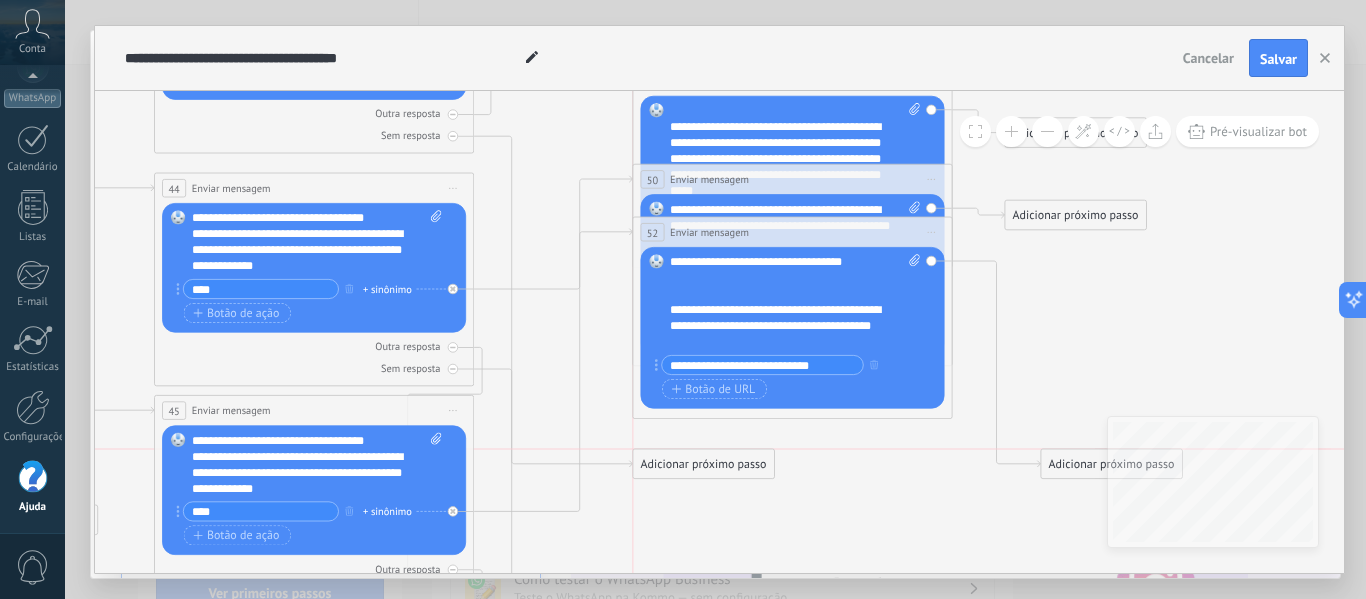click on "Adicionar próximo passo" at bounding box center (703, 464) 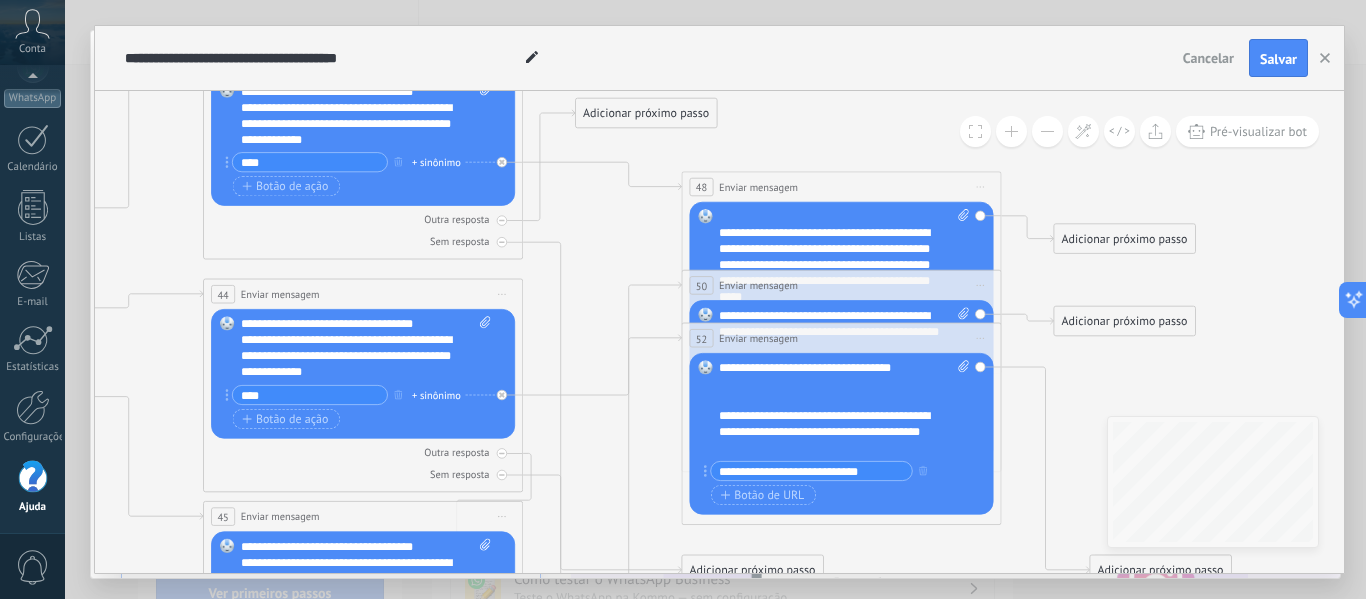 drag, startPoint x: 574, startPoint y: 130, endPoint x: 623, endPoint y: 236, distance: 116.777565 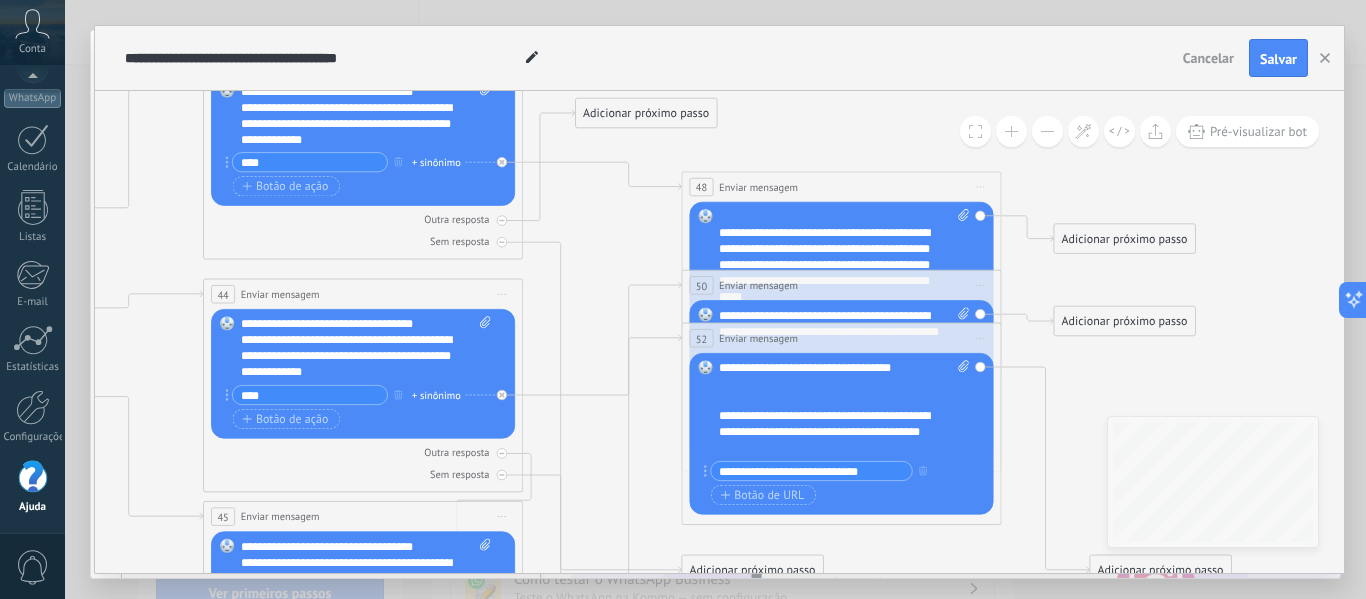 click 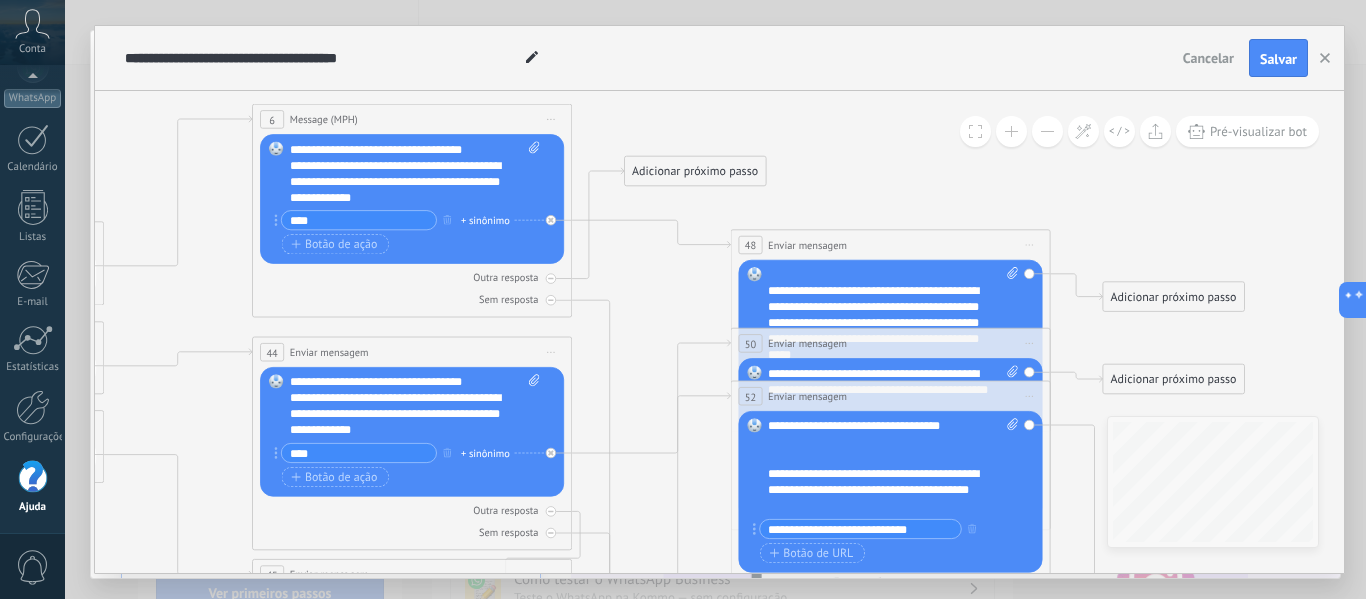 drag, startPoint x: 598, startPoint y: 187, endPoint x: 647, endPoint y: 243, distance: 74.41102 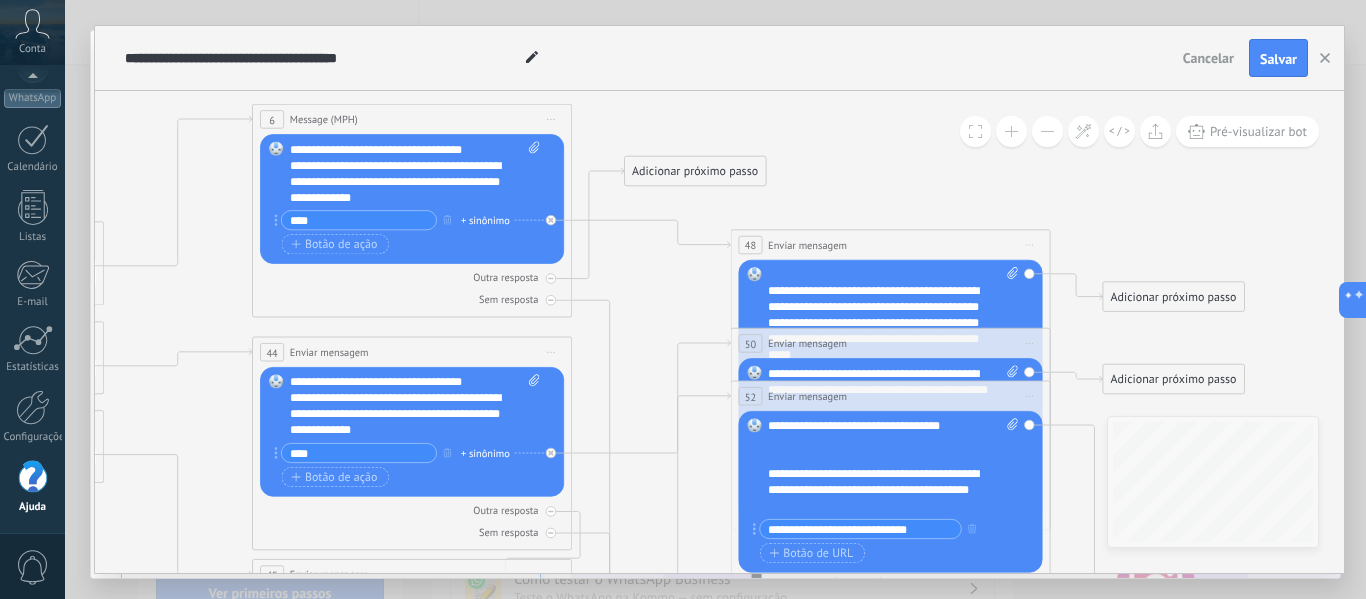click 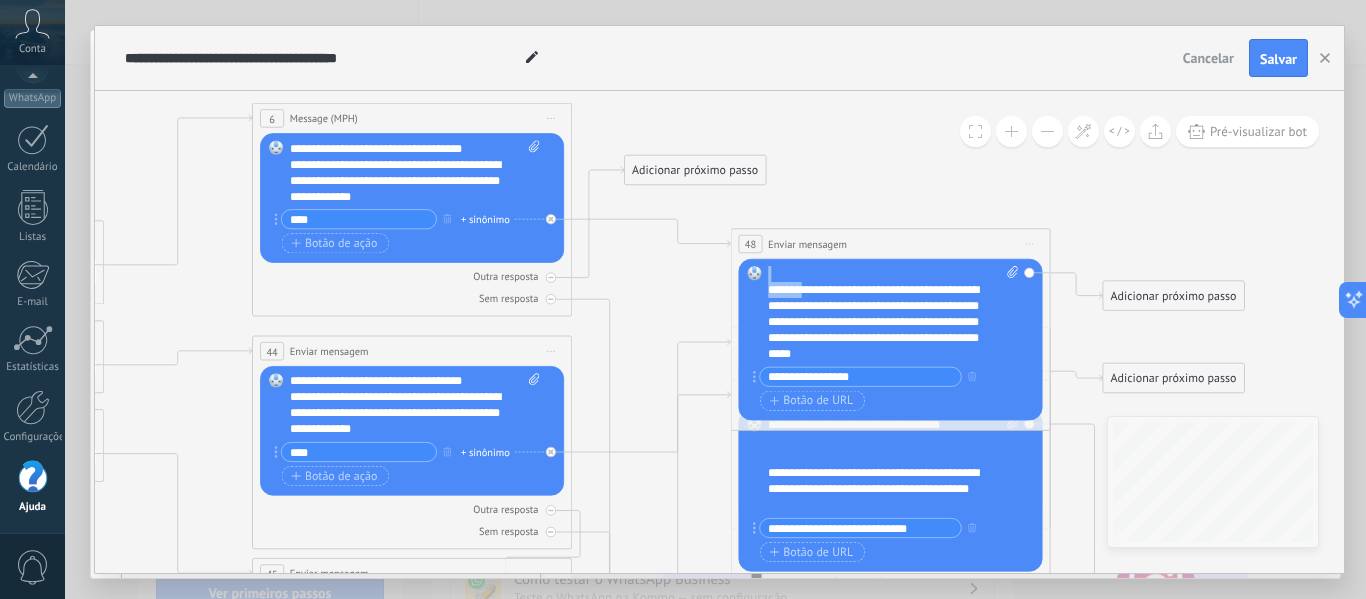 scroll, scrollTop: 0, scrollLeft: 0, axis: both 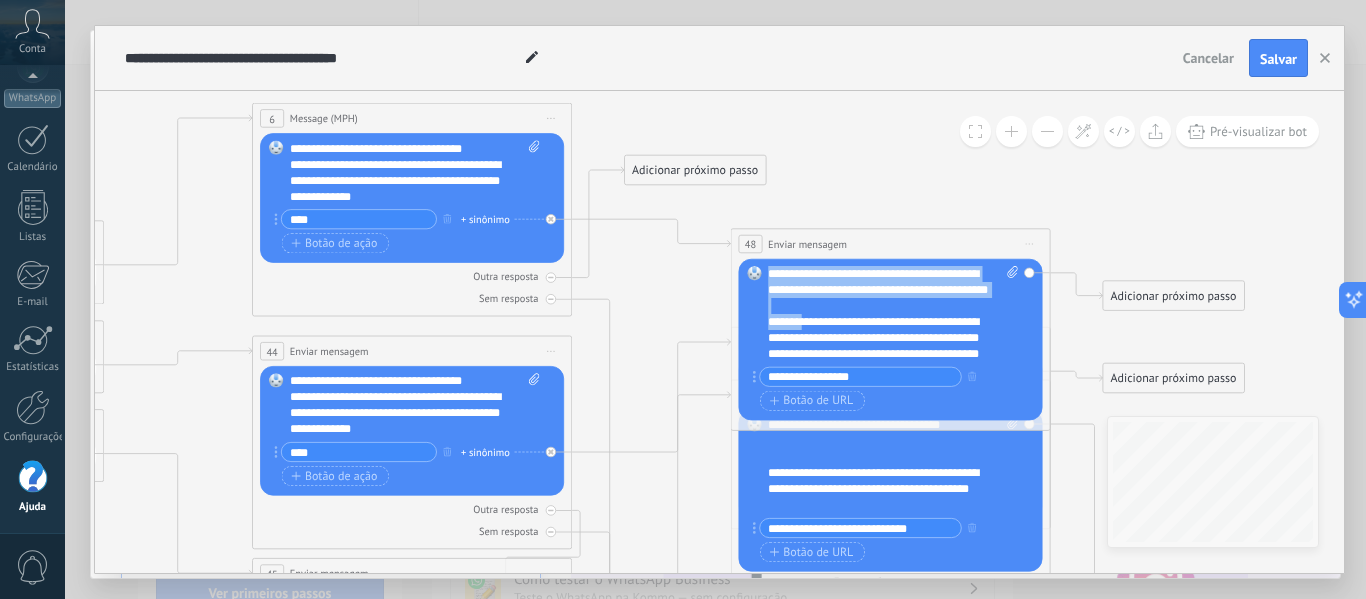 drag, startPoint x: 806, startPoint y: 297, endPoint x: 771, endPoint y: 232, distance: 73.82411 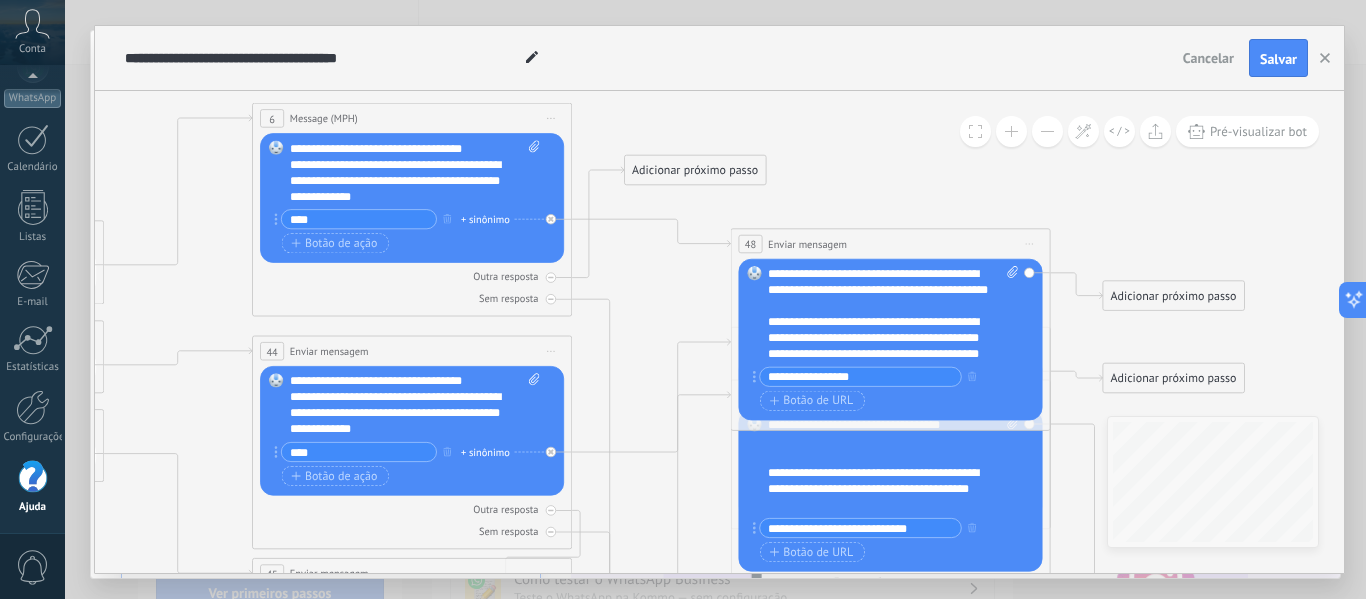click on "**********" at bounding box center (879, 354) 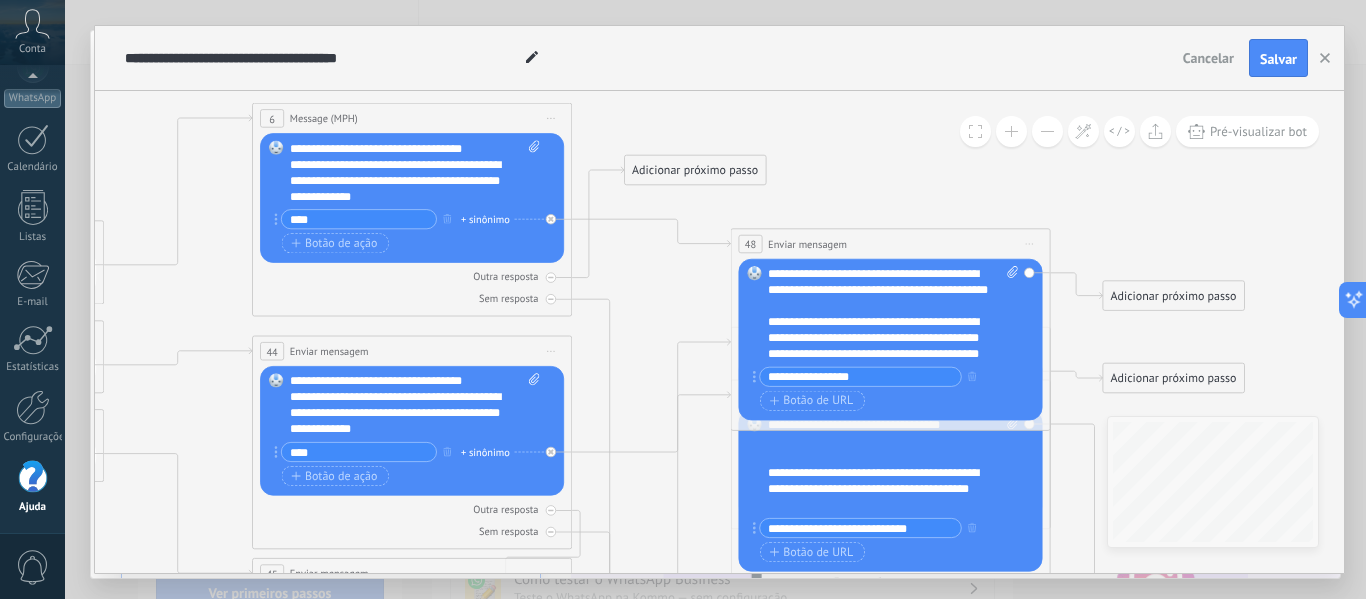 scroll, scrollTop: 60, scrollLeft: 0, axis: vertical 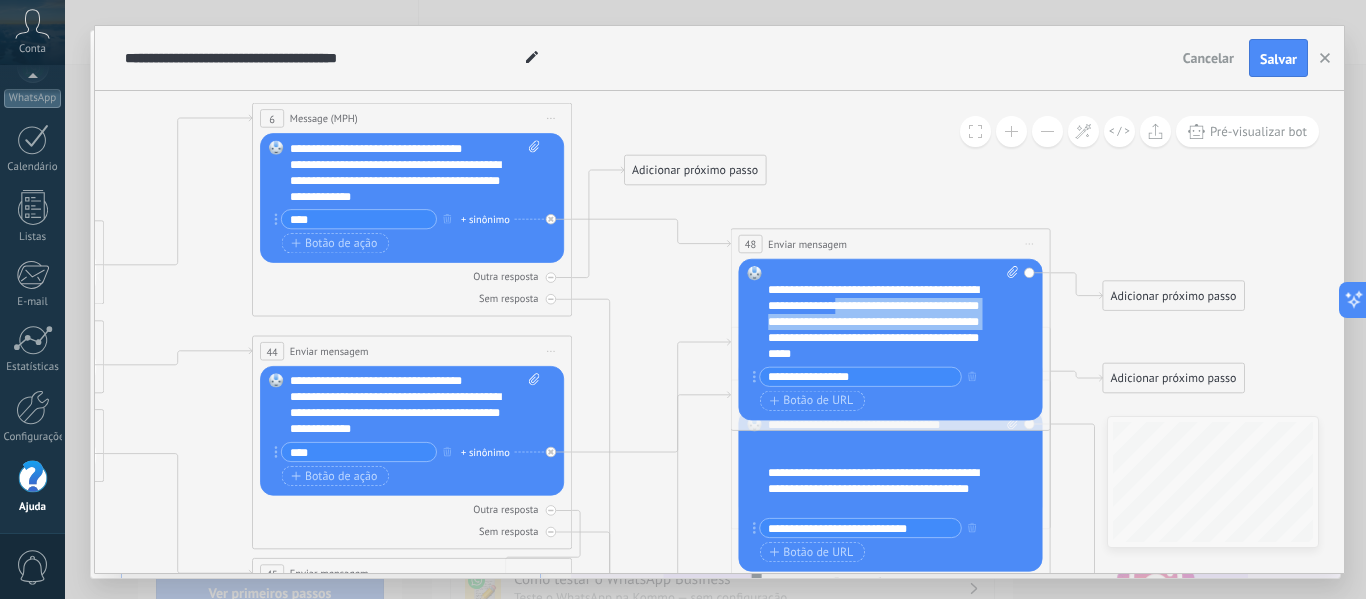 drag, startPoint x: 858, startPoint y: 348, endPoint x: 861, endPoint y: 330, distance: 18.248287 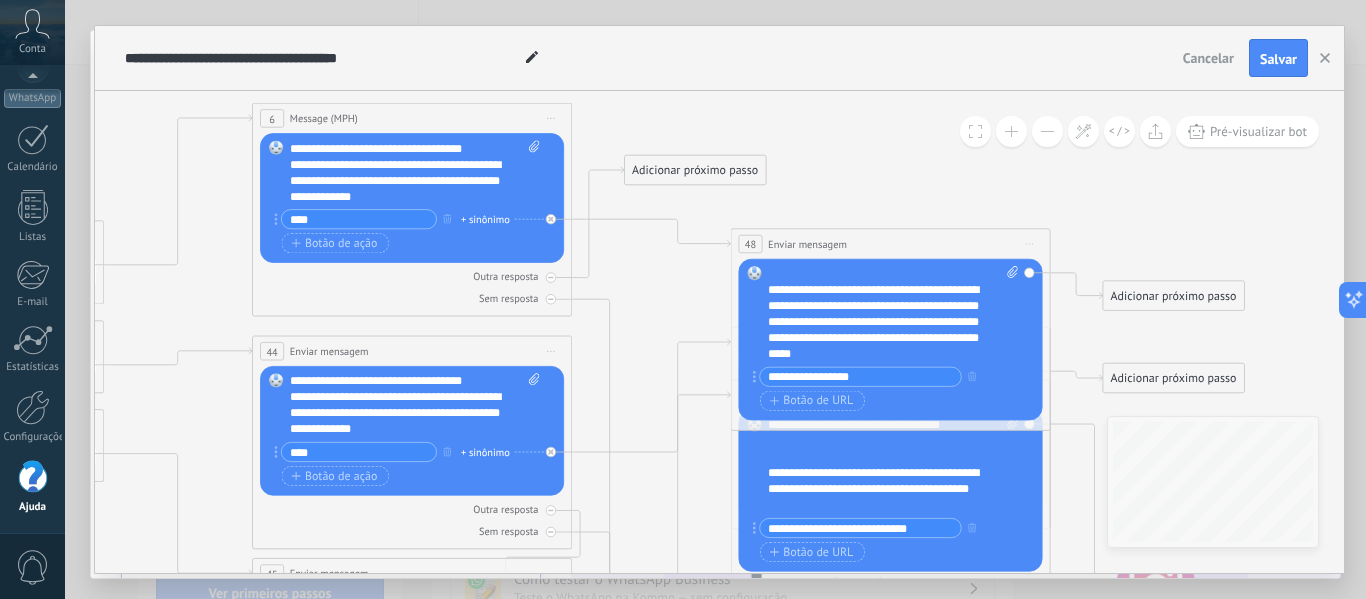 click on "**********" at bounding box center (879, 322) 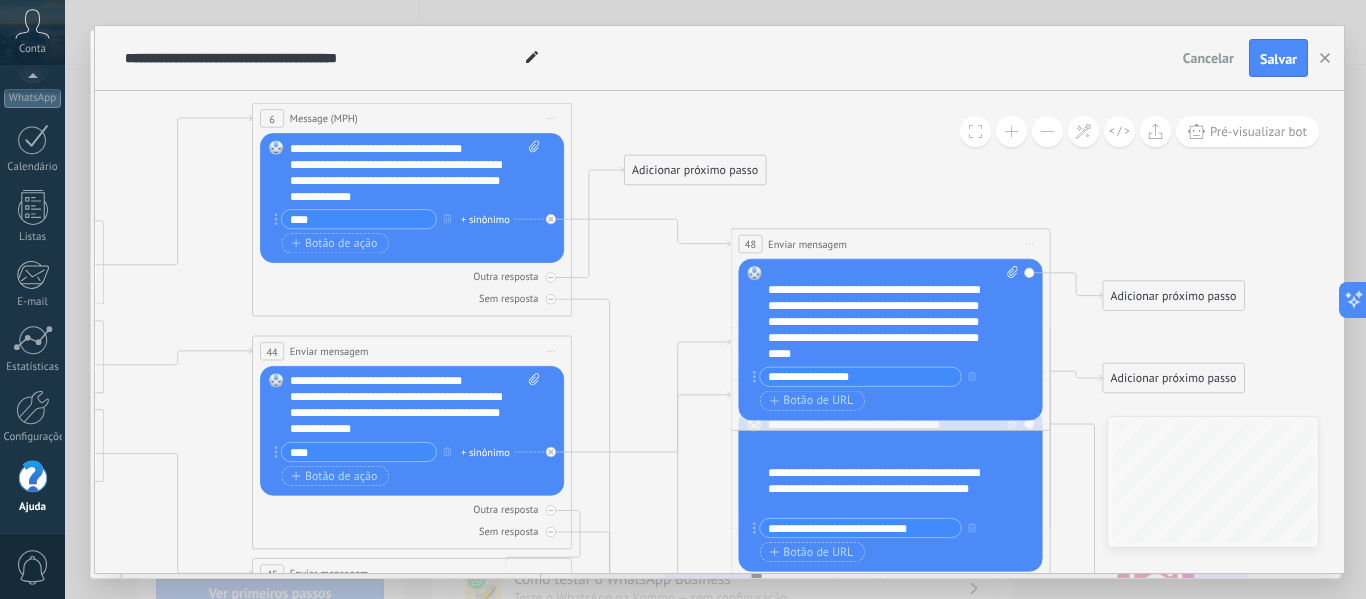 click on "**********" at bounding box center (879, 322) 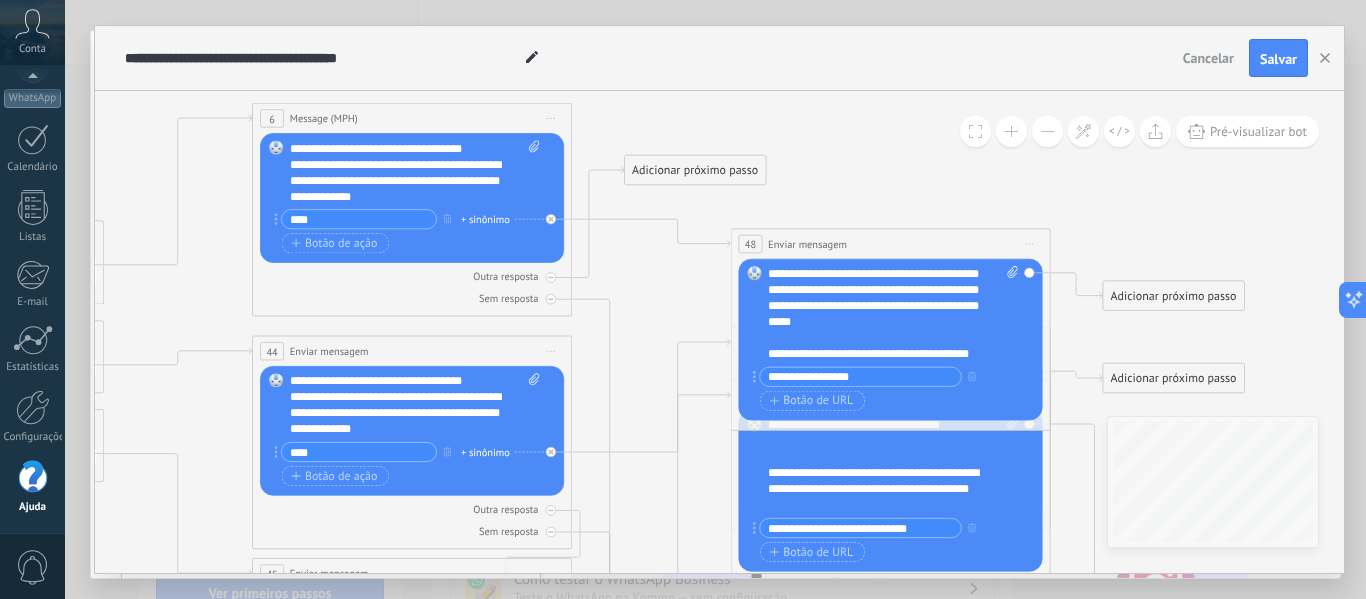scroll, scrollTop: 120, scrollLeft: 0, axis: vertical 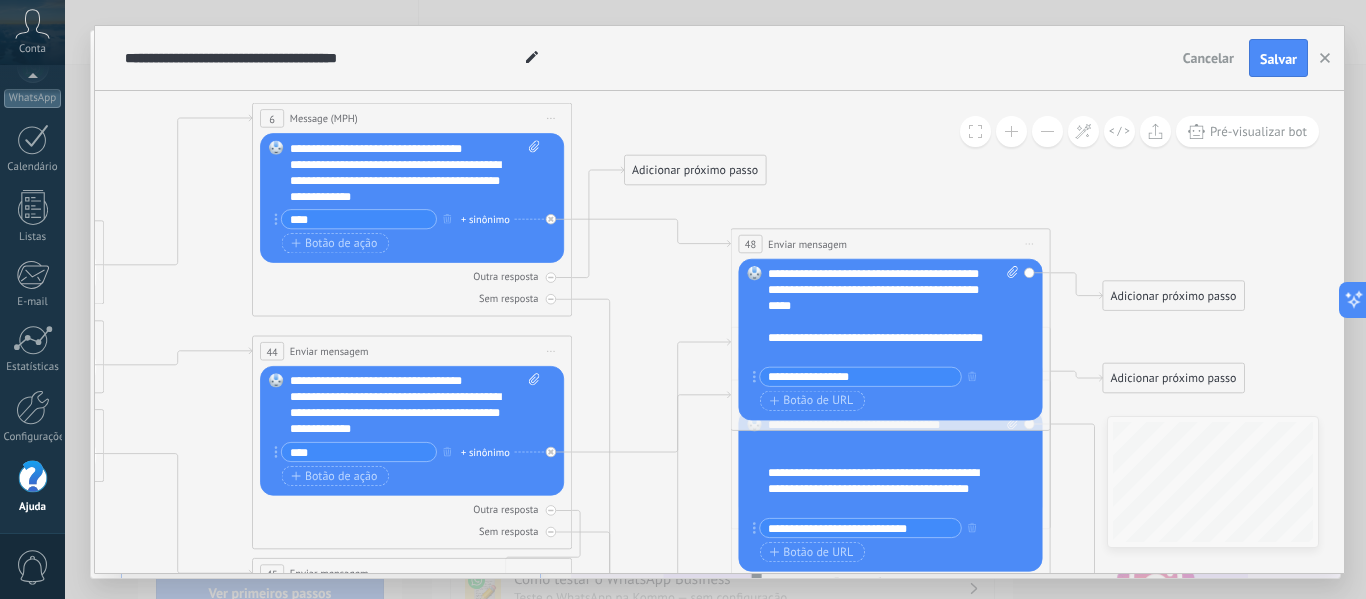 click on "Substituir
Remover
Converter para mensagem de voz
Arraste a imagem aqui para anexá-la.
Adicionar imagem
Upload
Arraste e solte
Arquivo não encontrado
Inserir mensagem do robô..." at bounding box center (891, 340) 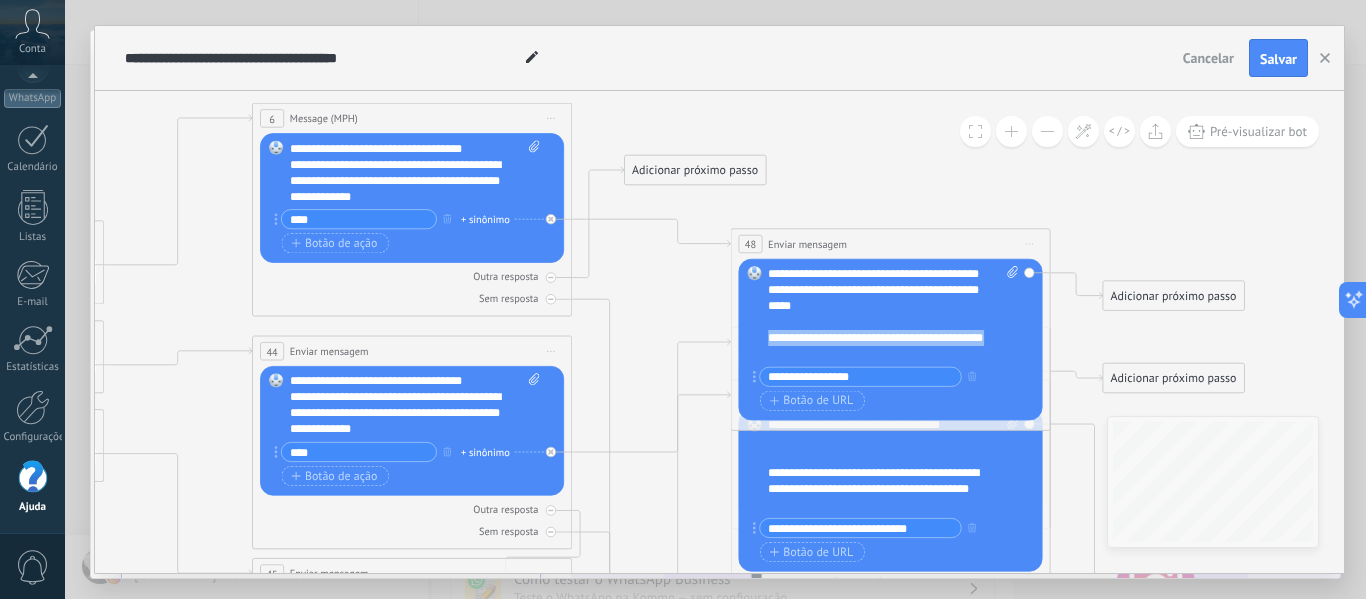 drag, startPoint x: 769, startPoint y: 338, endPoint x: 816, endPoint y: 351, distance: 48.76474 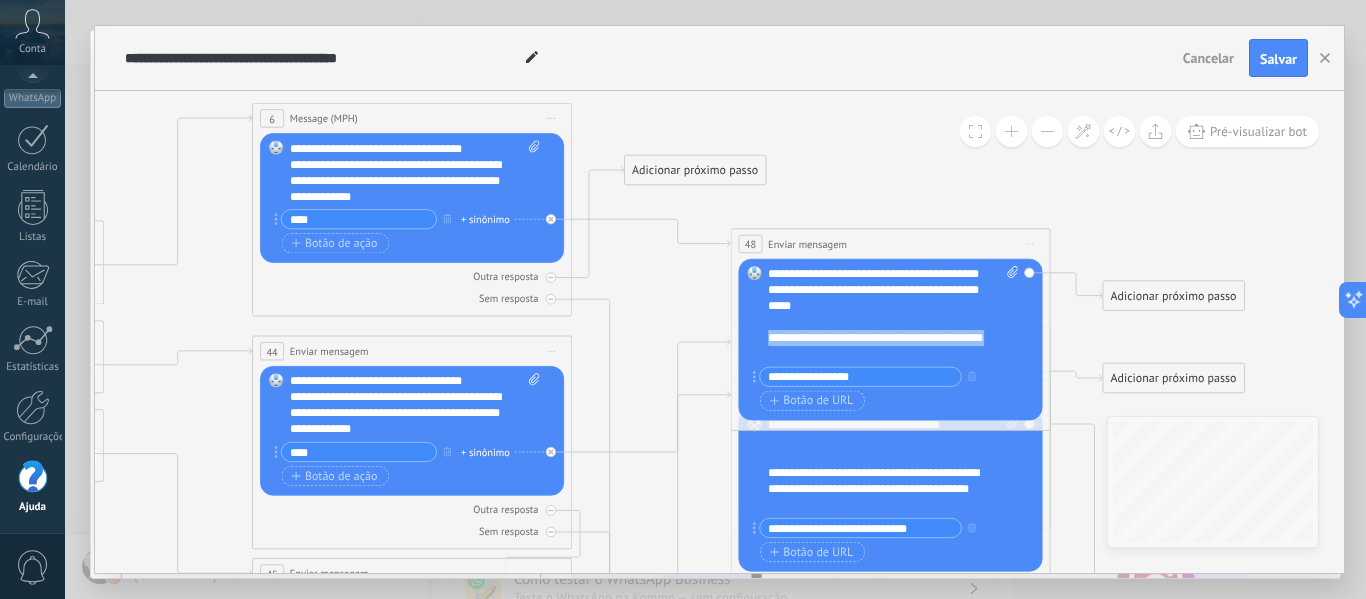 copy on "**********" 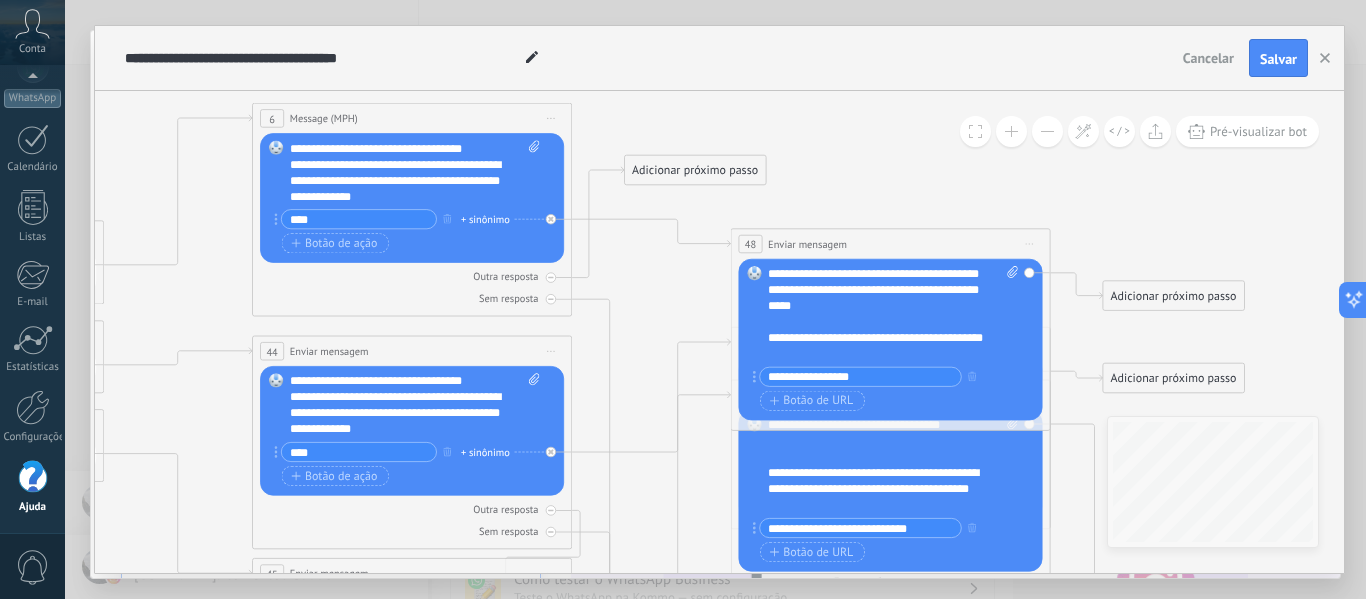 click on "**********" at bounding box center (879, 489) 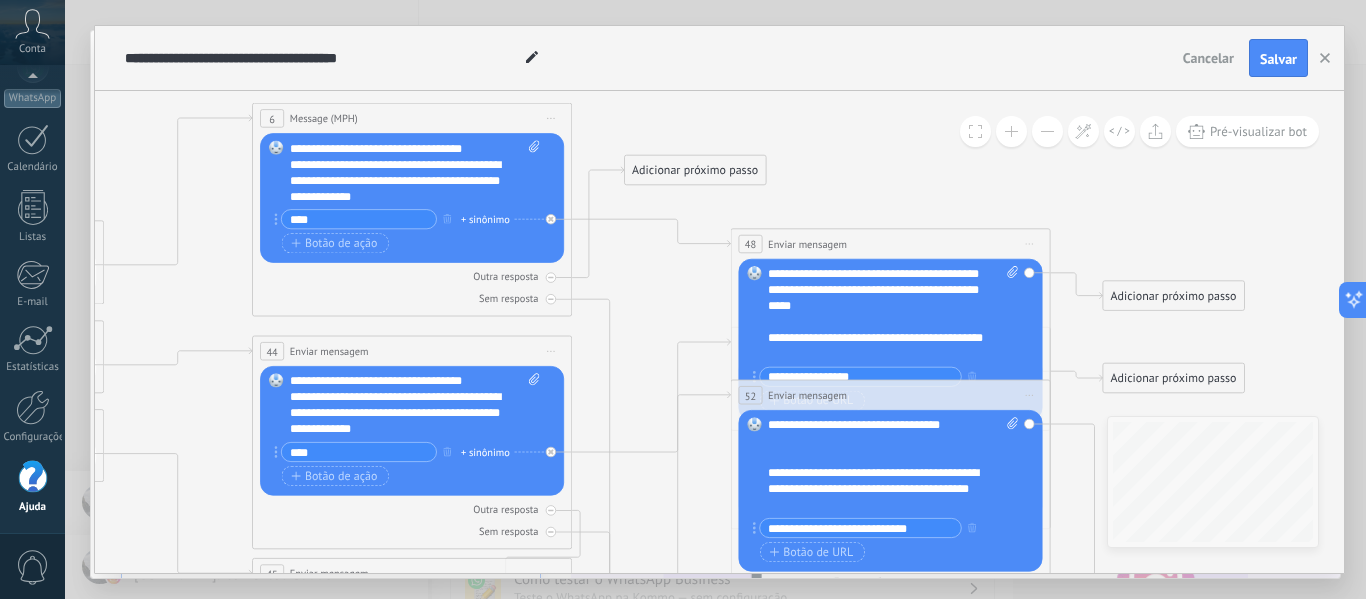 click on "**********" at bounding box center (893, 491) 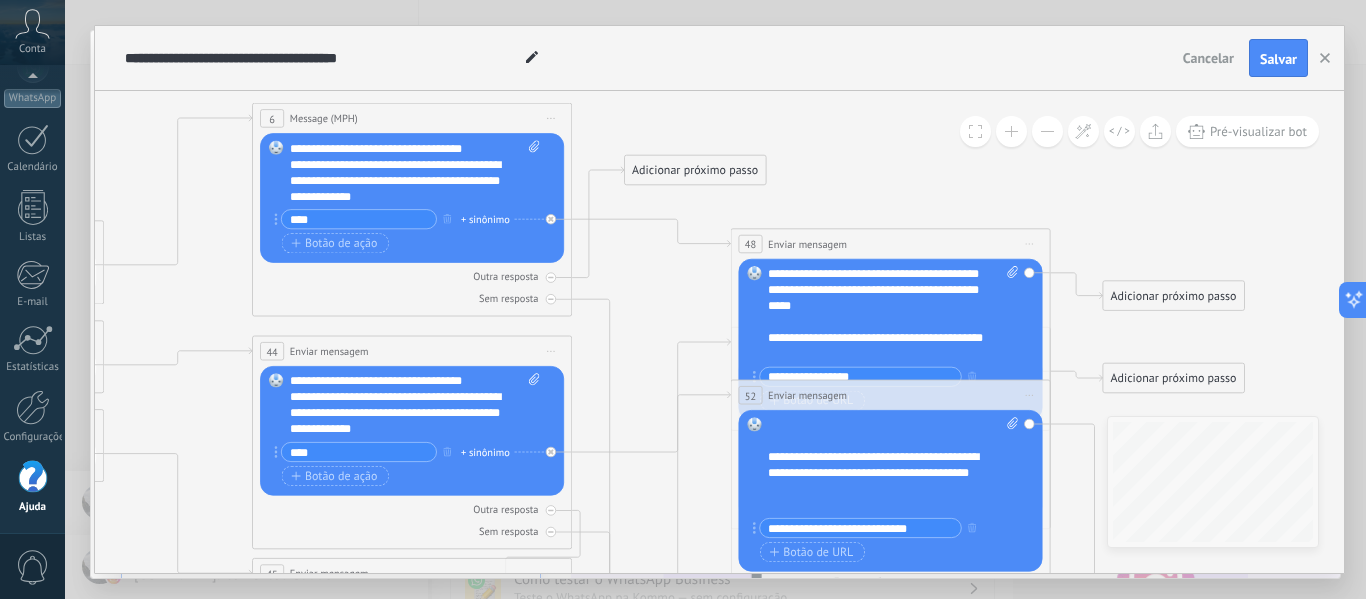 scroll, scrollTop: 160, scrollLeft: 0, axis: vertical 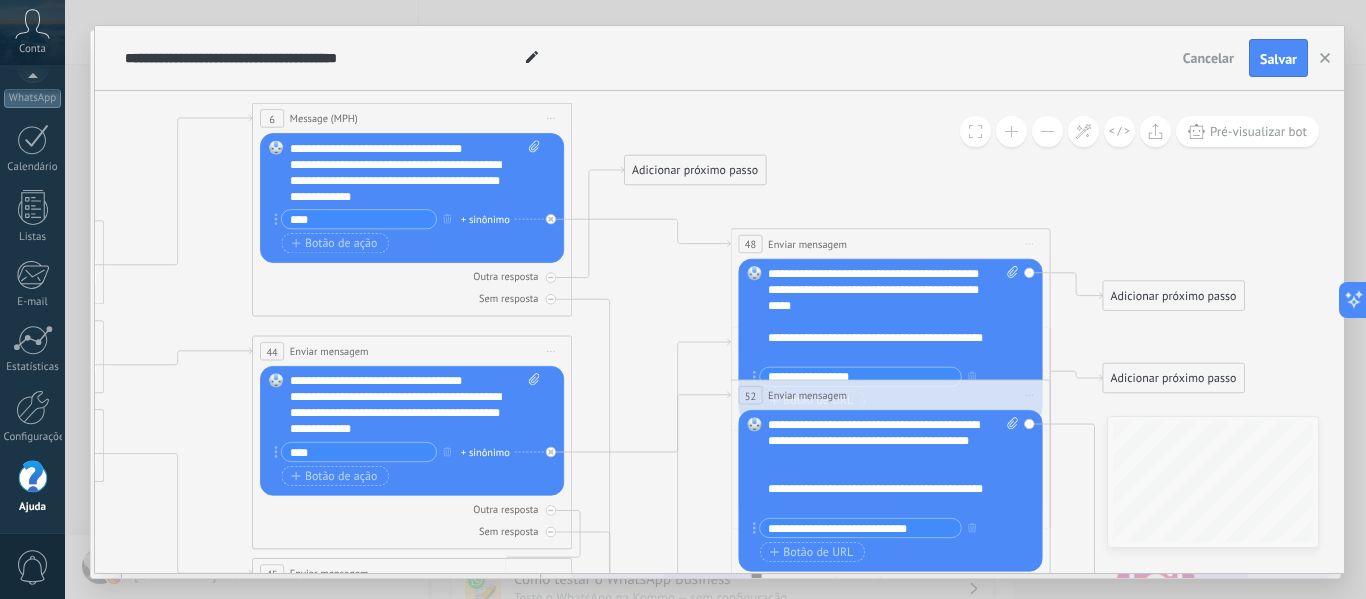click 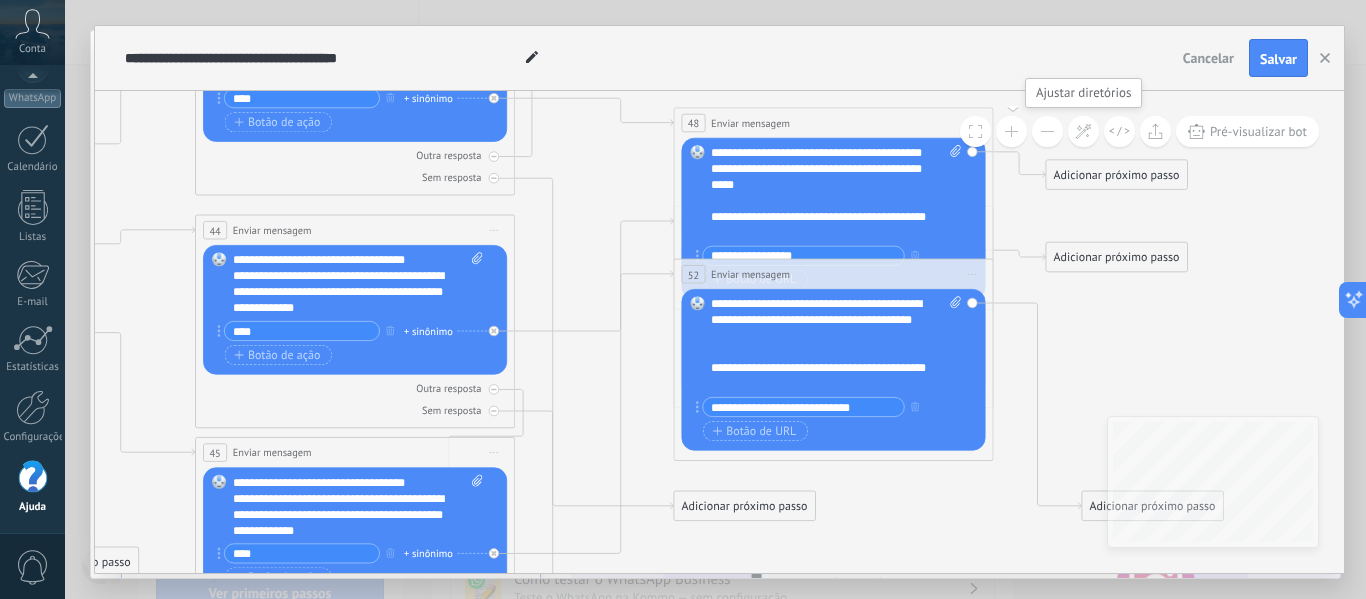drag, startPoint x: 1129, startPoint y: 236, endPoint x: 1051, endPoint y: 132, distance: 130 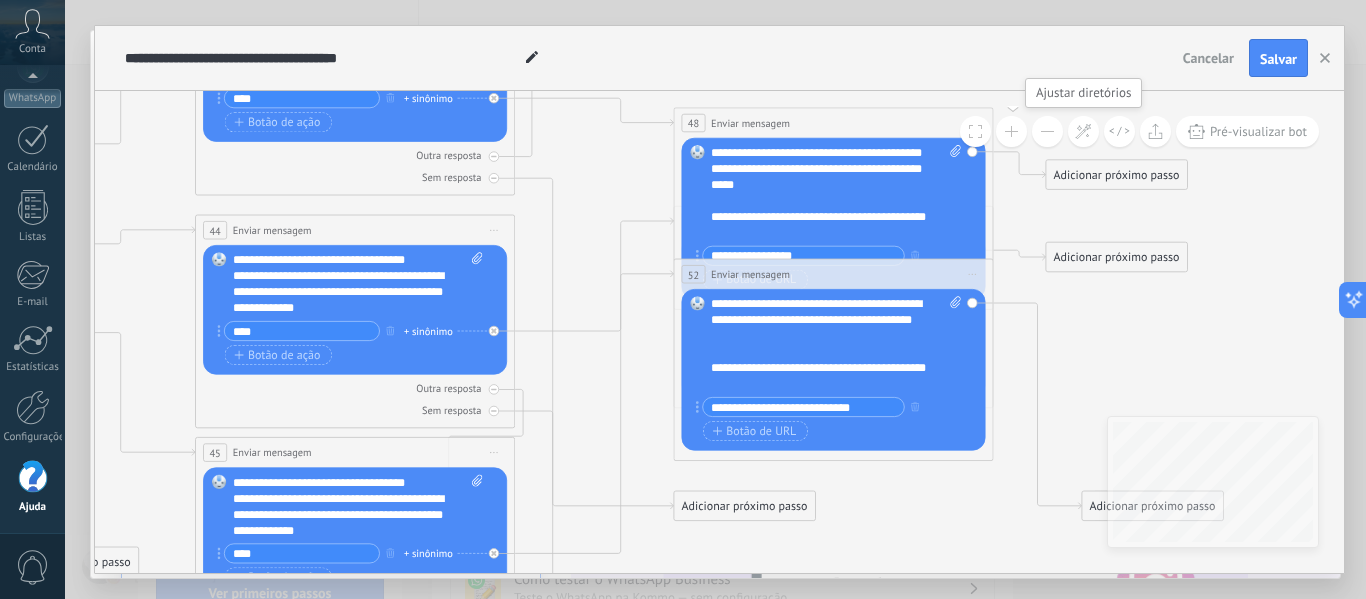 click on "**********" at bounding box center [719, 332] 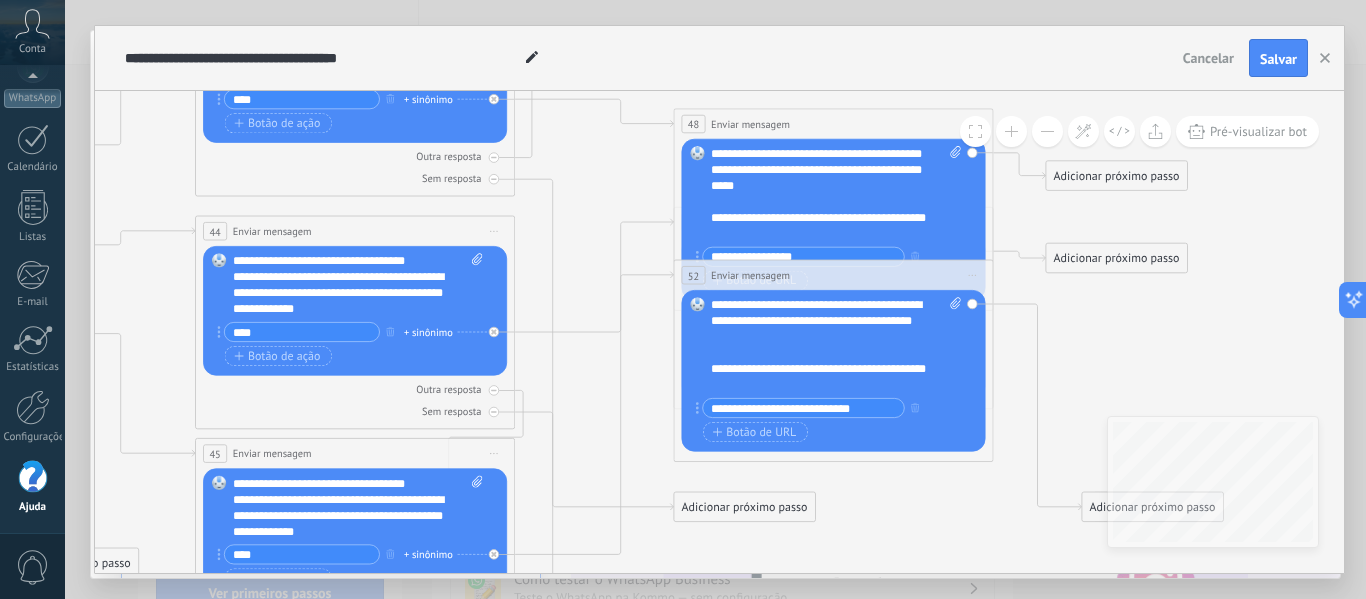 drag, startPoint x: 1218, startPoint y: 195, endPoint x: 795, endPoint y: 344, distance: 448.4752 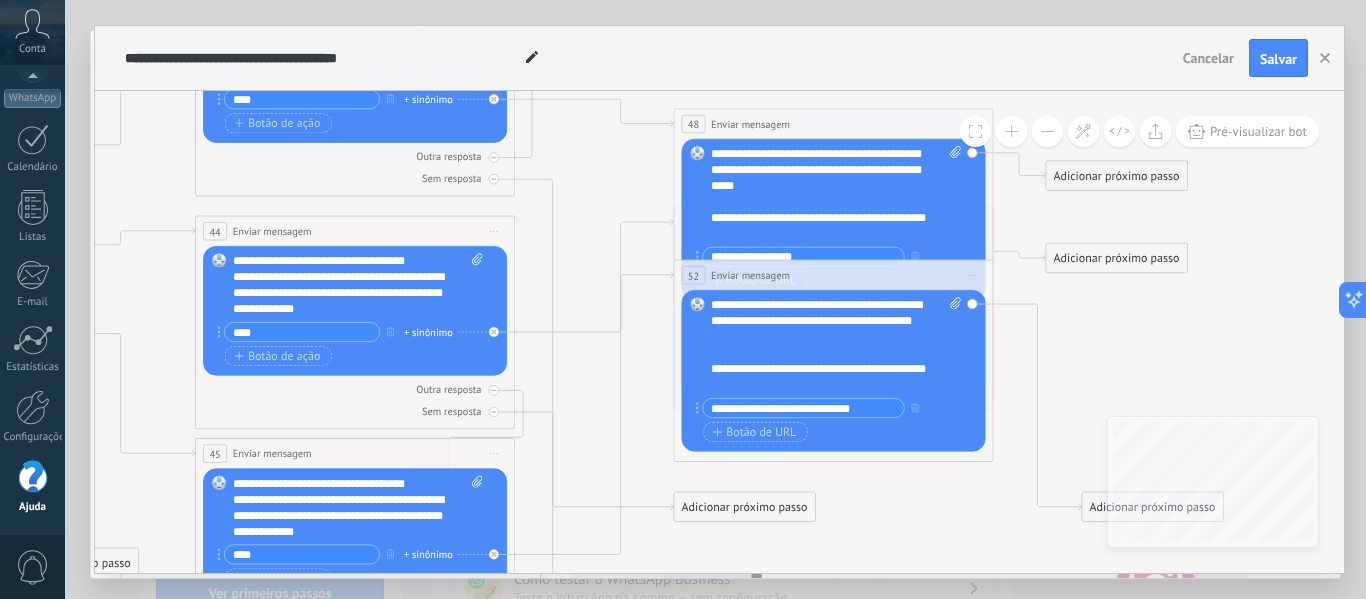 click 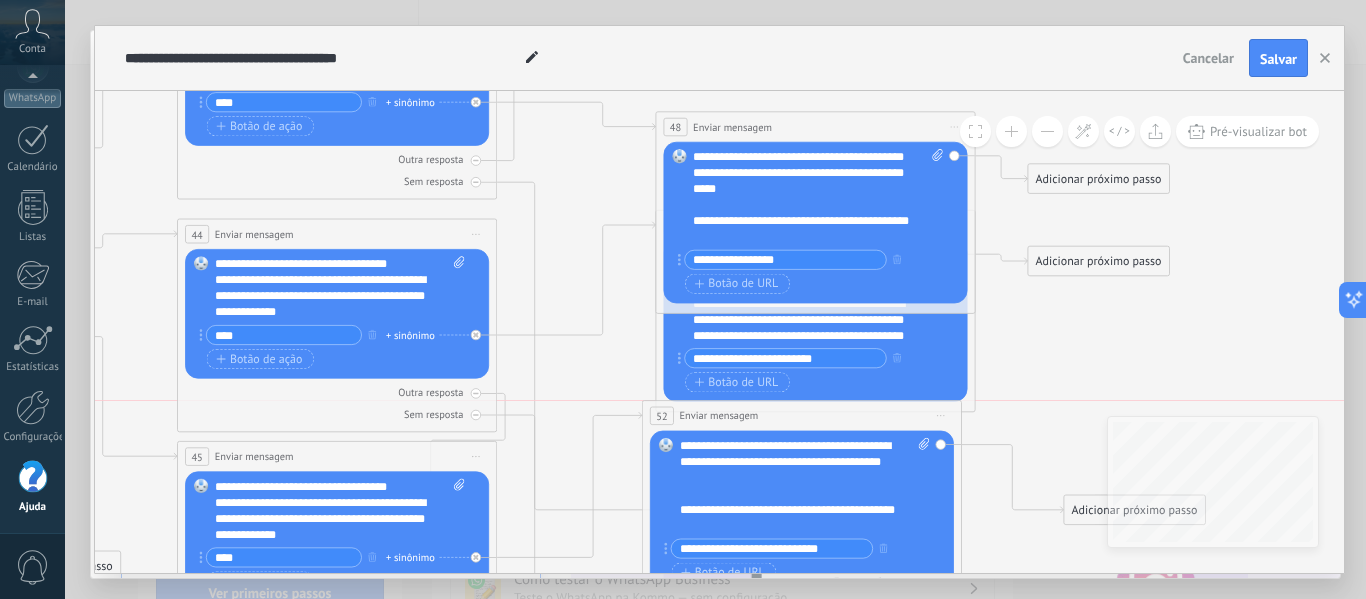 drag, startPoint x: 771, startPoint y: 284, endPoint x: 758, endPoint y: 421, distance: 137.6154 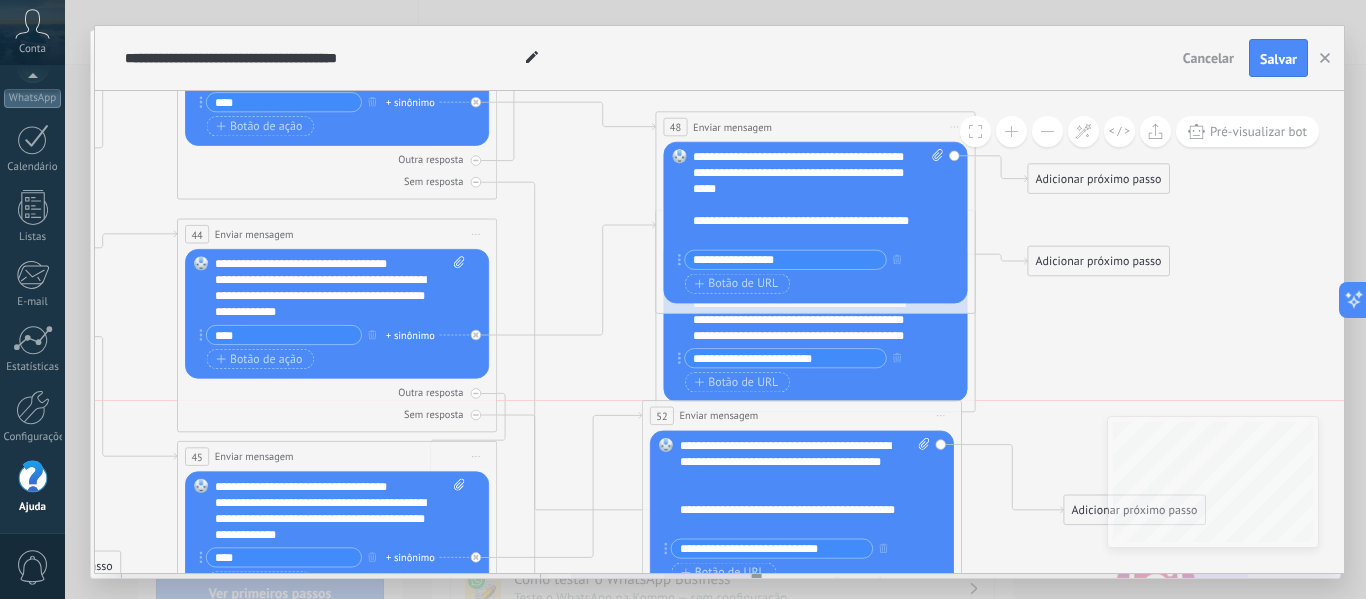 click on "Enviar mensagem" at bounding box center (719, 415) 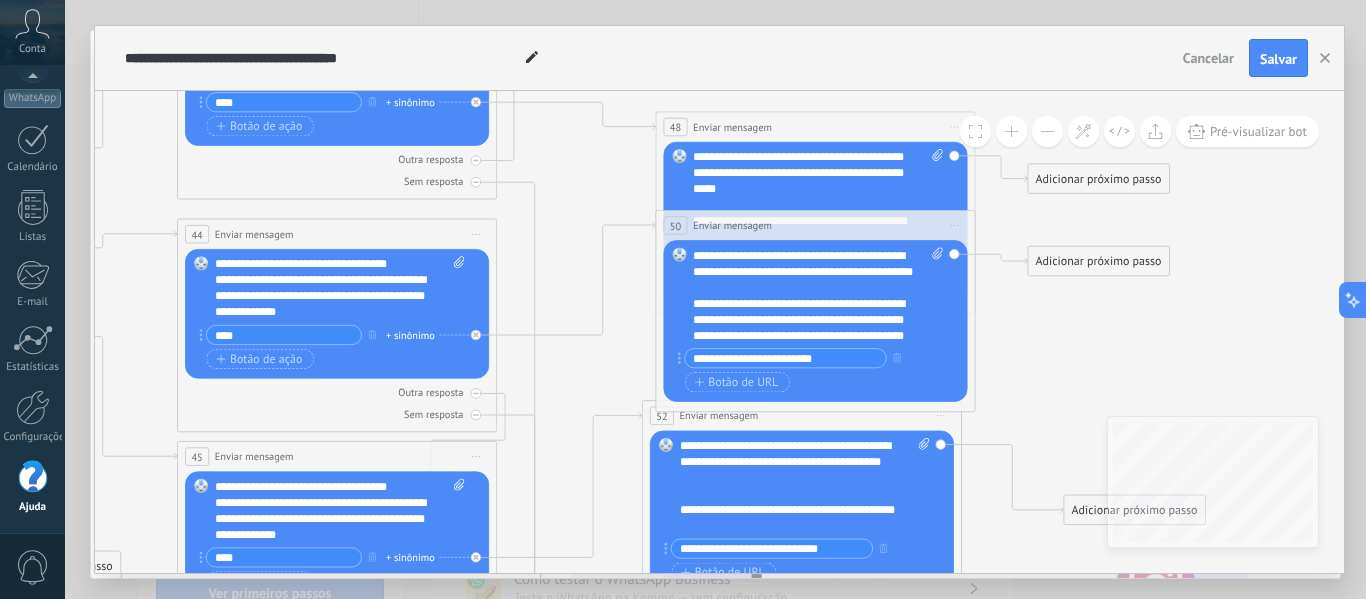 click on "**********" at bounding box center (804, 335) 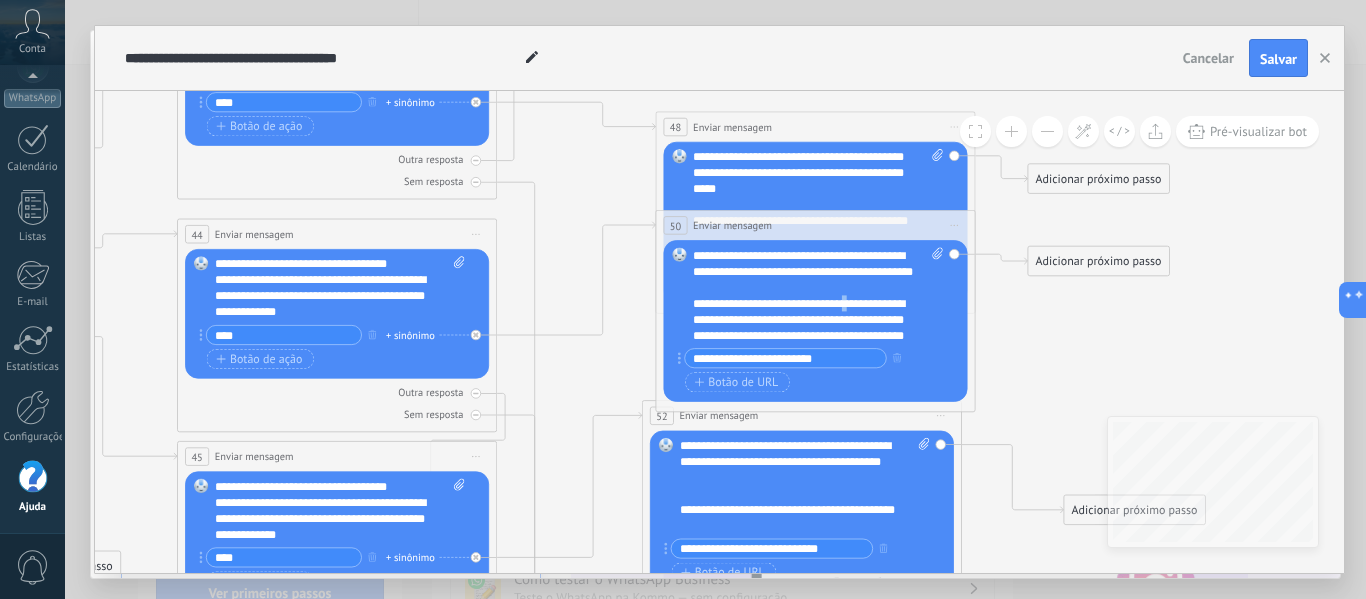 scroll, scrollTop: 60, scrollLeft: 0, axis: vertical 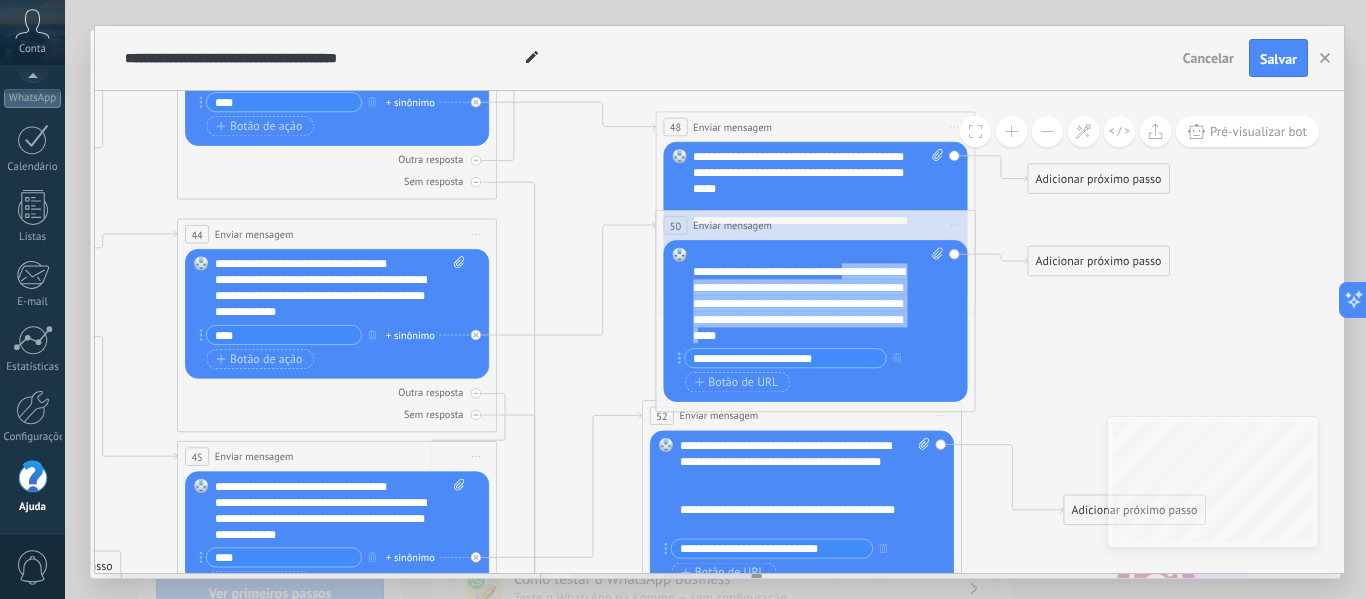 drag, startPoint x: 847, startPoint y: 311, endPoint x: 858, endPoint y: 353, distance: 43.416588 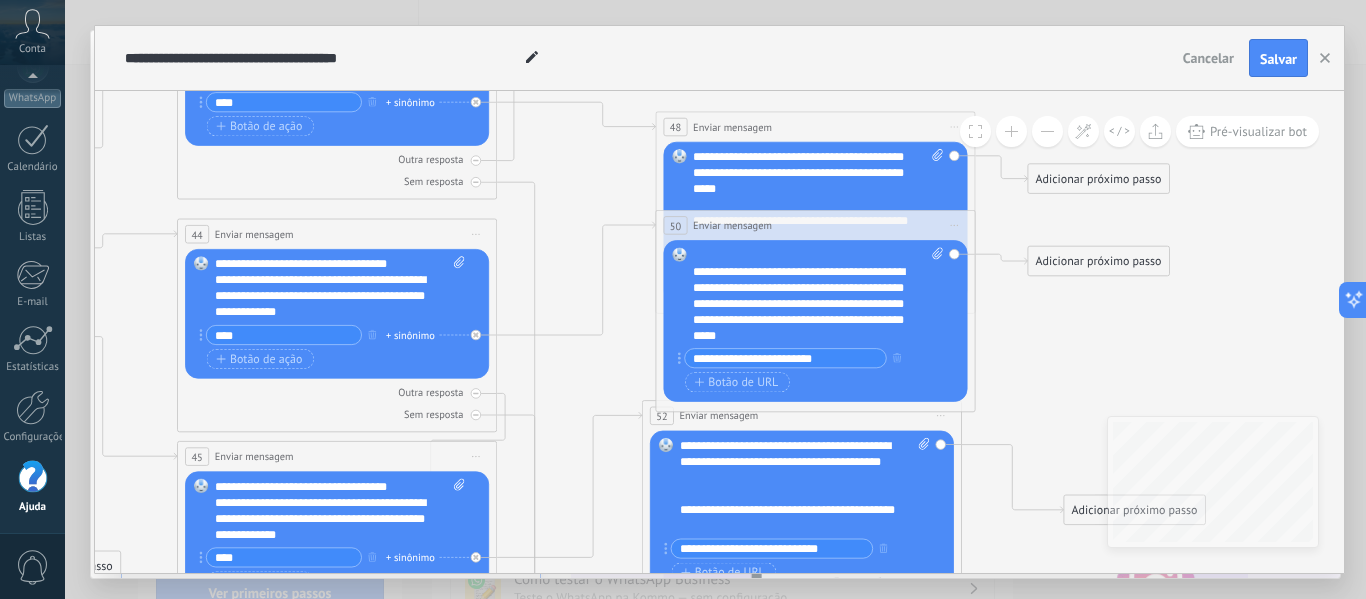 click on "**********" at bounding box center [782, 358] 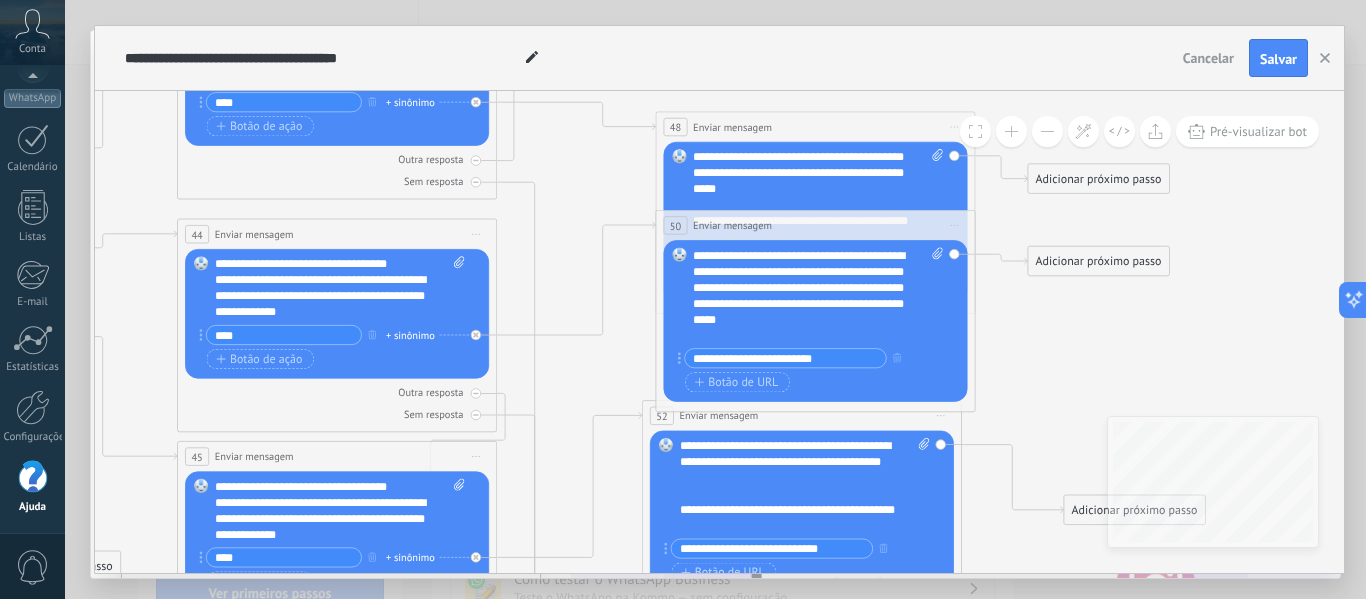 scroll, scrollTop: 100, scrollLeft: 0, axis: vertical 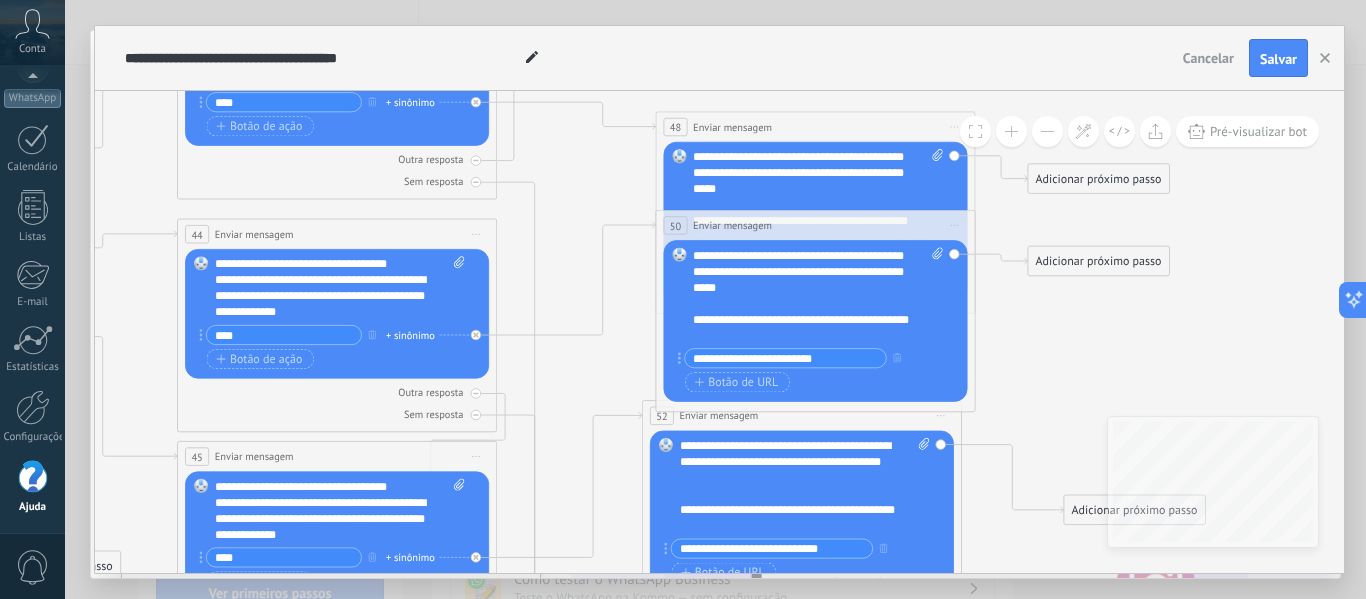 click 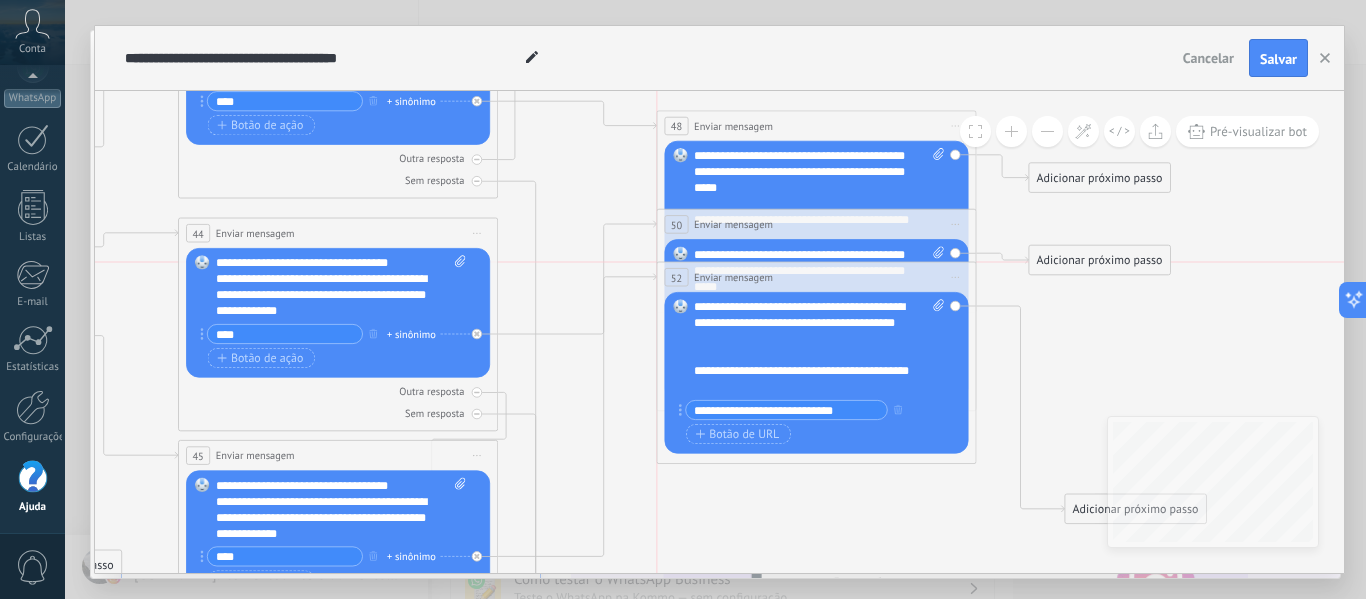 drag, startPoint x: 809, startPoint y: 418, endPoint x: 826, endPoint y: 278, distance: 141.02837 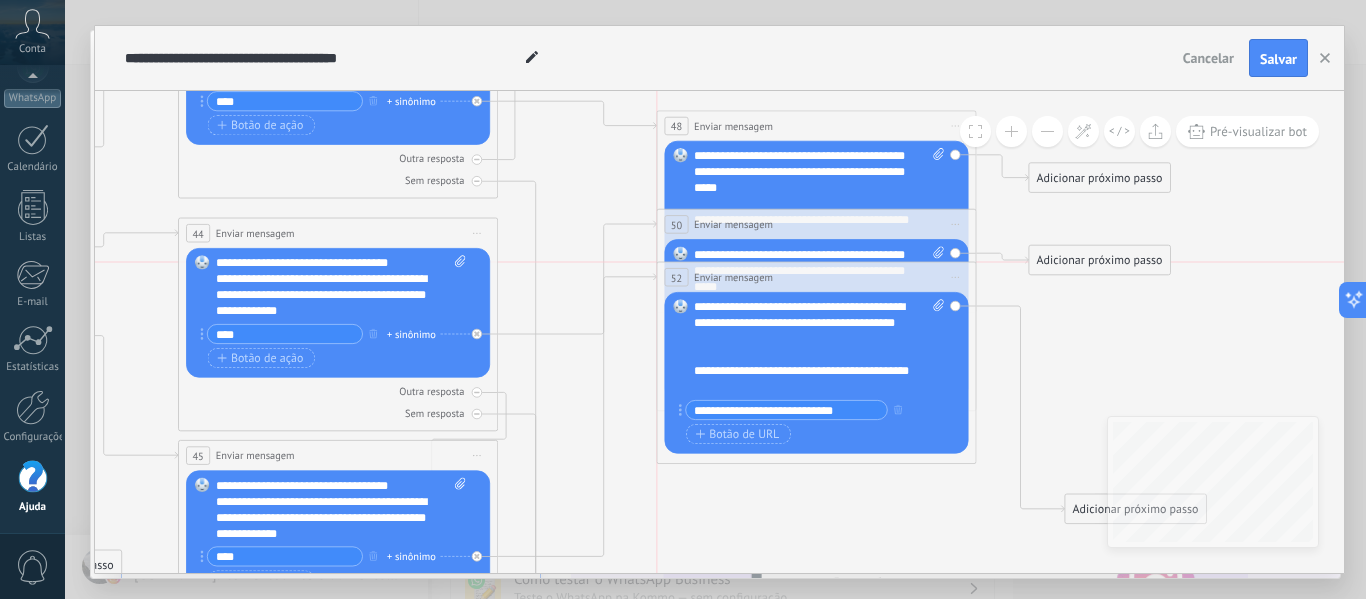 click on "**********" at bounding box center (816, 277) 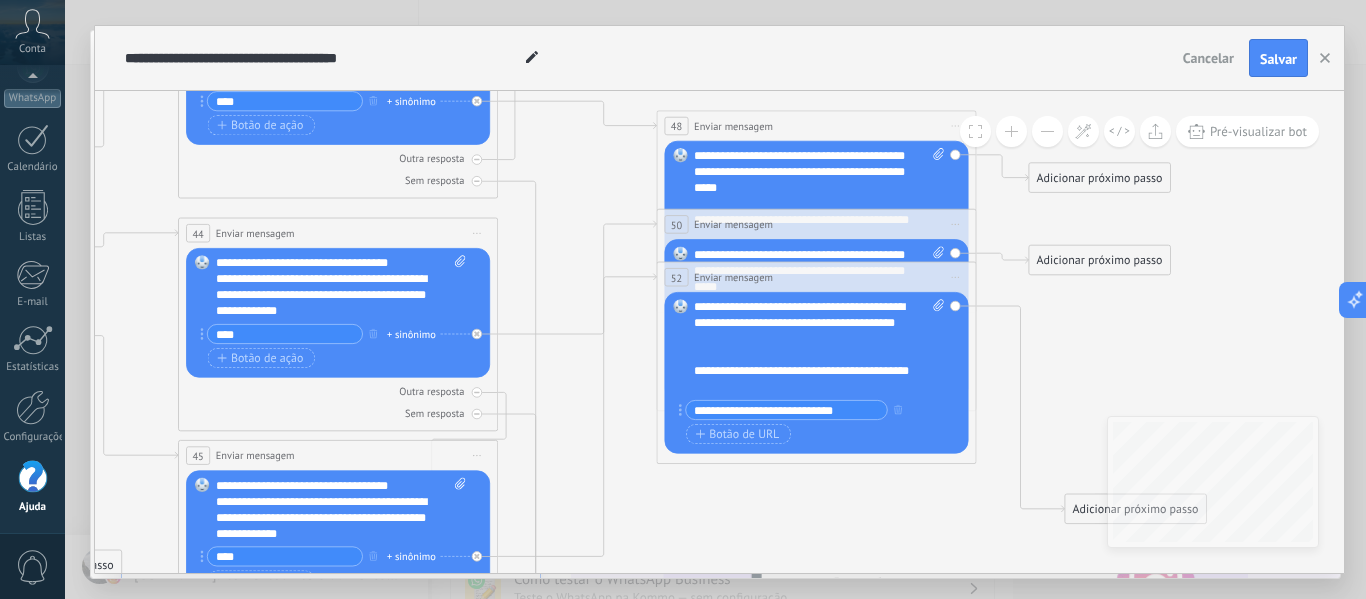 click 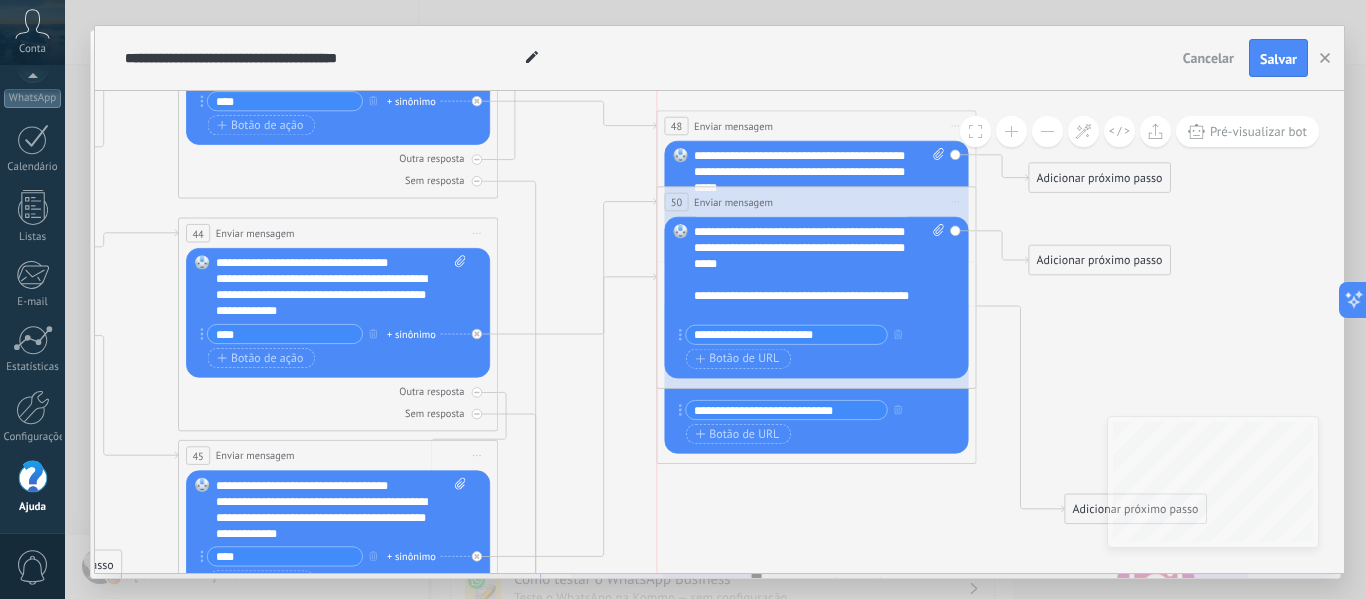 click on "**********" at bounding box center [816, 202] 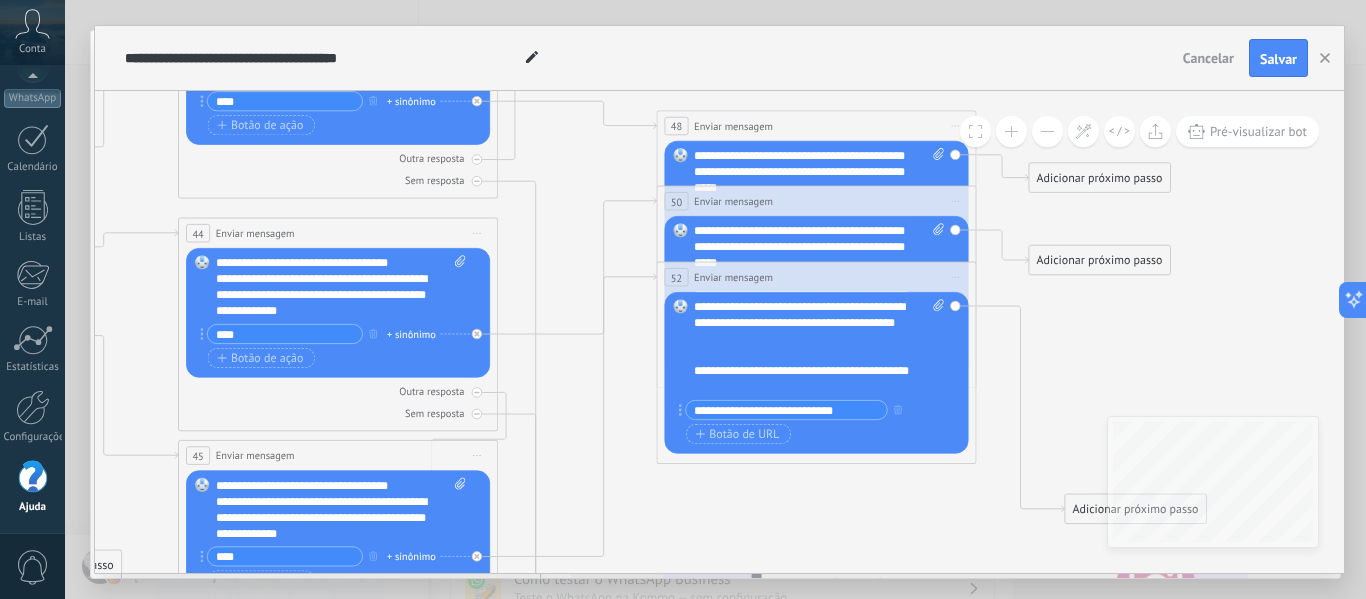 click on "**********" at bounding box center [815, 424] 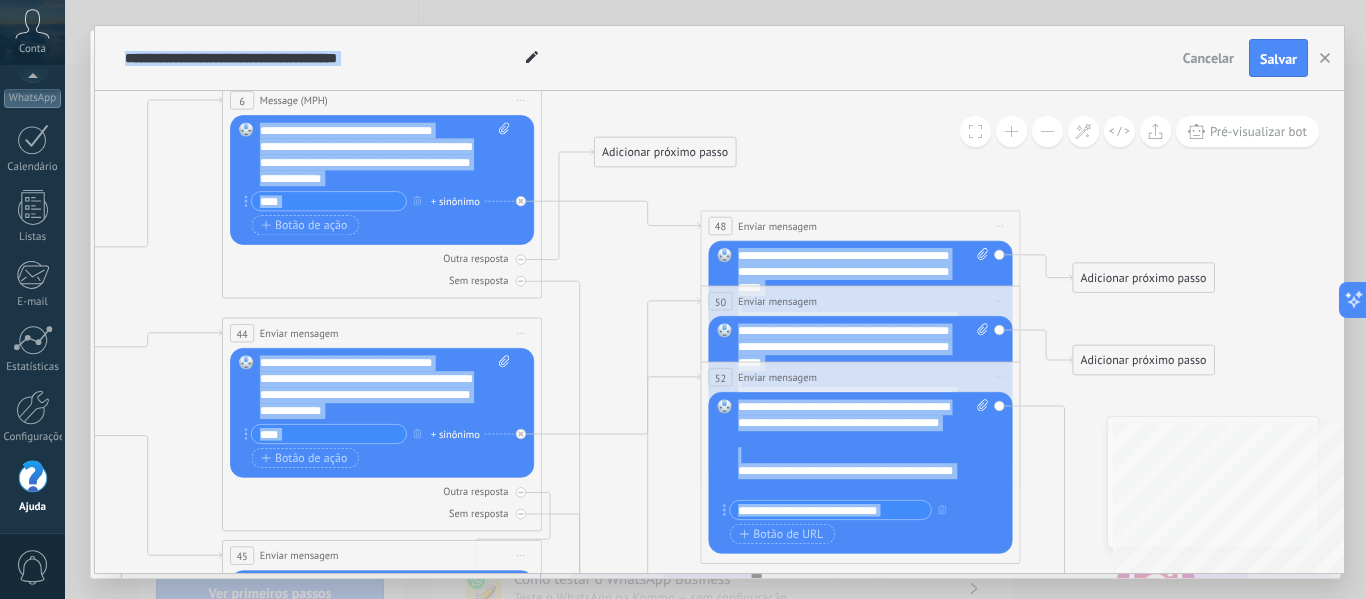 click on "**********" at bounding box center (719, 332) 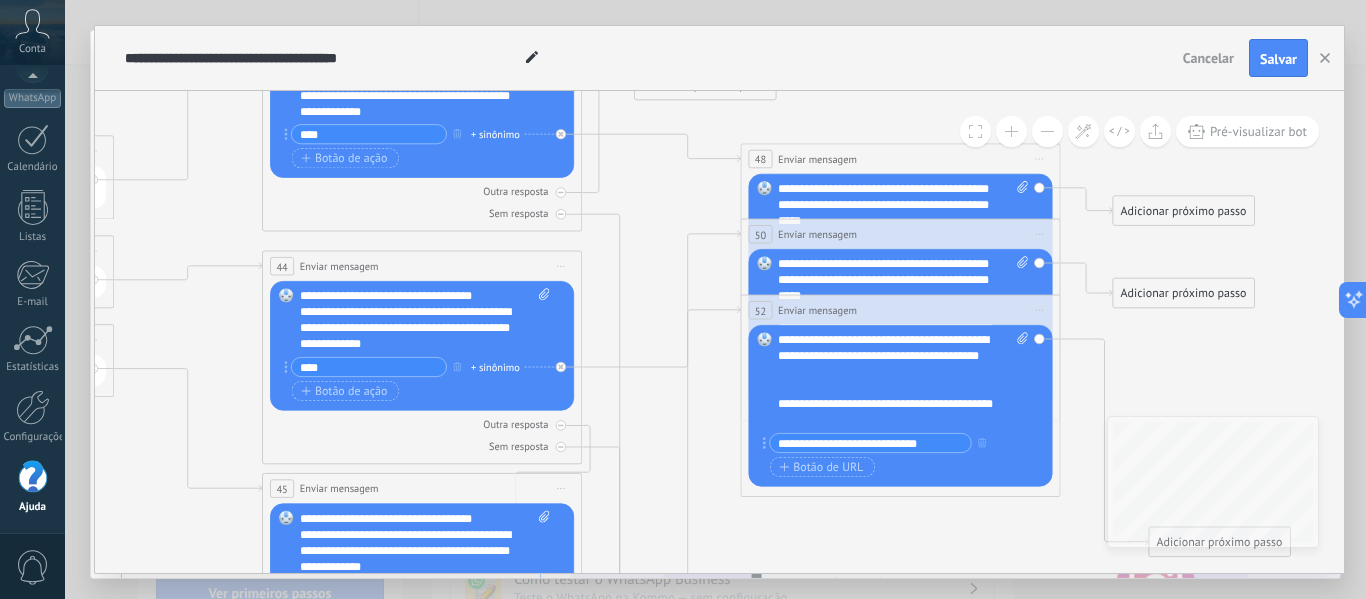 drag, startPoint x: 818, startPoint y: 168, endPoint x: 820, endPoint y: 67, distance: 101.0198 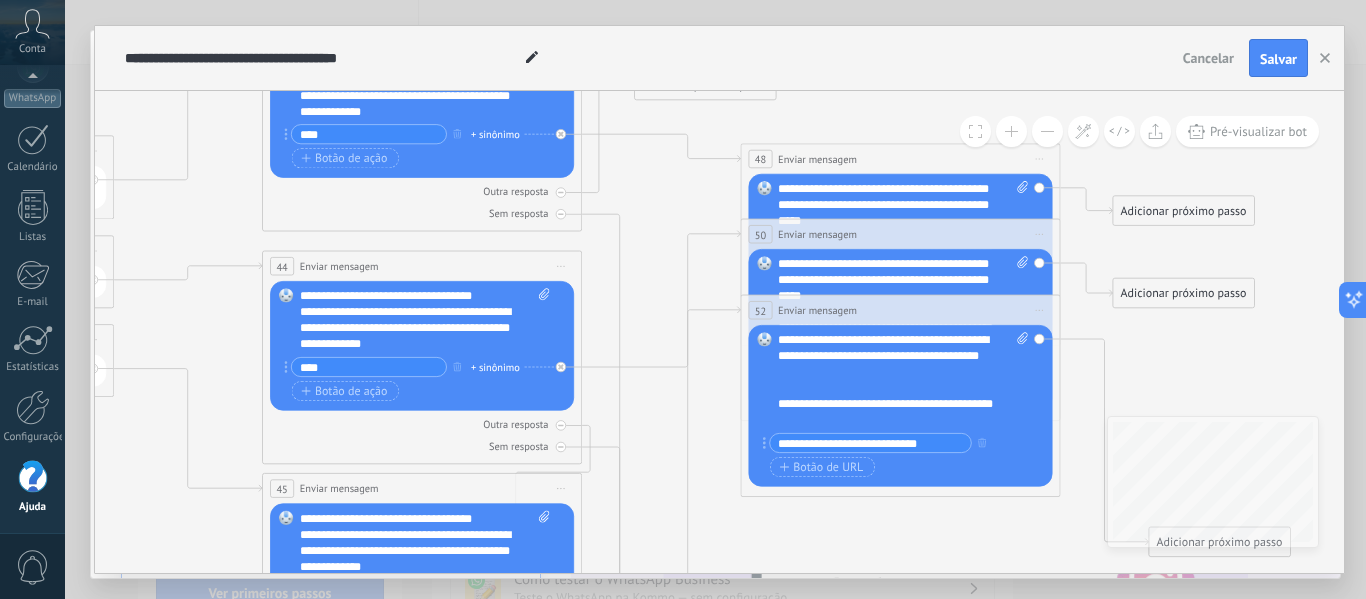 click on "**********" at bounding box center [719, 299] 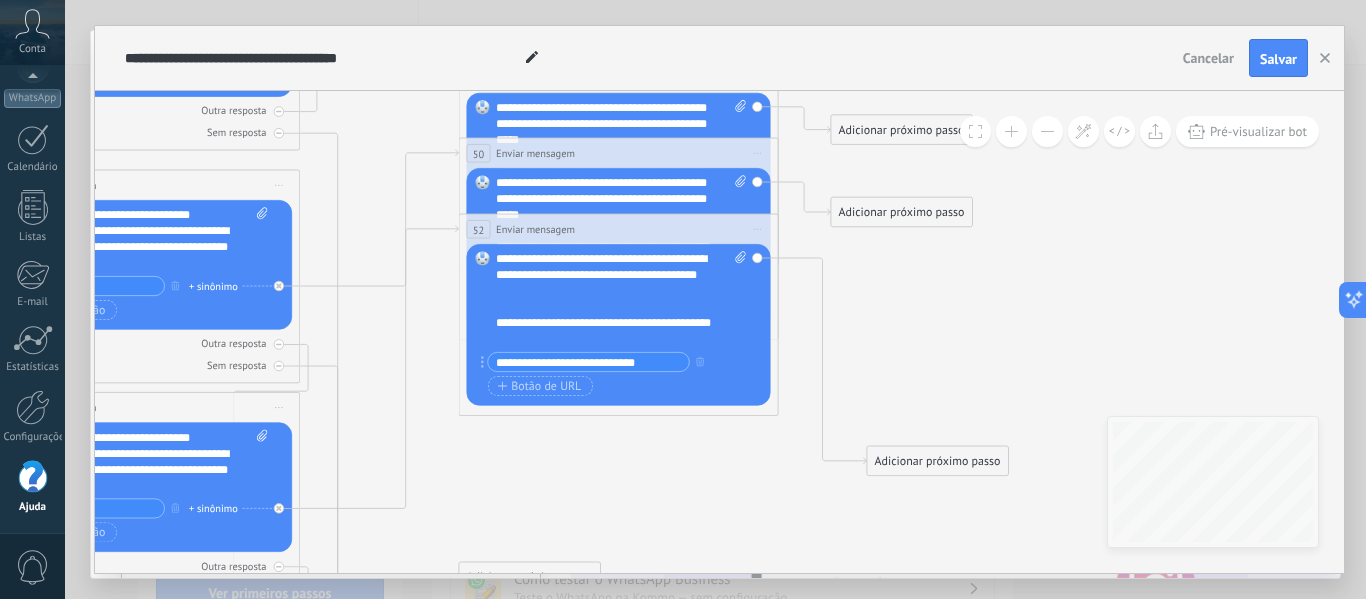 drag, startPoint x: 729, startPoint y: 537, endPoint x: 472, endPoint y: 488, distance: 261.62952 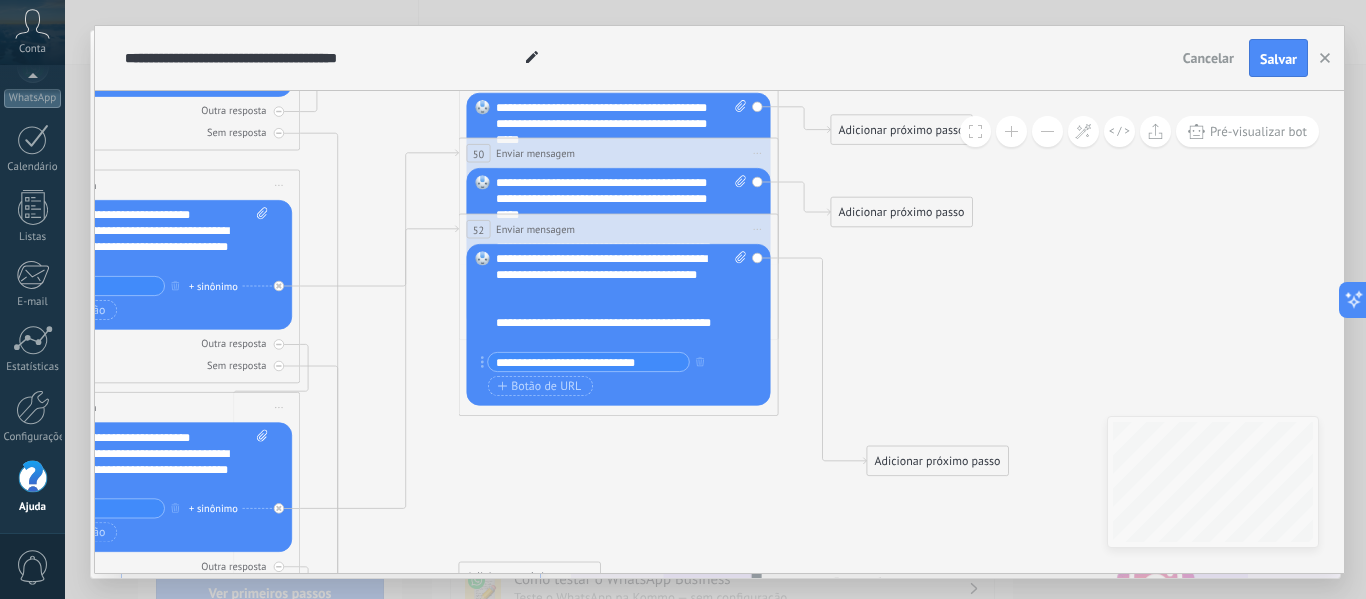 click 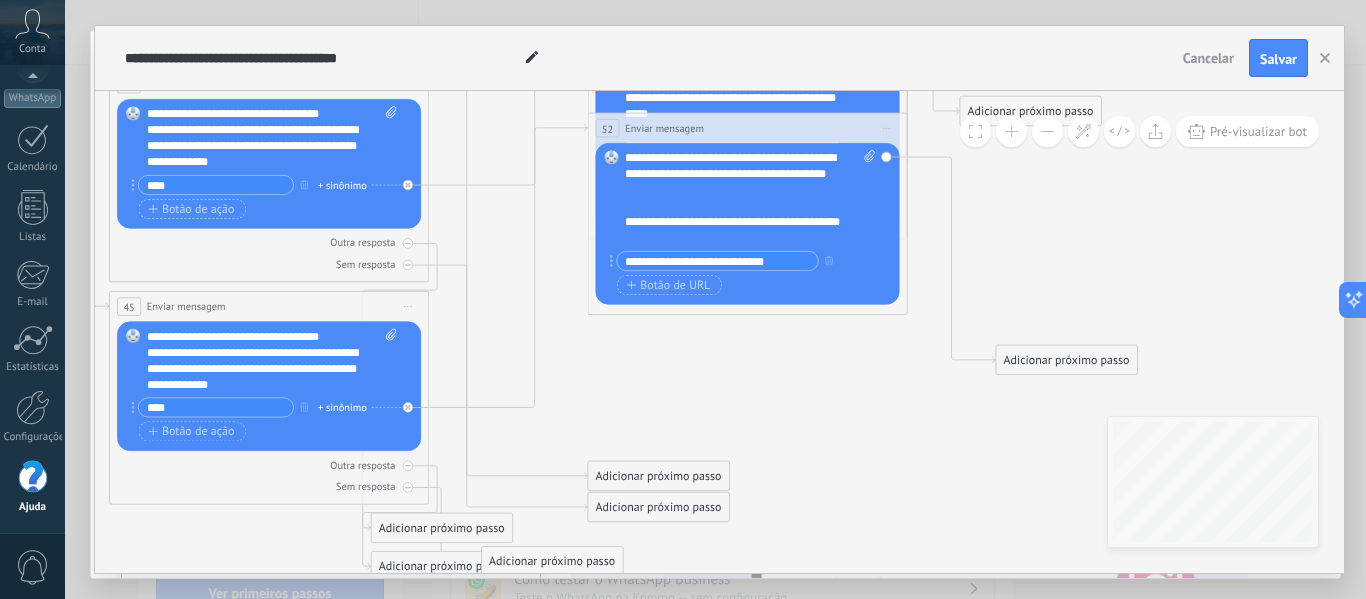 drag, startPoint x: 510, startPoint y: 469, endPoint x: 650, endPoint y: 369, distance: 172.04651 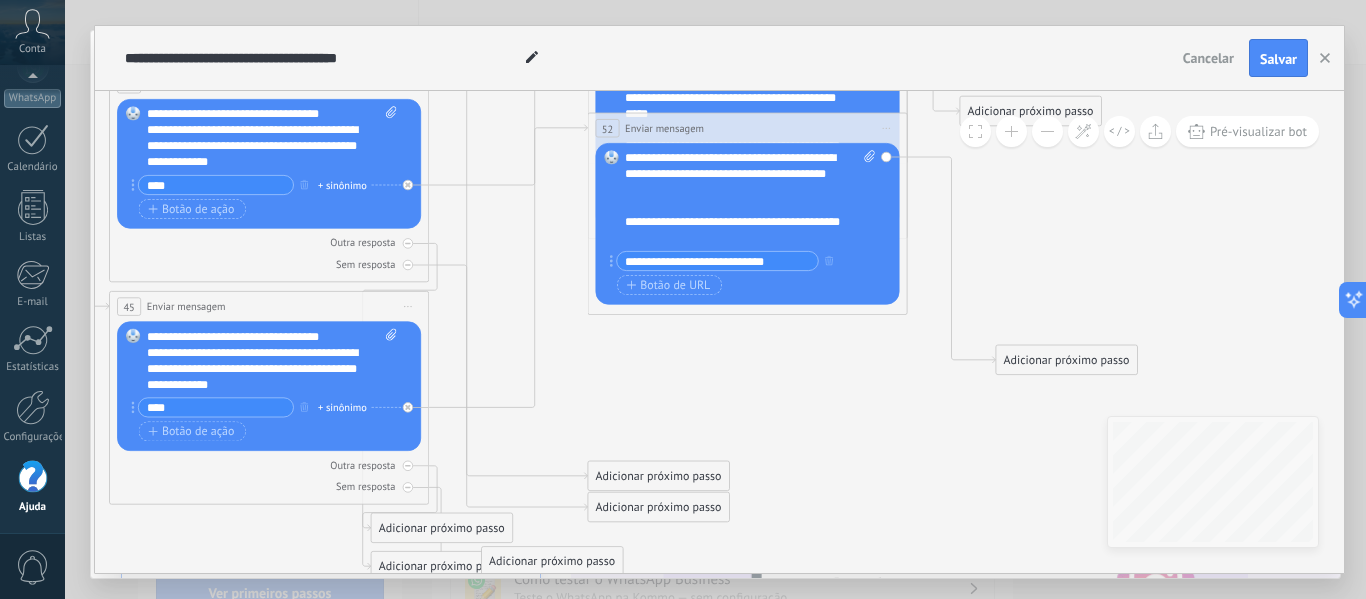 click 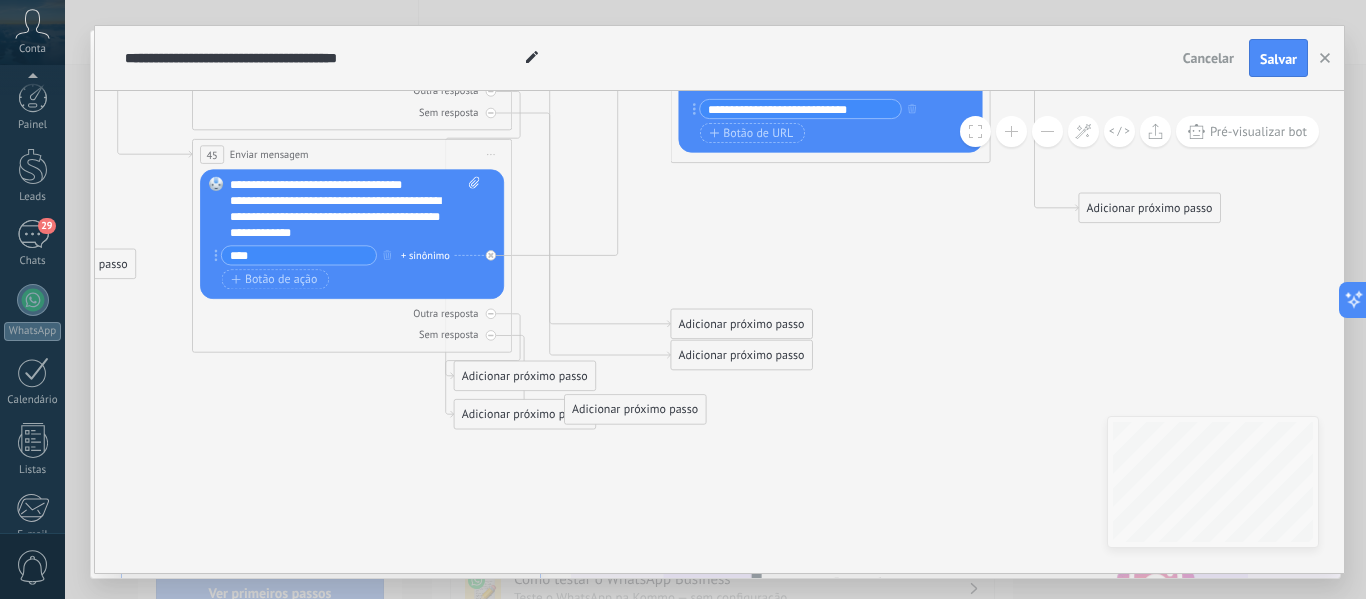 click 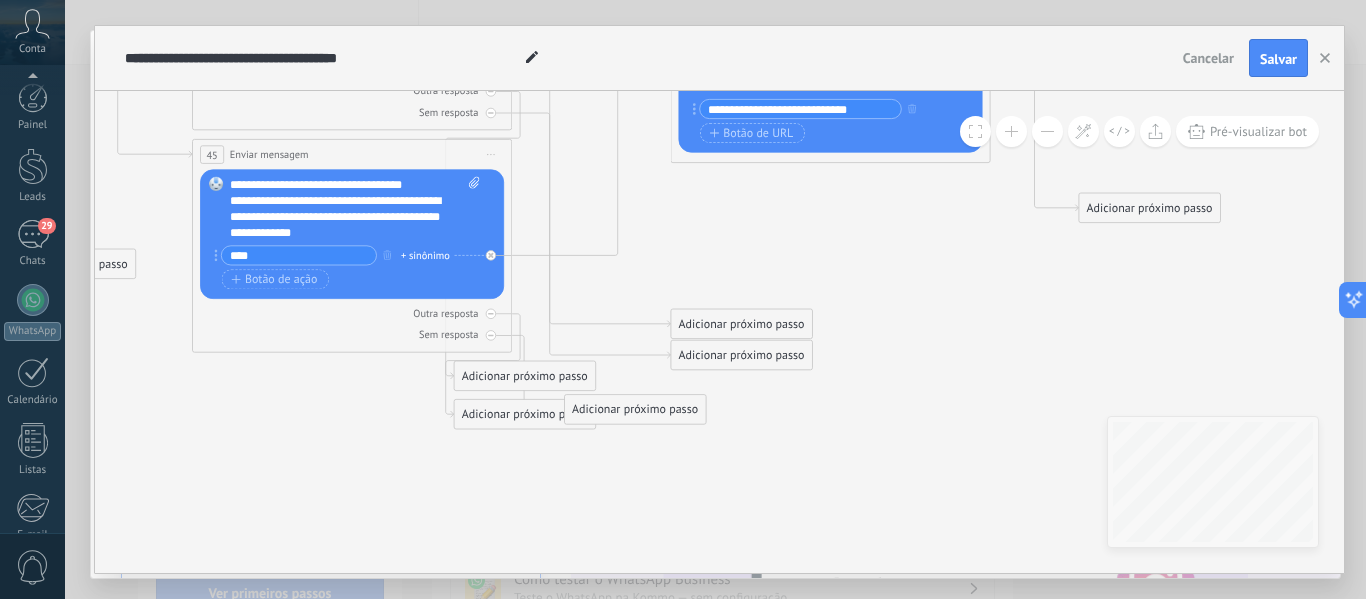 scroll, scrollTop: 0, scrollLeft: 0, axis: both 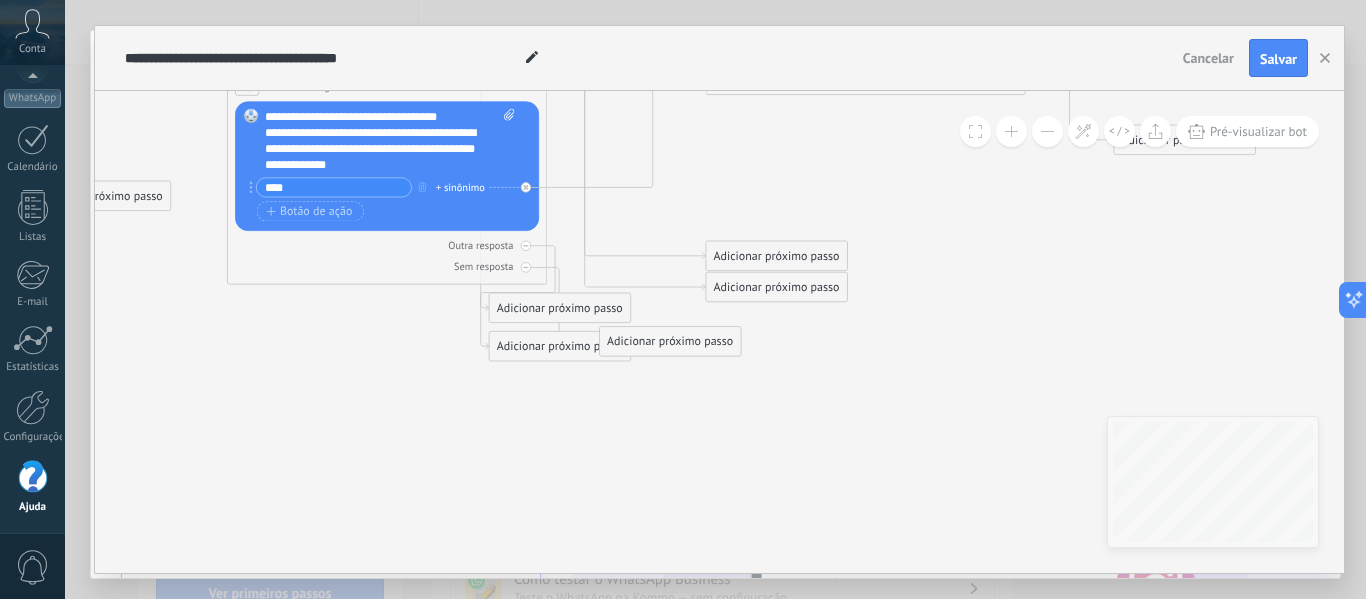 drag, startPoint x: 754, startPoint y: 250, endPoint x: 566, endPoint y: 497, distance: 310.4078 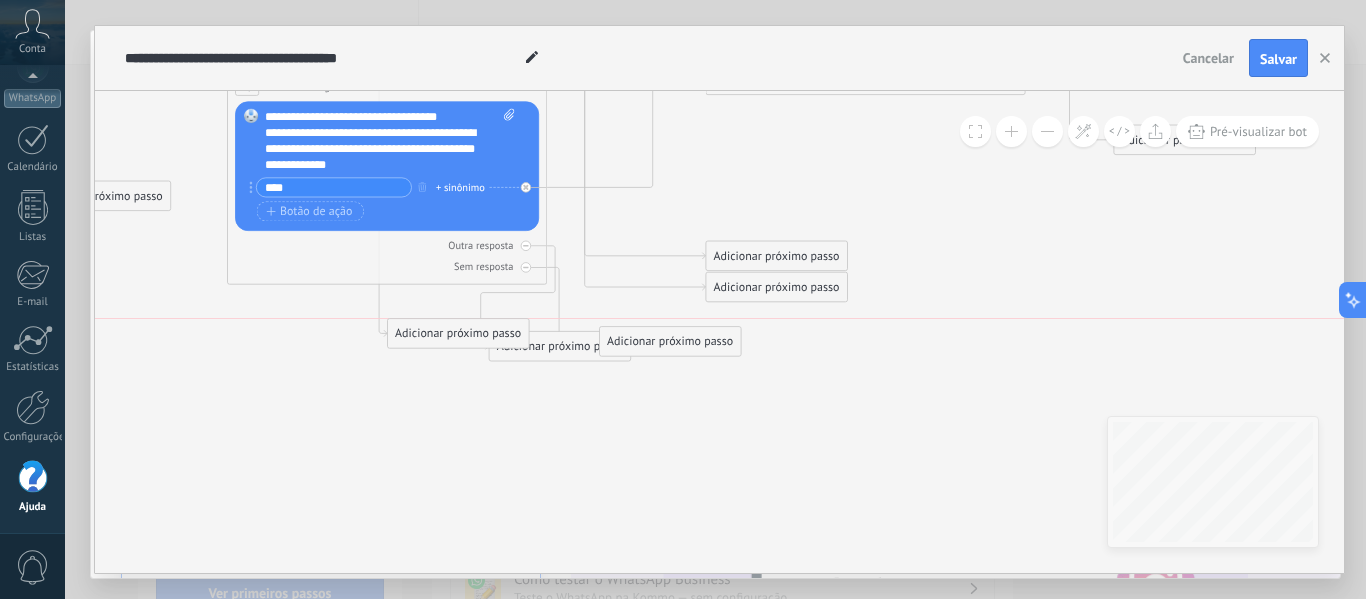 drag, startPoint x: 541, startPoint y: 314, endPoint x: 522, endPoint y: 345, distance: 36.359318 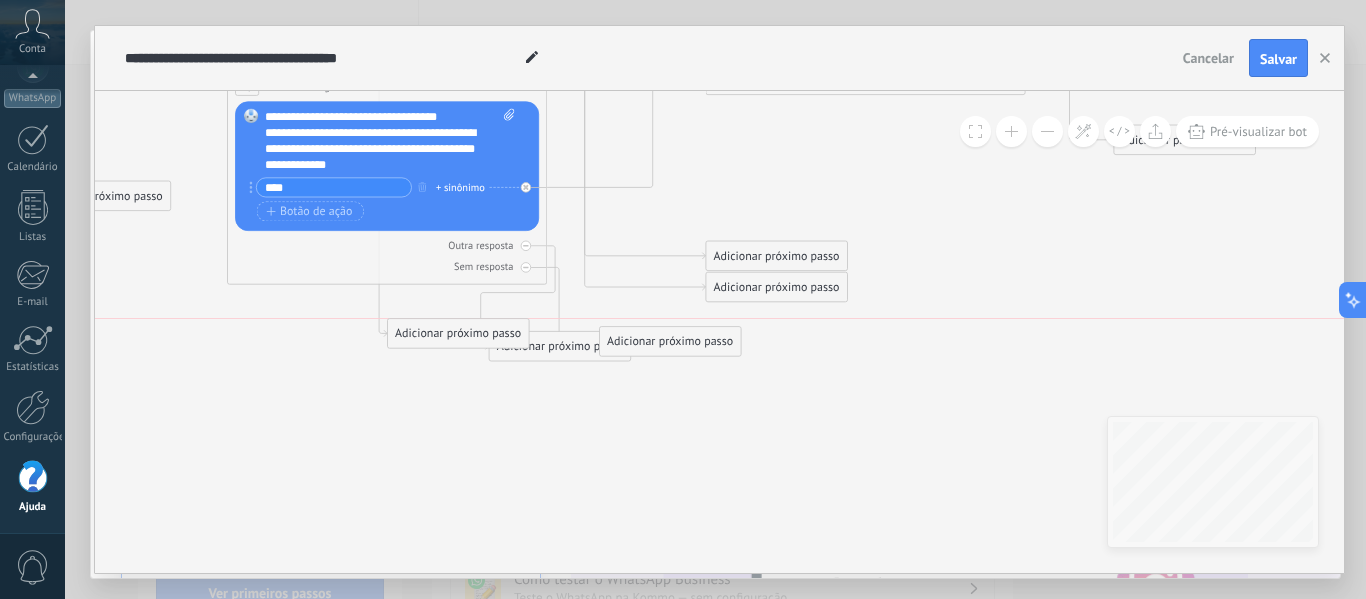 click on "Adicionar próximo passo" at bounding box center (458, 334) 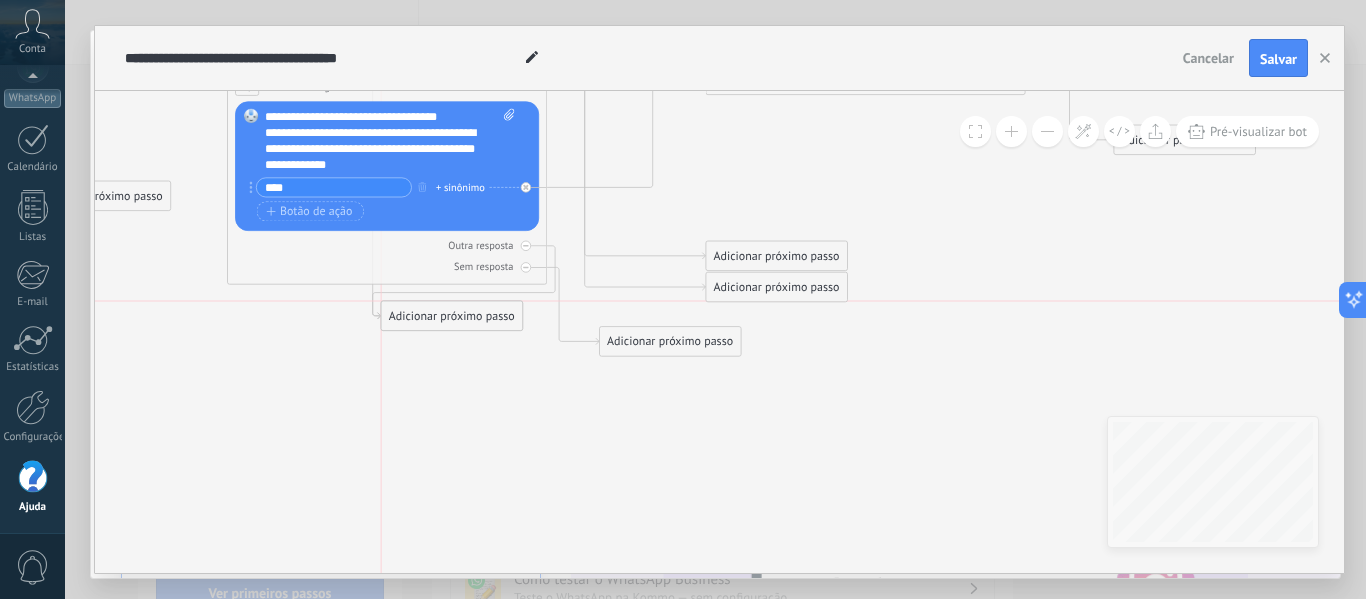 drag, startPoint x: 541, startPoint y: 346, endPoint x: 436, endPoint y: 309, distance: 111.32835 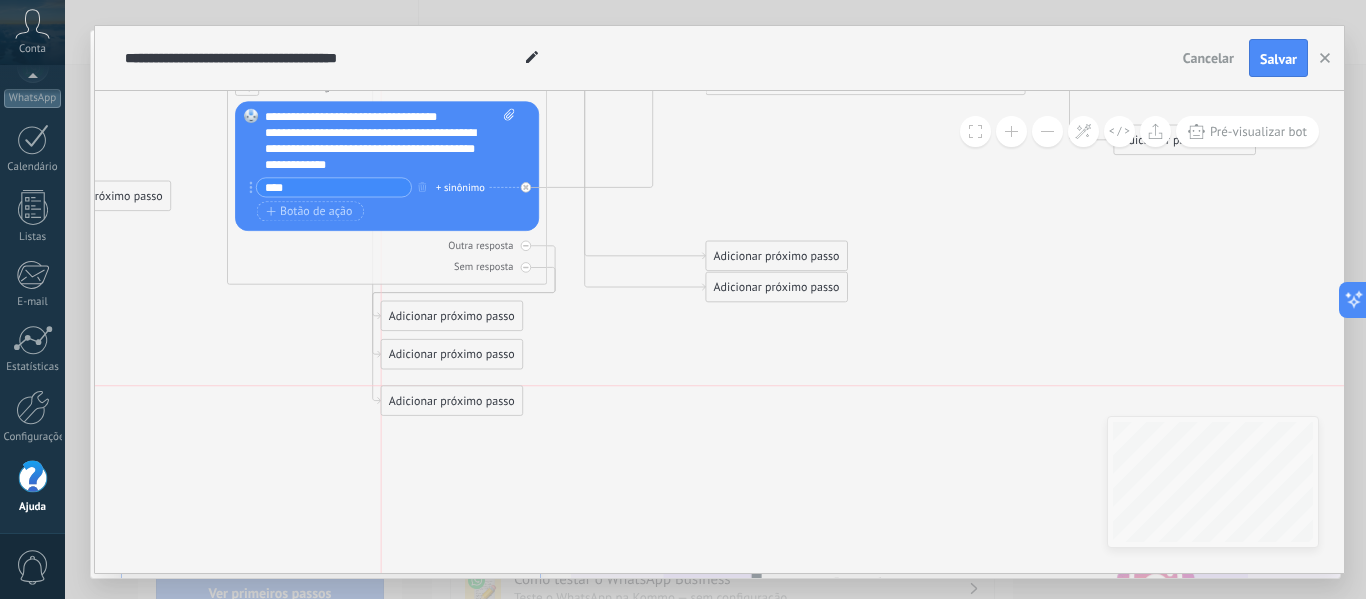 drag, startPoint x: 652, startPoint y: 341, endPoint x: 444, endPoint y: 366, distance: 209.49701 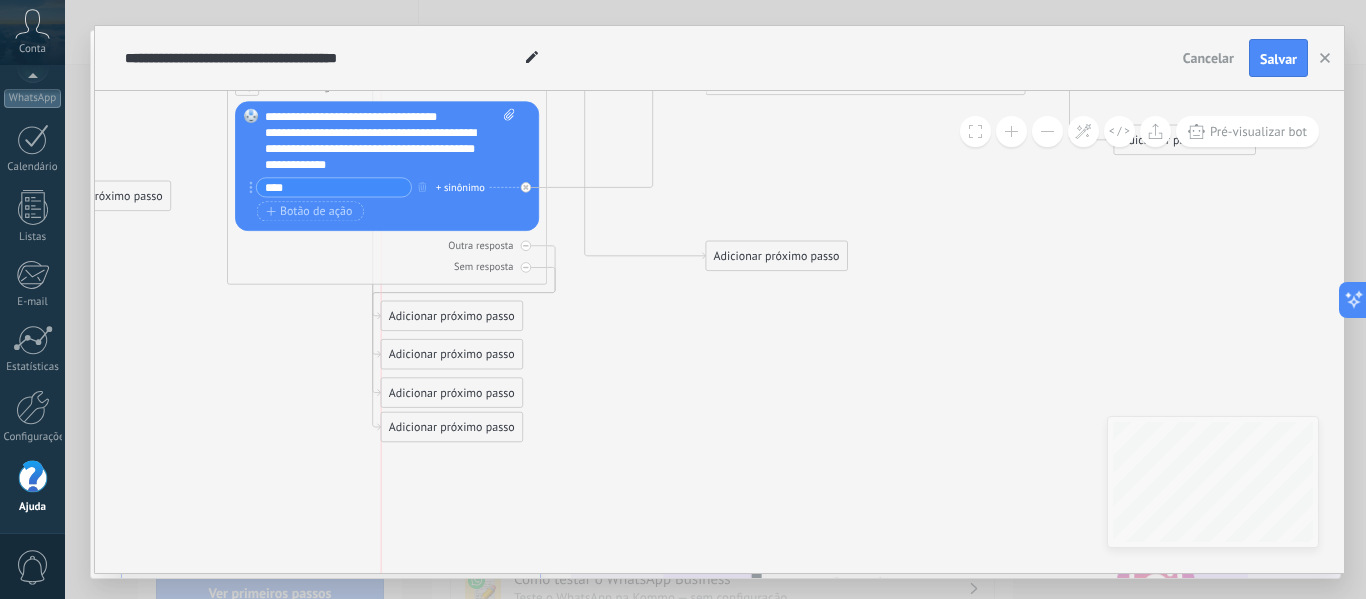 drag, startPoint x: 800, startPoint y: 289, endPoint x: 483, endPoint y: 418, distance: 342.2426 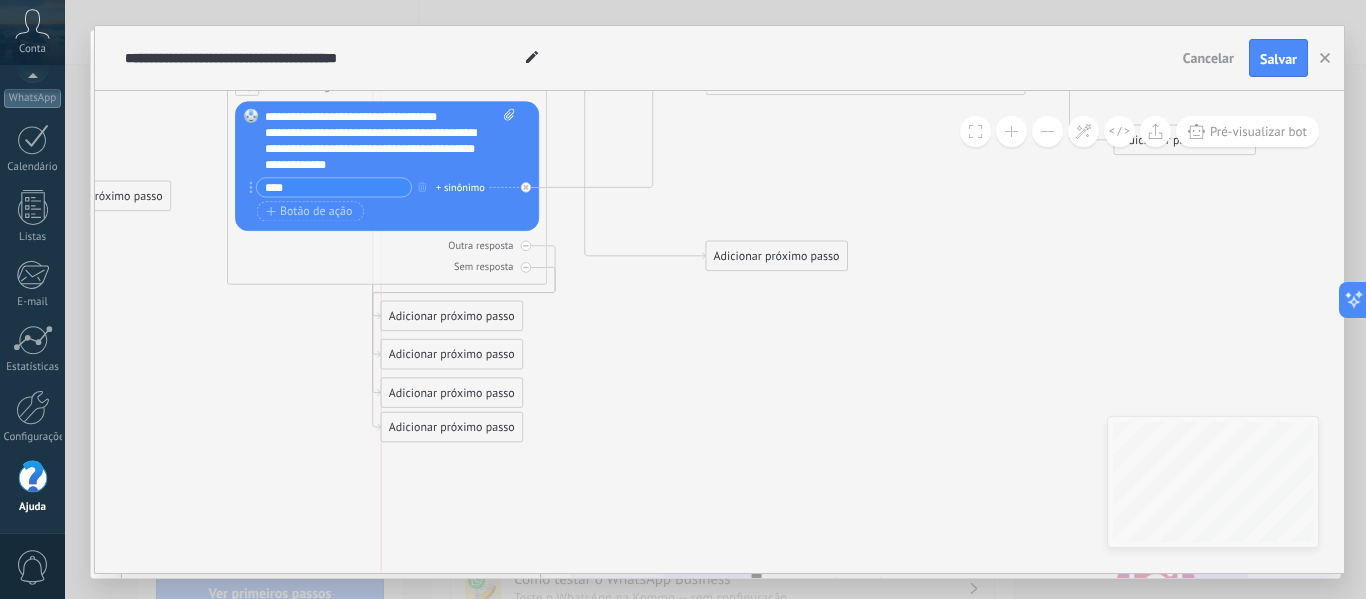 click on "Adicionar próximo passo" at bounding box center (452, 427) 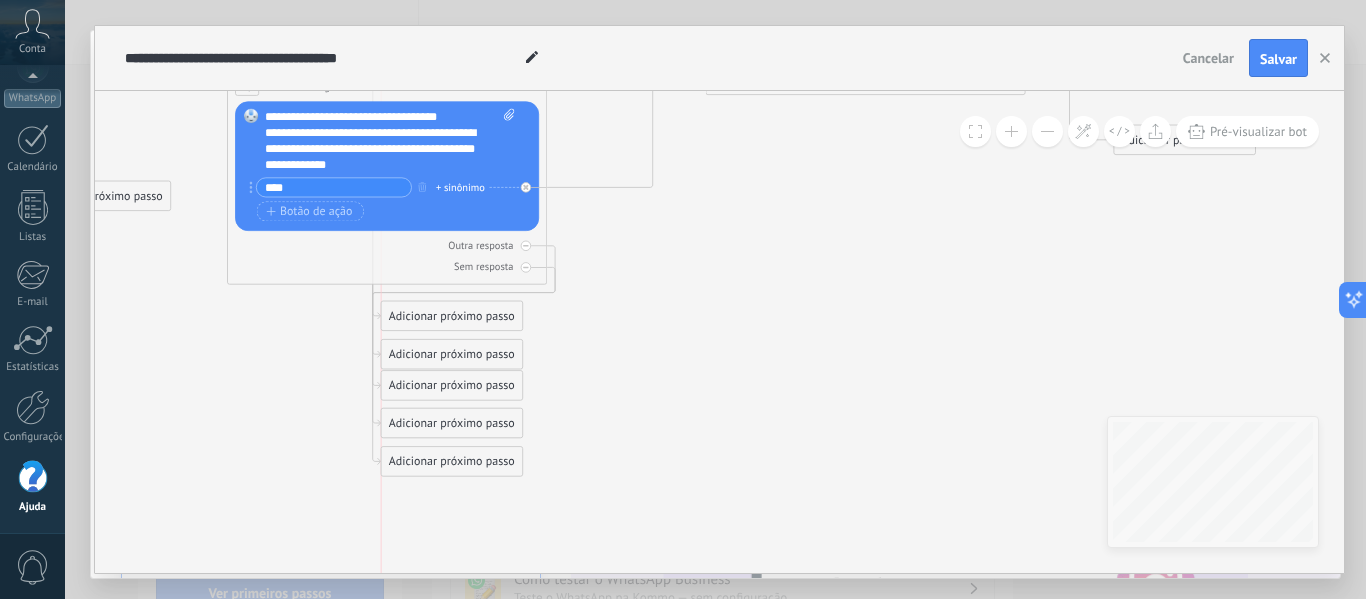 drag, startPoint x: 765, startPoint y: 266, endPoint x: 437, endPoint y: 396, distance: 352.8229 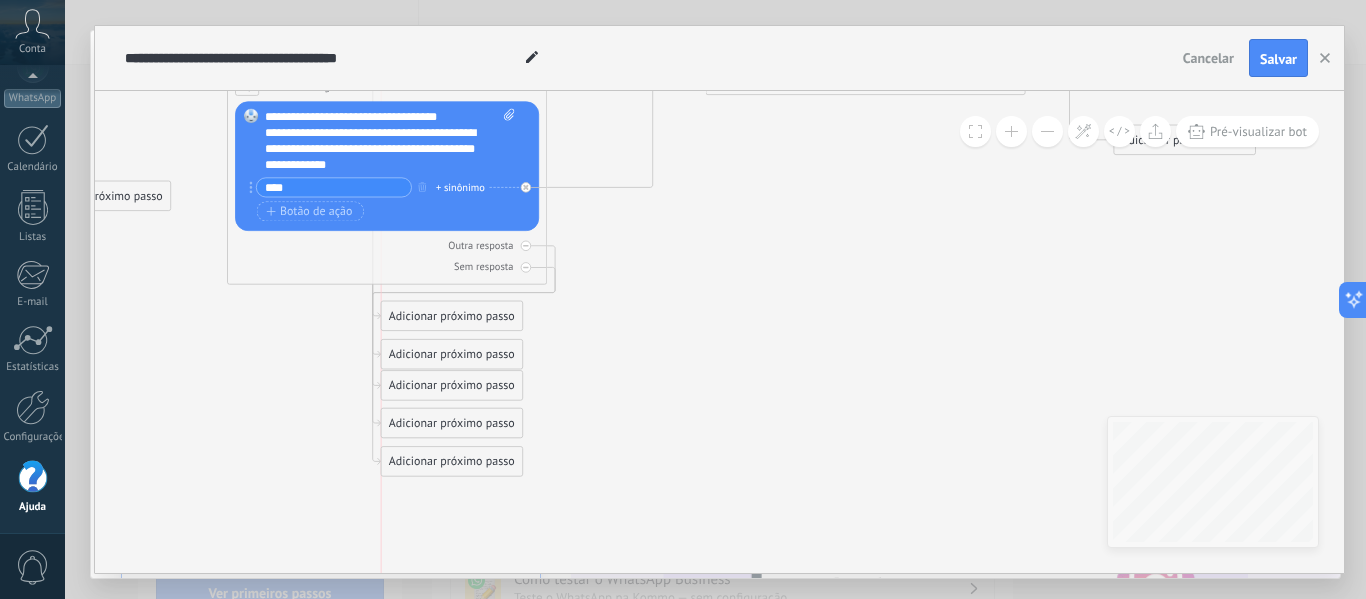 click on "Adicionar próximo passo" at bounding box center (452, 386) 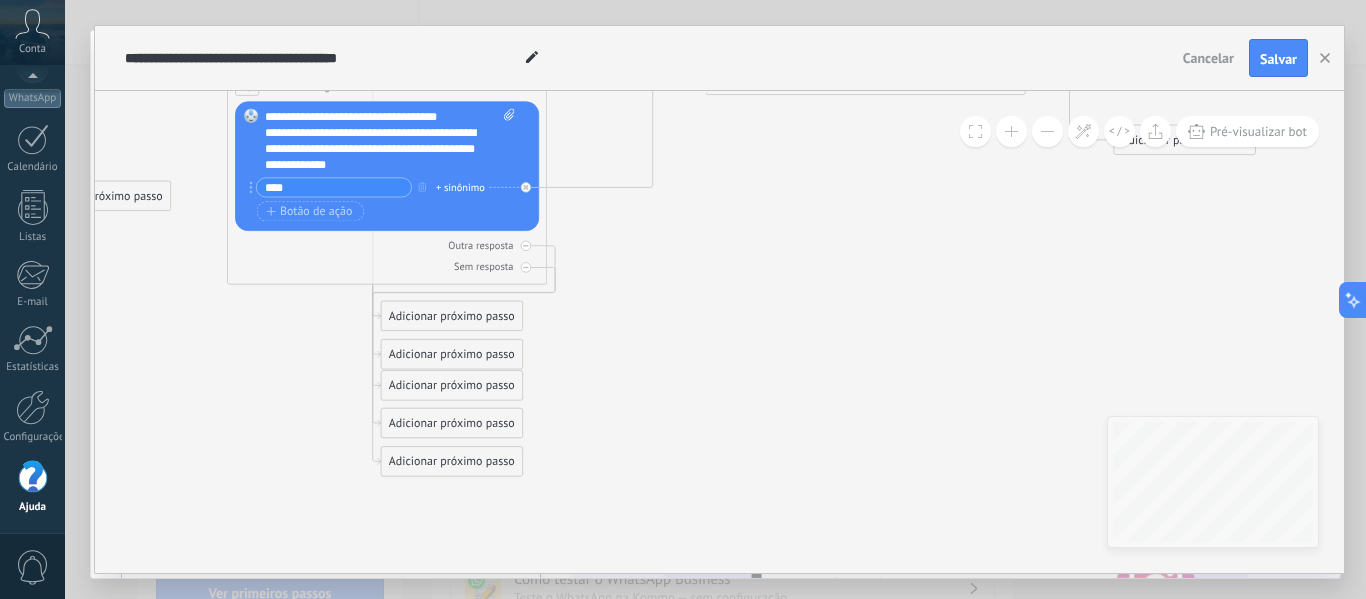 click 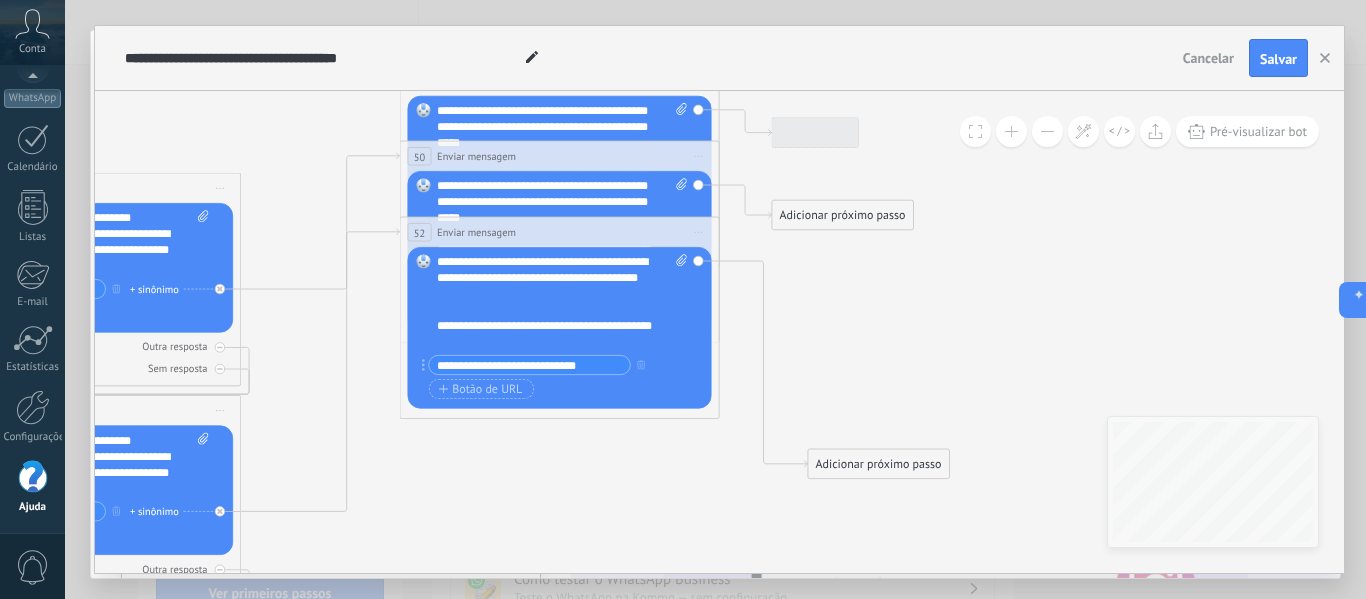 drag, startPoint x: 684, startPoint y: 383, endPoint x: 470, endPoint y: 581, distance: 291.5476 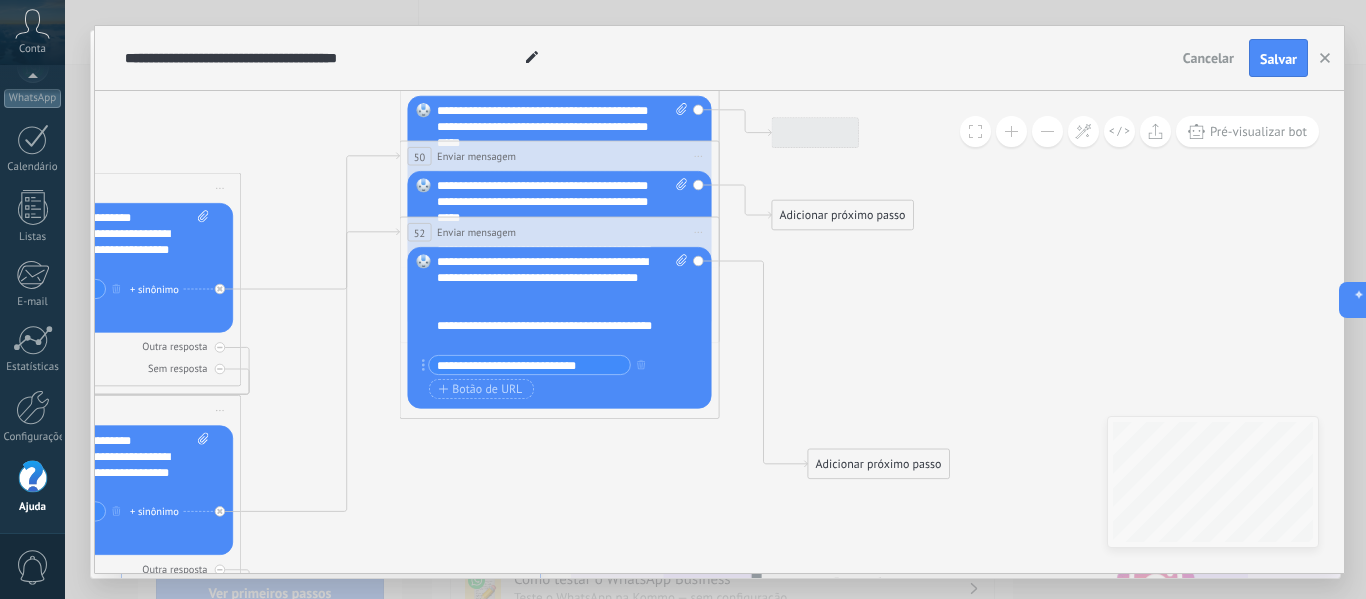 click on "**********" at bounding box center [715, 299] 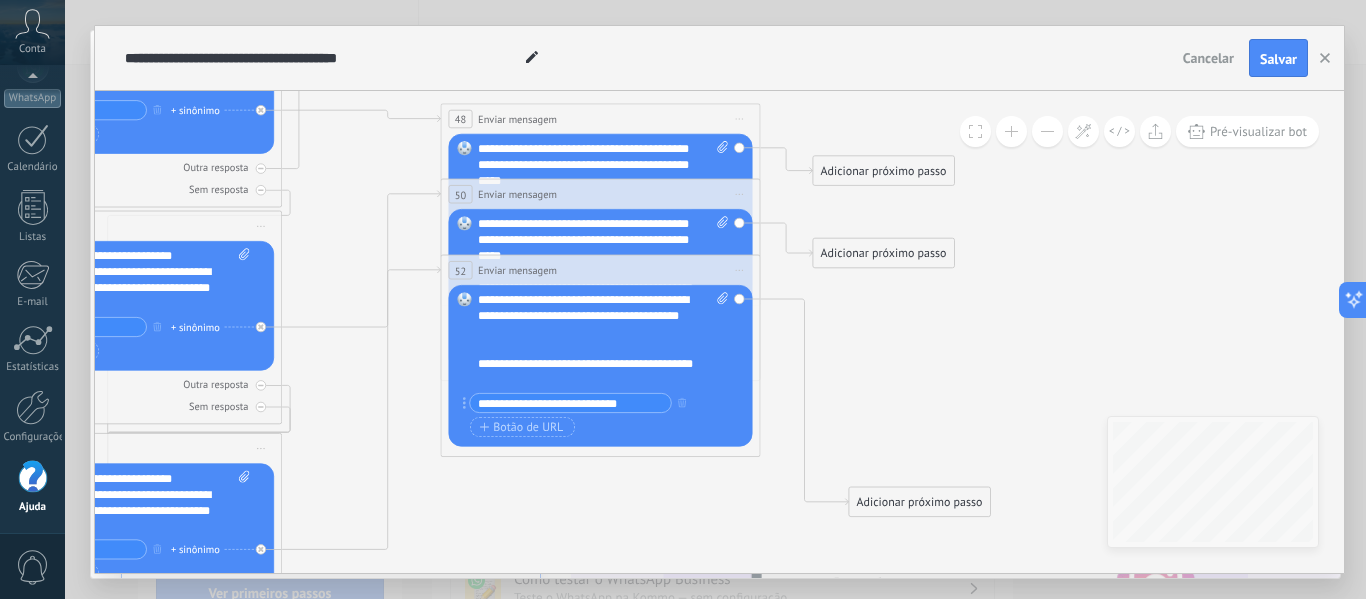 drag, startPoint x: 551, startPoint y: 481, endPoint x: 575, endPoint y: 571, distance: 93.14505 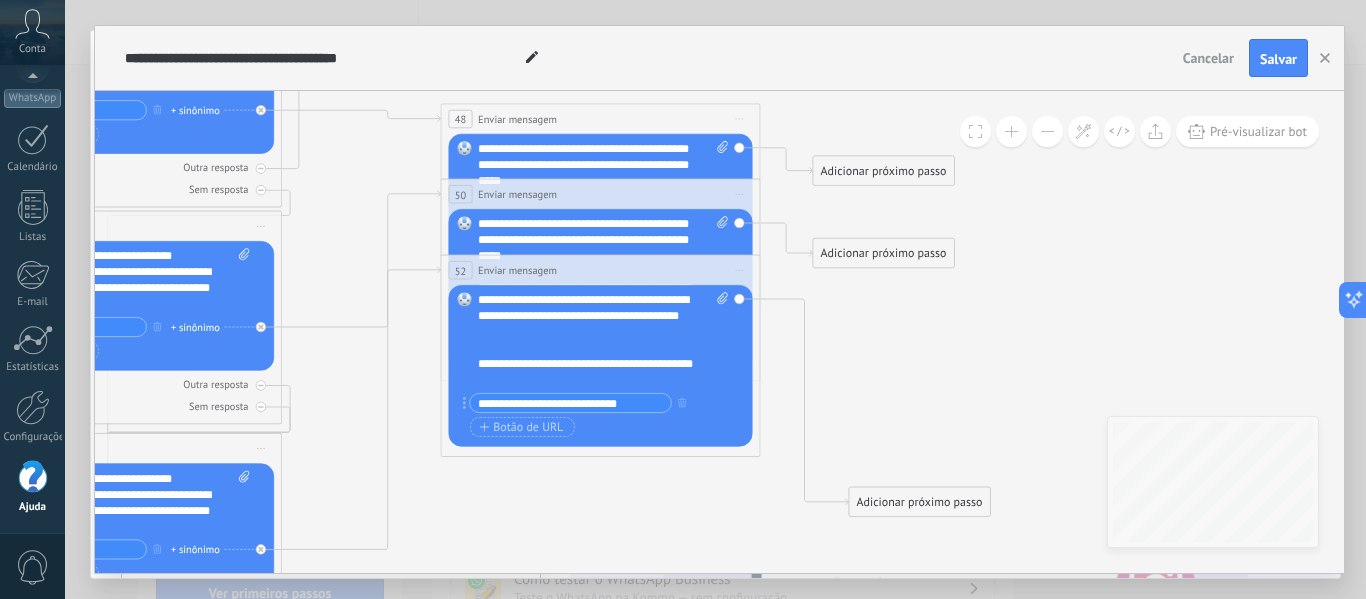 click 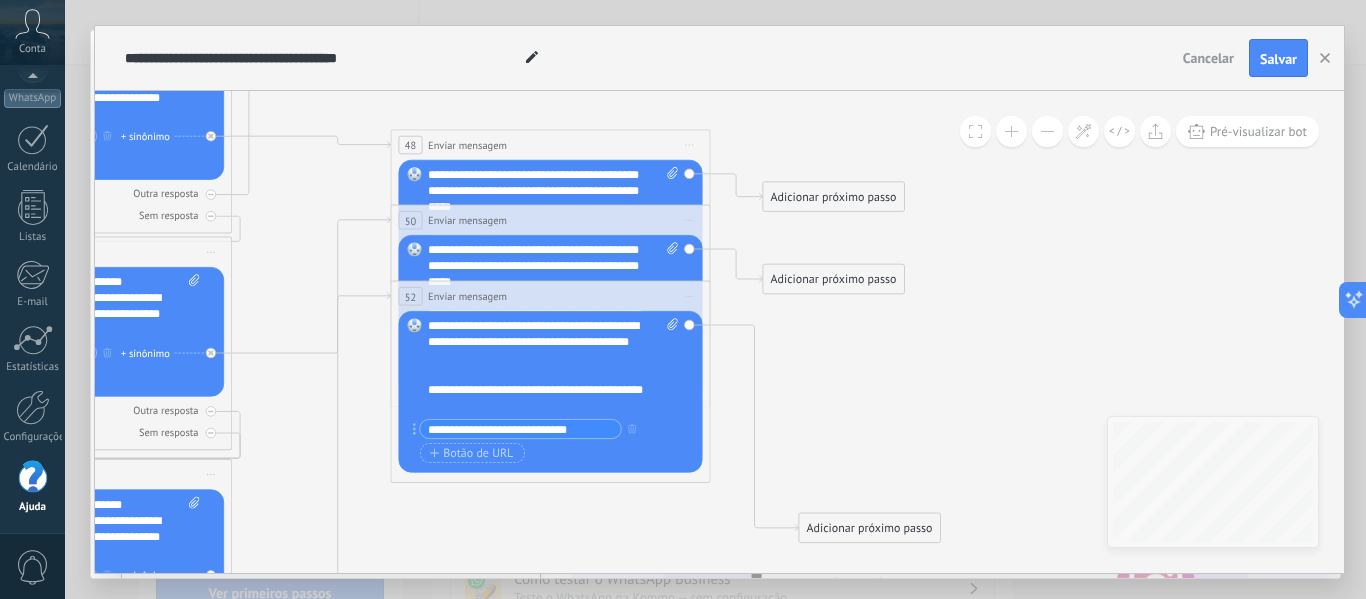 drag, startPoint x: 987, startPoint y: 325, endPoint x: 916, endPoint y: 293, distance: 77.87811 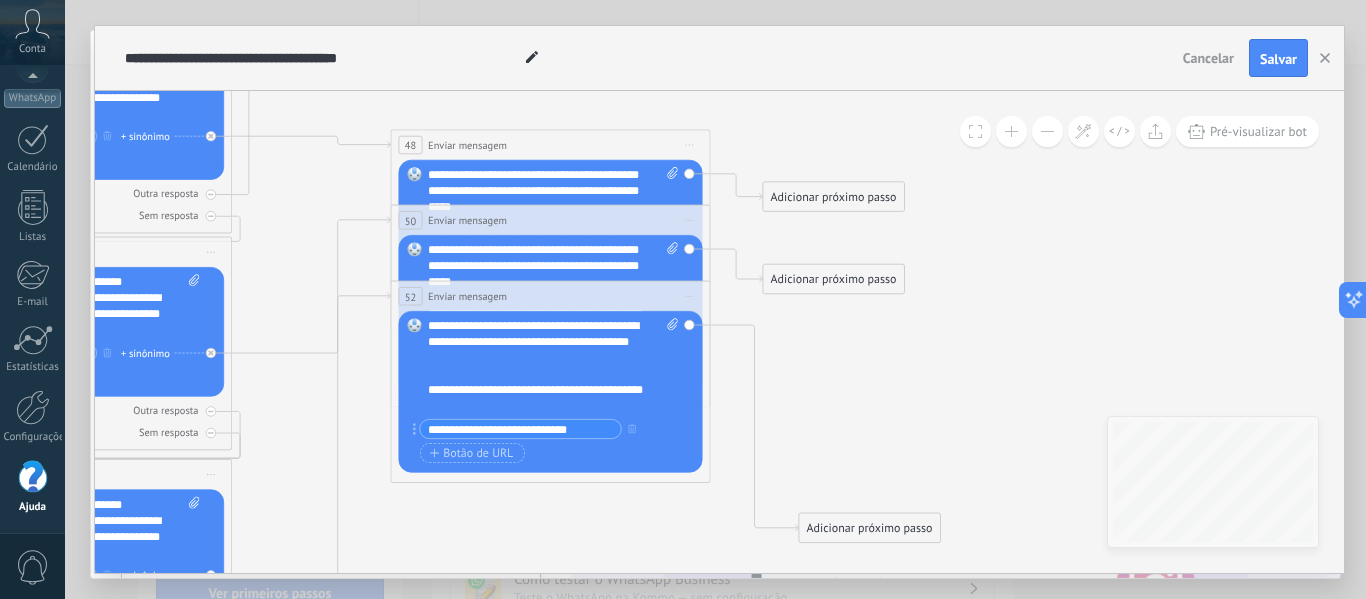 click 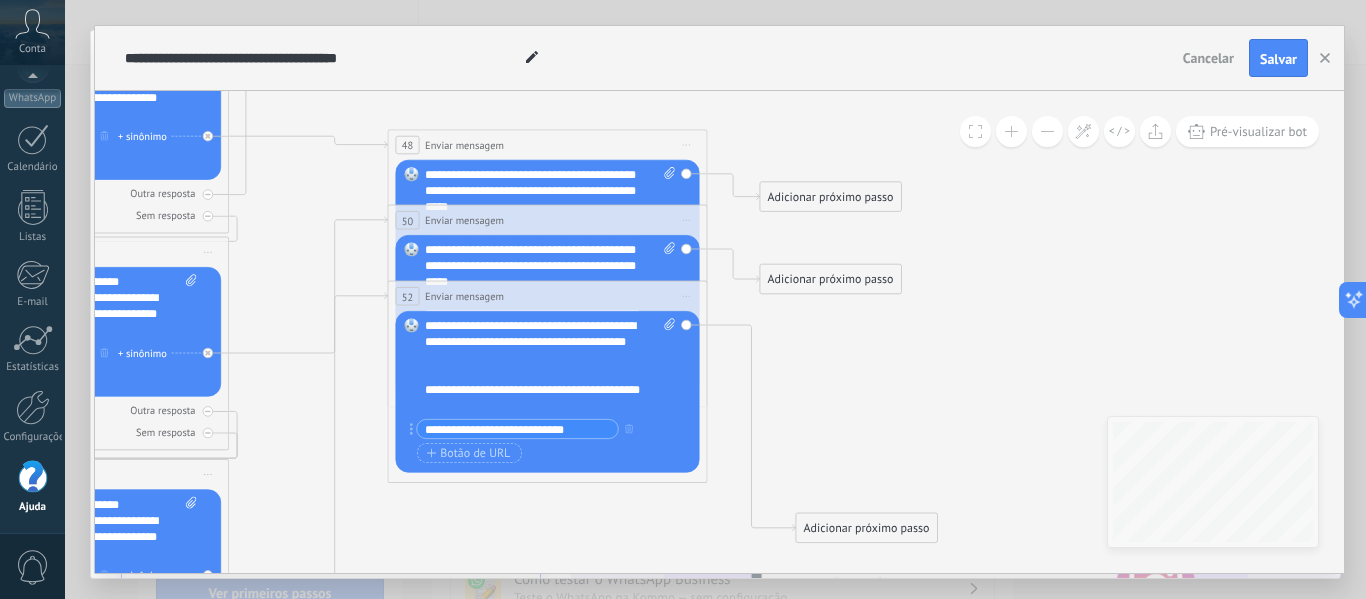 click on "Adicionar próximo passo" at bounding box center [830, 197] 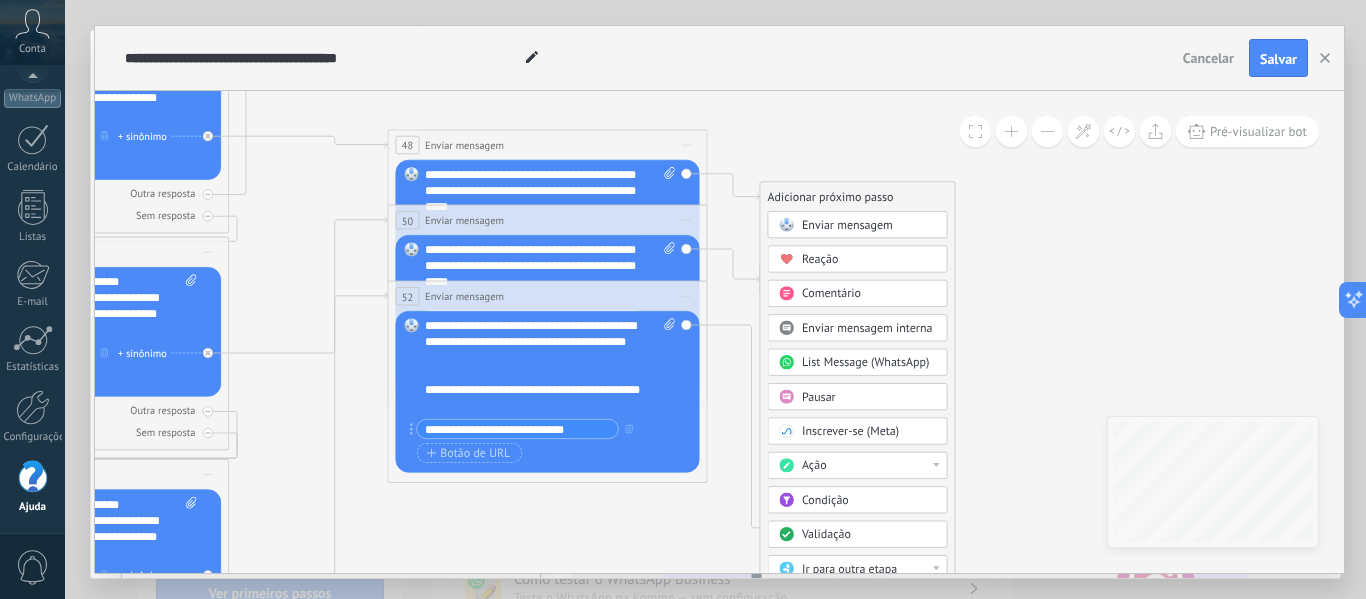 click on "Enviar mensagem" at bounding box center [847, 224] 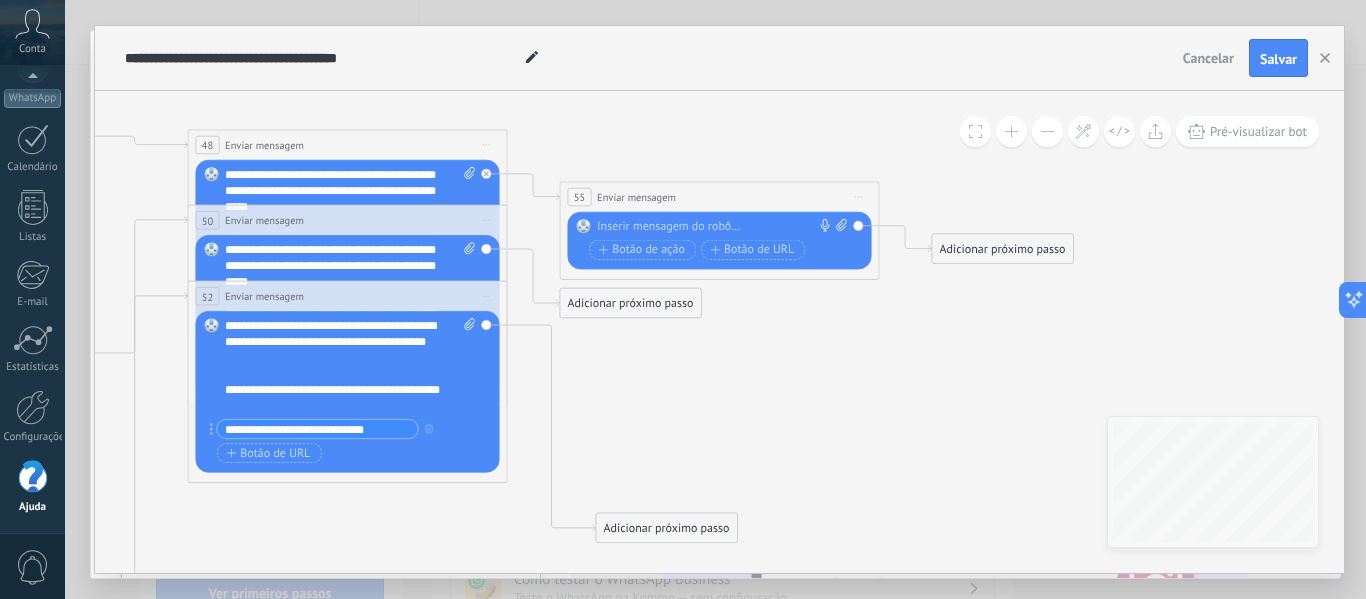 click at bounding box center [716, 227] 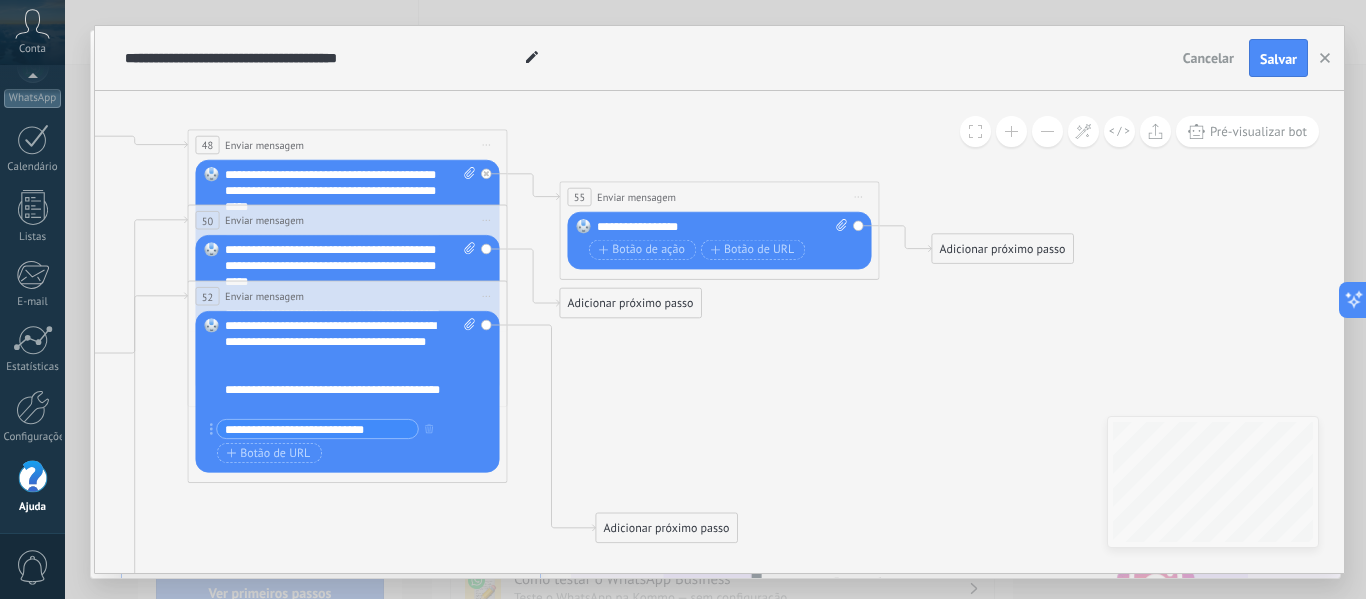 click on "**********" at bounding box center [722, 227] 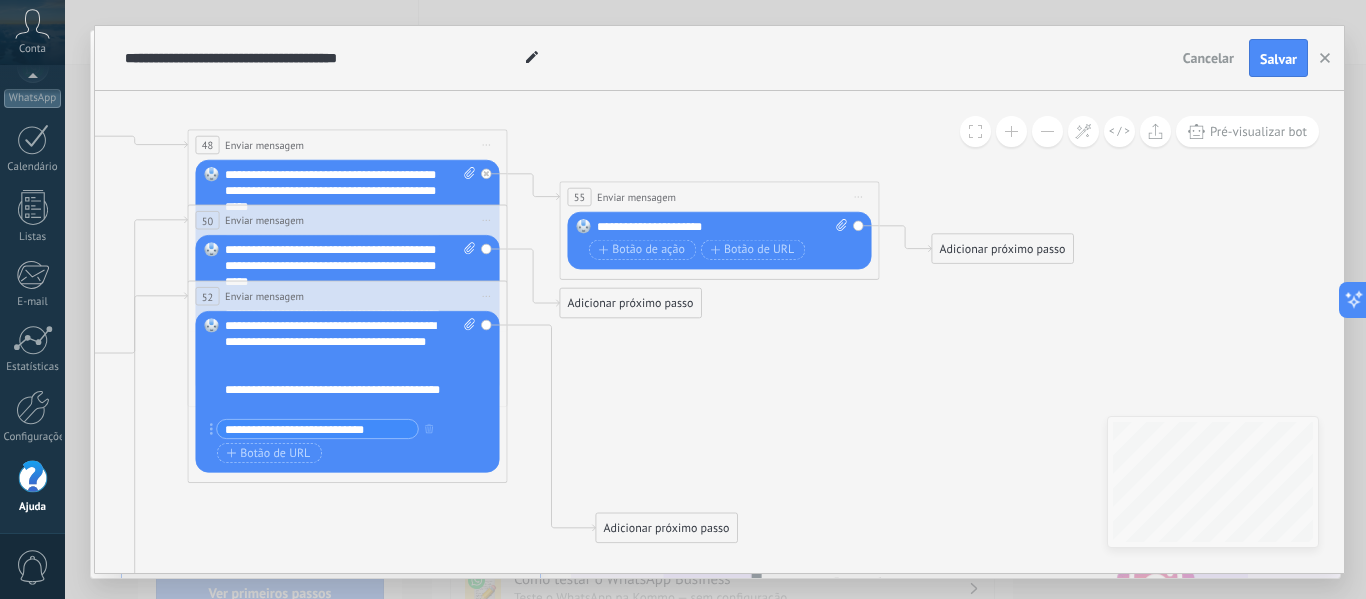 click on "**********" at bounding box center (722, 227) 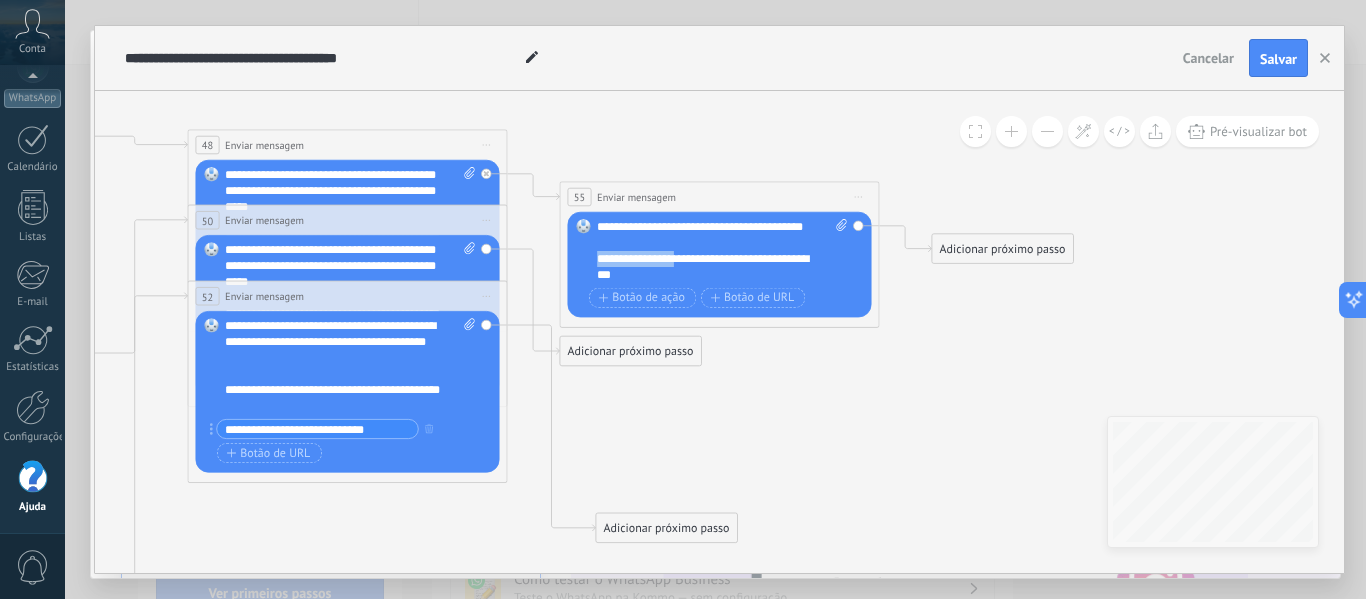 drag, startPoint x: 682, startPoint y: 258, endPoint x: 594, endPoint y: 261, distance: 88.051125 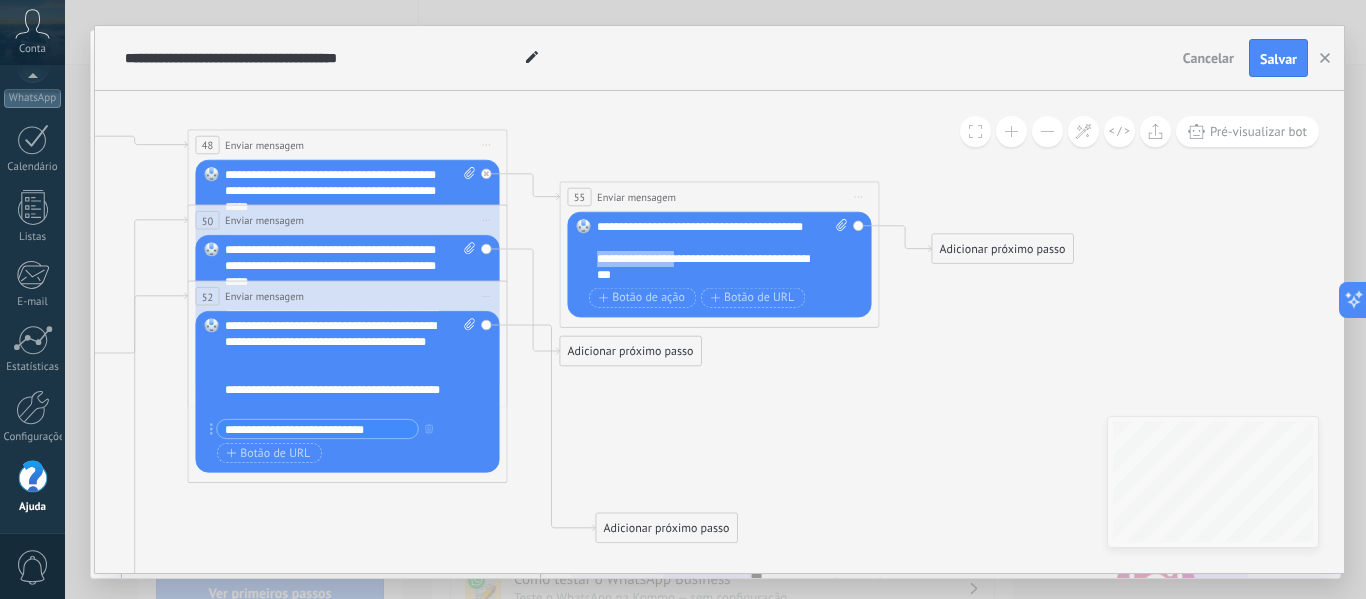 click on "Substituir
Remover
Converter para mensagem de voz
Arraste a imagem aqui para anexá-la.
Adicionar imagem
Upload
Arraste e solte
Arquivo não encontrado
Inserir mensagem do robô..." at bounding box center (720, 265) 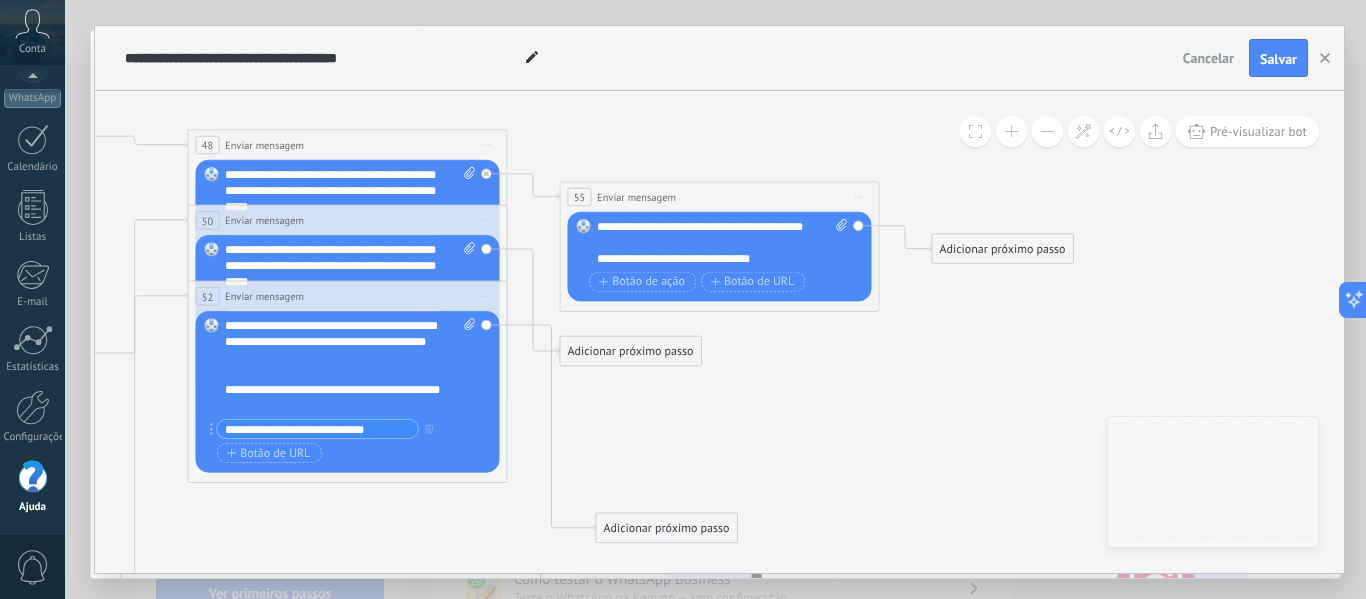 click on "**********" at bounding box center (708, 259) 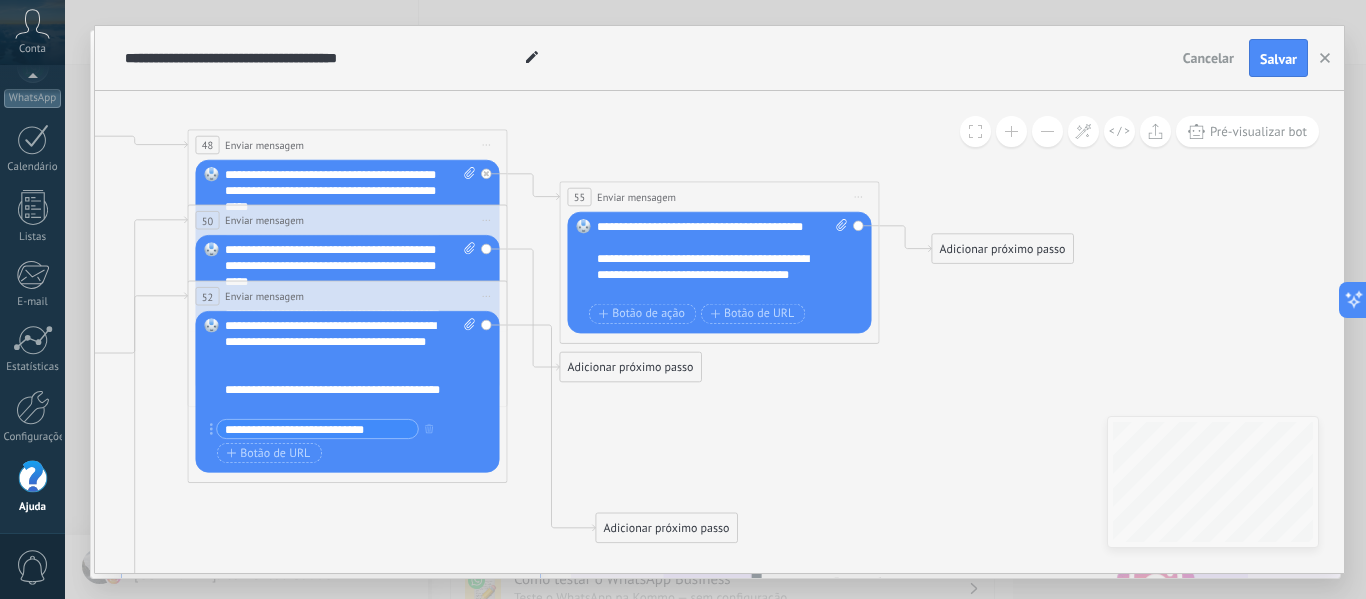 click 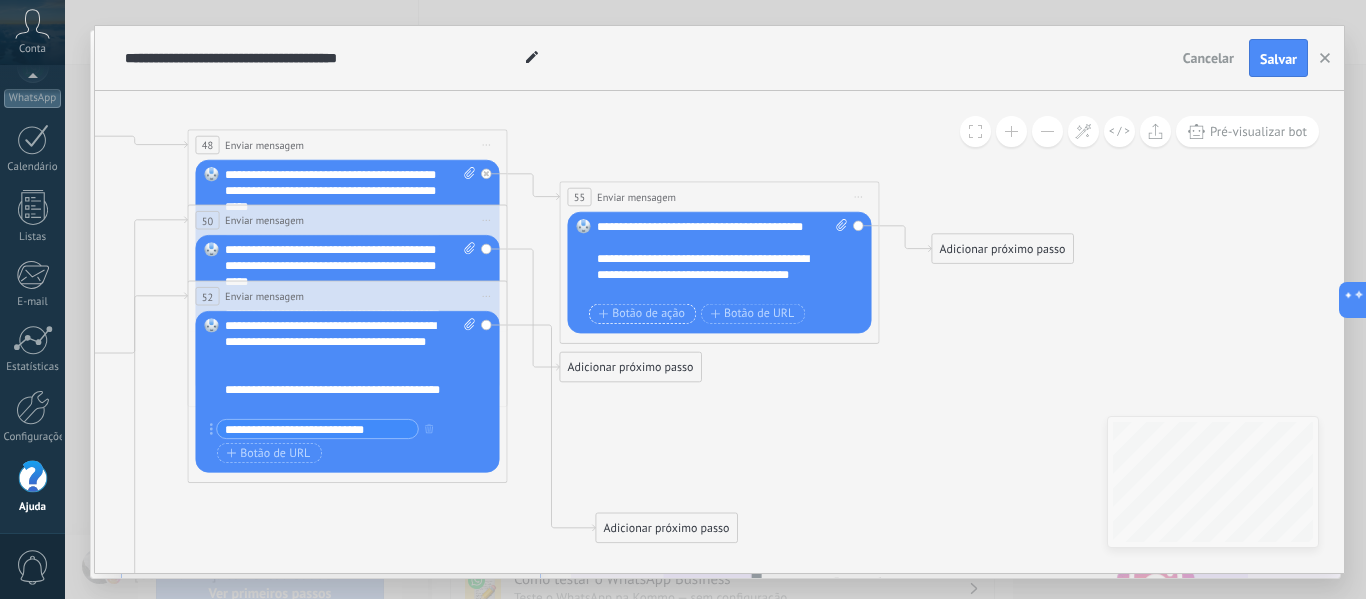 click on "Botão de ação" at bounding box center (642, 313) 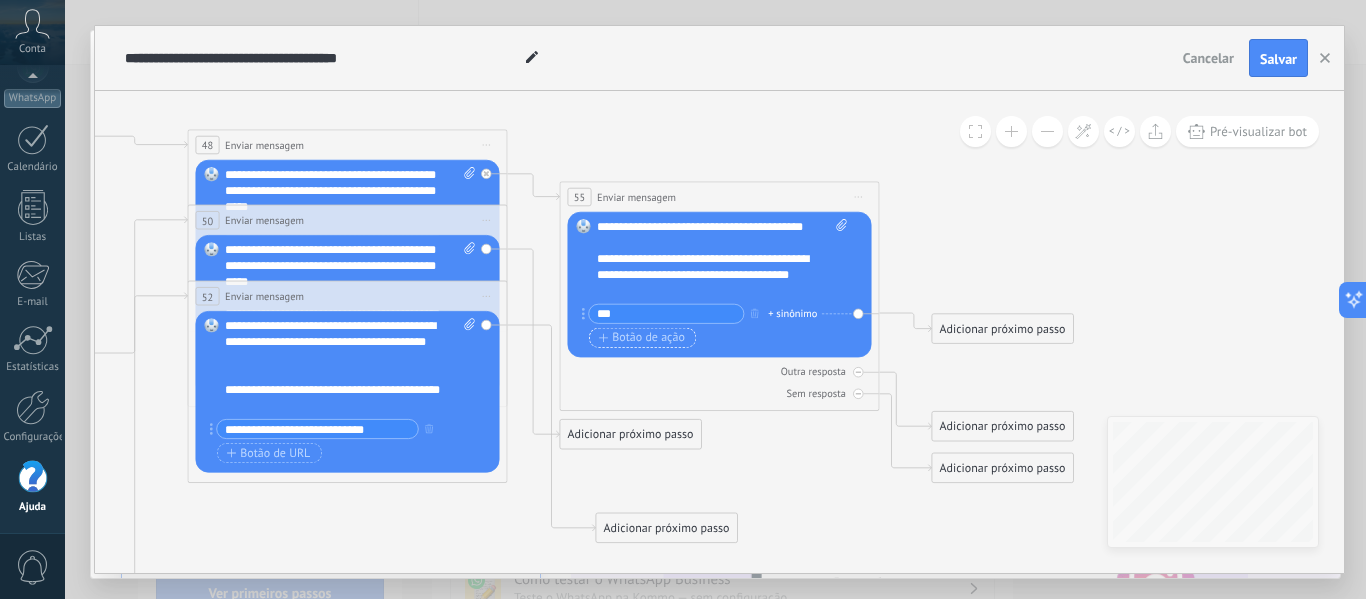 type on "***" 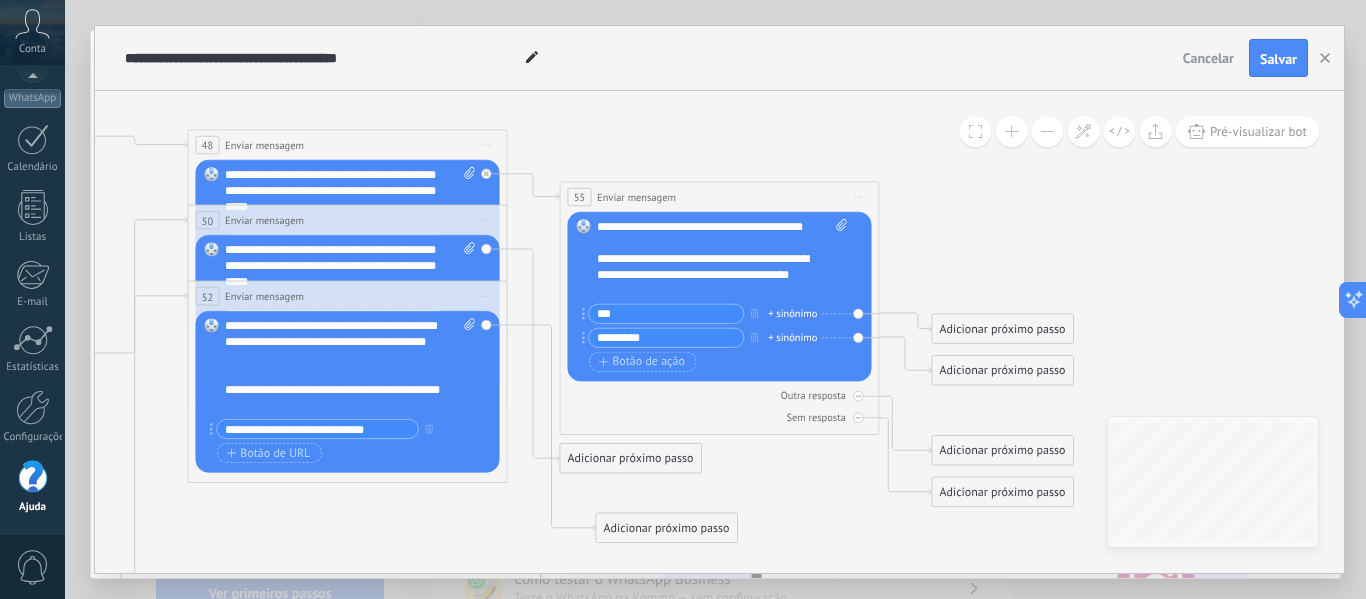 type on "*********" 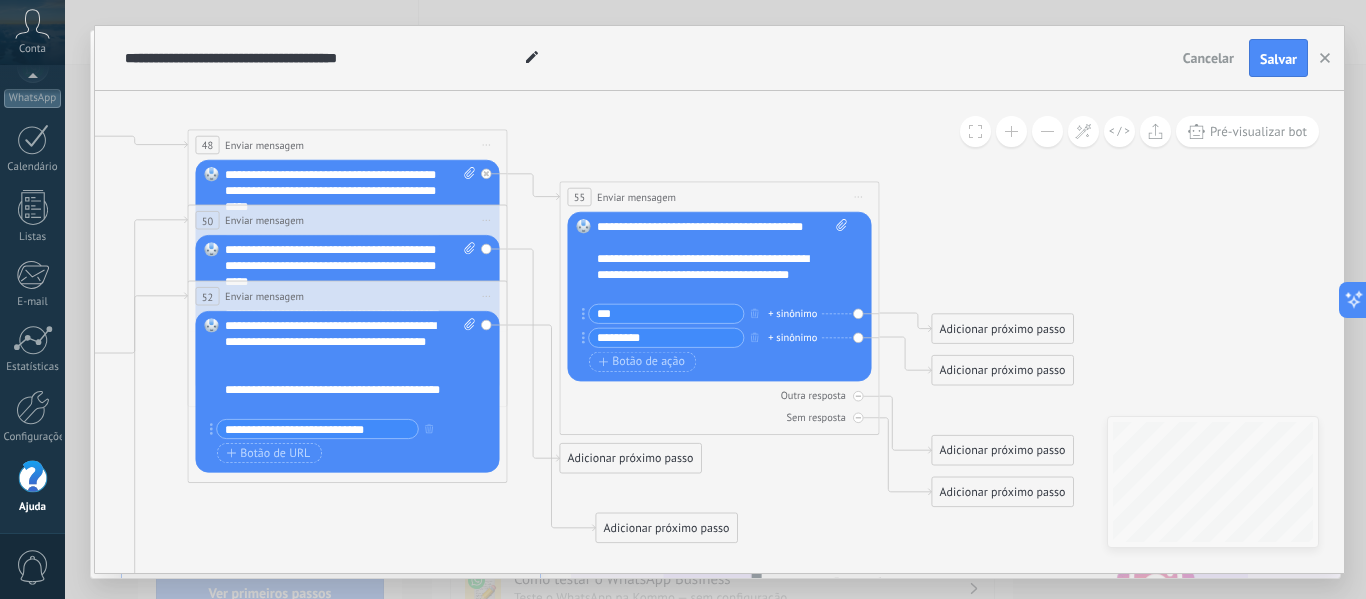 click 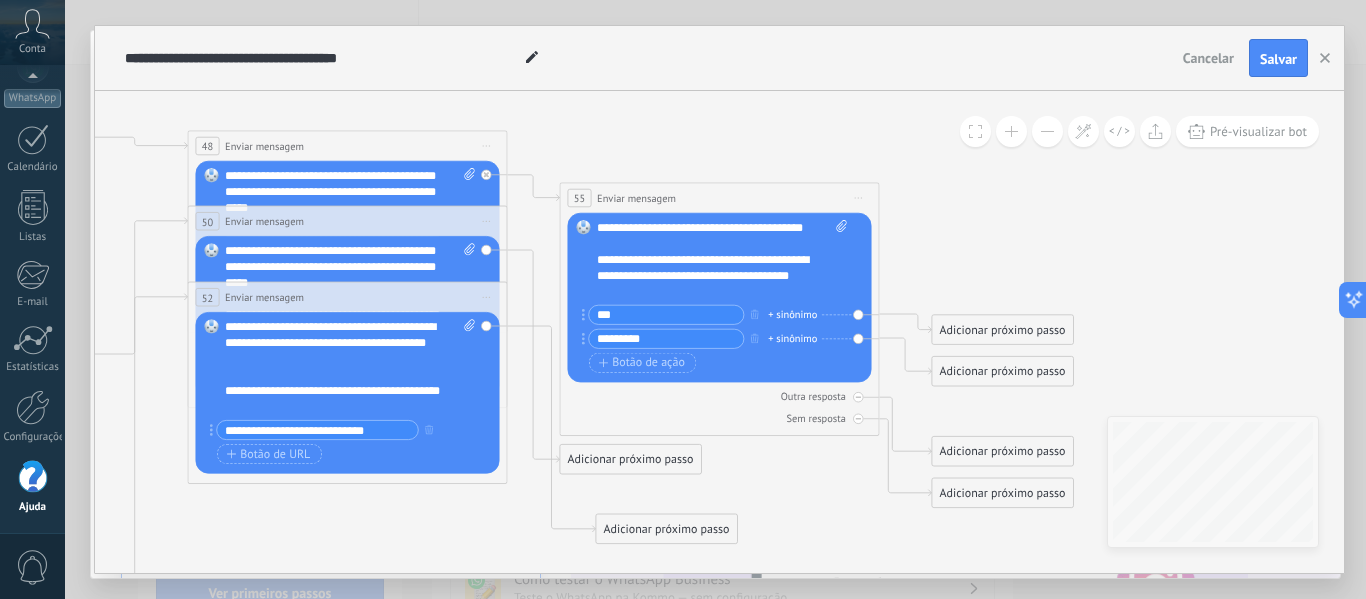 click on "Adicionar próximo passo" at bounding box center (1002, 330) 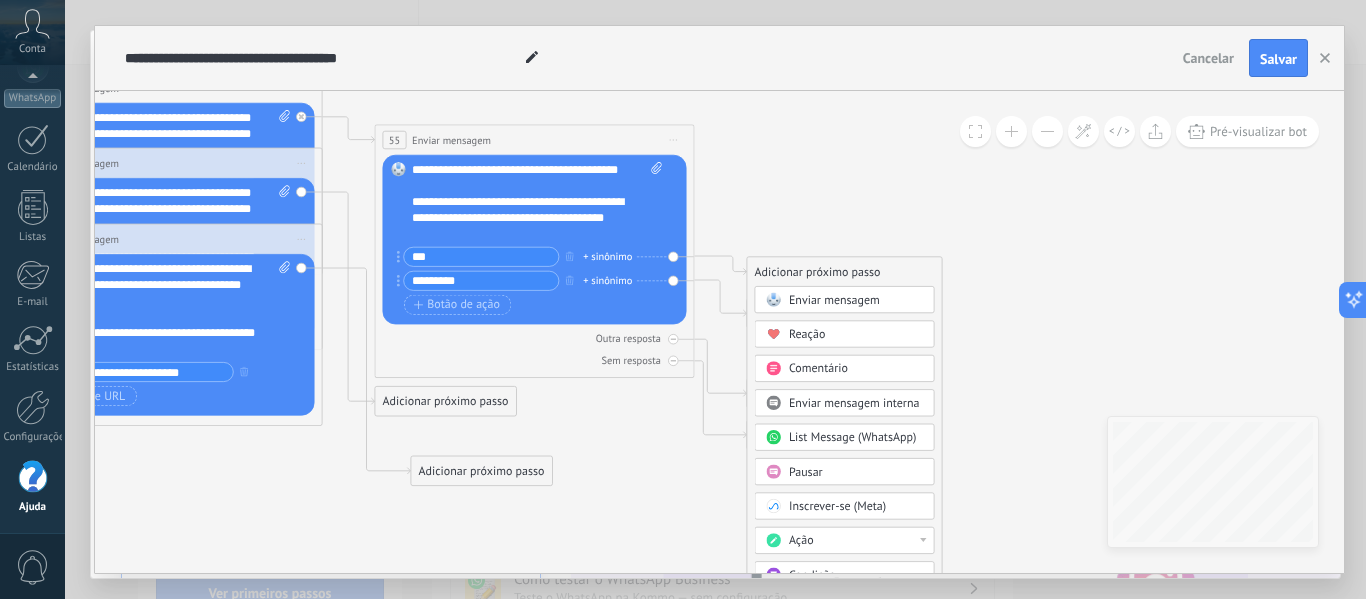 drag, startPoint x: 1204, startPoint y: 332, endPoint x: 1017, endPoint y: 311, distance: 188.17545 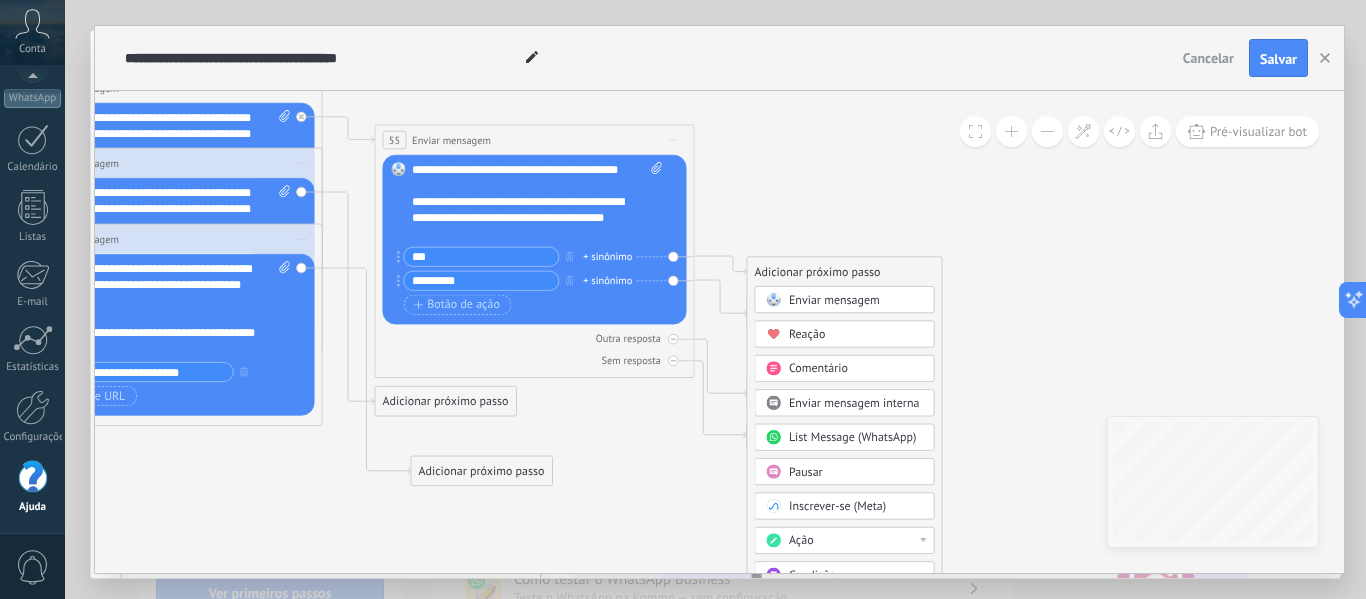 click 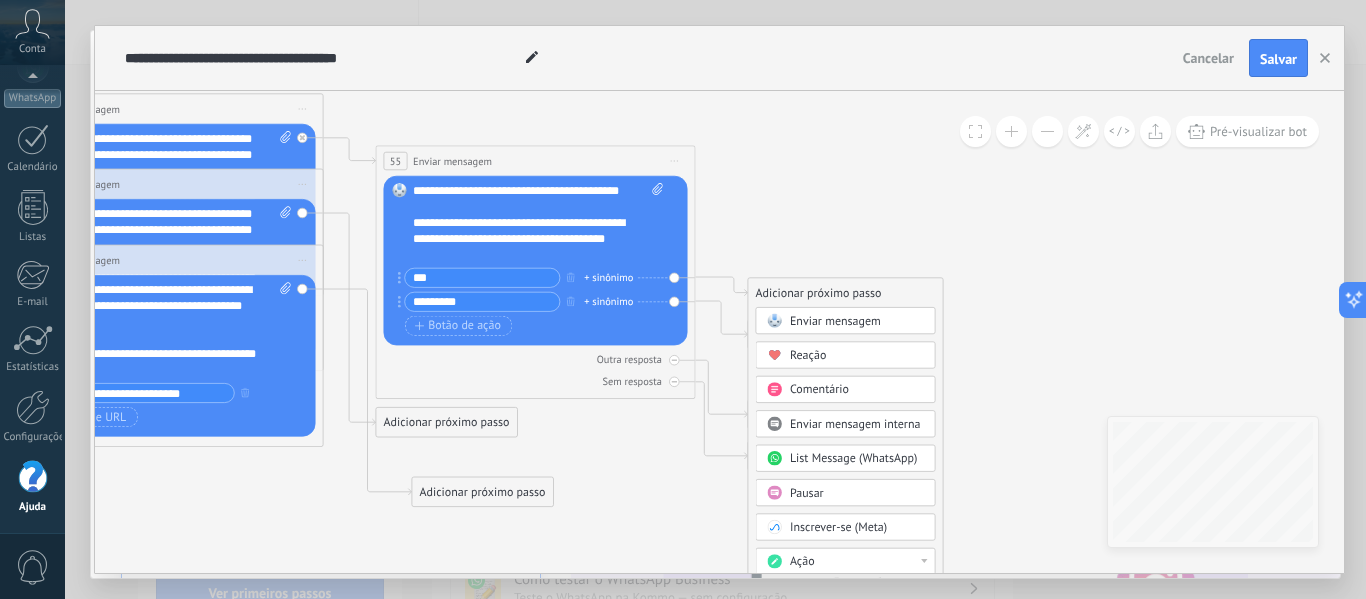 click on "Enviar mensagem" at bounding box center [835, 320] 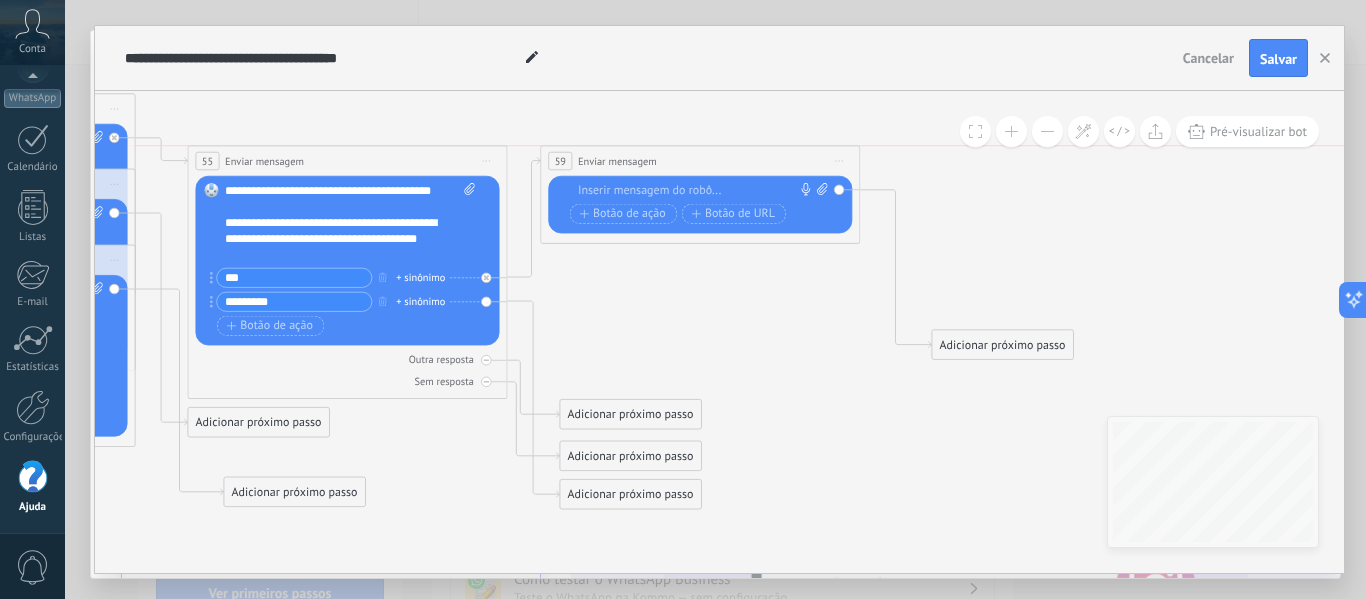 drag, startPoint x: 680, startPoint y: 286, endPoint x: 661, endPoint y: 158, distance: 129.40247 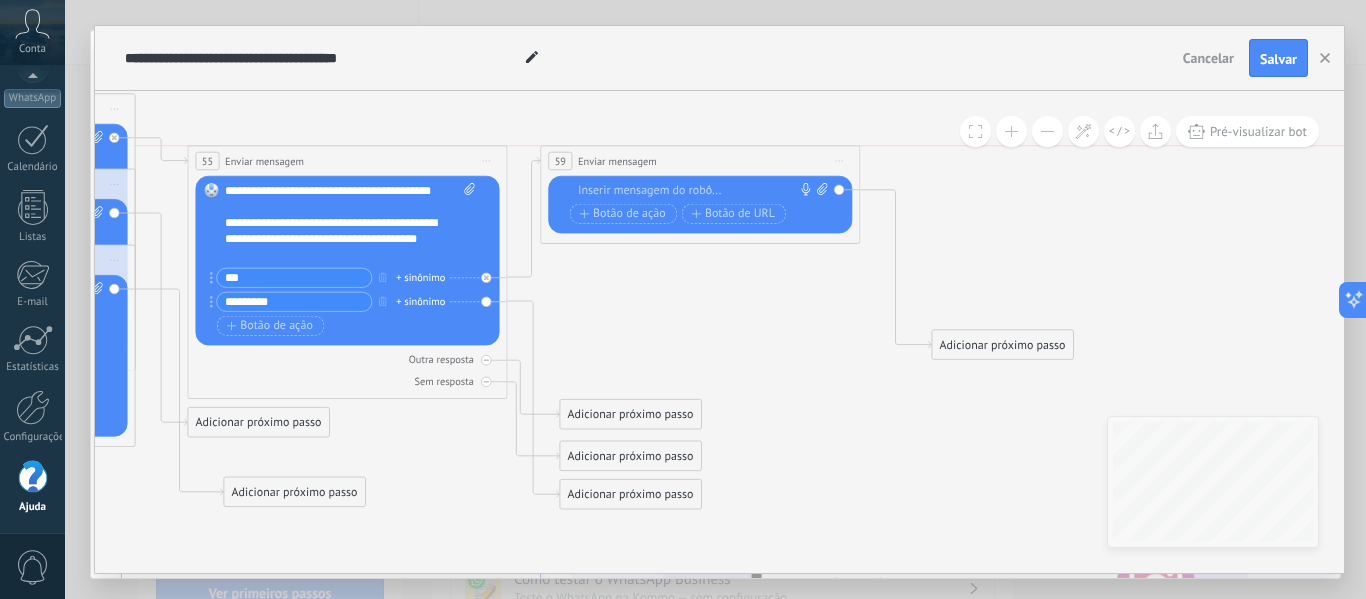click on "**********" at bounding box center (700, 161) 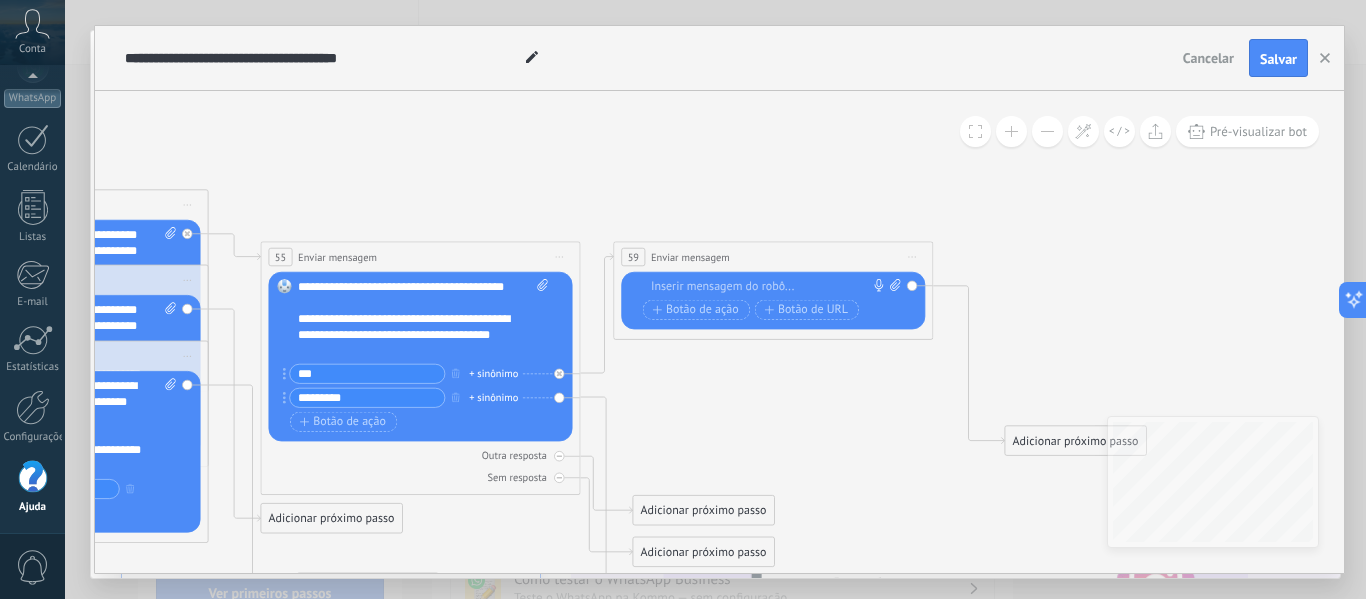 drag, startPoint x: 671, startPoint y: 309, endPoint x: 761, endPoint y: 419, distance: 142.12671 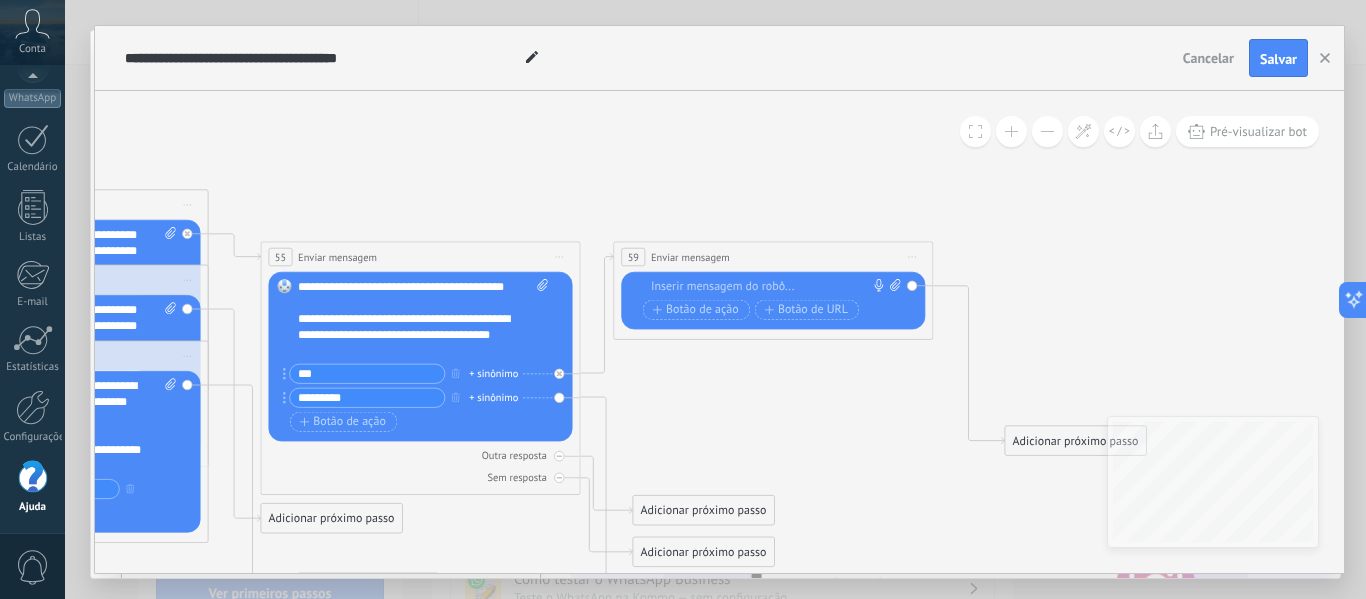 click 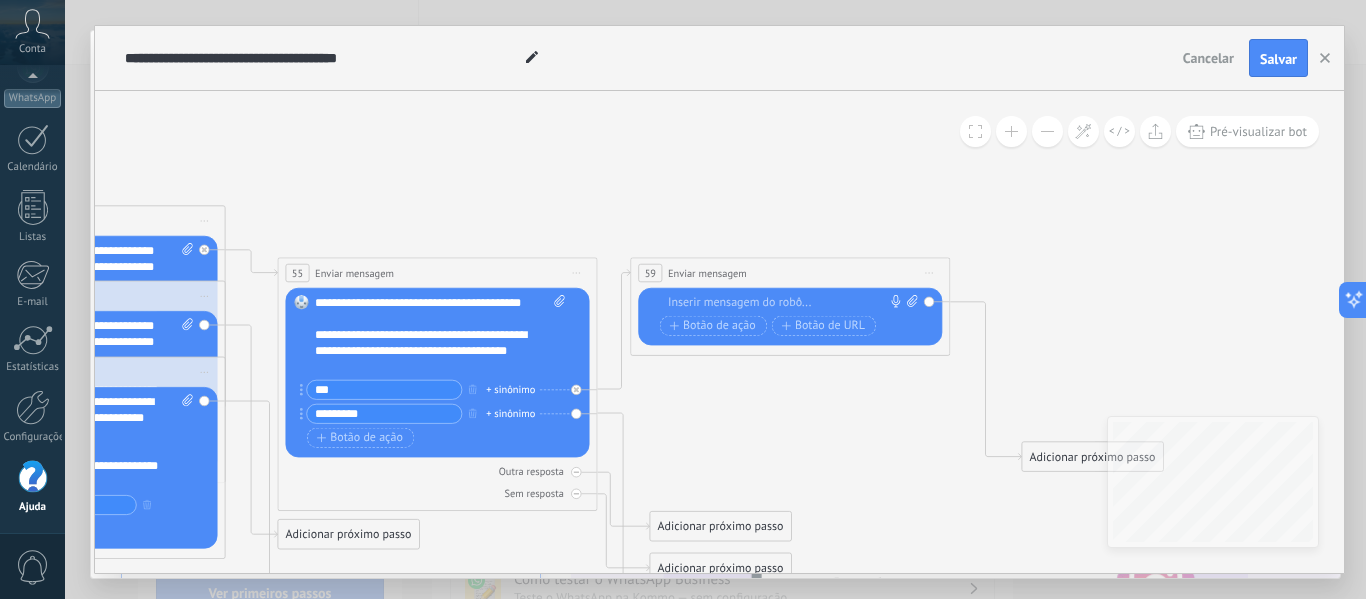 click at bounding box center (787, 303) 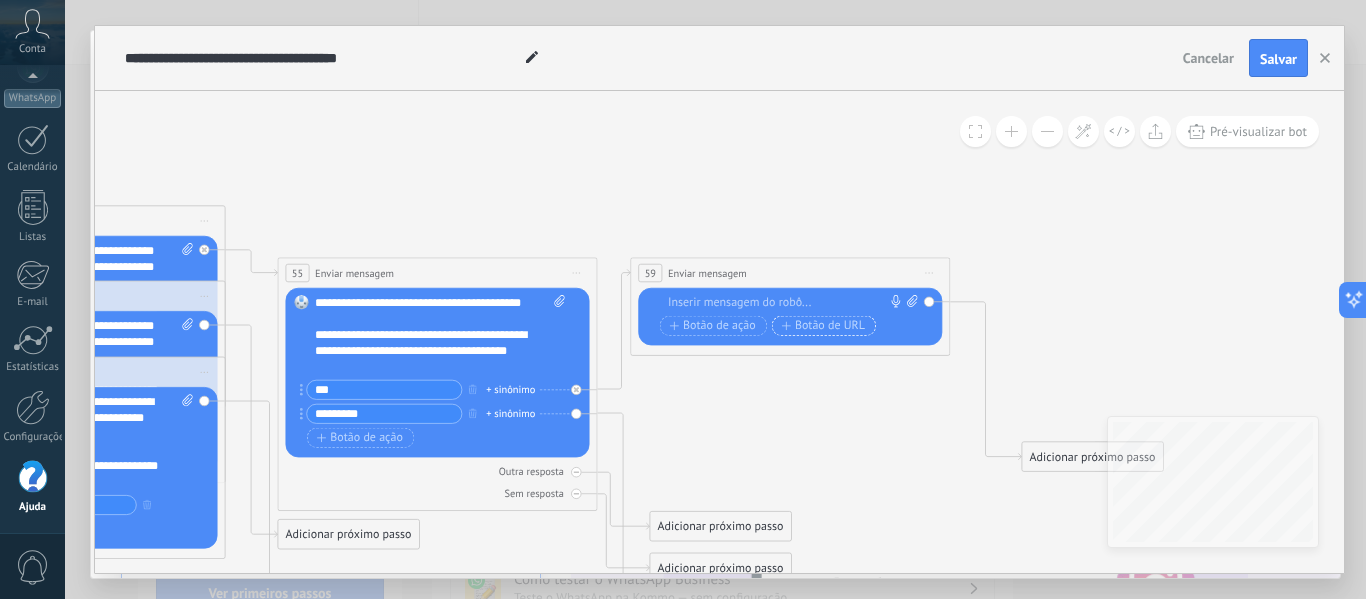 type 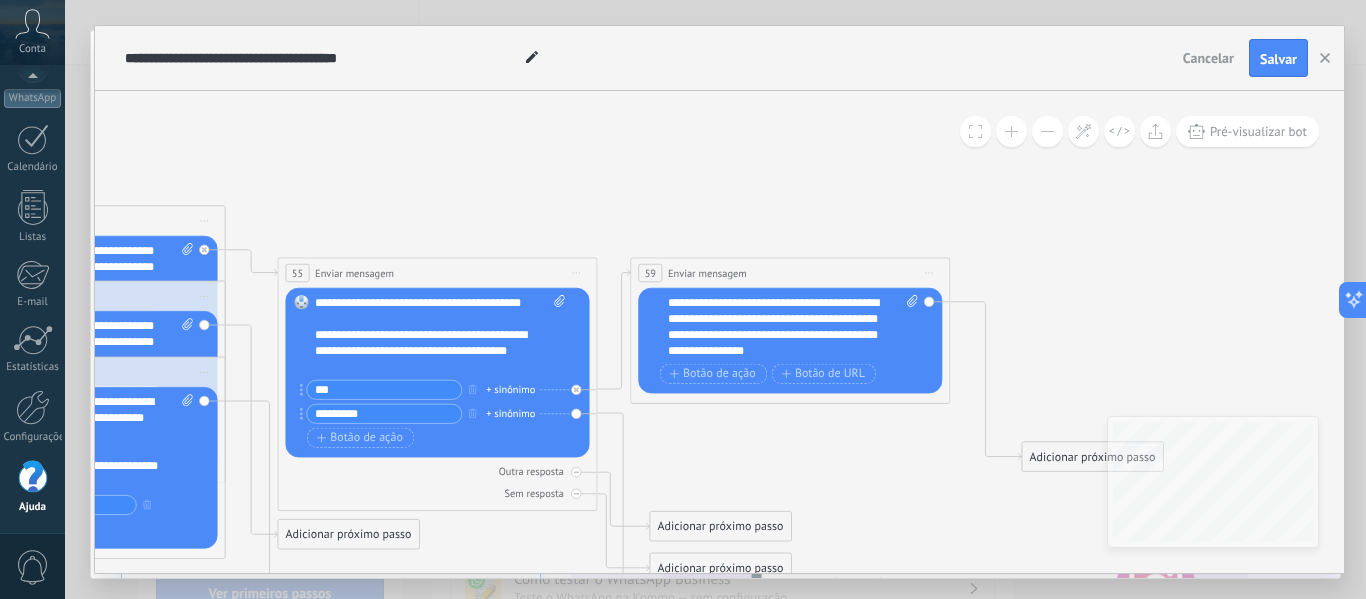 click 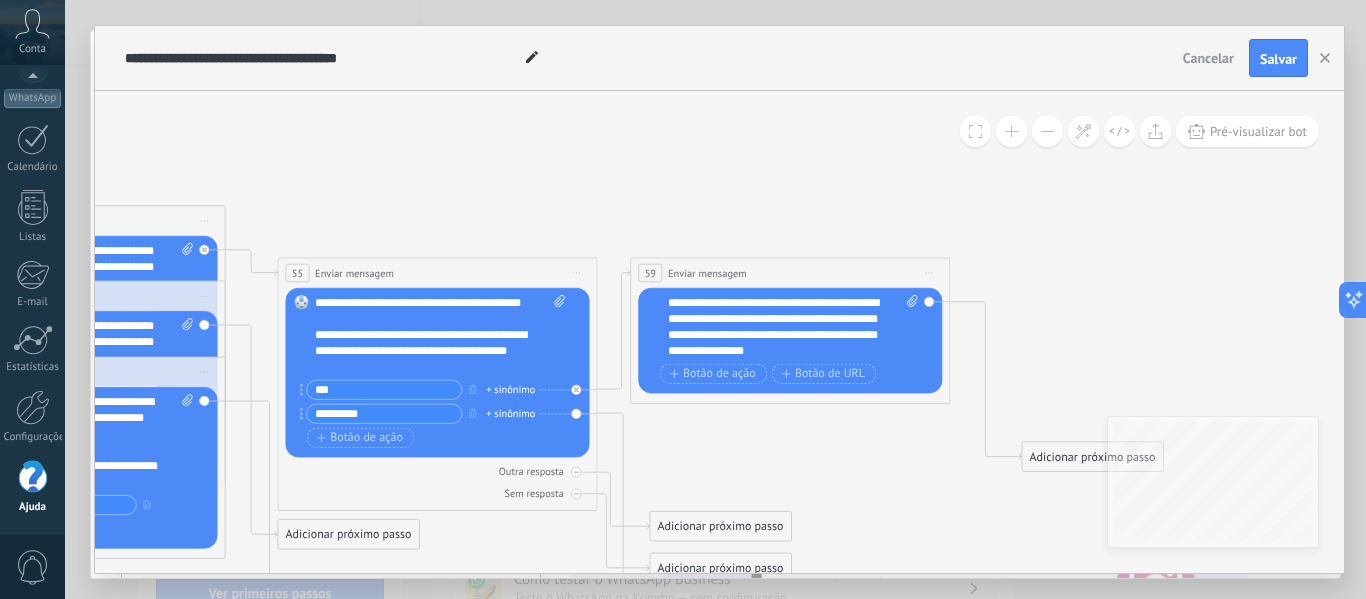 click on "Upload" at bounding box center [0, 0] 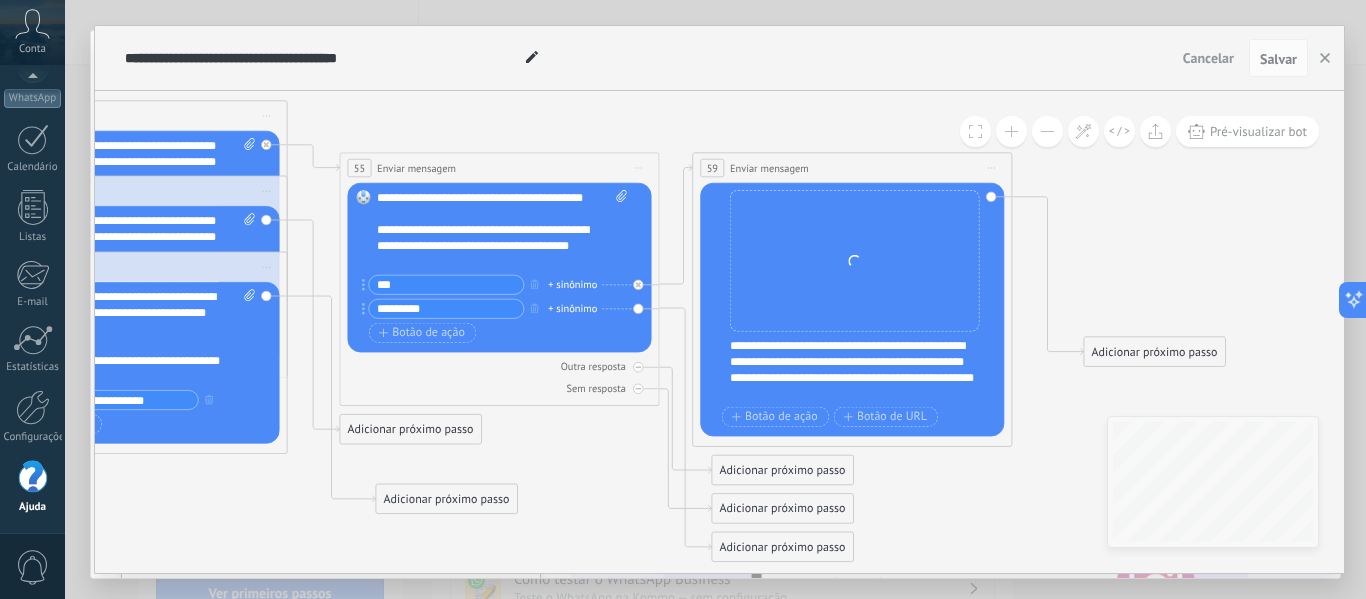 drag, startPoint x: 1102, startPoint y: 352, endPoint x: 1164, endPoint y: 247, distance: 121.93851 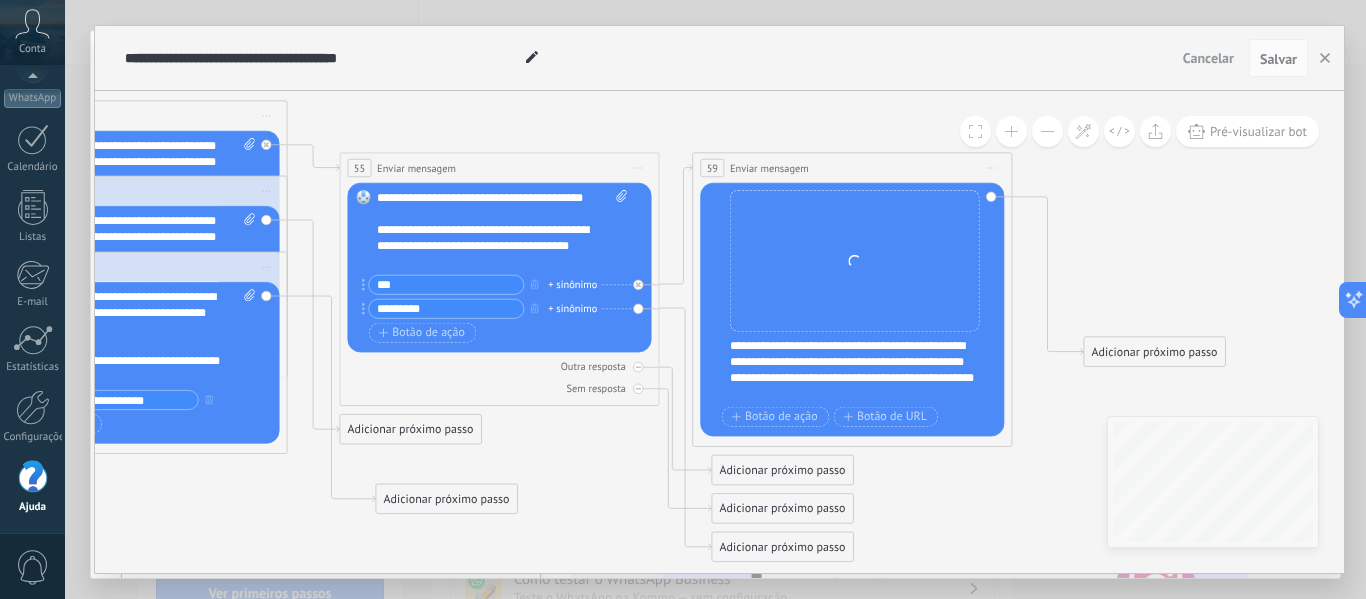 click 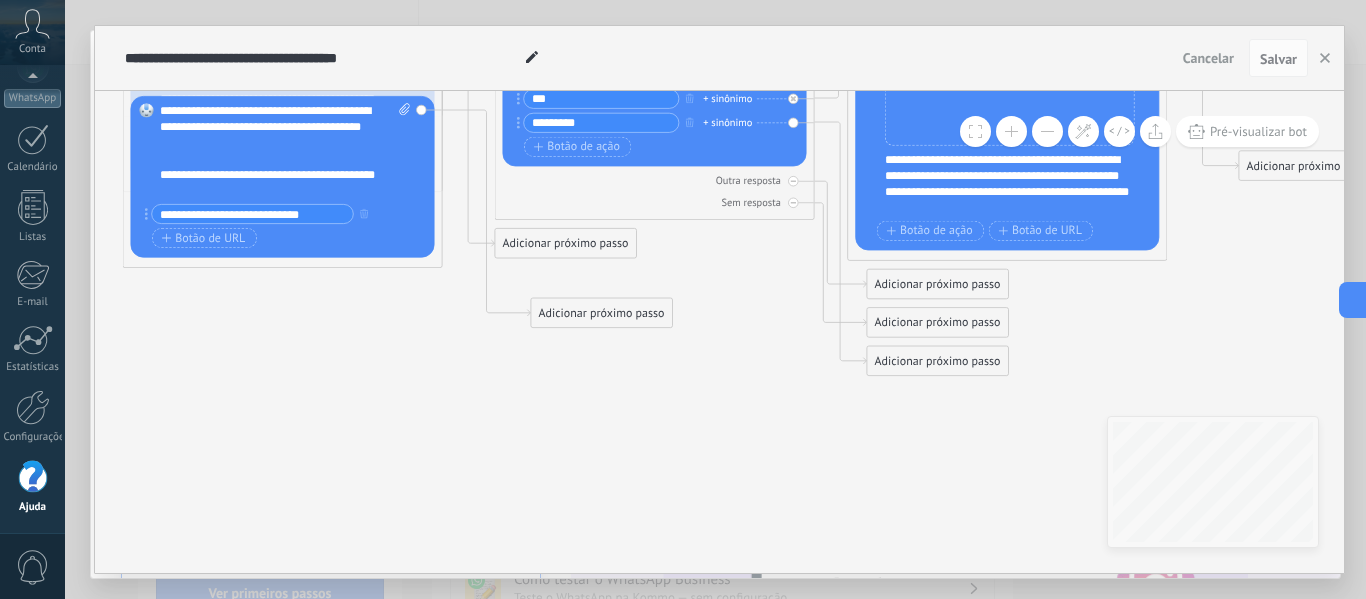 drag, startPoint x: 611, startPoint y: 508, endPoint x: 763, endPoint y: 325, distance: 237.89284 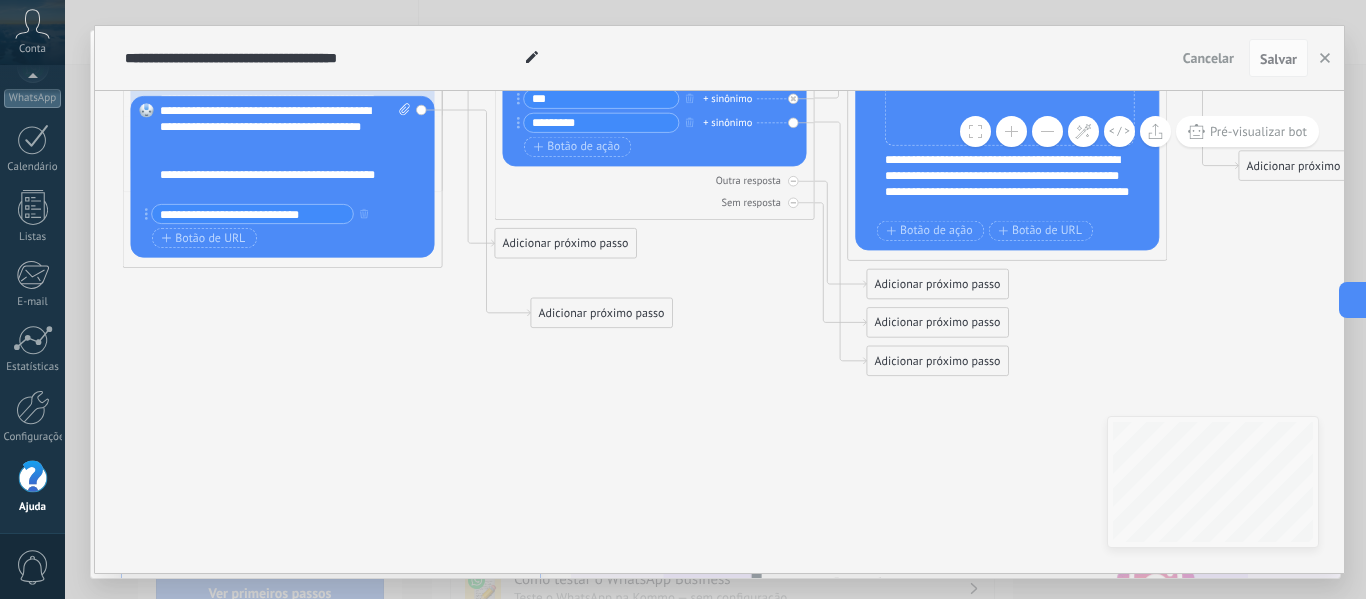 click 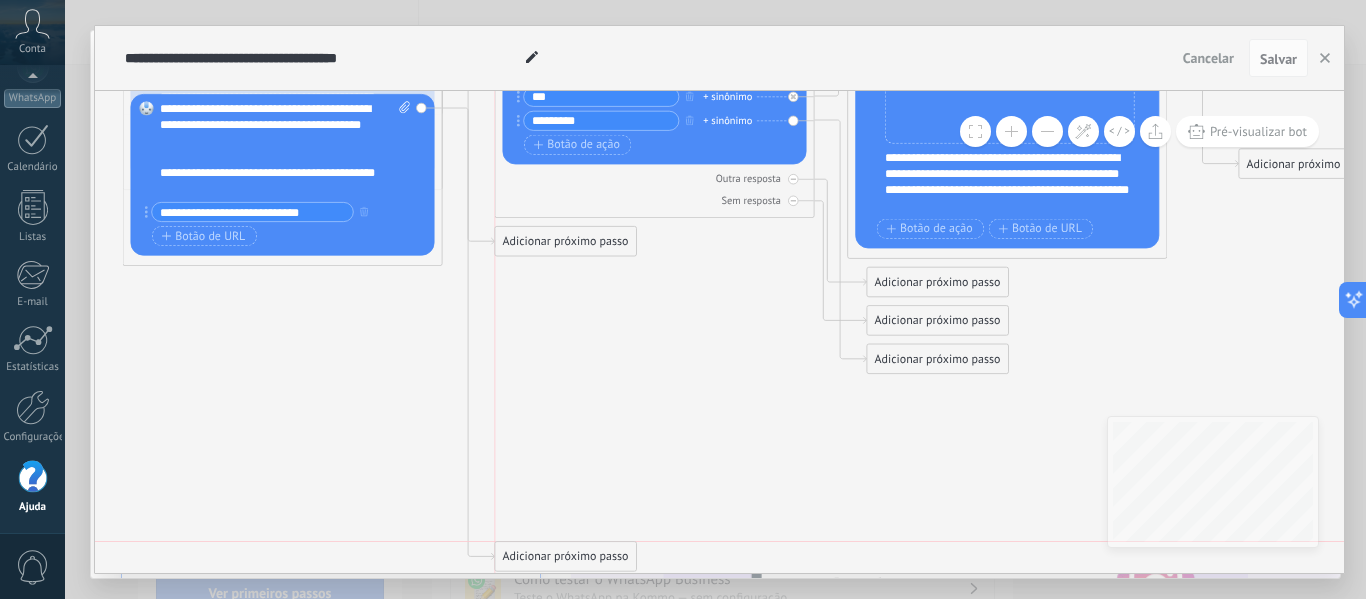 drag, startPoint x: 591, startPoint y: 312, endPoint x: 555, endPoint y: 562, distance: 252.5787 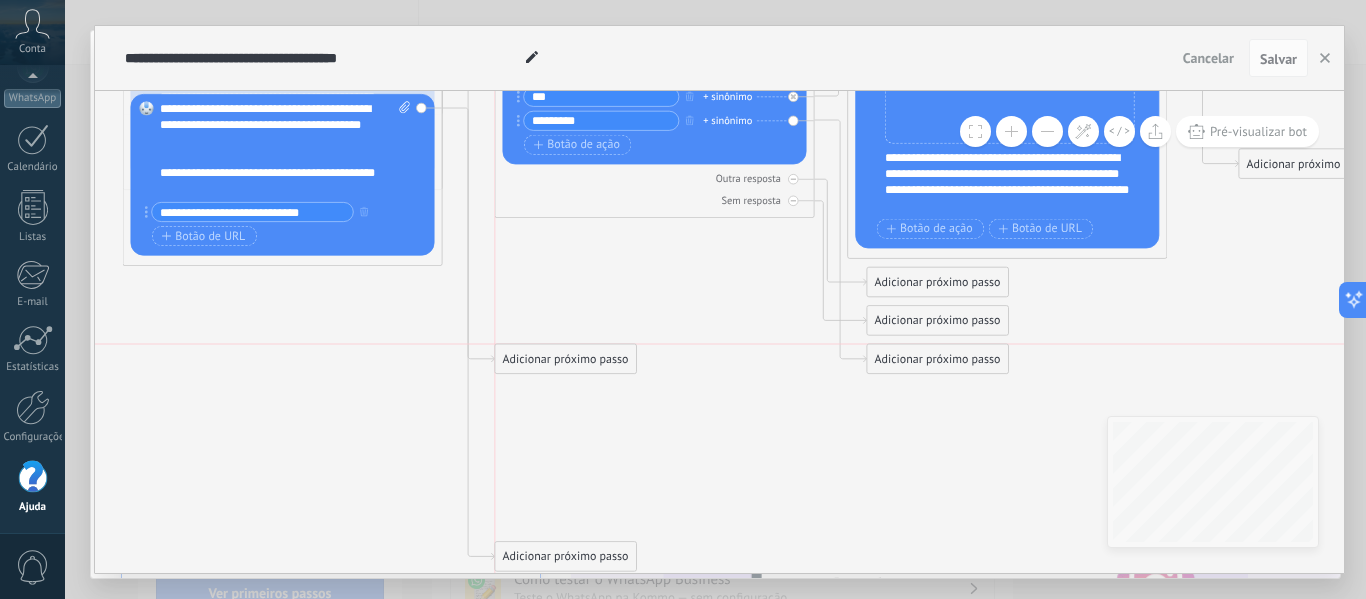 drag, startPoint x: 552, startPoint y: 240, endPoint x: 556, endPoint y: 354, distance: 114.07015 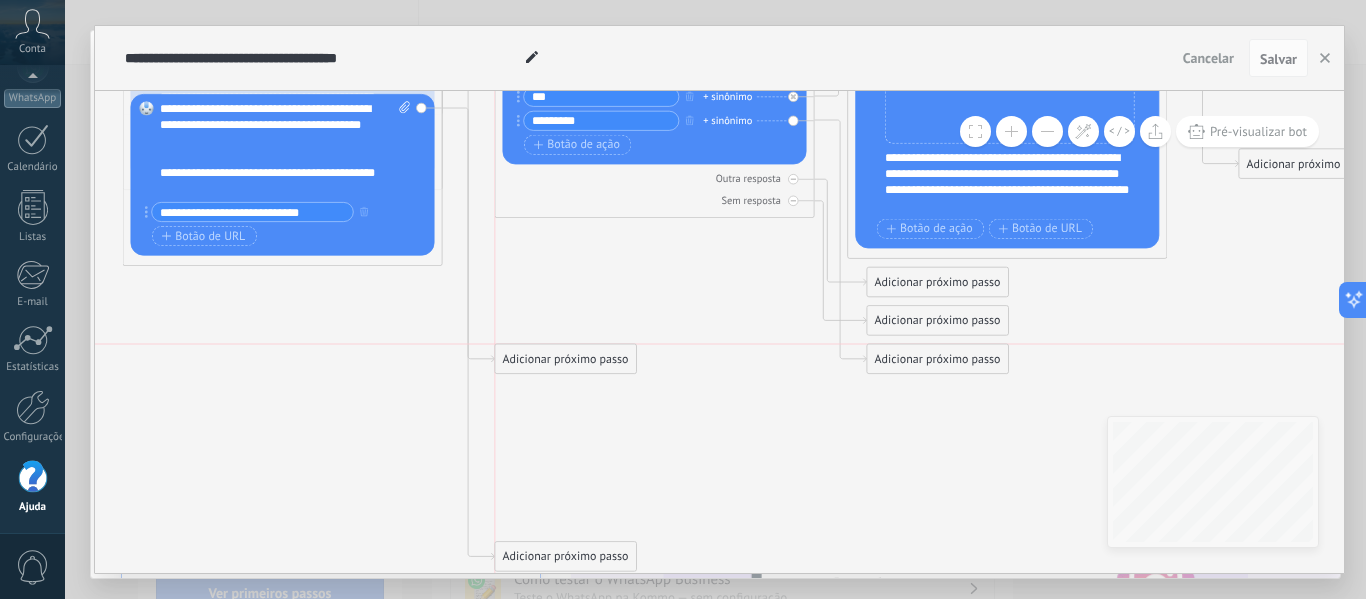 click on "Adicionar próximo passo" at bounding box center [565, 359] 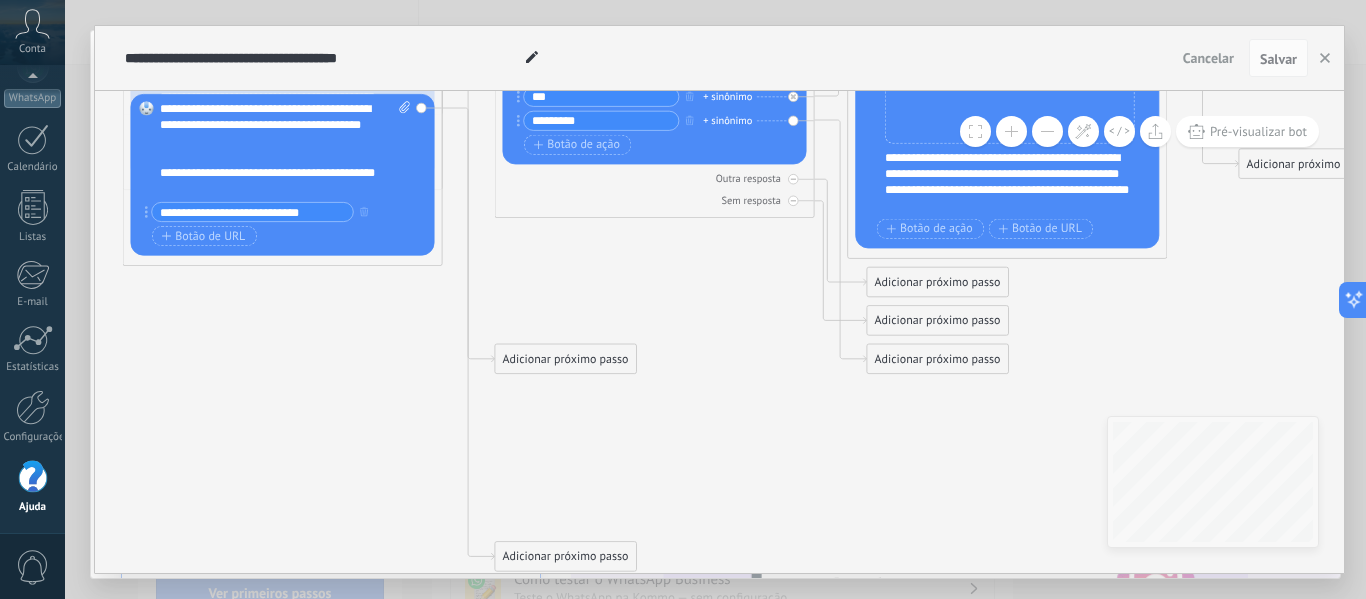 click 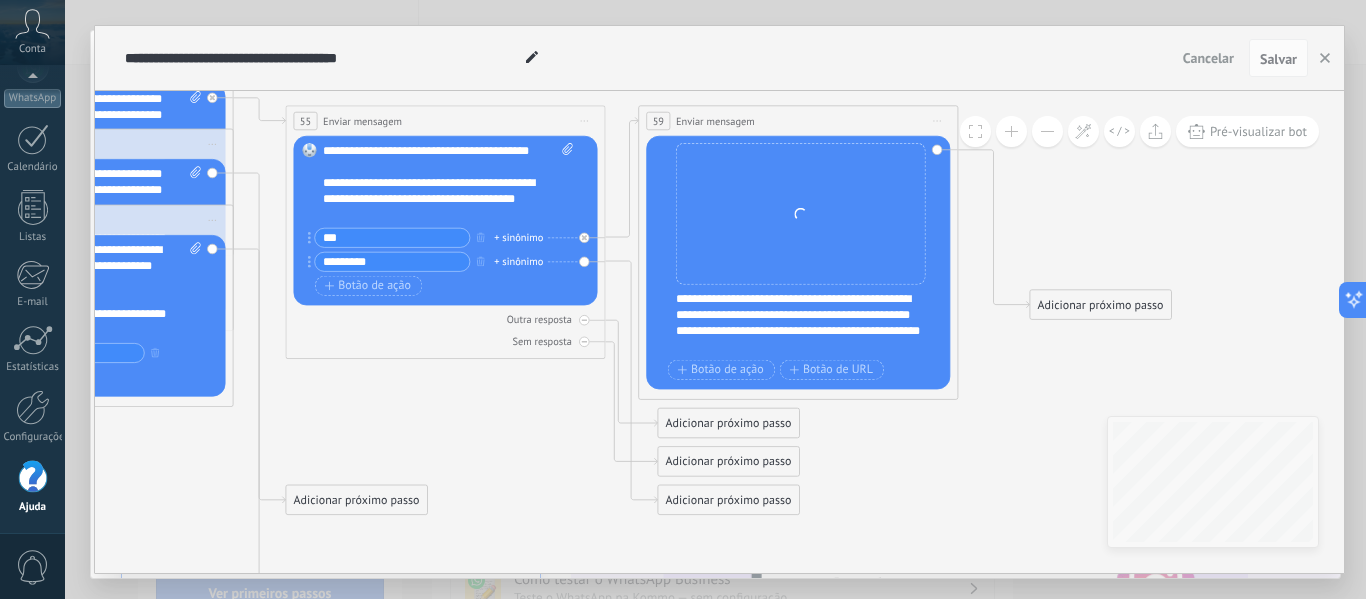 drag, startPoint x: 789, startPoint y: 252, endPoint x: 559, endPoint y: 424, distance: 287.2003 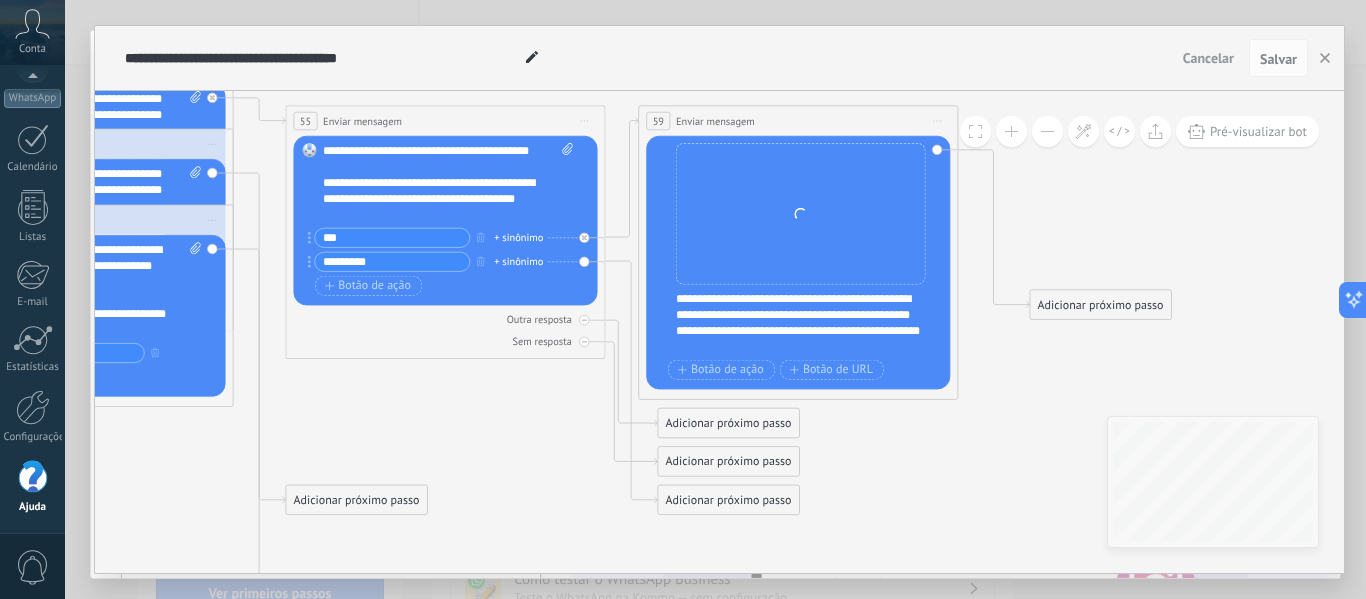 click 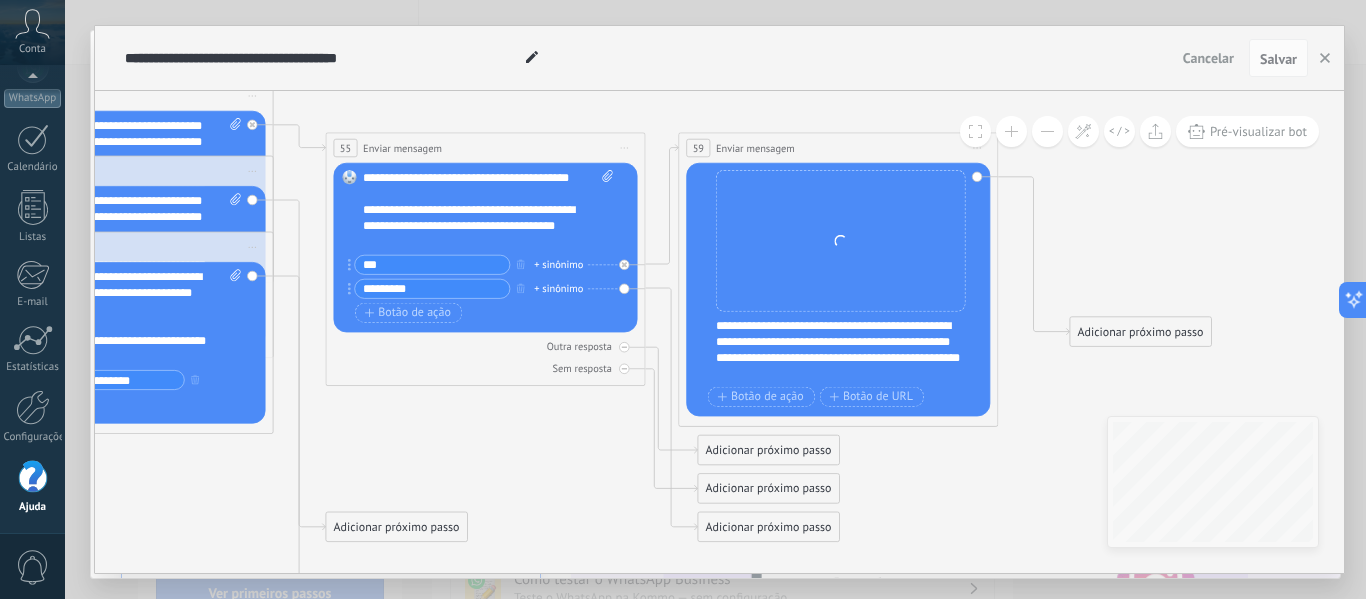 drag, startPoint x: 853, startPoint y: 494, endPoint x: 917, endPoint y: 490, distance: 64.12488 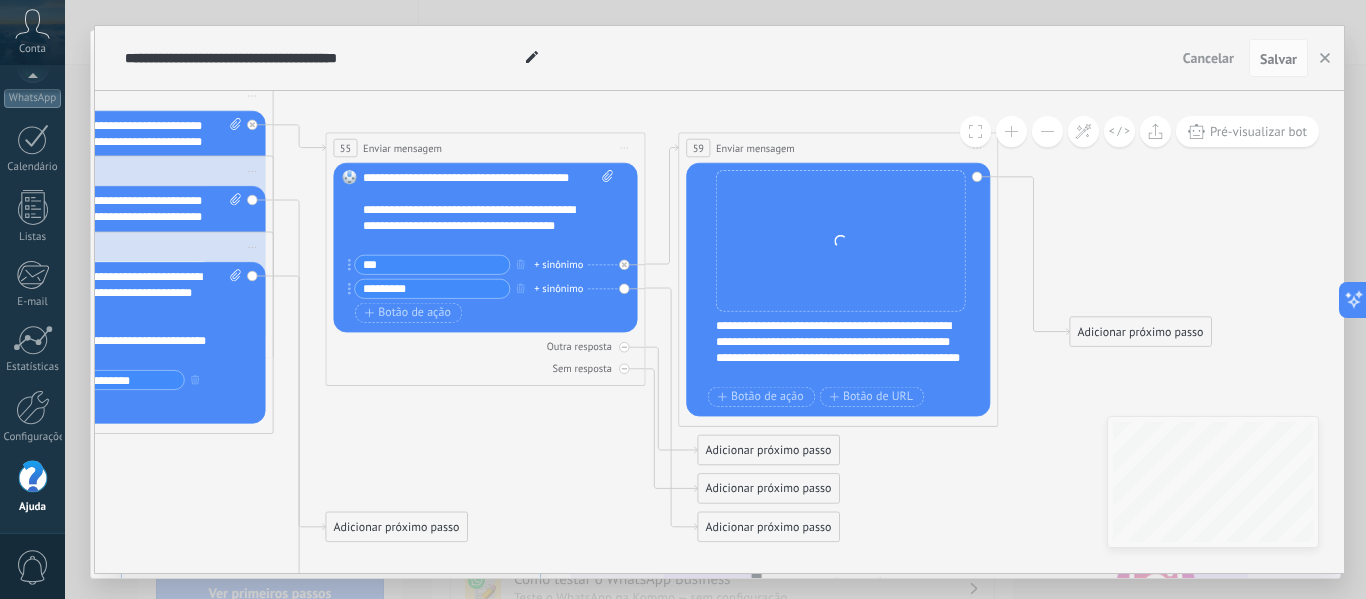 click 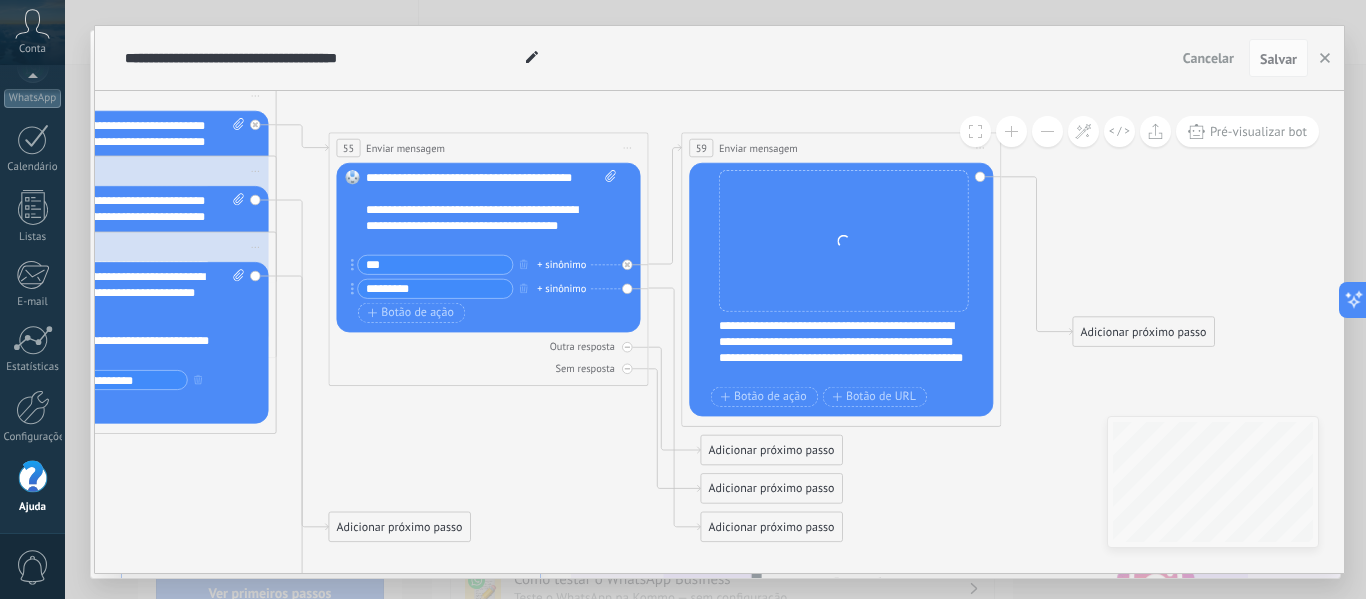 click on "Iniciar pré-visualização aqui
Renomear
Duplicar
Excluir" at bounding box center [628, 147] 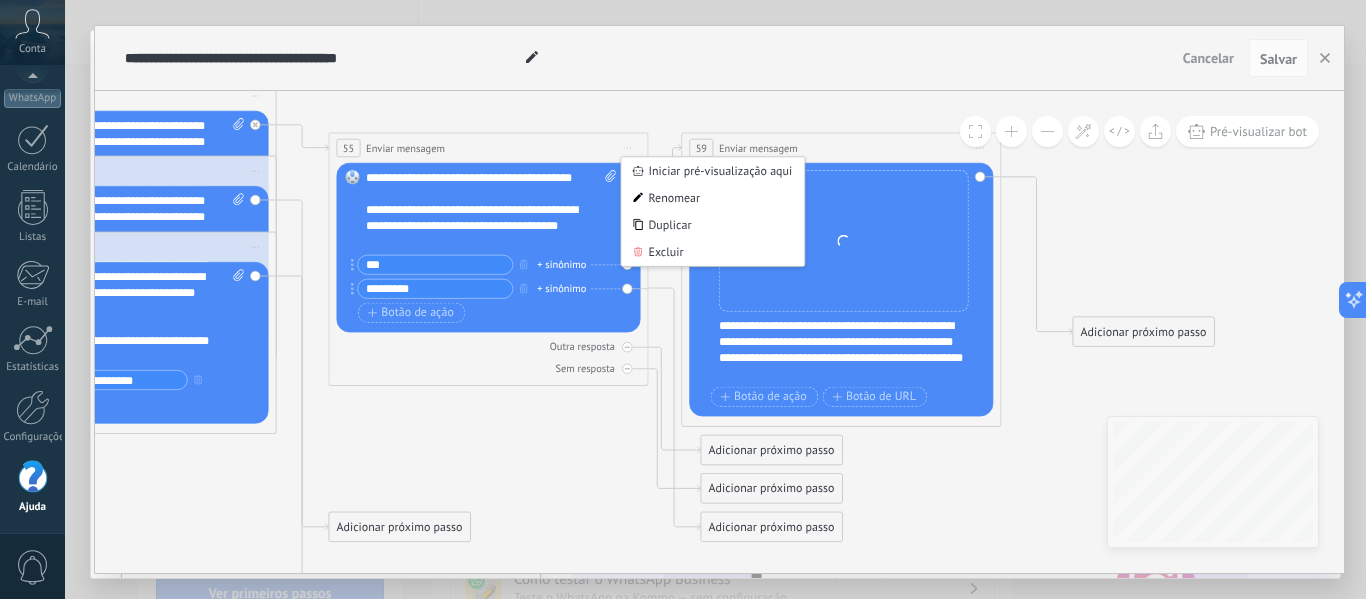 click 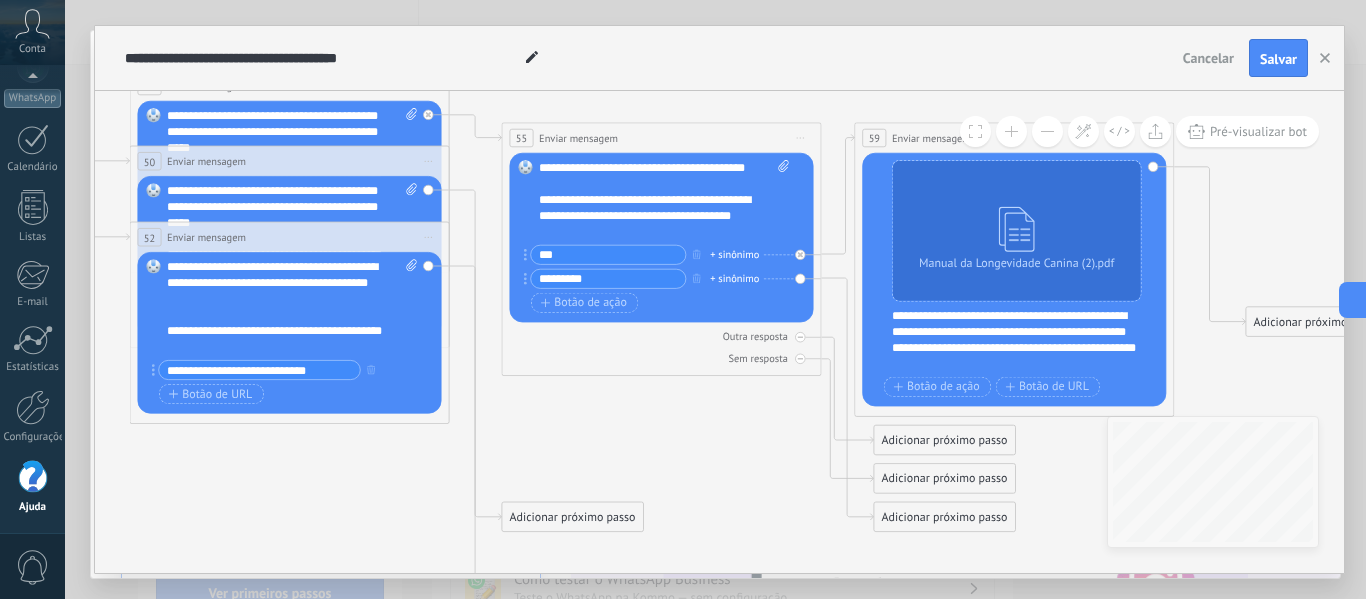 drag, startPoint x: 475, startPoint y: 445, endPoint x: 648, endPoint y: 435, distance: 173.28877 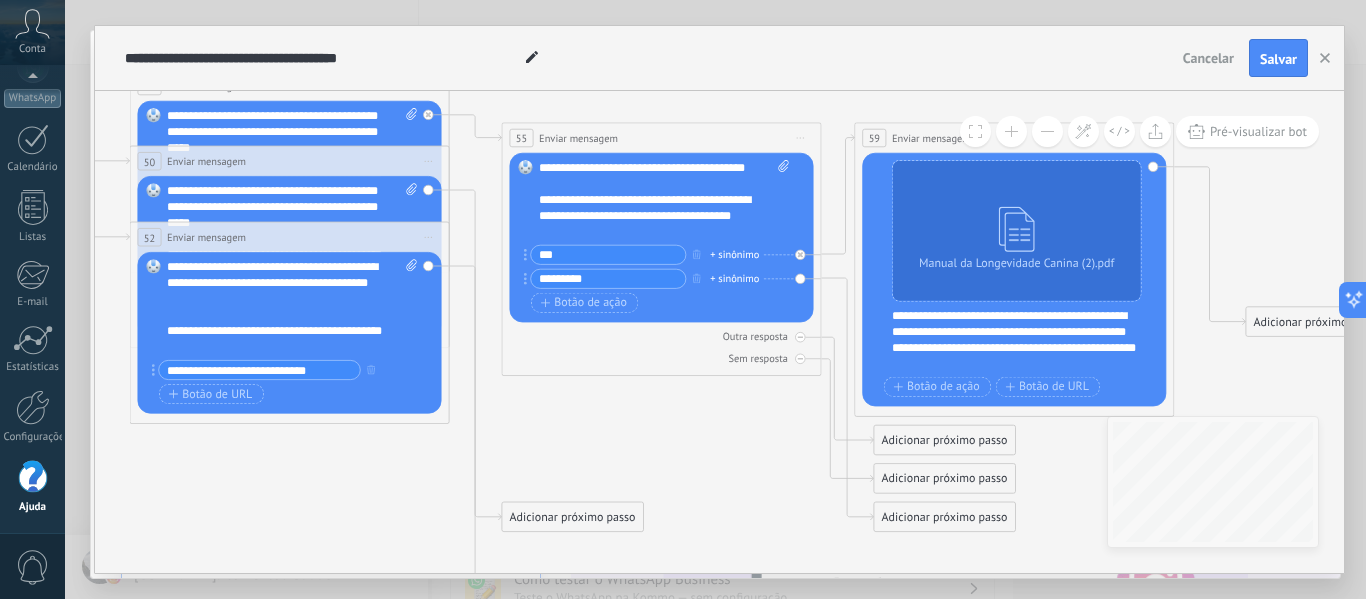 click on "55" at bounding box center (521, 139) 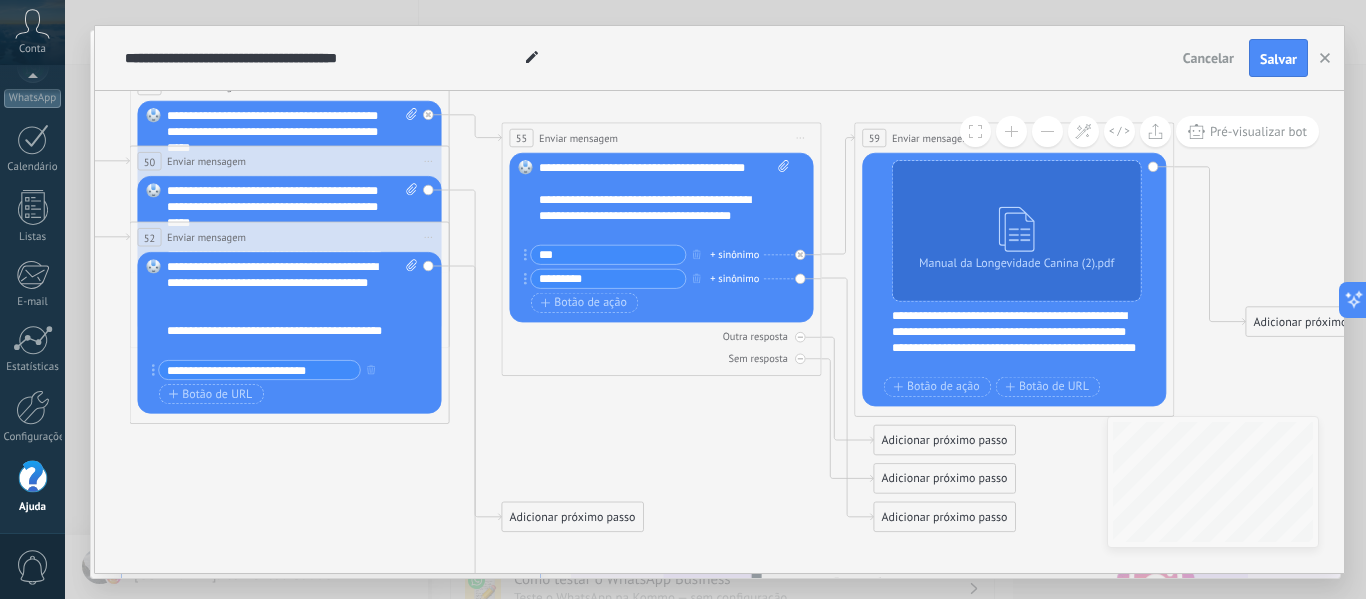 click on "Adicionar próximo passo" at bounding box center (572, 517) 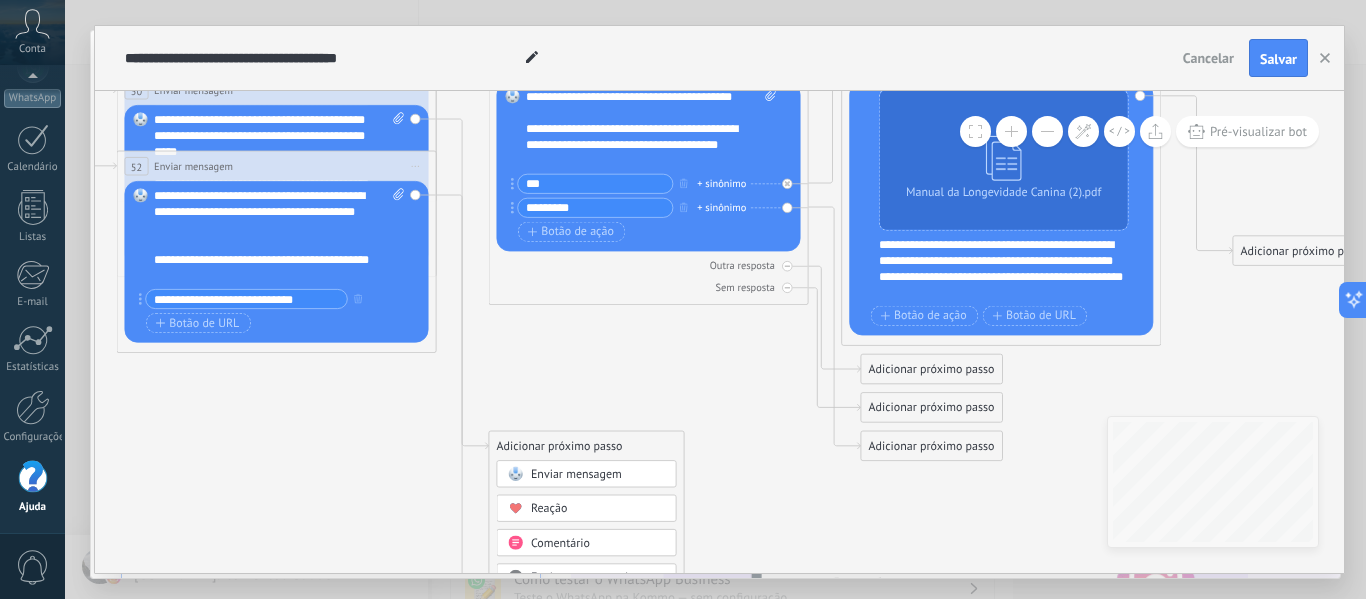 drag, startPoint x: 635, startPoint y: 399, endPoint x: 610, endPoint y: 364, distance: 43.011627 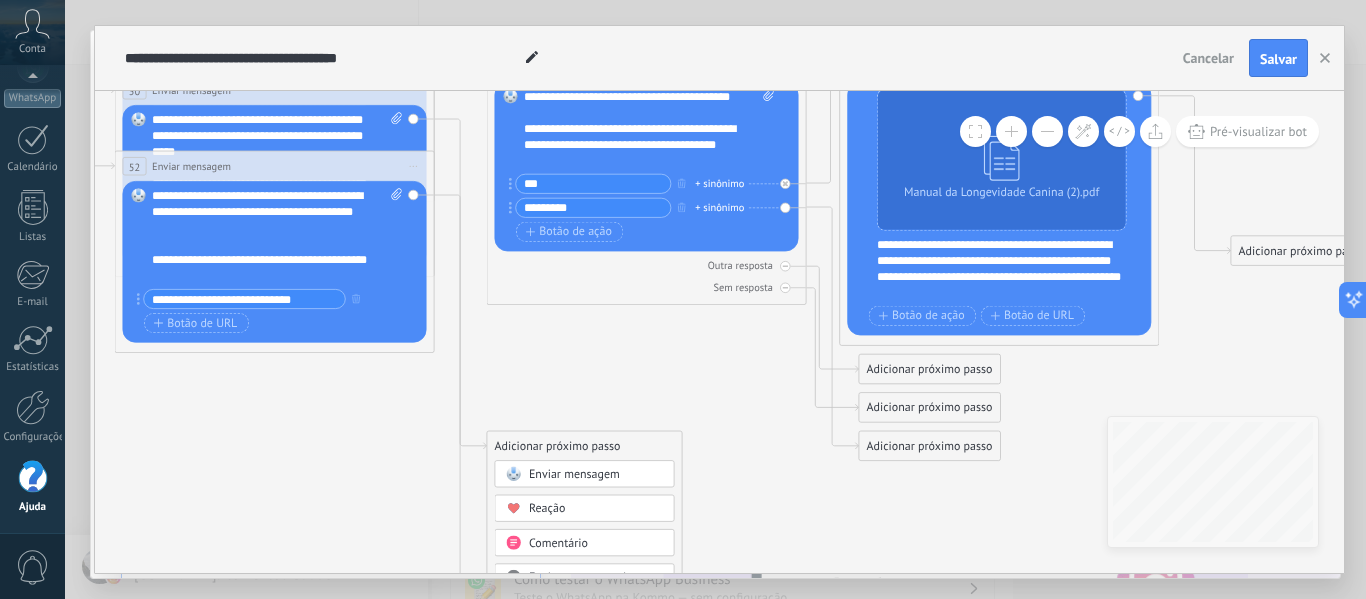 click on "Enviar mensagem" at bounding box center [574, 474] 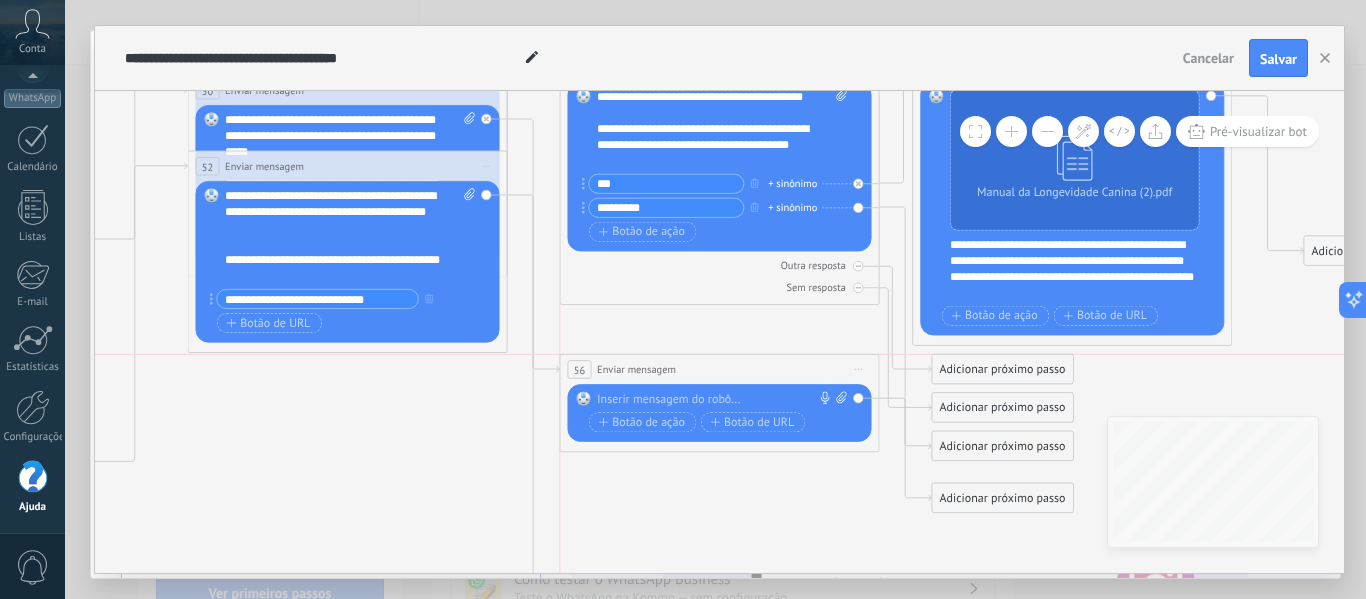drag, startPoint x: 662, startPoint y: 445, endPoint x: 660, endPoint y: 363, distance: 82.02438 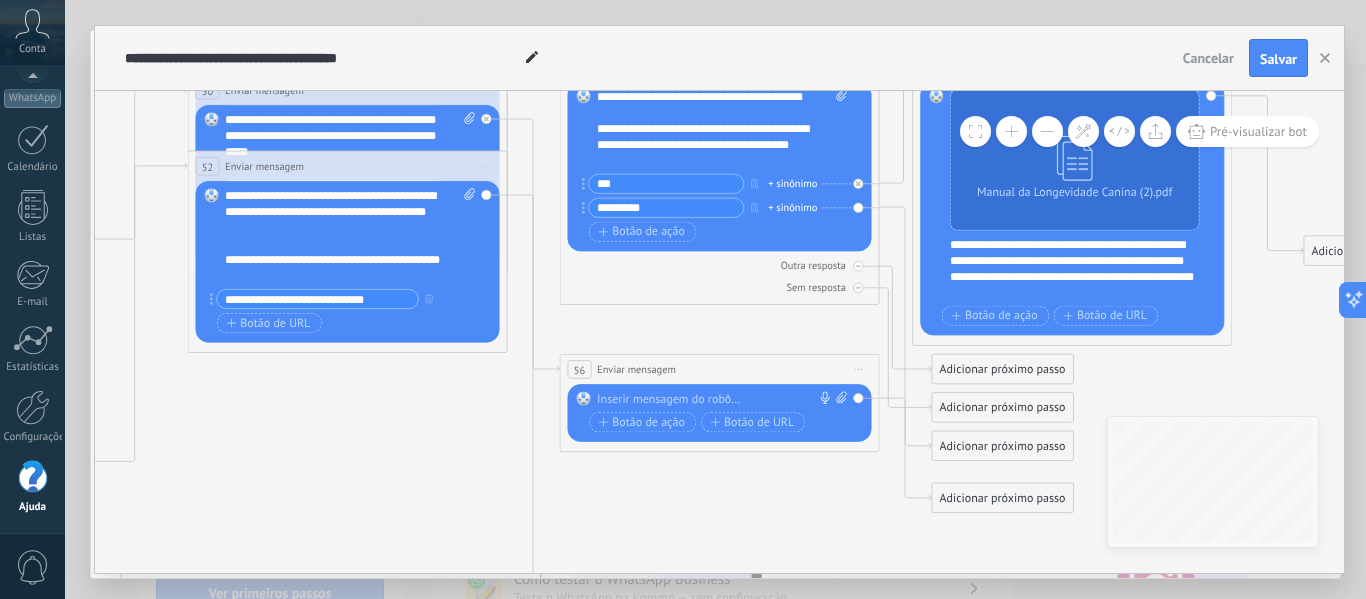 click on "Iniciar pré-visualização aqui
Renomear
Duplicar
Excluir" at bounding box center (859, 369) 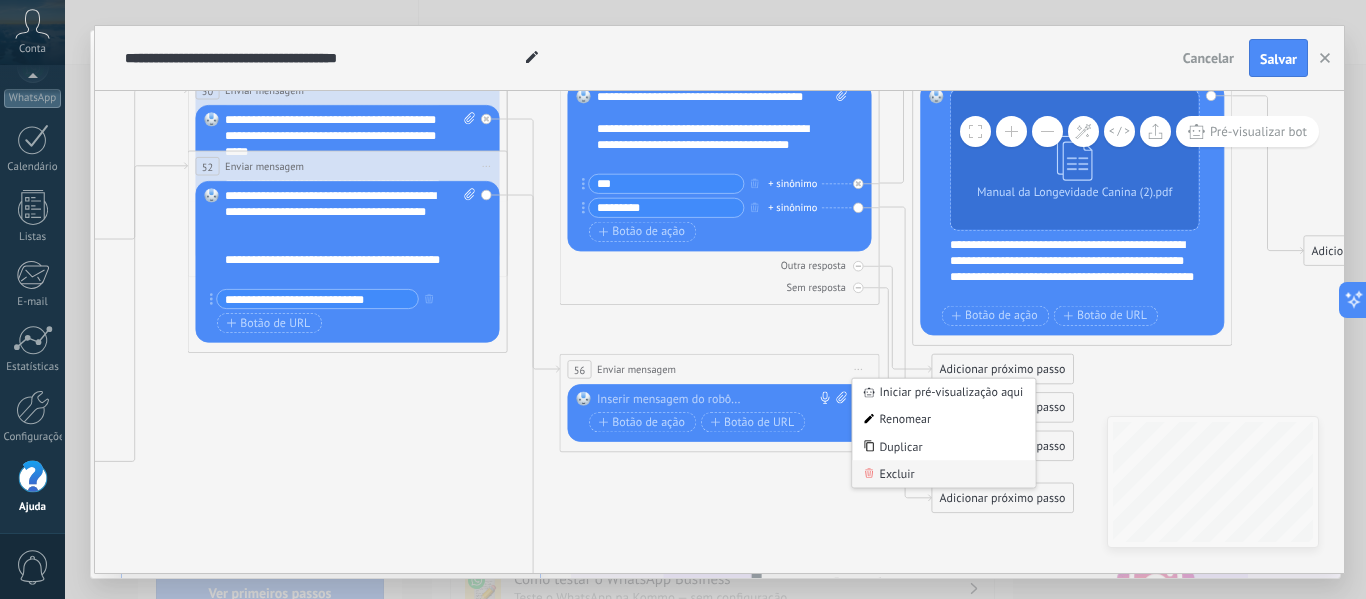 click on "Excluir" at bounding box center (943, 473) 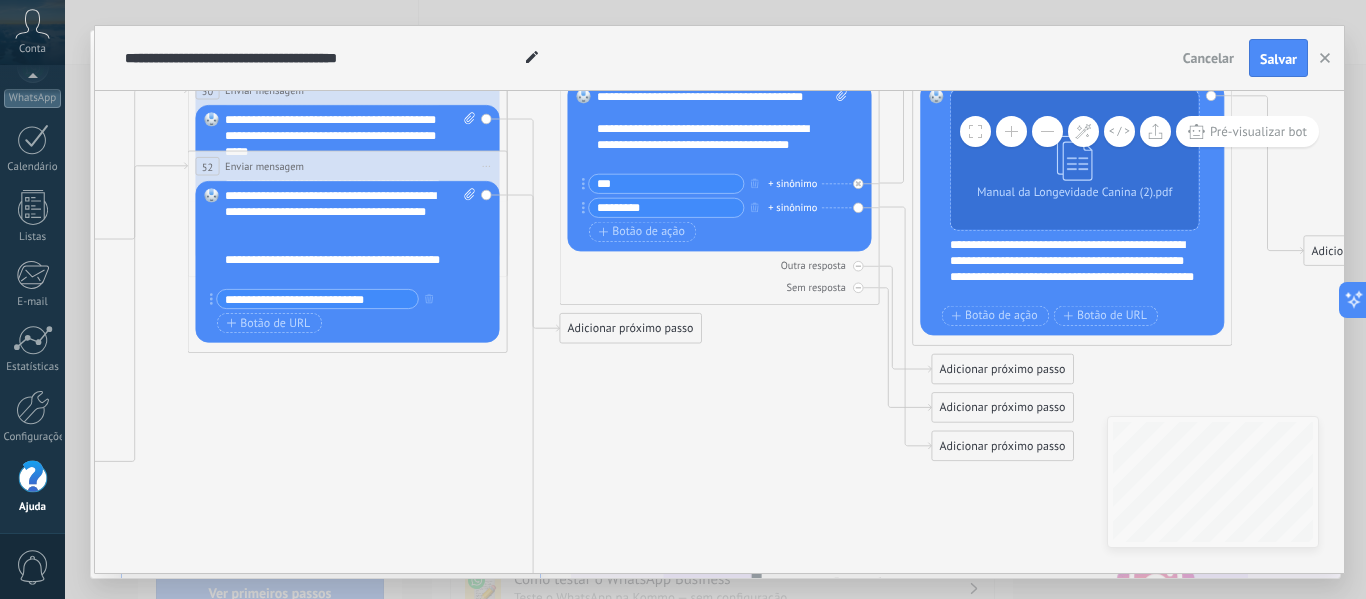 click on "Adicionar próximo passo" at bounding box center [630, 328] 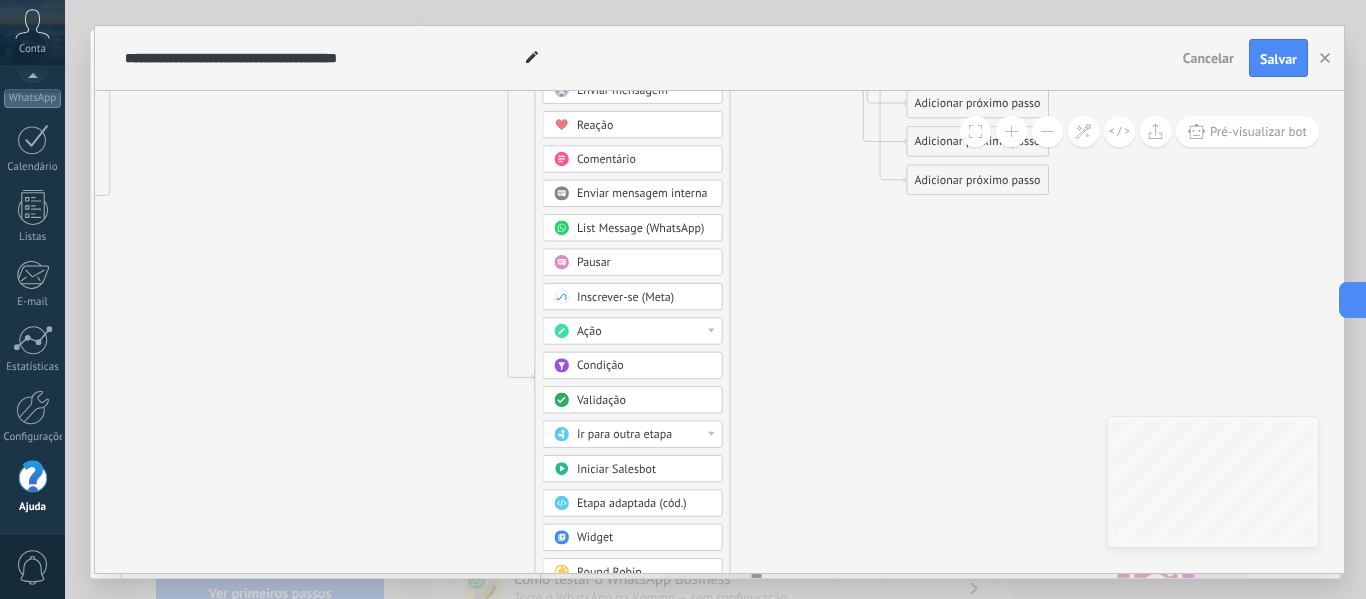 drag, startPoint x: 787, startPoint y: 551, endPoint x: 762, endPoint y: 285, distance: 267.17224 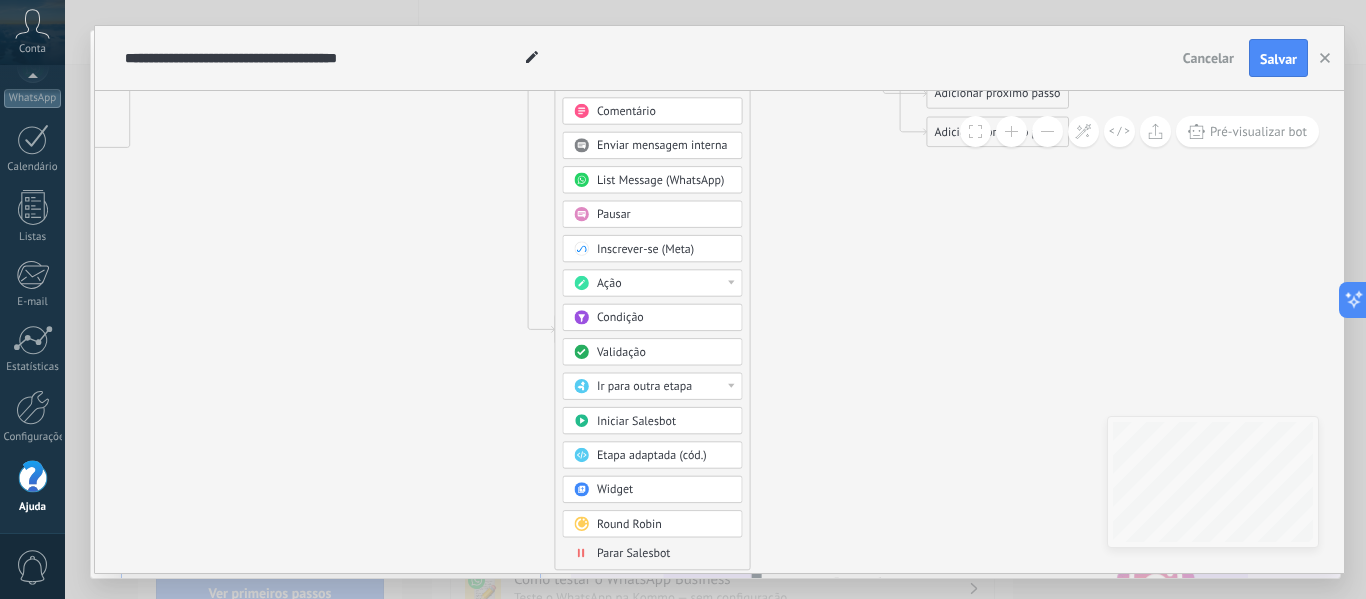 drag, startPoint x: 769, startPoint y: 497, endPoint x: 783, endPoint y: 436, distance: 62.58594 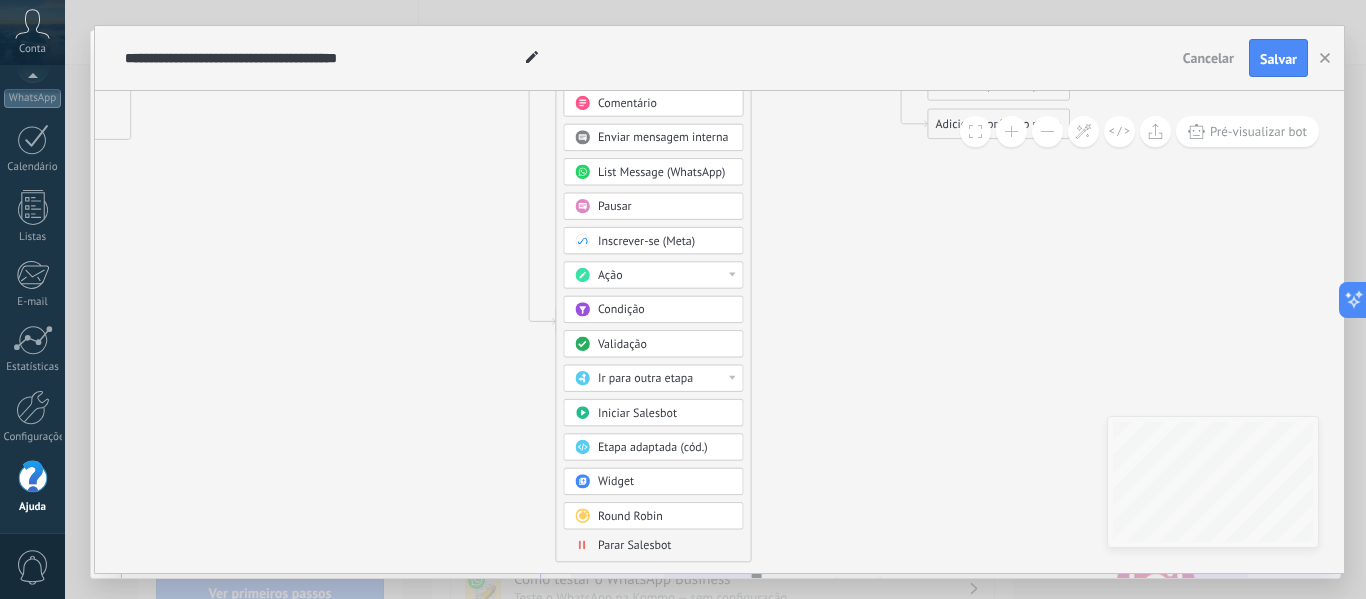 click on "Ir para outra etapa" at bounding box center (665, 379) 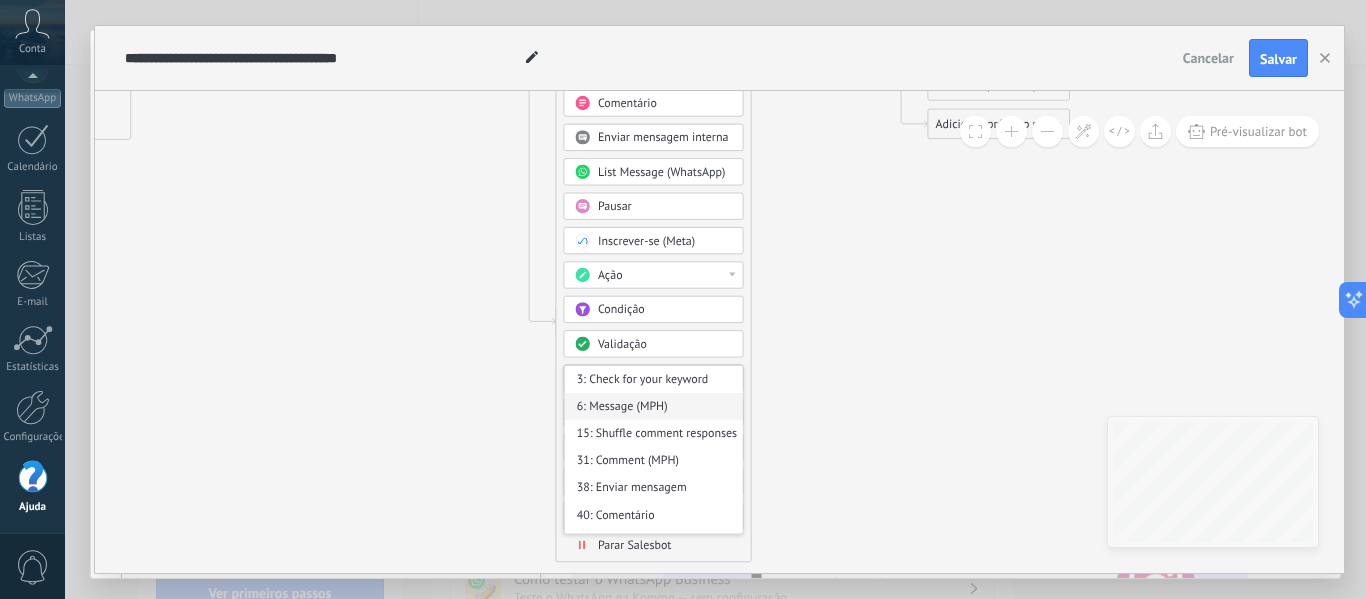 click on "6: Message (MPH)" at bounding box center [653, 406] 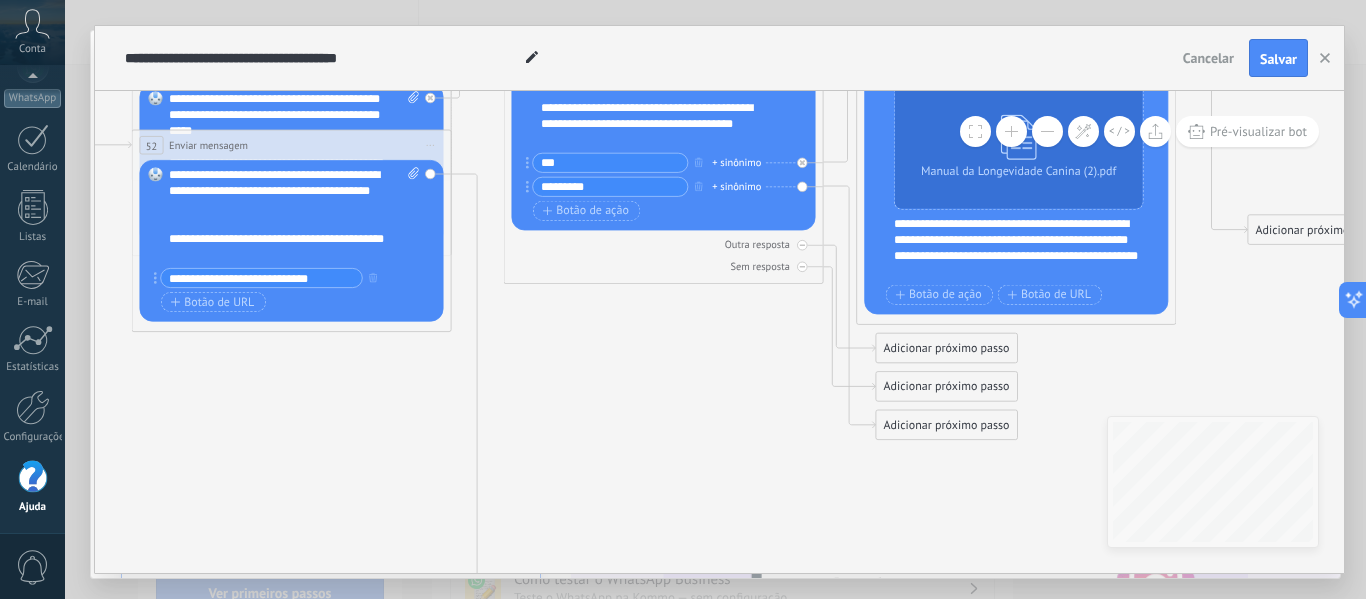drag, startPoint x: 801, startPoint y: 317, endPoint x: 778, endPoint y: 487, distance: 171.54883 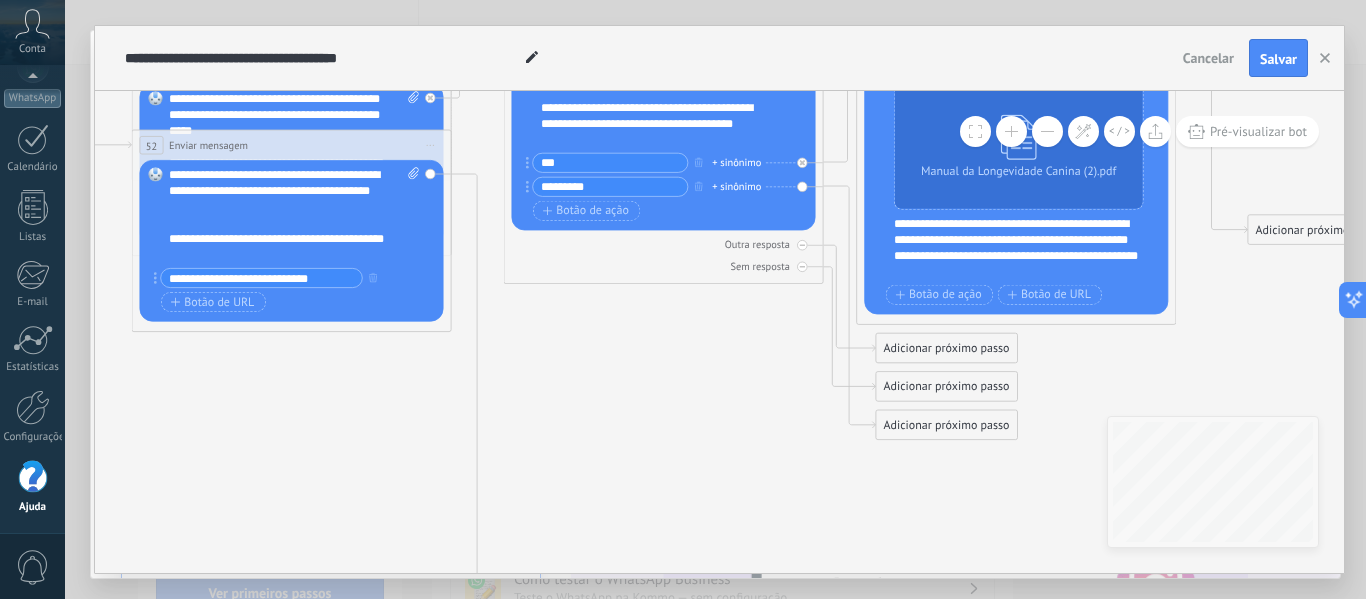 click 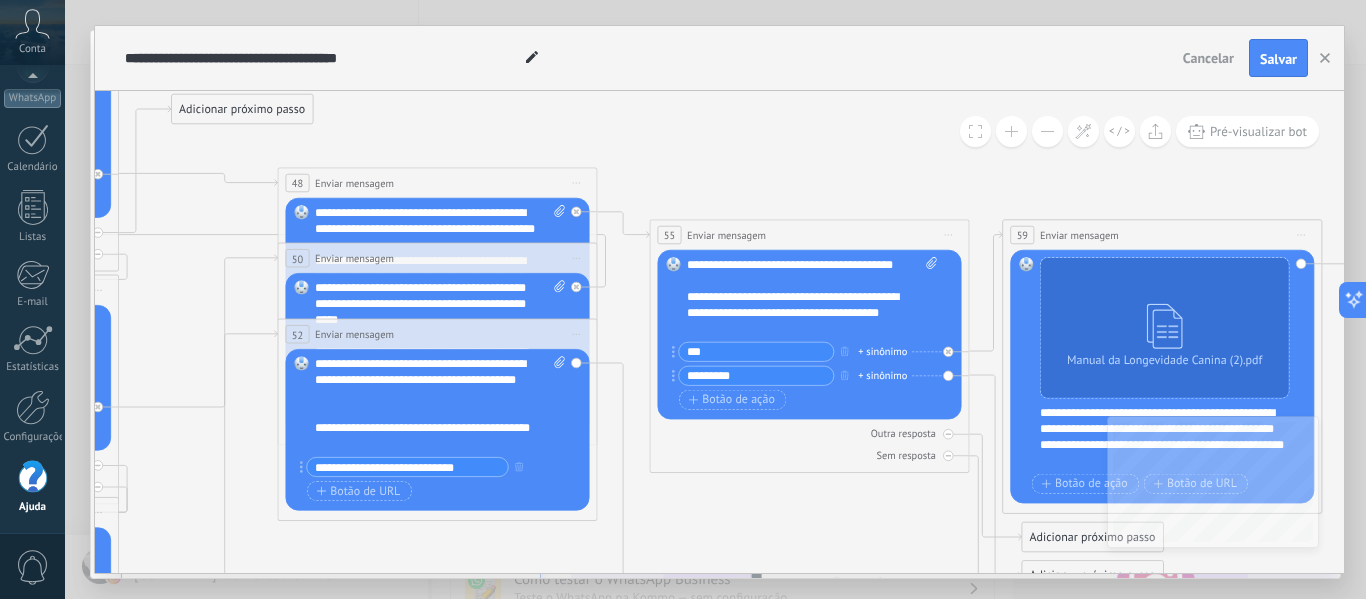 drag, startPoint x: 698, startPoint y: 431, endPoint x: 904, endPoint y: 511, distance: 220.9887 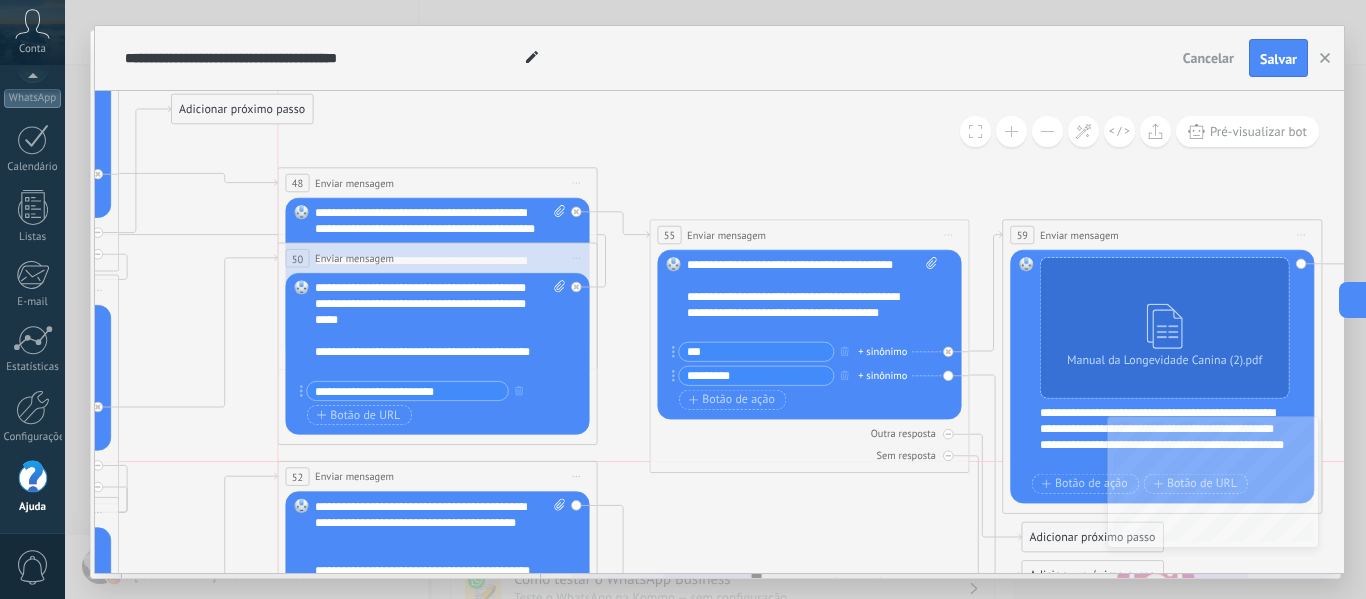 drag, startPoint x: 471, startPoint y: 340, endPoint x: 487, endPoint y: 381, distance: 44.011364 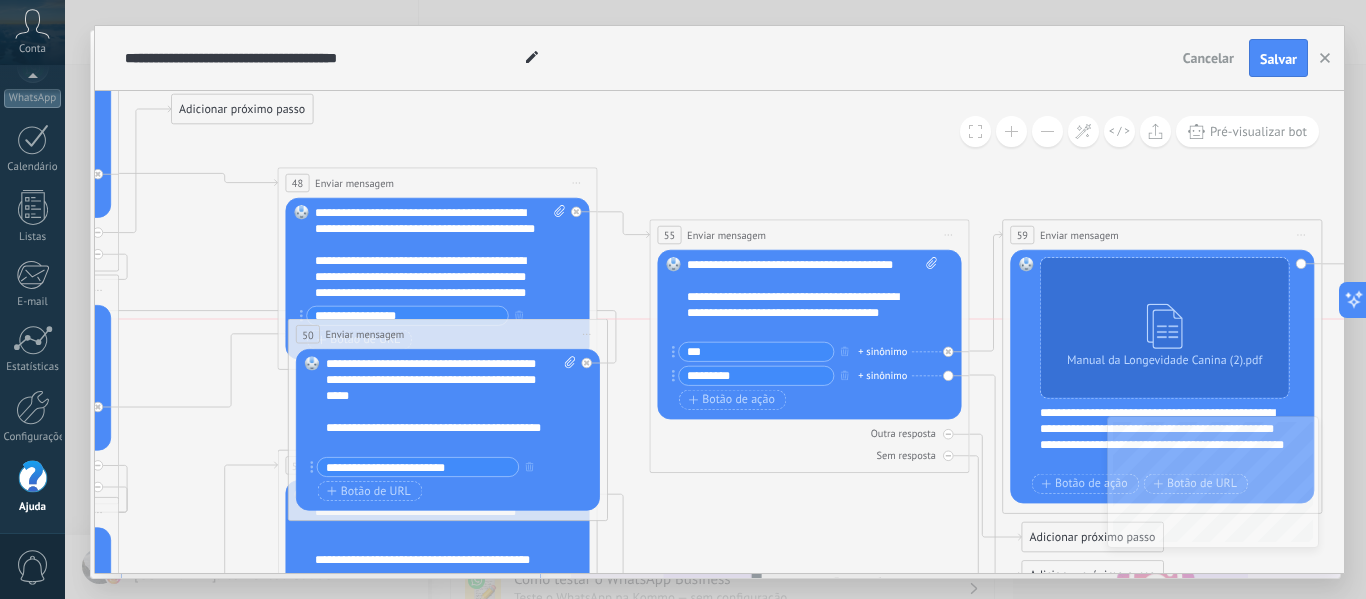 drag, startPoint x: 494, startPoint y: 264, endPoint x: 505, endPoint y: 329, distance: 65.9242 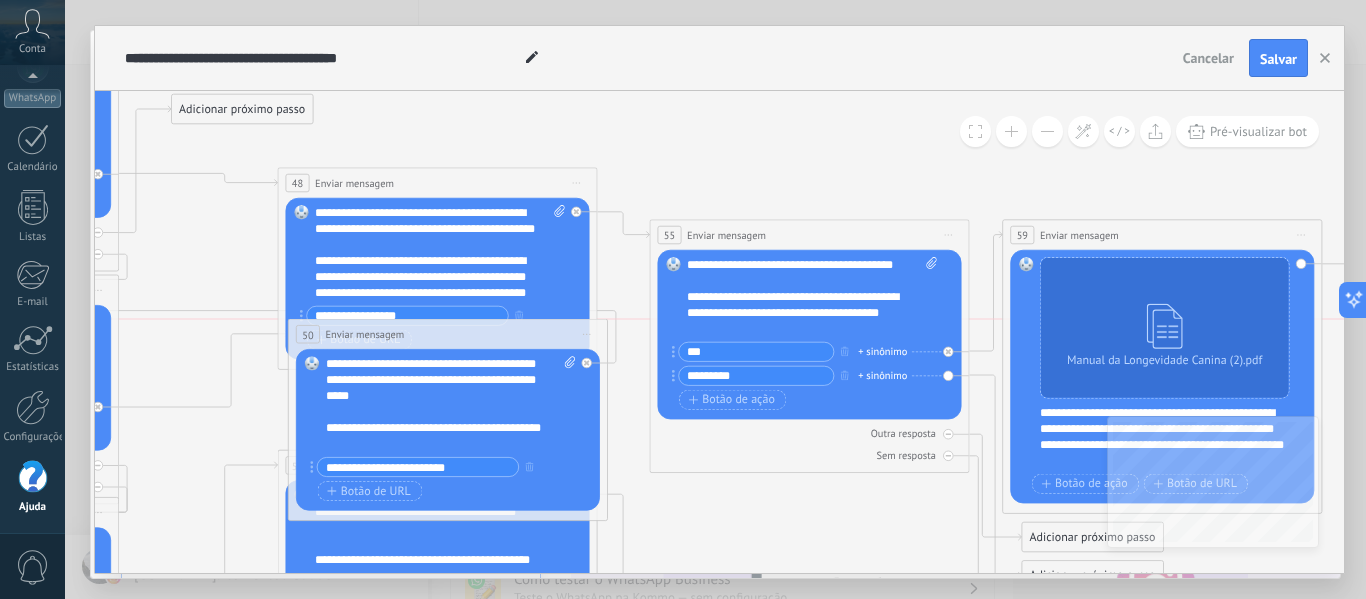 click on "**********" at bounding box center (448, 334) 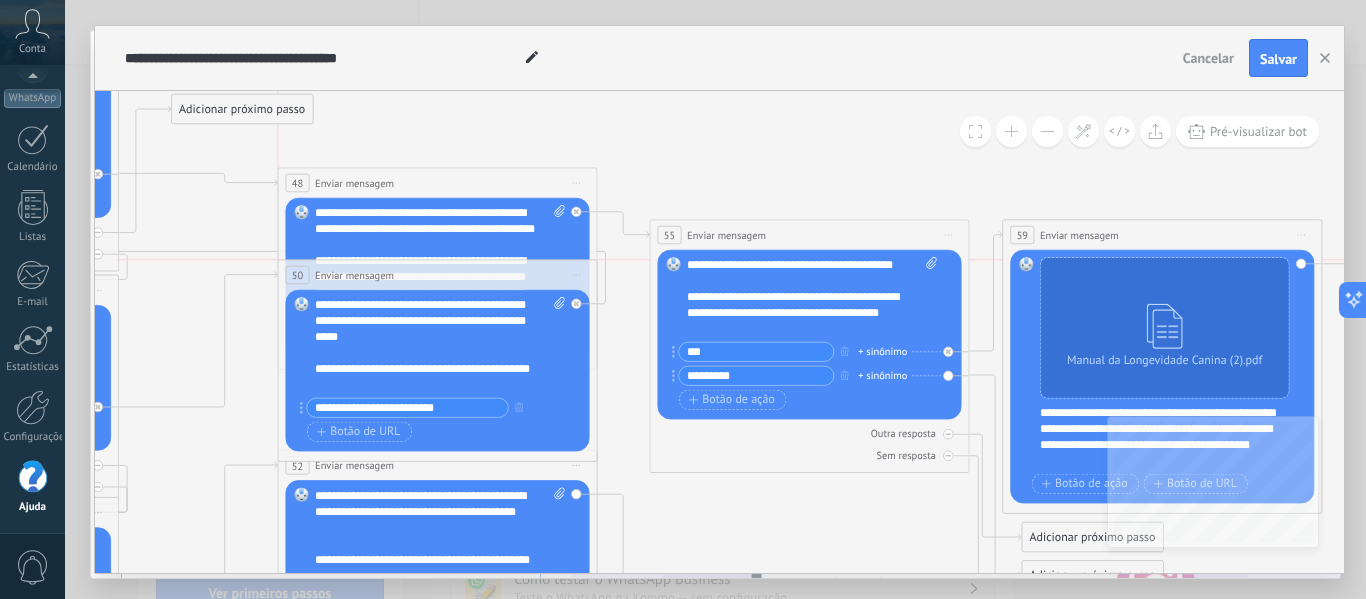 drag, startPoint x: 495, startPoint y: 333, endPoint x: 485, endPoint y: 289, distance: 45.122055 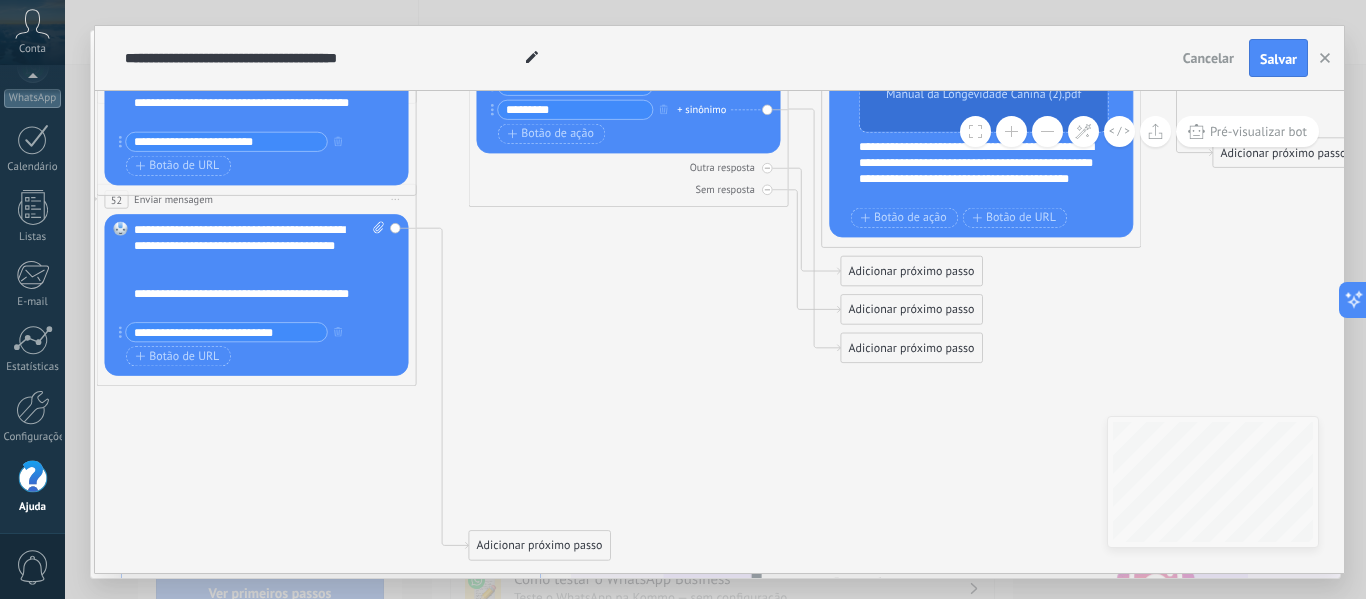 drag, startPoint x: 760, startPoint y: 520, endPoint x: 577, endPoint y: 253, distance: 323.6943 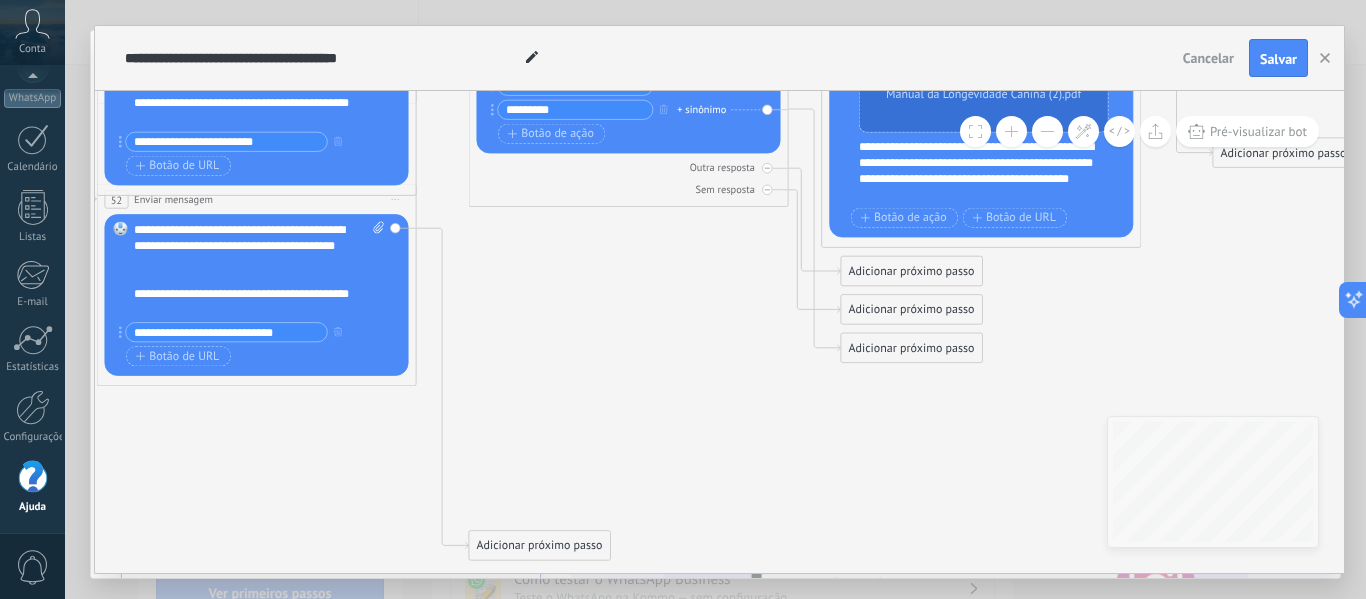 click 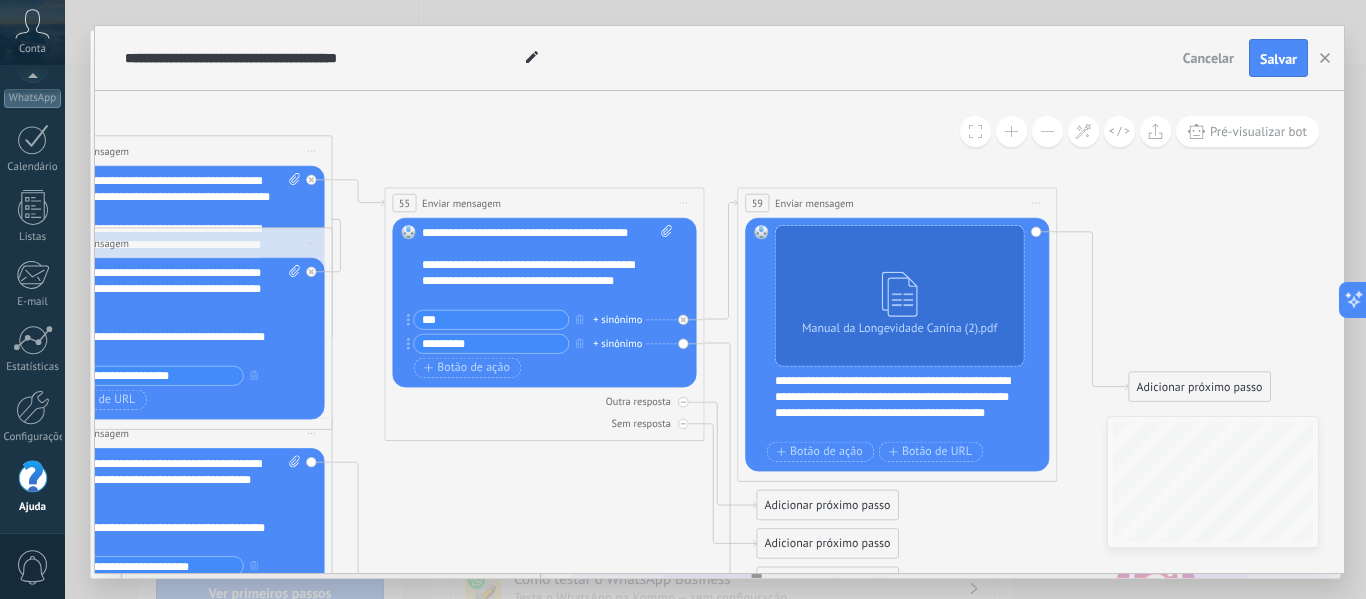 drag, startPoint x: 556, startPoint y: 359, endPoint x: 506, endPoint y: 496, distance: 145.83896 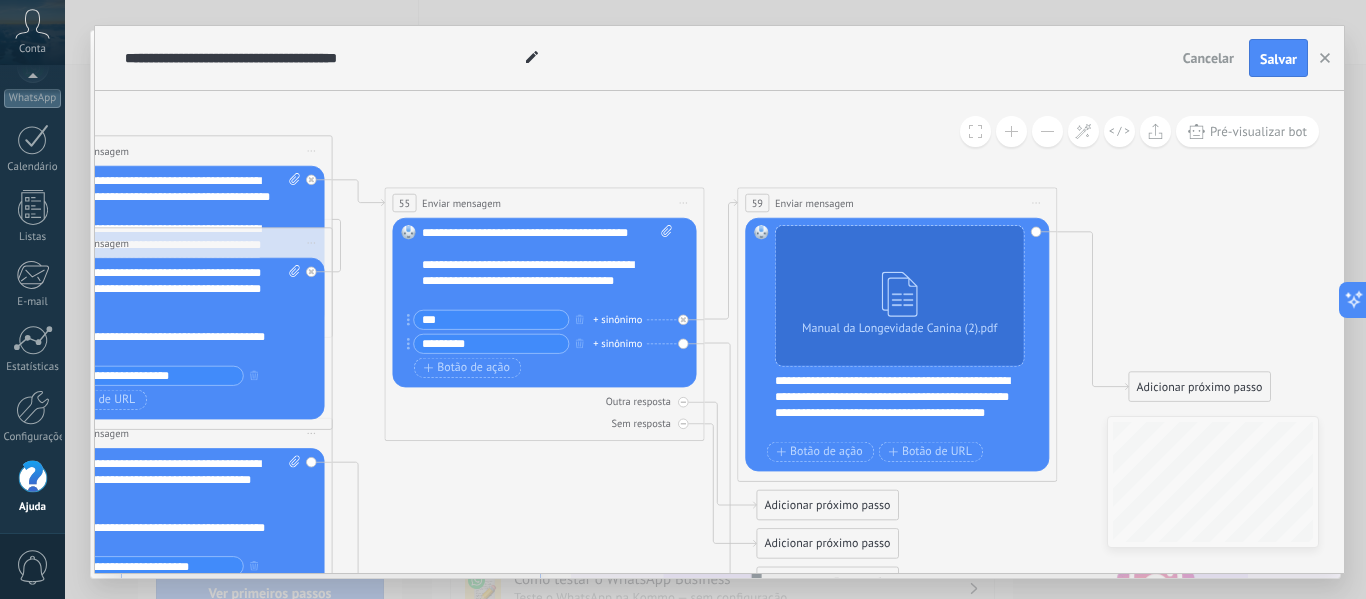 click 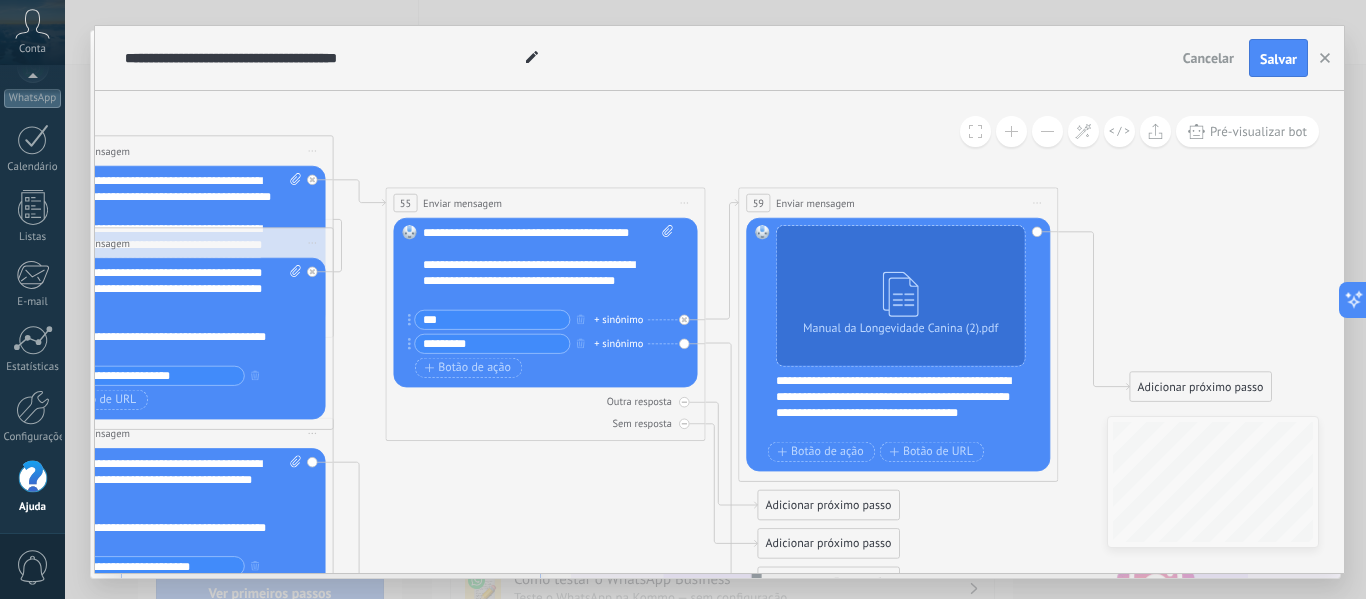 click 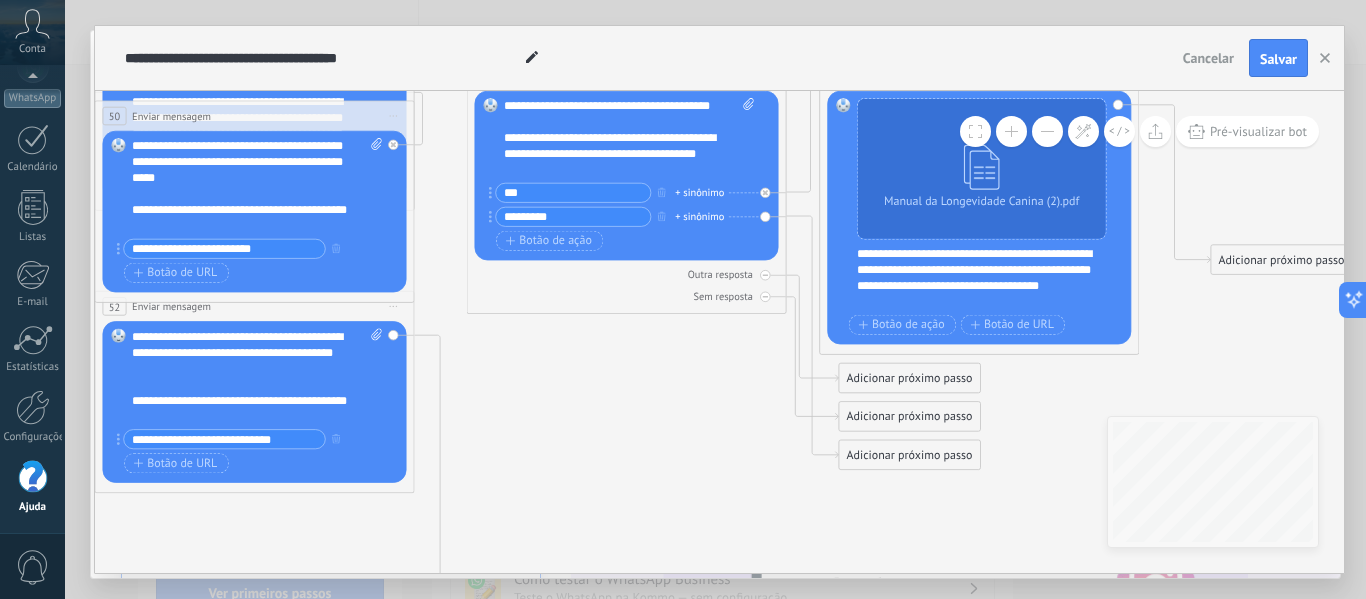 drag, startPoint x: 638, startPoint y: 389, endPoint x: 659, endPoint y: 320, distance: 72.12489 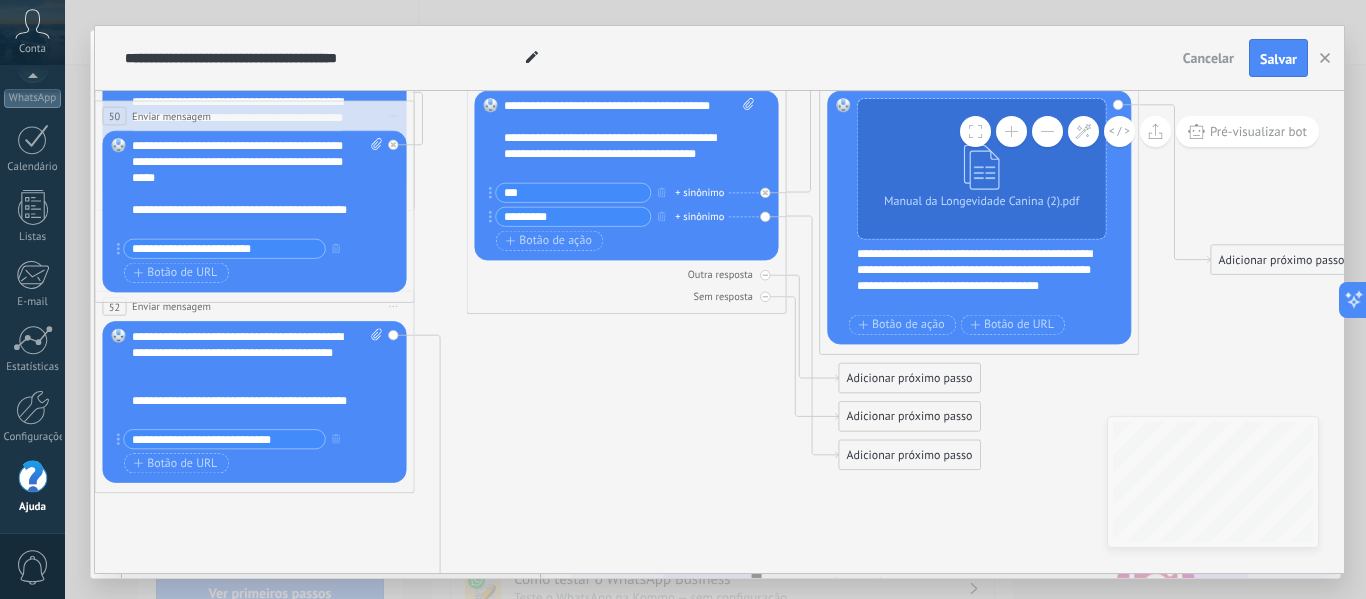 click 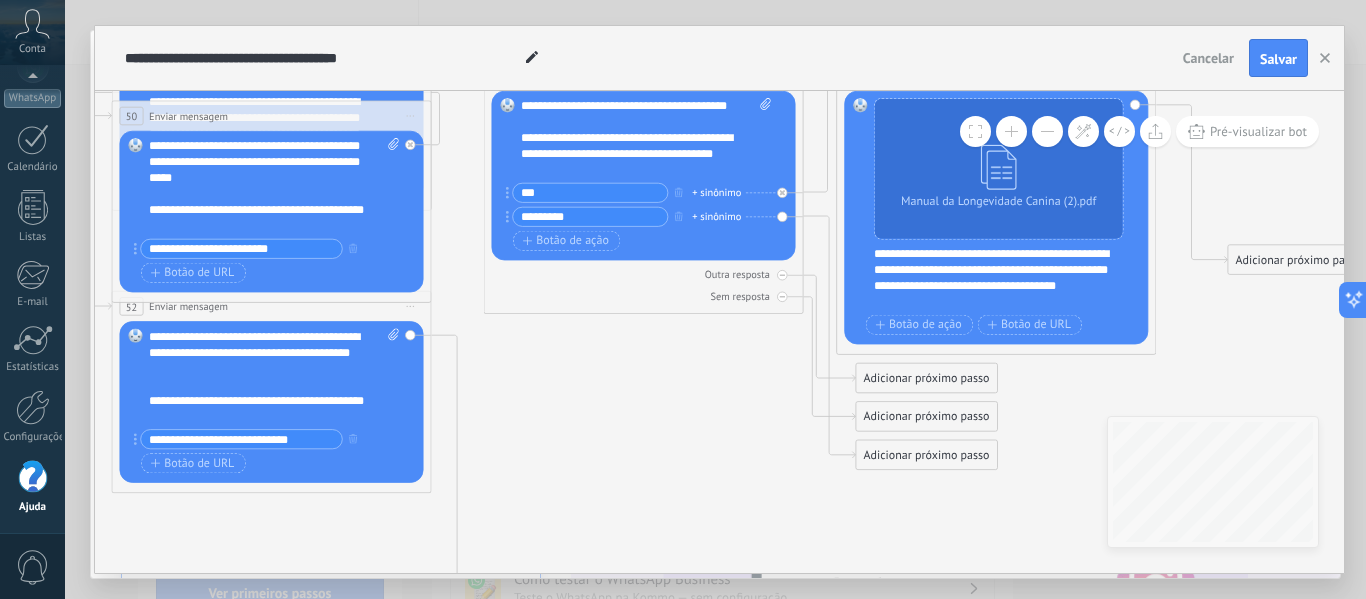 drag, startPoint x: 504, startPoint y: 316, endPoint x: 471, endPoint y: 343, distance: 42.638012 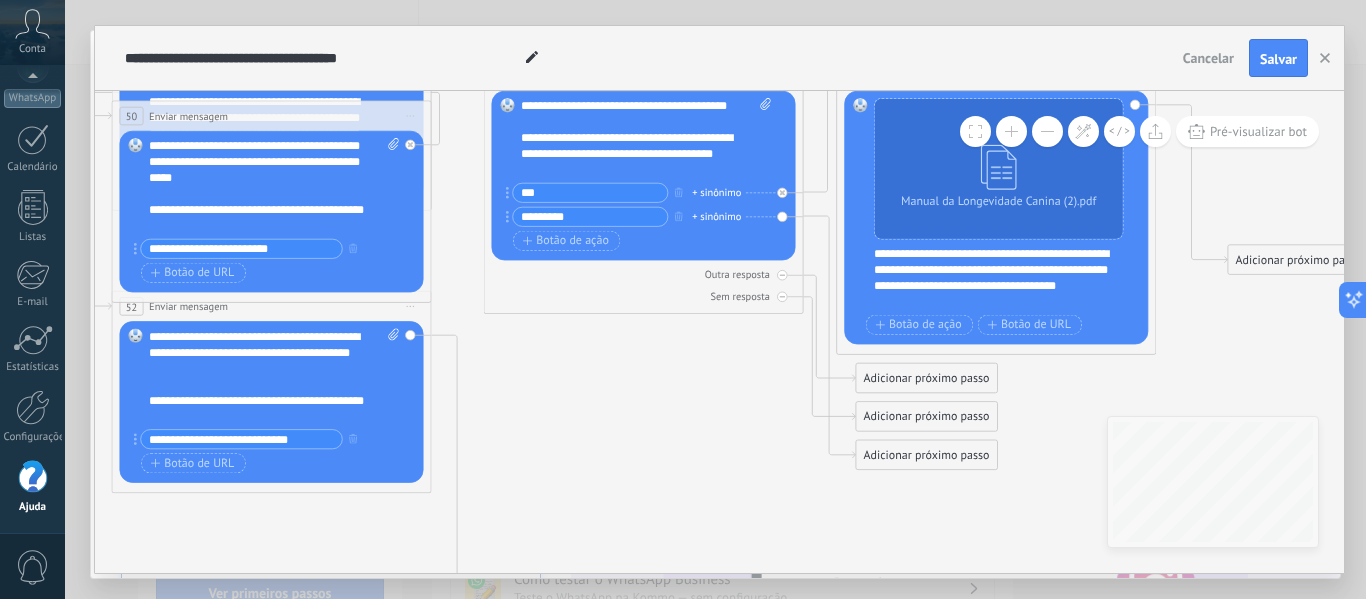 click 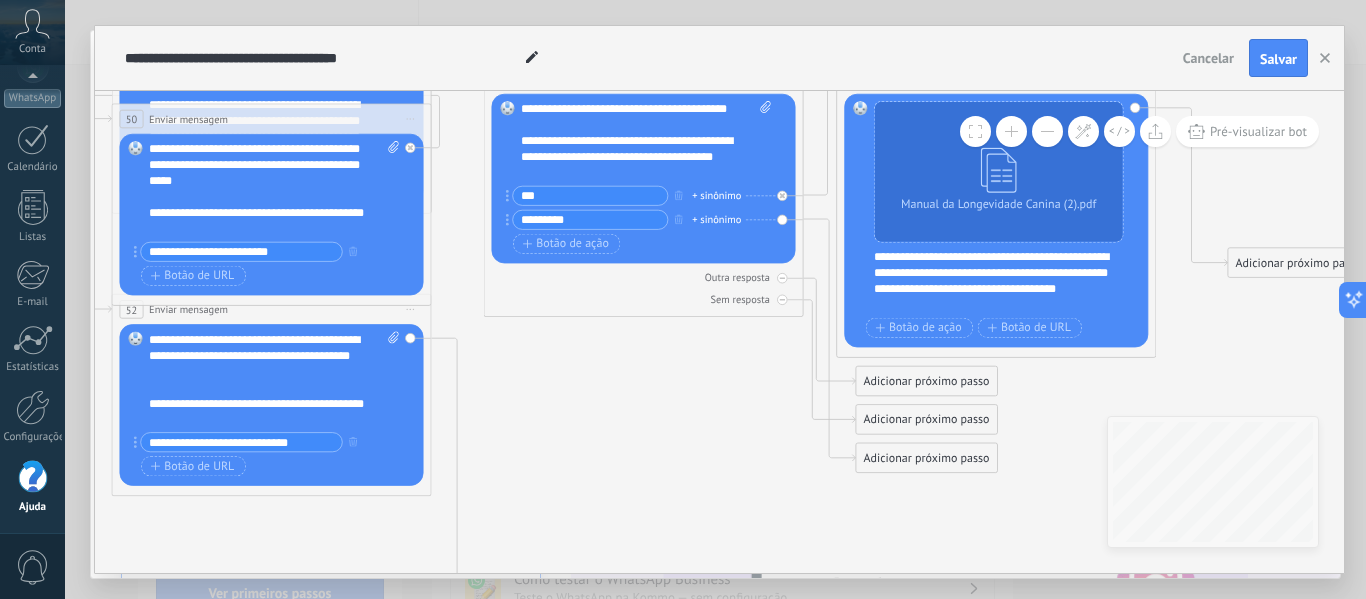 click at bounding box center [391, 189] 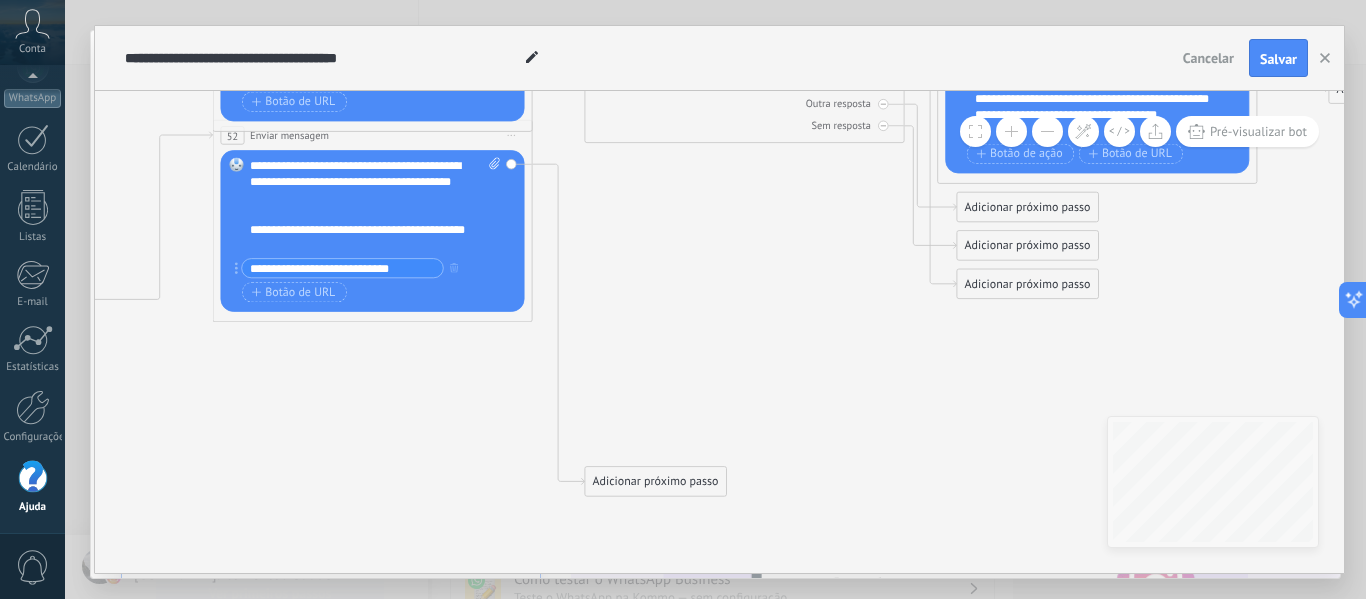 drag, startPoint x: 581, startPoint y: 415, endPoint x: 756, endPoint y: 219, distance: 262.75653 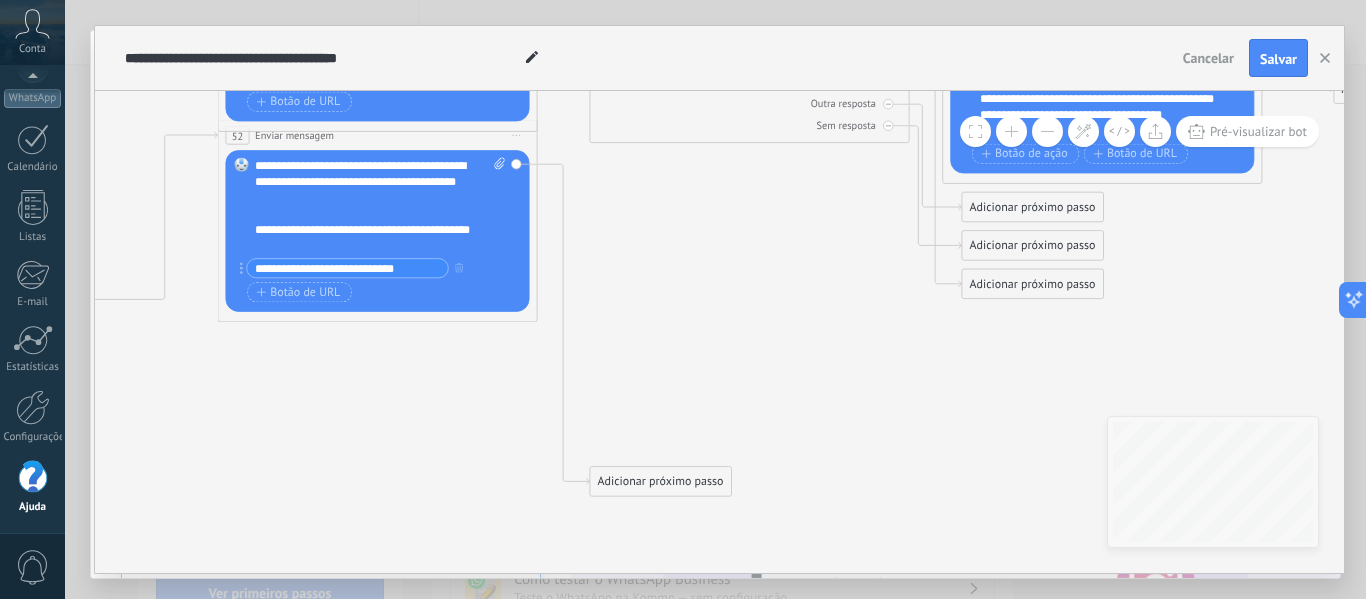 click at bounding box center (1047, 131) 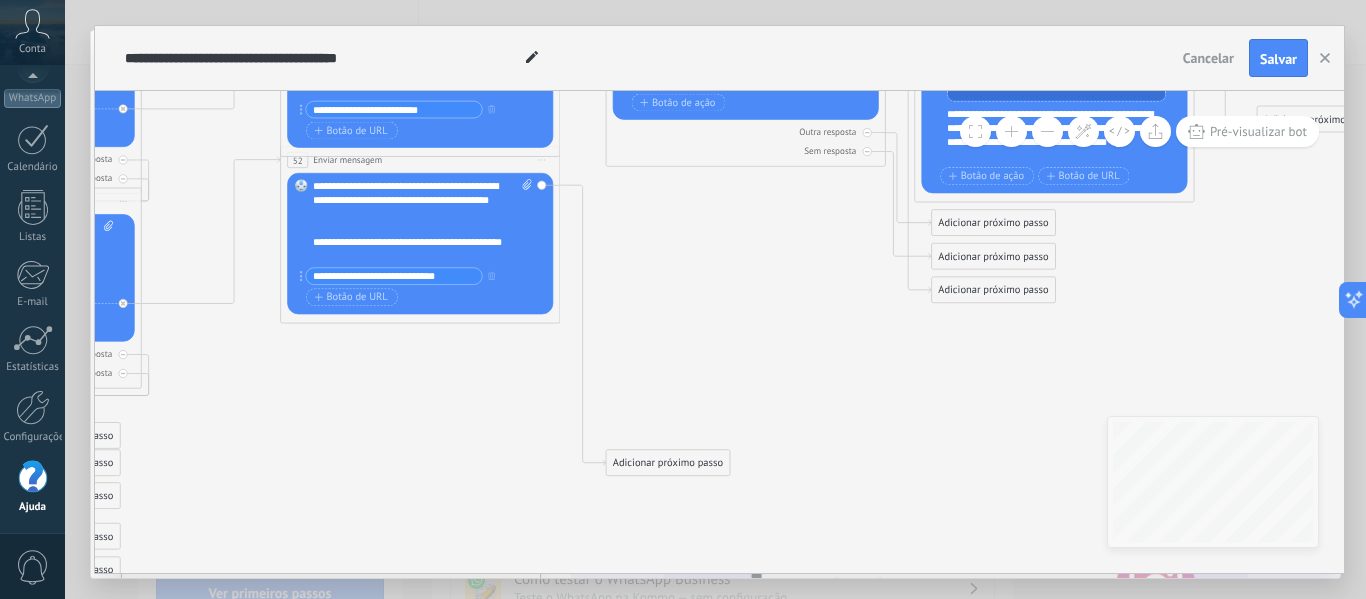 click at bounding box center (1047, 131) 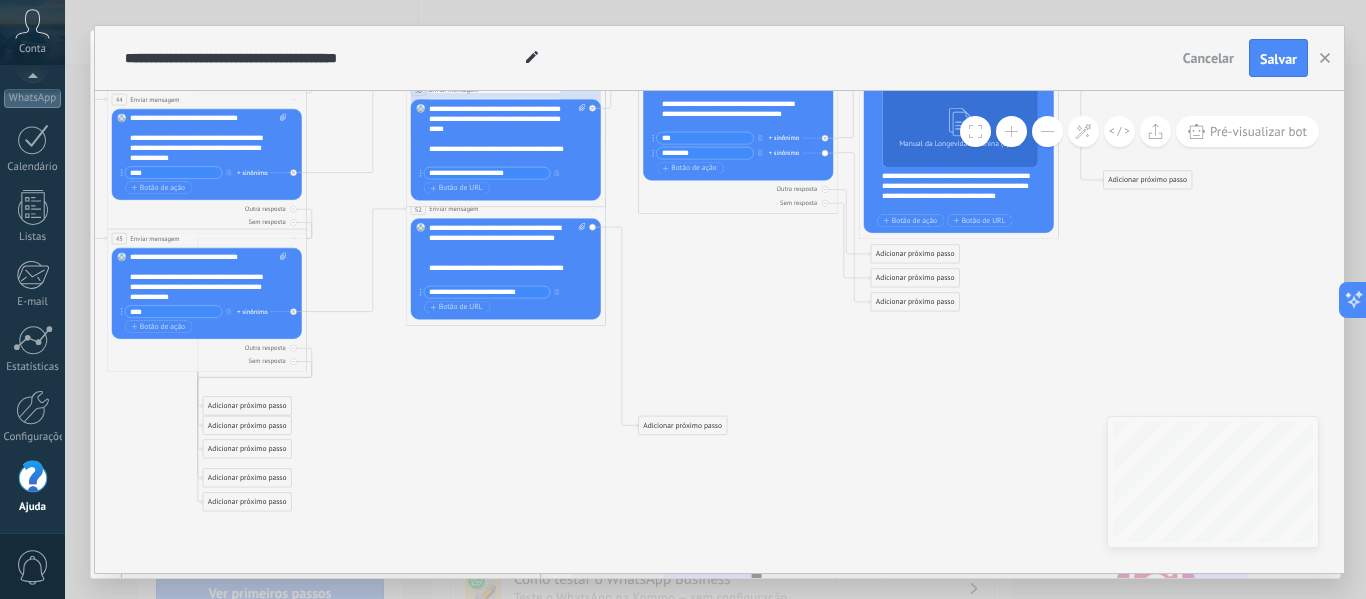 click at bounding box center (1047, 131) 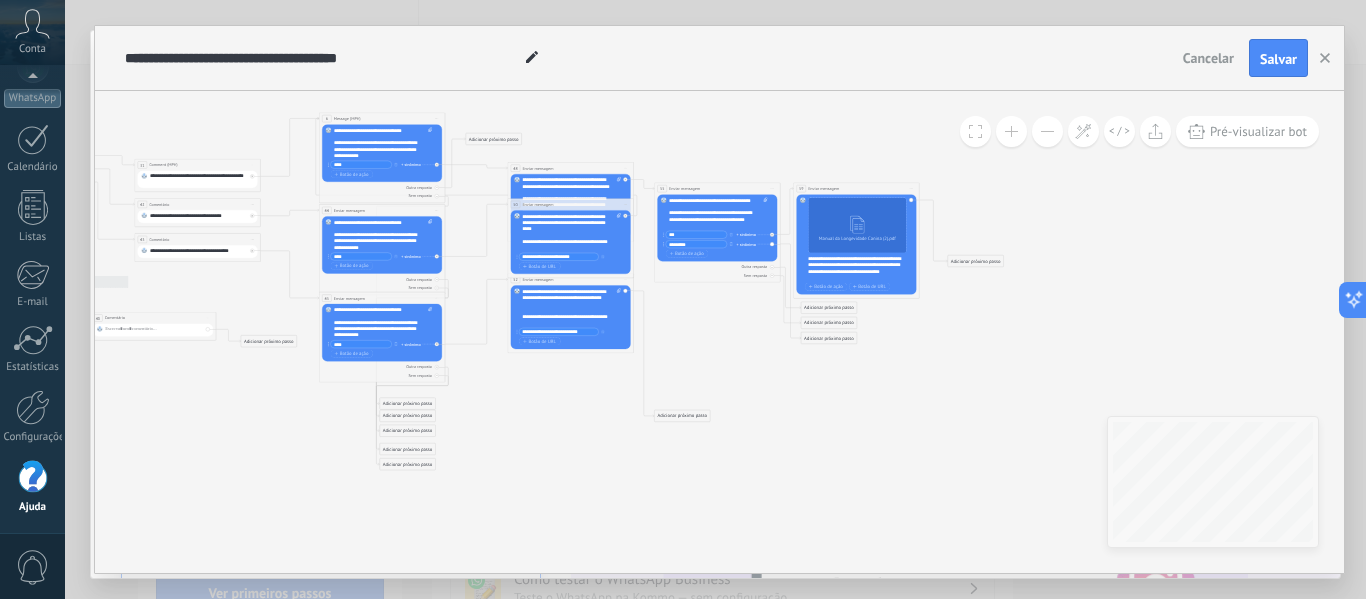 drag, startPoint x: 691, startPoint y: 327, endPoint x: 669, endPoint y: 363, distance: 42.190044 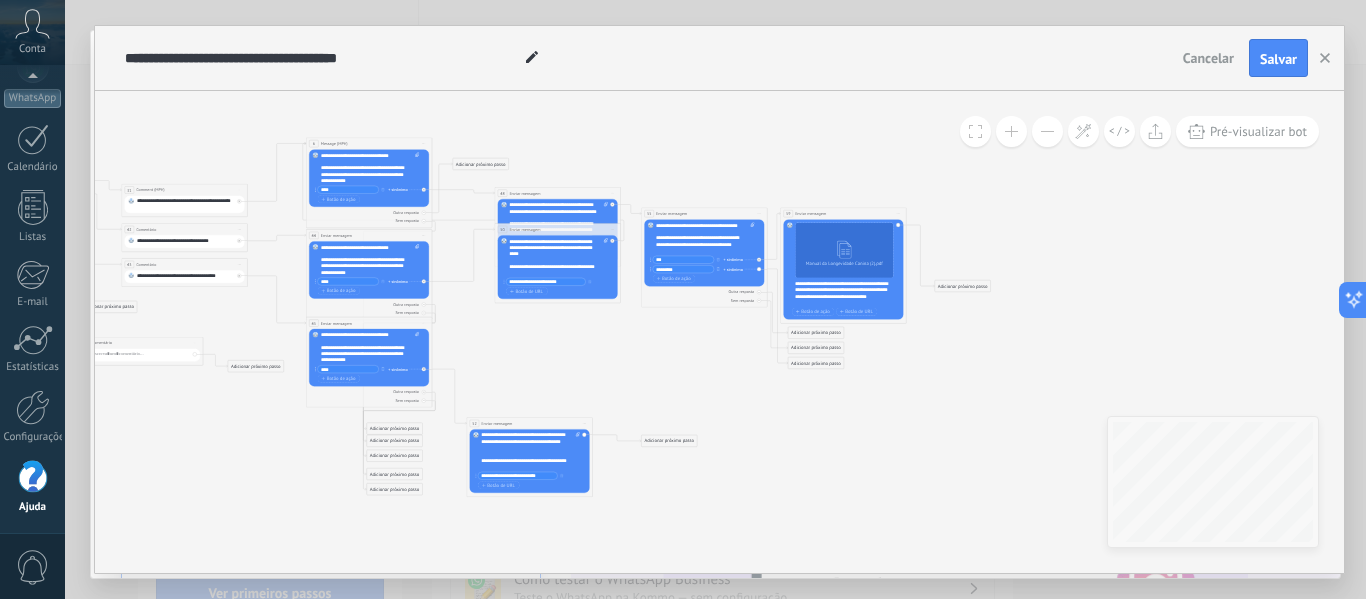drag, startPoint x: 568, startPoint y: 308, endPoint x: 556, endPoint y: 345, distance: 38.8973 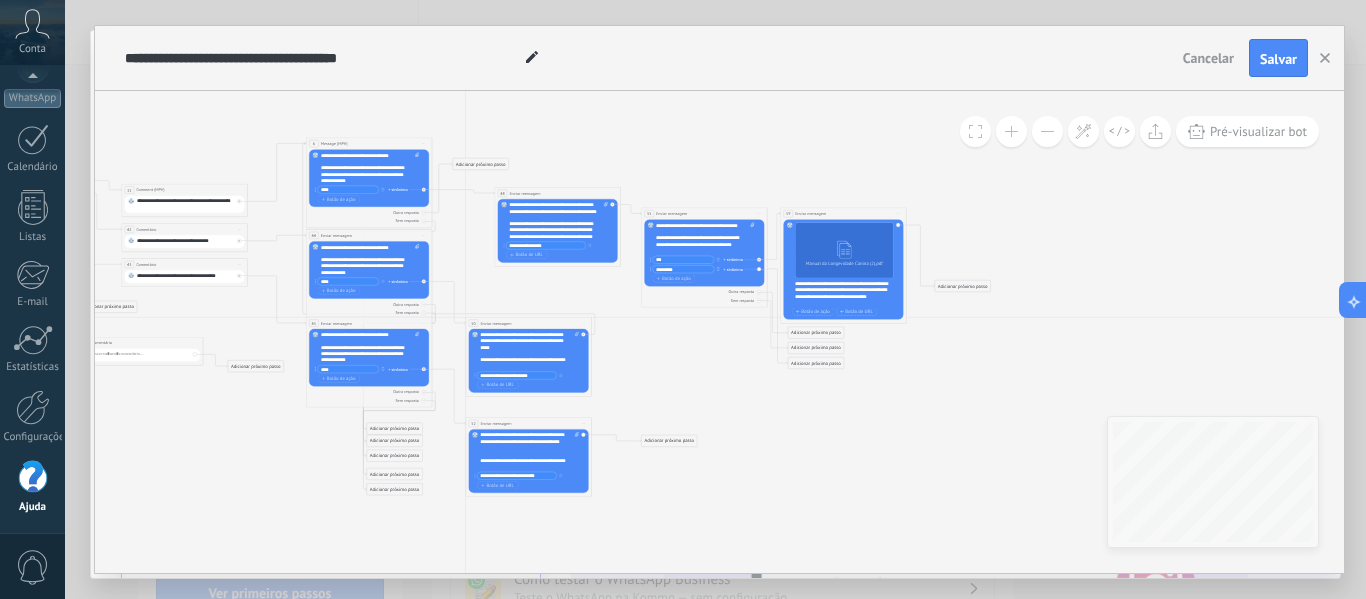 drag, startPoint x: 567, startPoint y: 232, endPoint x: 538, endPoint y: 328, distance: 100.28459 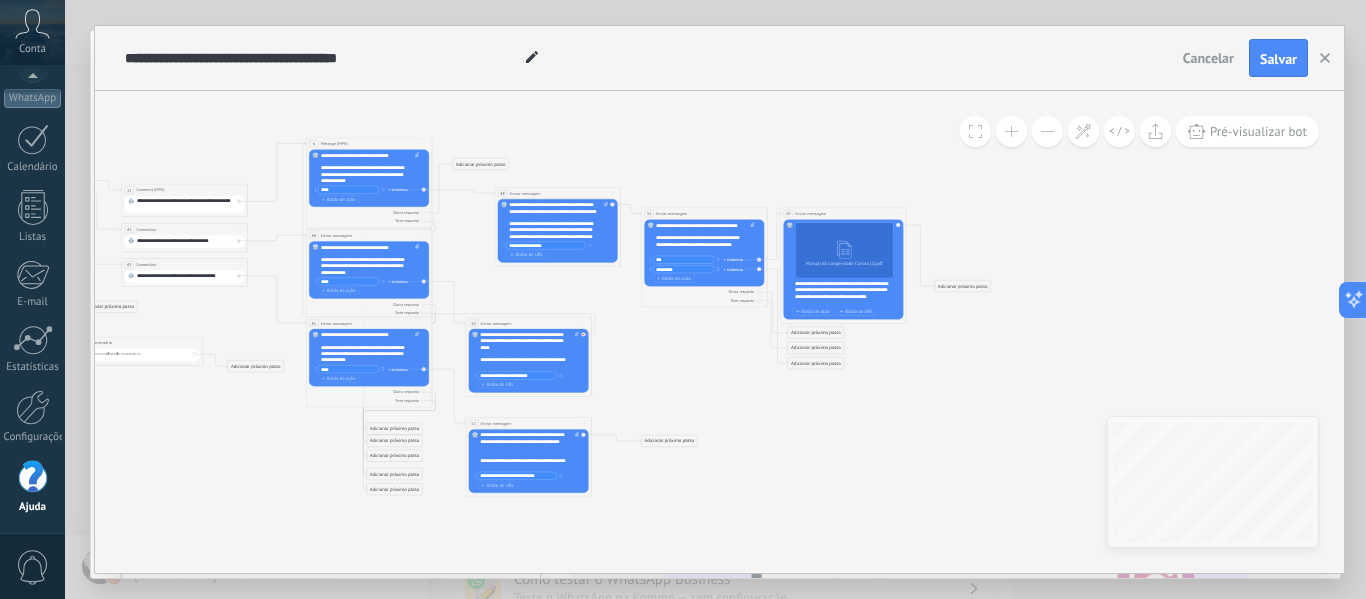 click 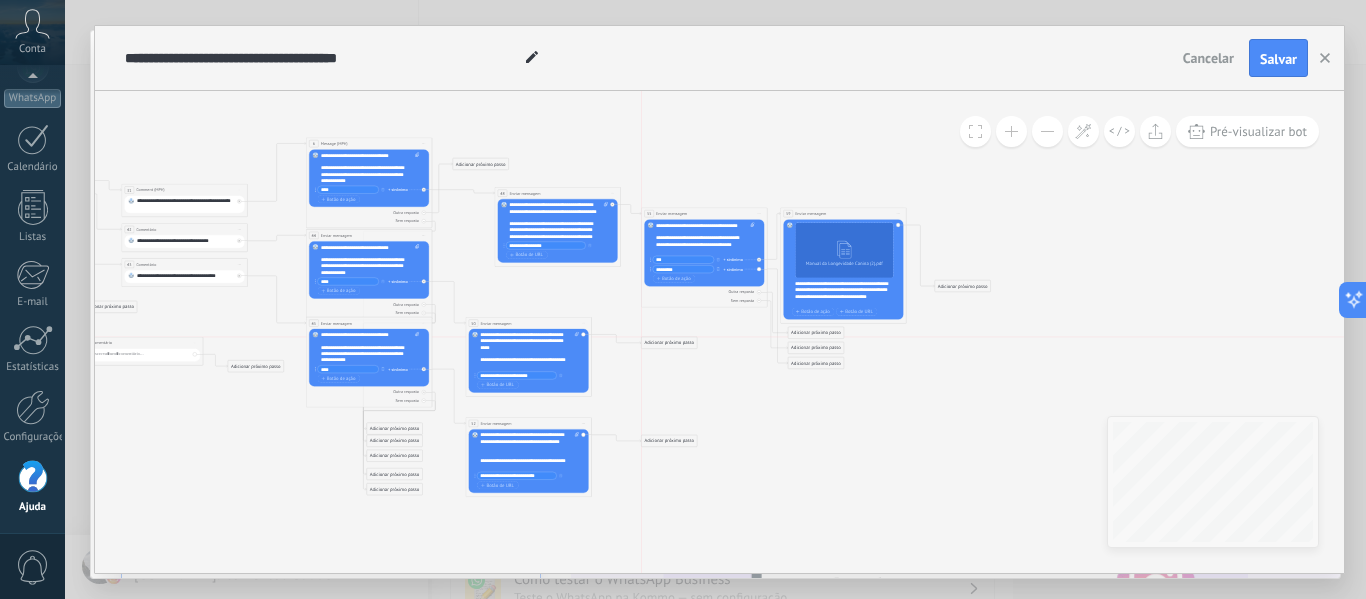 drag, startPoint x: 632, startPoint y: 342, endPoint x: 663, endPoint y: 340, distance: 31.06445 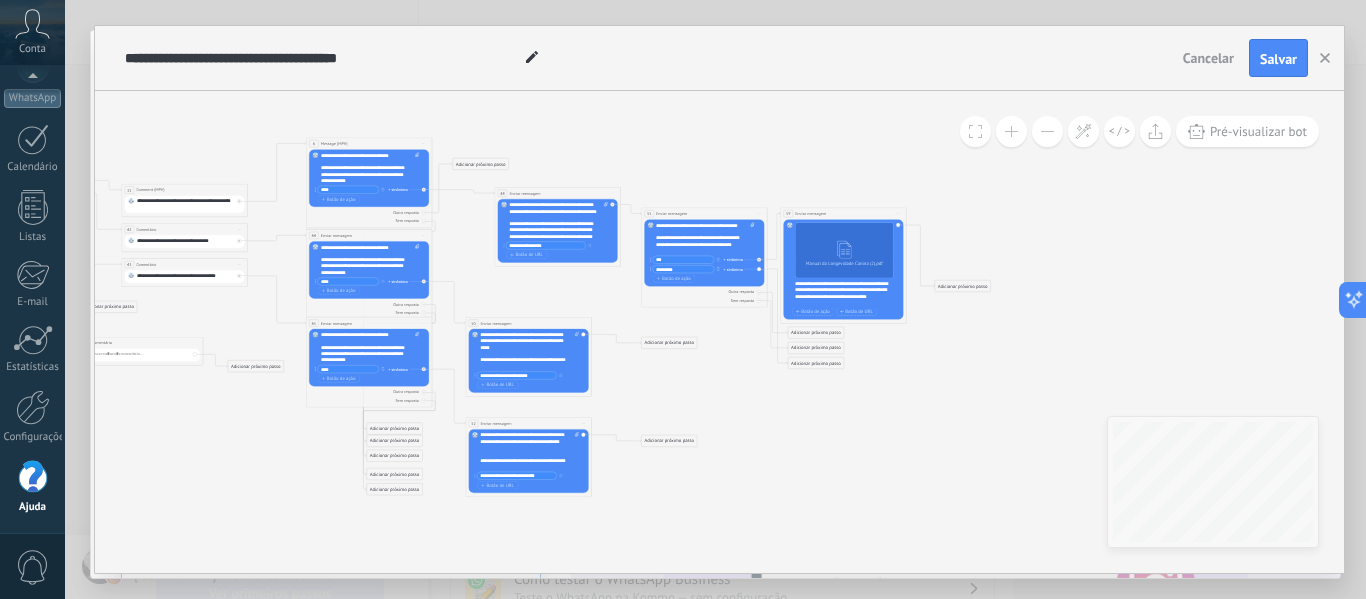 click on "Adicionar próximo passo" at bounding box center (669, 343) 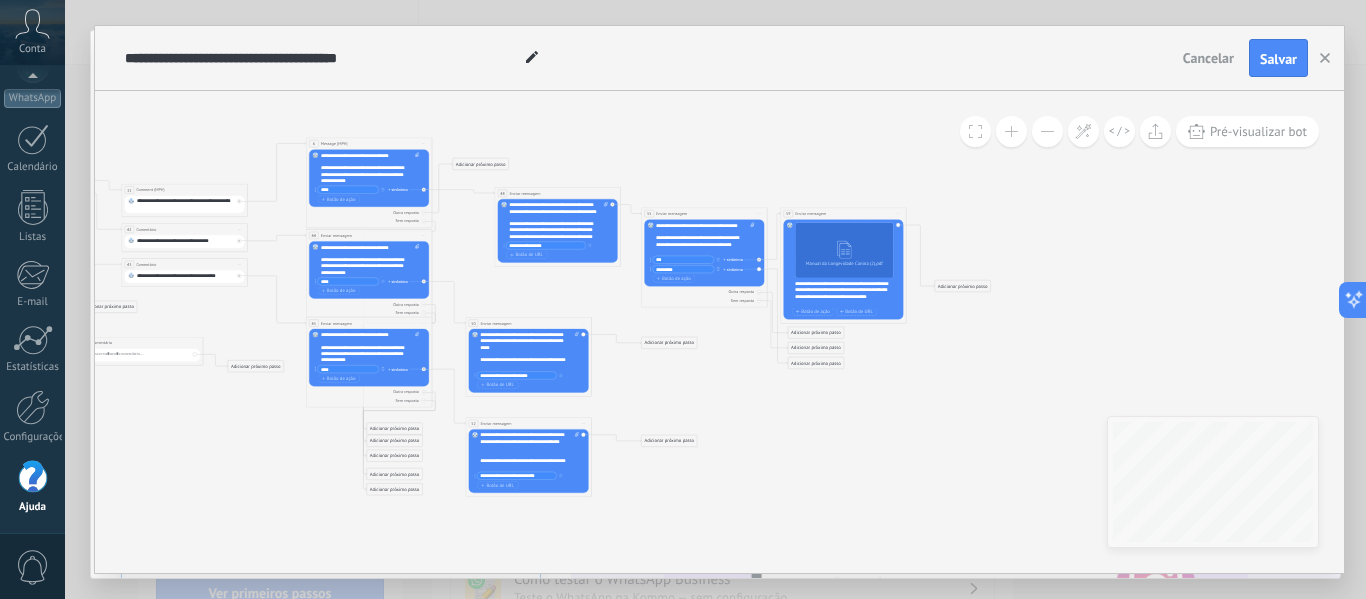 click on "Adicionar próximo passo" at bounding box center [669, 343] 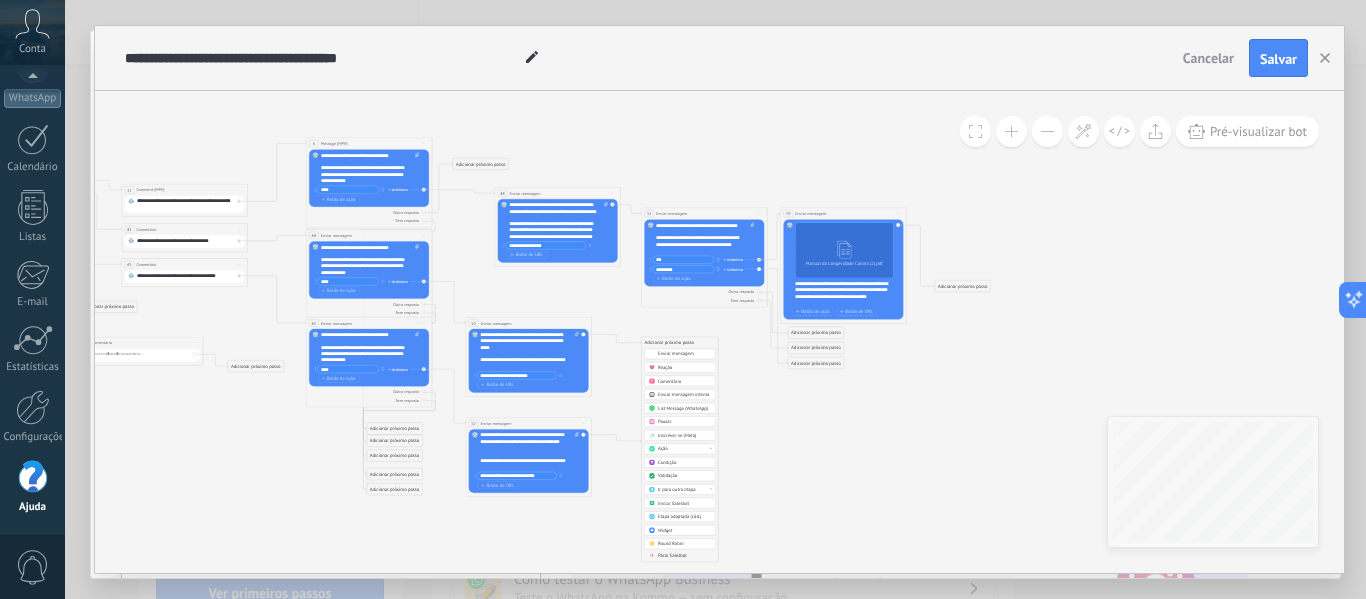 click at bounding box center (1011, 131) 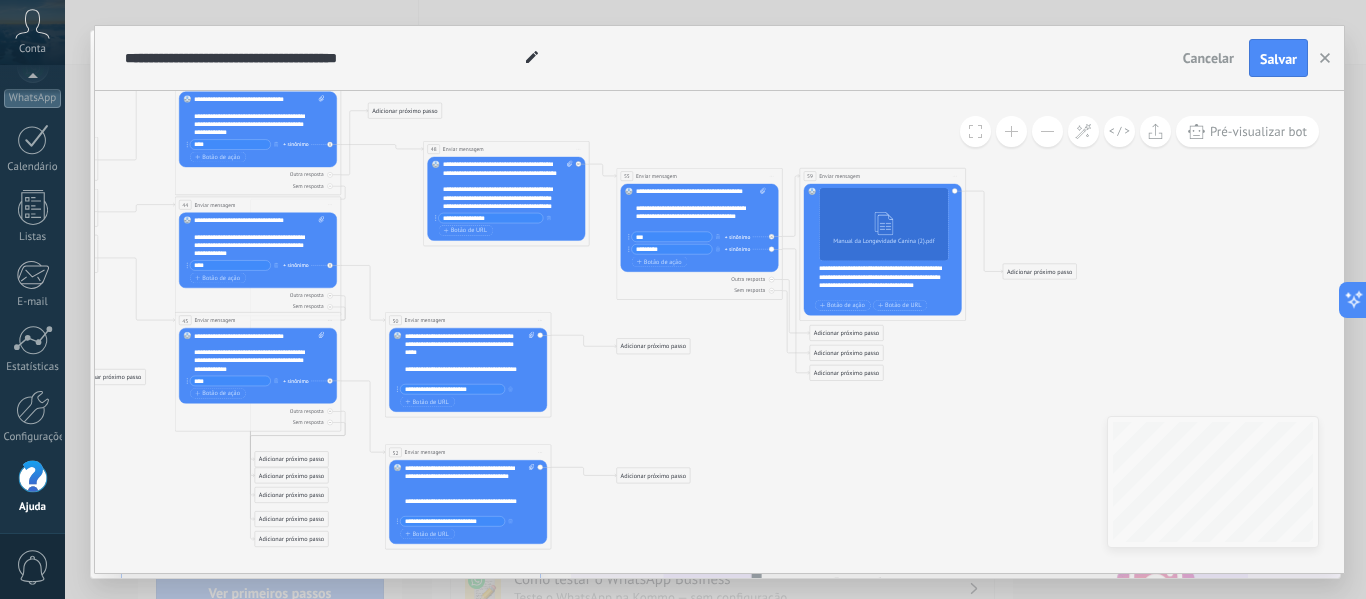 click at bounding box center [1011, 131] 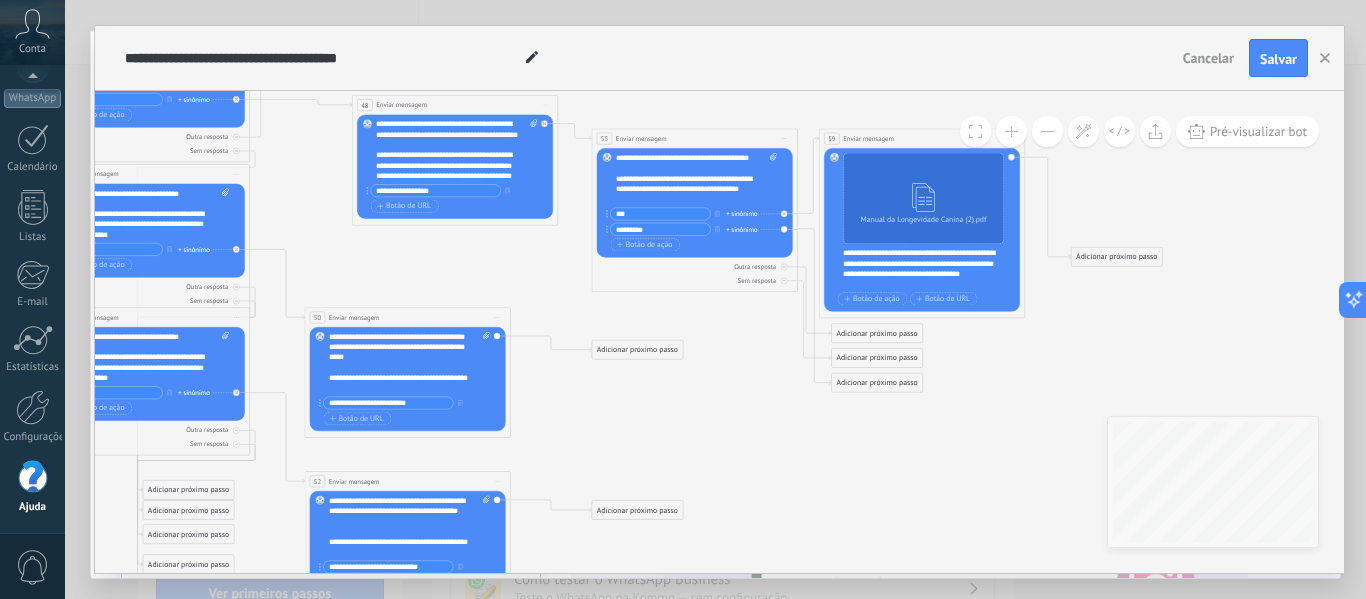 click at bounding box center (1011, 131) 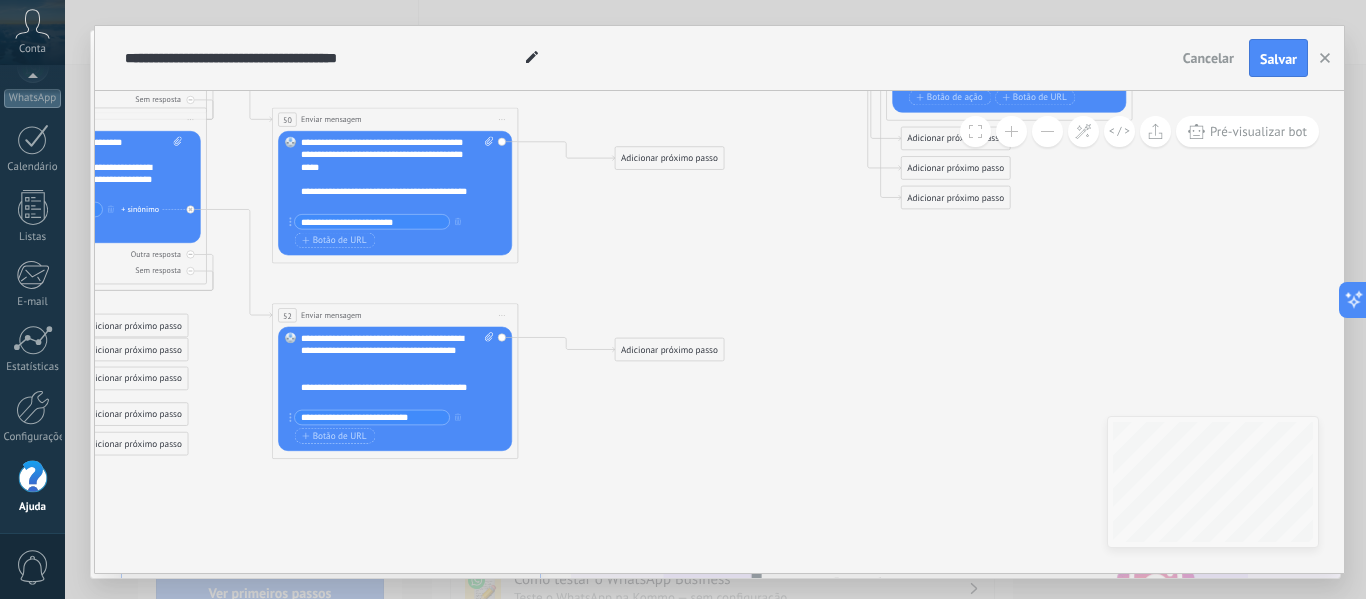 drag, startPoint x: 807, startPoint y: 428, endPoint x: 839, endPoint y: 274, distance: 157.28954 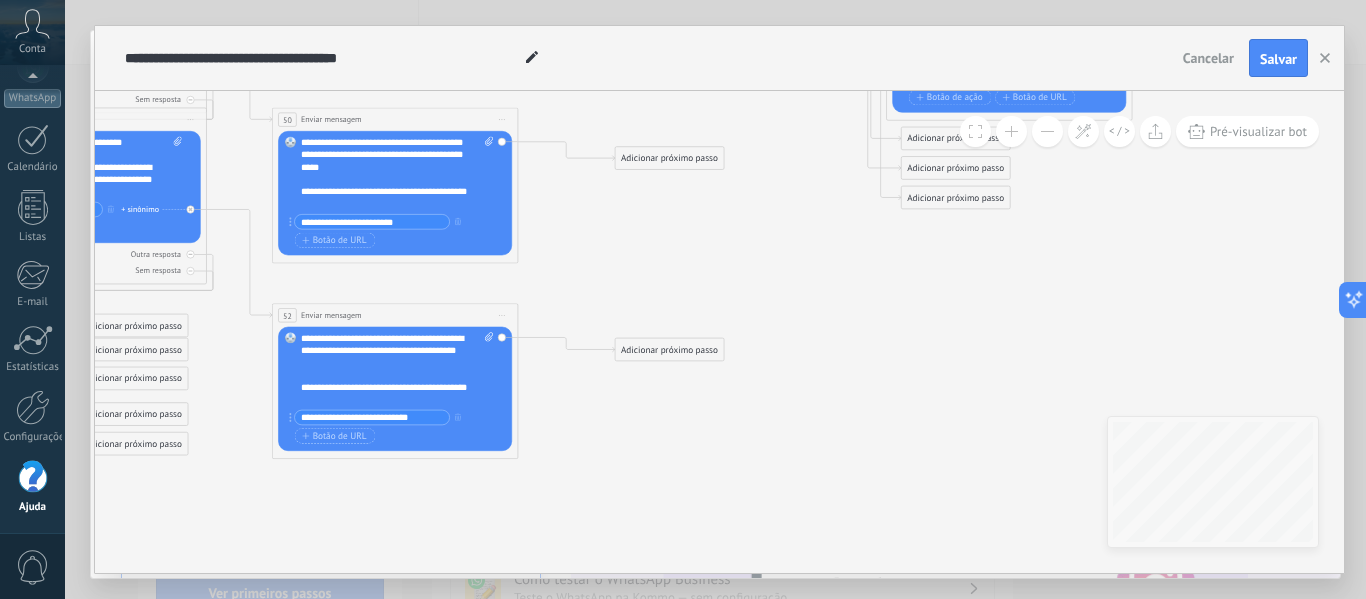 click 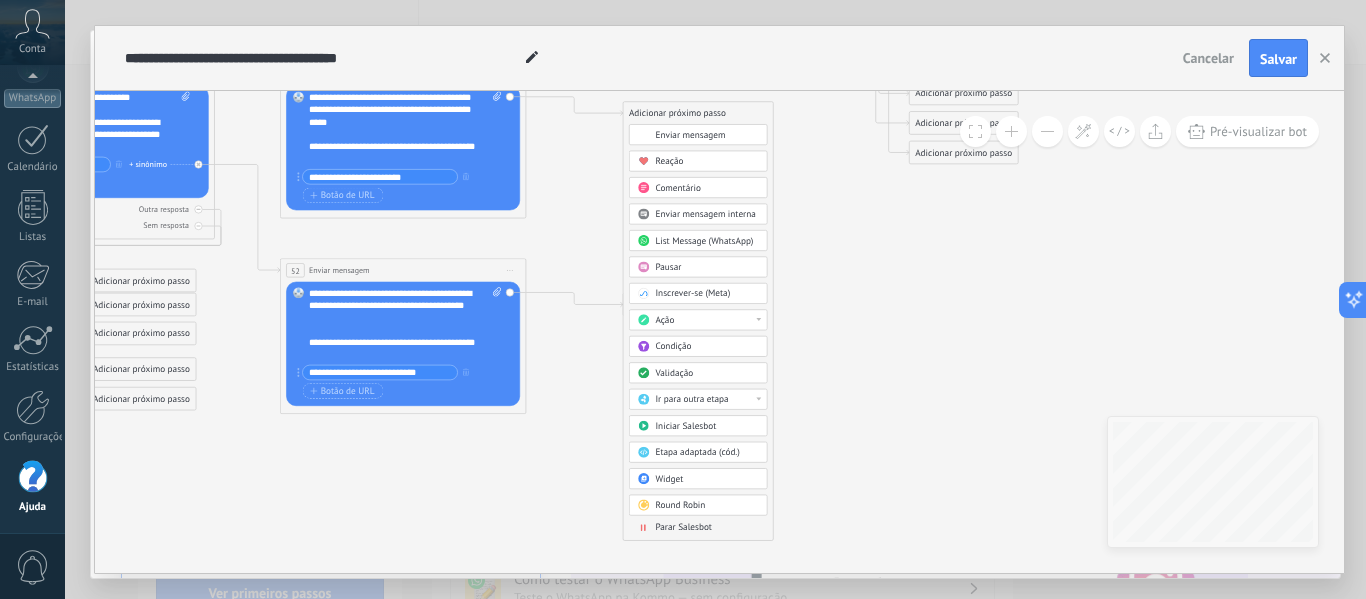 drag, startPoint x: 862, startPoint y: 464, endPoint x: 865, endPoint y: 435, distance: 29.15476 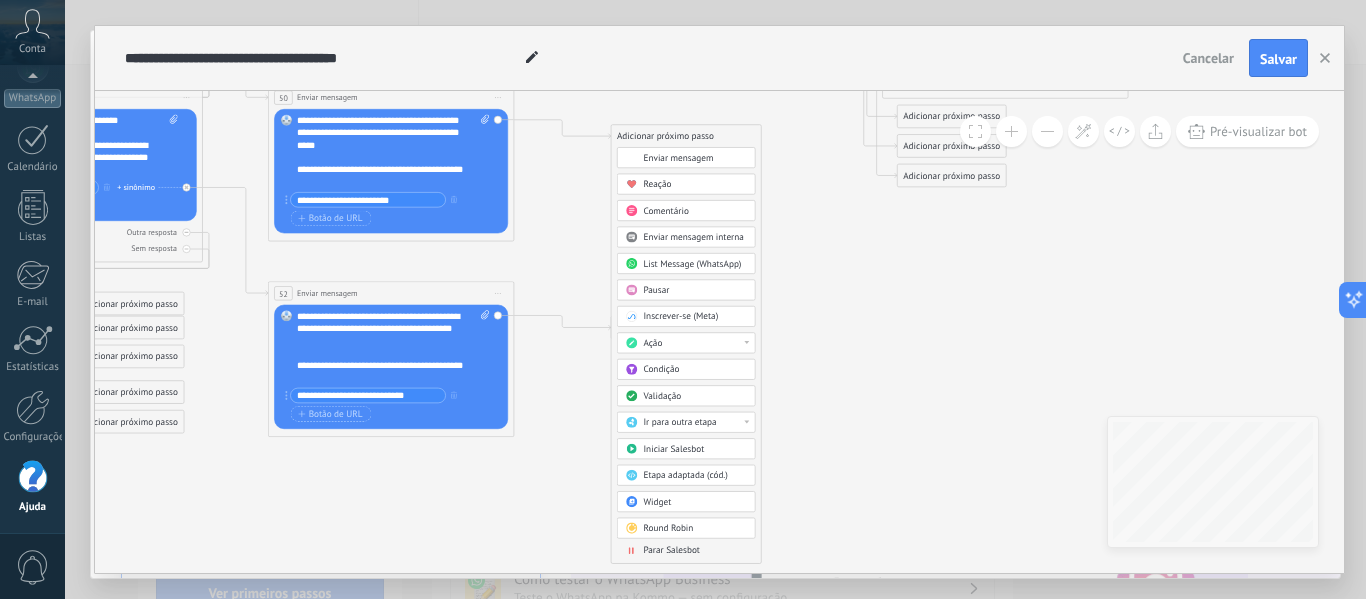 drag, startPoint x: 902, startPoint y: 251, endPoint x: 898, endPoint y: 262, distance: 11.7046995 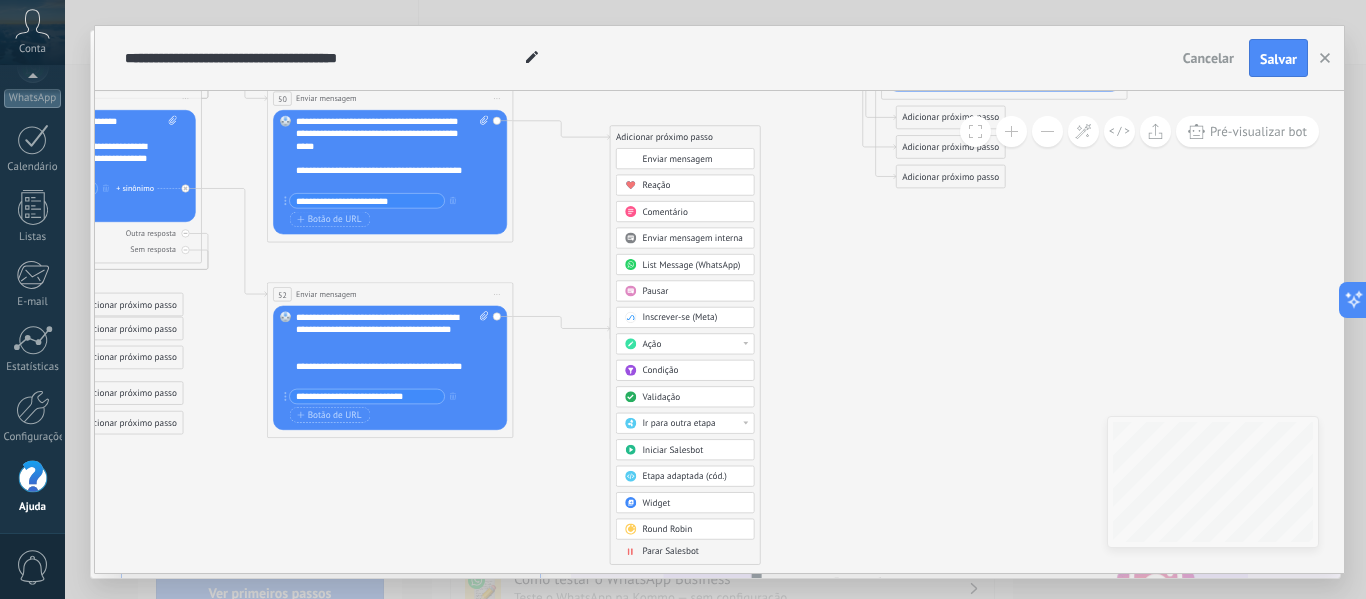 click on "Ir para outra etapa" at bounding box center [693, 424] 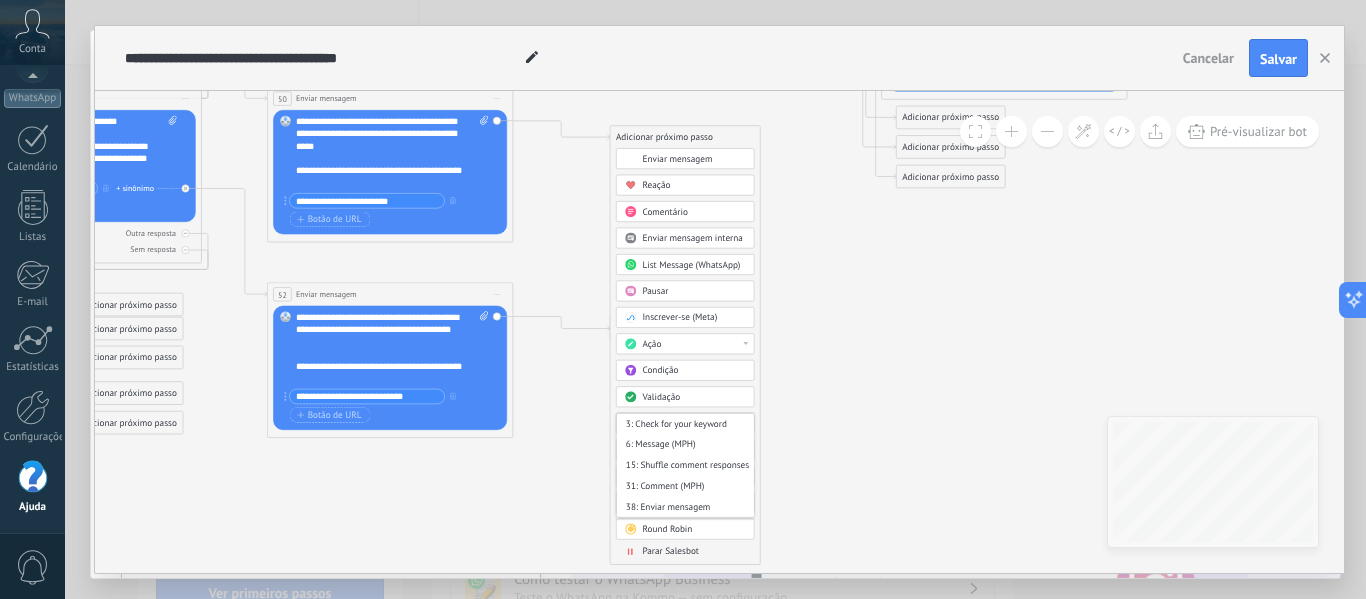 click on "3: Check for your keyword
6: Message (MPH)
15: Shuffle comment responses
31: Comment (MPH)
38: Enviar mensagem
40: Comentário
42: Comentário
43: Comentário
44: Enviar mensagem
45: Enviar mensagem
48: Enviar mensagem
52: Enviar mensagem
55: Enviar mensagem
59: Enviar mensagem" at bounding box center [685, 465] 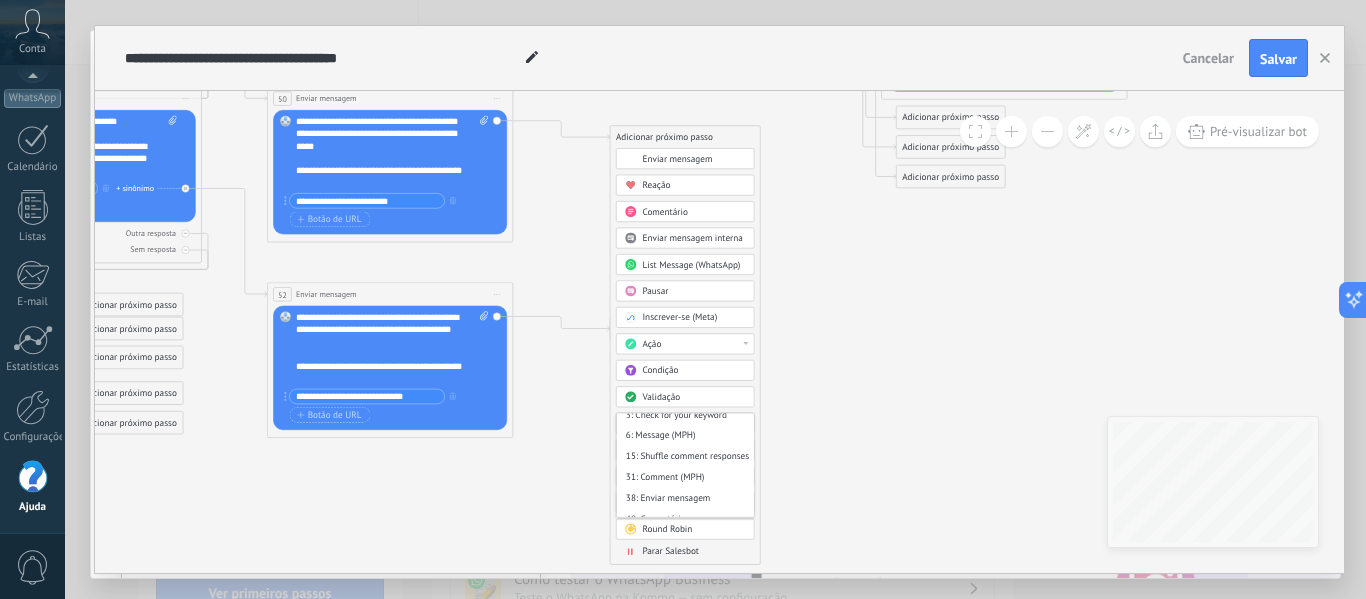 scroll, scrollTop: 0, scrollLeft: 0, axis: both 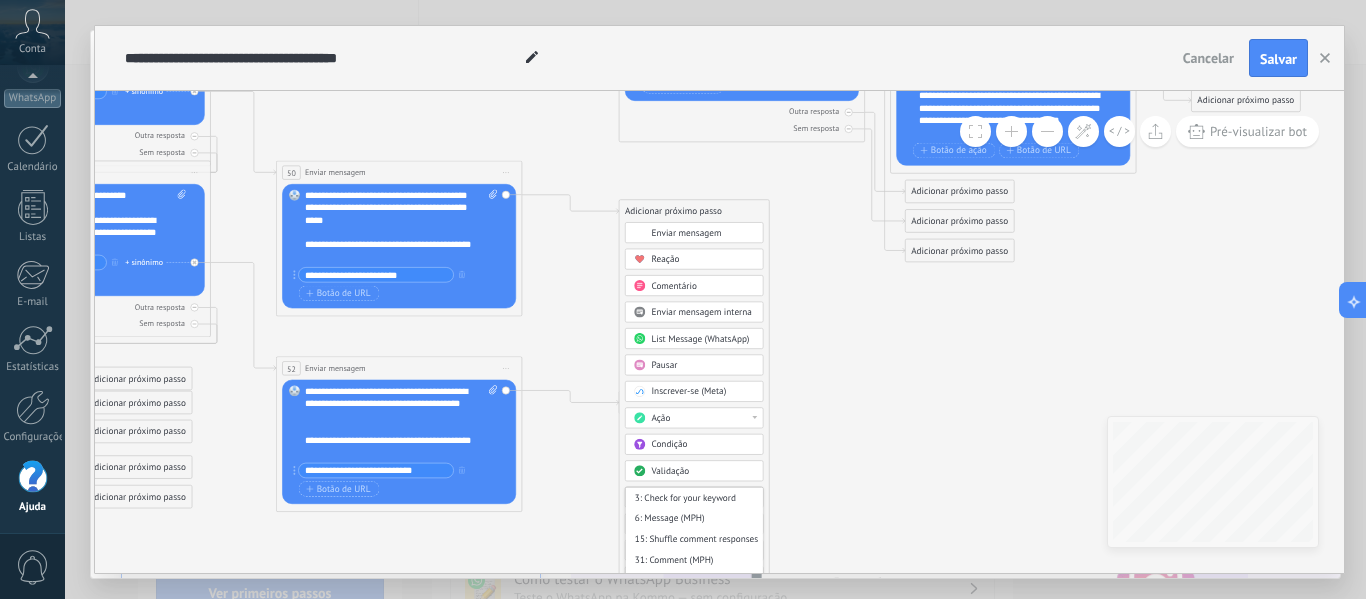 drag, startPoint x: 815, startPoint y: 309, endPoint x: 763, endPoint y: 453, distance: 153.10127 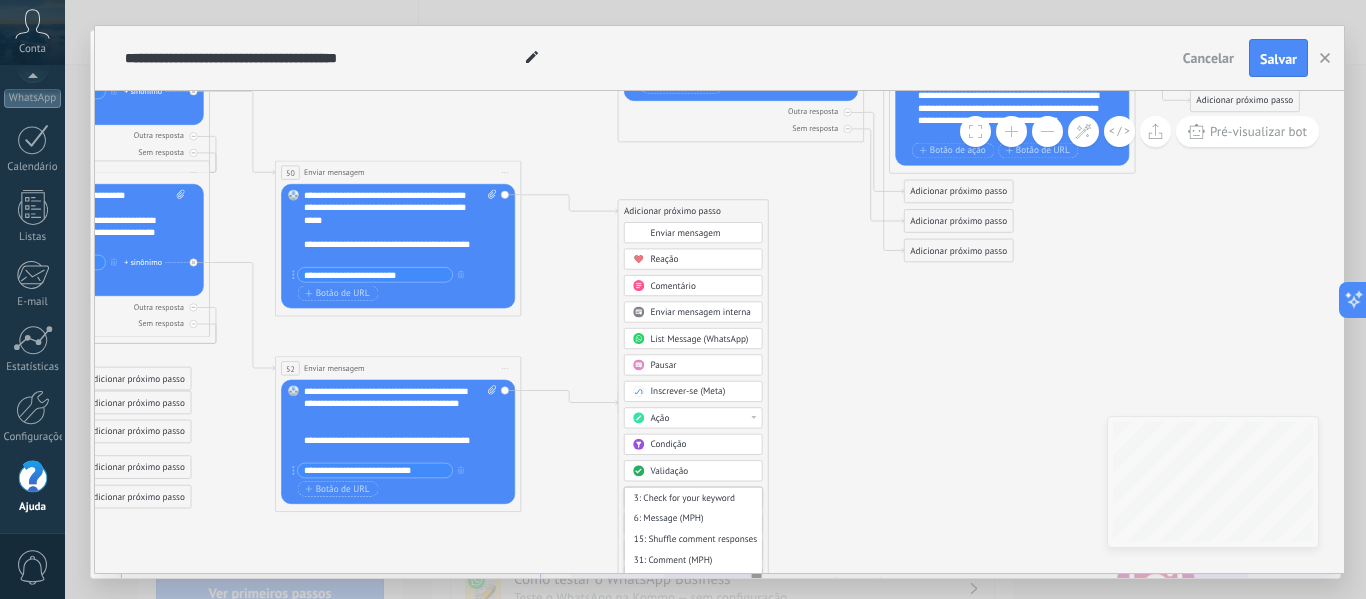 scroll, scrollTop: 308, scrollLeft: 0, axis: vertical 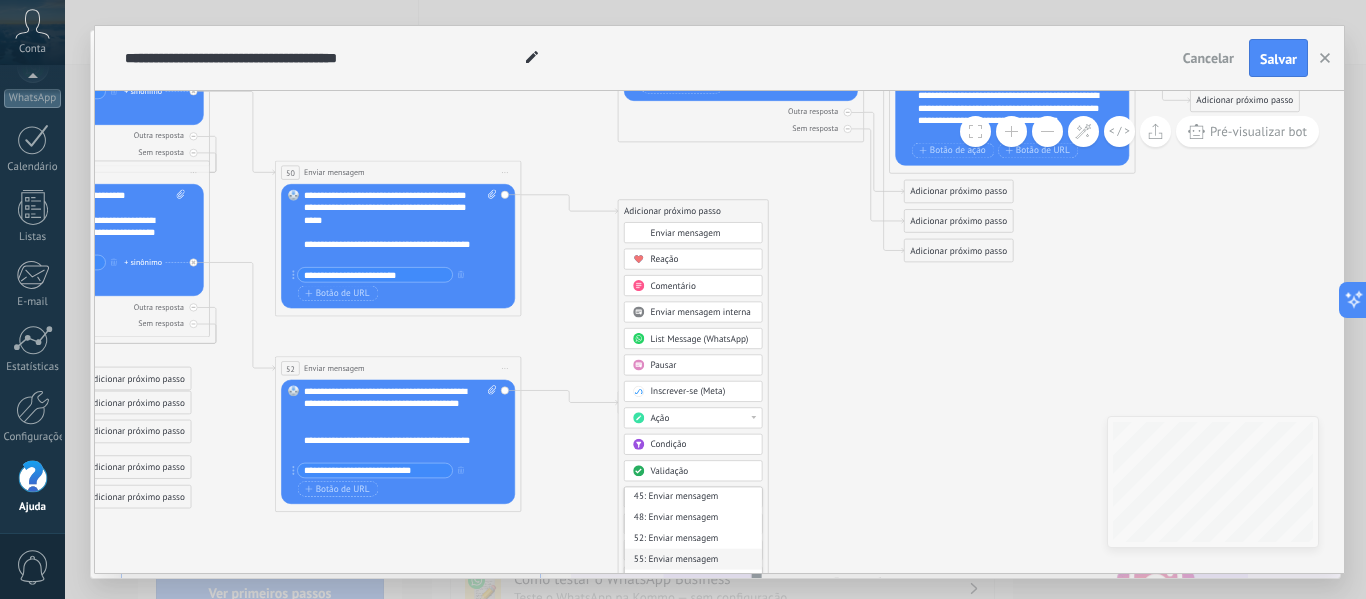 click on "55: Enviar mensagem" at bounding box center (693, 559) 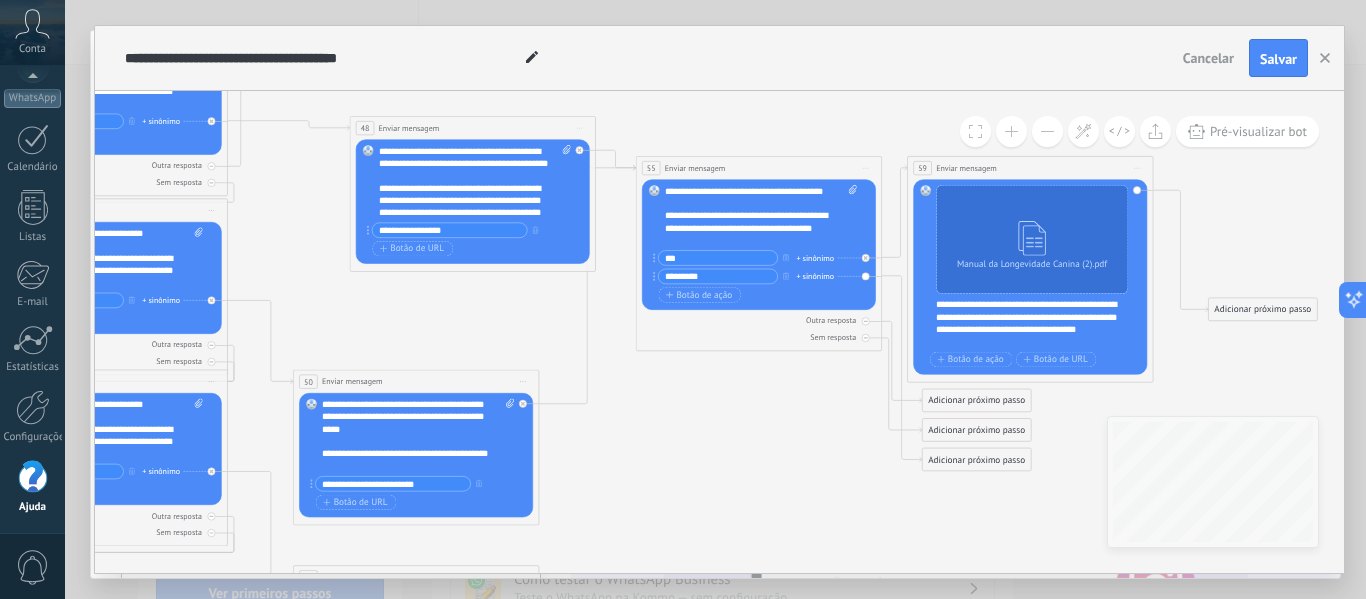 drag, startPoint x: 750, startPoint y: 272, endPoint x: 803, endPoint y: 408, distance: 145.96233 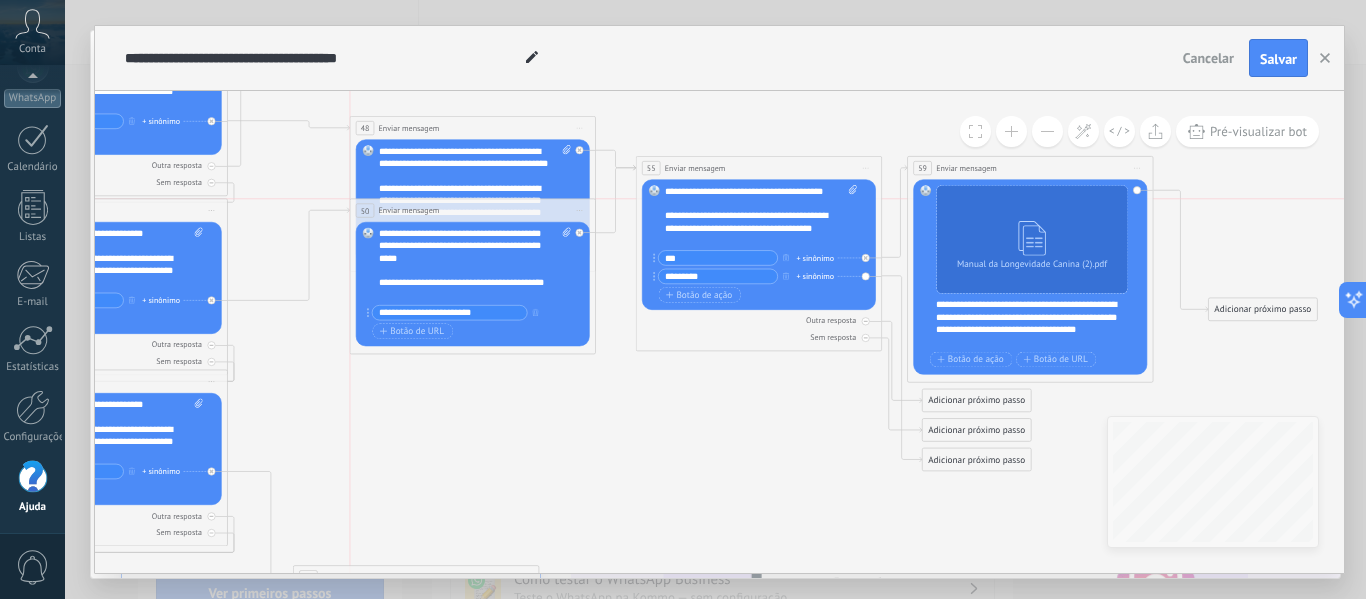drag, startPoint x: 437, startPoint y: 316, endPoint x: 451, endPoint y: 217, distance: 99.985 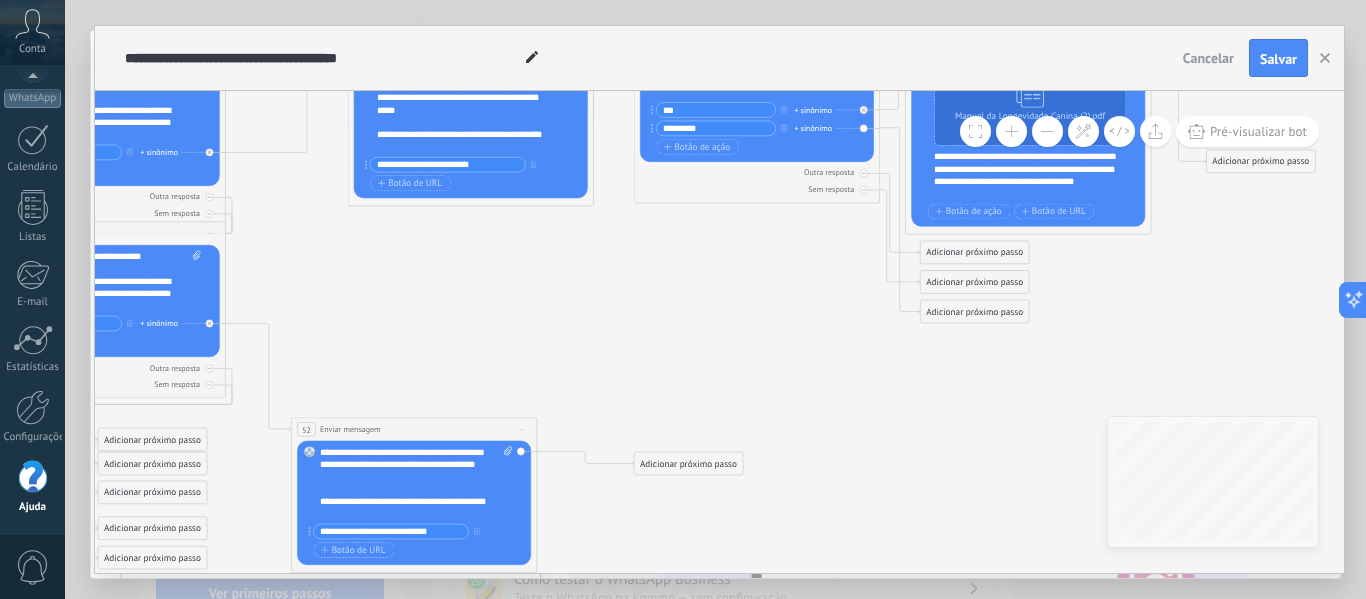 drag, startPoint x: 651, startPoint y: 419, endPoint x: 562, endPoint y: 351, distance: 112.00446 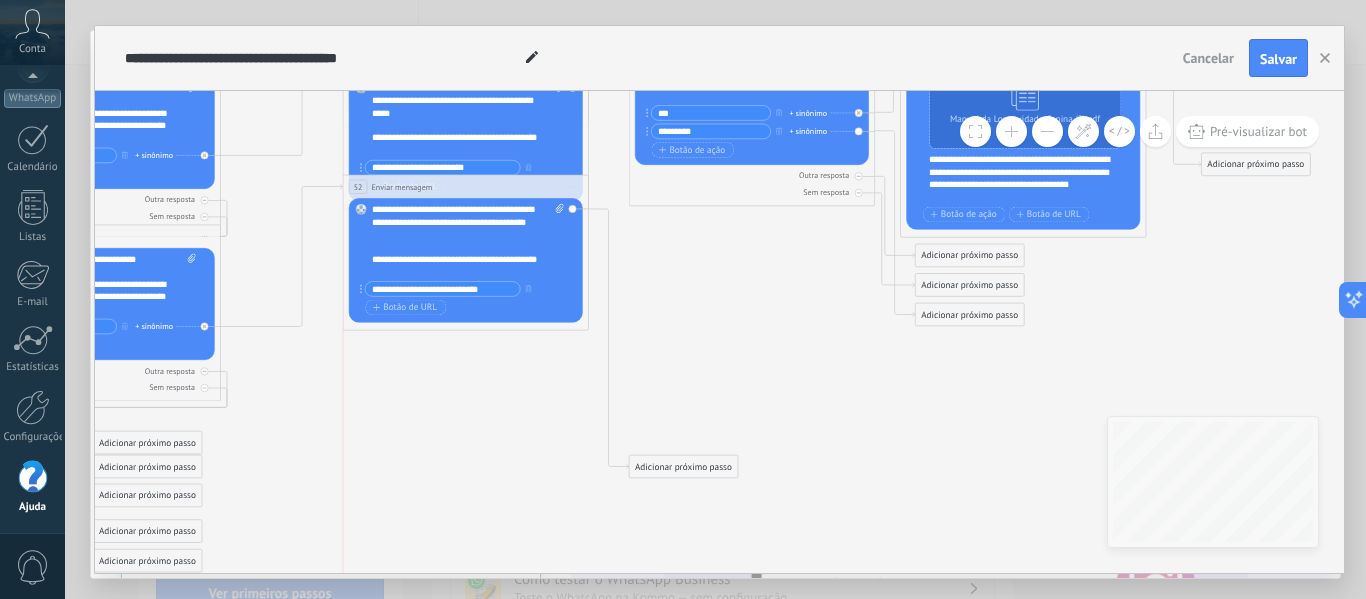 drag, startPoint x: 434, startPoint y: 436, endPoint x: 490, endPoint y: 191, distance: 251.31853 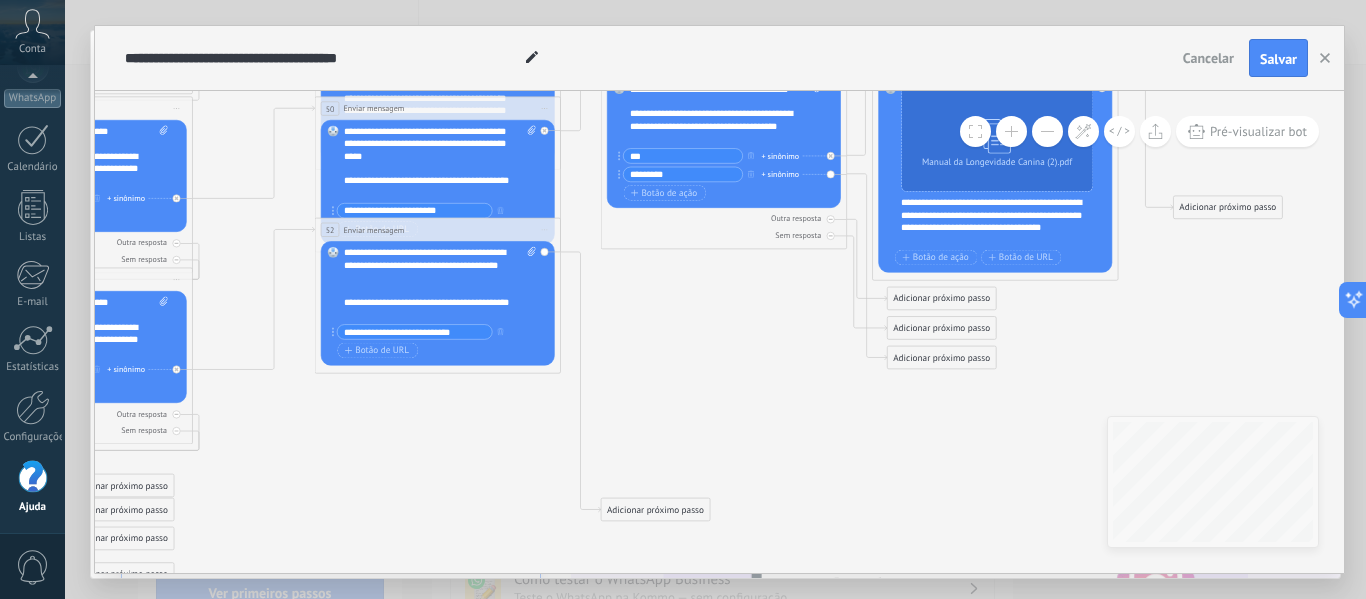 drag, startPoint x: 627, startPoint y: 326, endPoint x: 611, endPoint y: 333, distance: 17.464249 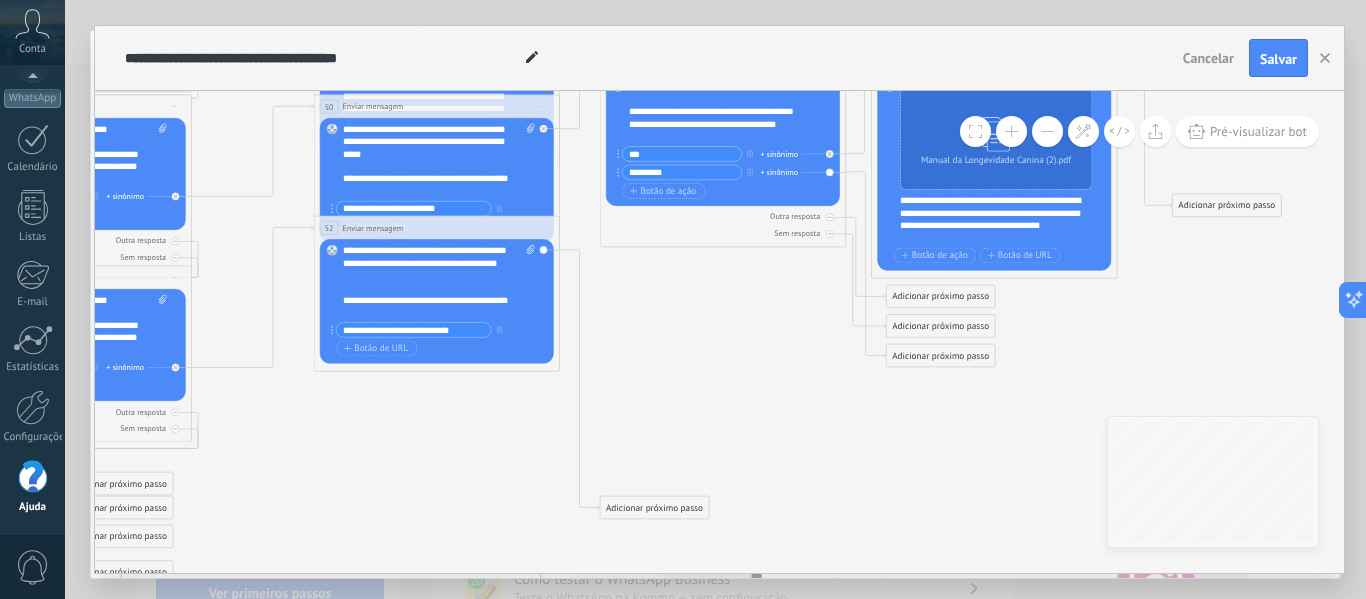 click on "Adicionar próximo passo" at bounding box center [654, 508] 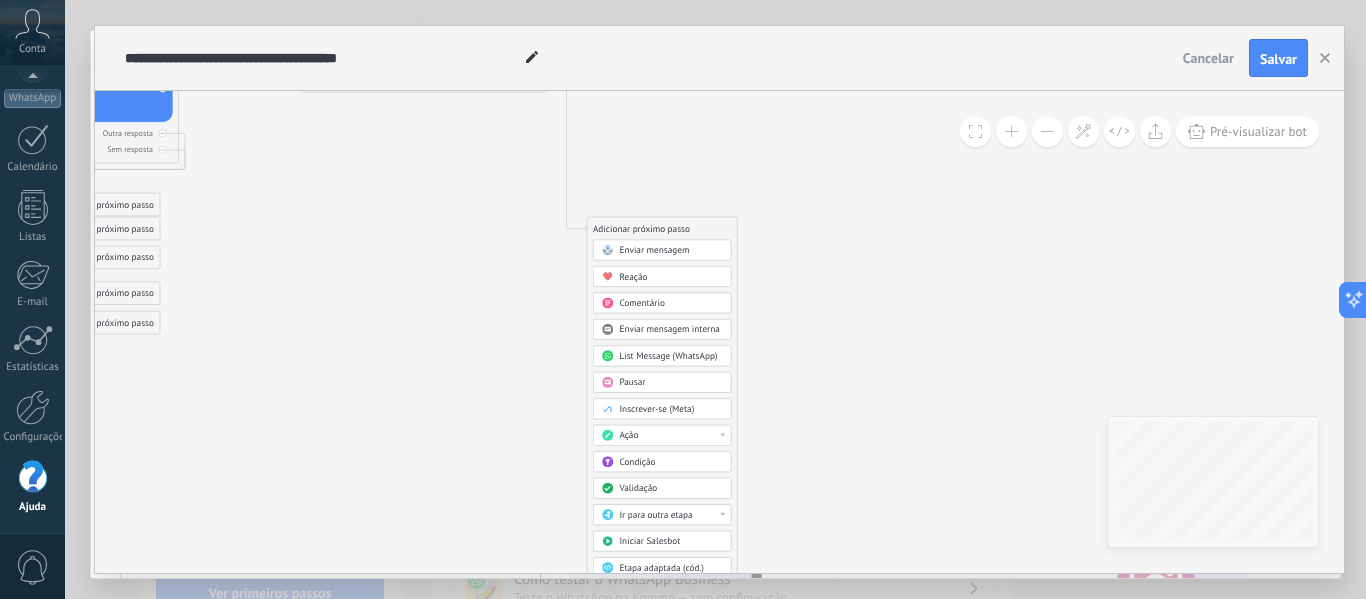 drag, startPoint x: 786, startPoint y: 458, endPoint x: 770, endPoint y: 175, distance: 283.45193 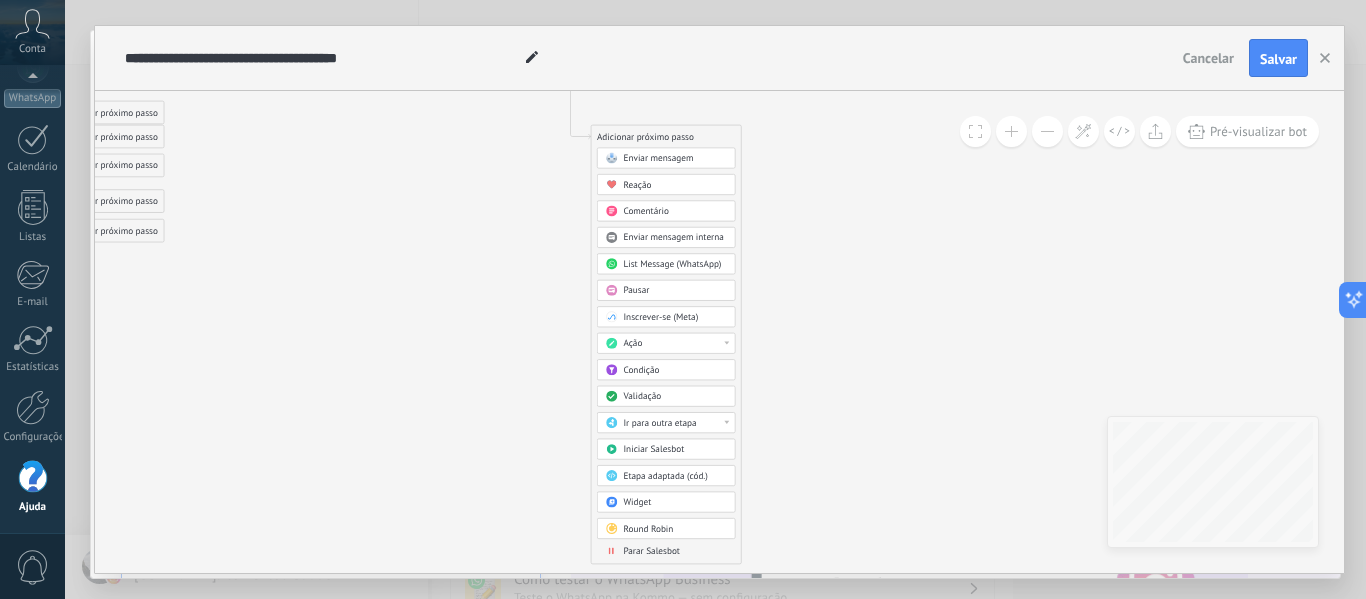 drag, startPoint x: 793, startPoint y: 443, endPoint x: 773, endPoint y: 347, distance: 98.0612 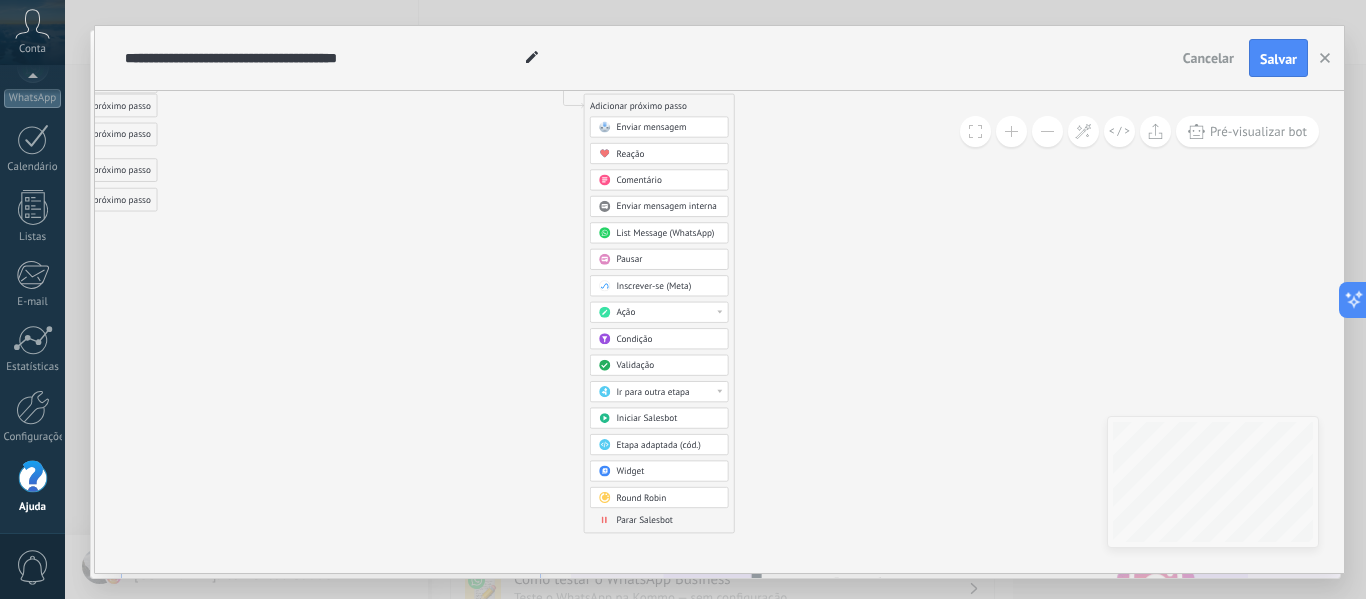 click on "Ir para outra etapa" at bounding box center (667, 392) 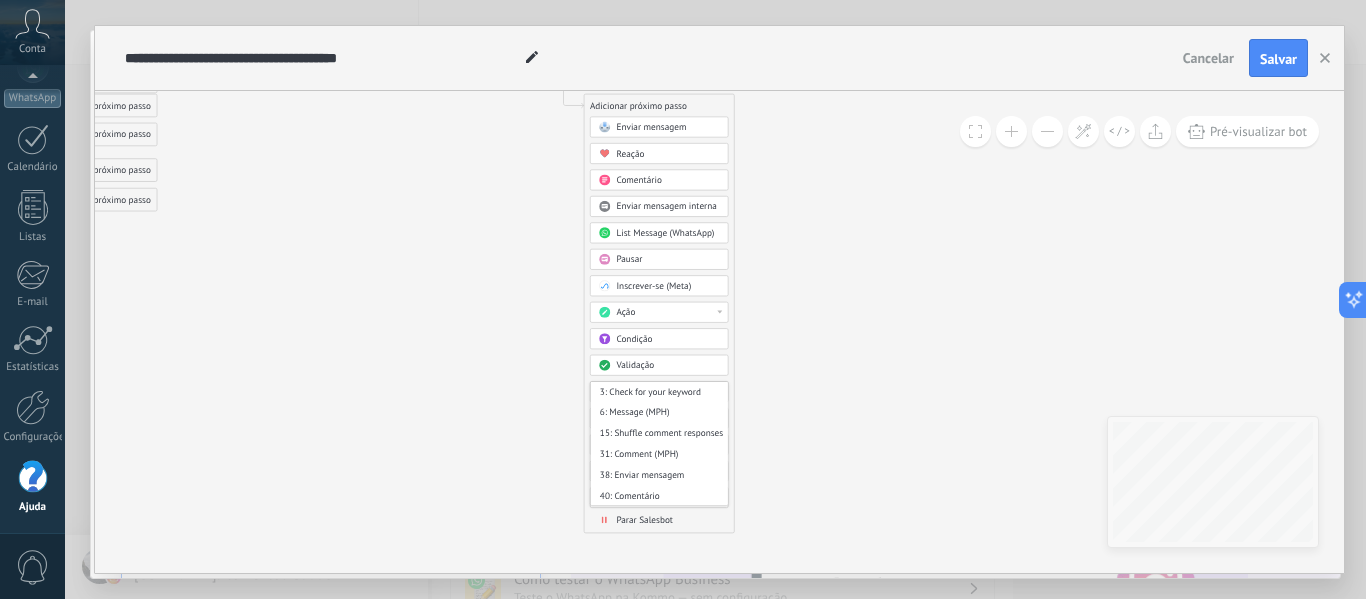 drag, startPoint x: 728, startPoint y: 395, endPoint x: 738, endPoint y: 417, distance: 24.166092 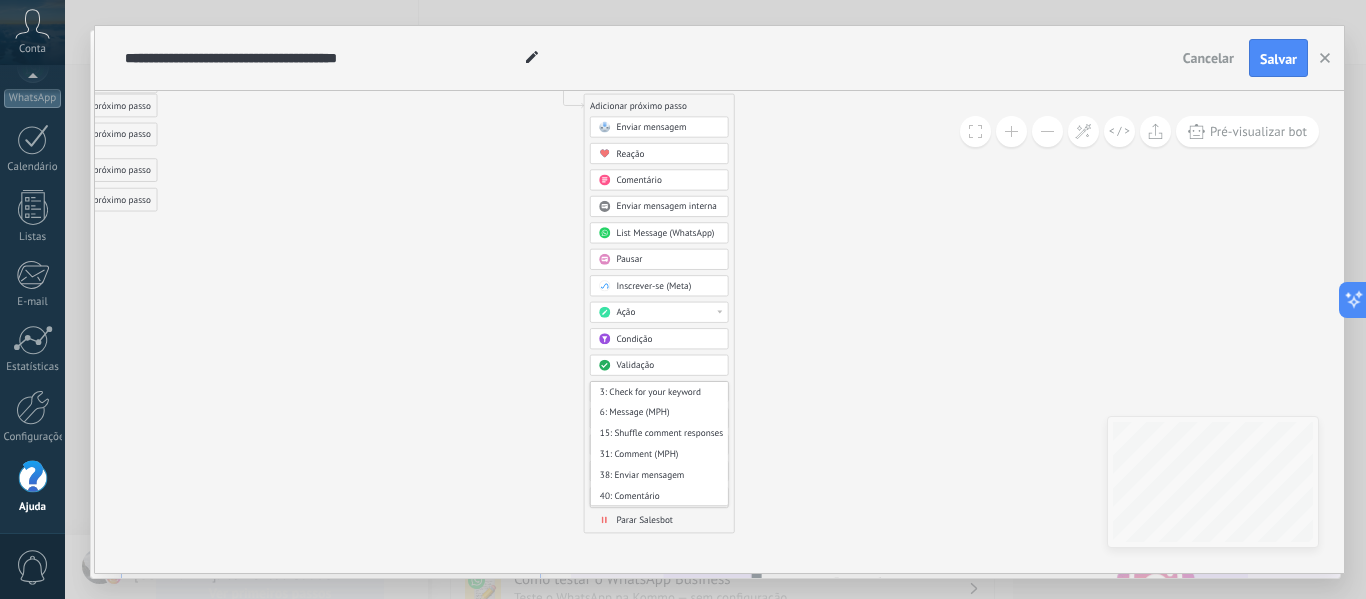 scroll, scrollTop: 276, scrollLeft: 0, axis: vertical 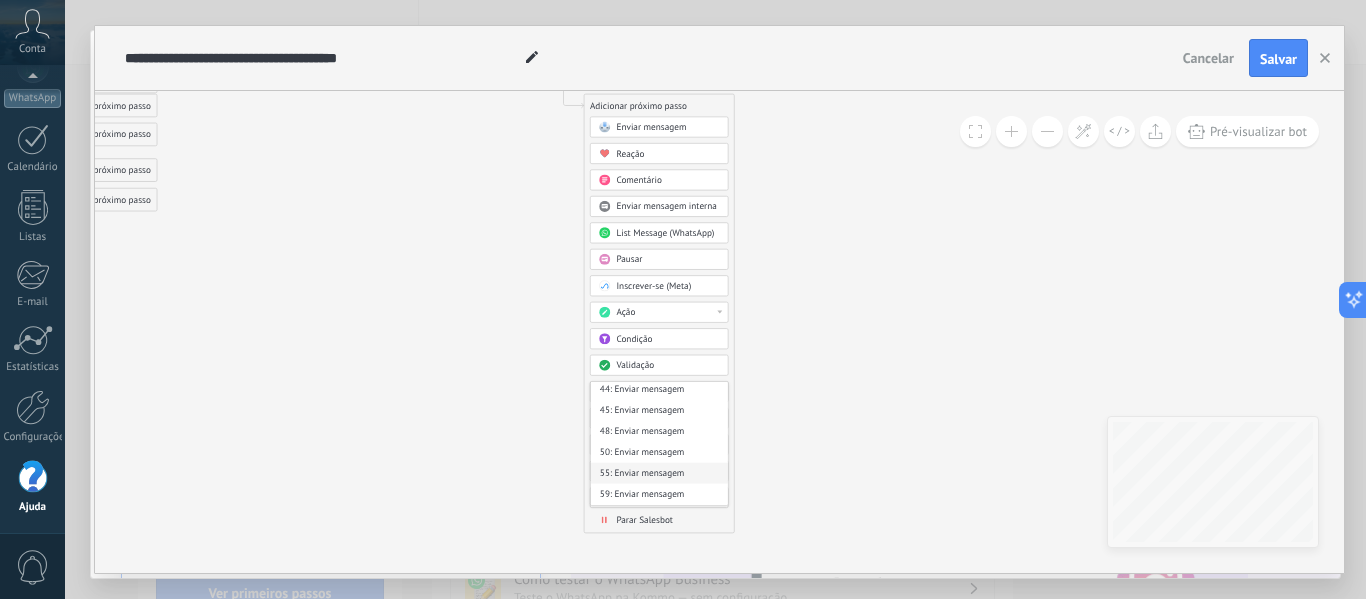 click on "55: Enviar mensagem" at bounding box center [659, 473] 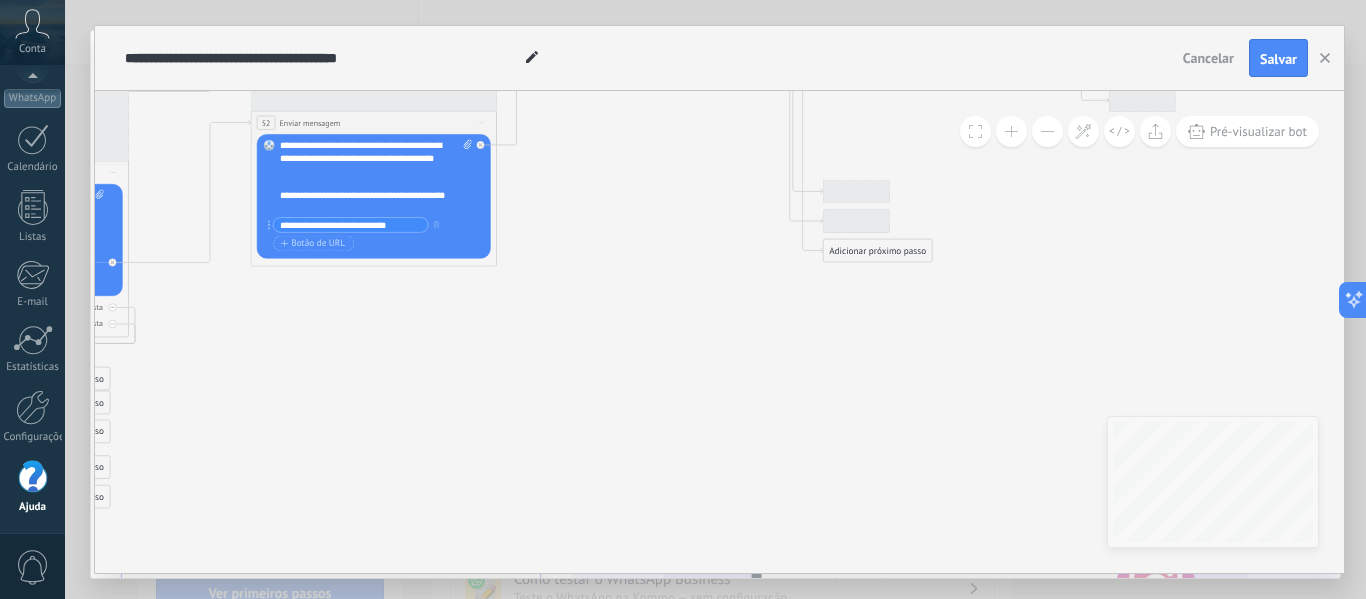 drag, startPoint x: 789, startPoint y: 204, endPoint x: 746, endPoint y: 488, distance: 287.23685 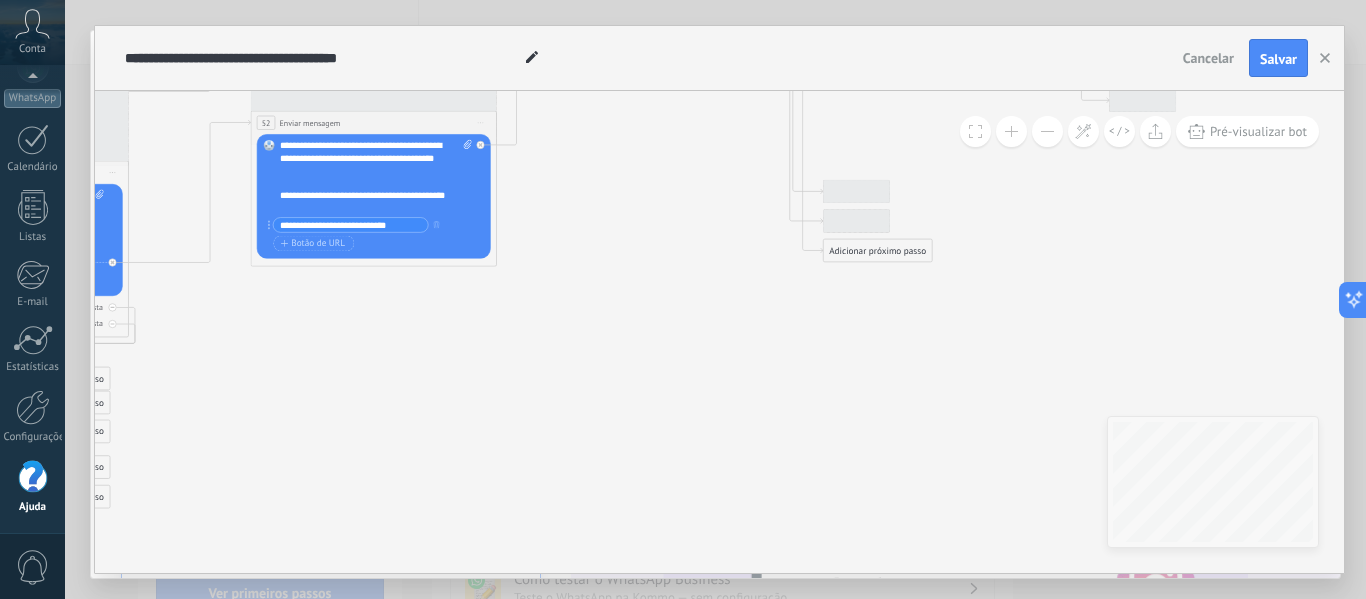 click 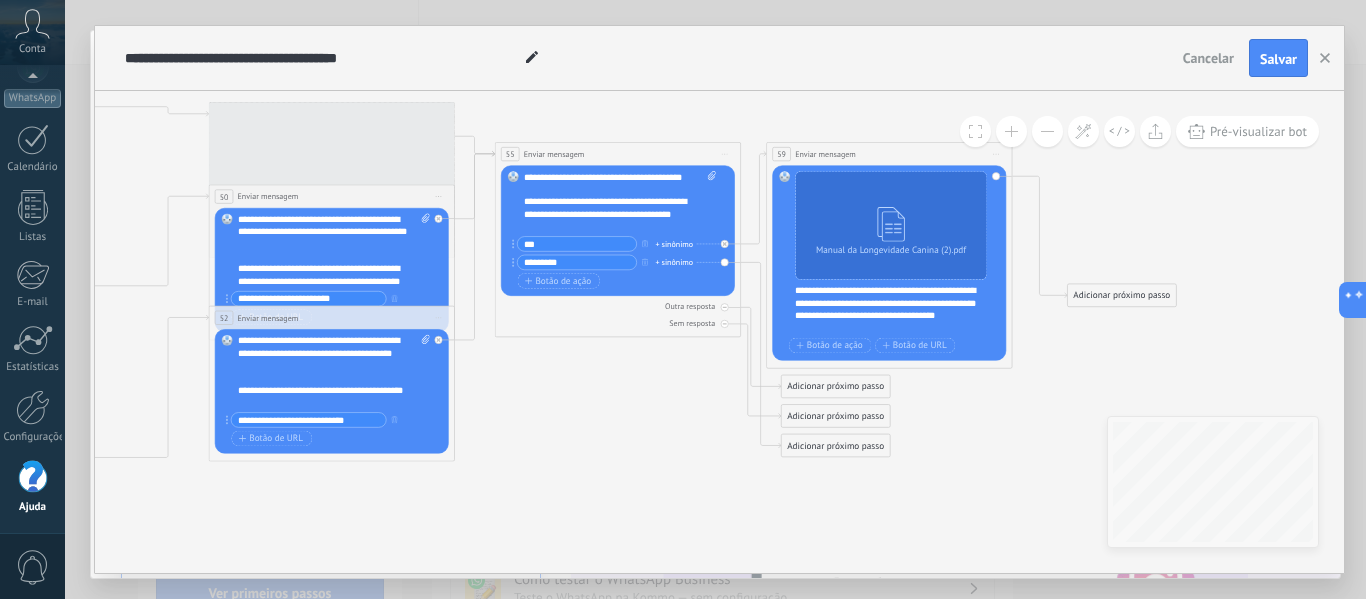 drag, startPoint x: 654, startPoint y: 394, endPoint x: 650, endPoint y: 490, distance: 96.0833 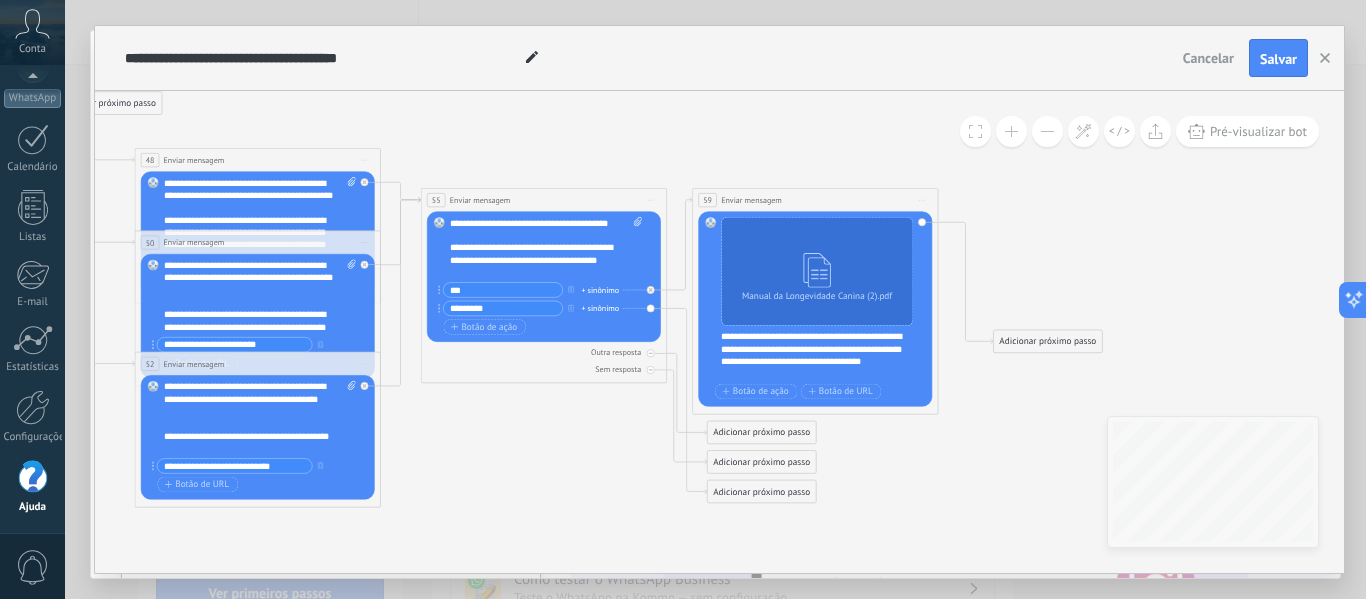 drag, startPoint x: 619, startPoint y: 469, endPoint x: 545, endPoint y: 463, distance: 74.24284 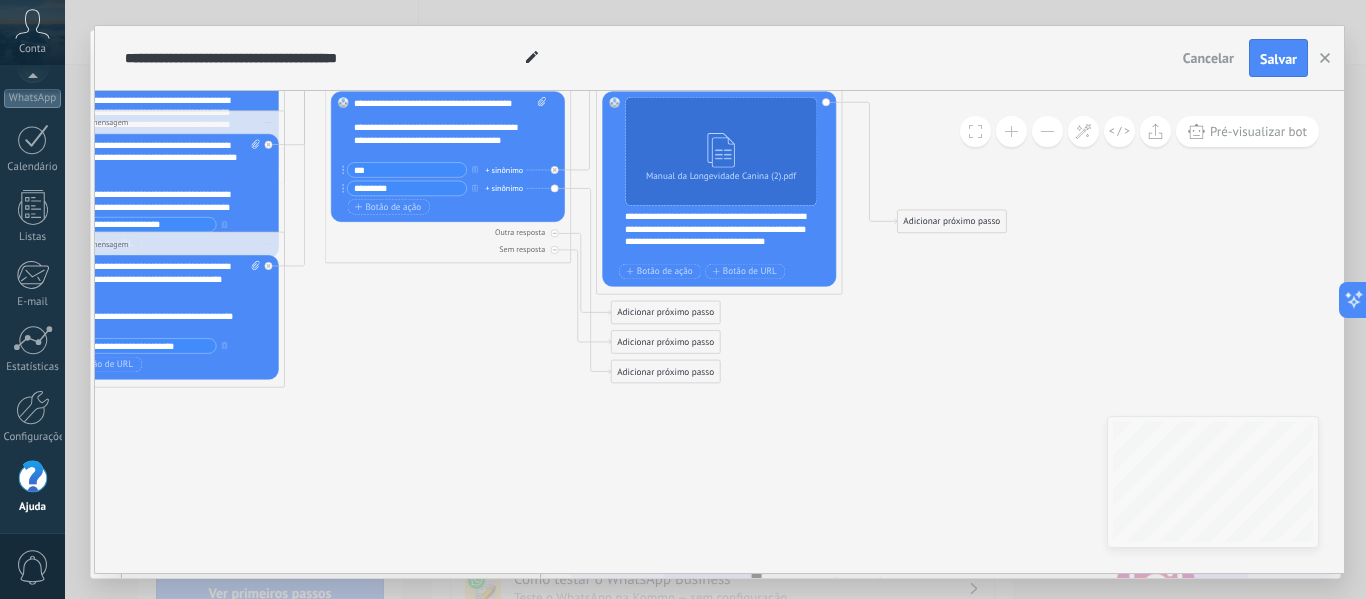 drag, startPoint x: 529, startPoint y: 410, endPoint x: 468, endPoint y: 341, distance: 92.09777 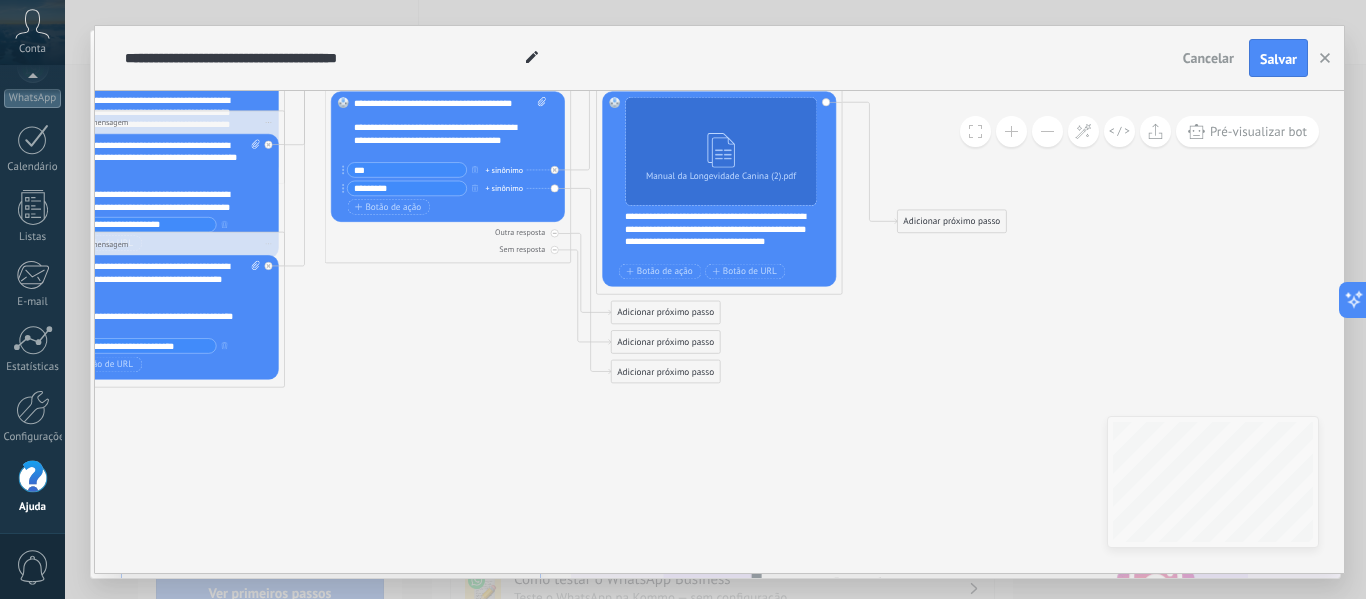 click 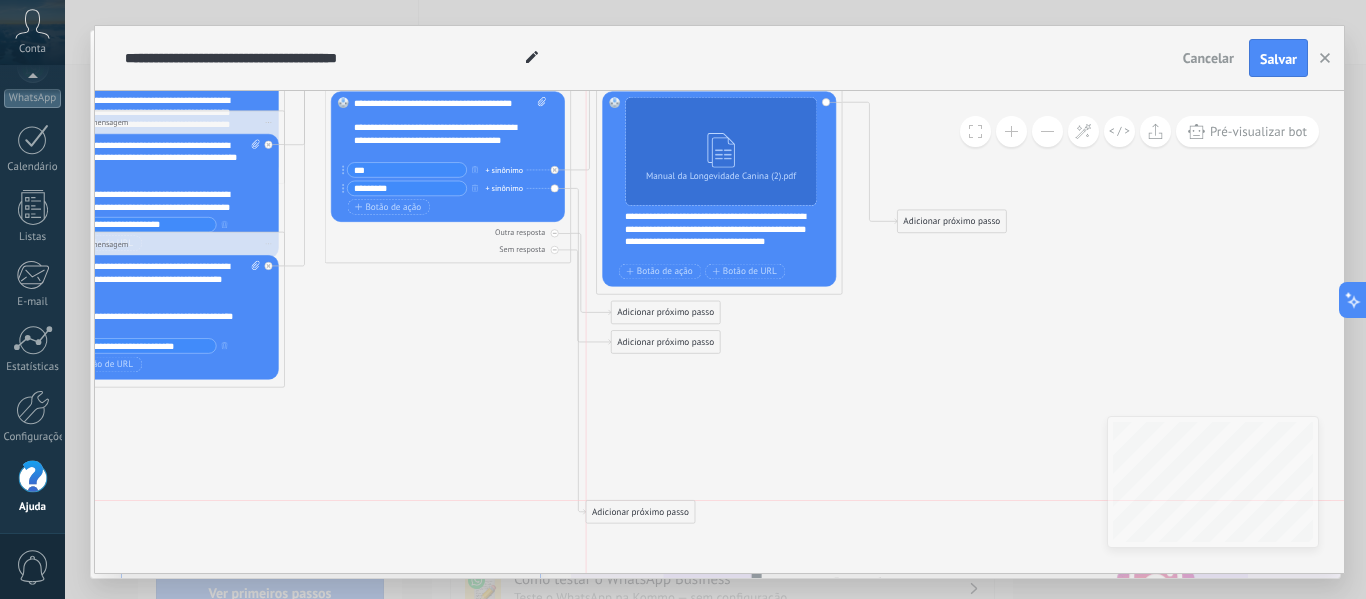 drag, startPoint x: 634, startPoint y: 369, endPoint x: 612, endPoint y: 512, distance: 144.6824 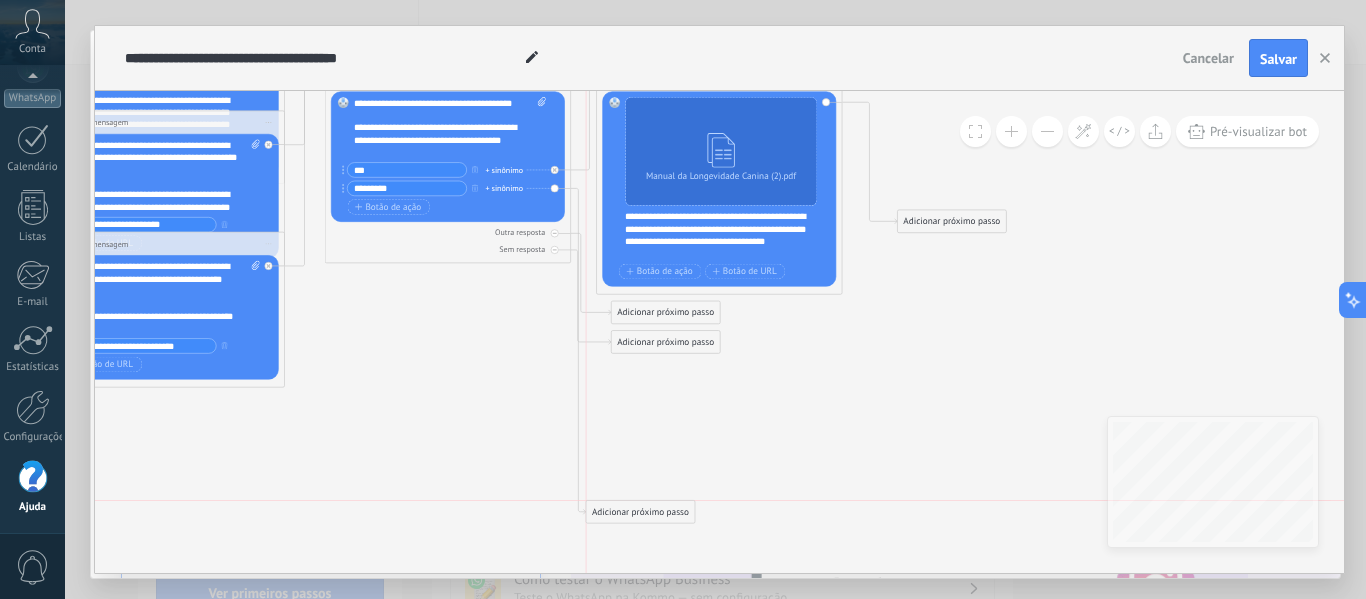 click on "Adicionar próximo passo" at bounding box center [640, 512] 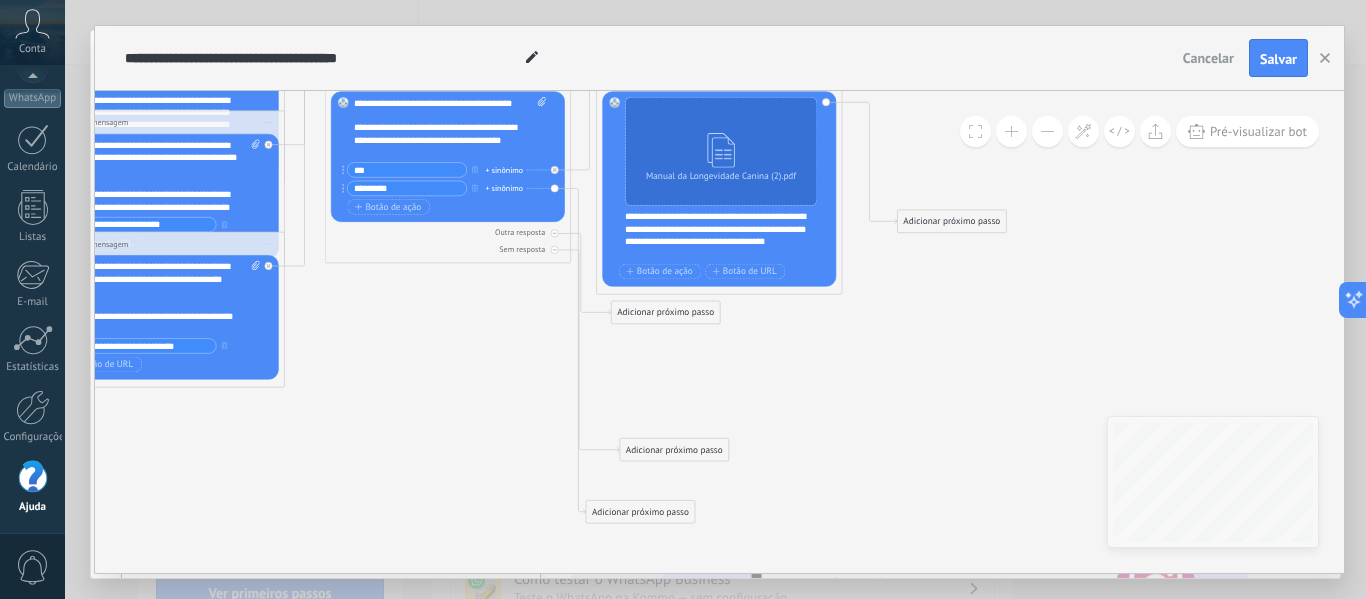 drag, startPoint x: 679, startPoint y: 344, endPoint x: 689, endPoint y: 451, distance: 107.46627 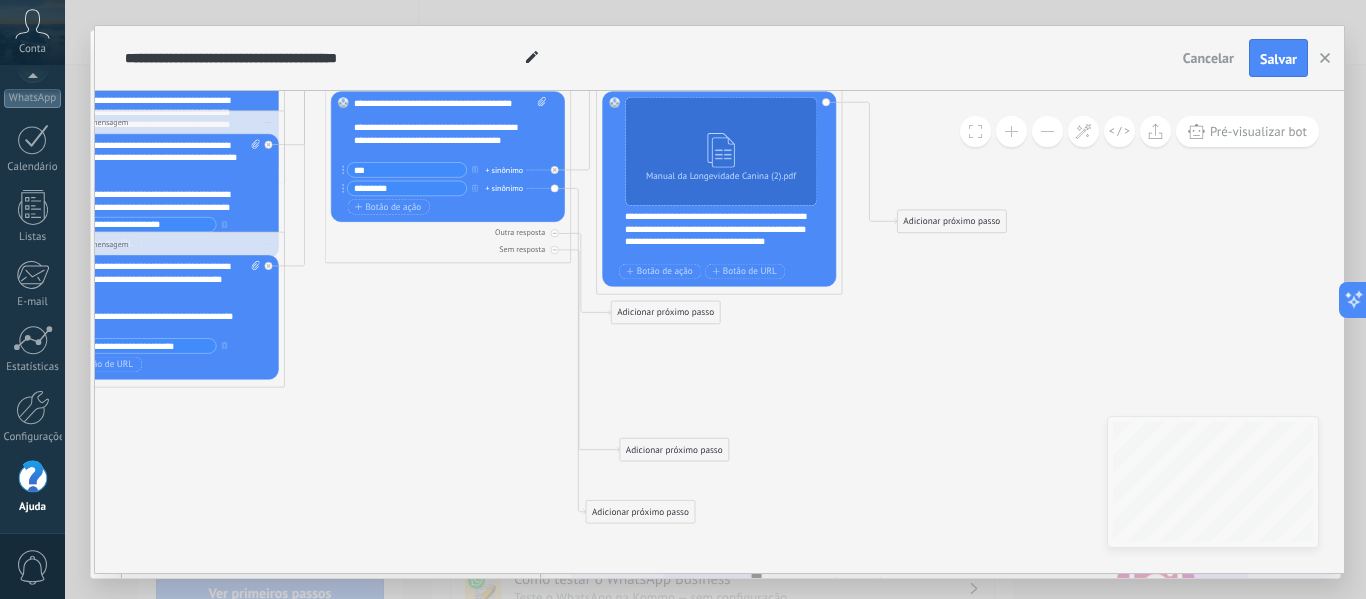 click on "Adicionar próximo passo" at bounding box center [674, 450] 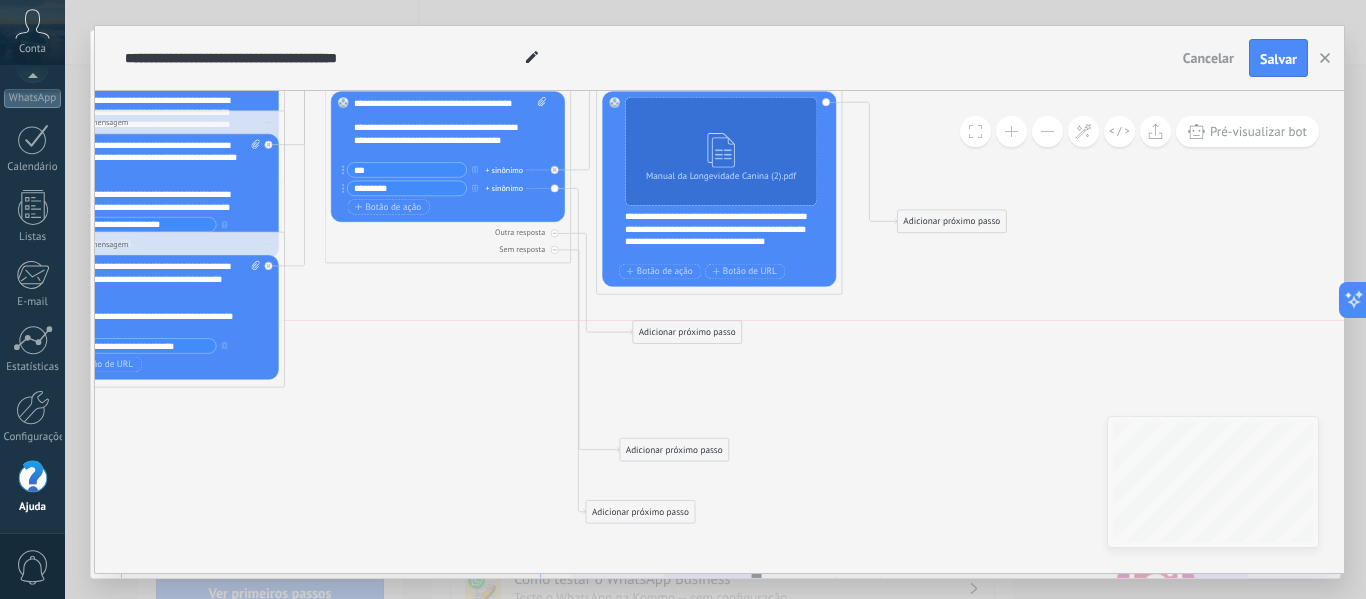 drag, startPoint x: 661, startPoint y: 312, endPoint x: 683, endPoint y: 336, distance: 32.55764 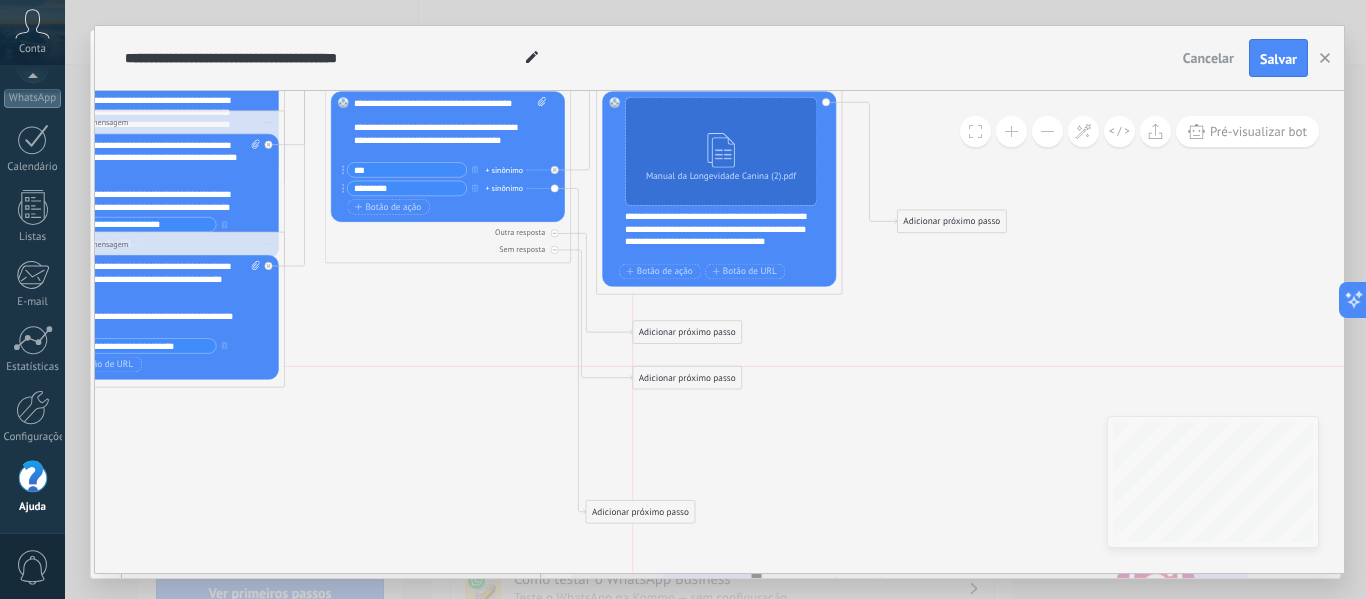 drag, startPoint x: 660, startPoint y: 446, endPoint x: 675, endPoint y: 378, distance: 69.63476 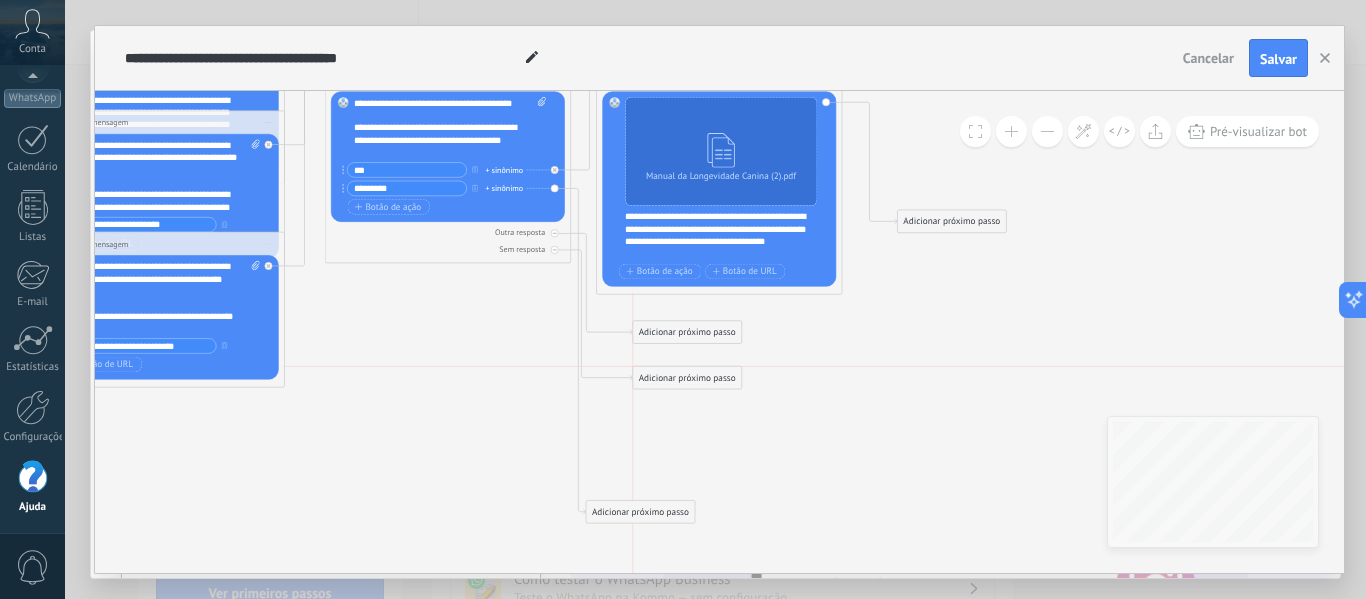 click on "Adicionar próximo passo" at bounding box center (687, 378) 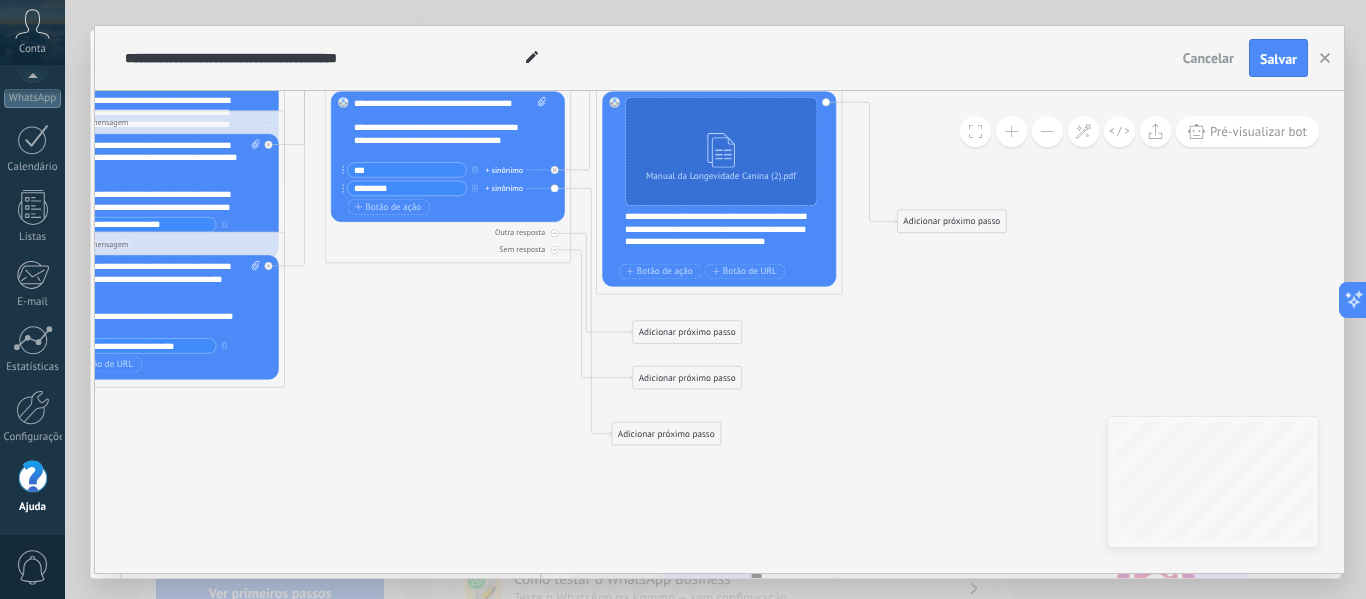 drag, startPoint x: 634, startPoint y: 515, endPoint x: 660, endPoint y: 437, distance: 82.219215 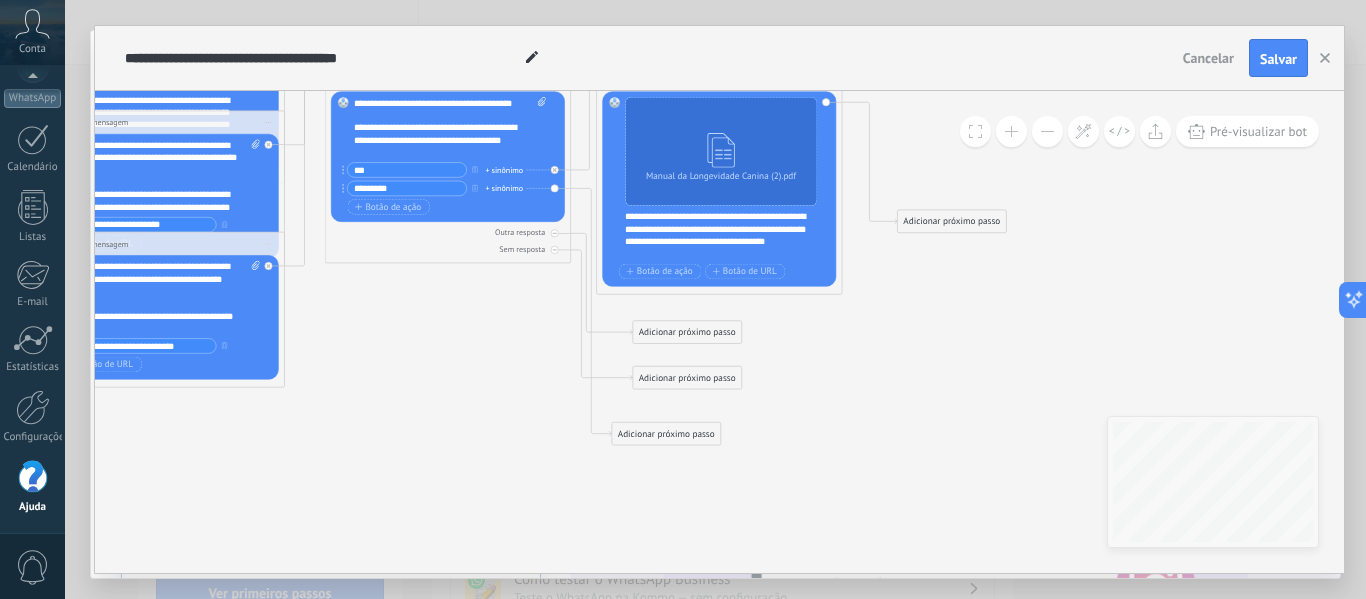 click on "Adicionar próximo passo" at bounding box center (666, 434) 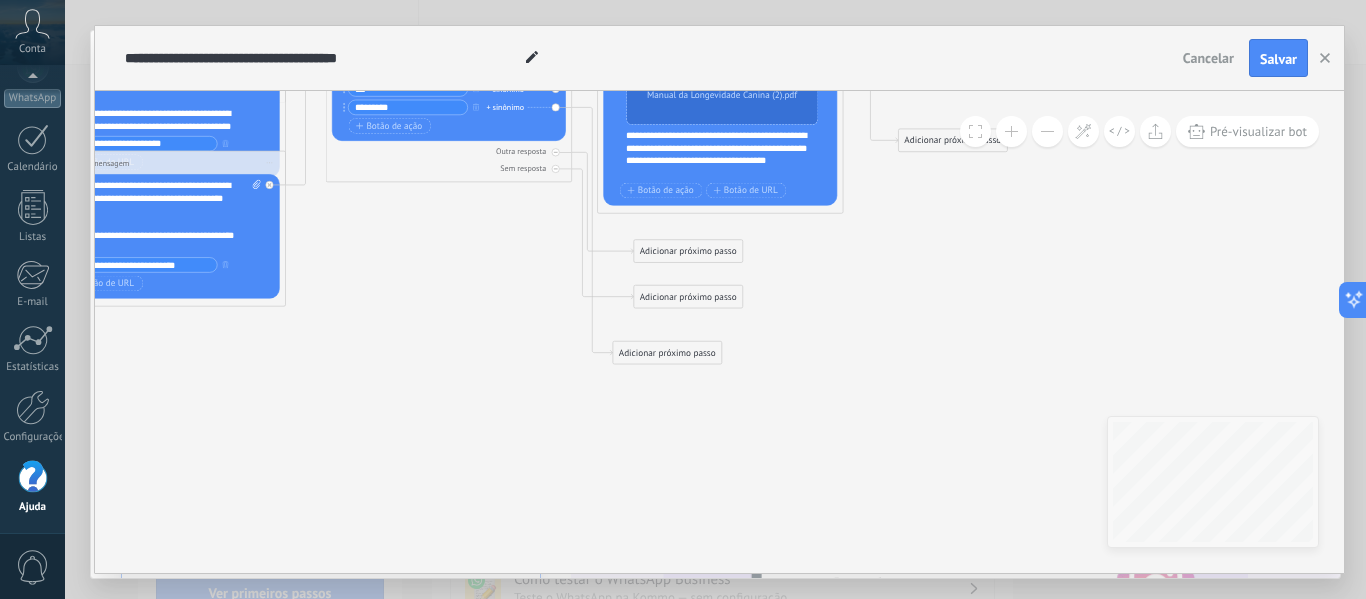 drag, startPoint x: 792, startPoint y: 388, endPoint x: 771, endPoint y: 261, distance: 128.72452 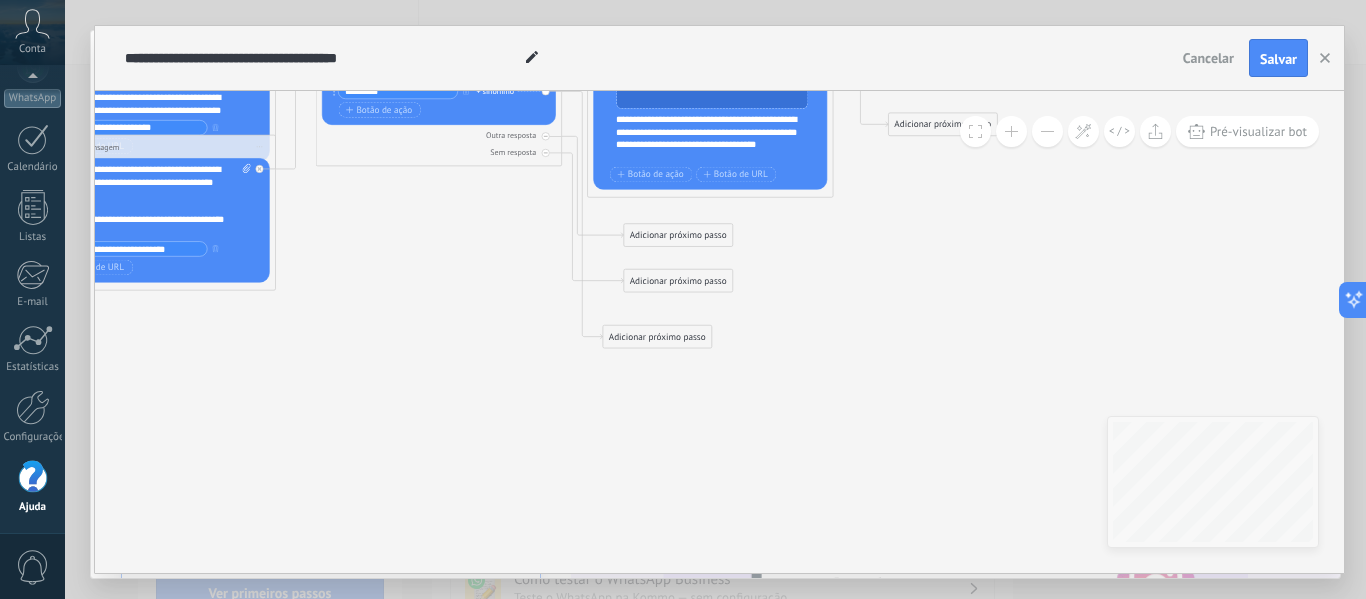 click on "Adicionar próximo passo" at bounding box center [657, 337] 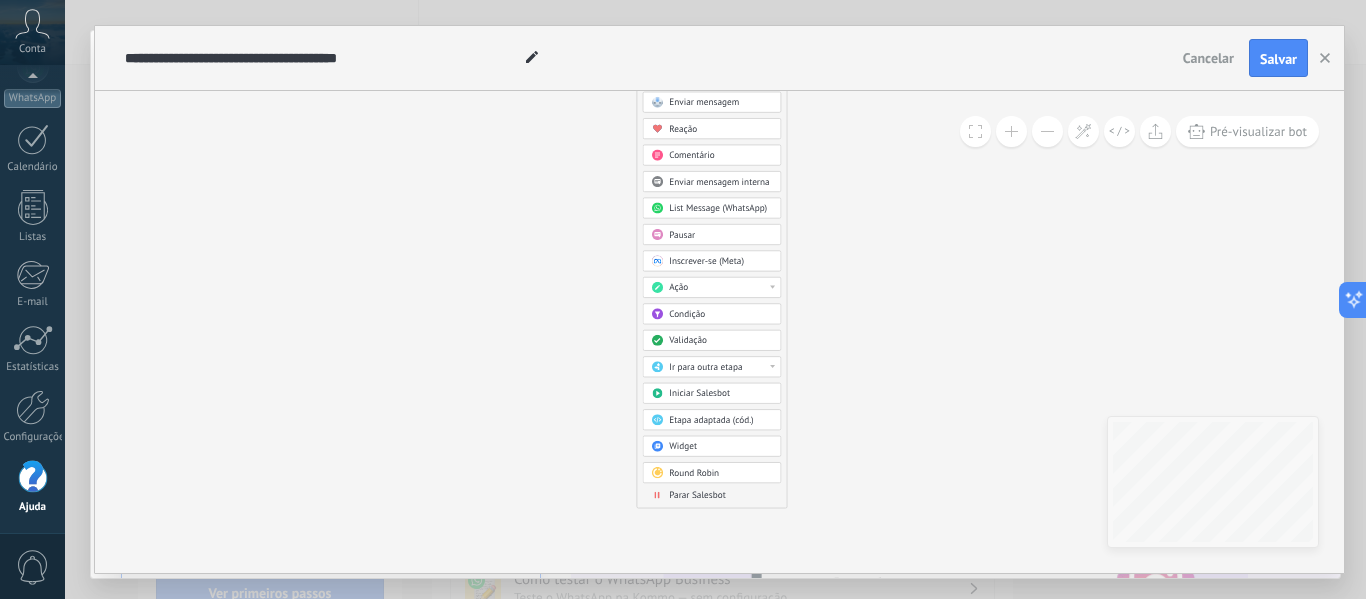 drag, startPoint x: 810, startPoint y: 465, endPoint x: 830, endPoint y: 225, distance: 240.8319 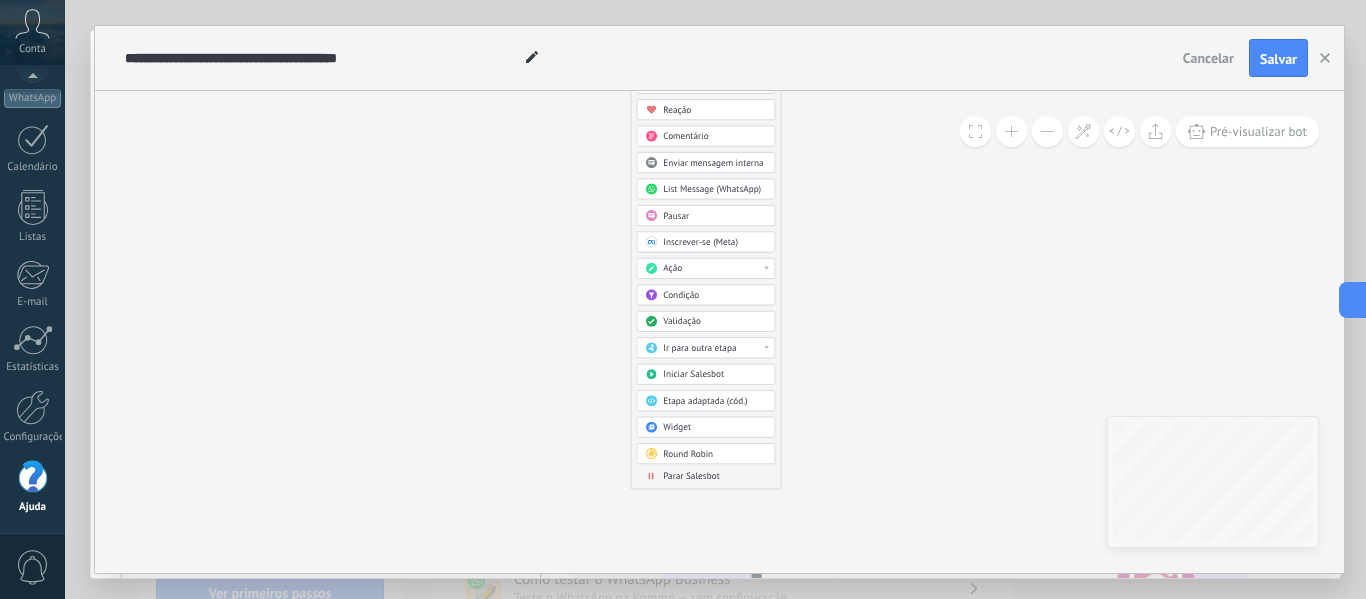 click on "Ir para outra etapa" at bounding box center [699, 348] 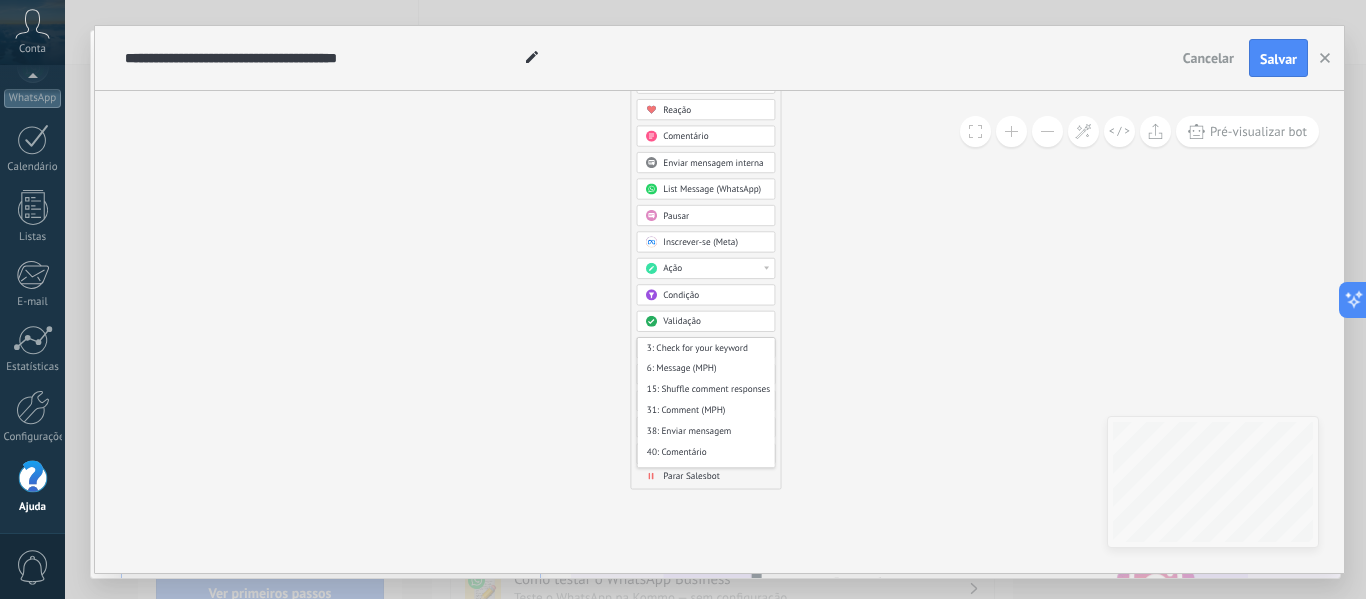 drag, startPoint x: 775, startPoint y: 370, endPoint x: 773, endPoint y: 434, distance: 64.03124 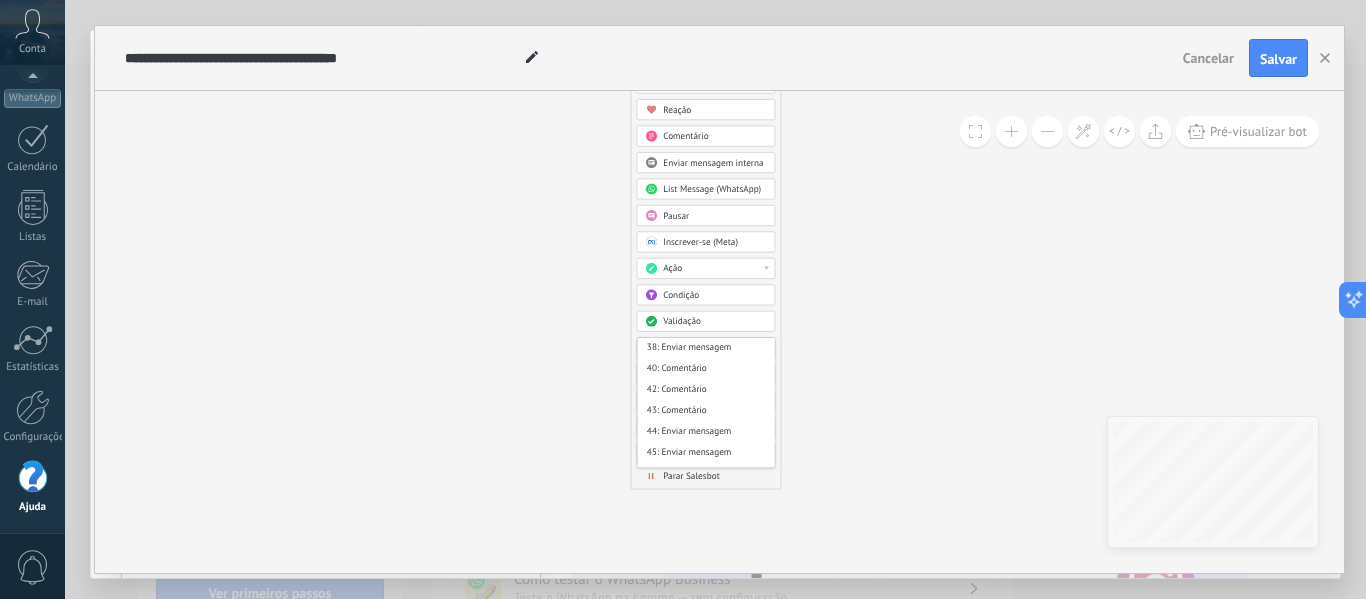 scroll, scrollTop: 266, scrollLeft: 0, axis: vertical 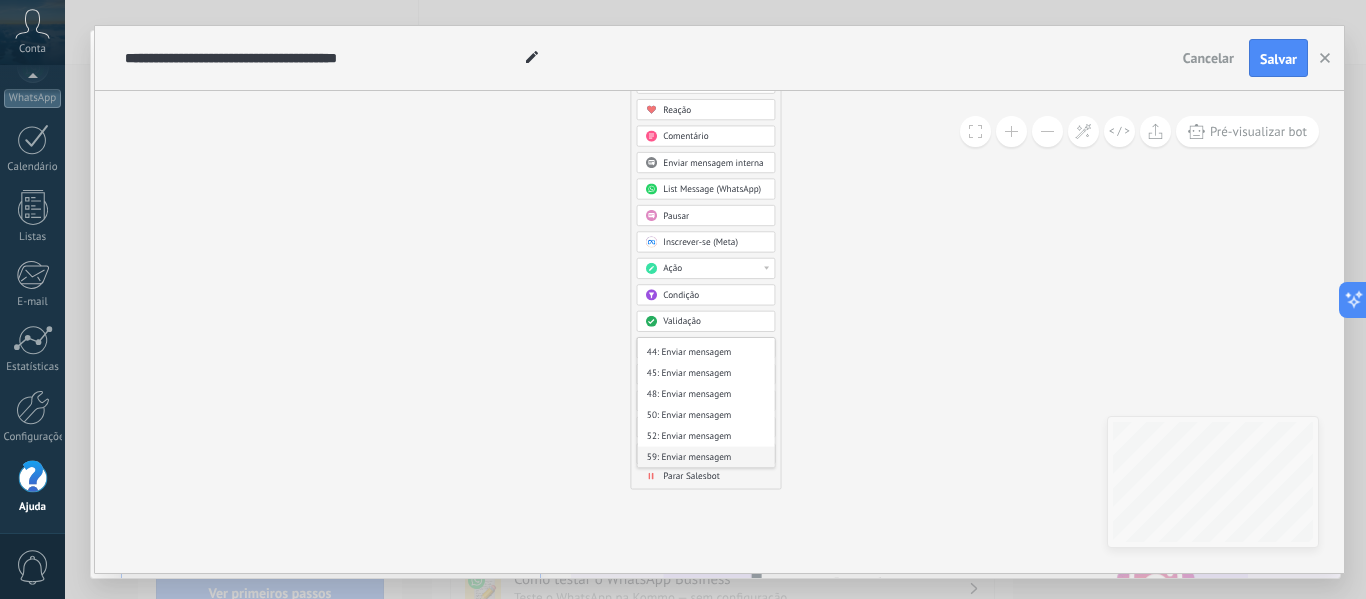 click on "59: Enviar mensagem" at bounding box center [705, 456] 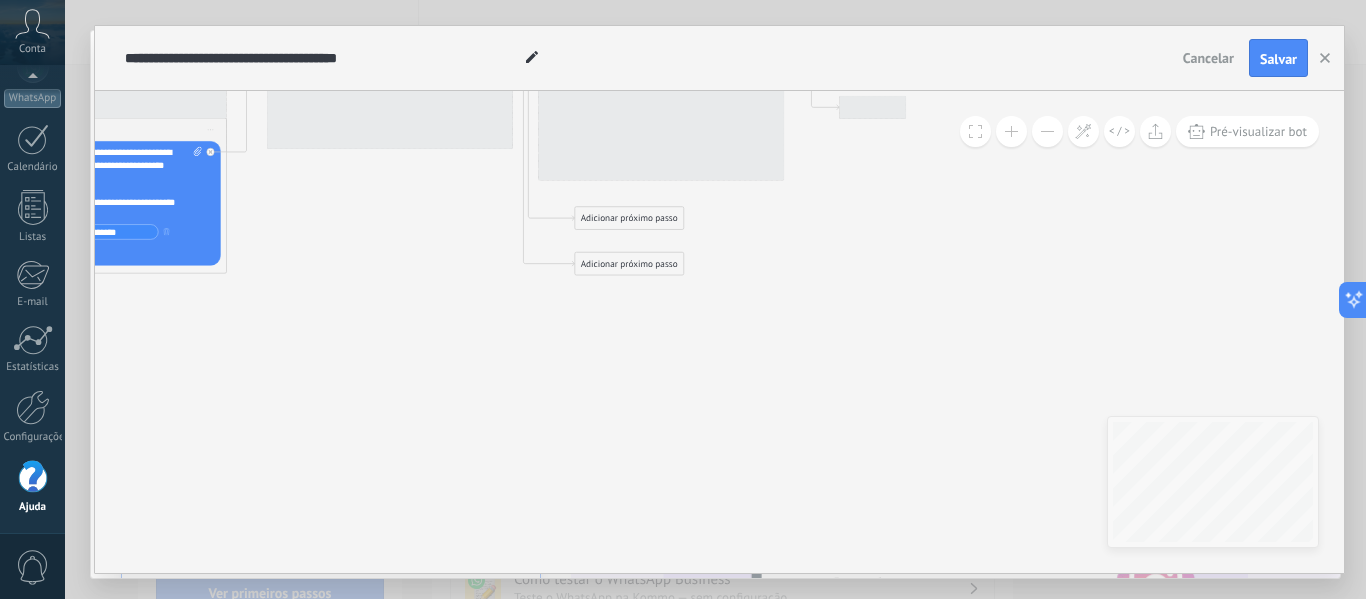 drag, startPoint x: 838, startPoint y: 371, endPoint x: 815, endPoint y: 479, distance: 110.42192 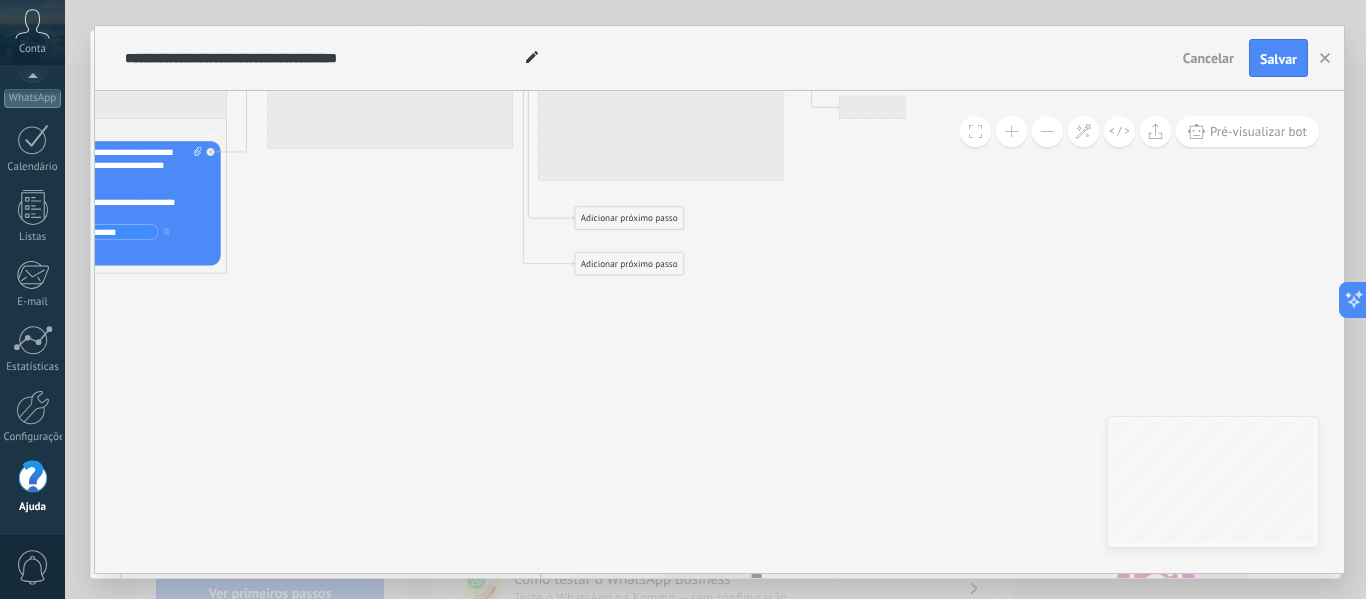 click 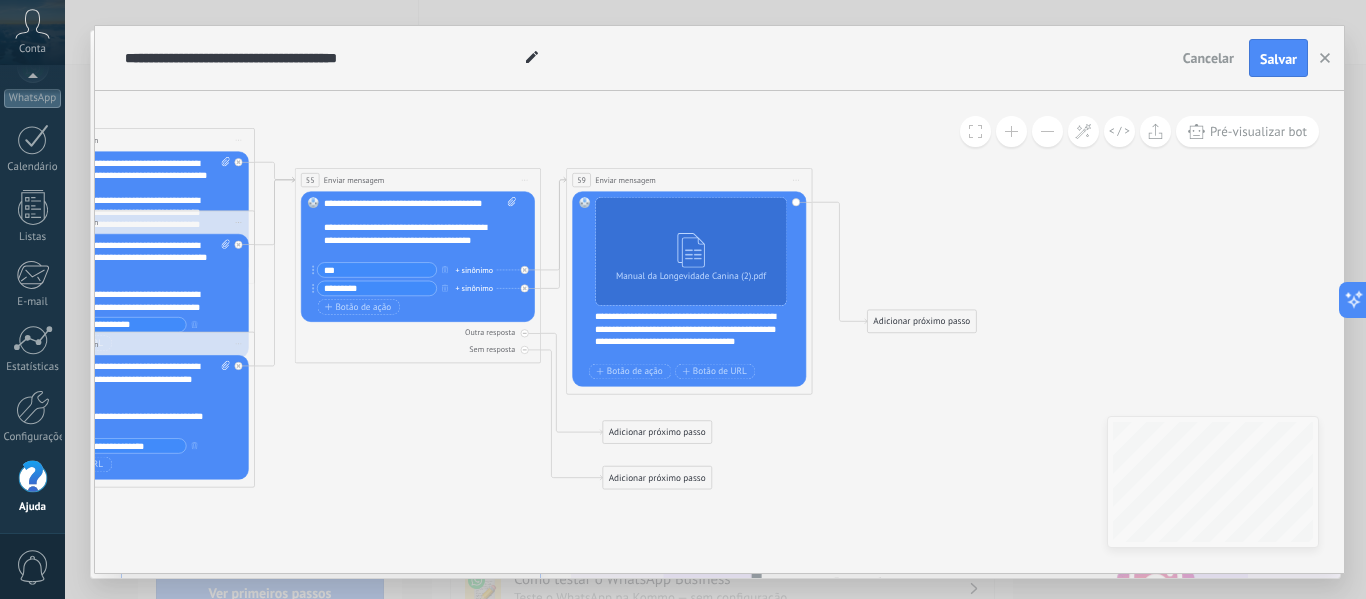 drag, startPoint x: 747, startPoint y: 299, endPoint x: 786, endPoint y: 453, distance: 158.86157 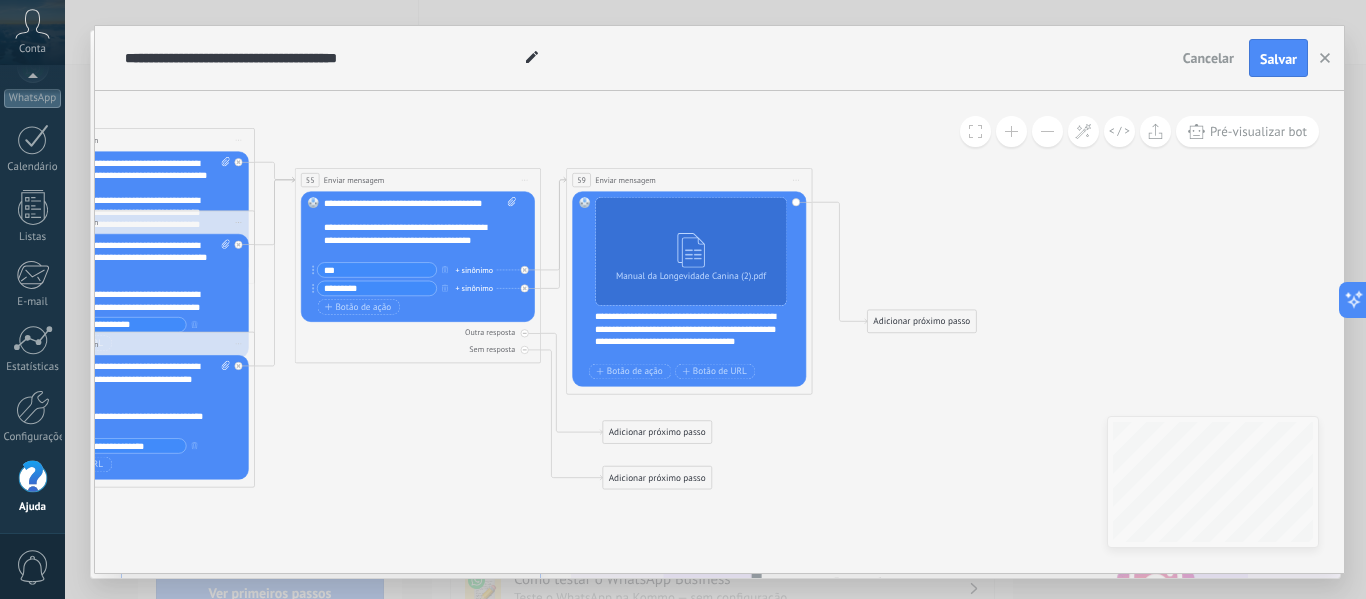 click 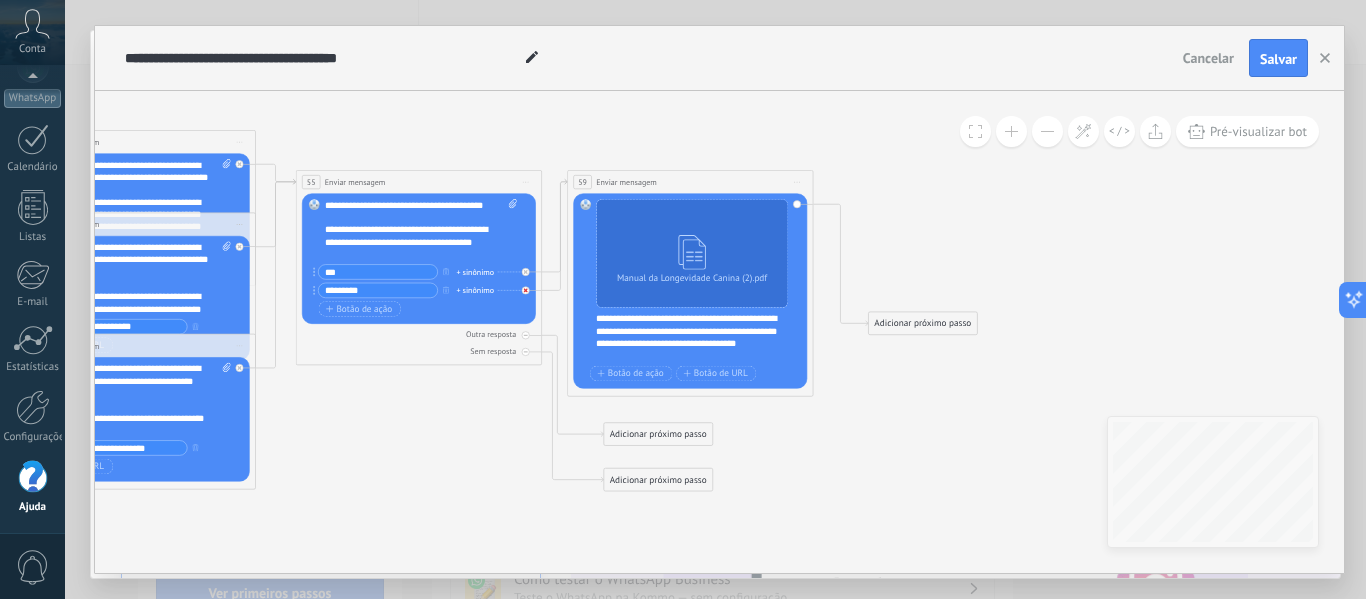 click at bounding box center (526, 290) 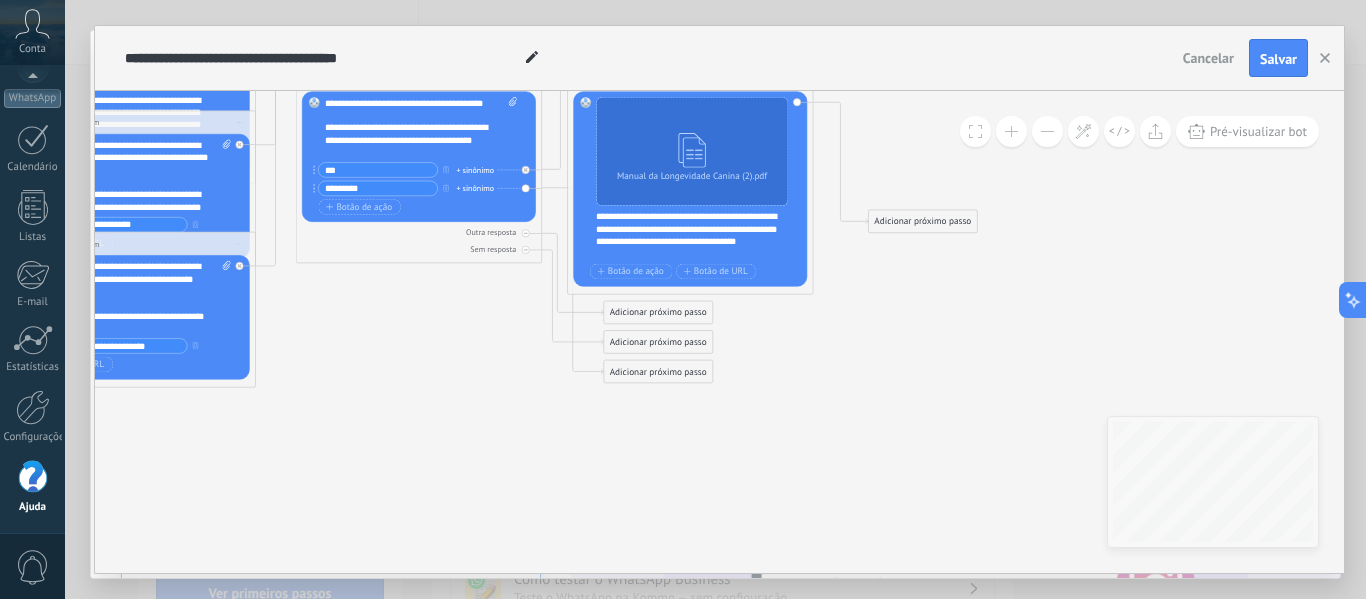 drag, startPoint x: 808, startPoint y: 467, endPoint x: 808, endPoint y: 365, distance: 102 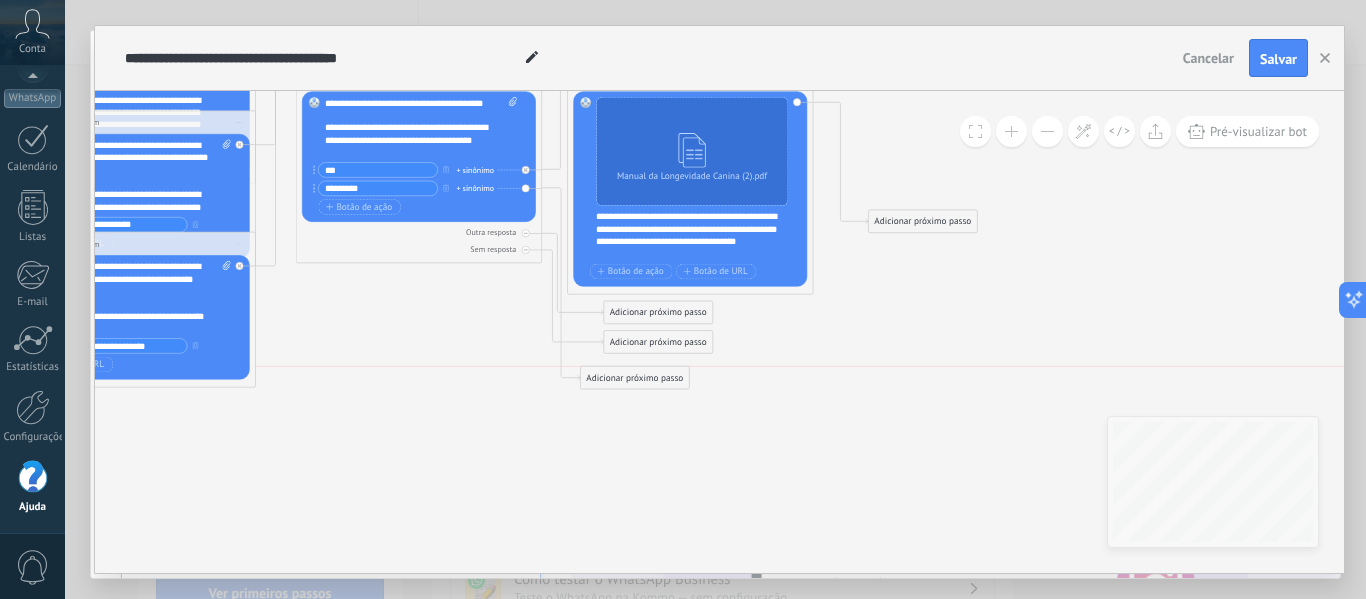 drag, startPoint x: 628, startPoint y: 370, endPoint x: 605, endPoint y: 380, distance: 25.079872 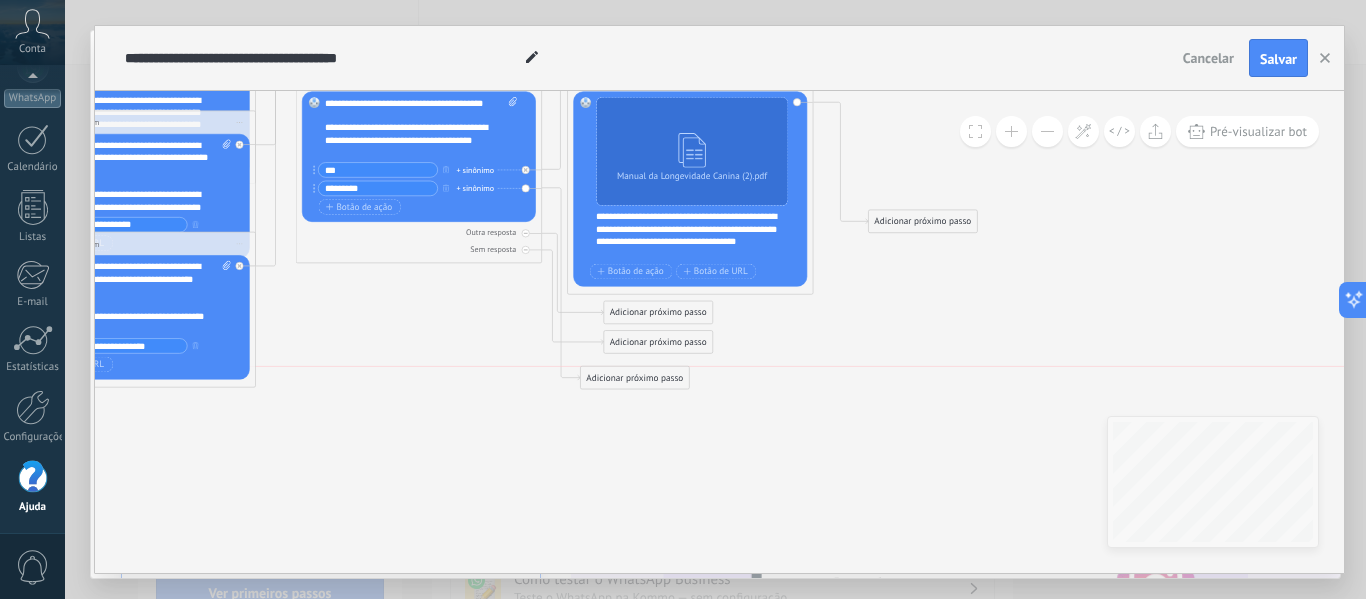 click on "Adicionar próximo passo" at bounding box center (635, 378) 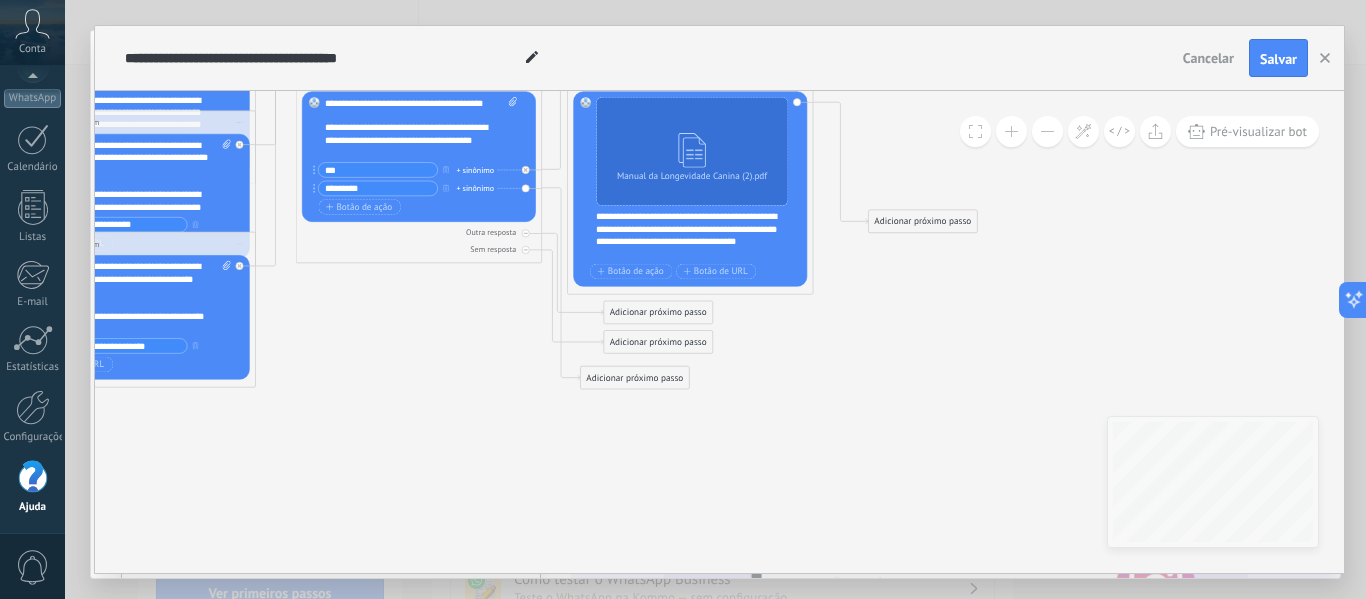 click on "Adicionar próximo passo" at bounding box center (635, 378) 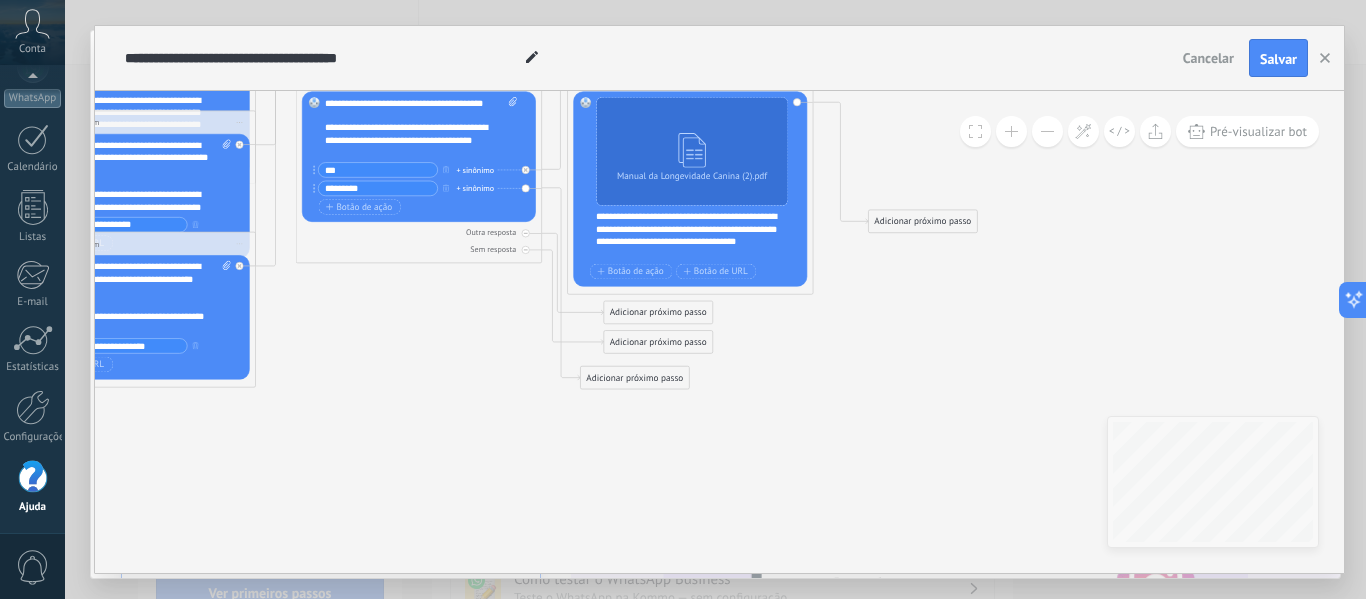 click on "Adicionar próximo passo" at bounding box center [635, 378] 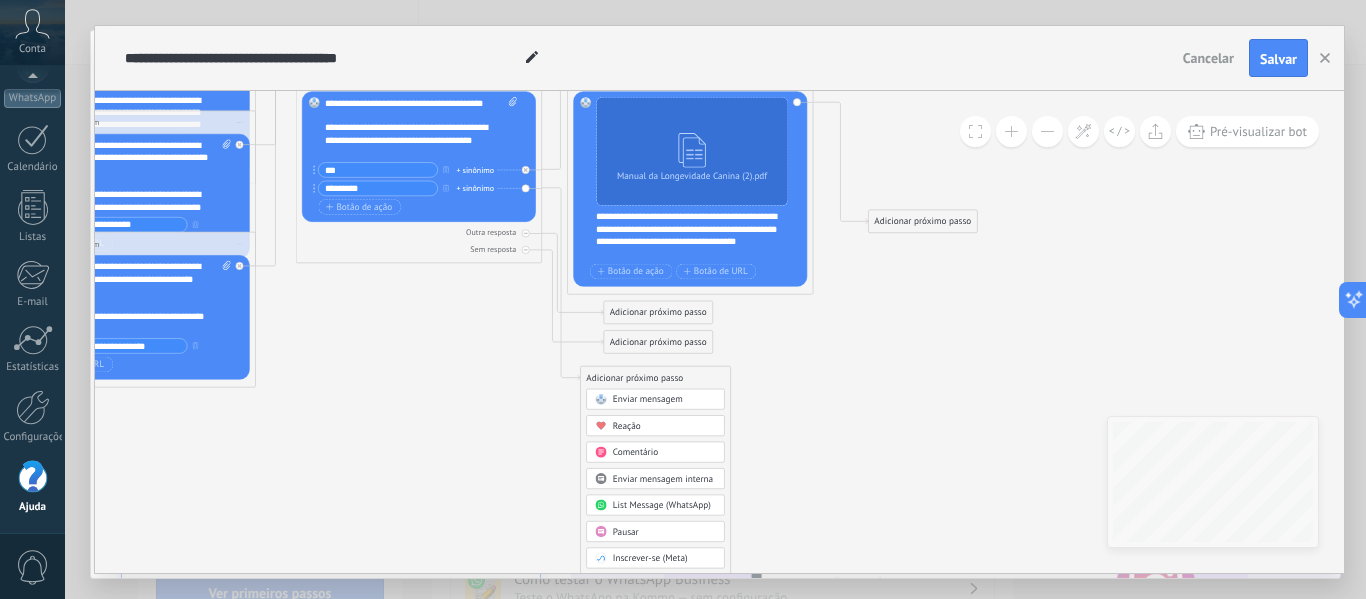 click on "Enviar mensagem" at bounding box center (655, 399) 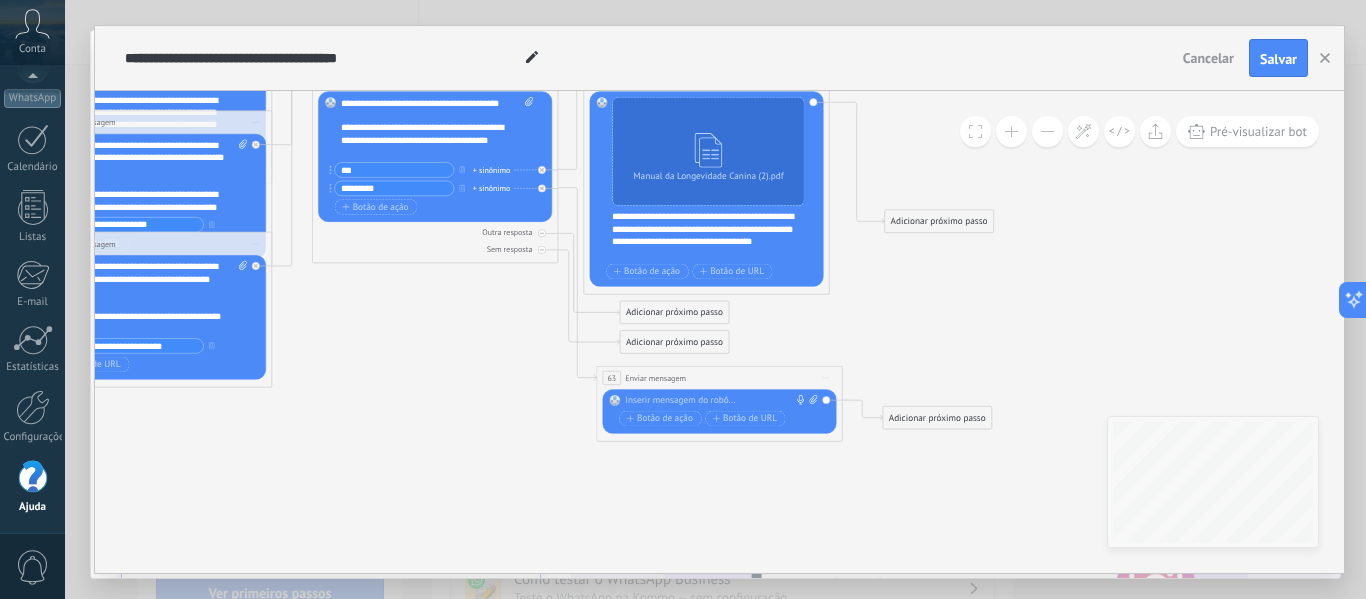 click at bounding box center (716, 401) 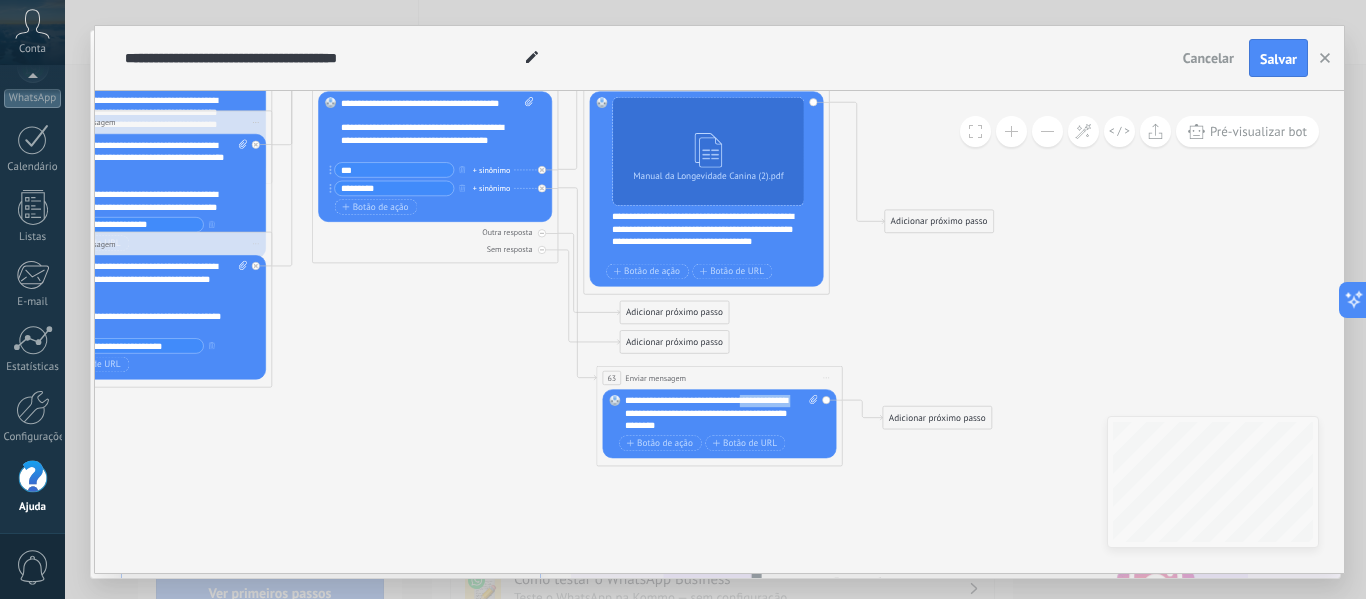drag, startPoint x: 751, startPoint y: 404, endPoint x: 645, endPoint y: 415, distance: 106.56923 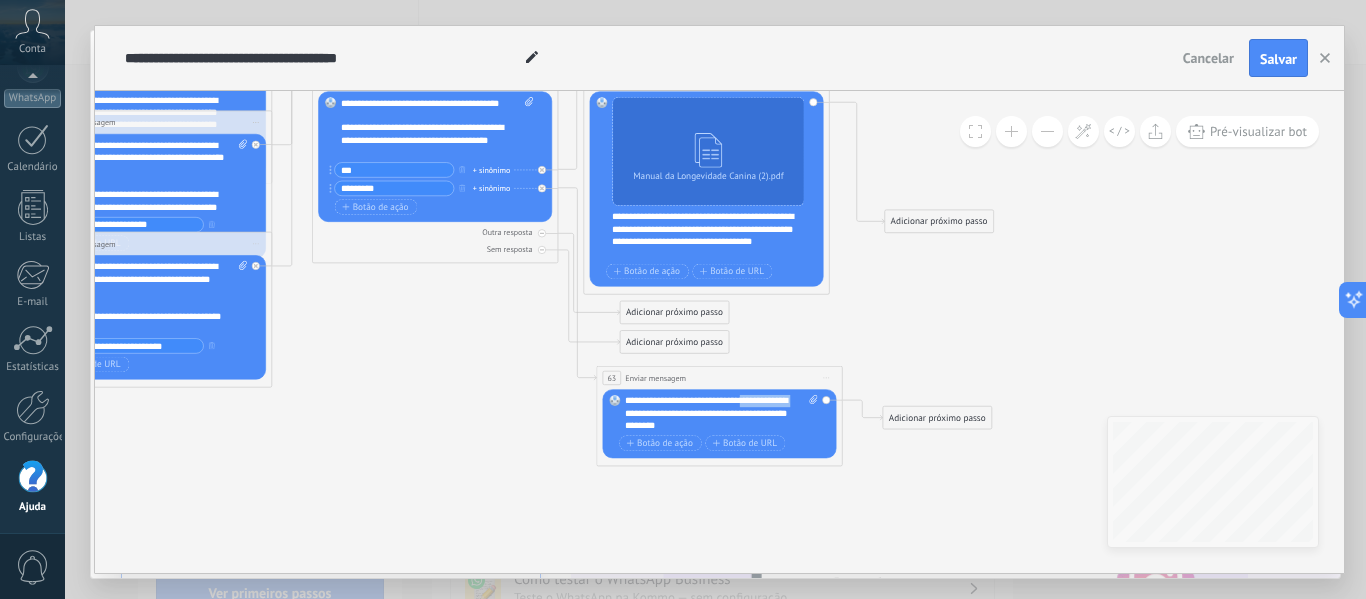 click on "**********" at bounding box center (721, 413) 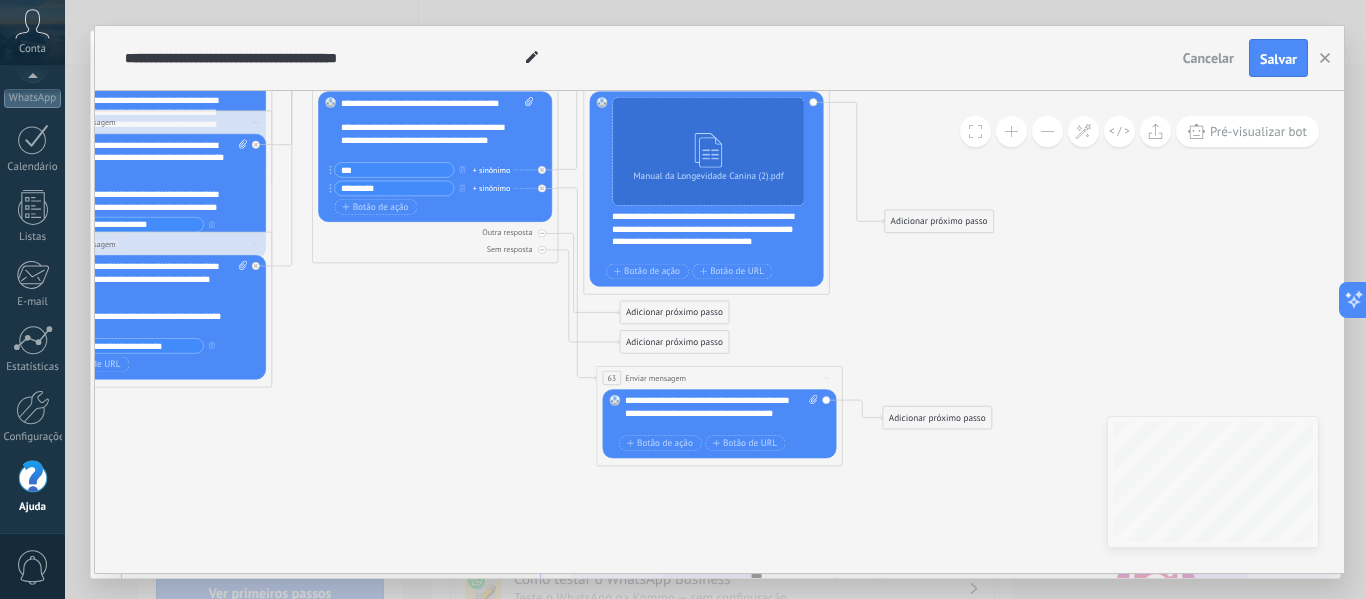 click on "**********" at bounding box center (721, 413) 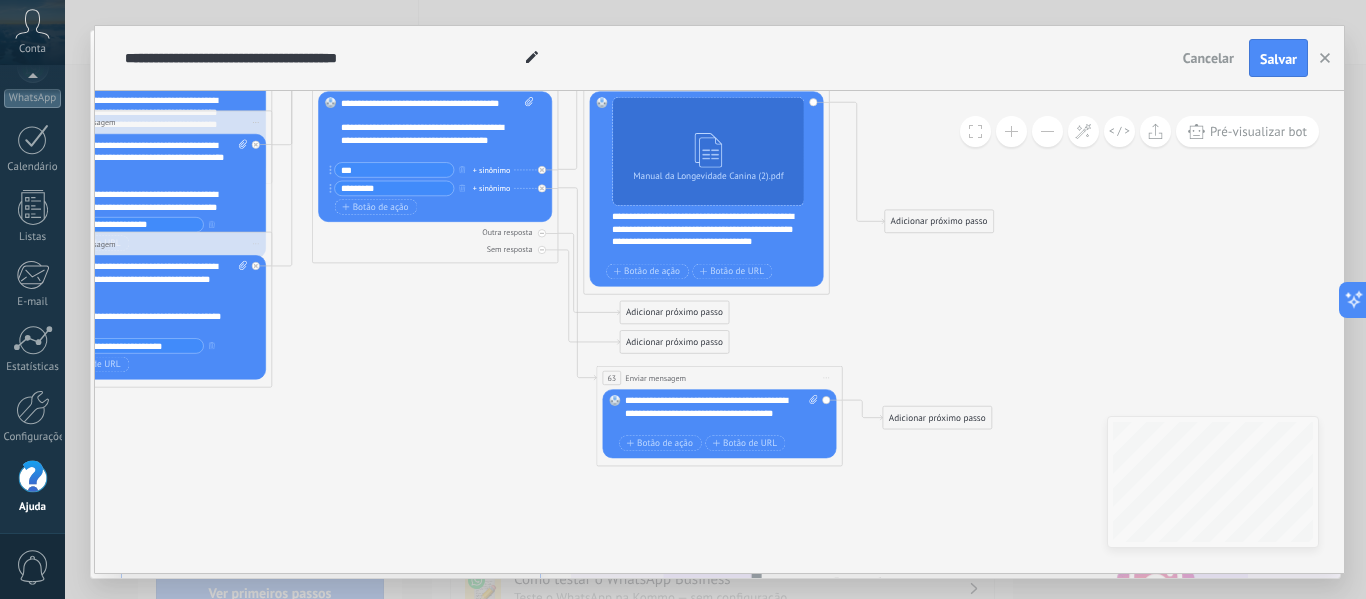 click on "**********" at bounding box center (721, 413) 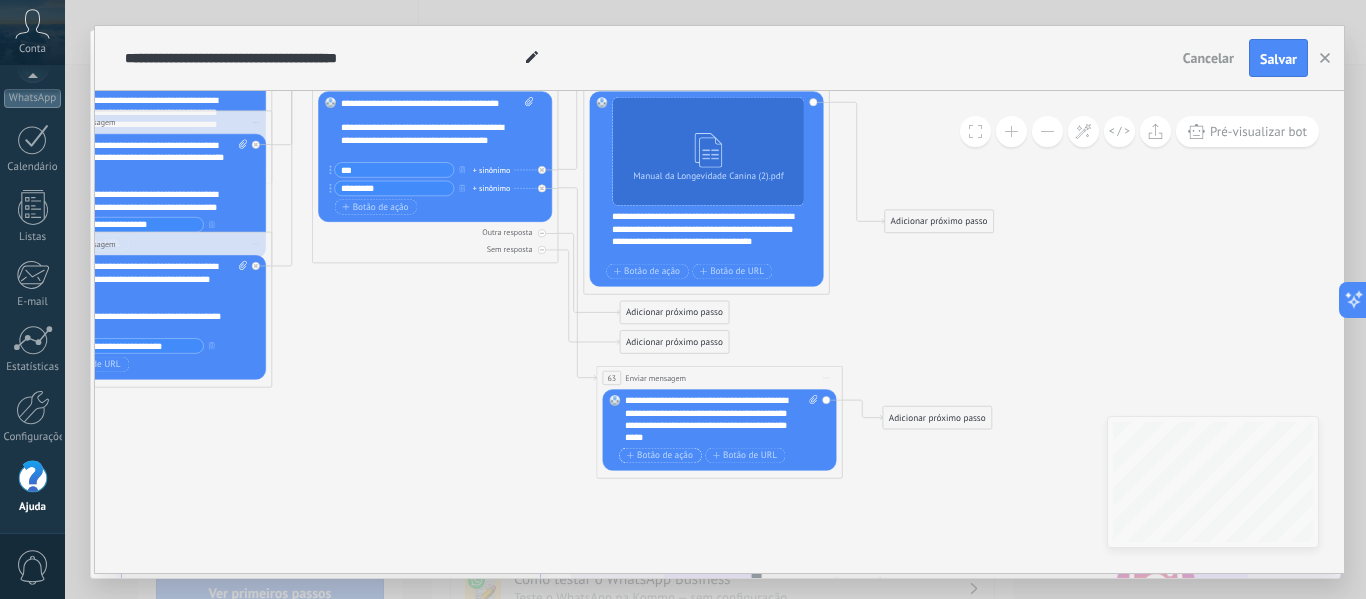 click on "Botão de ação" at bounding box center (660, 456) 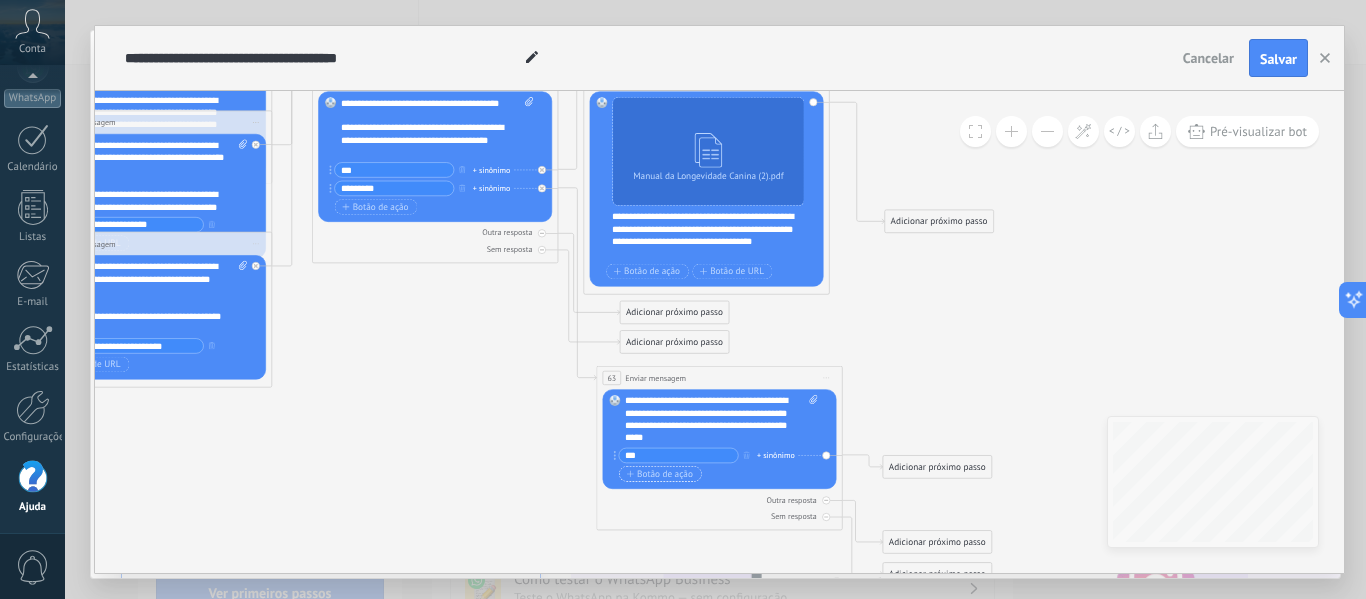 type on "***" 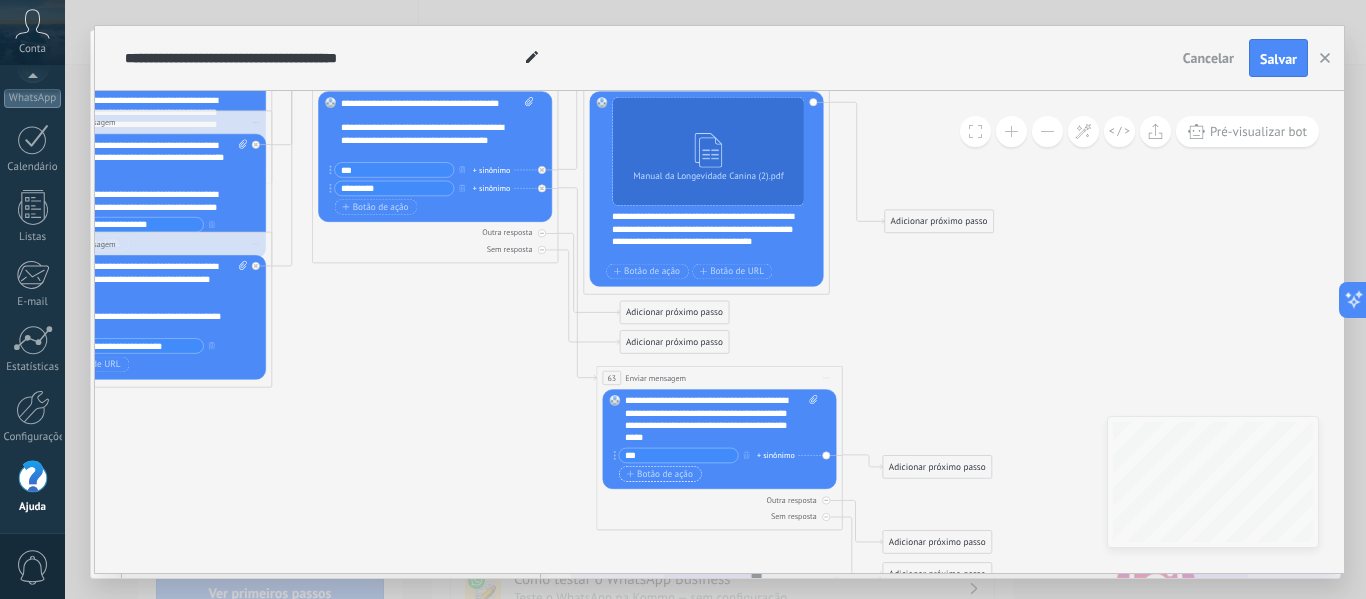 click on "Botão de ação" at bounding box center [660, 474] 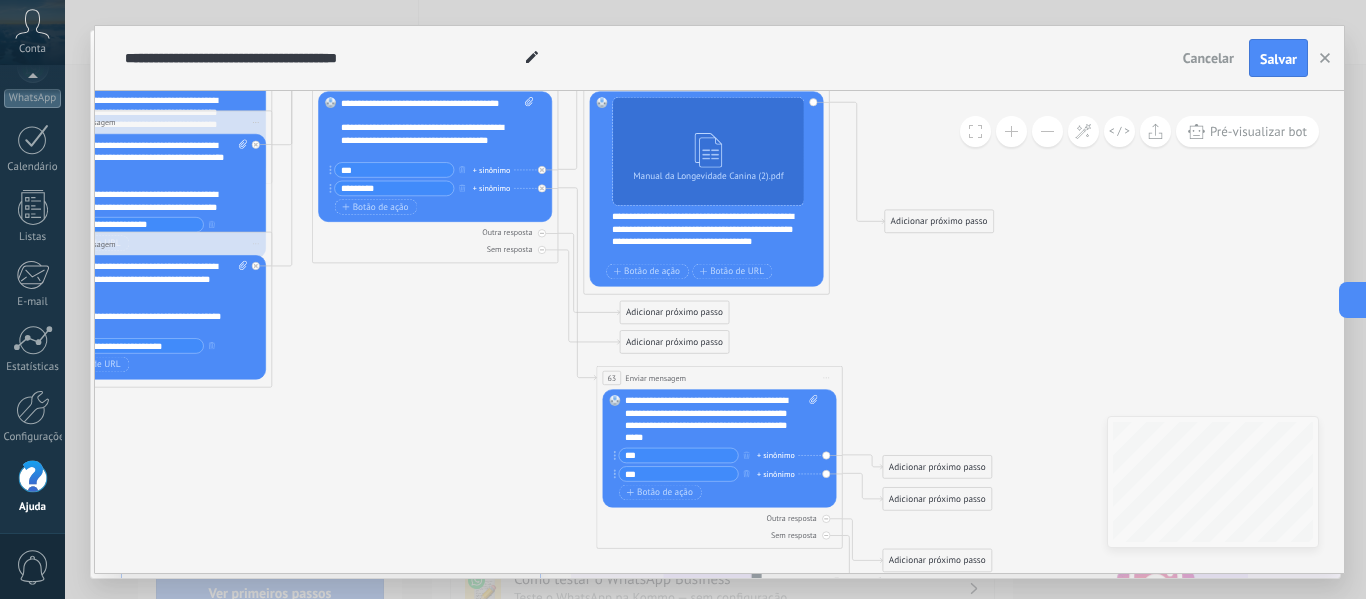 type on "***" 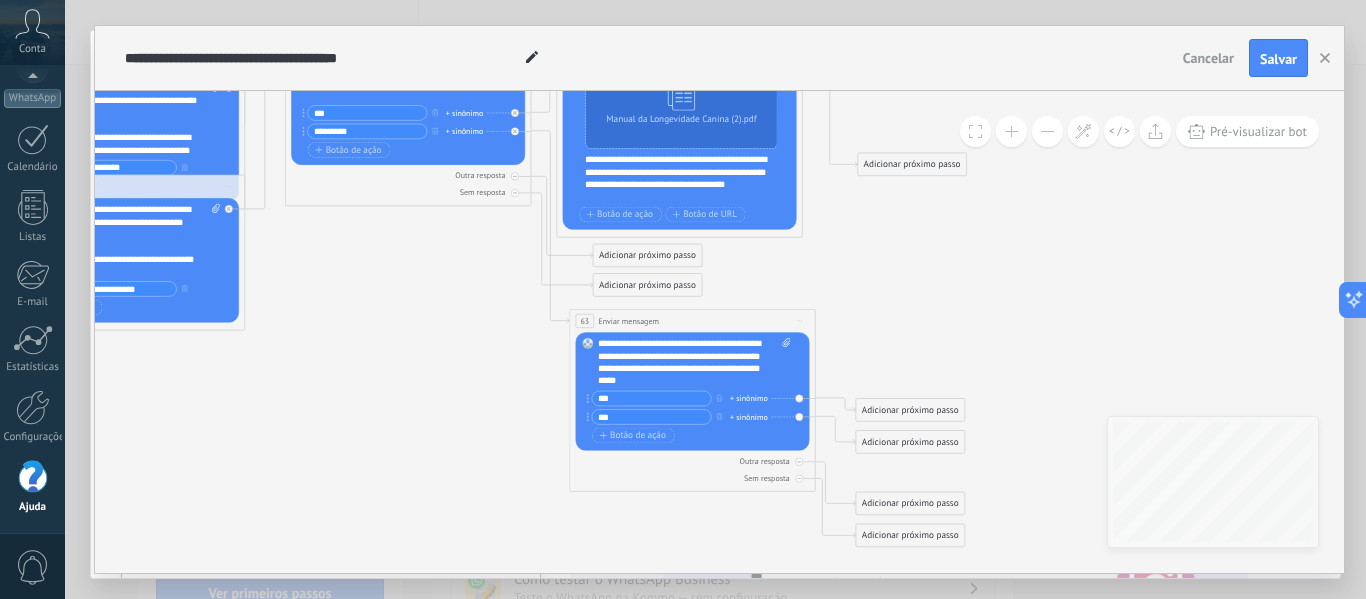 drag, startPoint x: 909, startPoint y: 353, endPoint x: 867, endPoint y: 289, distance: 76.55064 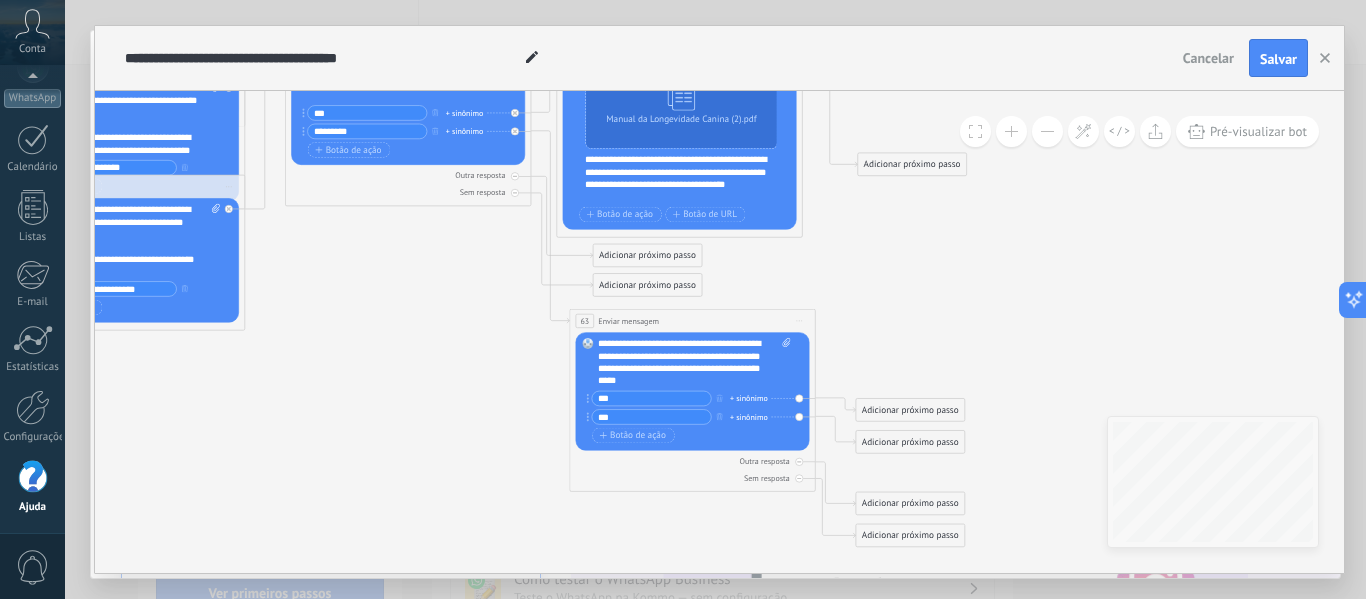 click 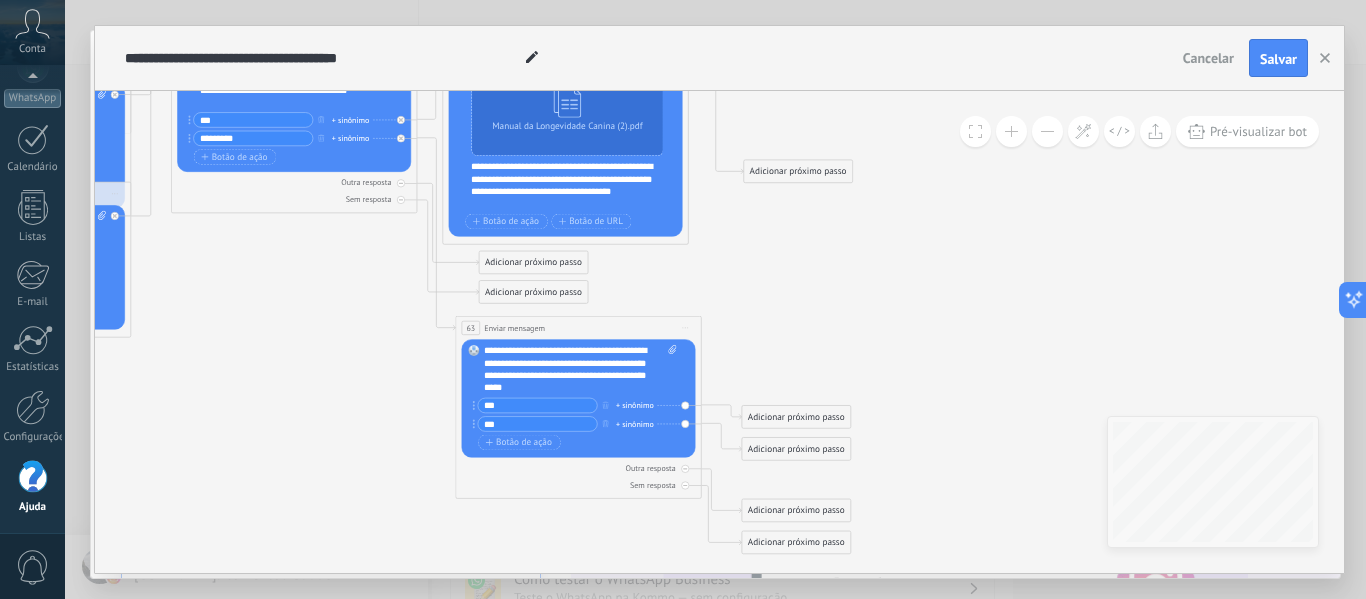 drag, startPoint x: 884, startPoint y: 329, endPoint x: 794, endPoint y: 336, distance: 90.27181 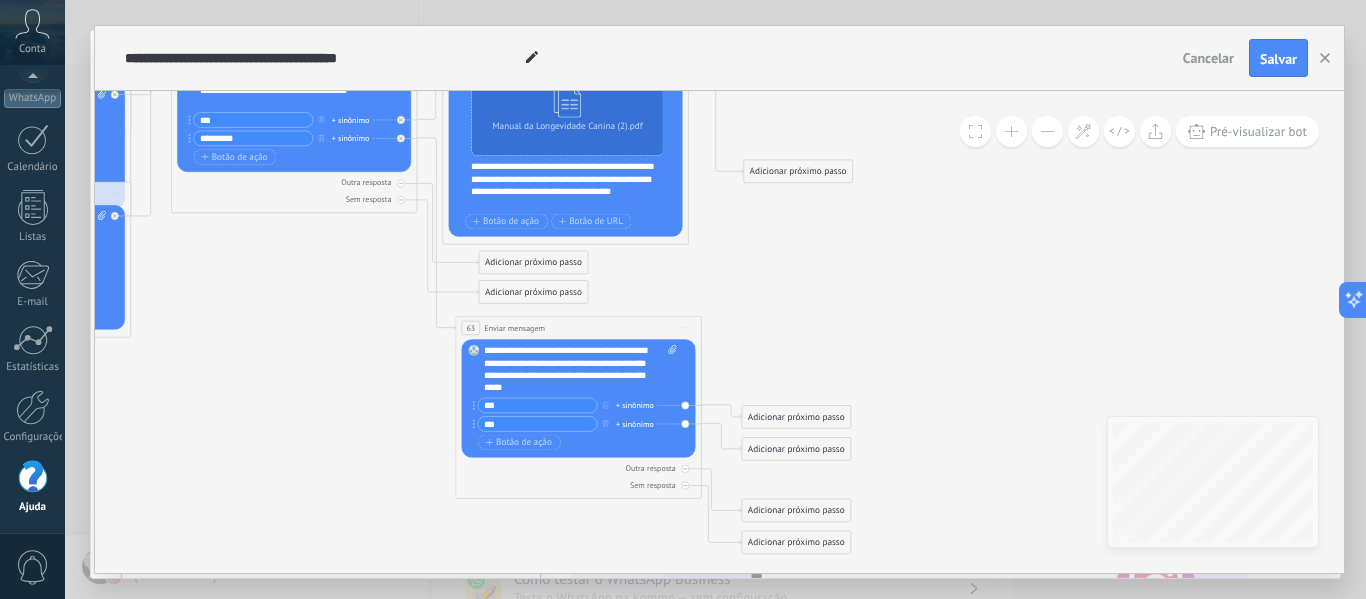 click 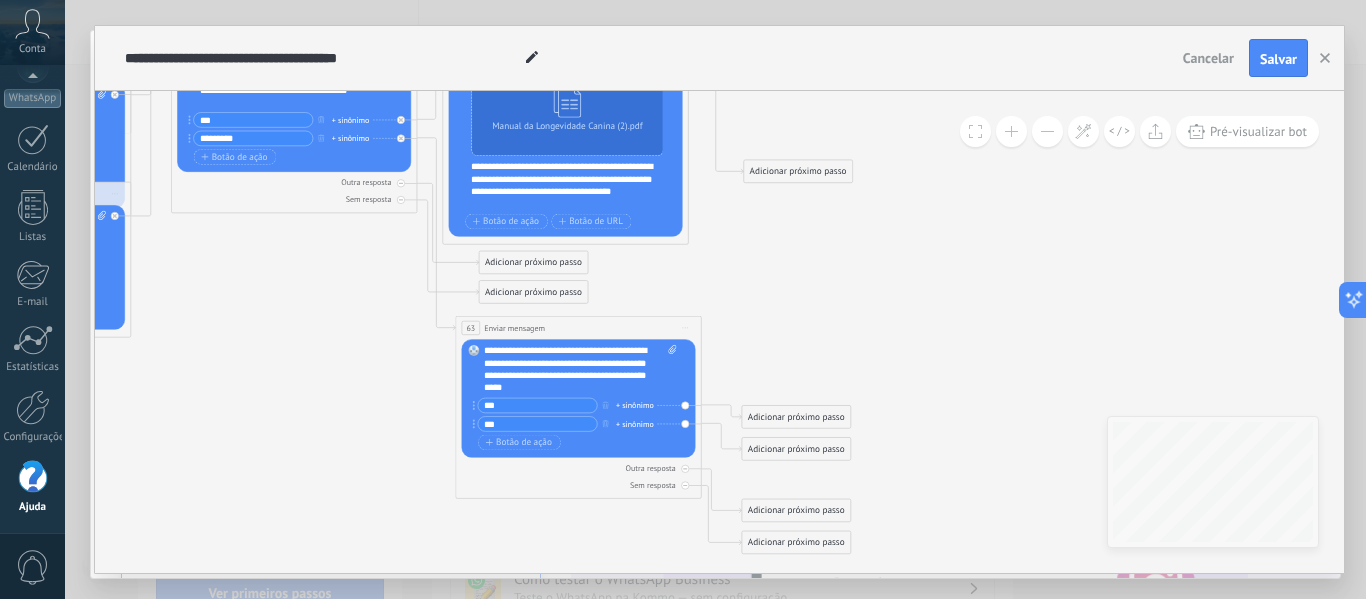 click on "Adicionar próximo passo" at bounding box center (796, 417) 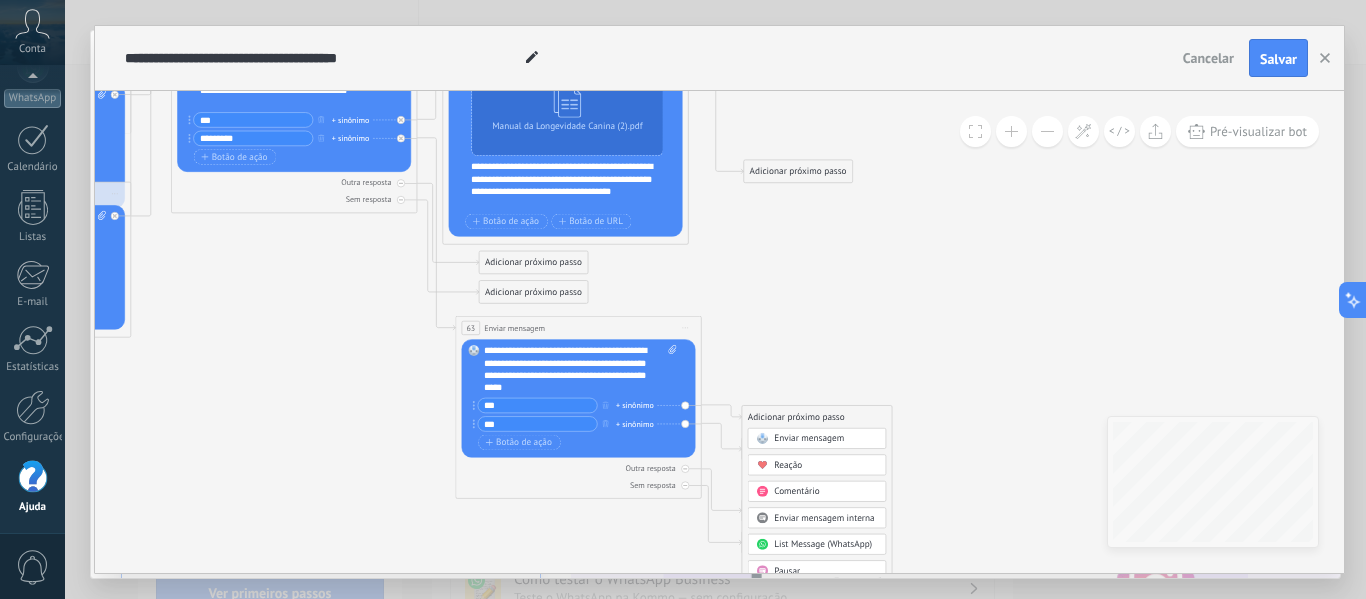 click on "Enviar mensagem" at bounding box center [809, 439] 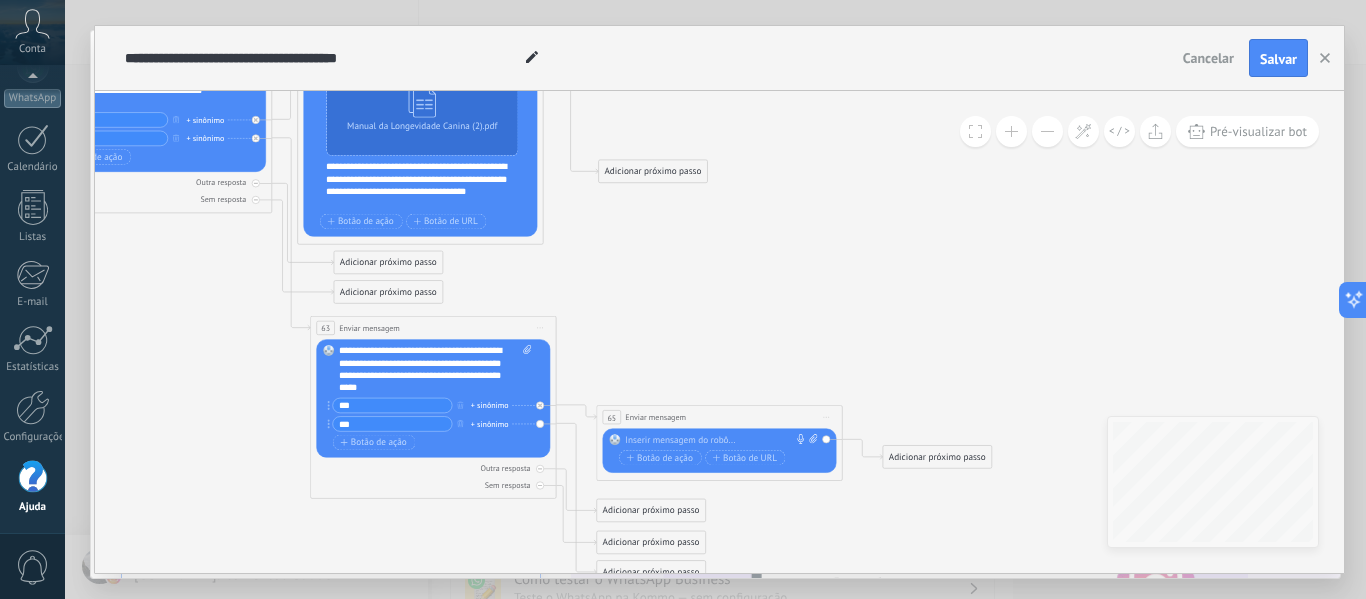 click at bounding box center [716, 440] 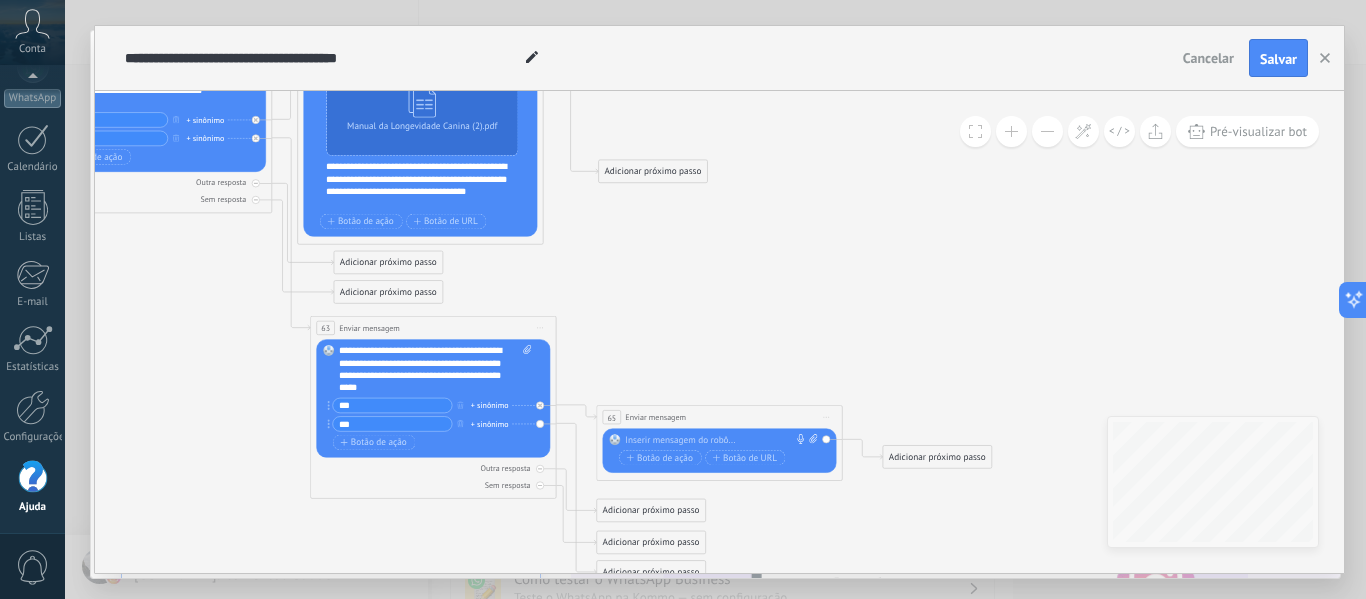type 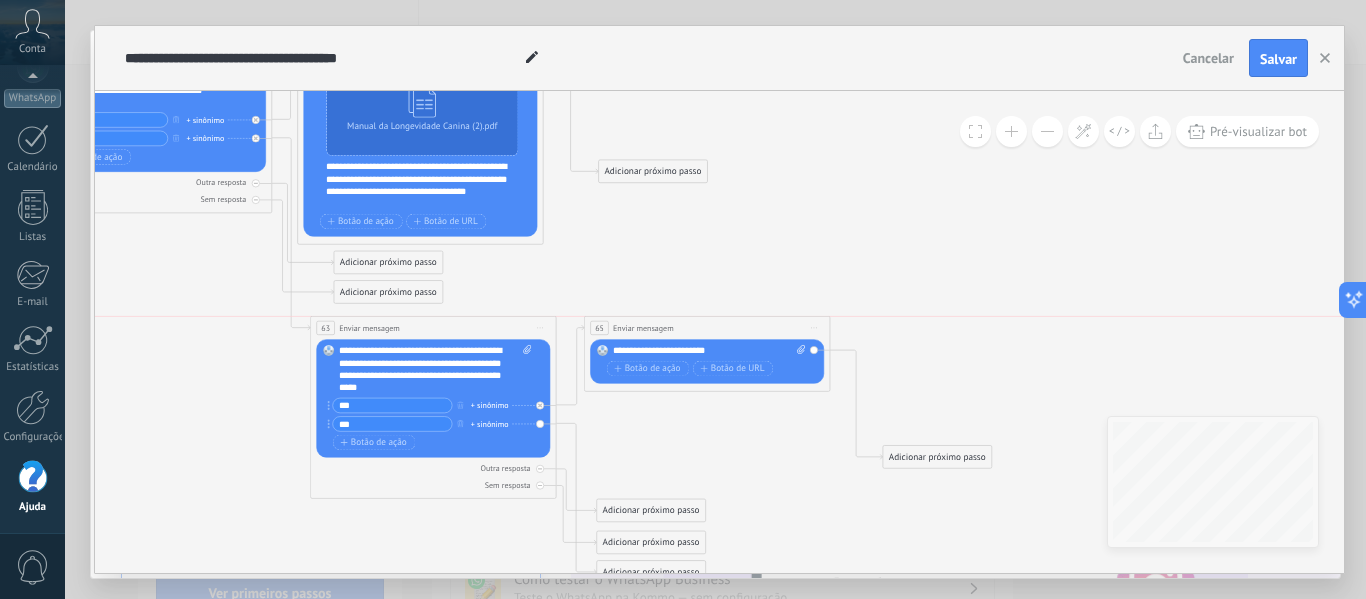 drag, startPoint x: 702, startPoint y: 421, endPoint x: 690, endPoint y: 331, distance: 90.79648 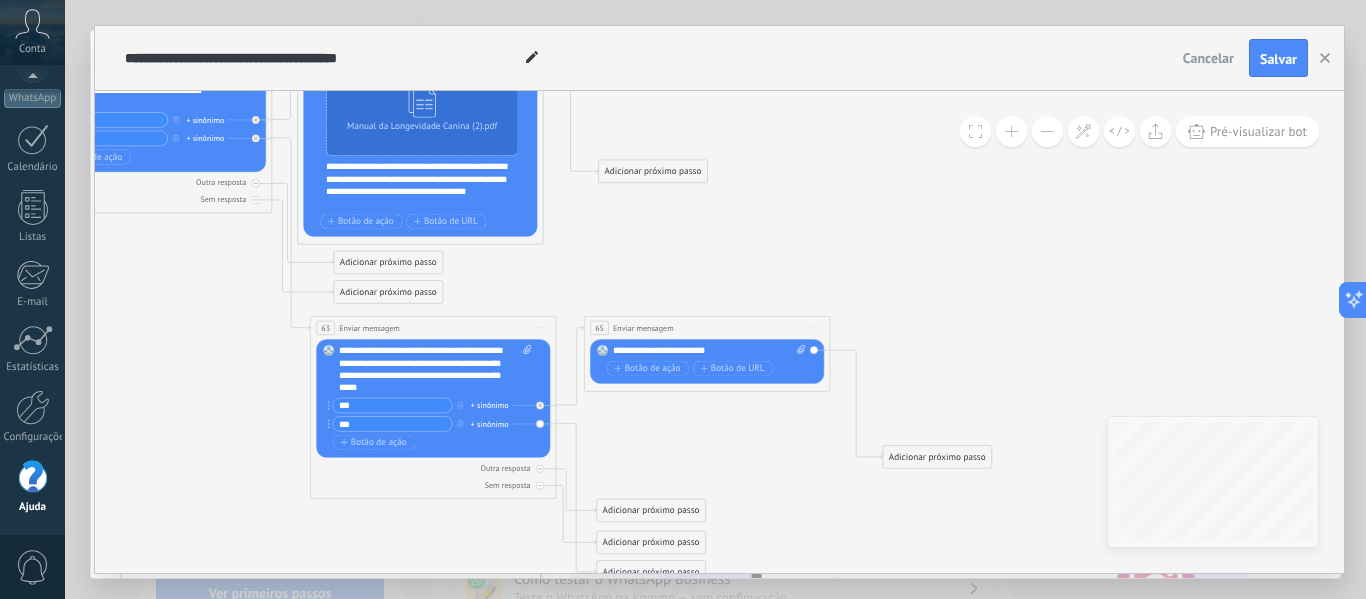 click on "**********" at bounding box center (709, 351) 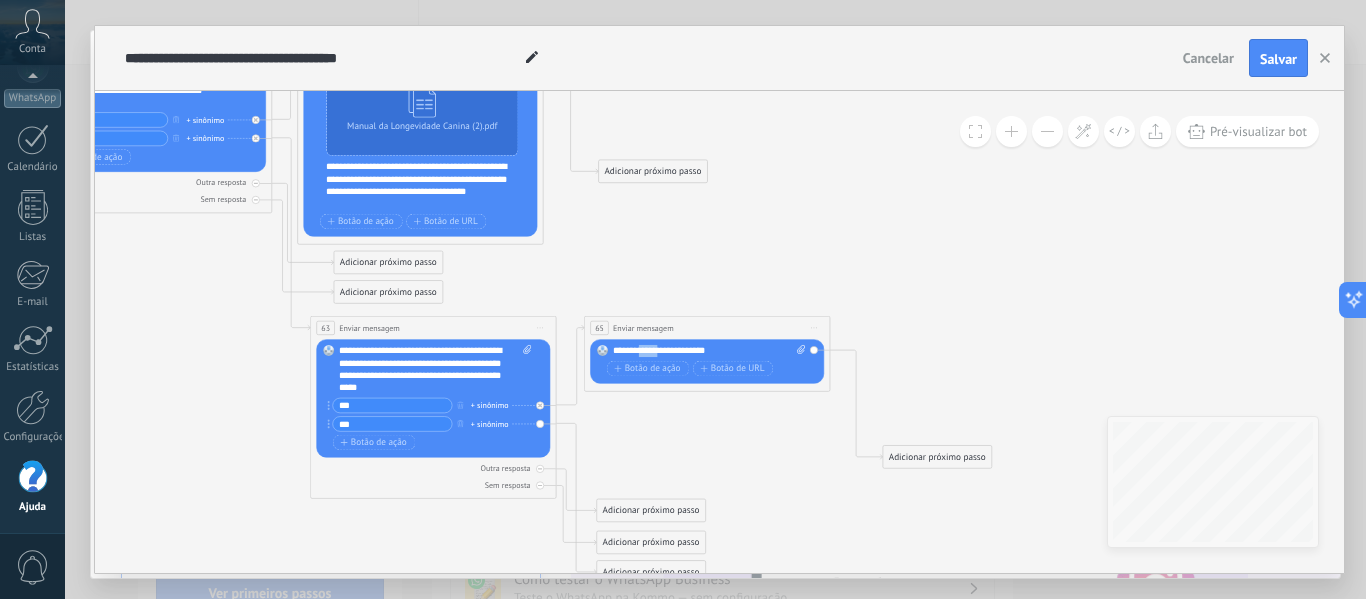 click on "**********" at bounding box center (709, 351) 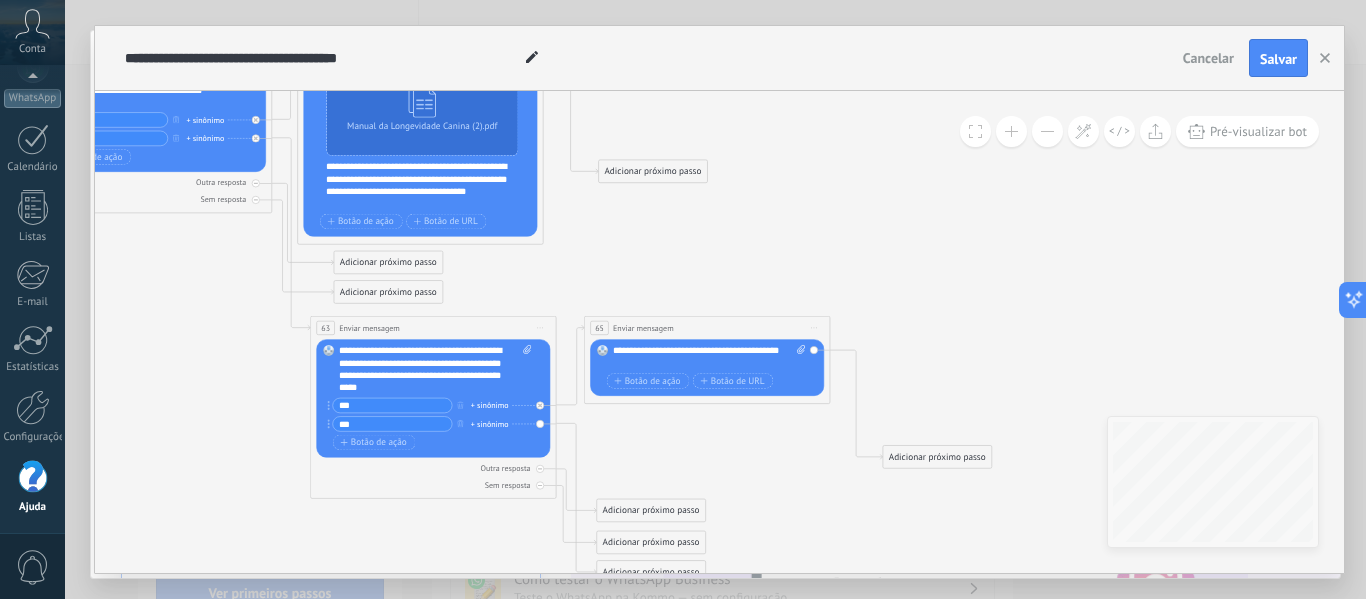 click on "**********" at bounding box center [709, 357] 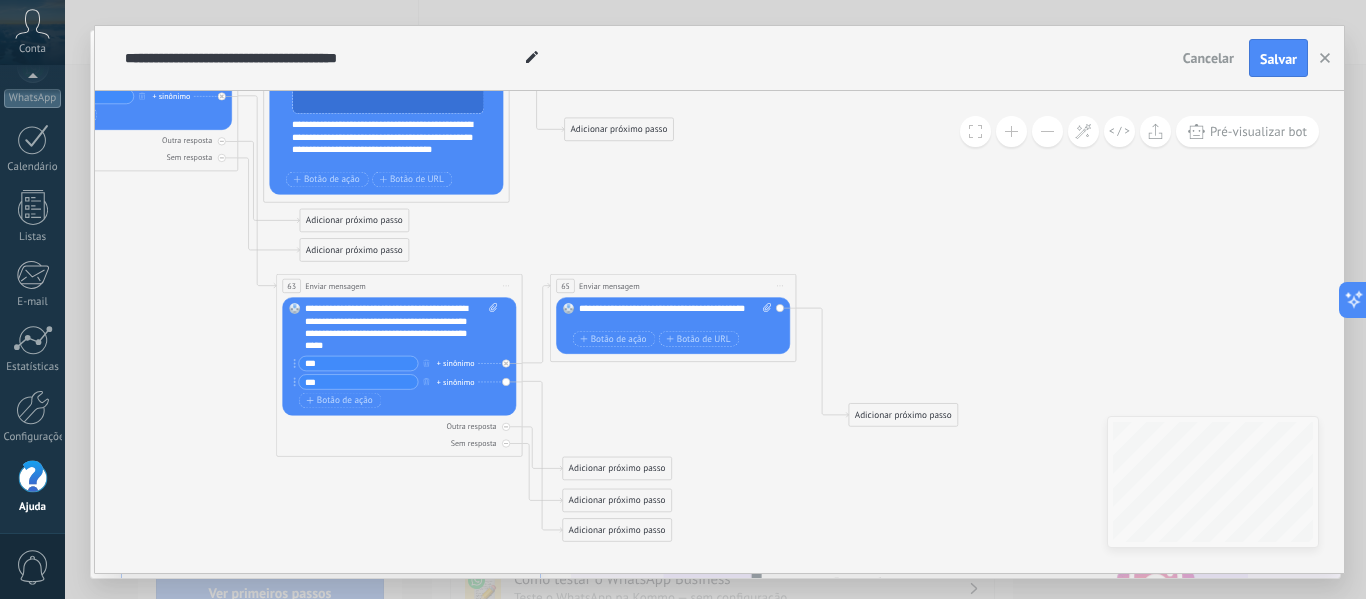 drag, startPoint x: 627, startPoint y: 456, endPoint x: 601, endPoint y: 425, distance: 40.459858 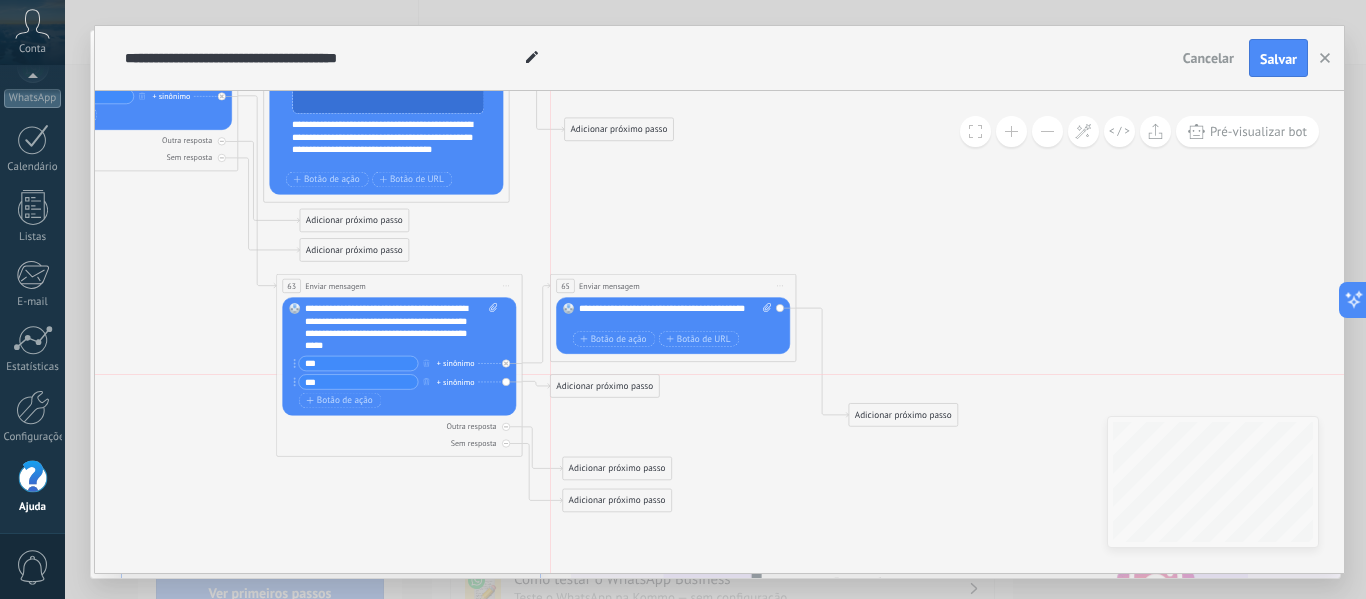 drag, startPoint x: 614, startPoint y: 537, endPoint x: 600, endPoint y: 391, distance: 146.6697 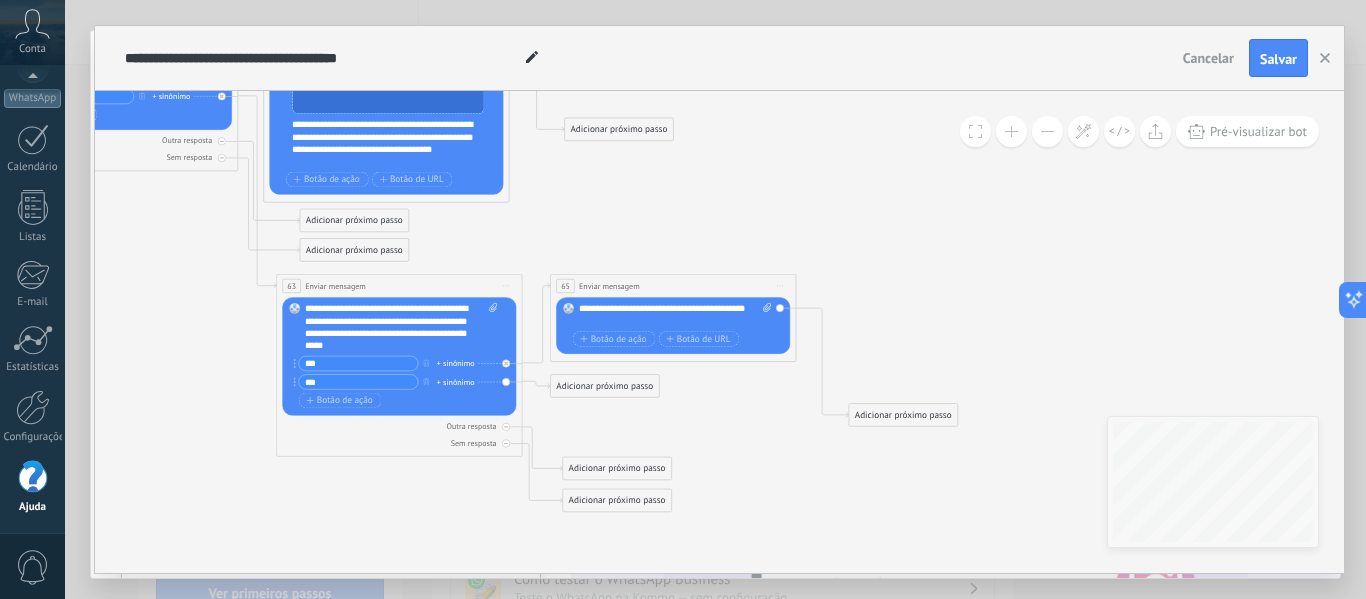 click on "Adicionar próximo passo" at bounding box center (605, 386) 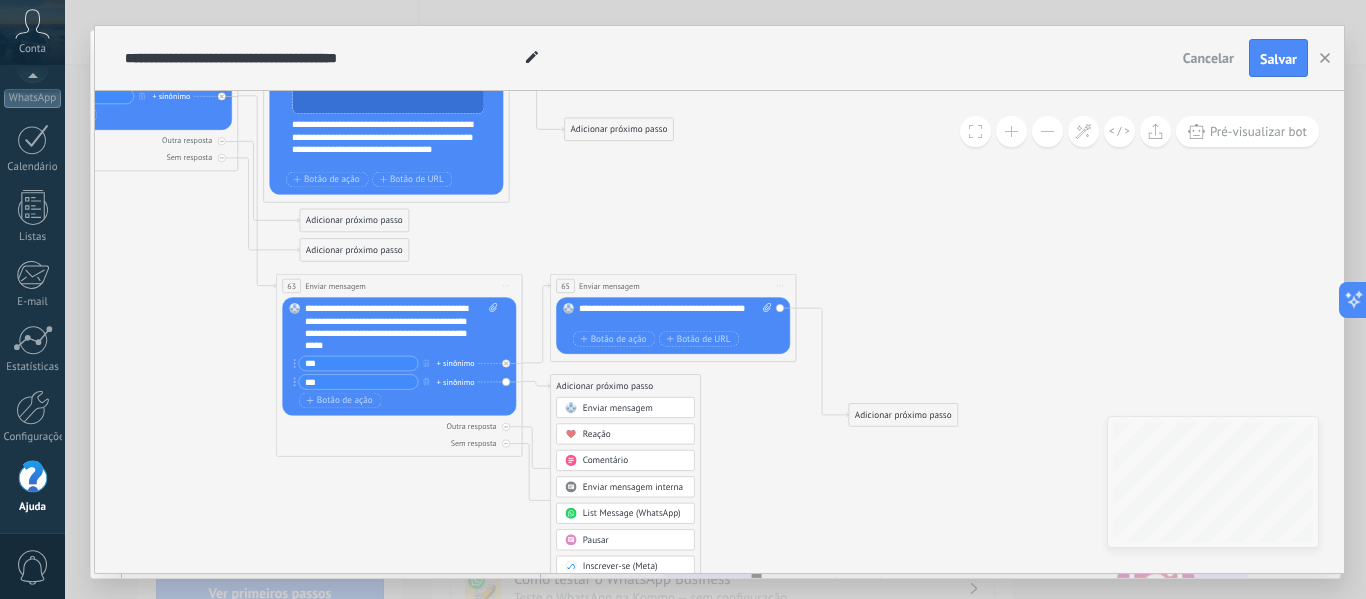 click on "Enviar mensagem" at bounding box center (618, 408) 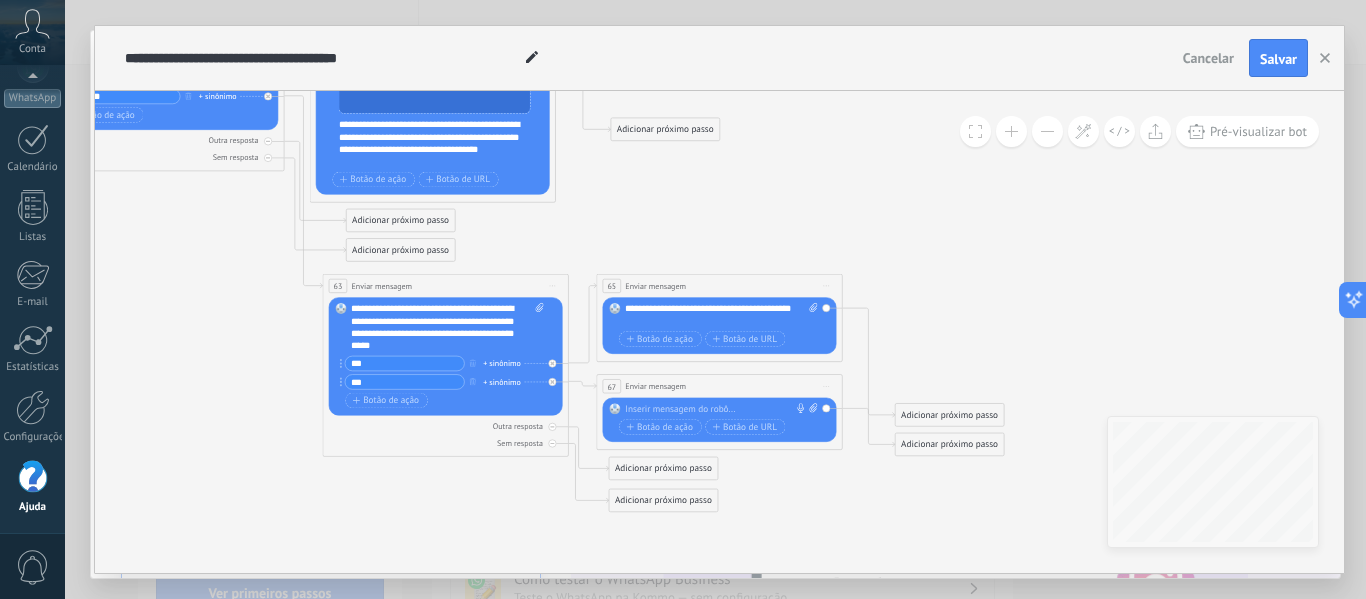 click at bounding box center [716, 409] 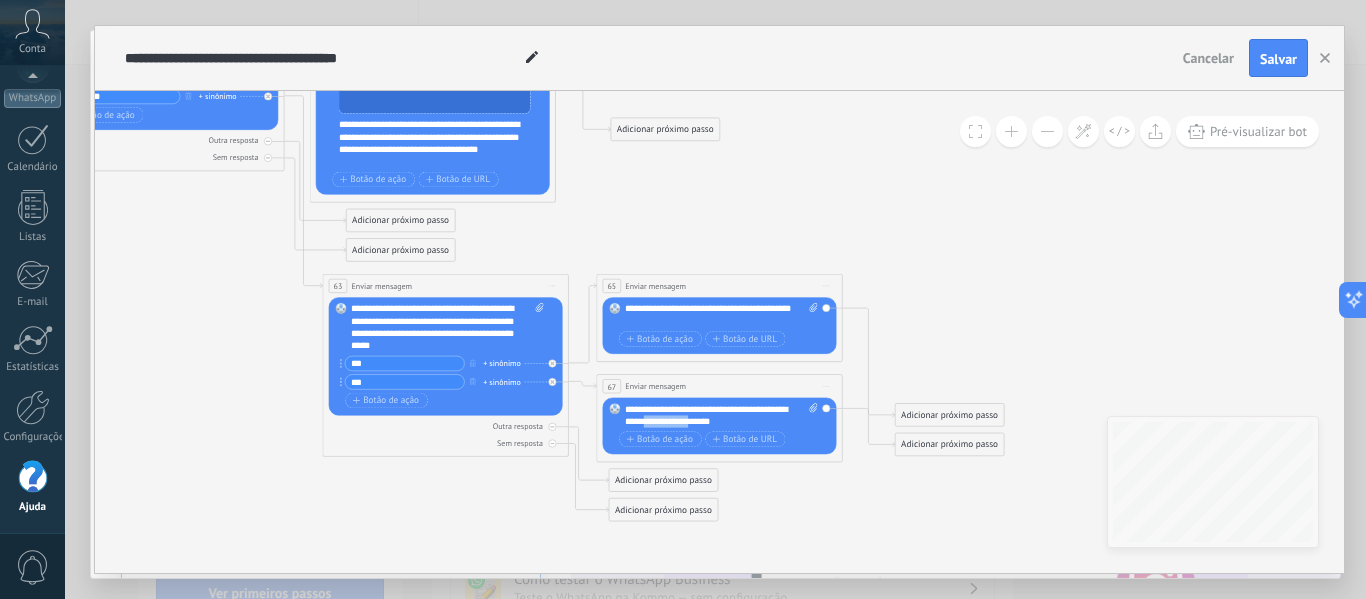 drag, startPoint x: 717, startPoint y: 418, endPoint x: 666, endPoint y: 419, distance: 51.009804 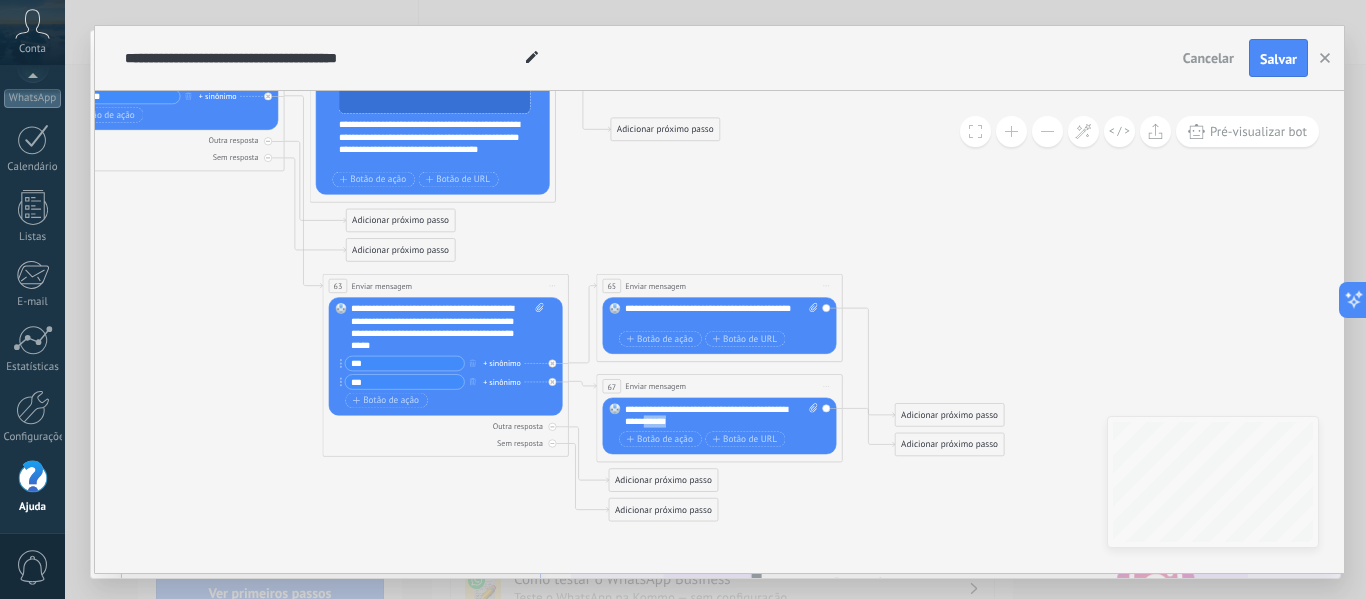 drag, startPoint x: 714, startPoint y: 420, endPoint x: 671, endPoint y: 422, distance: 43.046486 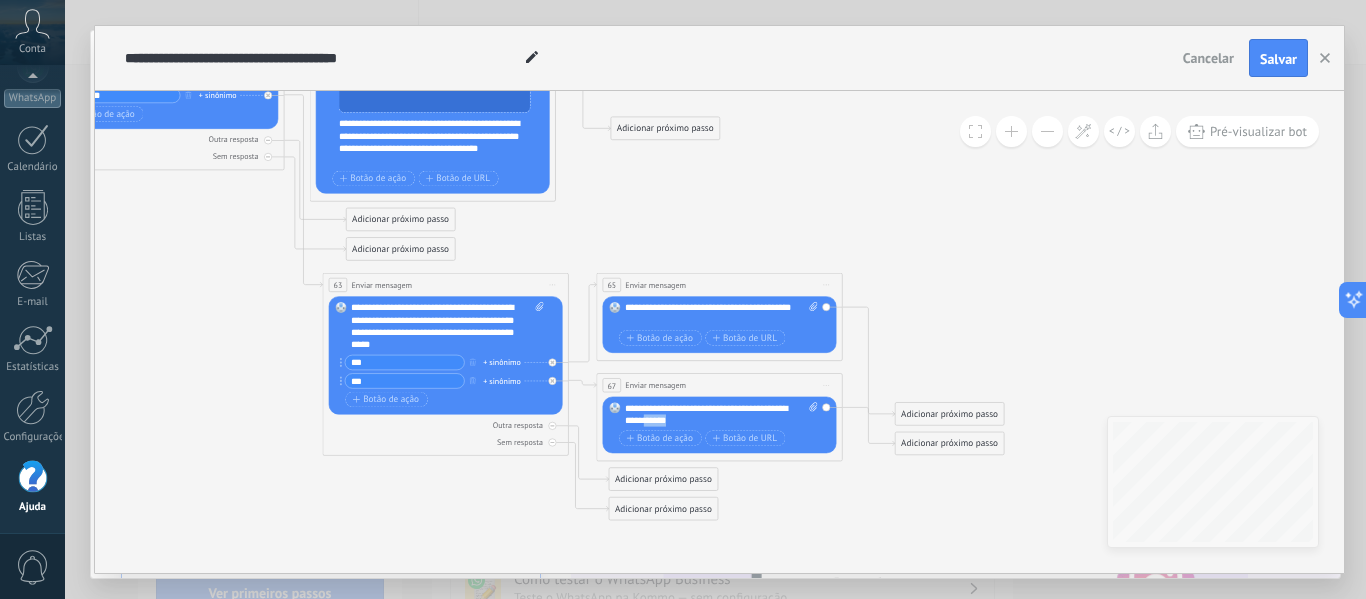 click 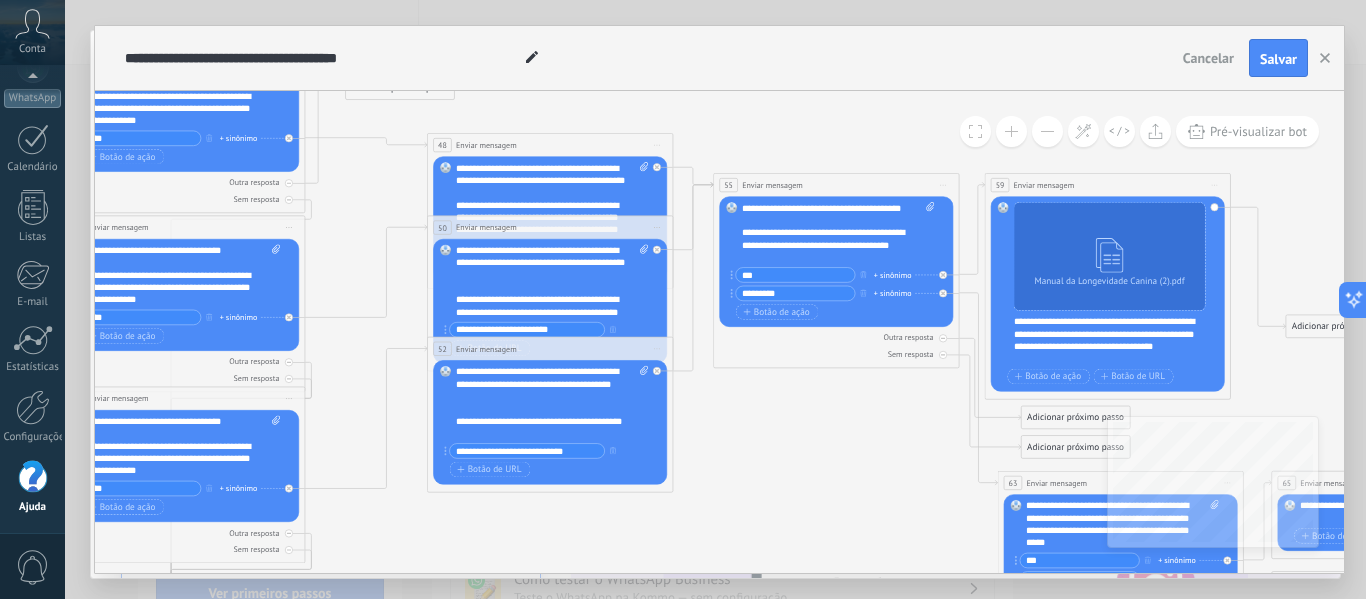 drag, startPoint x: 282, startPoint y: 252, endPoint x: 952, endPoint y: 434, distance: 694.2795 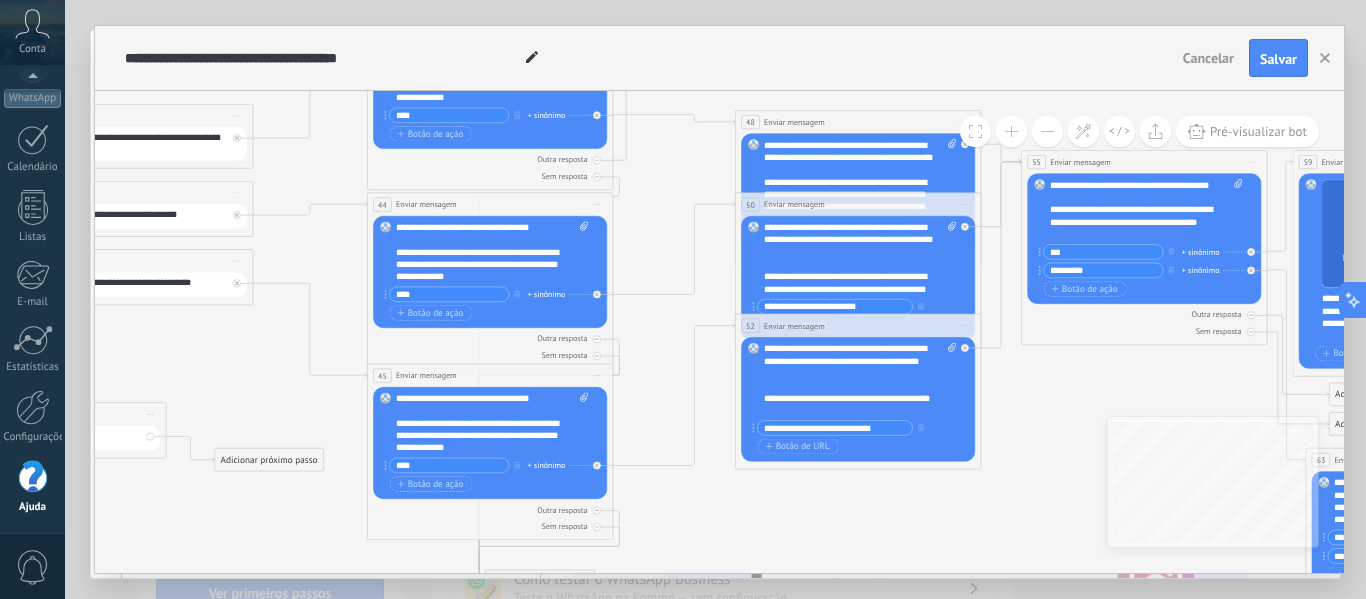 drag, startPoint x: 368, startPoint y: 363, endPoint x: 676, endPoint y: 340, distance: 308.85757 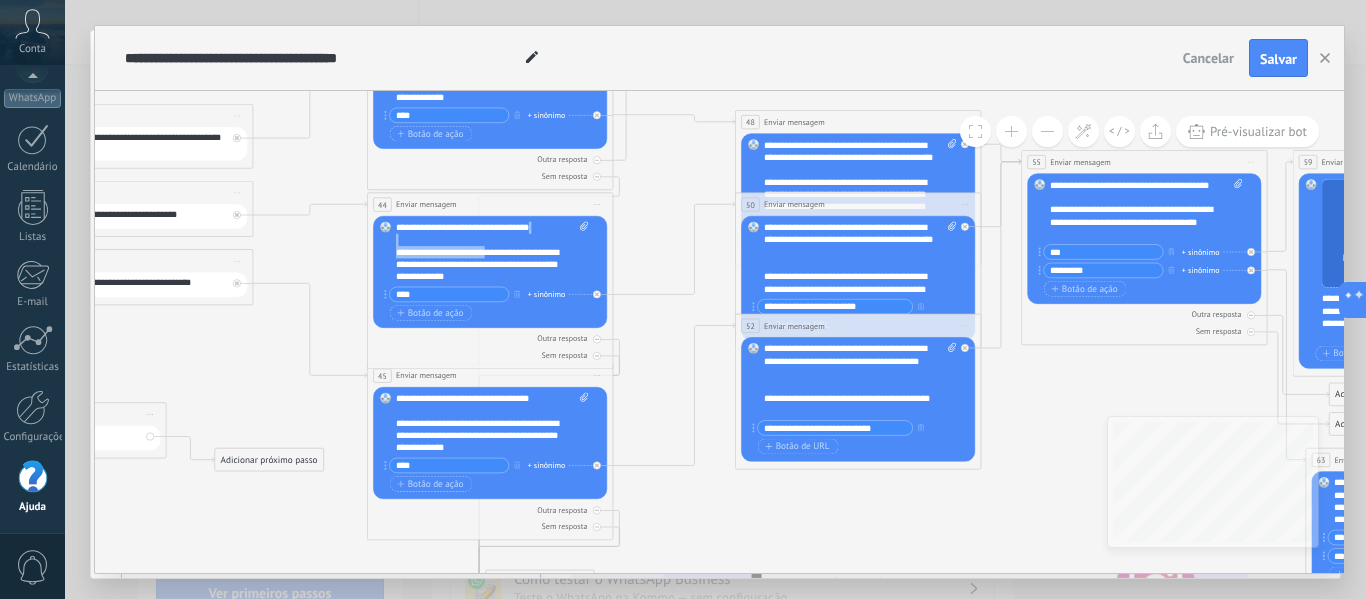 click on "**********" at bounding box center (492, 252) 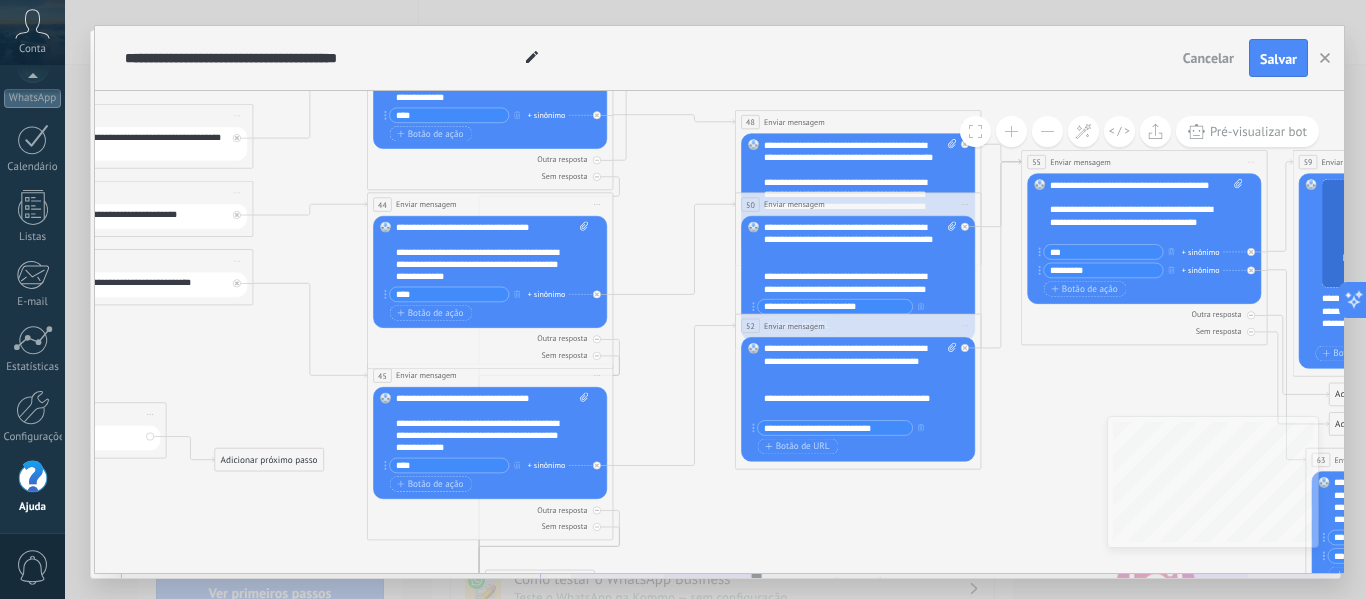 click on "**********" at bounding box center [492, 252] 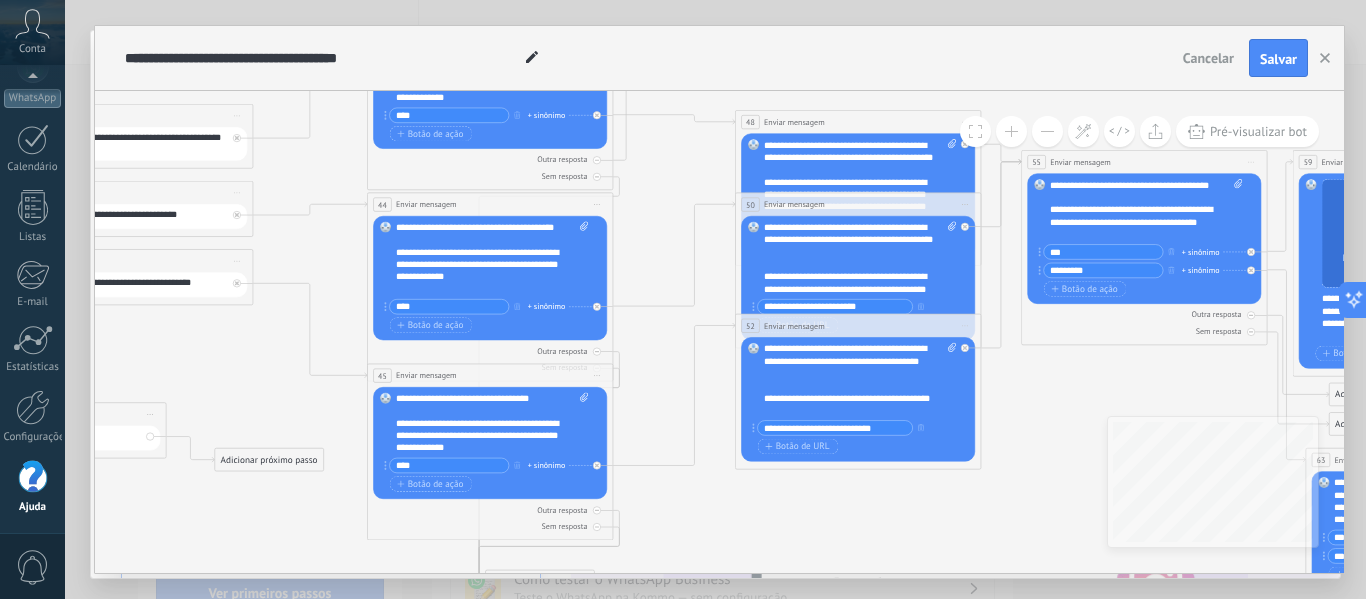 click on "**********" at bounding box center (492, 424) 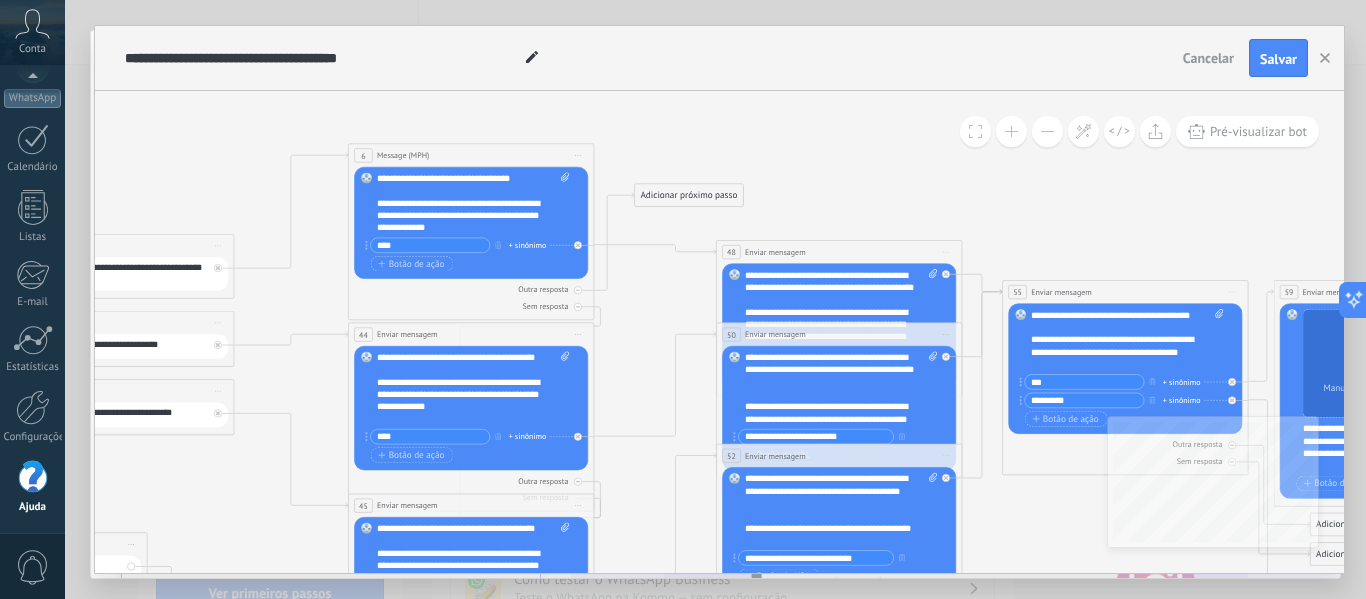 drag, startPoint x: 637, startPoint y: 278, endPoint x: 633, endPoint y: 325, distance: 47.169907 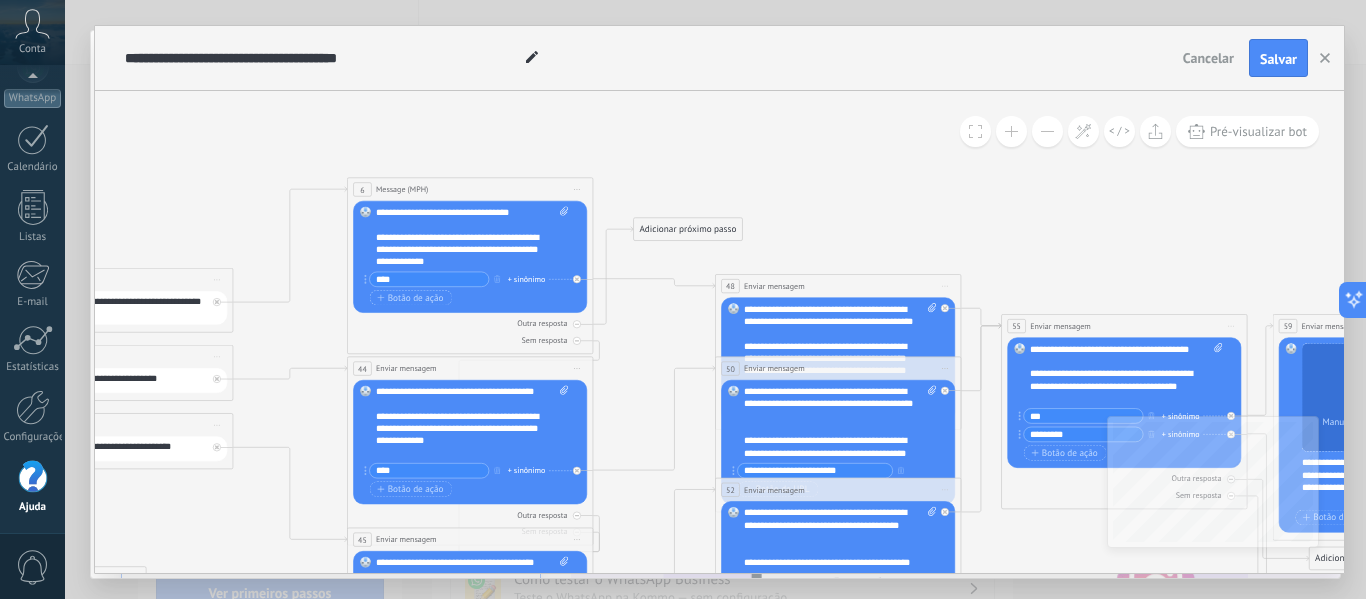 click on "**********" at bounding box center [472, 237] 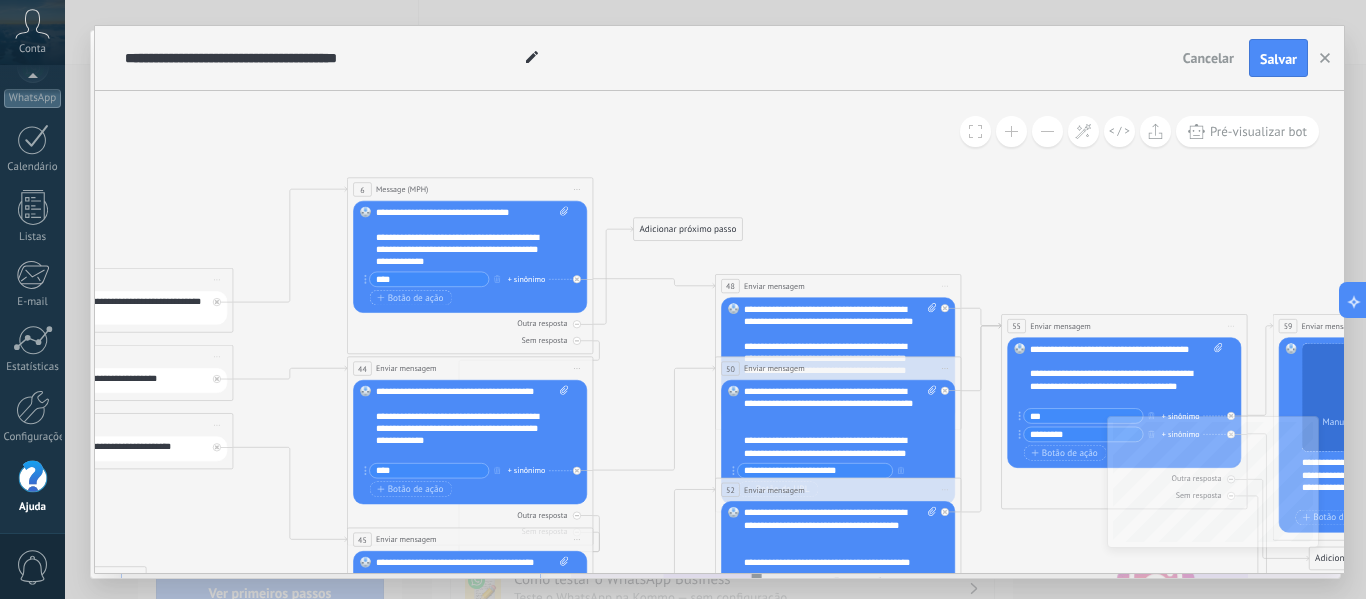 type 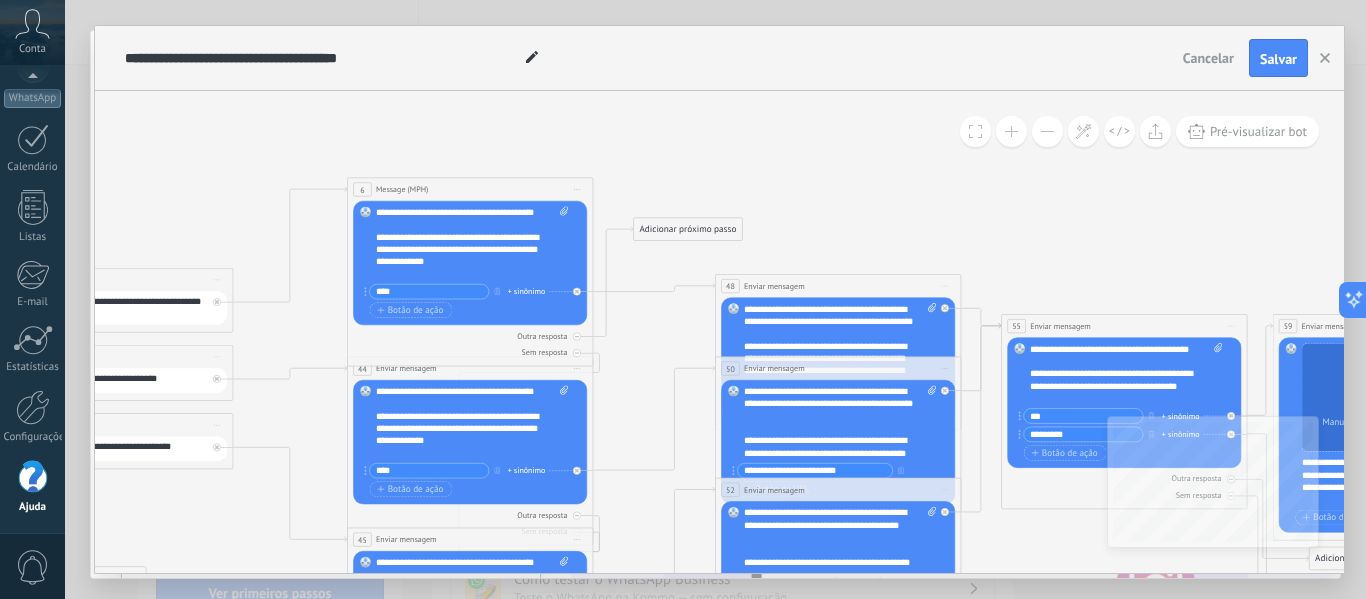 click 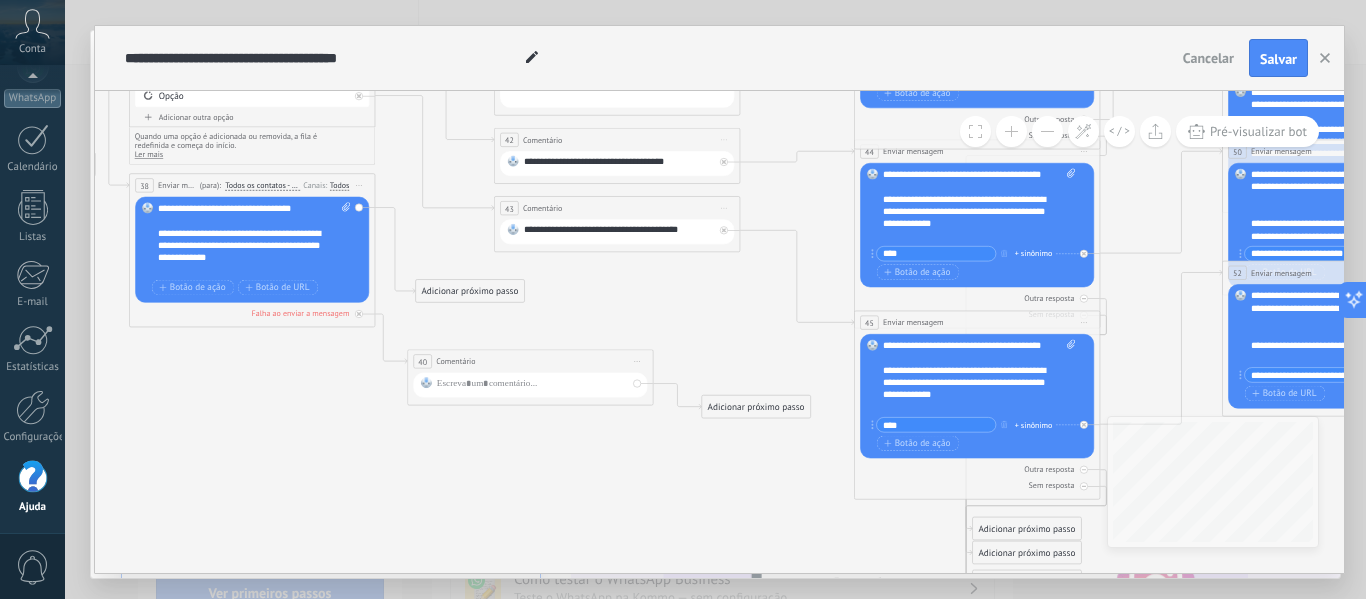 drag, startPoint x: 265, startPoint y: 446, endPoint x: 727, endPoint y: 266, distance: 495.82657 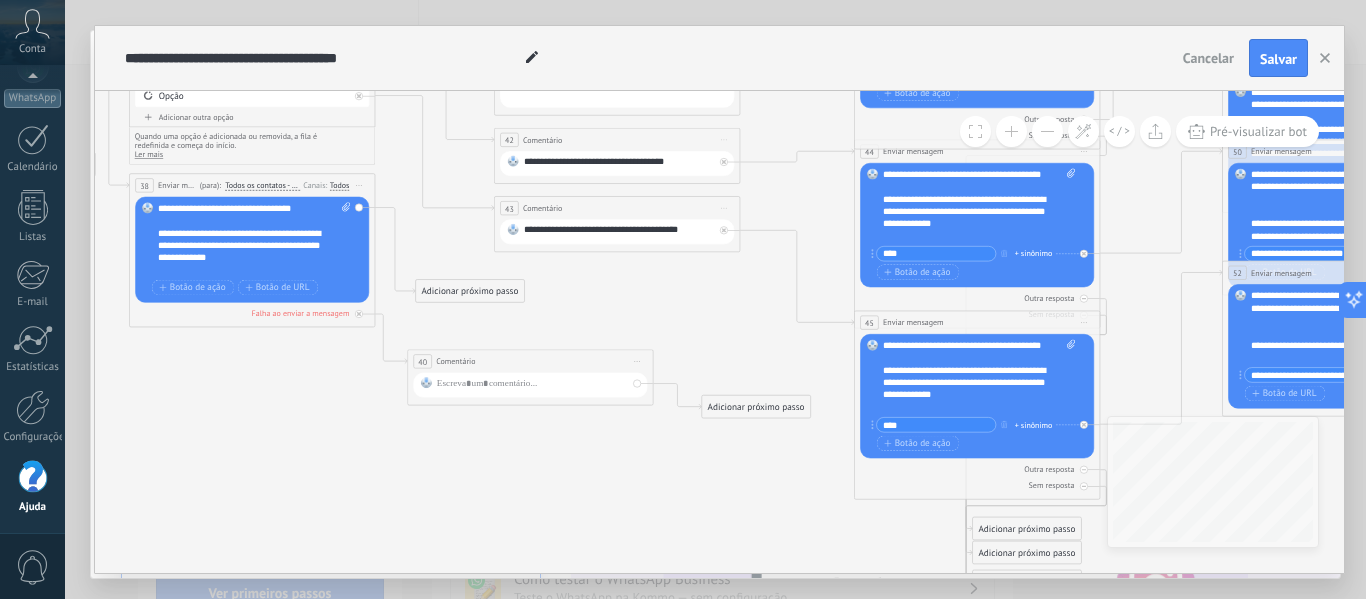 click 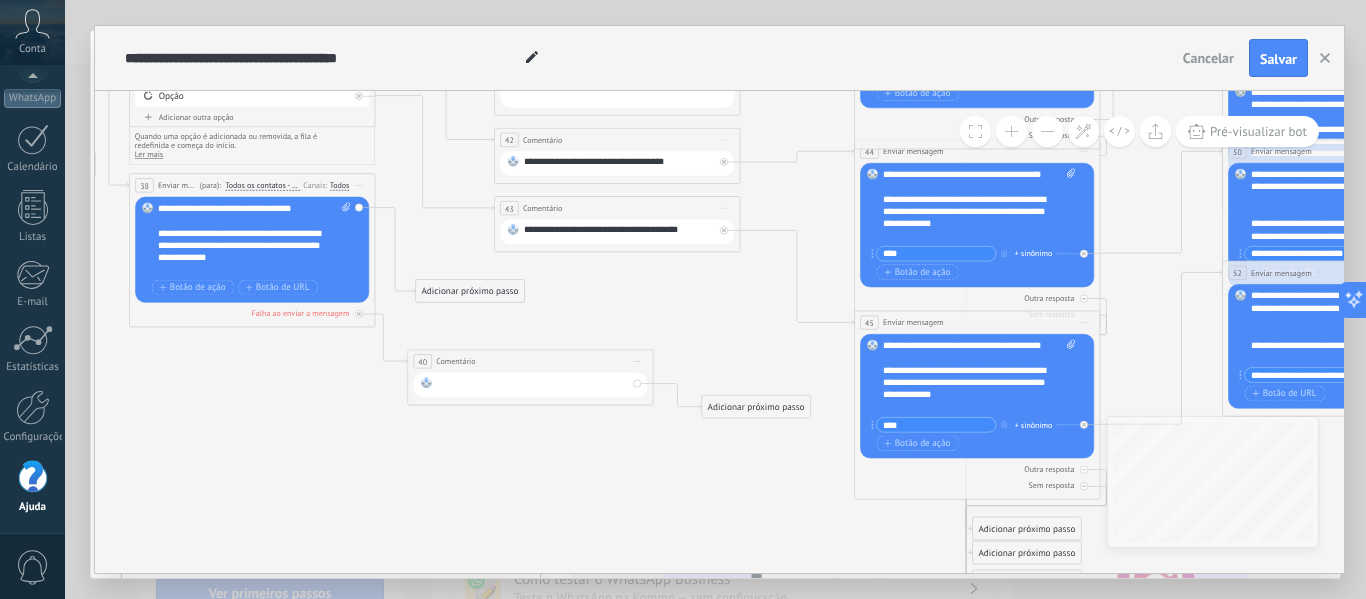 click at bounding box center (532, 385) 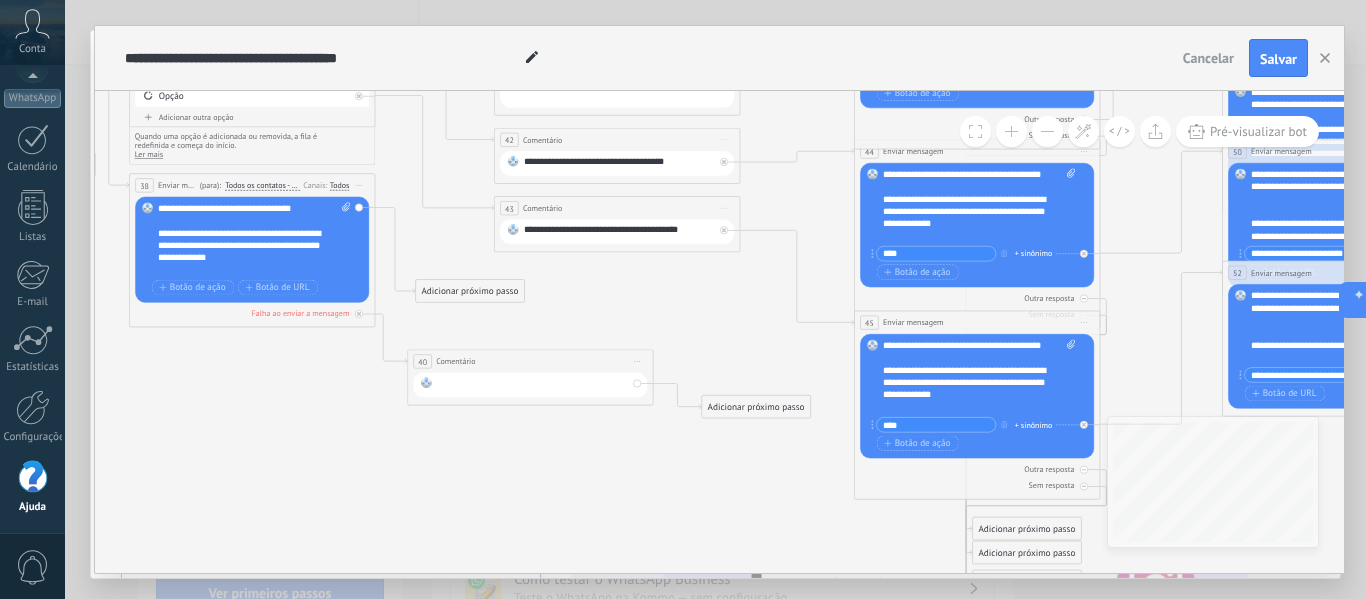 paste 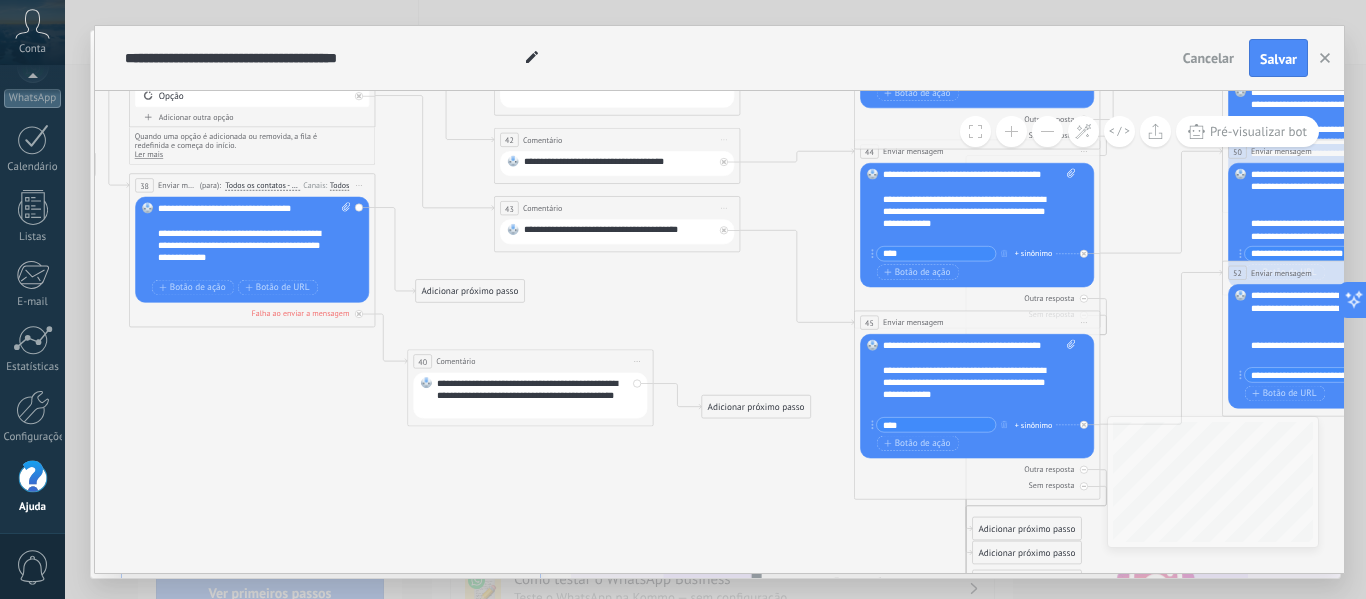 click 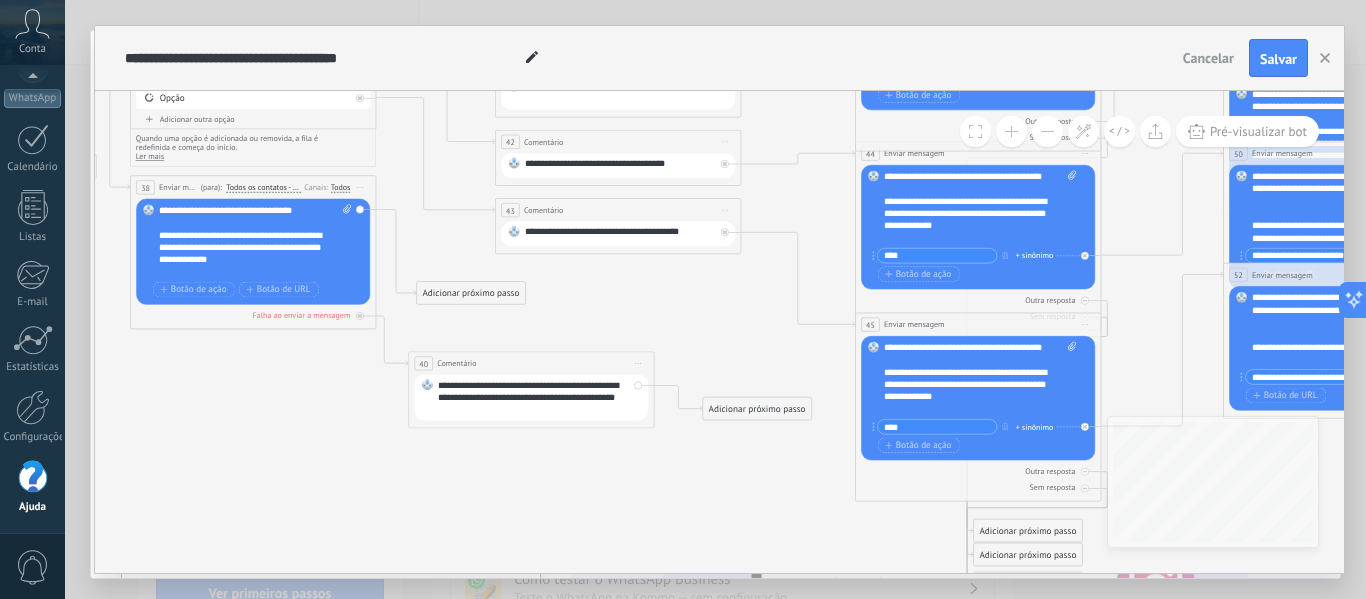 click on "**********" at bounding box center [533, 397] 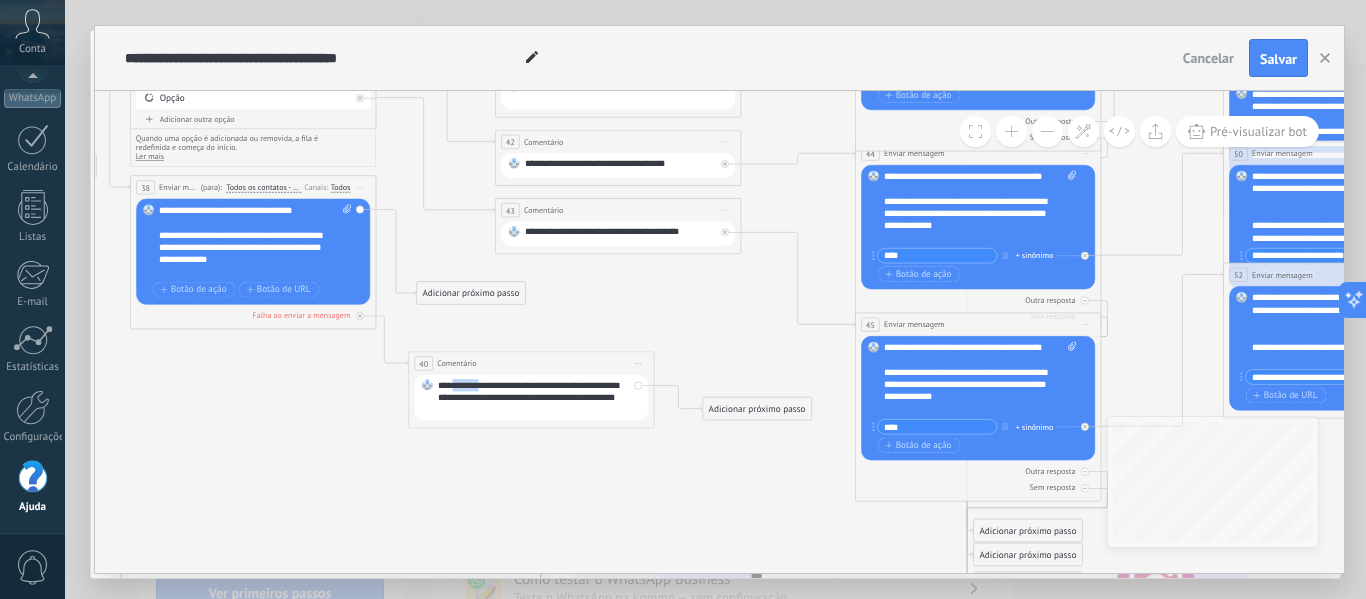 click on "**********" at bounding box center (533, 397) 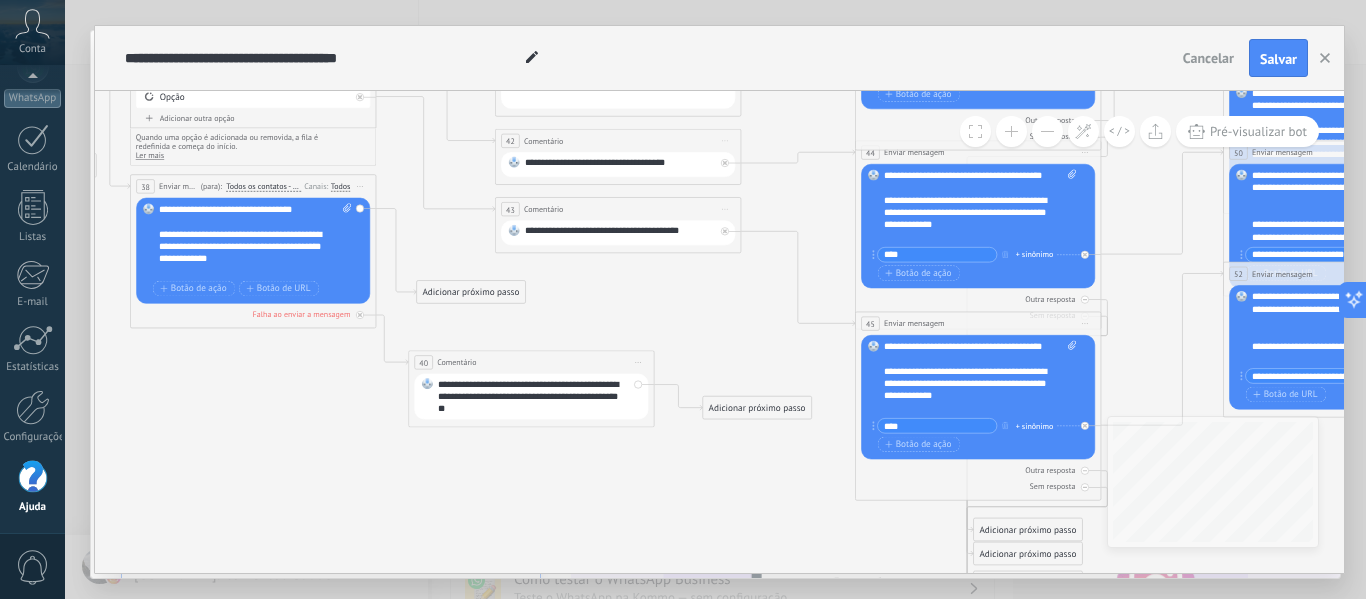 click 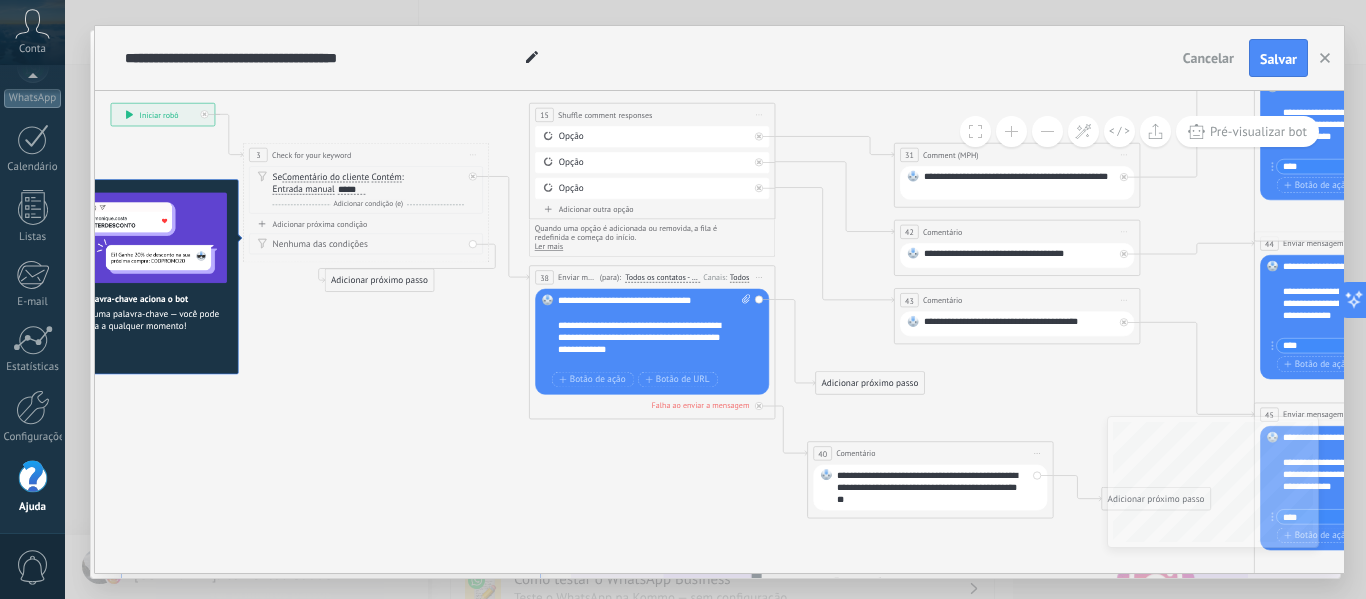 drag, startPoint x: 686, startPoint y: 365, endPoint x: 1042, endPoint y: 388, distance: 356.74222 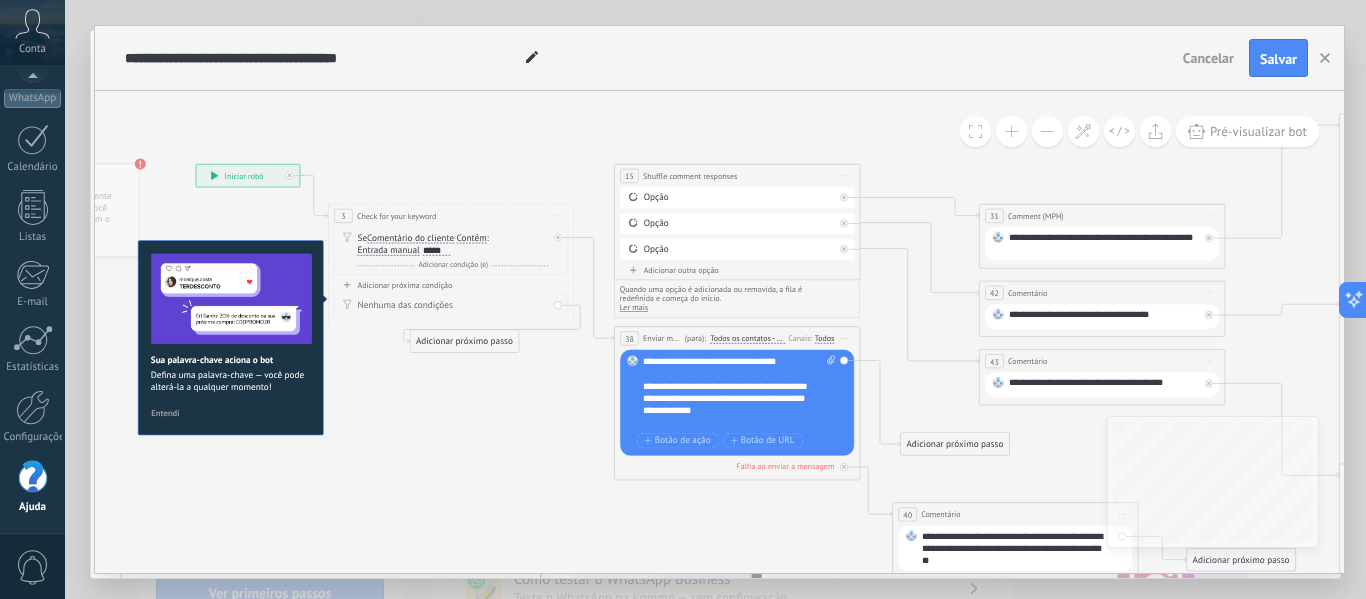 drag, startPoint x: 409, startPoint y: 331, endPoint x: 500, endPoint y: 379, distance: 102.88343 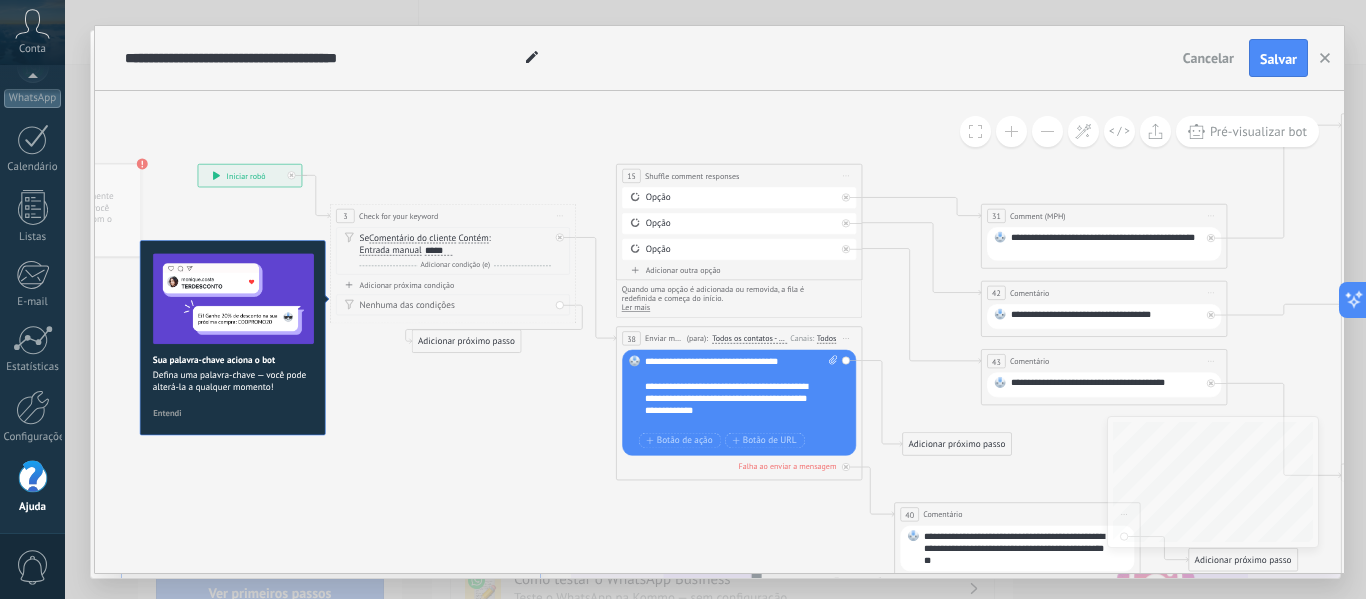 click on "Adicionar próxima condição" at bounding box center [453, 285] 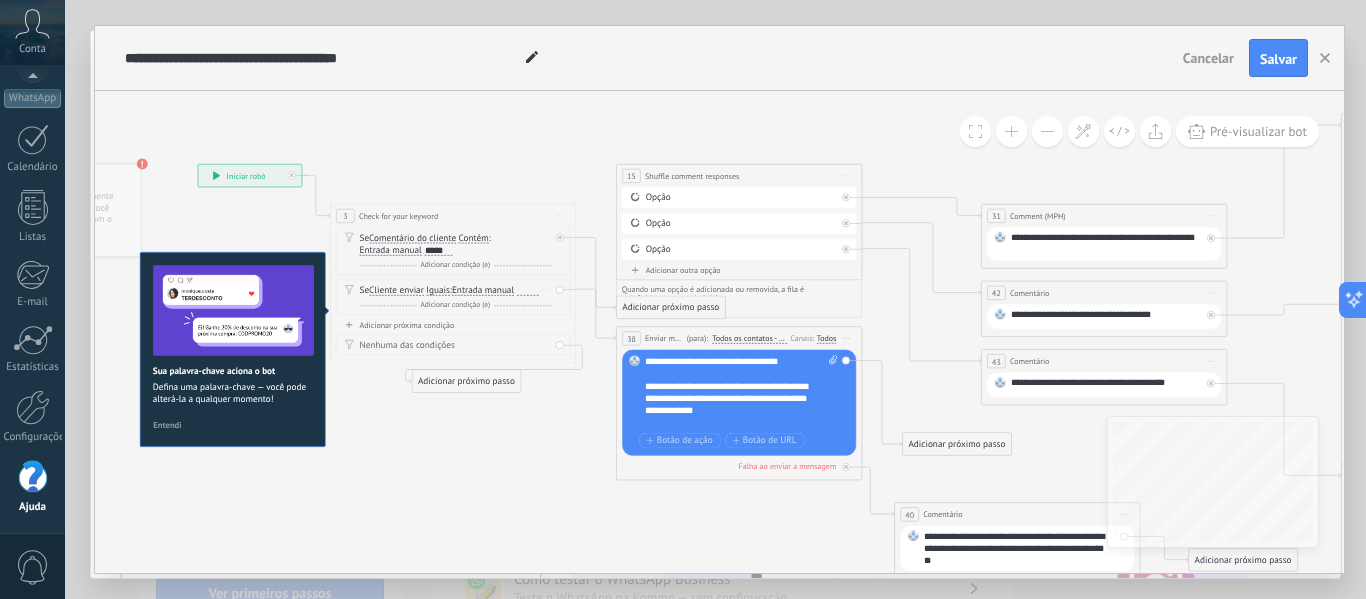 click on "Entrada manual" at bounding box center (483, 291) 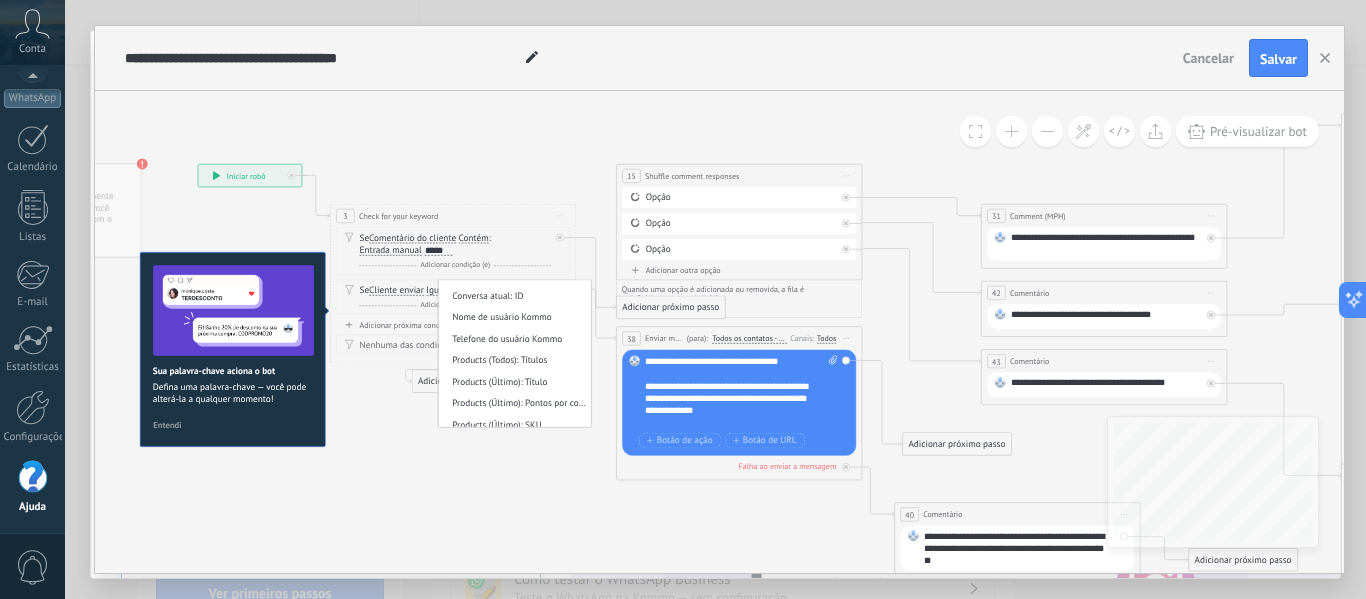 scroll, scrollTop: 952, scrollLeft: 0, axis: vertical 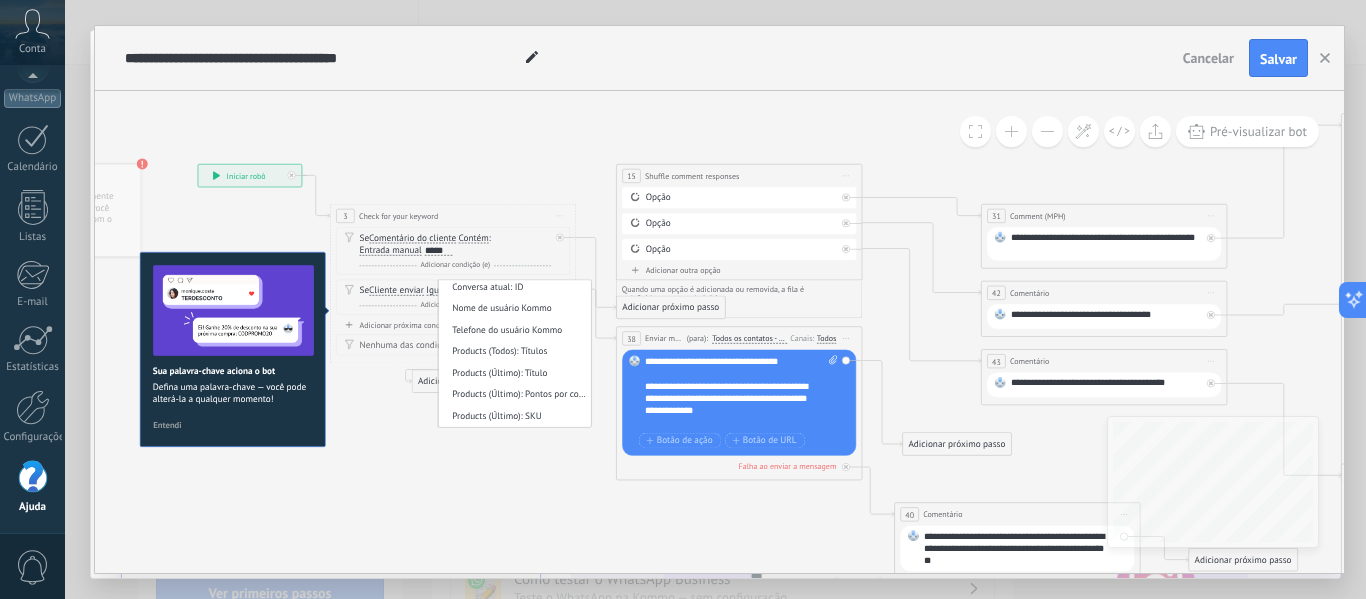 click 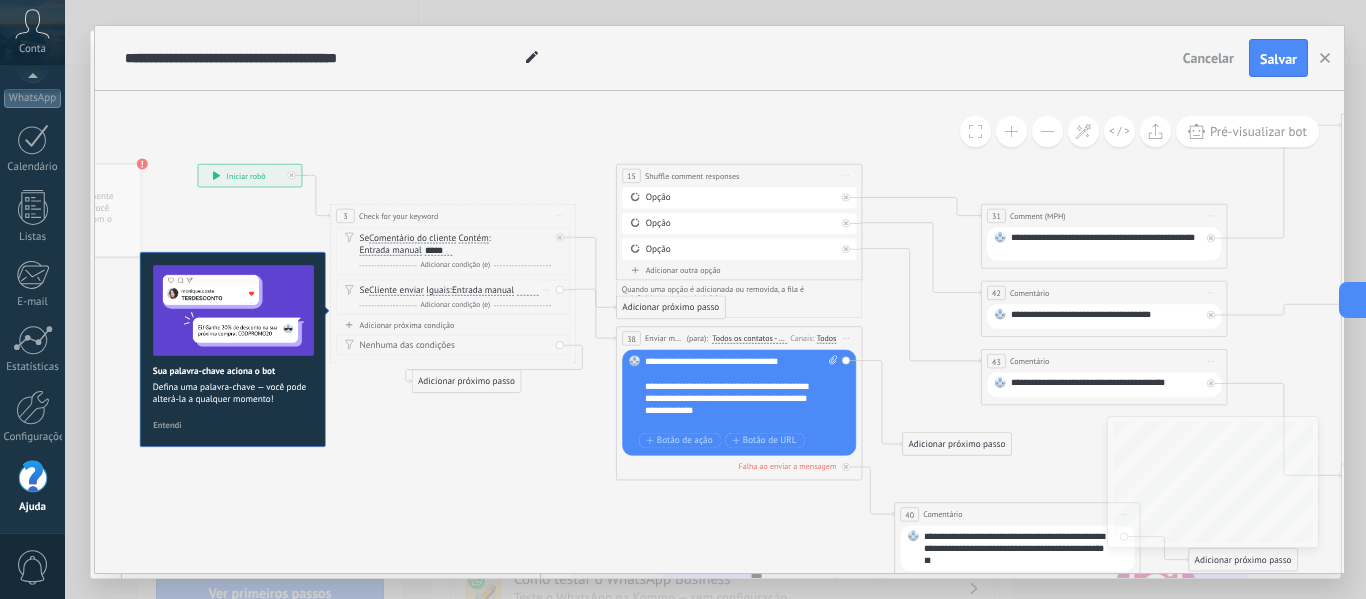 click on "Se
Cliente enviar
Cliente enviar
Emoção da conversa
Comentário do cliente
Cliente
Código de chat ativo
Mensageiro de chat ativo
Fonte de leads
Status da conversa
de" at bounding box center (453, 297) 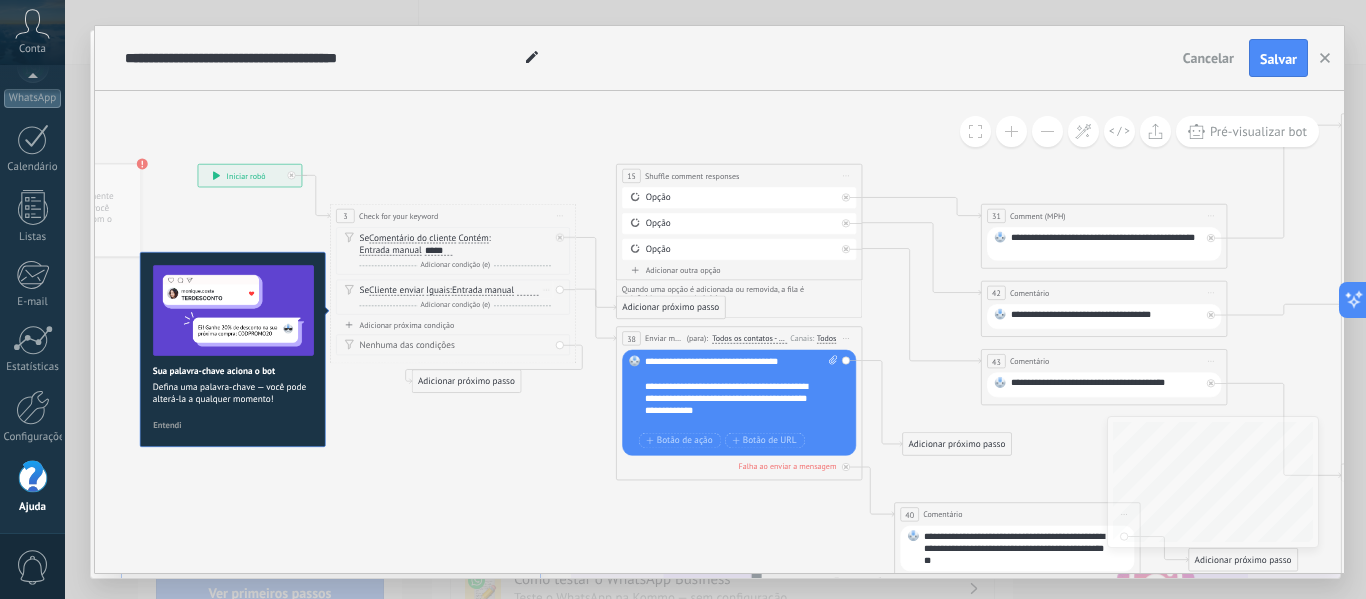 click on "Entrada manual" at bounding box center [483, 291] 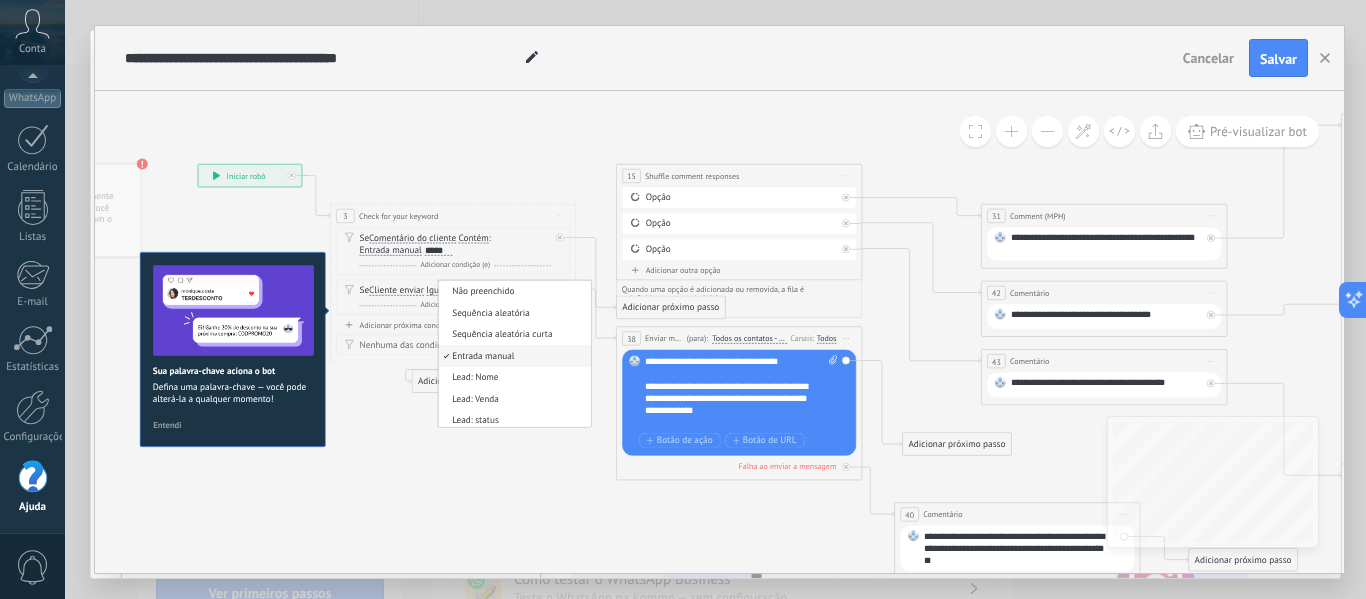 drag, startPoint x: 353, startPoint y: 415, endPoint x: 369, endPoint y: 364, distance: 53.450912 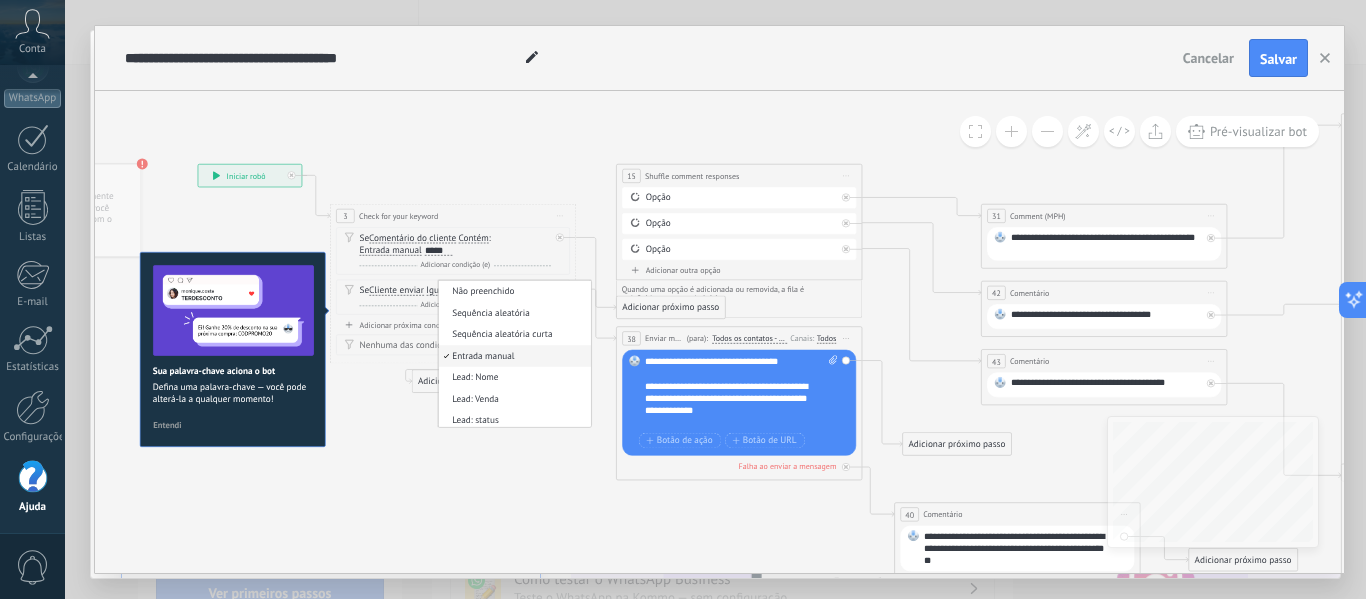 click 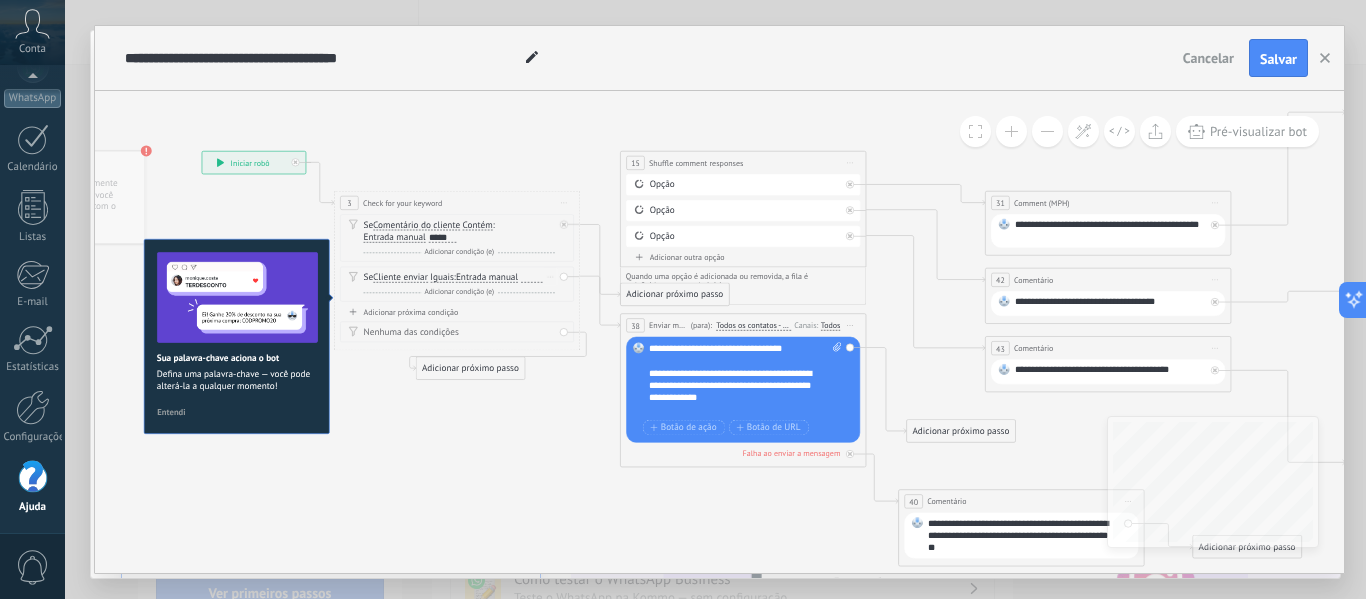 click on "Cliente enviar" at bounding box center [400, 278] 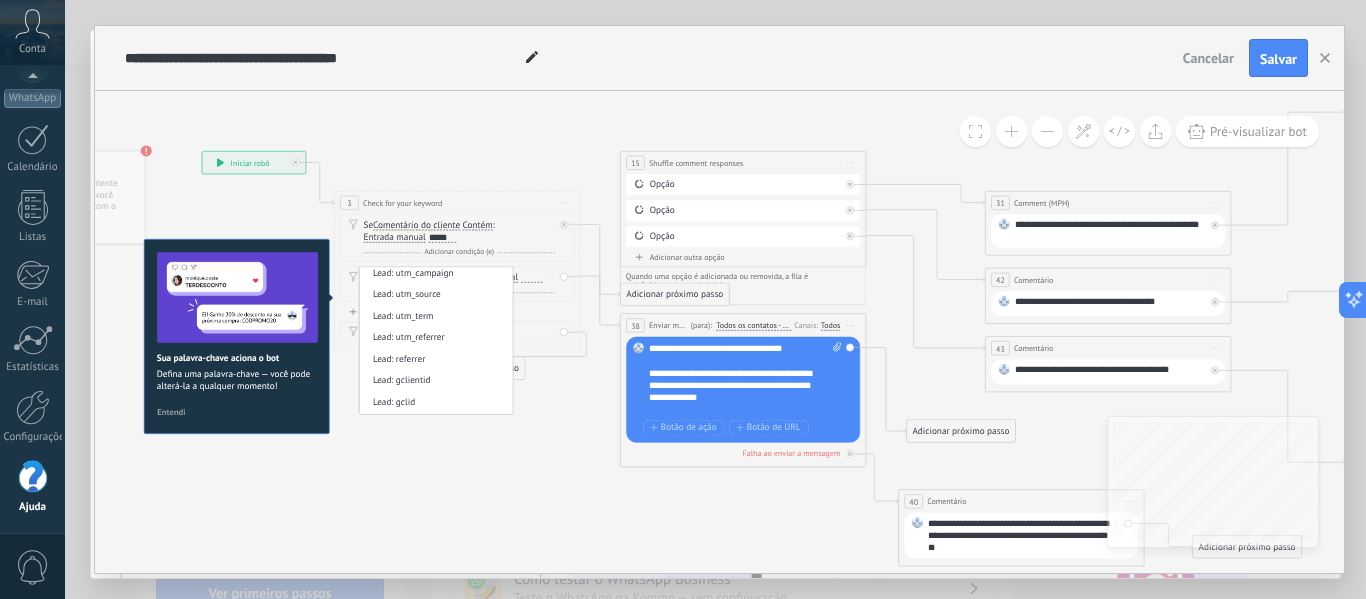 scroll, scrollTop: 744, scrollLeft: 0, axis: vertical 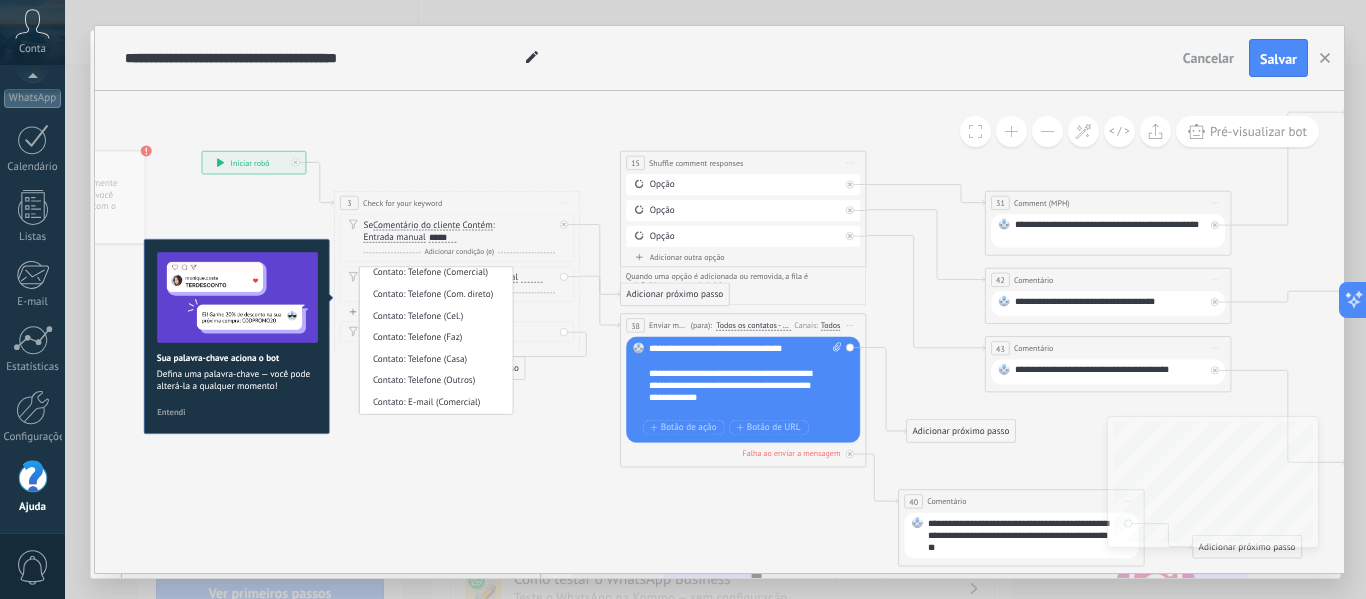 click 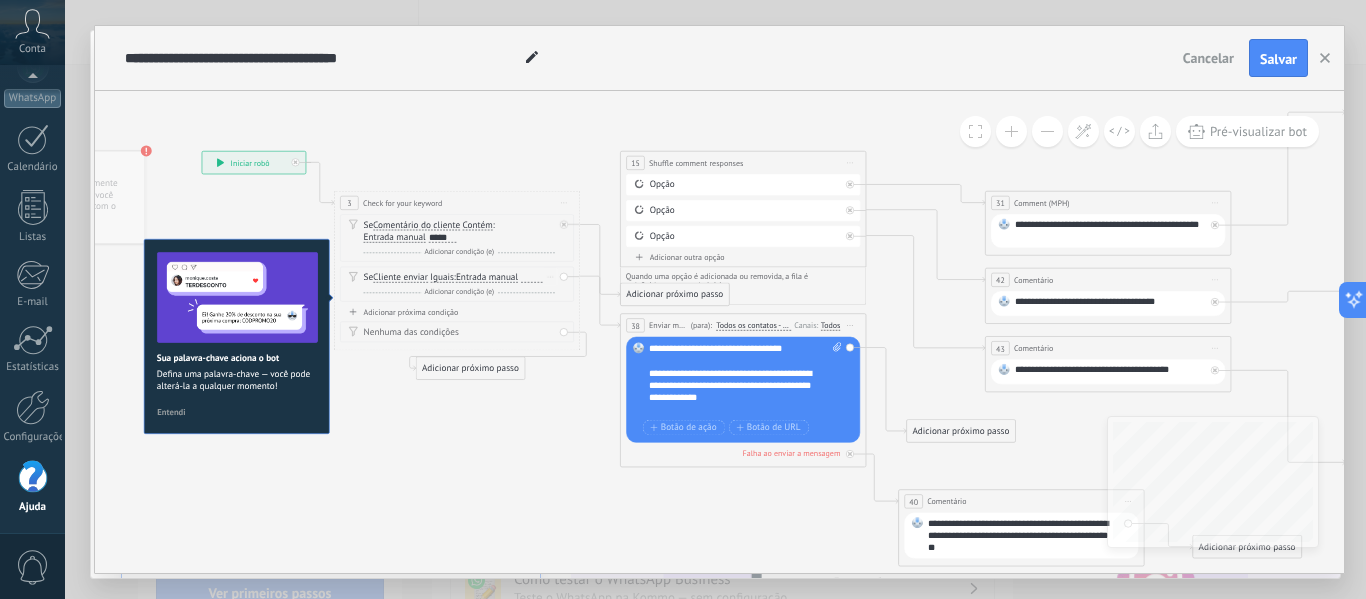 click on "Se
Cliente enviar
Cliente enviar
Emoção da conversa
Comentário do cliente
Cliente
Código de chat ativo
Mensageiro de chat ativo
Fonte de leads
Status da conversa
de" at bounding box center [457, 284] 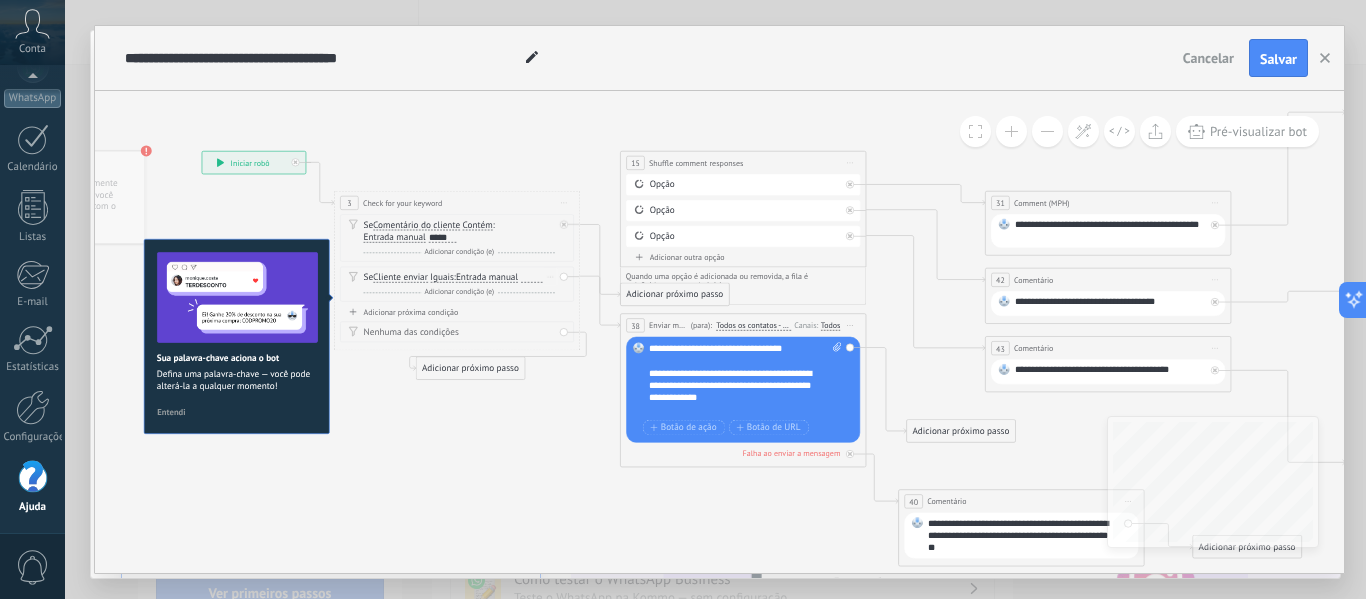 click on "Excluir" at bounding box center [551, 277] 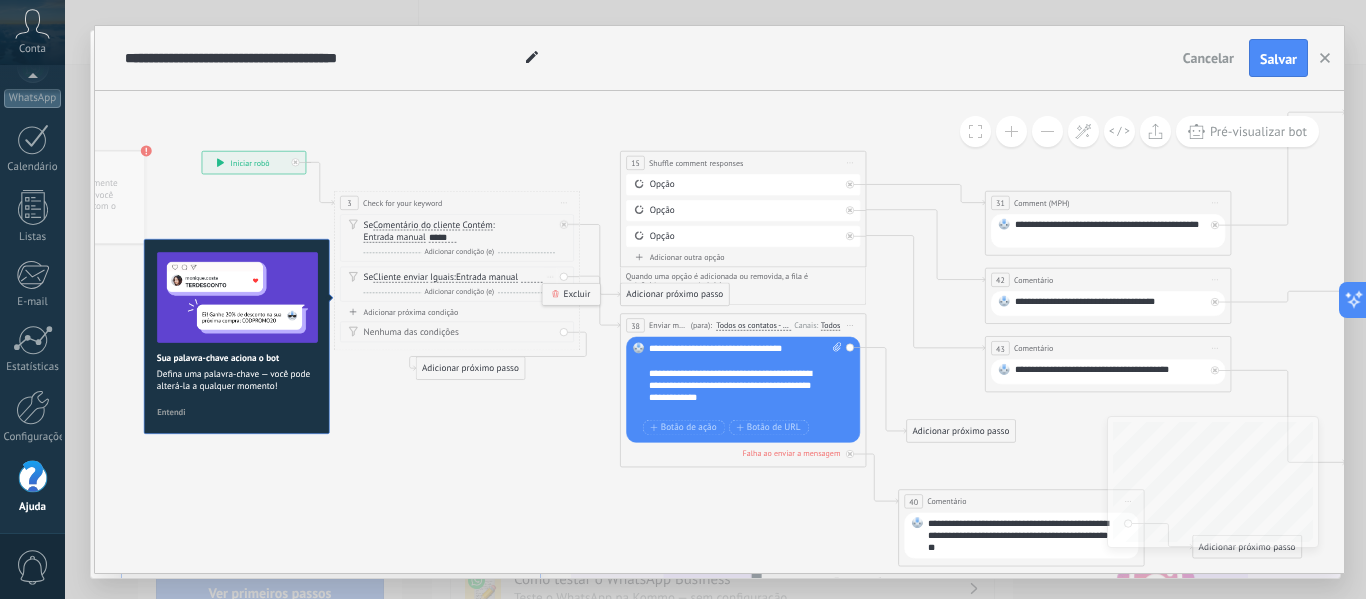 click on "Excluir" at bounding box center (571, 294) 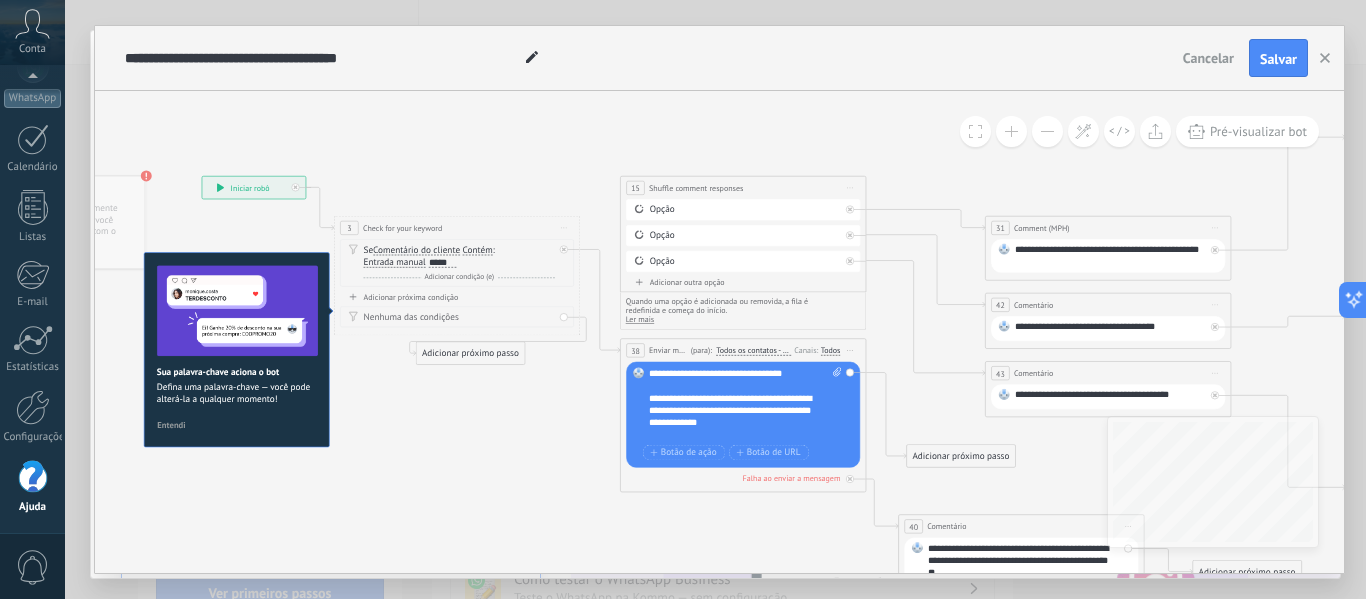 drag, startPoint x: 487, startPoint y: 153, endPoint x: 487, endPoint y: 179, distance: 26 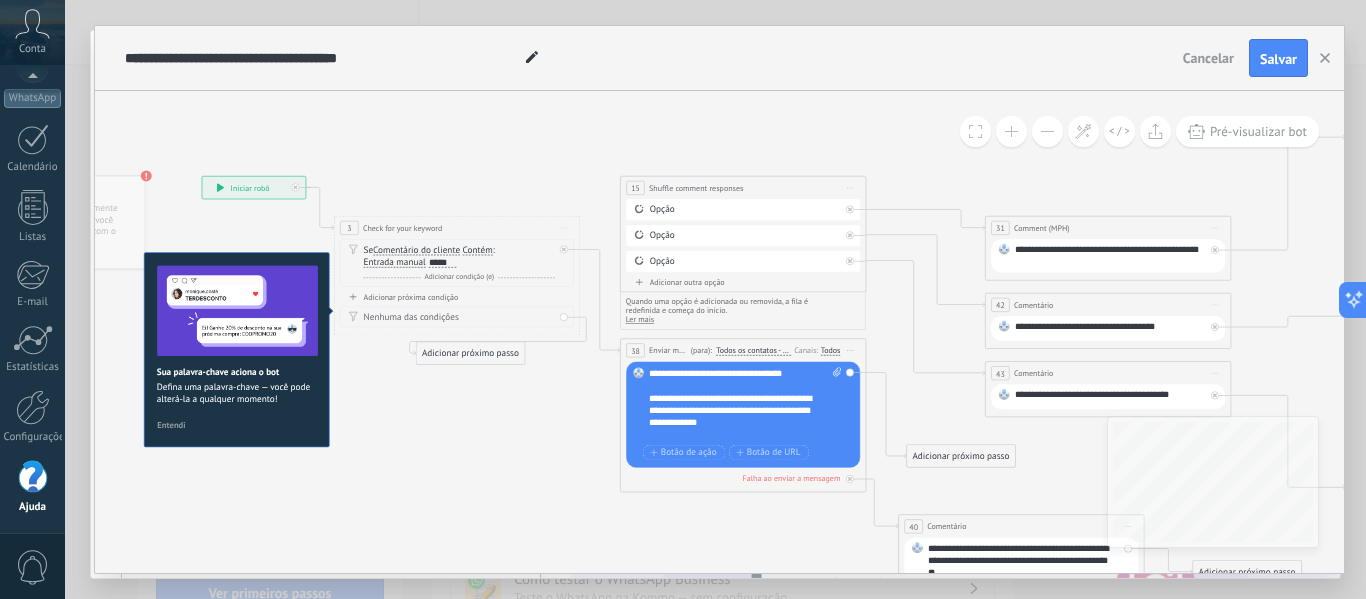 click 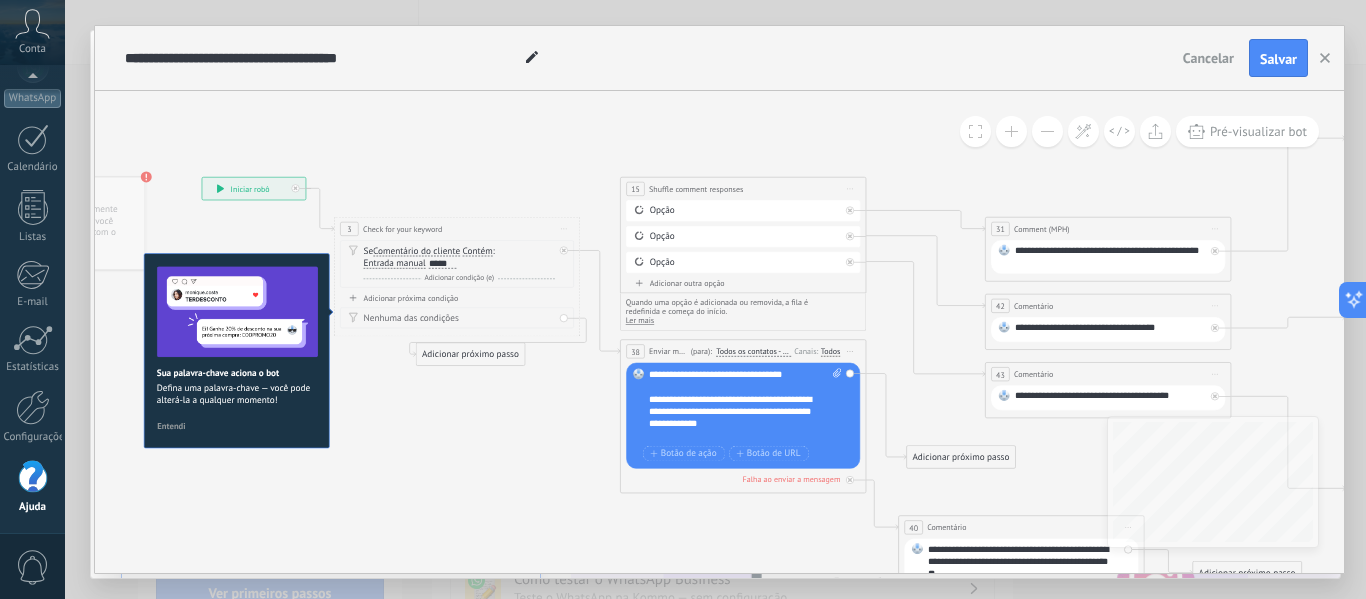 click at bounding box center (1011, 131) 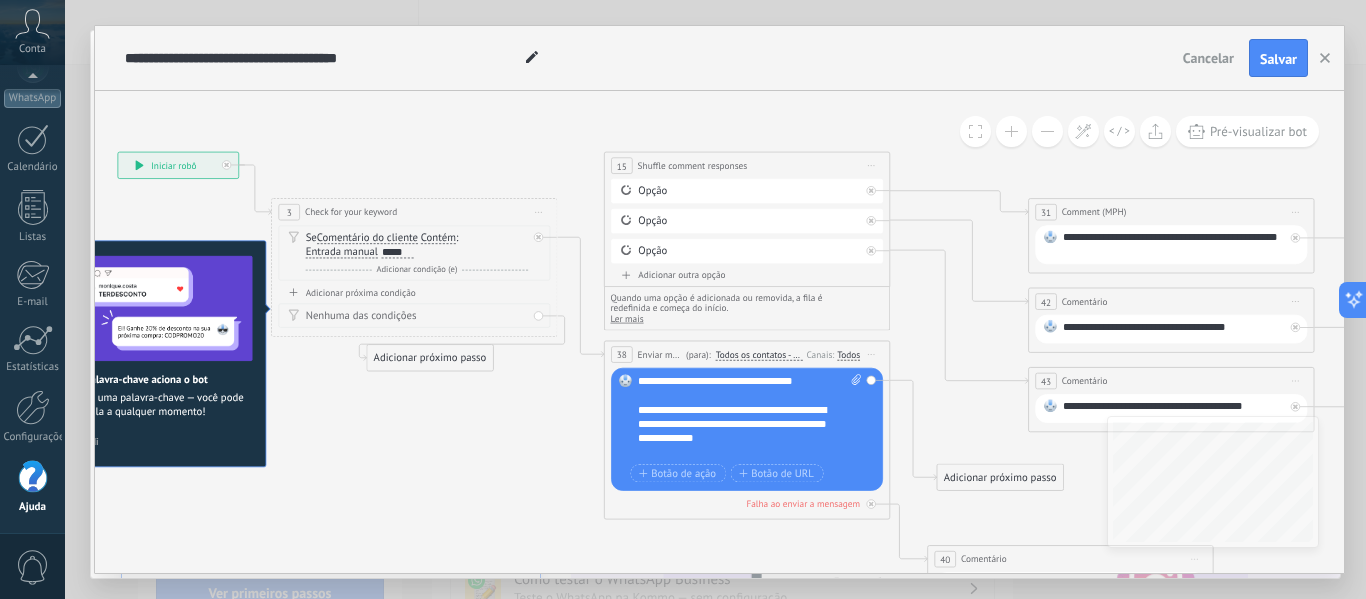 drag, startPoint x: 1001, startPoint y: 131, endPoint x: 1221, endPoint y: 127, distance: 220.03636 